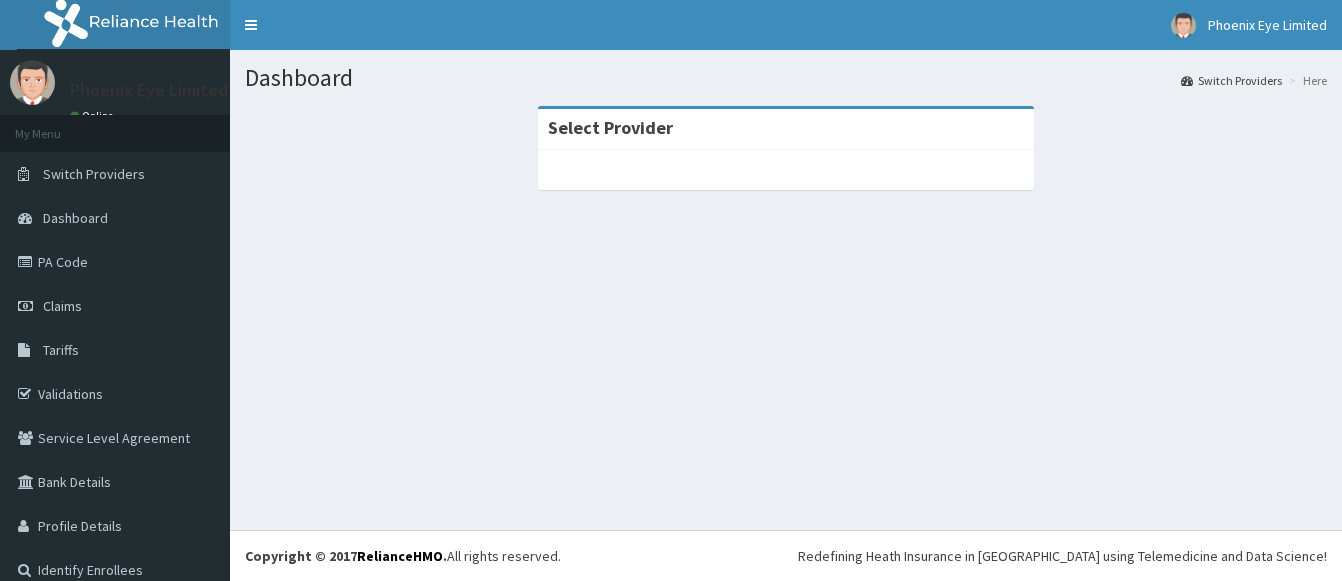 scroll, scrollTop: 0, scrollLeft: 0, axis: both 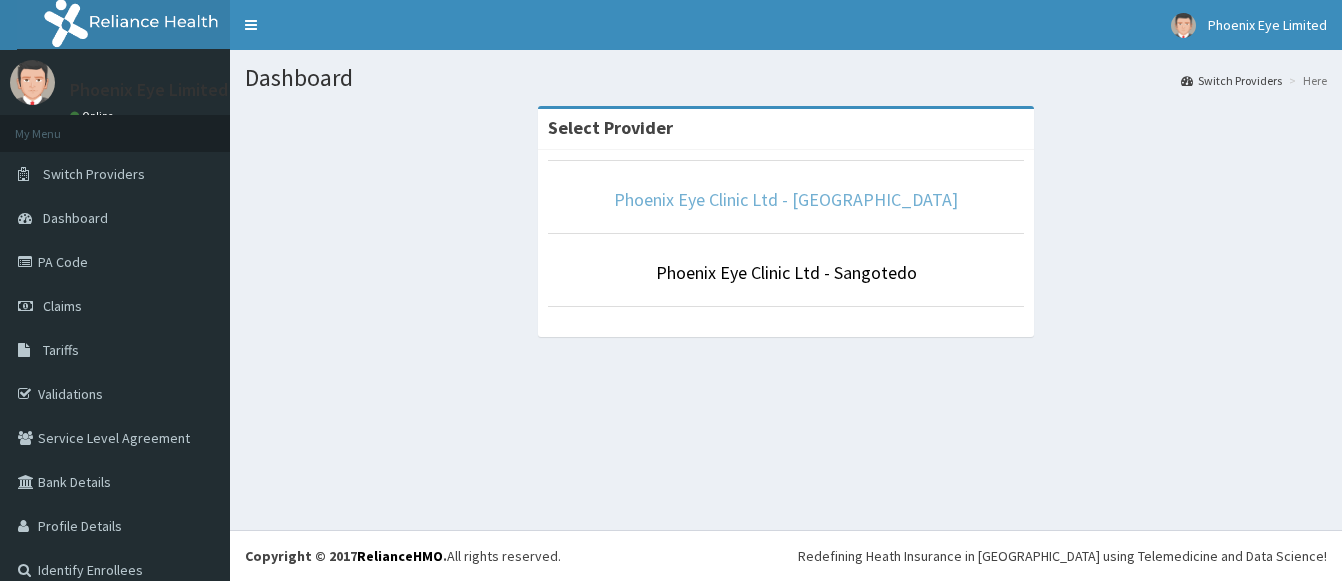 click on "Phoenix Eye Clinic Ltd - Lekki" at bounding box center [786, 199] 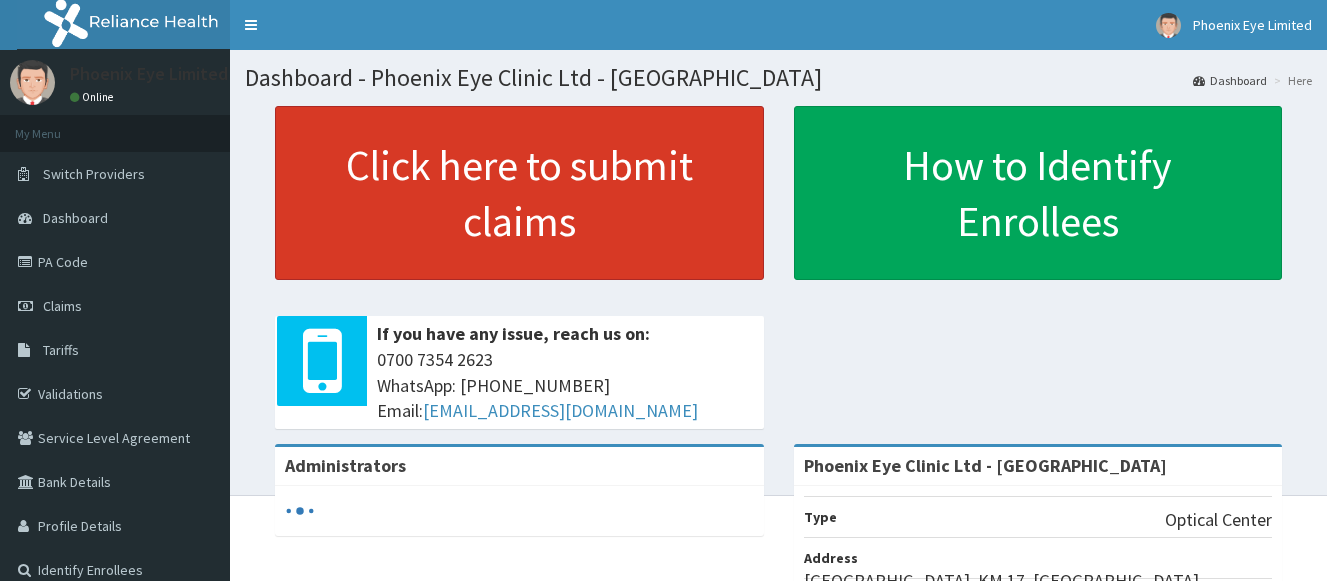 scroll, scrollTop: 0, scrollLeft: 0, axis: both 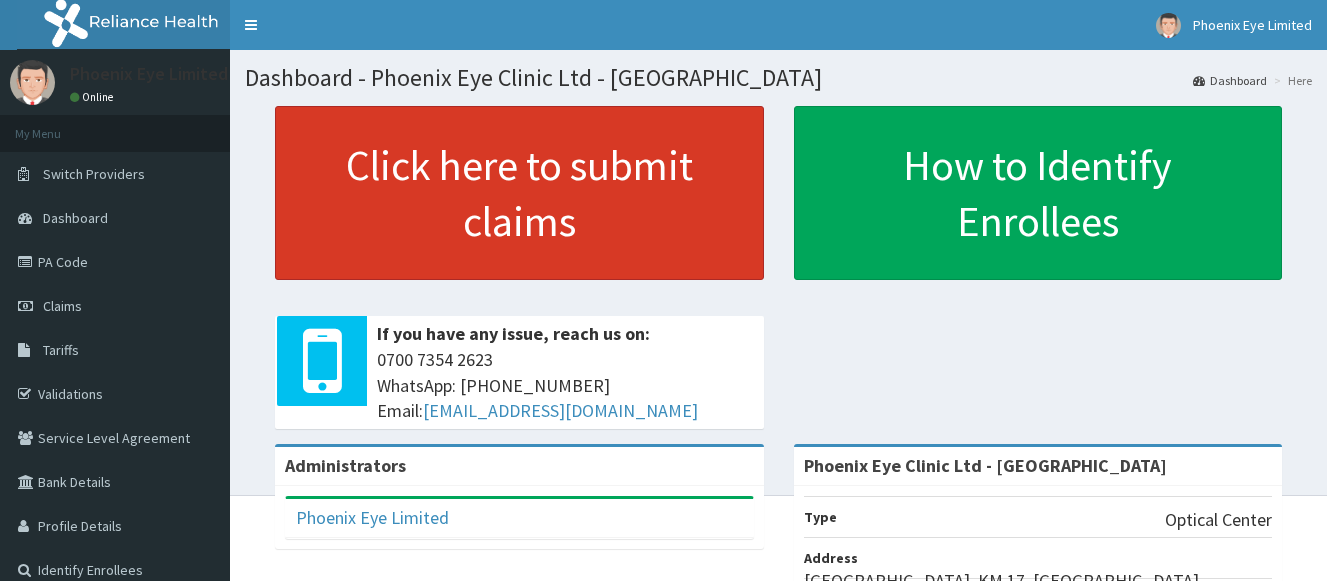 click on "Click here to submit claims" at bounding box center (519, 193) 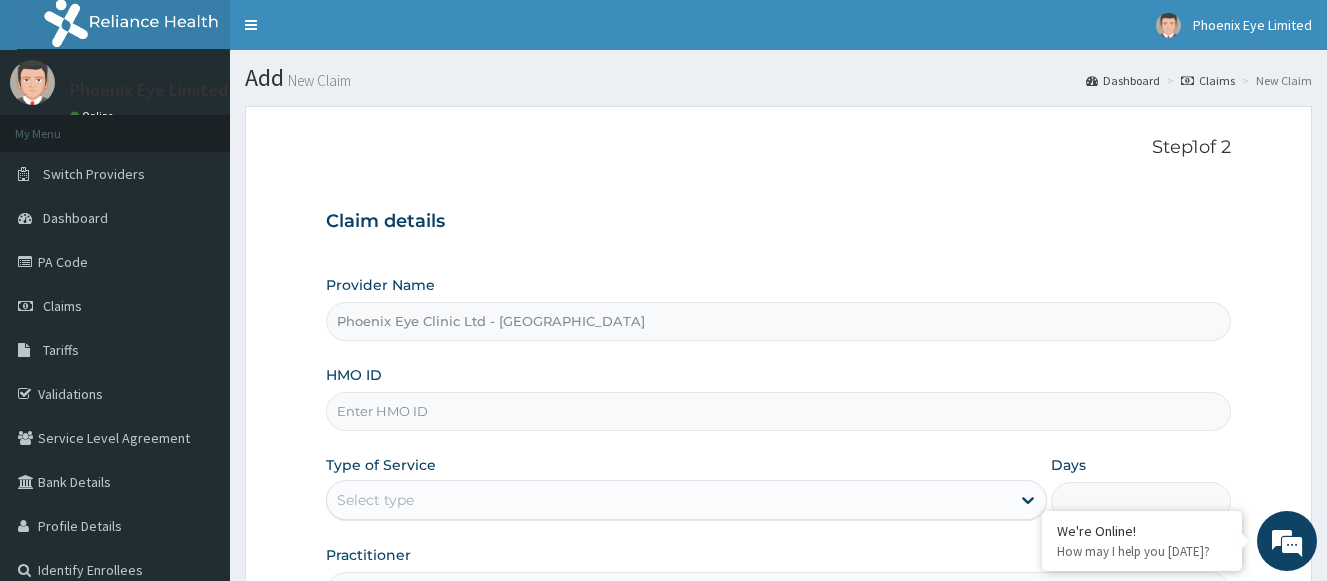 scroll, scrollTop: 0, scrollLeft: 0, axis: both 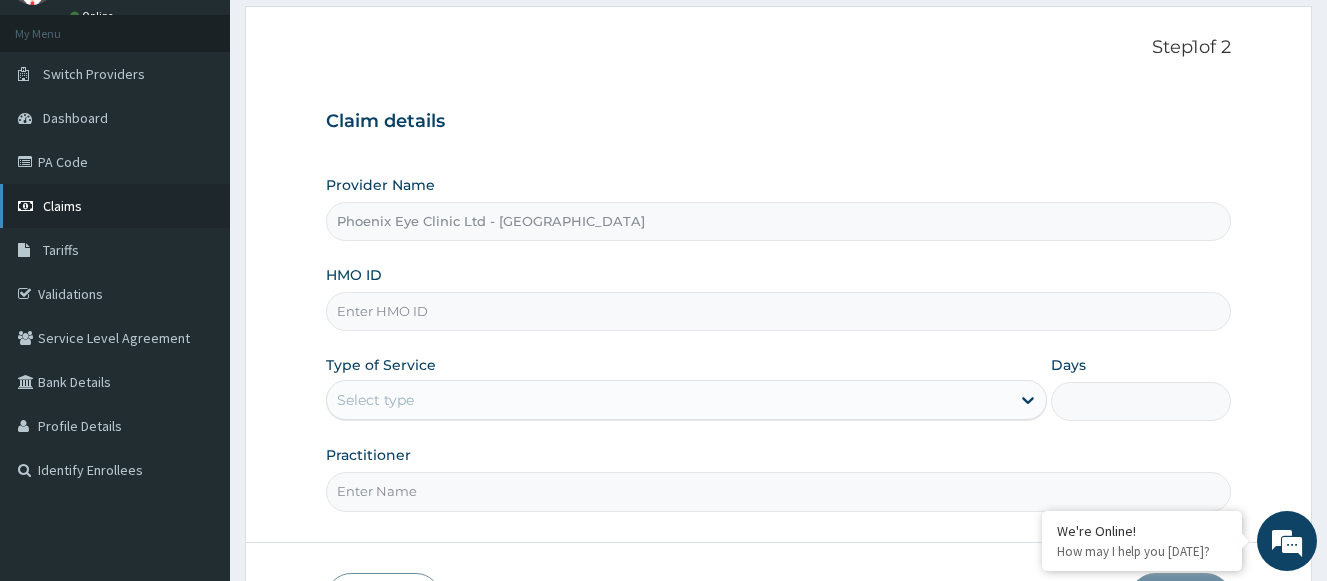 click on "Claims" at bounding box center [62, 206] 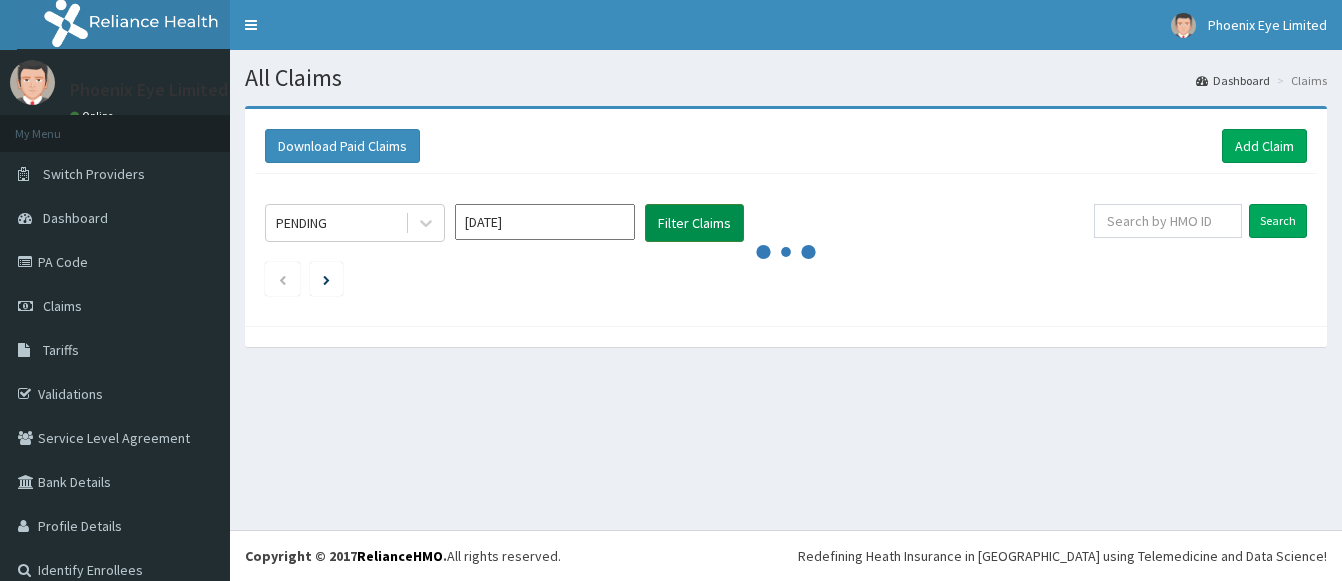 scroll, scrollTop: 0, scrollLeft: 0, axis: both 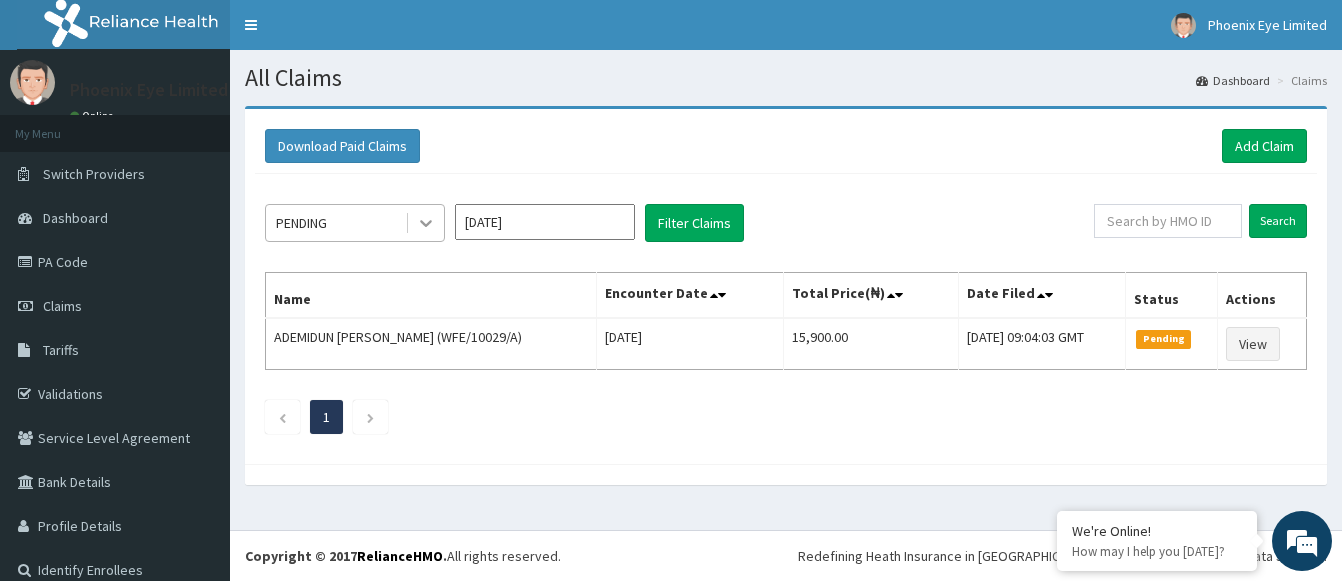 click 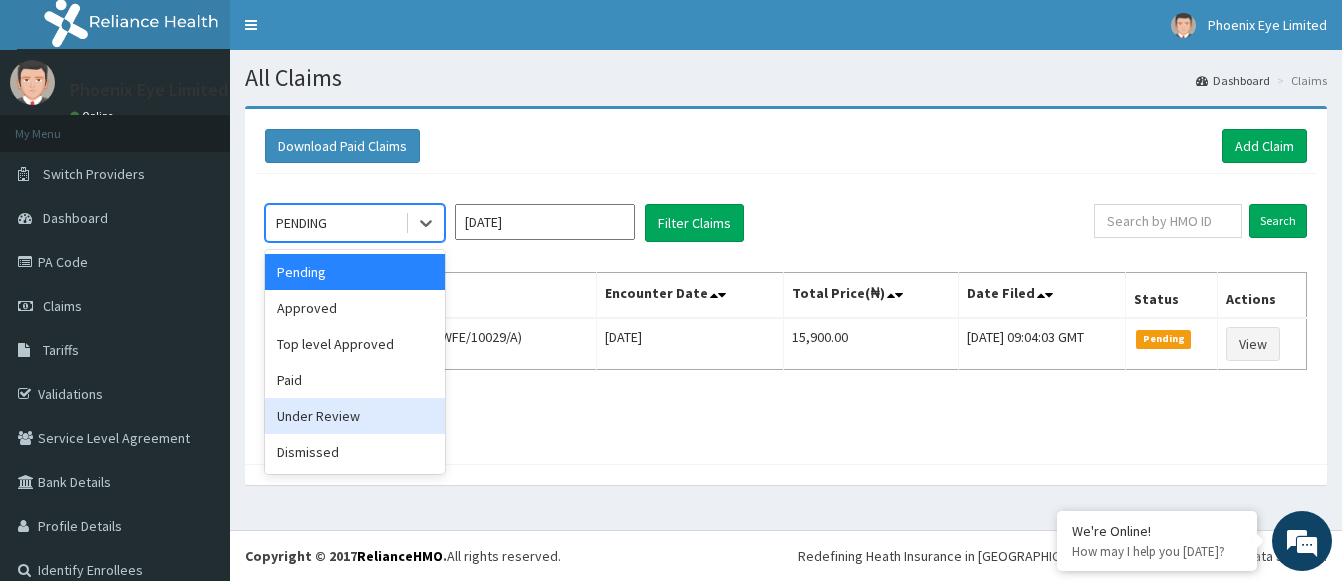click on "Under Review" at bounding box center [355, 416] 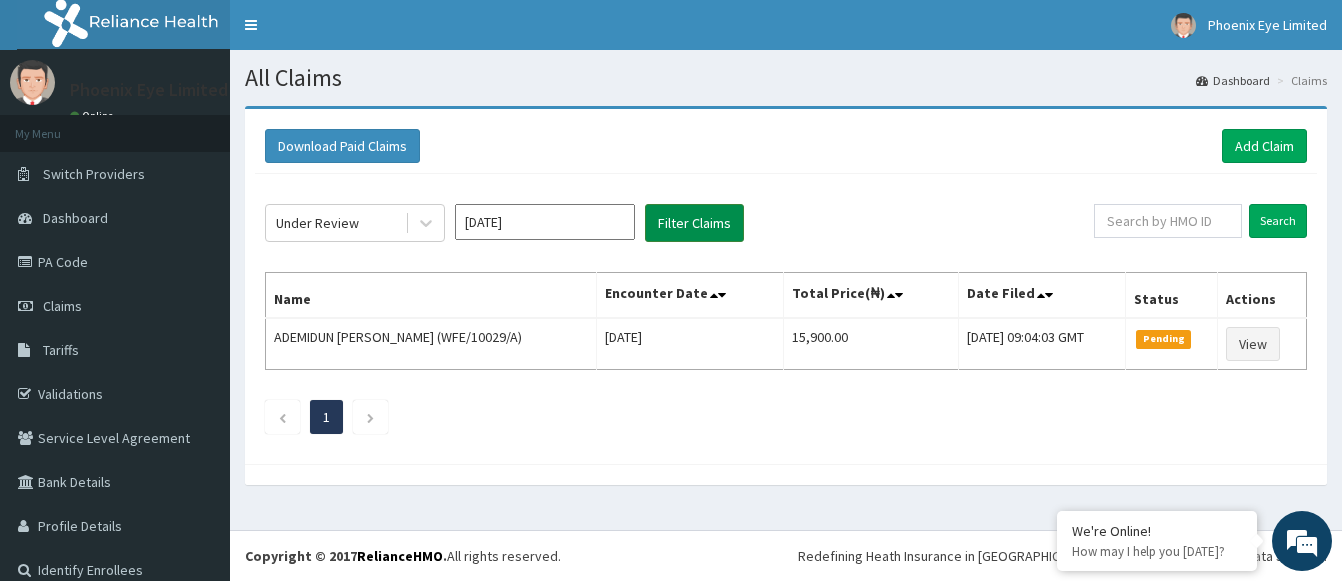 click on "Filter Claims" at bounding box center (694, 223) 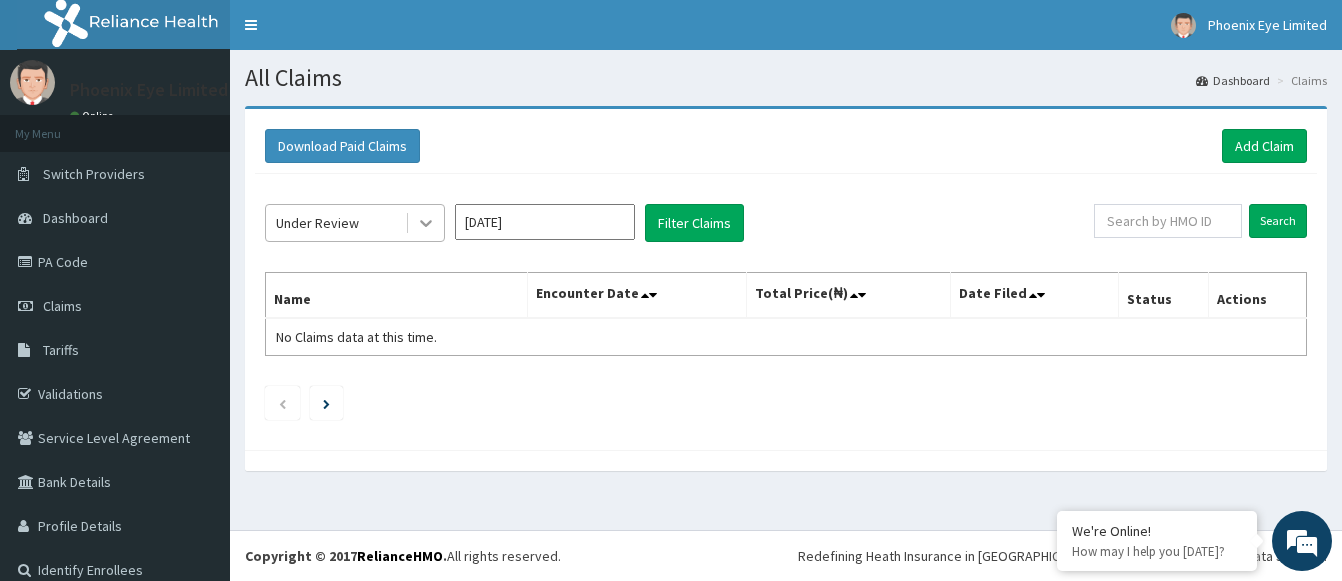 click 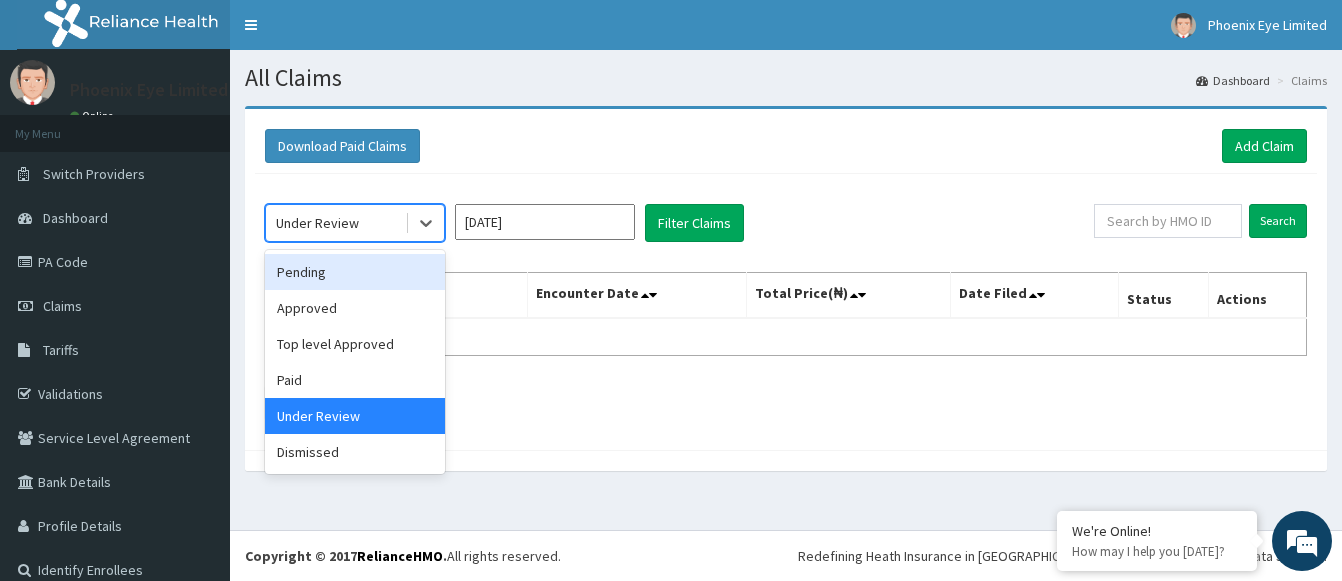 click on "Pending" at bounding box center [355, 272] 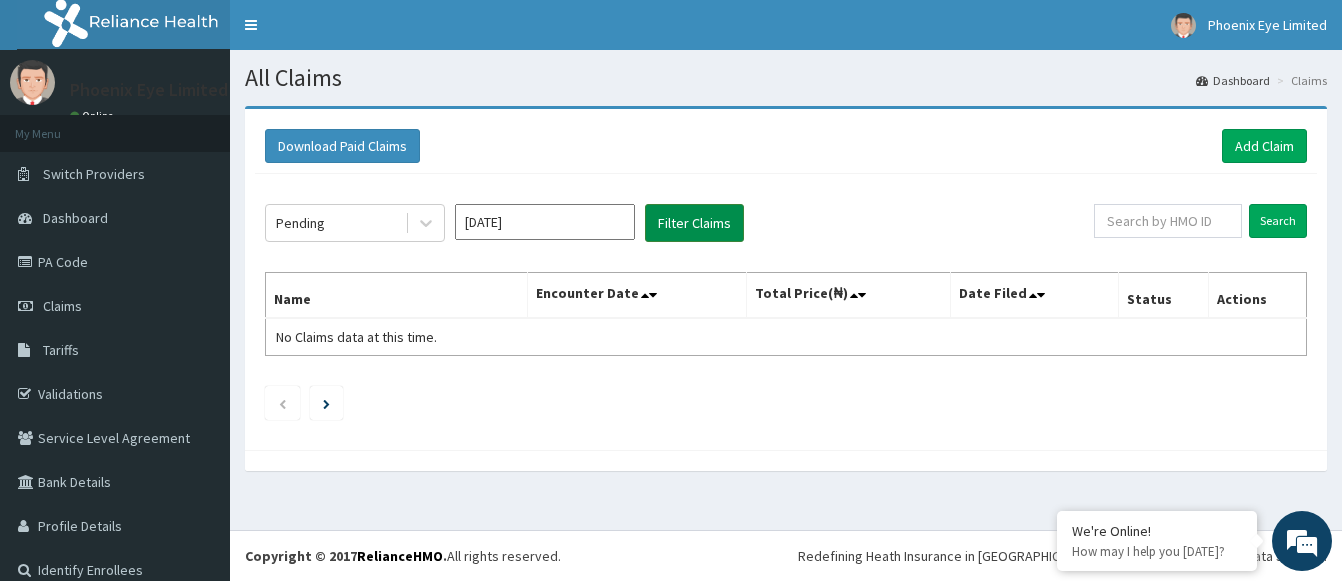 click on "Filter Claims" at bounding box center (694, 223) 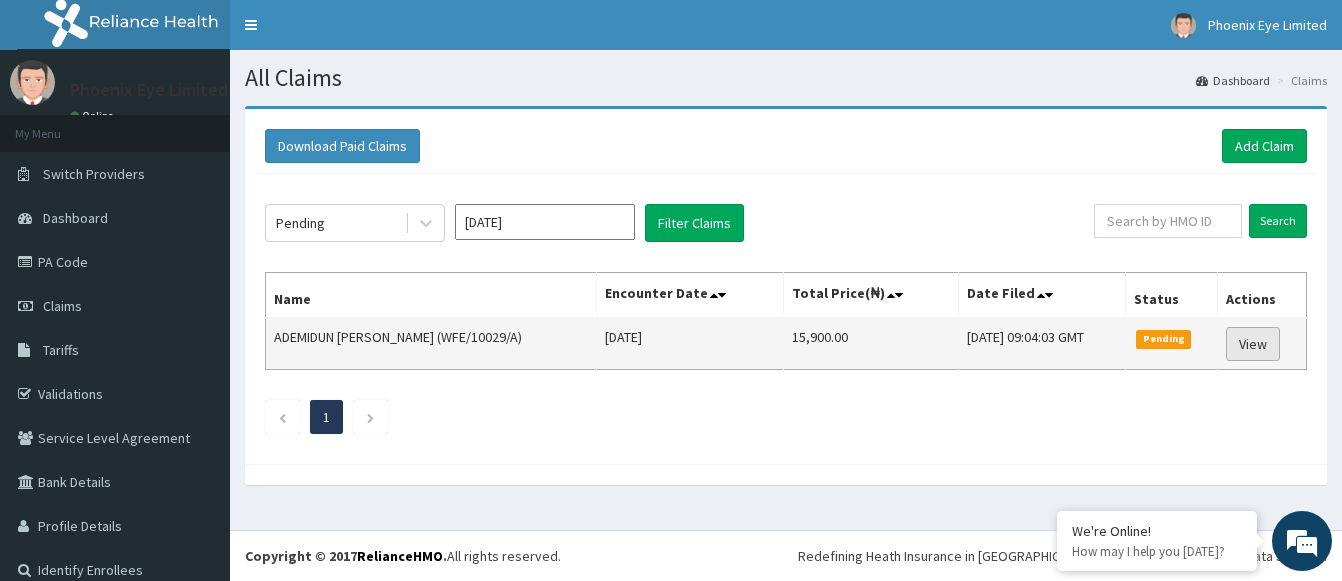 click on "View" at bounding box center (1253, 344) 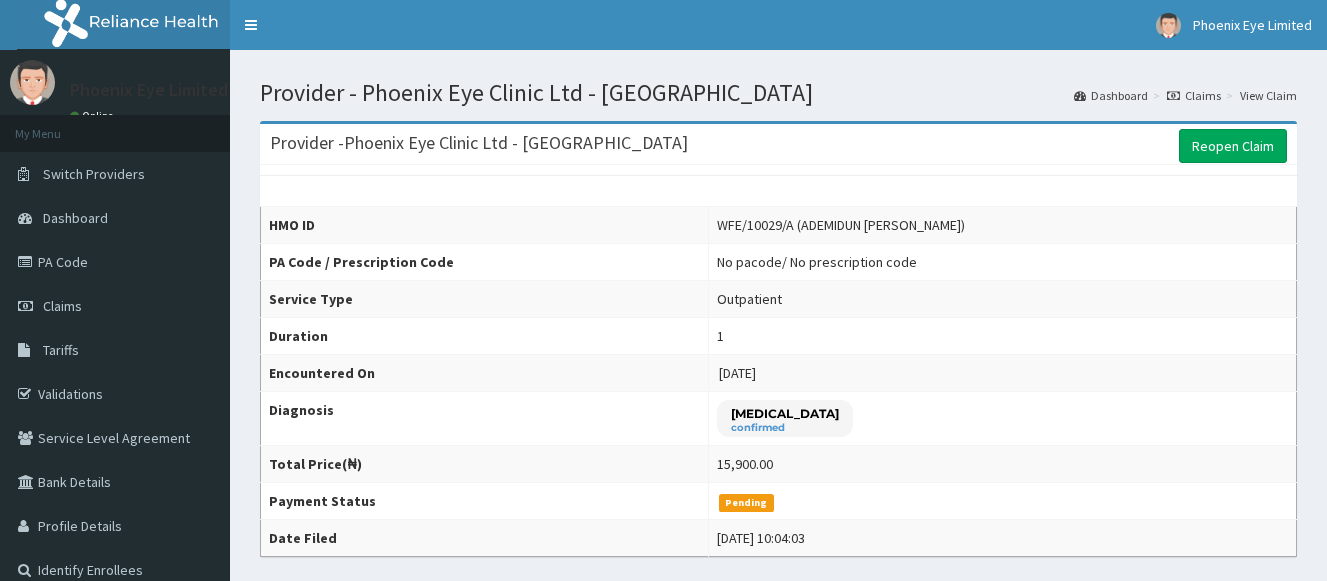 scroll, scrollTop: 0, scrollLeft: 0, axis: both 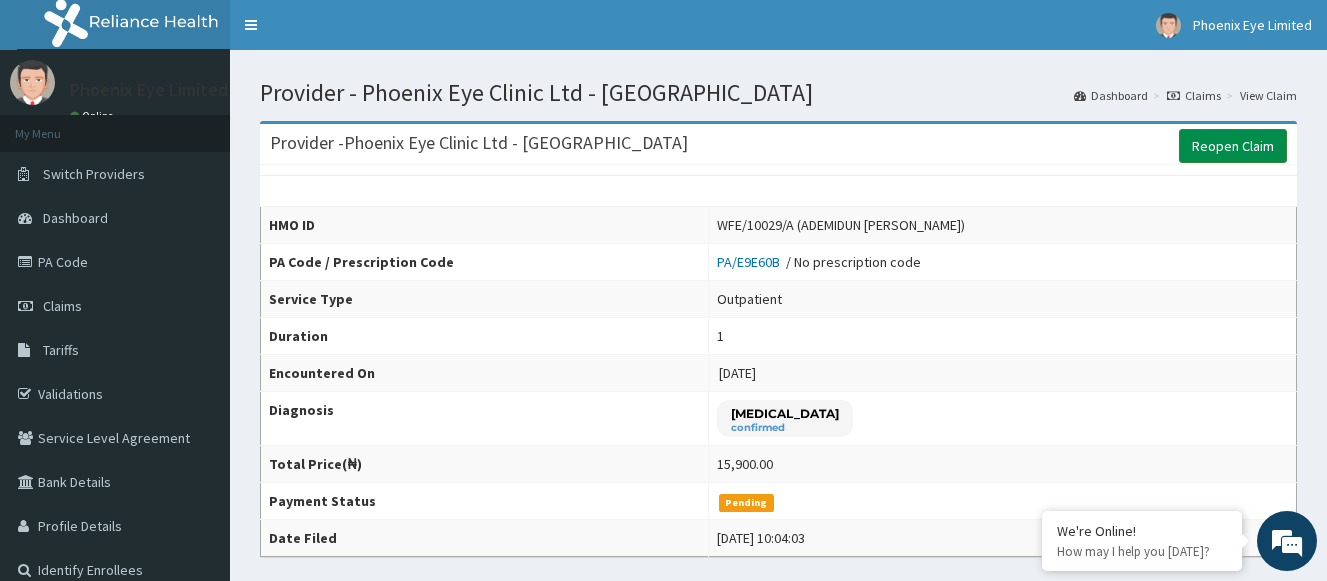 click on "Reopen Claim" at bounding box center (1233, 146) 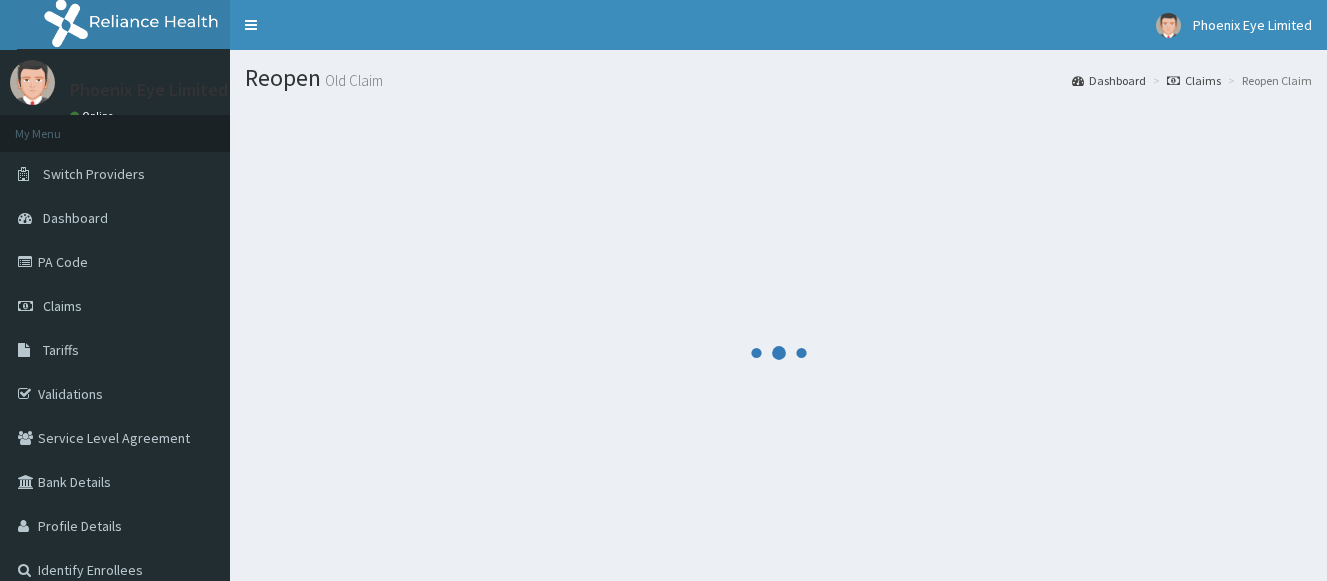 scroll, scrollTop: 0, scrollLeft: 0, axis: both 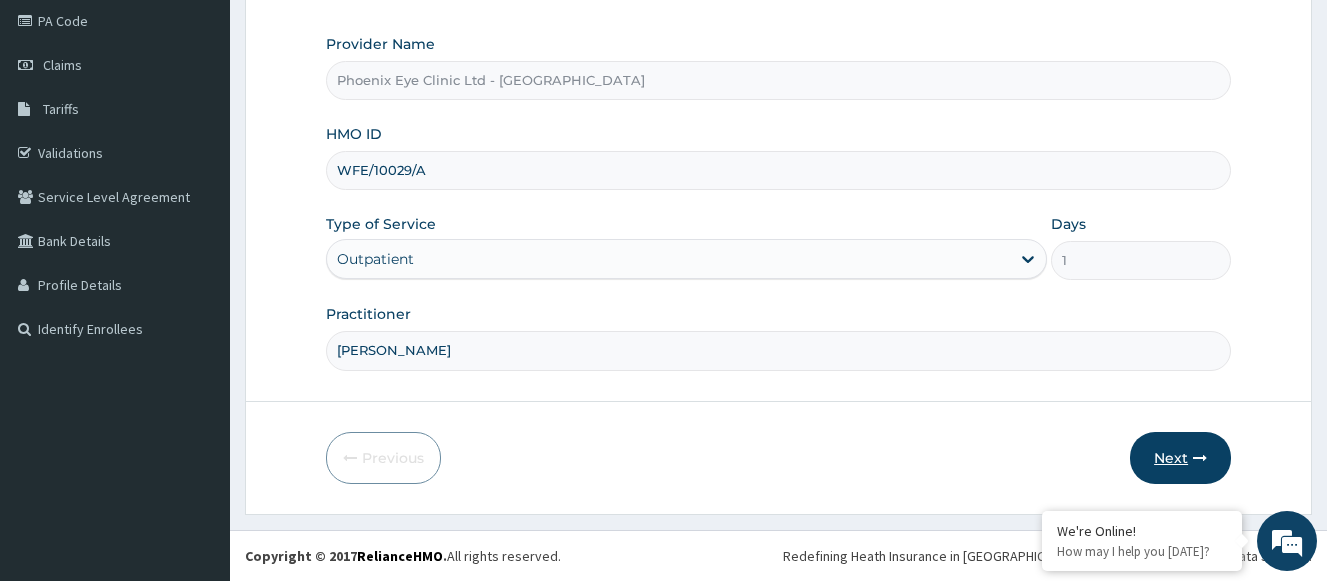 click on "Next" at bounding box center [1180, 458] 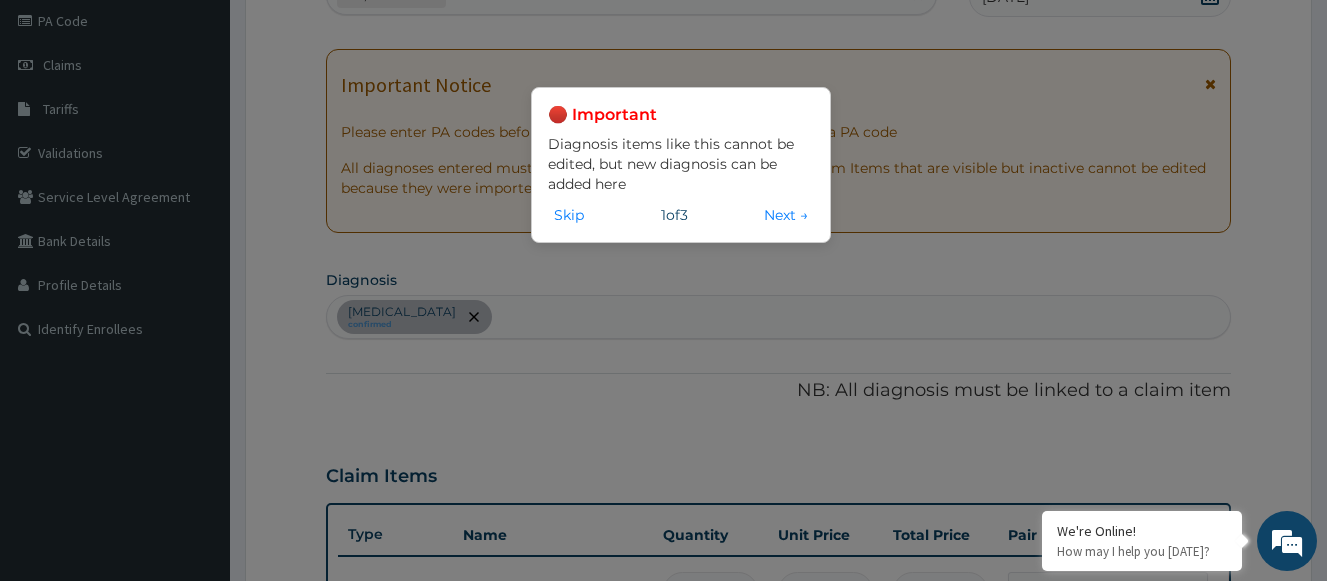 scroll, scrollTop: 0, scrollLeft: 0, axis: both 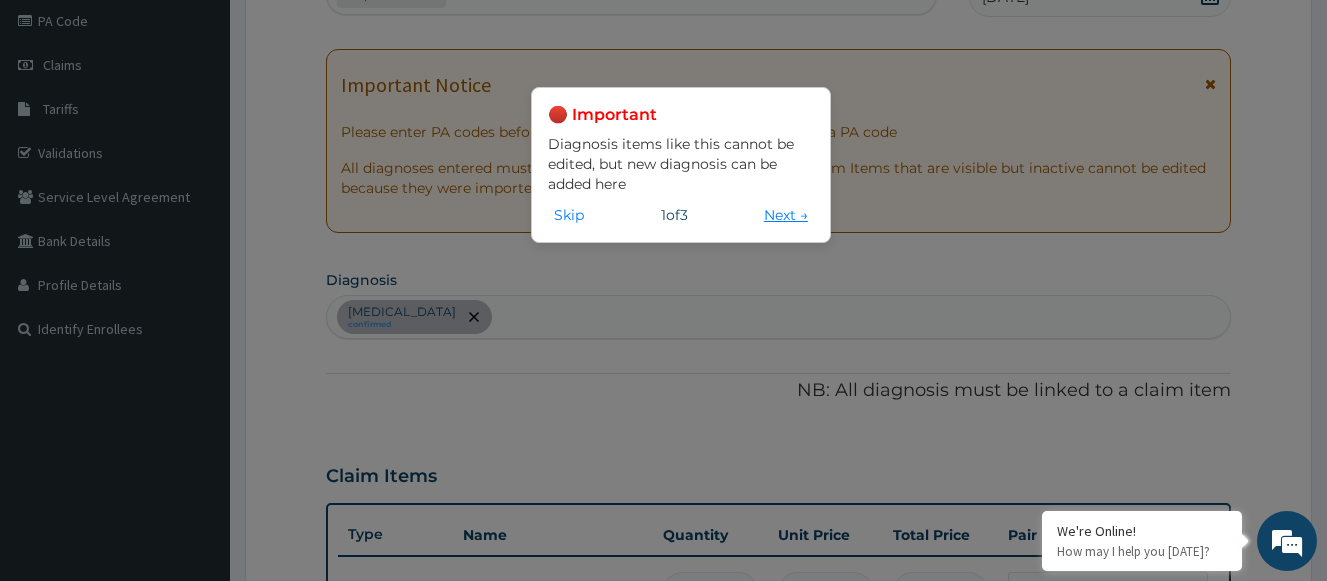 click on "Next →" at bounding box center (786, 215) 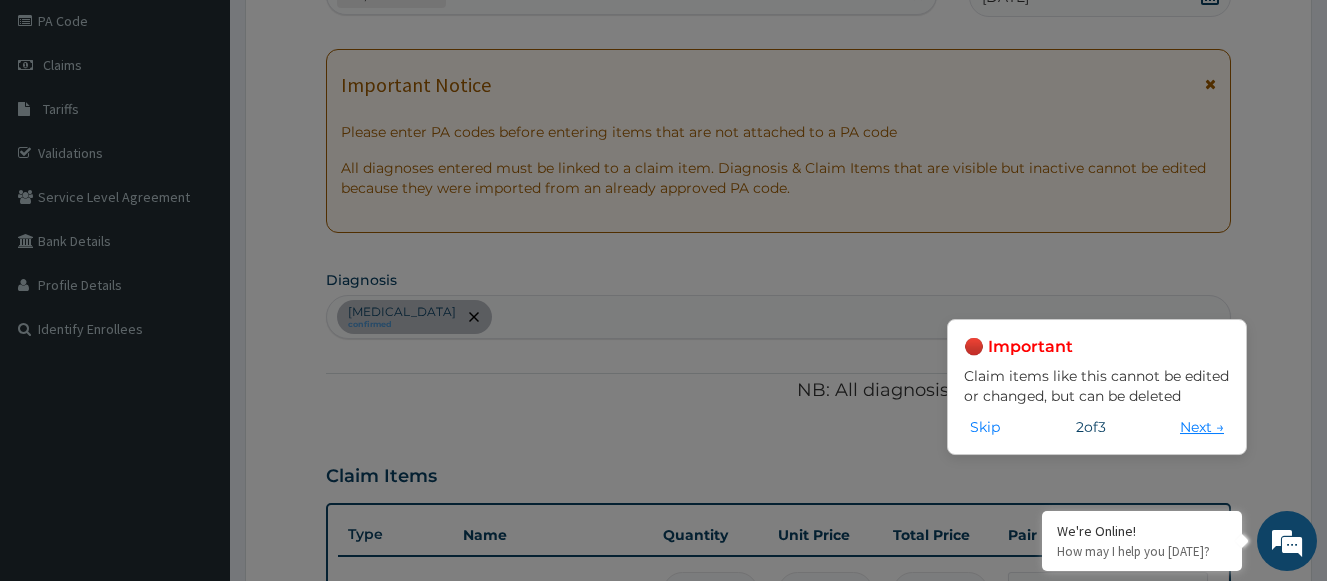 click on "Next →" at bounding box center [1202, 427] 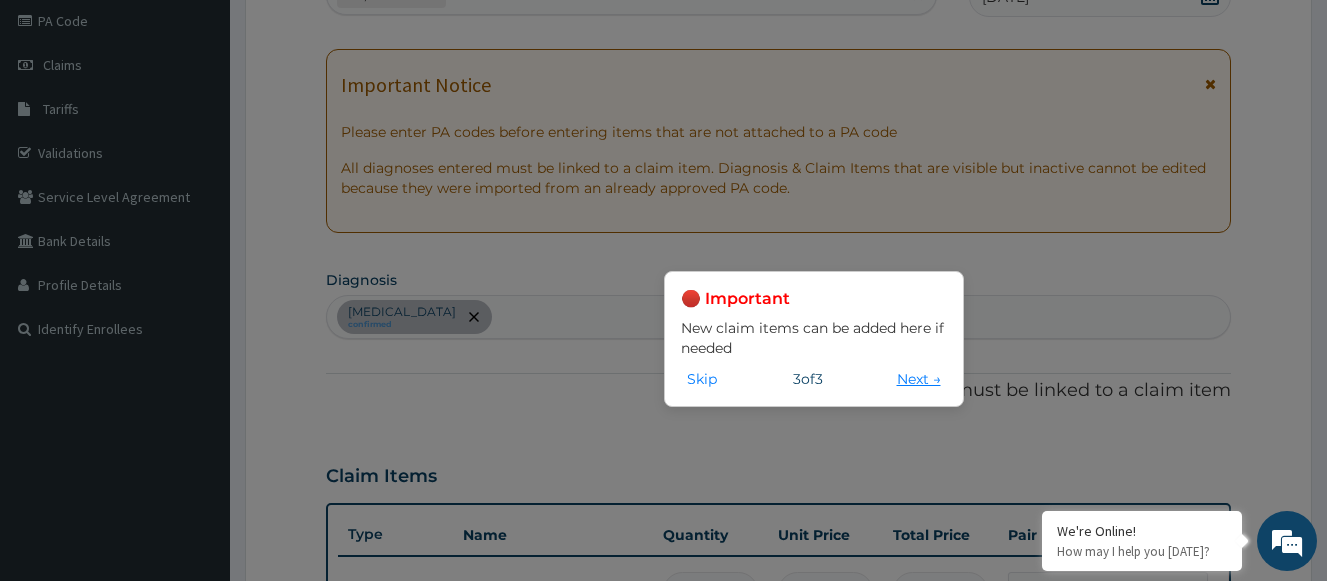 click on "Next →" at bounding box center (919, 379) 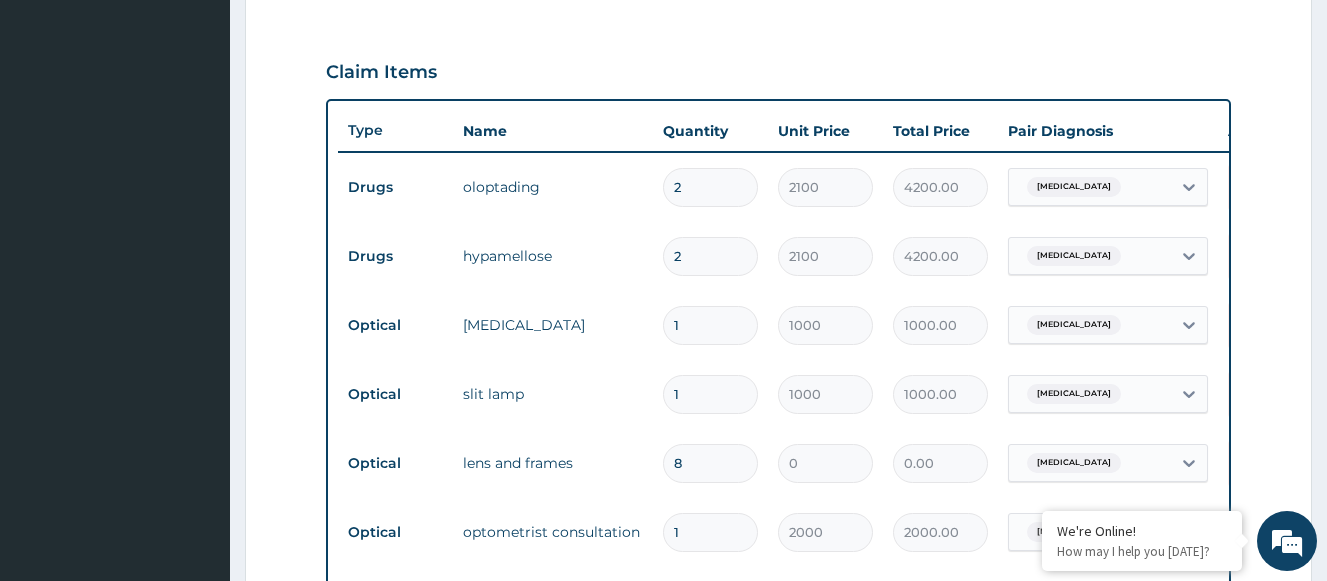 scroll, scrollTop: 641, scrollLeft: 0, axis: vertical 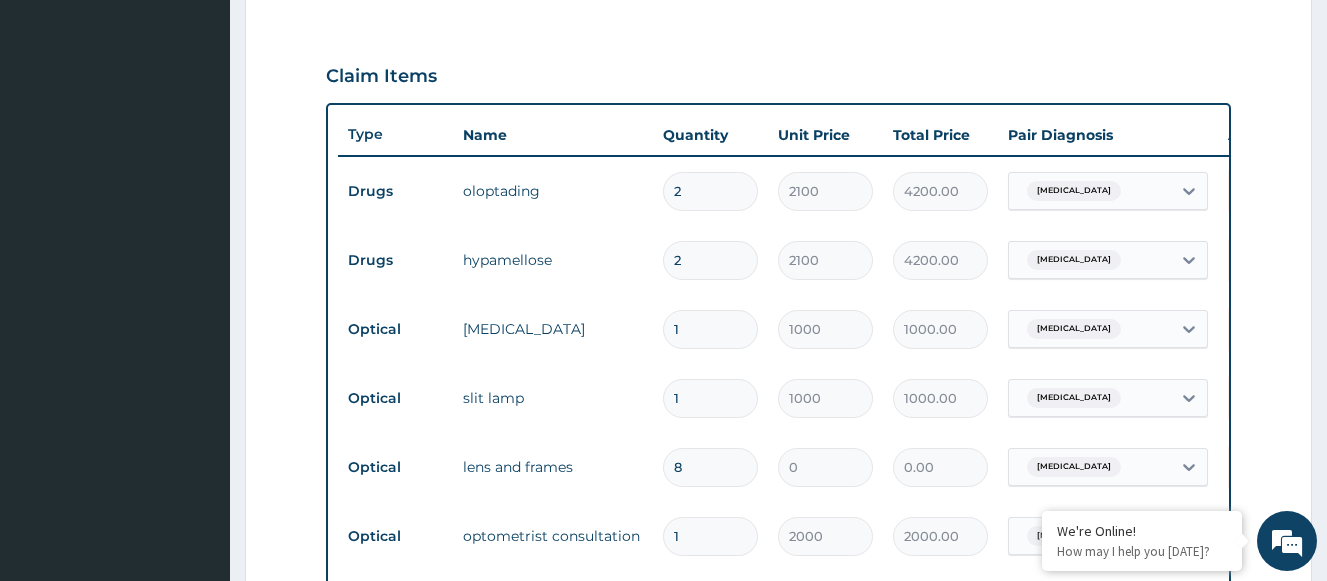 click on "2" at bounding box center (710, 260) 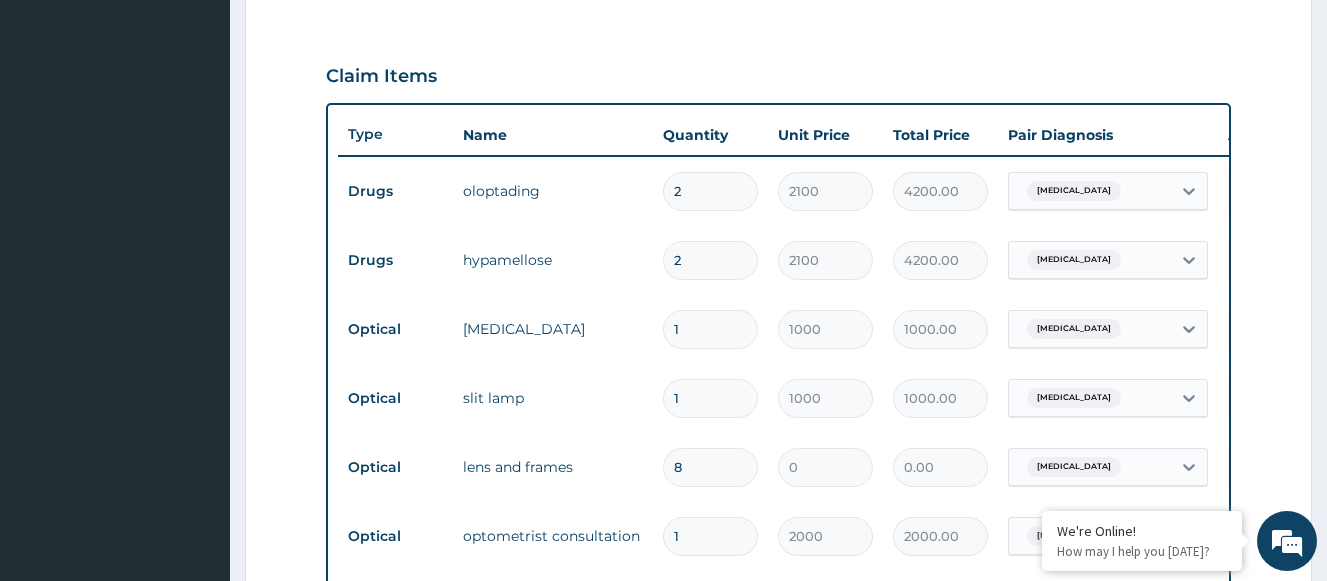 type on "1" 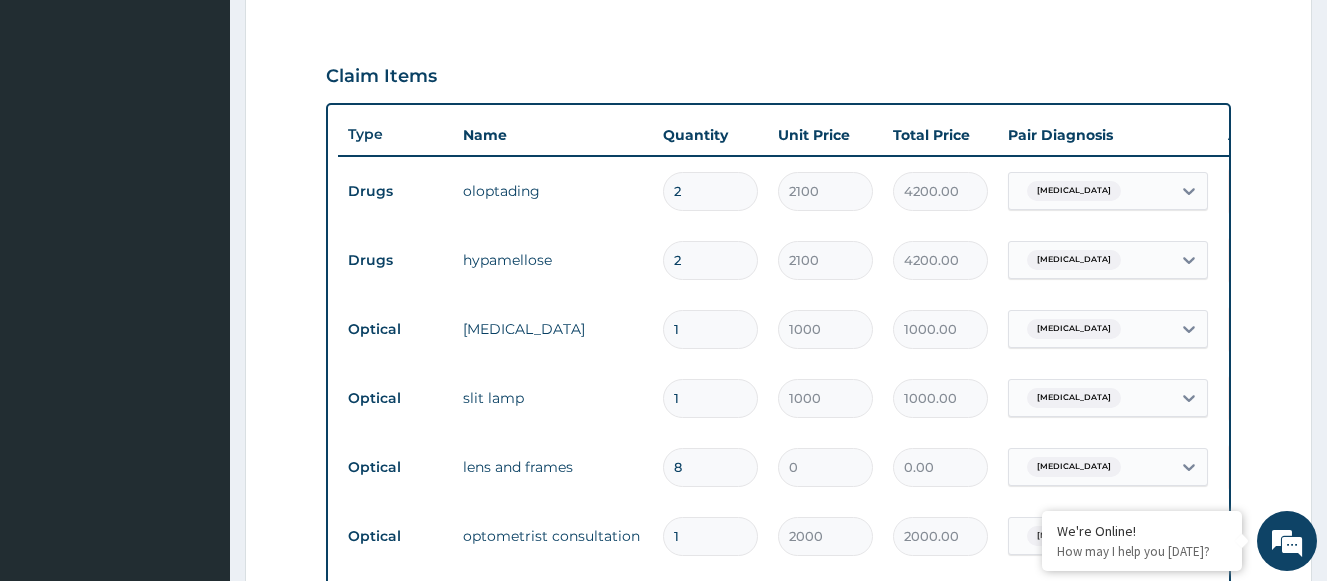 type on "2100.00" 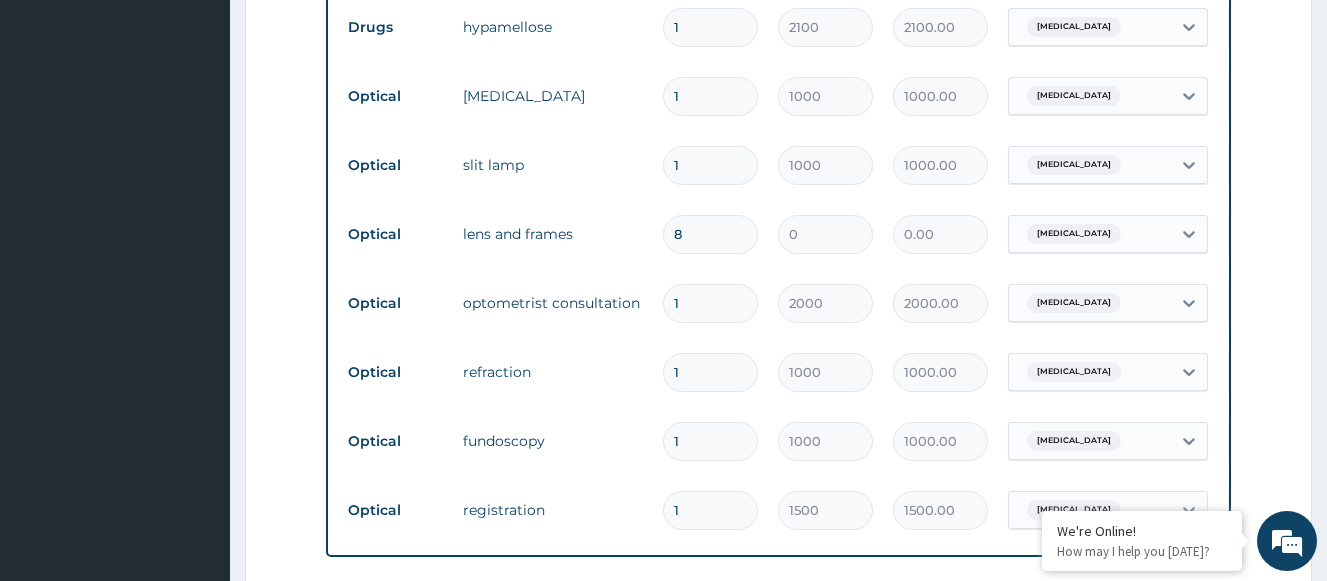 scroll, scrollTop: 741, scrollLeft: 0, axis: vertical 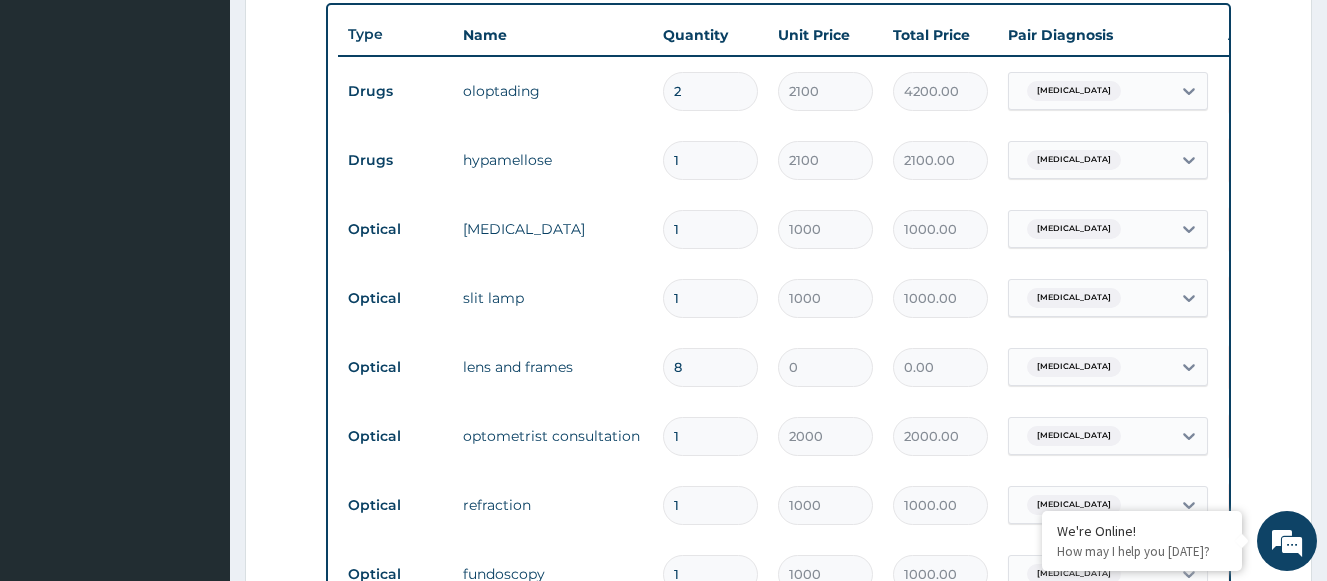 type on "2" 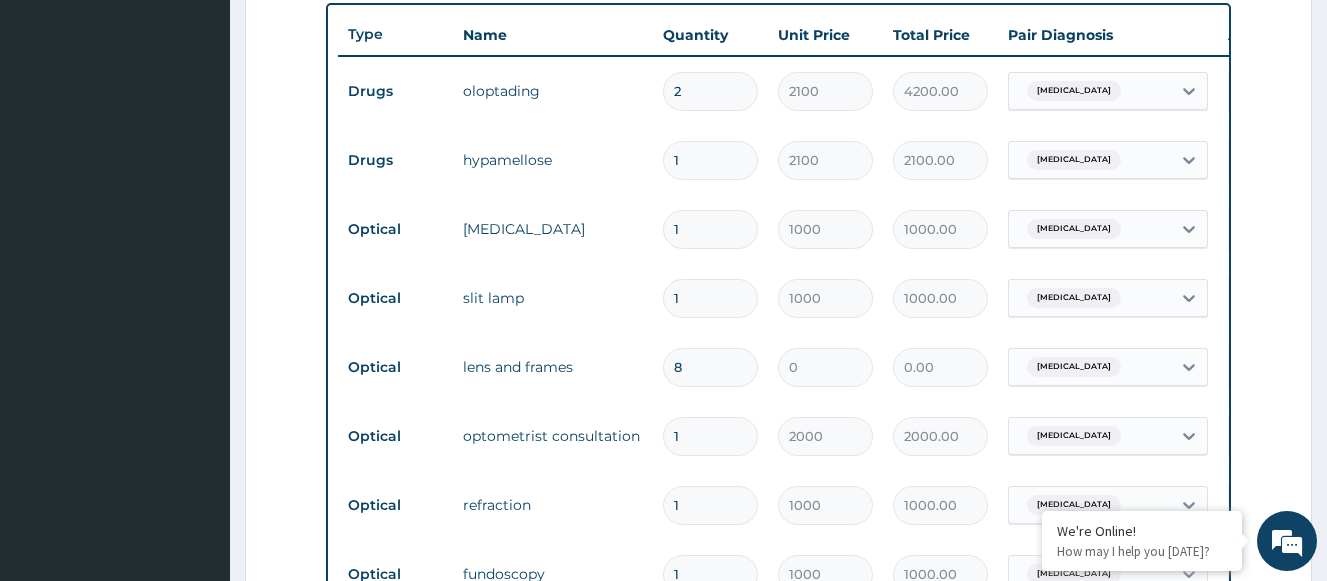 type on "4200.00" 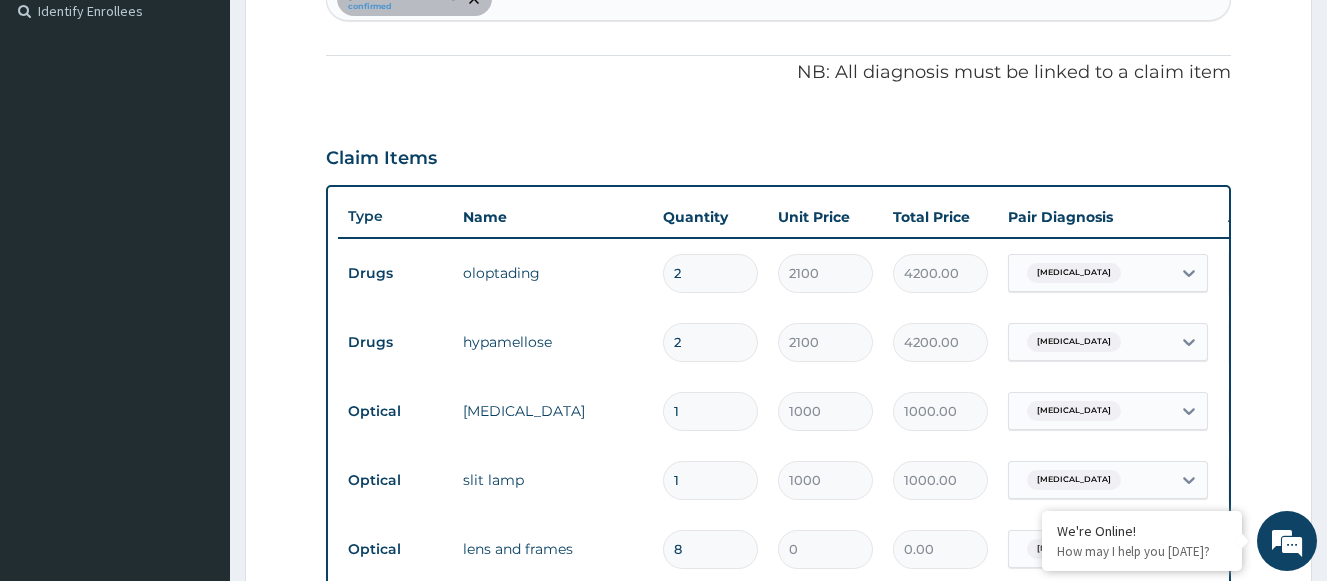 scroll, scrollTop: 541, scrollLeft: 0, axis: vertical 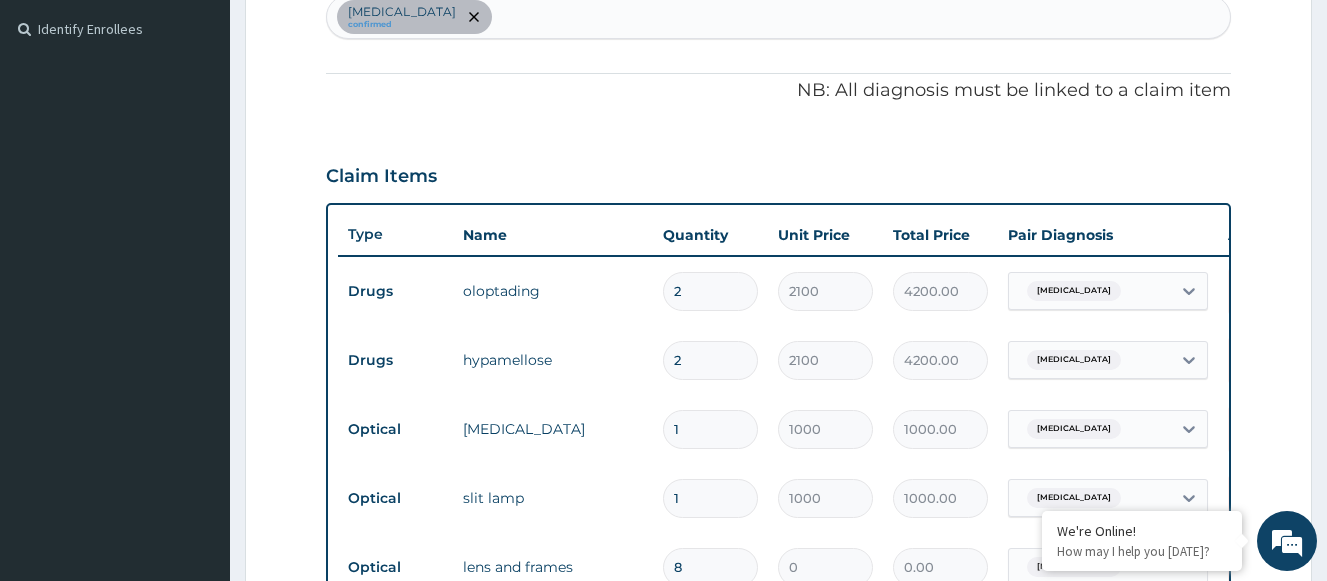 click on "1" at bounding box center (710, 429) 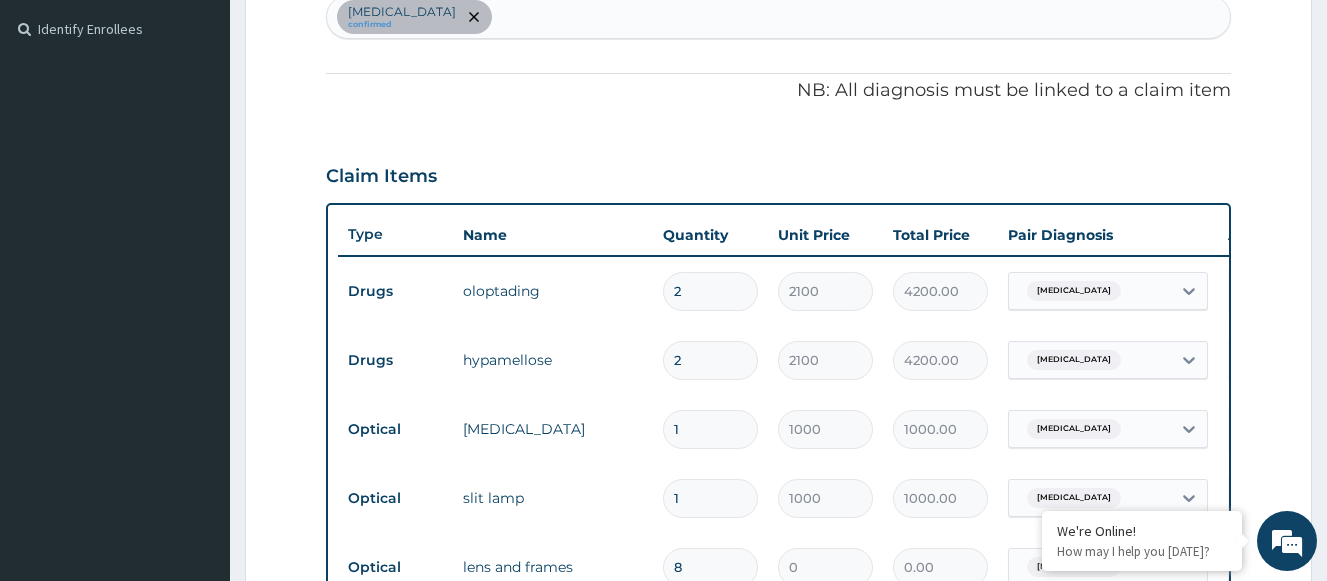 drag, startPoint x: 698, startPoint y: 368, endPoint x: 667, endPoint y: 366, distance: 31.06445 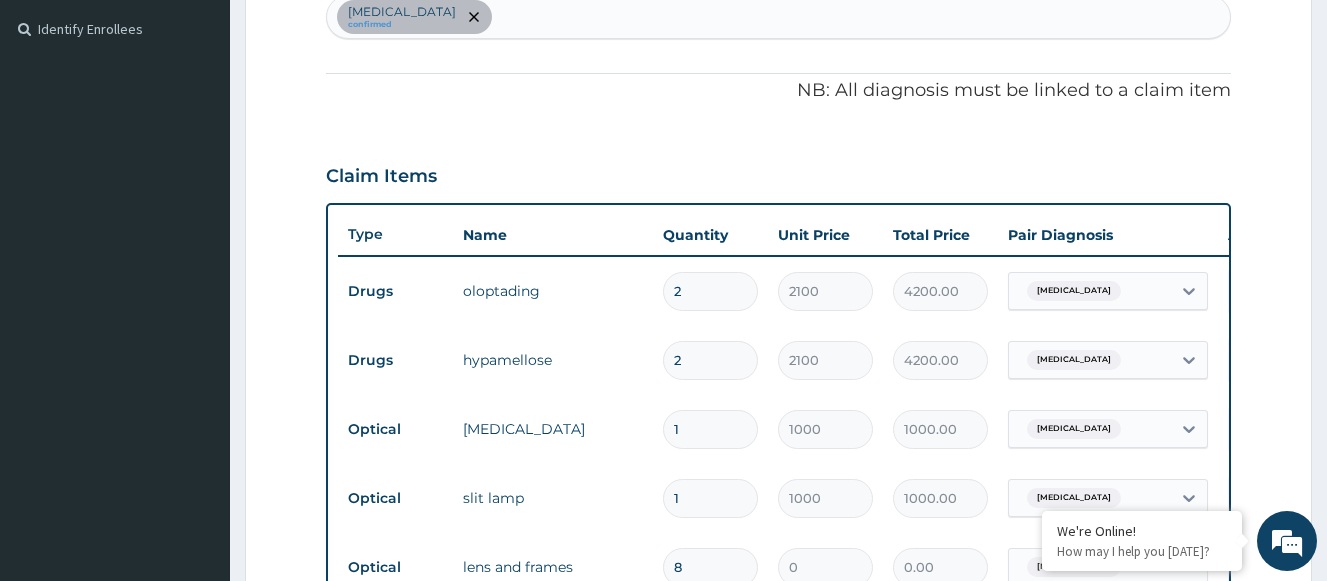 click on "2" at bounding box center (710, 360) 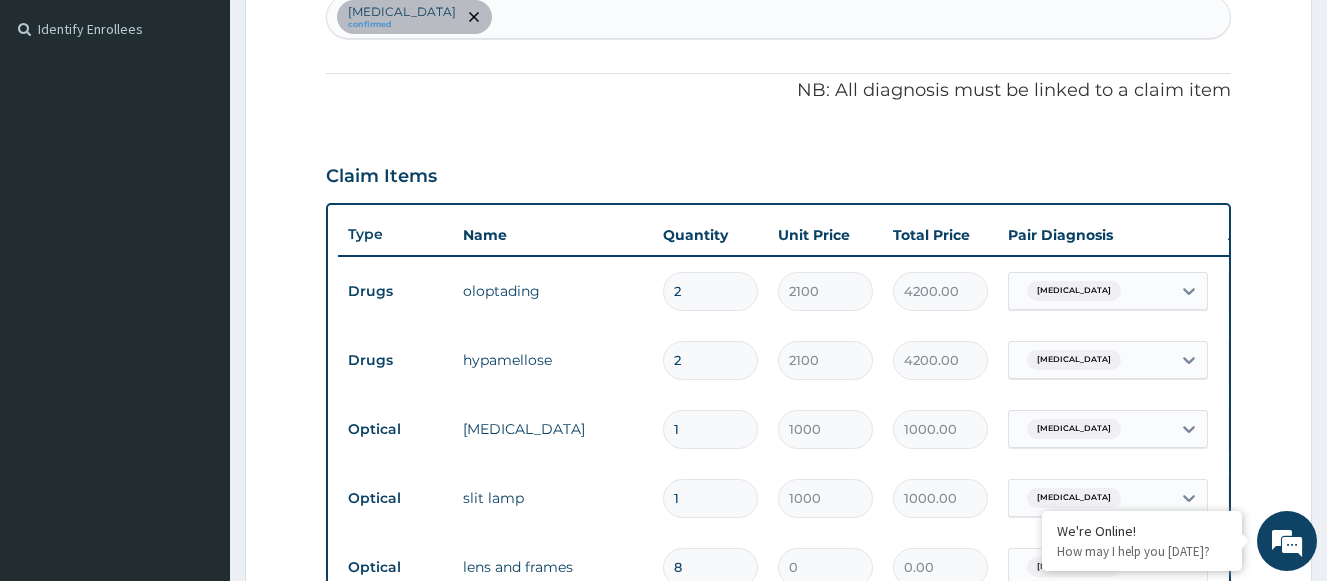 type on "1" 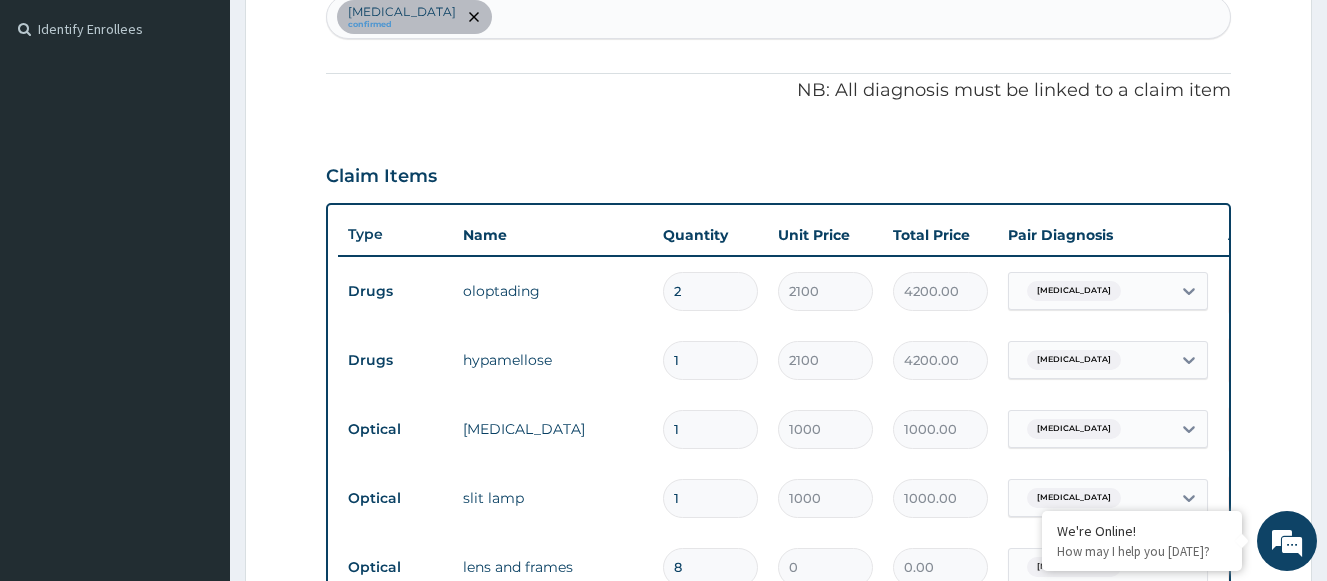 type on "2100.00" 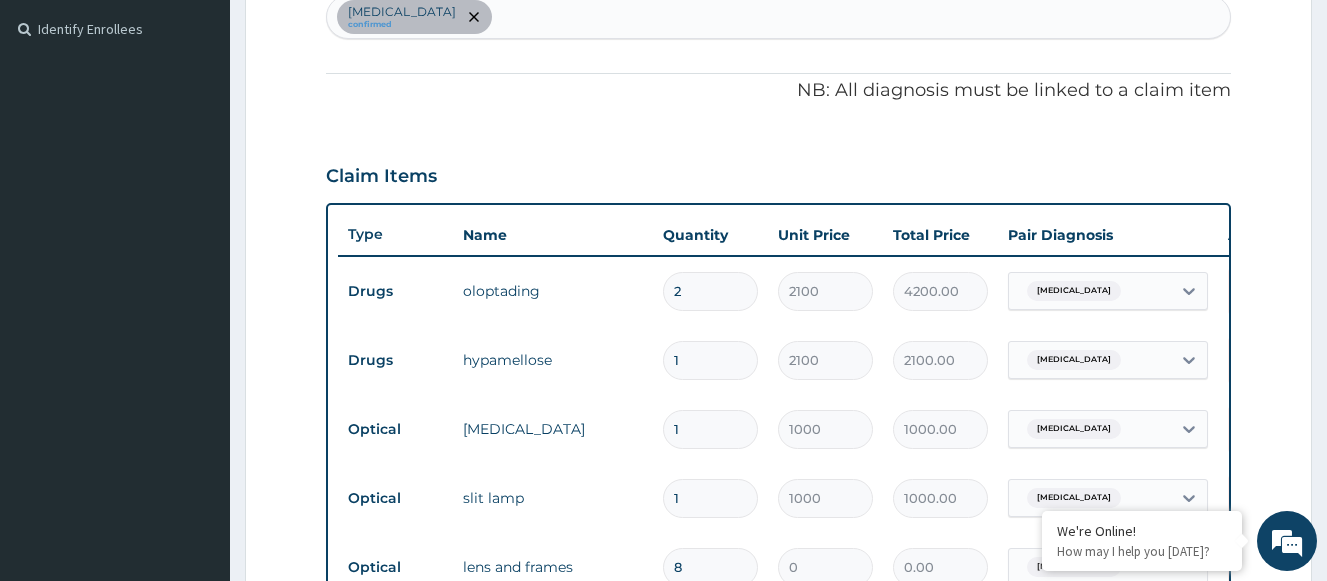 type on "1" 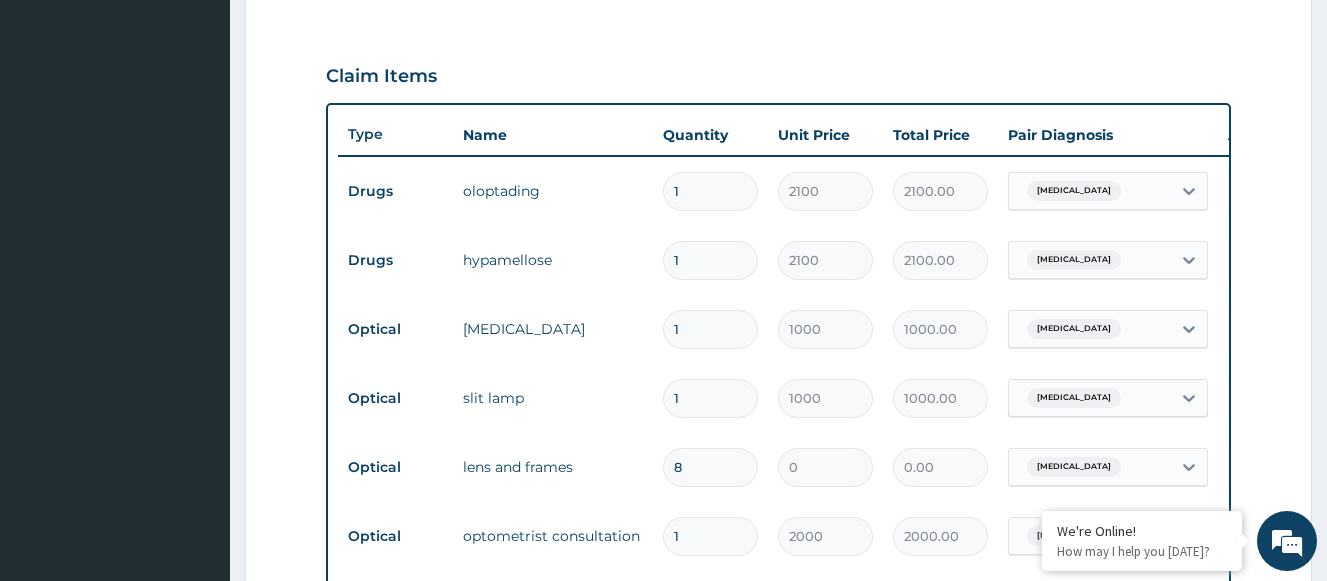 scroll, scrollTop: 741, scrollLeft: 0, axis: vertical 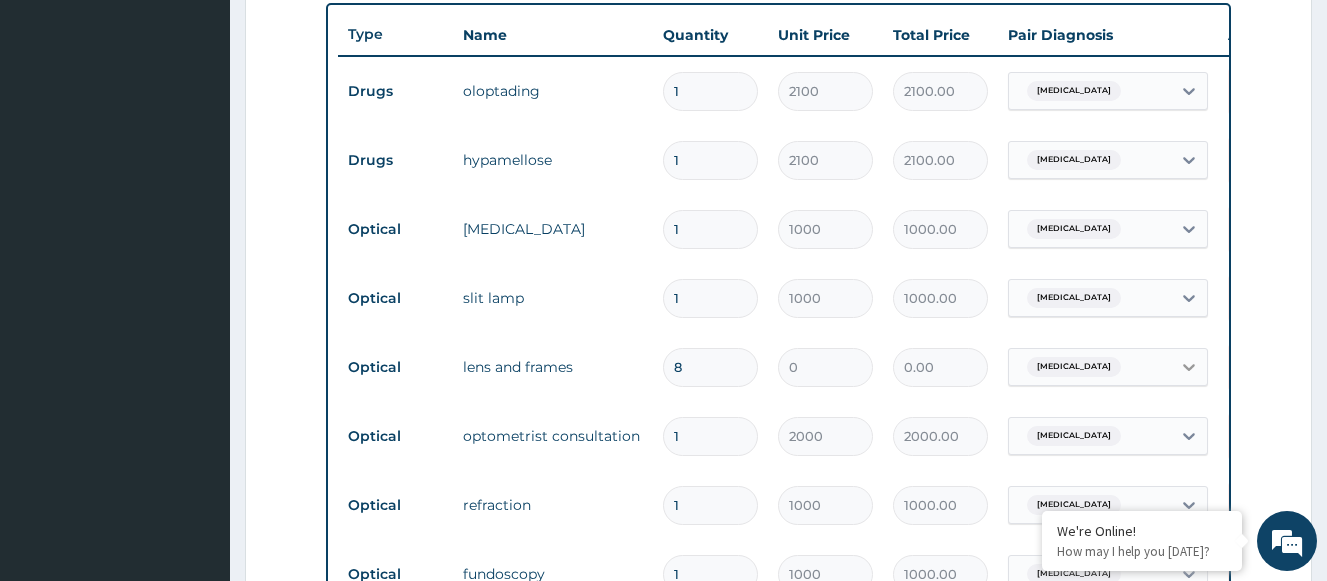 type on "1" 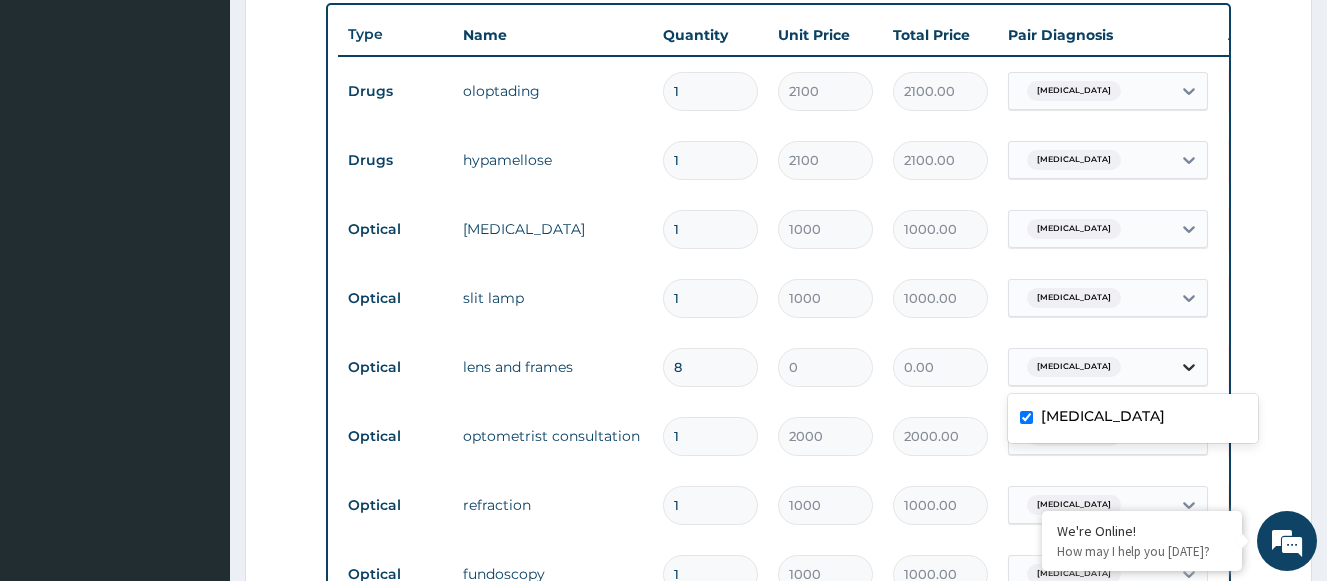 click 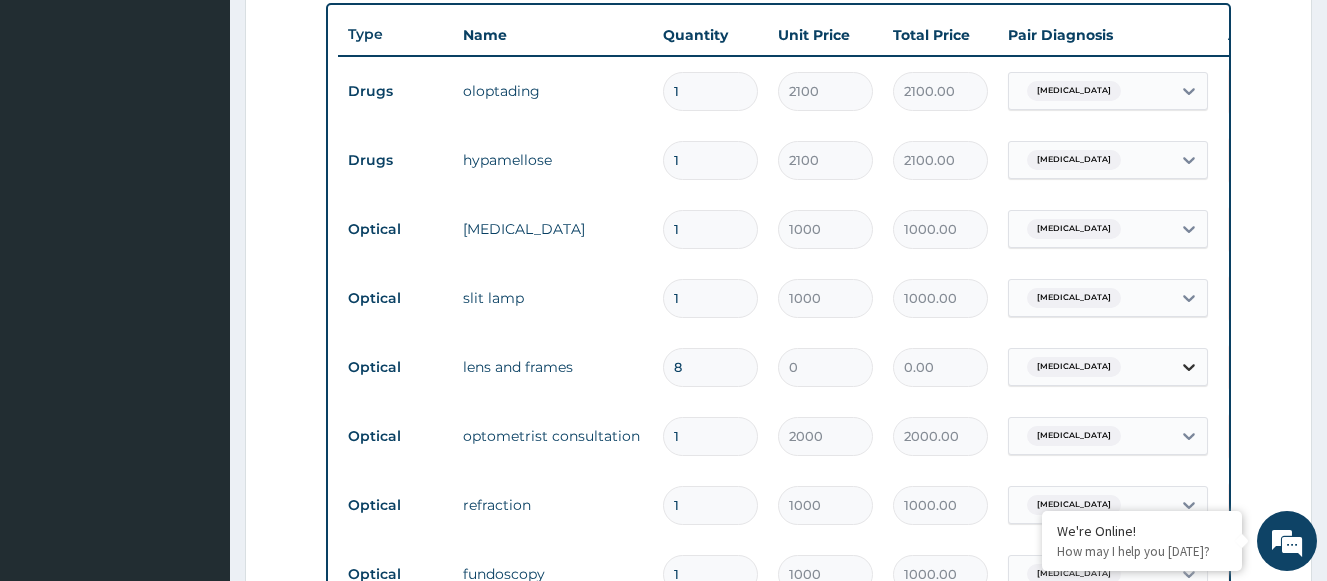 click 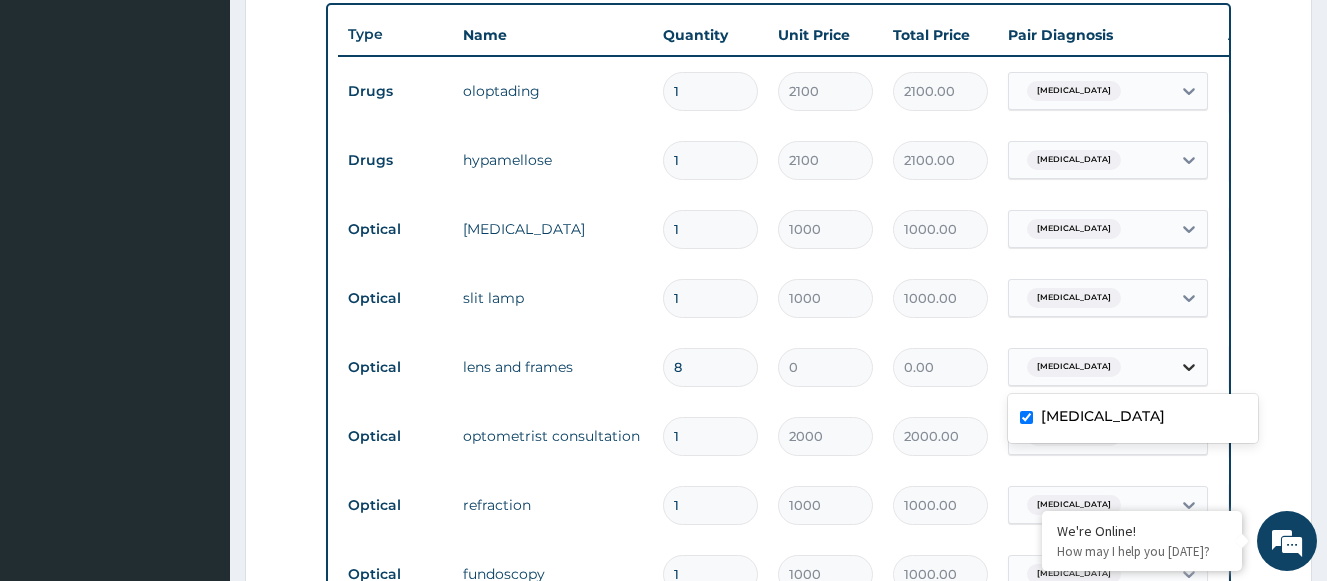 click 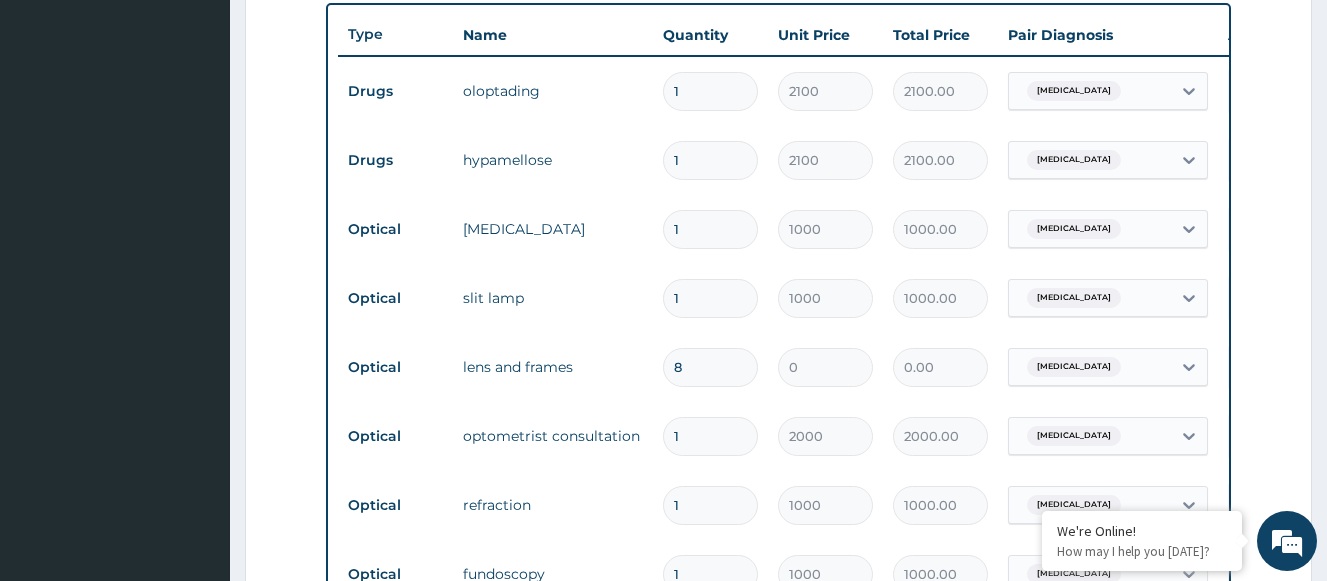 click on "8" at bounding box center (710, 367) 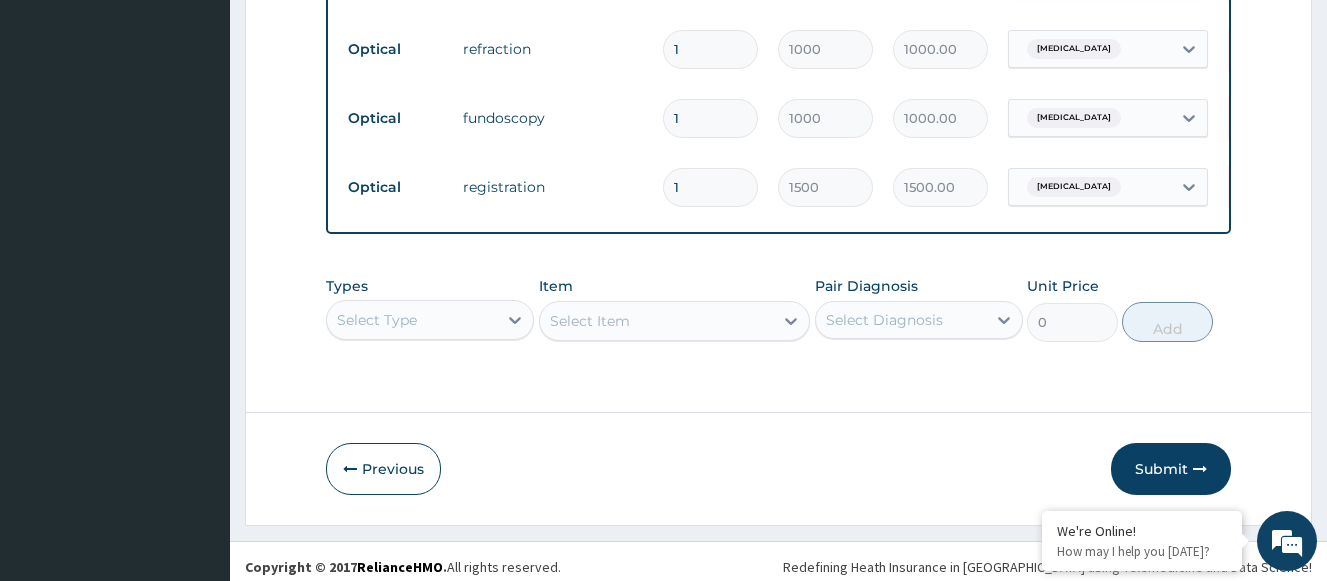 scroll, scrollTop: 1223, scrollLeft: 0, axis: vertical 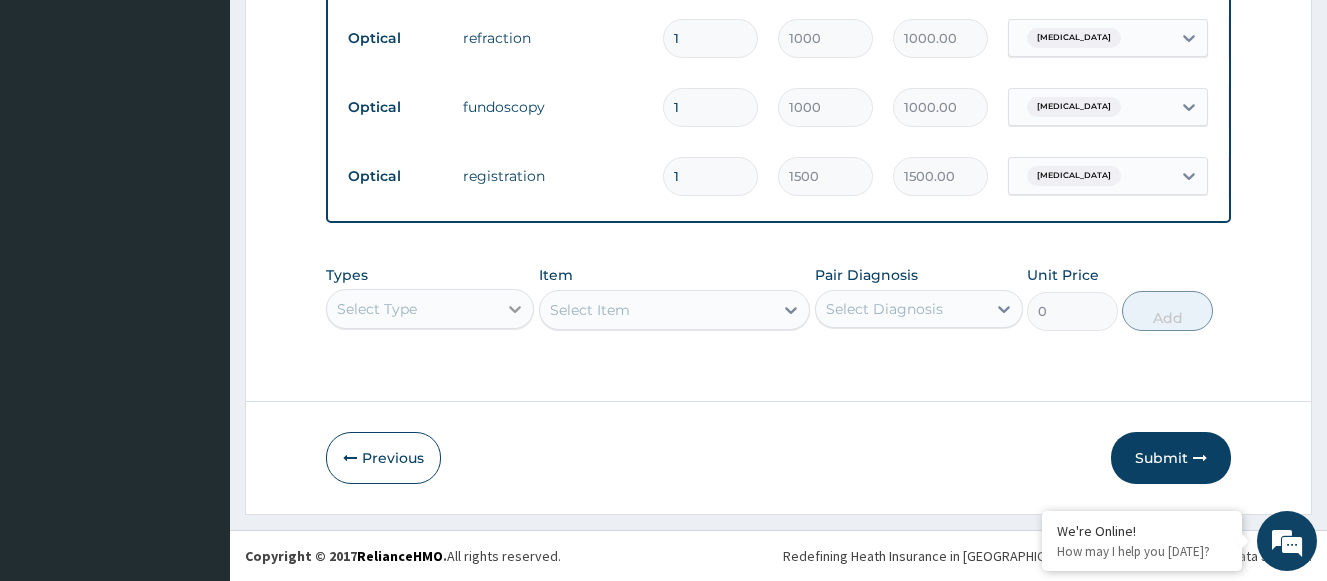 click on "Select Type" at bounding box center [430, 309] 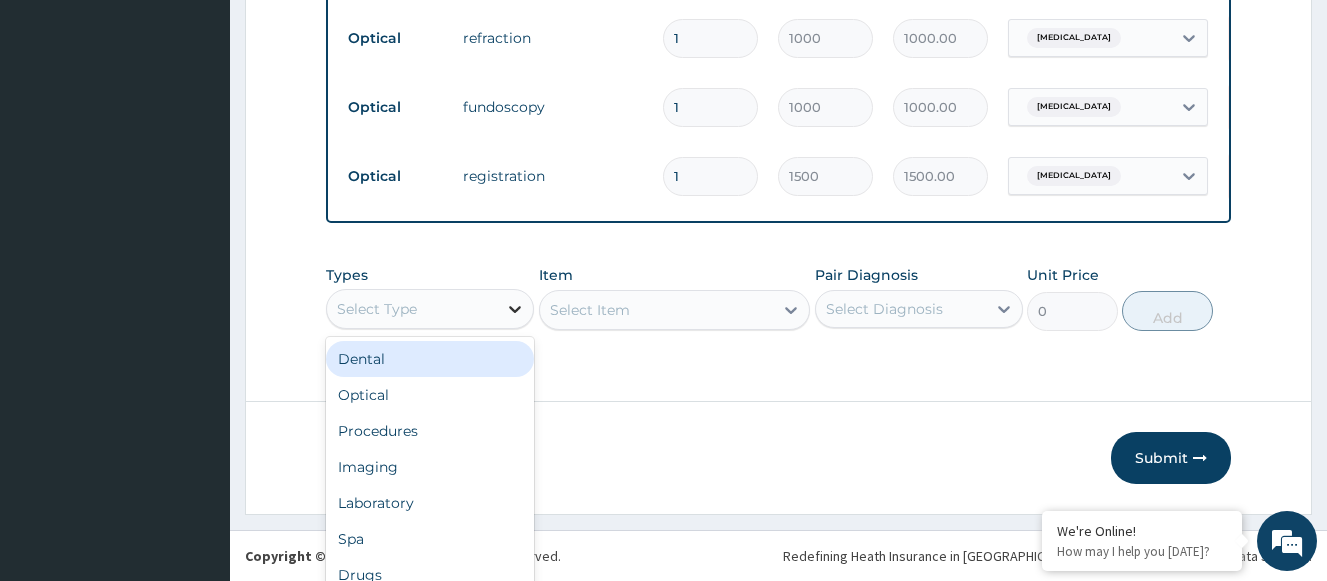 scroll, scrollTop: 56, scrollLeft: 0, axis: vertical 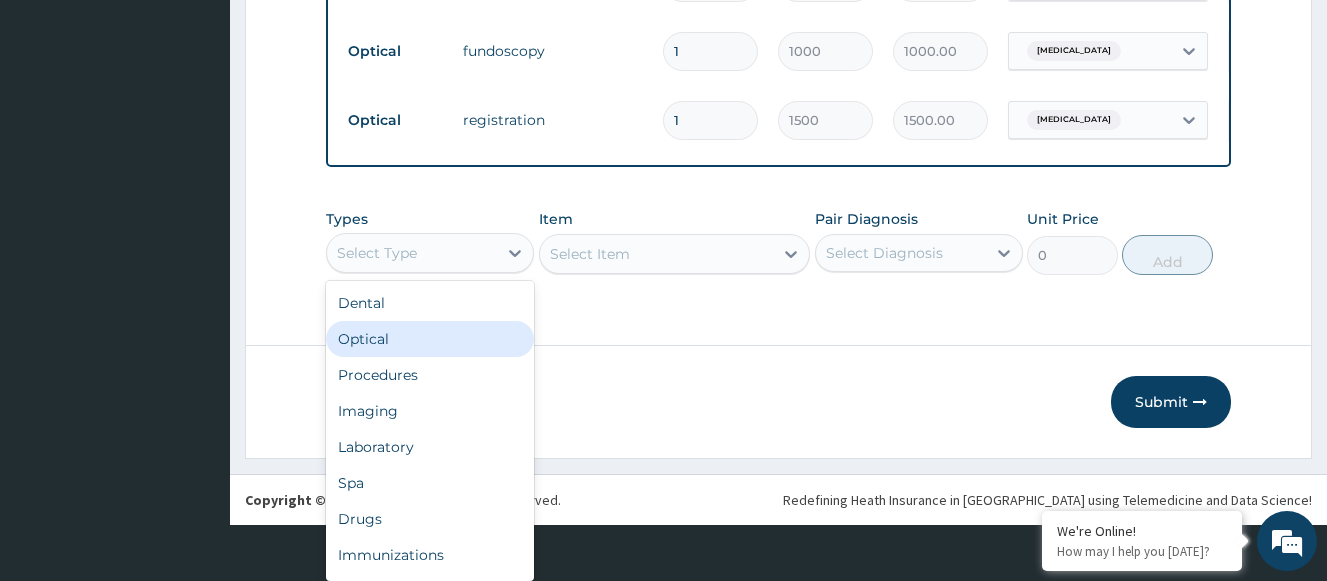 drag, startPoint x: 386, startPoint y: 339, endPoint x: 669, endPoint y: 264, distance: 292.76953 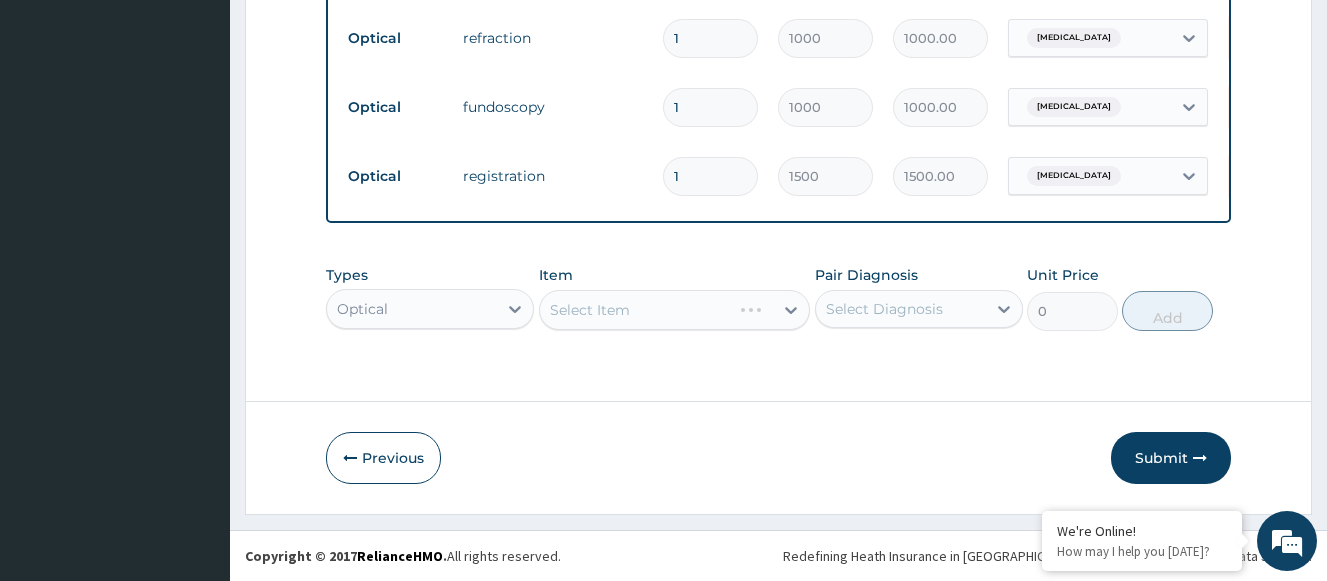 scroll, scrollTop: 0, scrollLeft: 0, axis: both 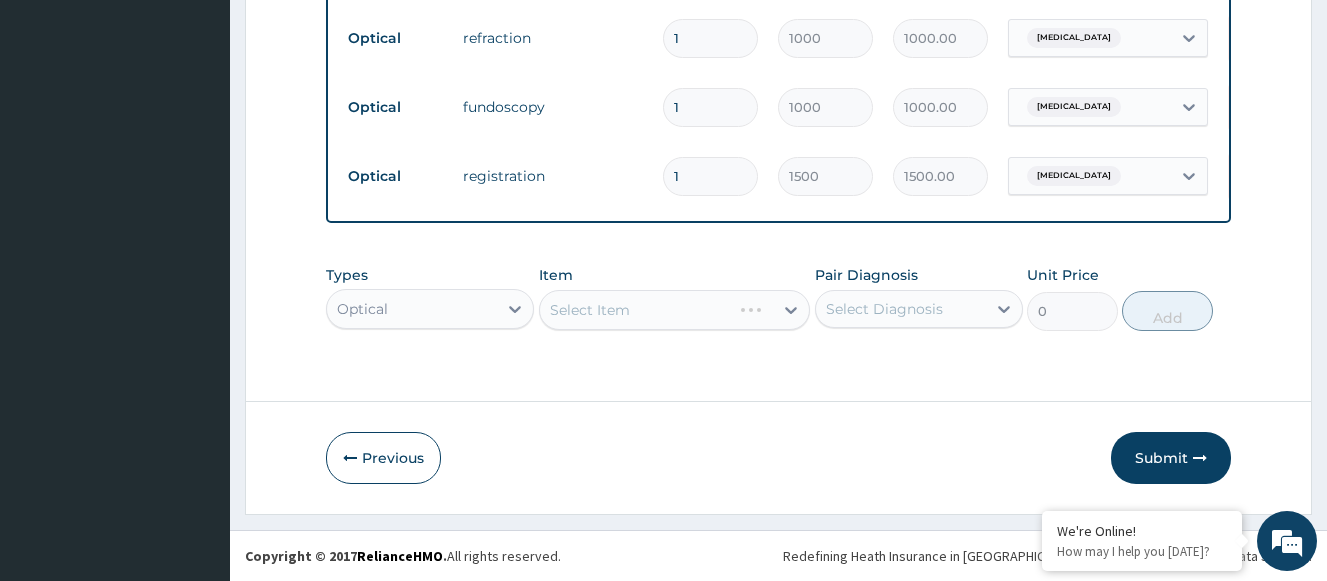click on "Select Item" at bounding box center [675, 310] 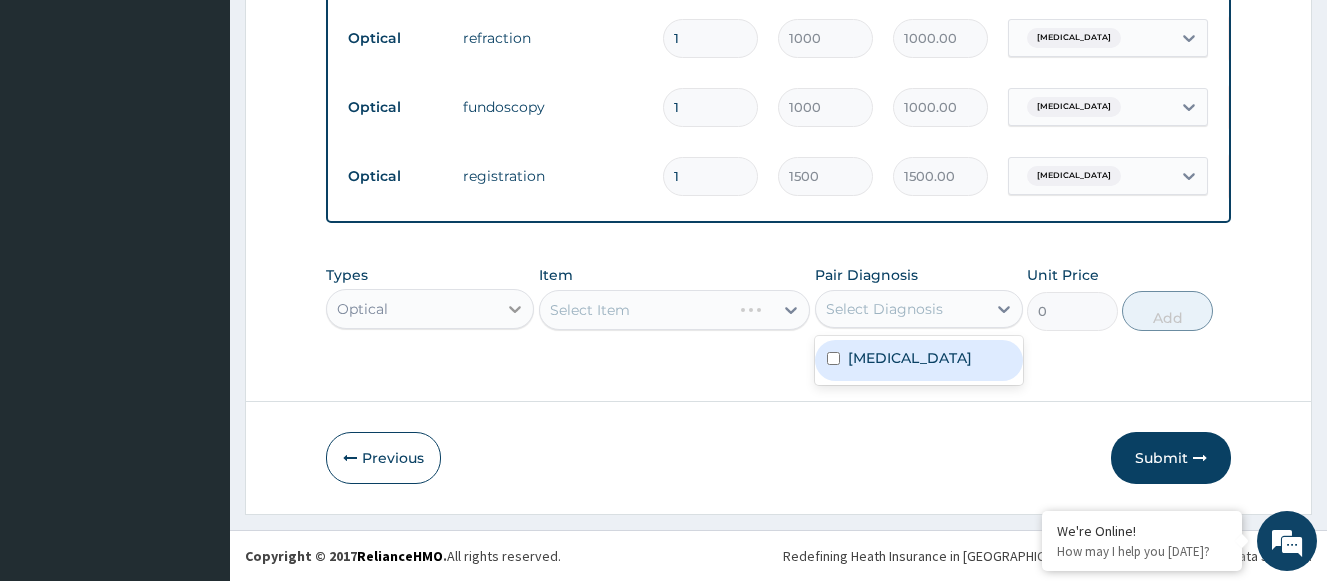 click at bounding box center [515, 309] 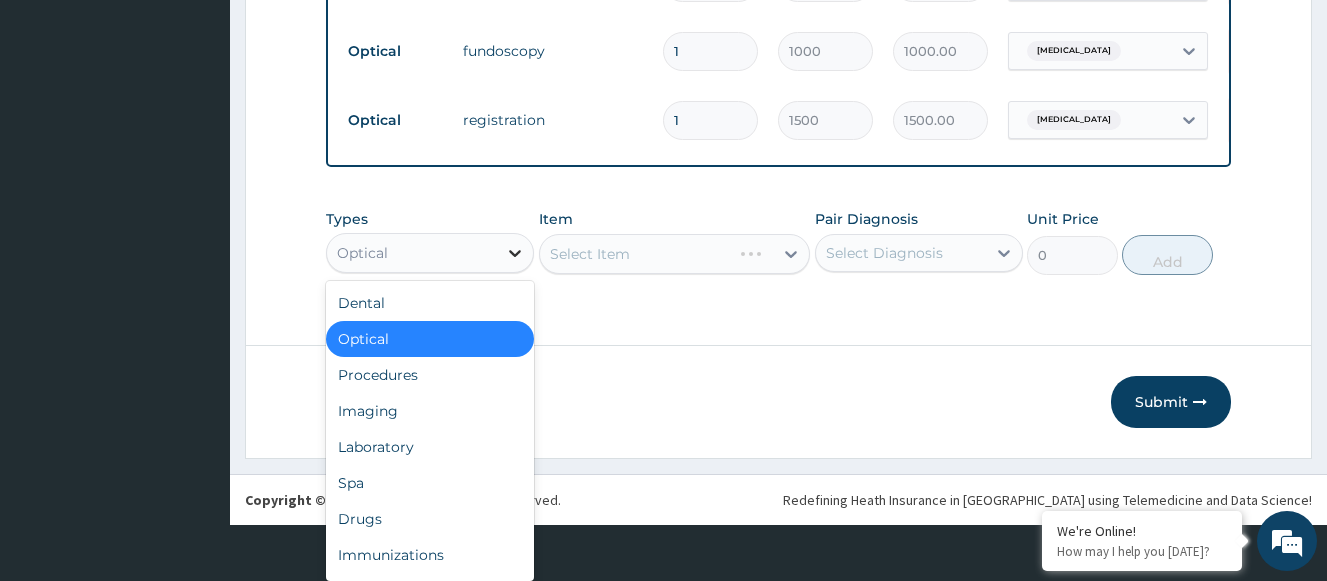 scroll, scrollTop: 56, scrollLeft: 0, axis: vertical 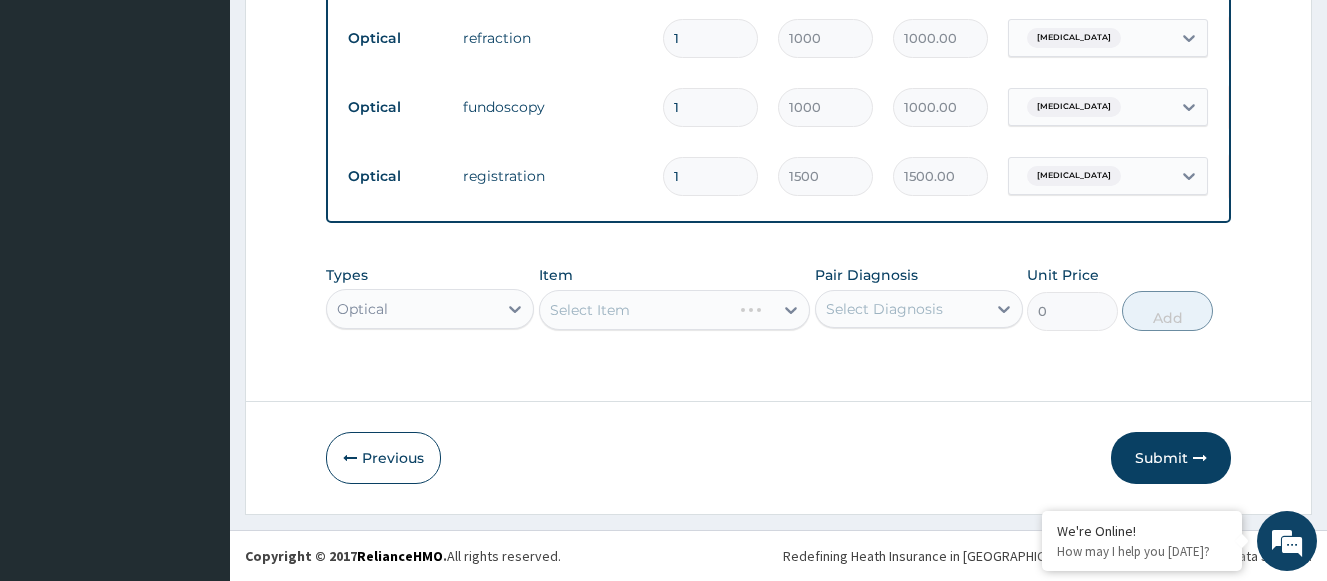 click on "Types Optical Item Select Item Pair Diagnosis Select Diagnosis Unit Price 0 Add" at bounding box center [778, 298] 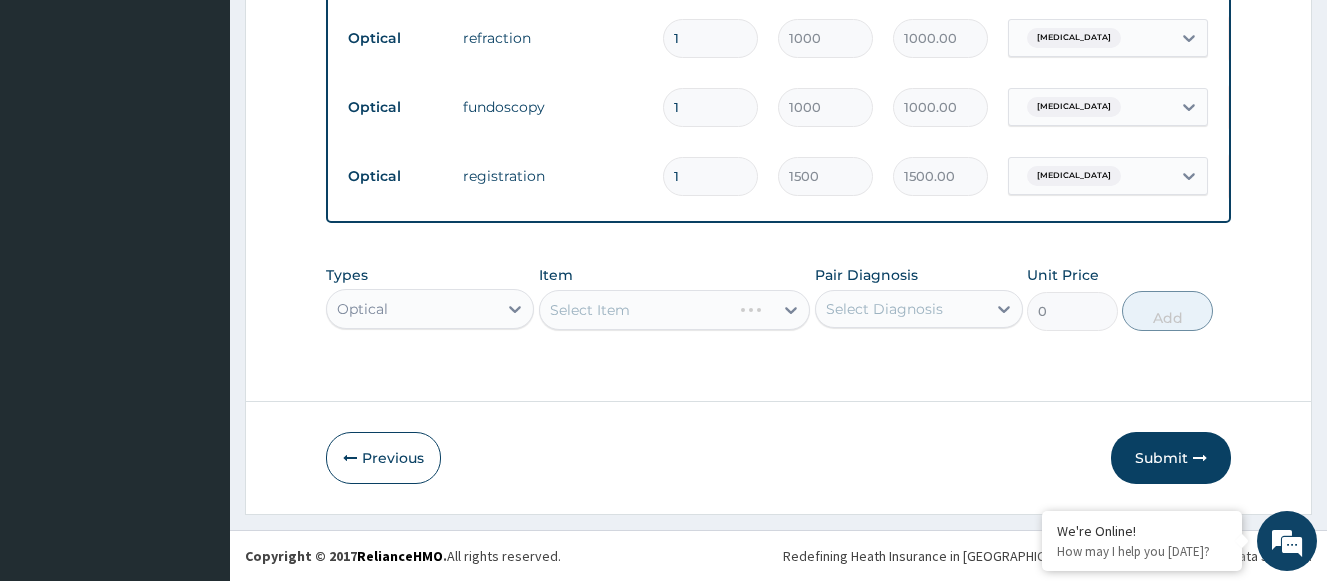 scroll, scrollTop: 0, scrollLeft: 0, axis: both 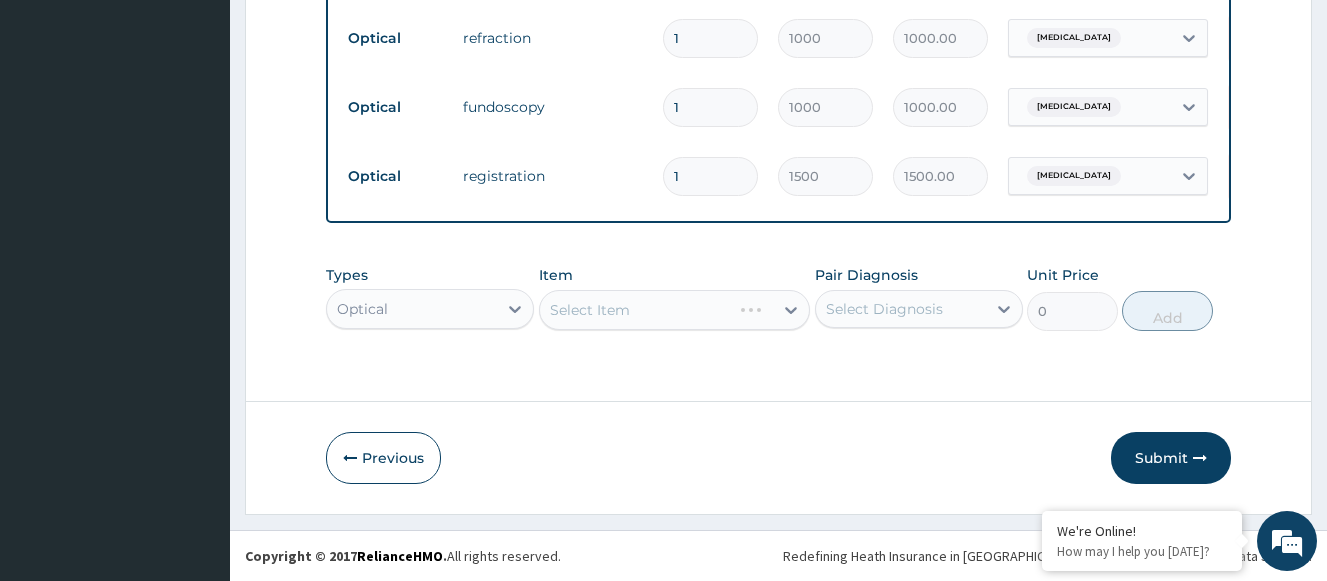 click on "Select Item" at bounding box center (675, 310) 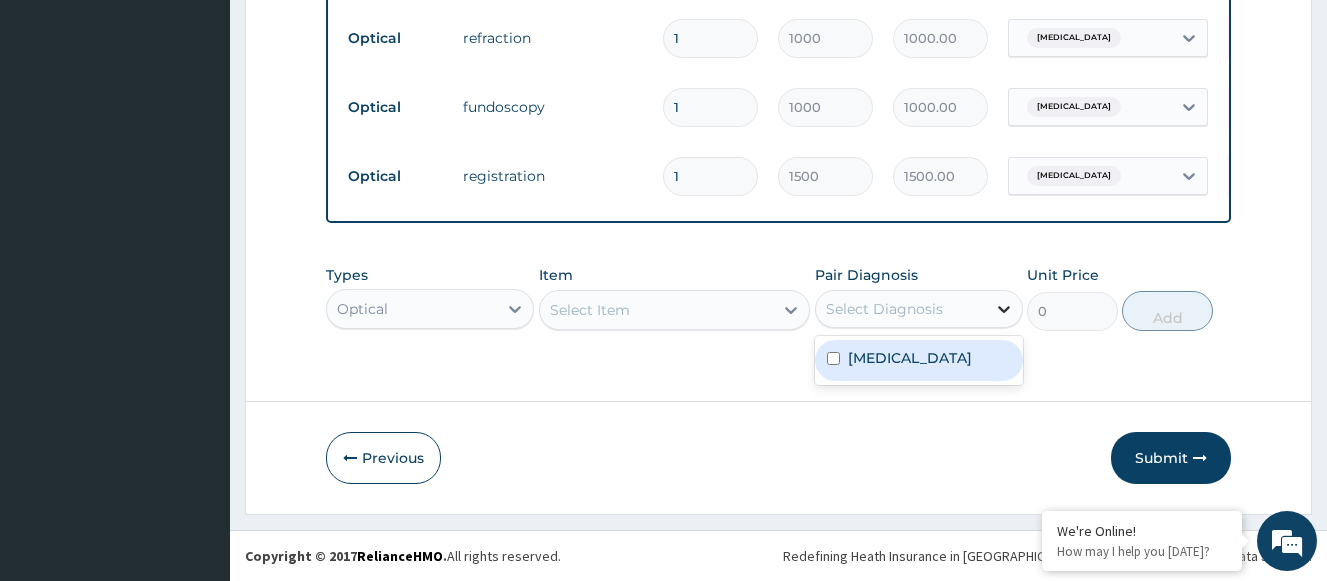 click 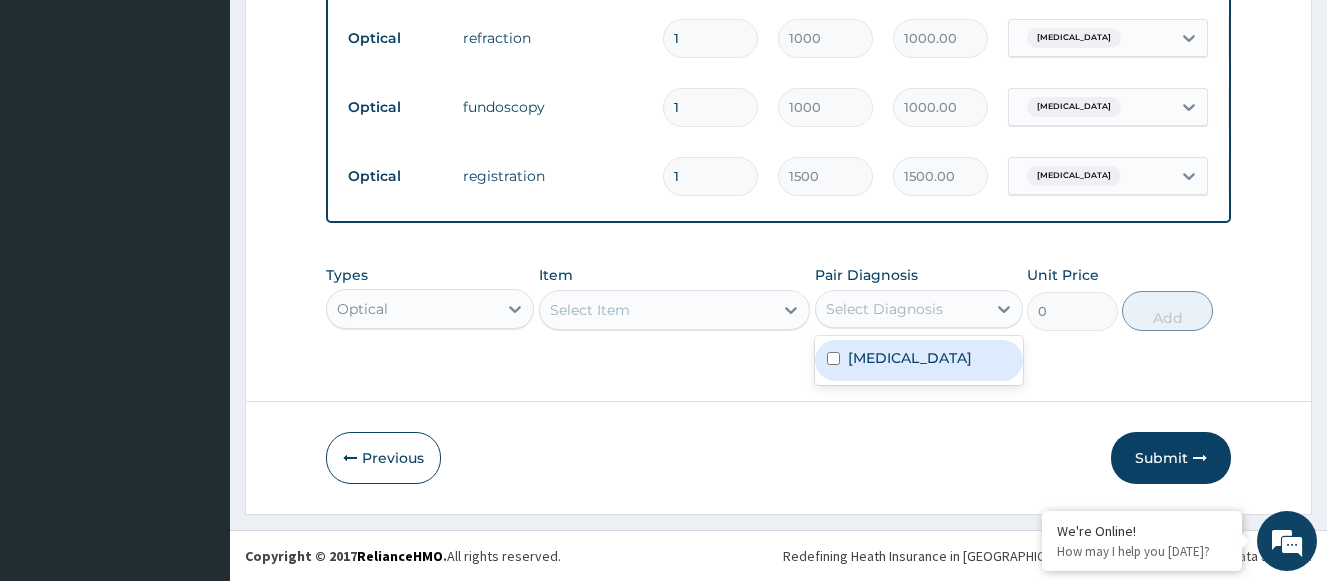 click on "Presbyopia" at bounding box center [910, 358] 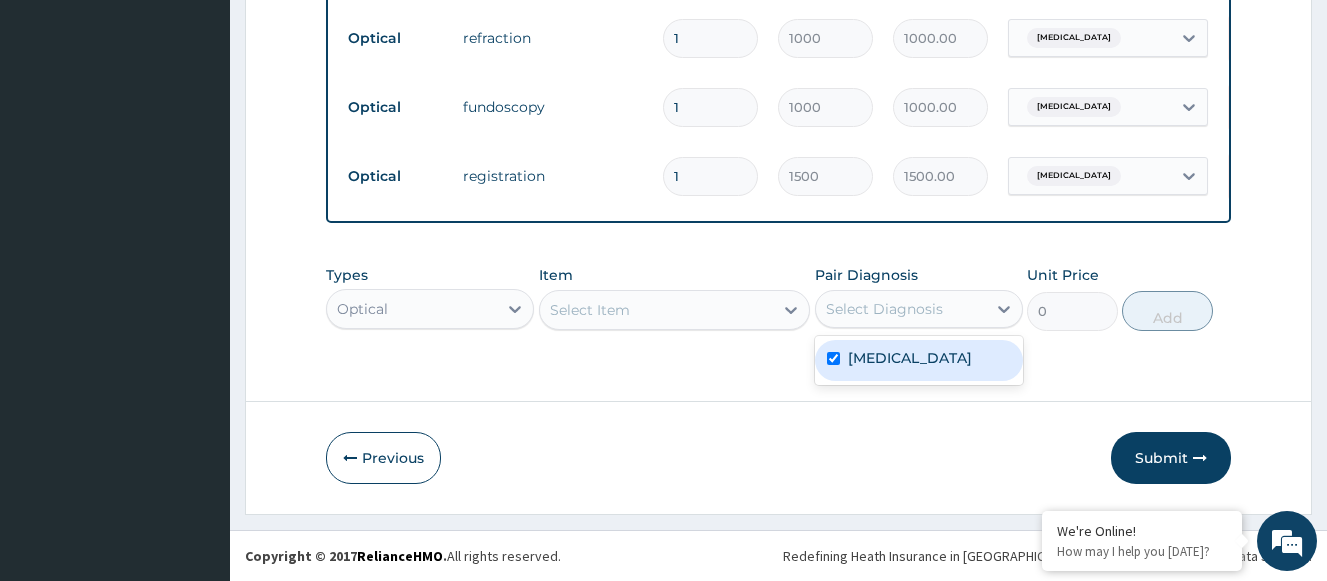 checkbox on "true" 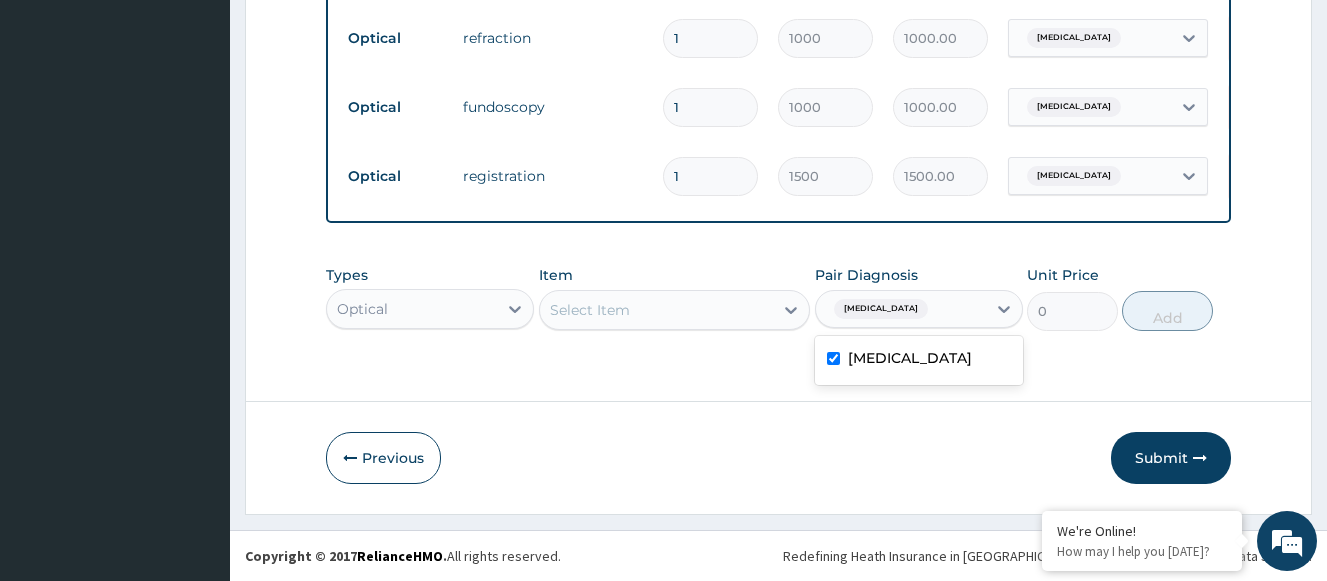 click on "Select Item" at bounding box center [675, 310] 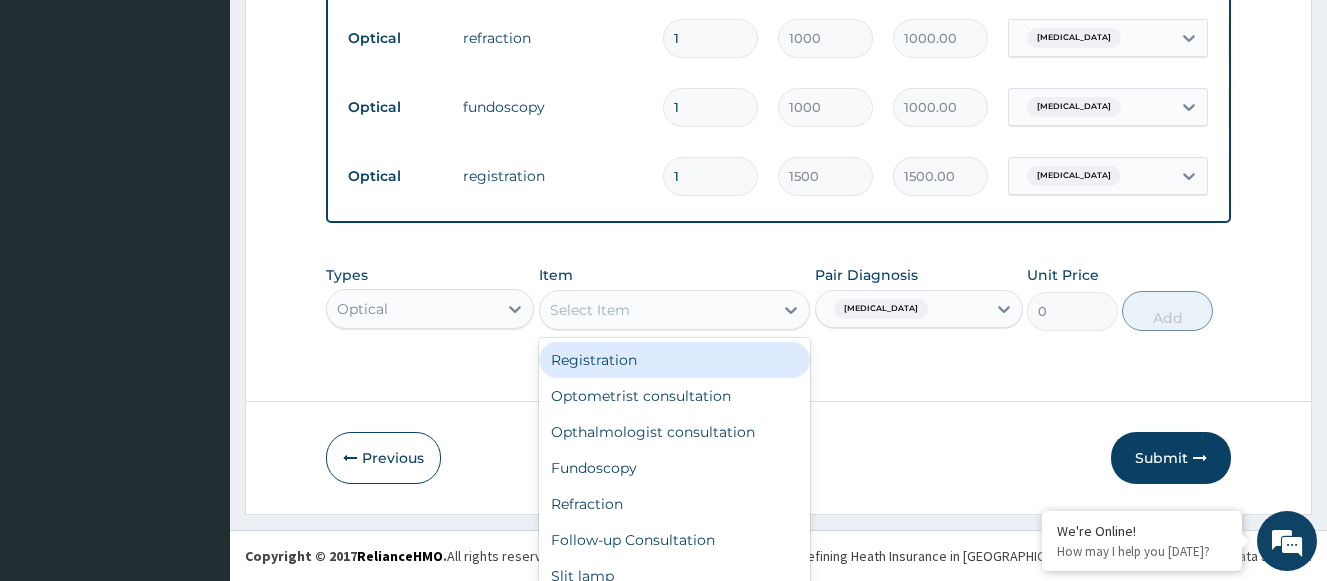 scroll, scrollTop: 57, scrollLeft: 0, axis: vertical 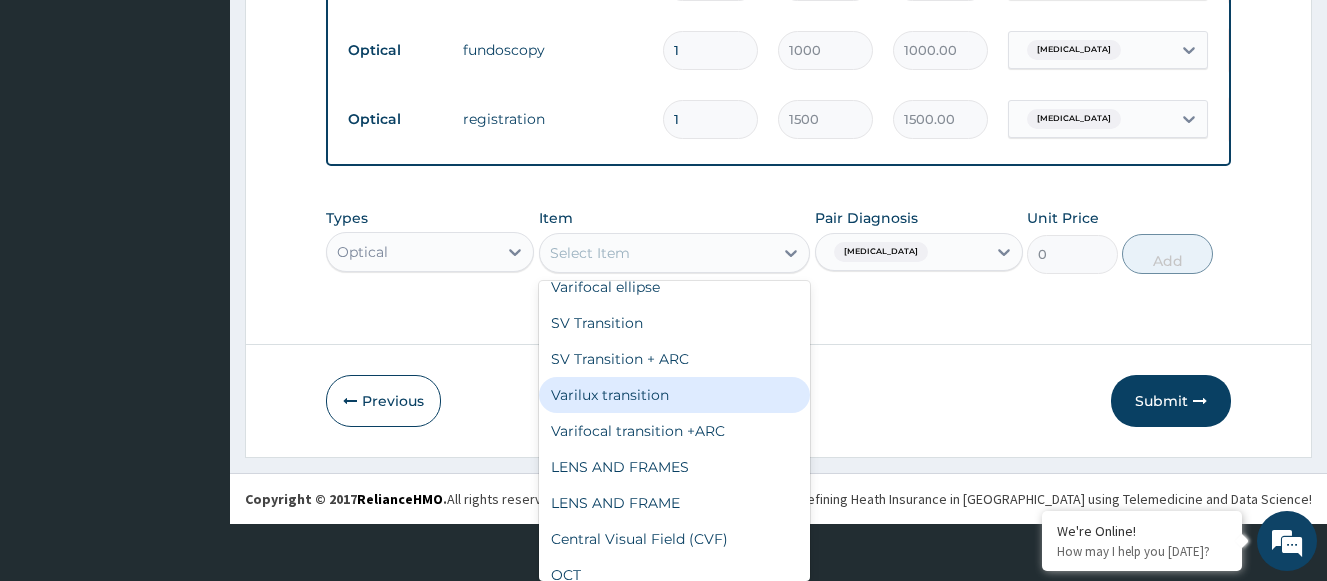 click on "Varilux transition" at bounding box center (675, 395) 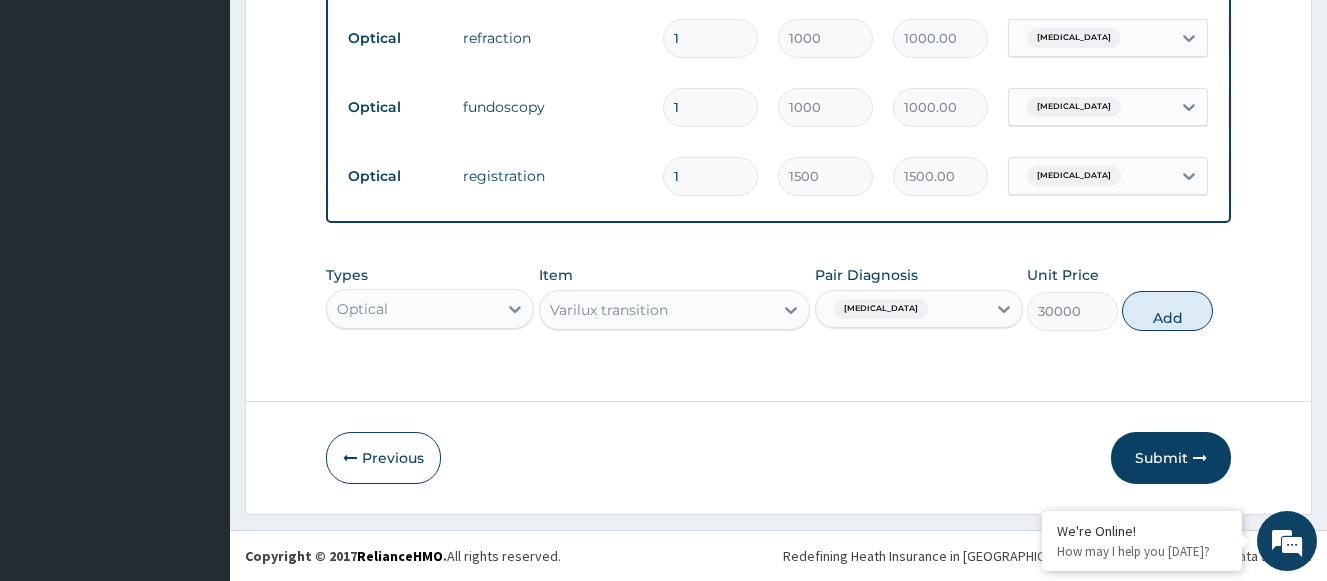 scroll, scrollTop: 0, scrollLeft: 0, axis: both 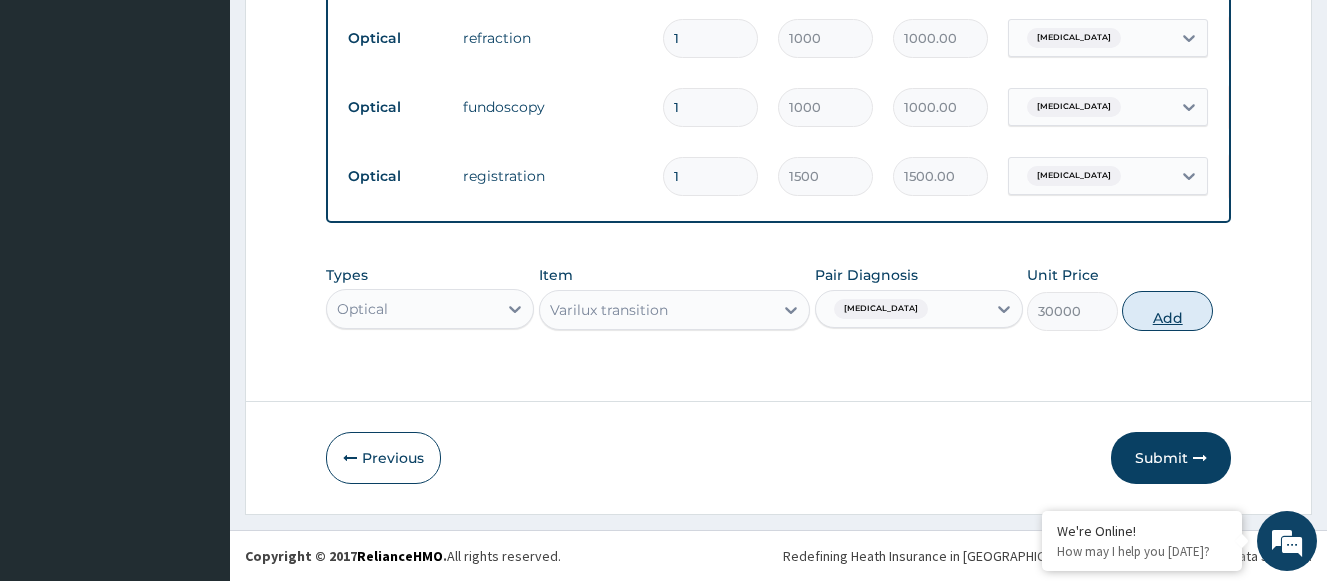 click on "Add" at bounding box center [1167, 311] 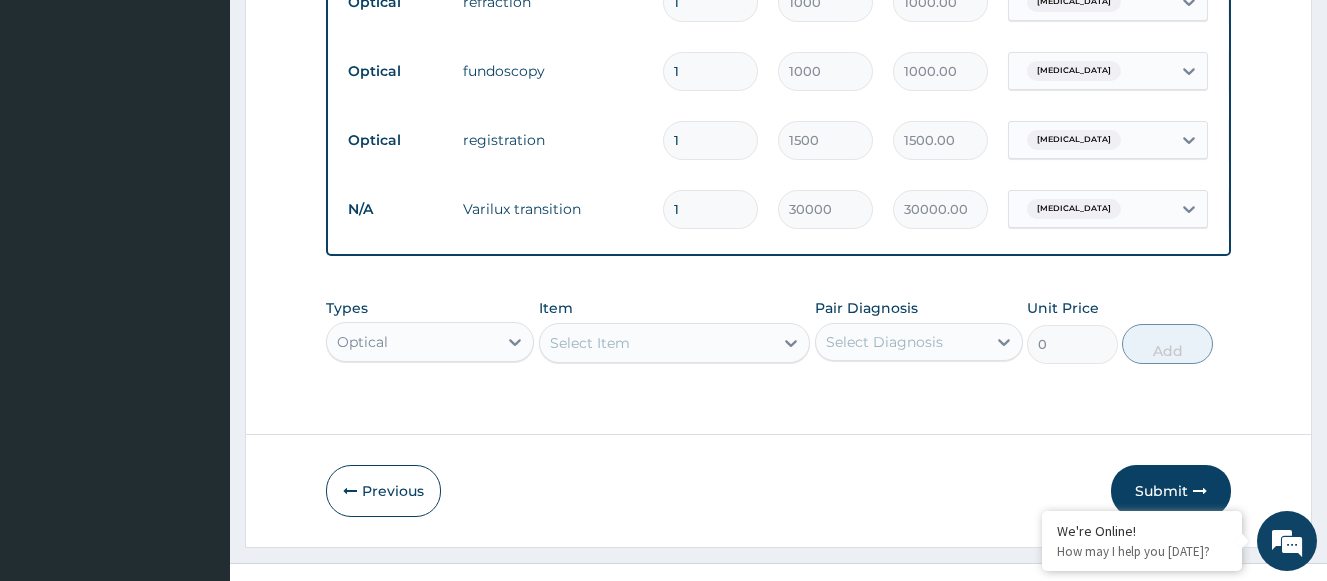 scroll, scrollTop: 1292, scrollLeft: 0, axis: vertical 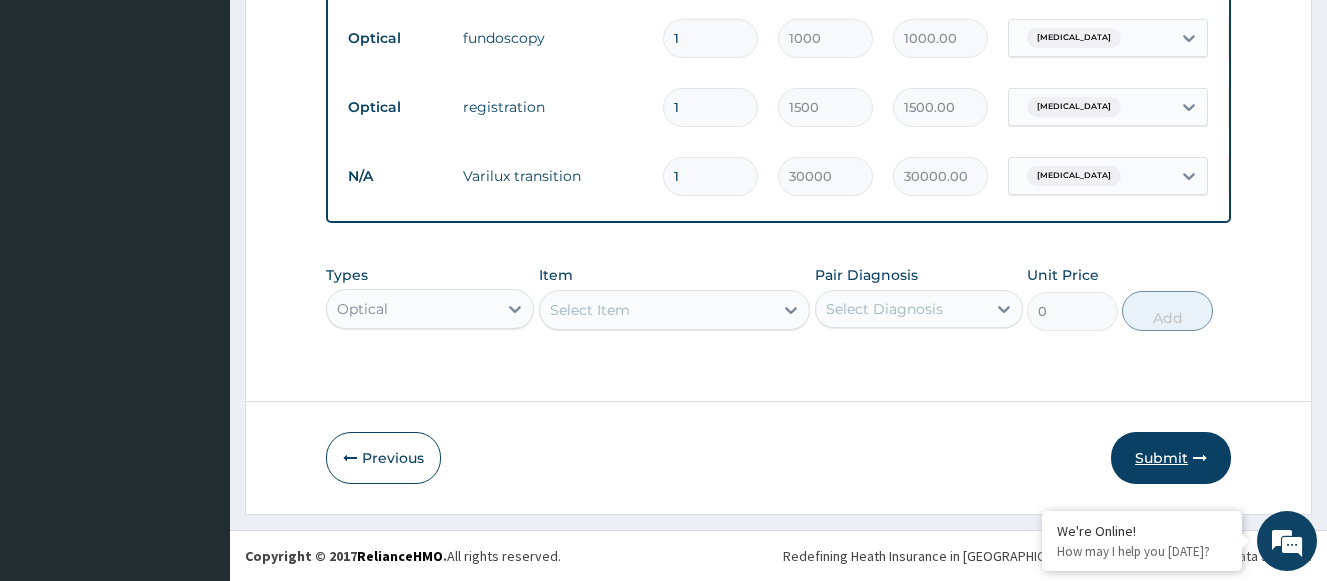 click on "Submit" at bounding box center (1171, 458) 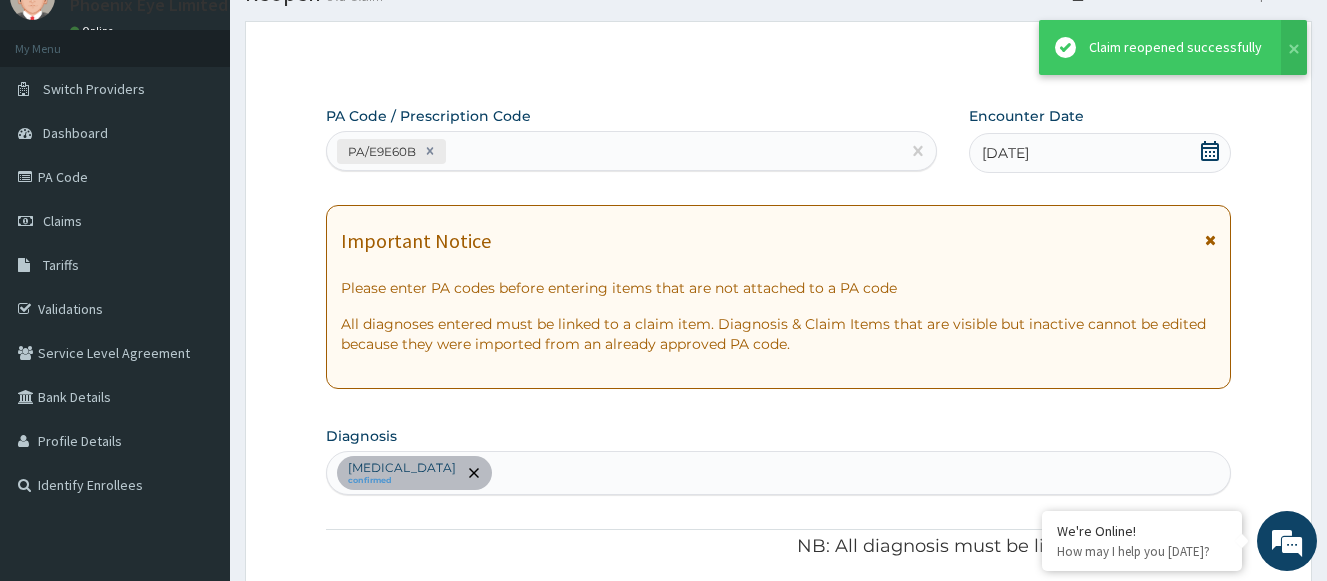 scroll, scrollTop: 1292, scrollLeft: 0, axis: vertical 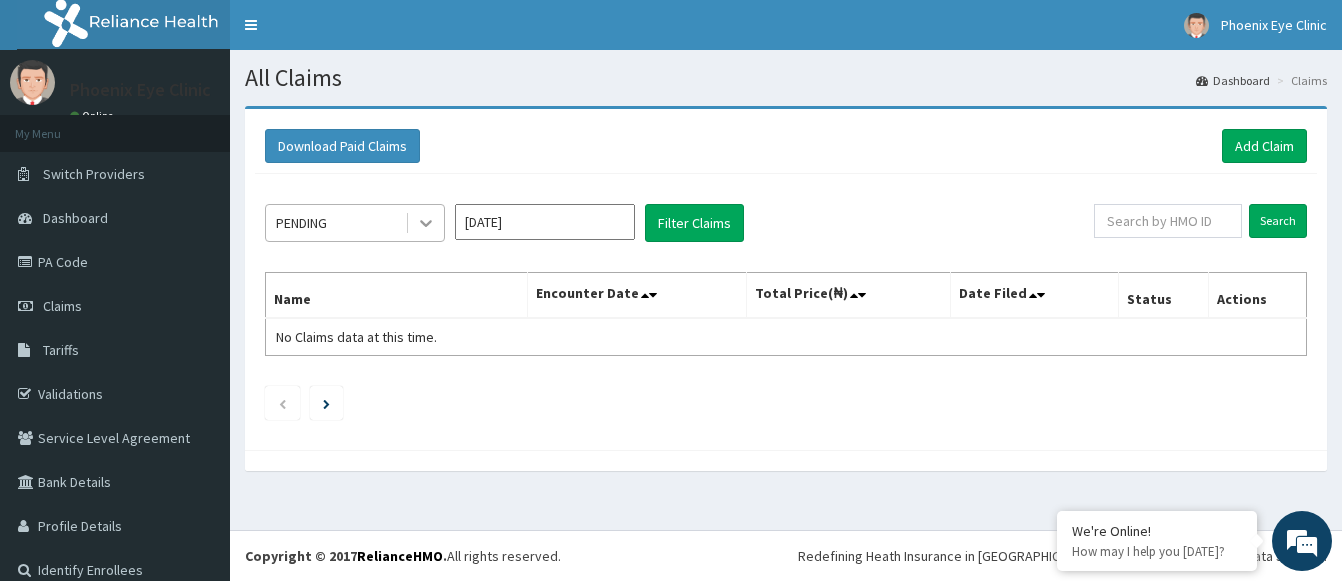 click 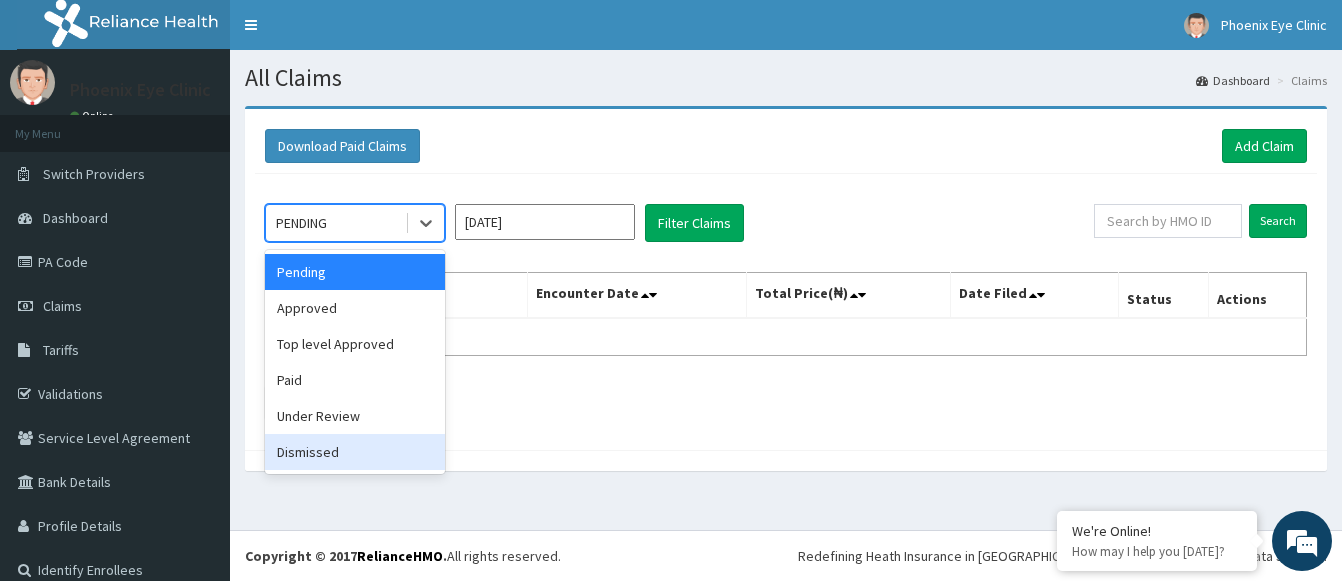 click on "Dismissed" at bounding box center [355, 452] 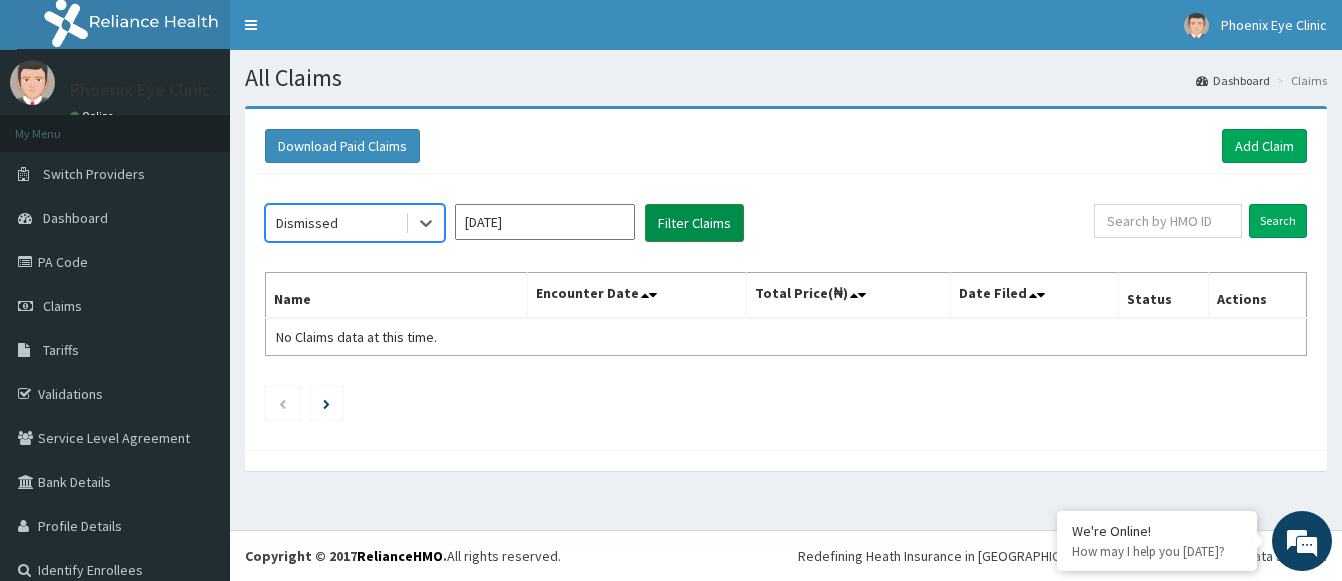 click on "Filter Claims" at bounding box center [694, 223] 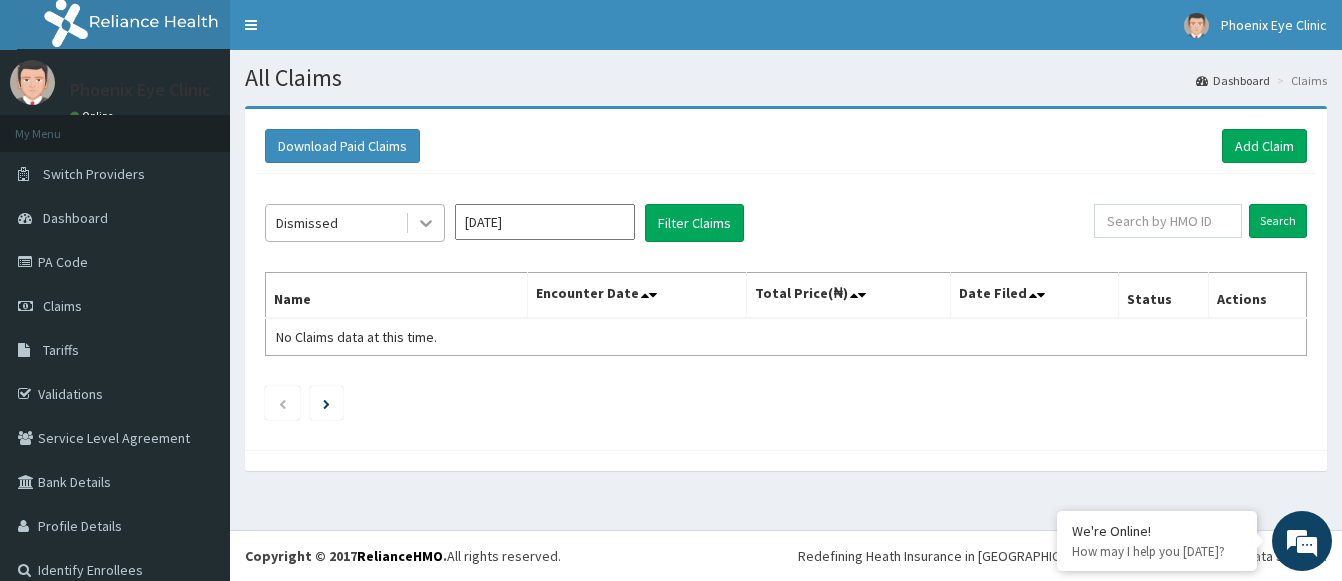 click 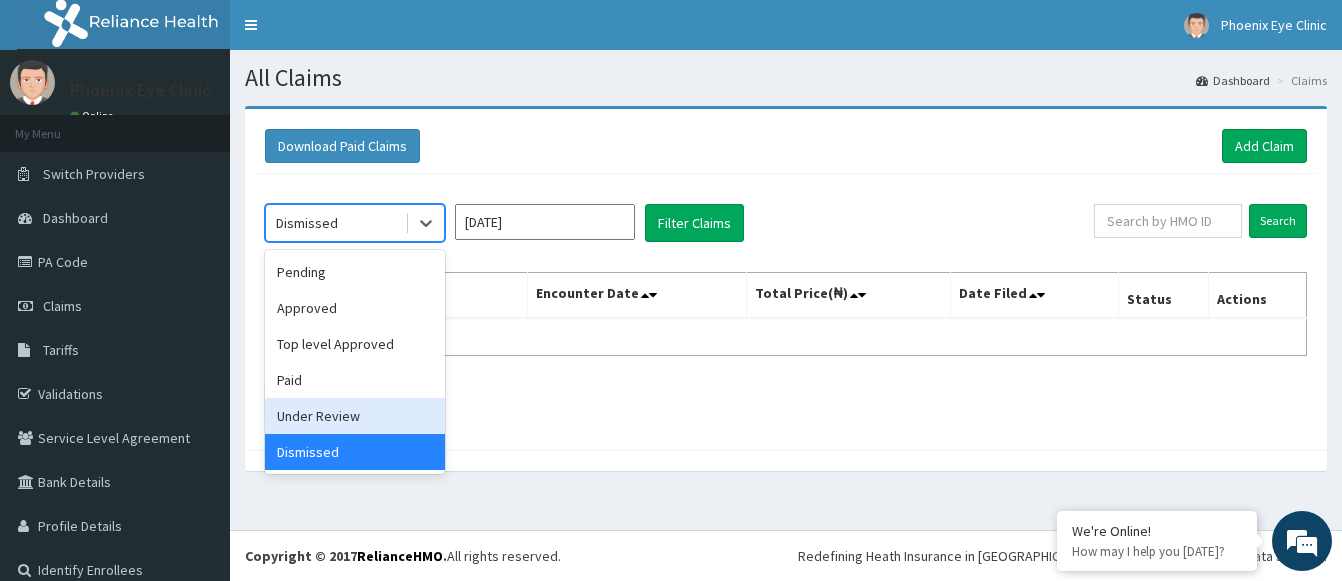 click on "Under Review" at bounding box center (355, 416) 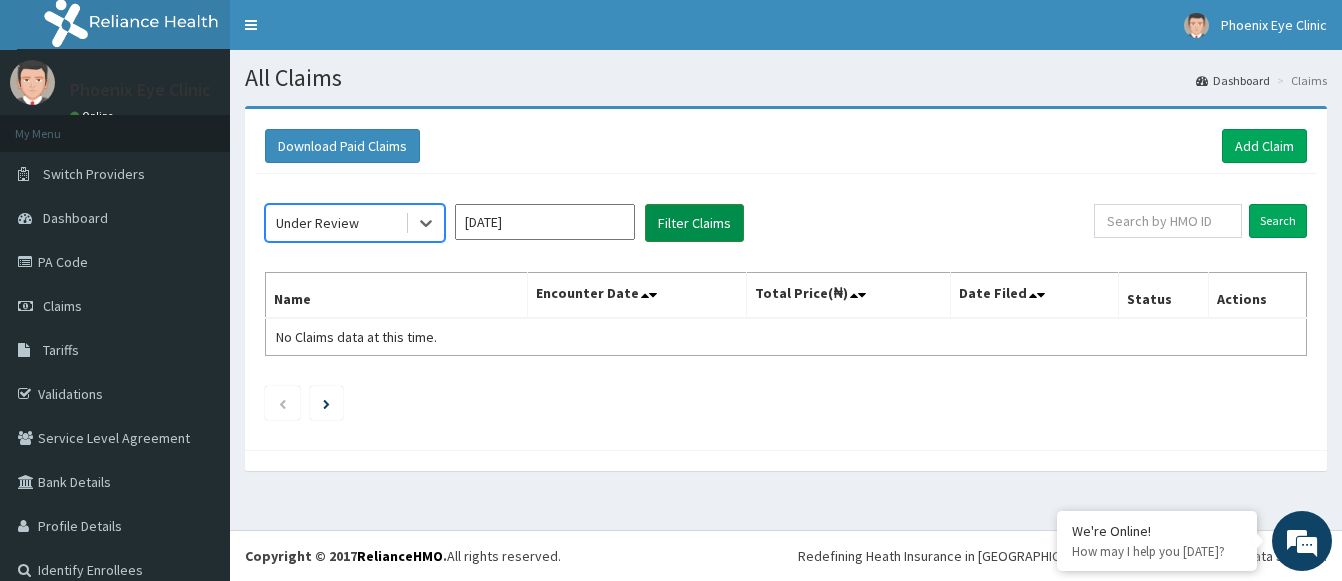 click on "Filter Claims" at bounding box center (694, 223) 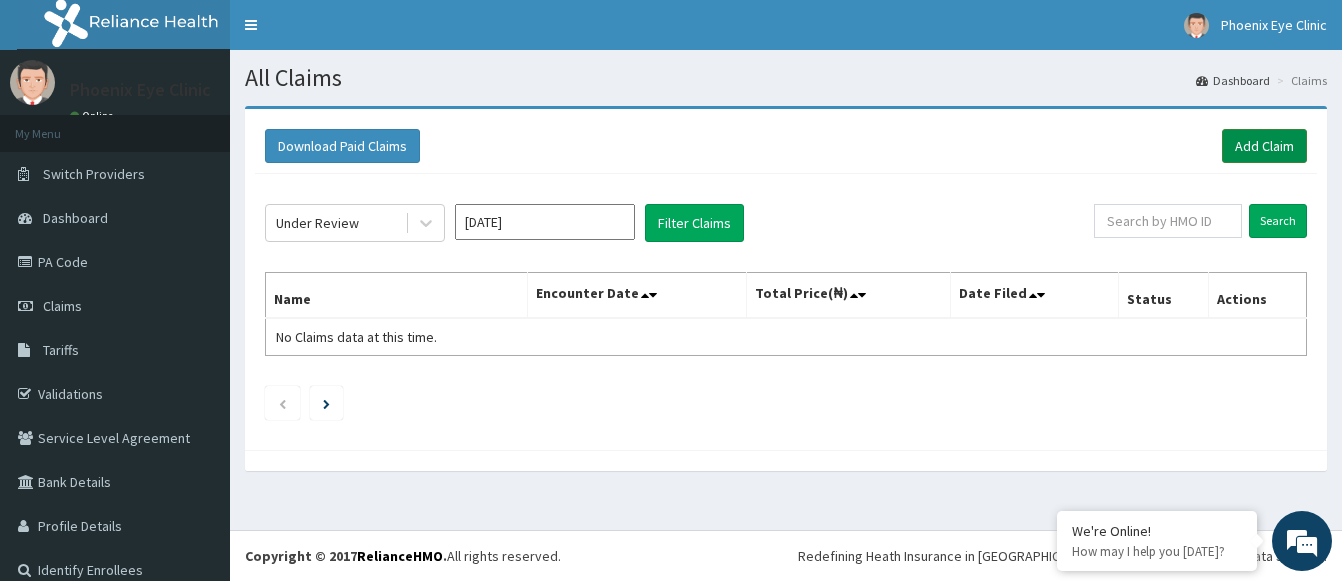 click on "Add Claim" at bounding box center [1264, 146] 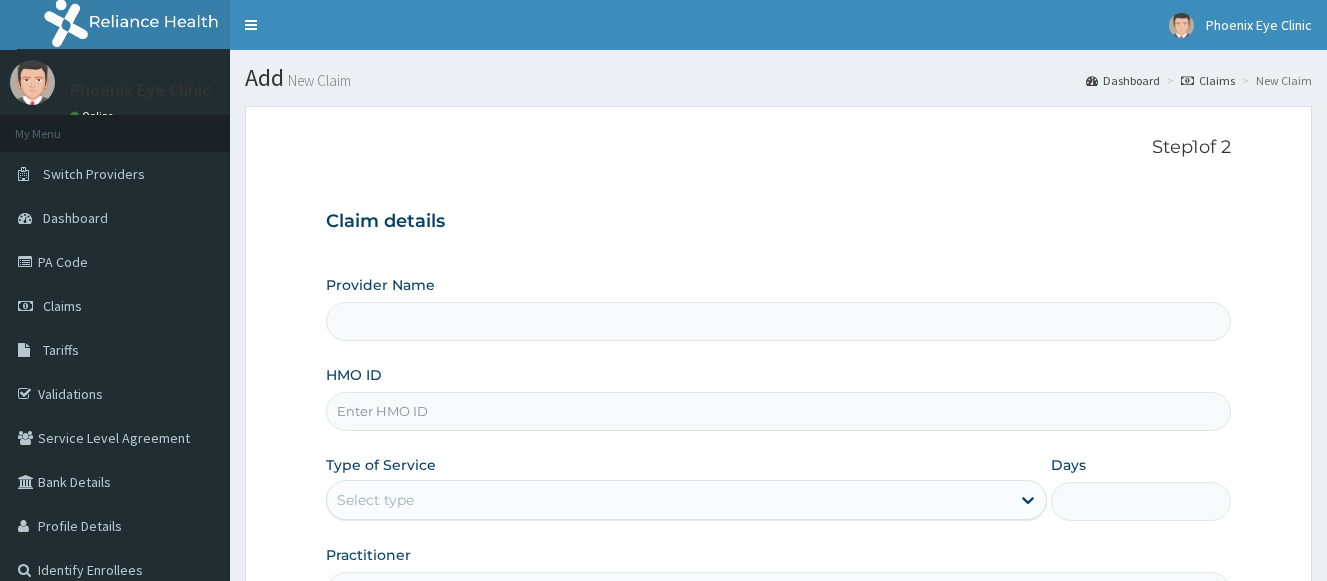 scroll, scrollTop: 0, scrollLeft: 0, axis: both 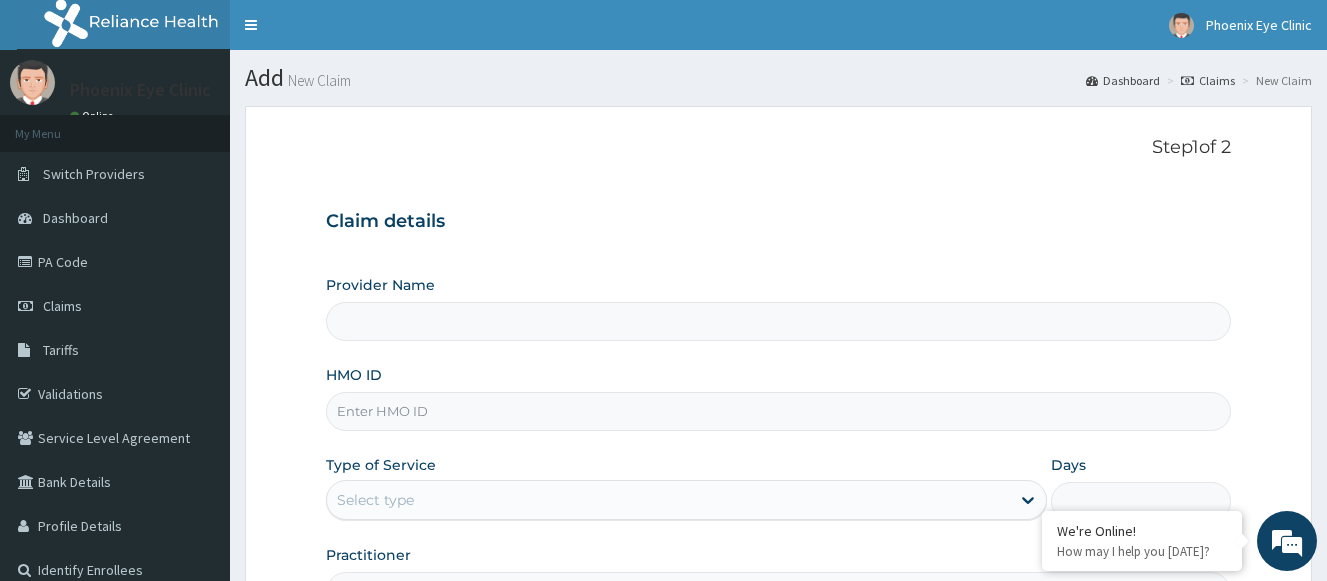 click on "HMO ID" at bounding box center [778, 411] 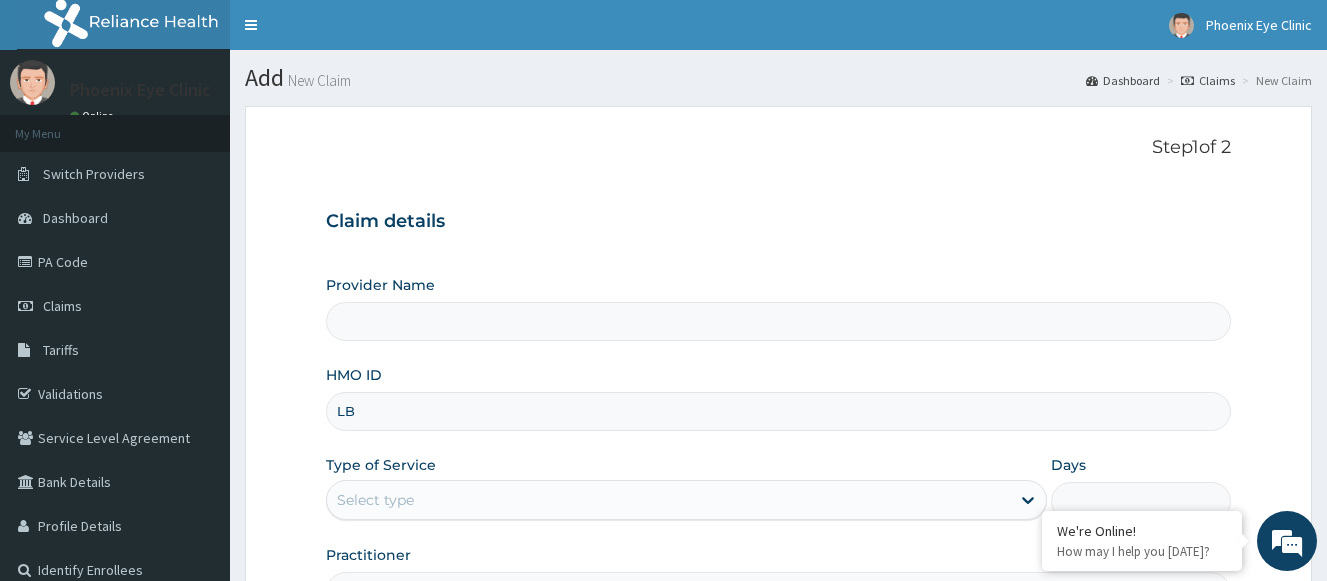 type on "LBP" 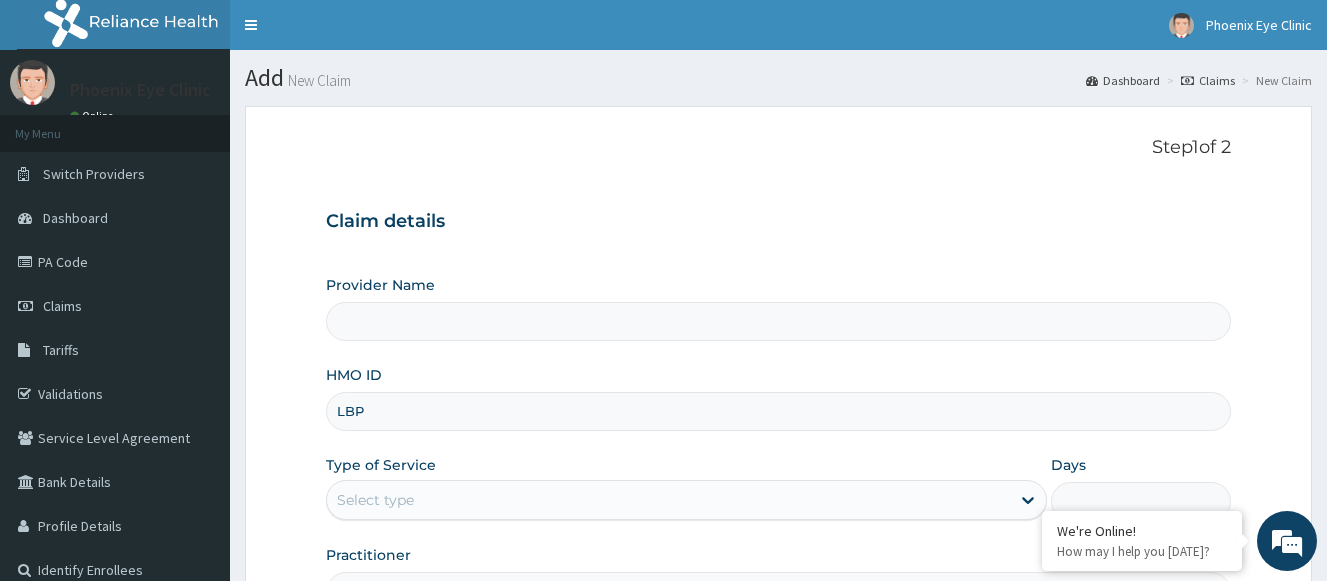 type on "Phoenix Eye Clinic Ltd - Ajah" 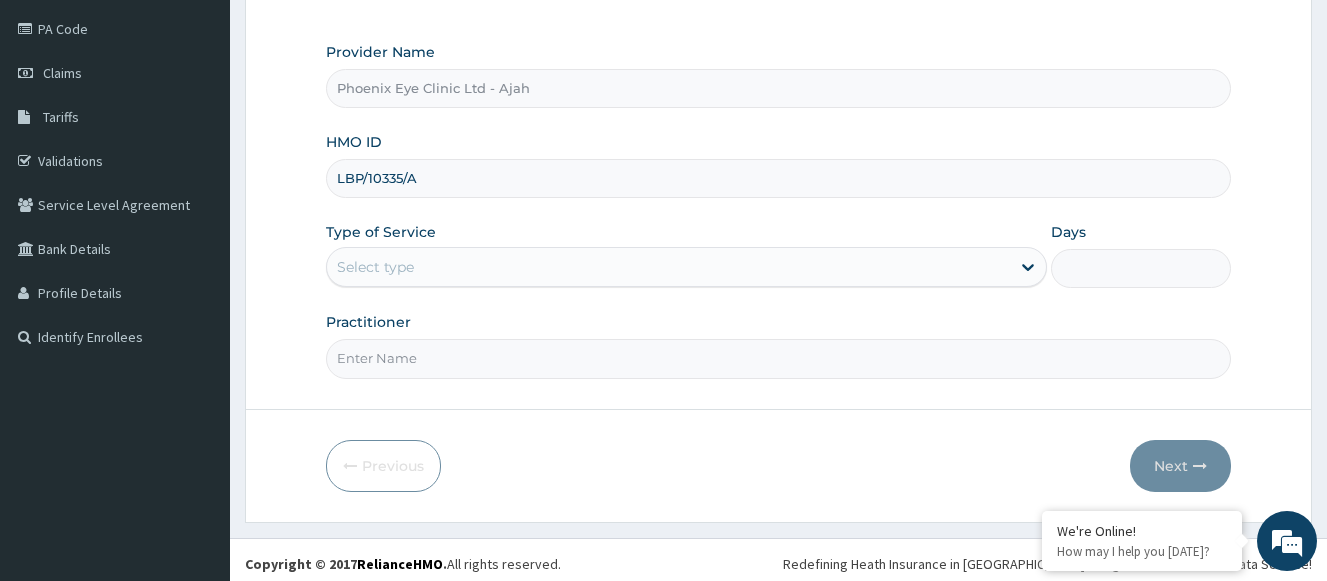 scroll, scrollTop: 241, scrollLeft: 0, axis: vertical 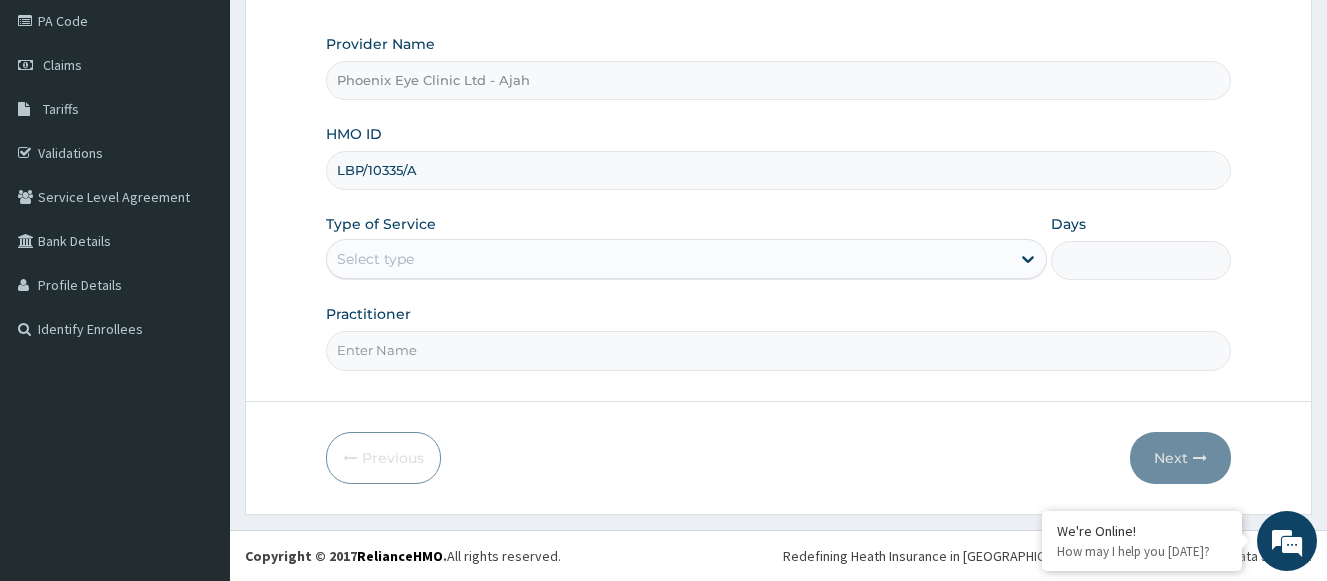 type on "LBP/10335/A" 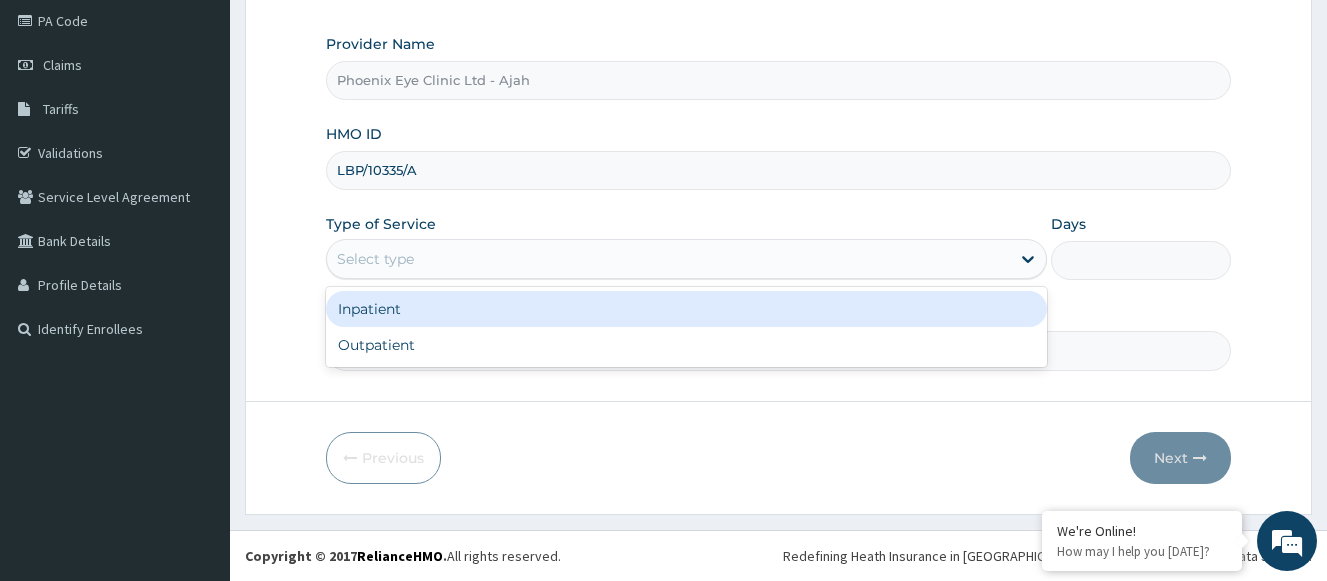 click on "Select type" at bounding box center [668, 259] 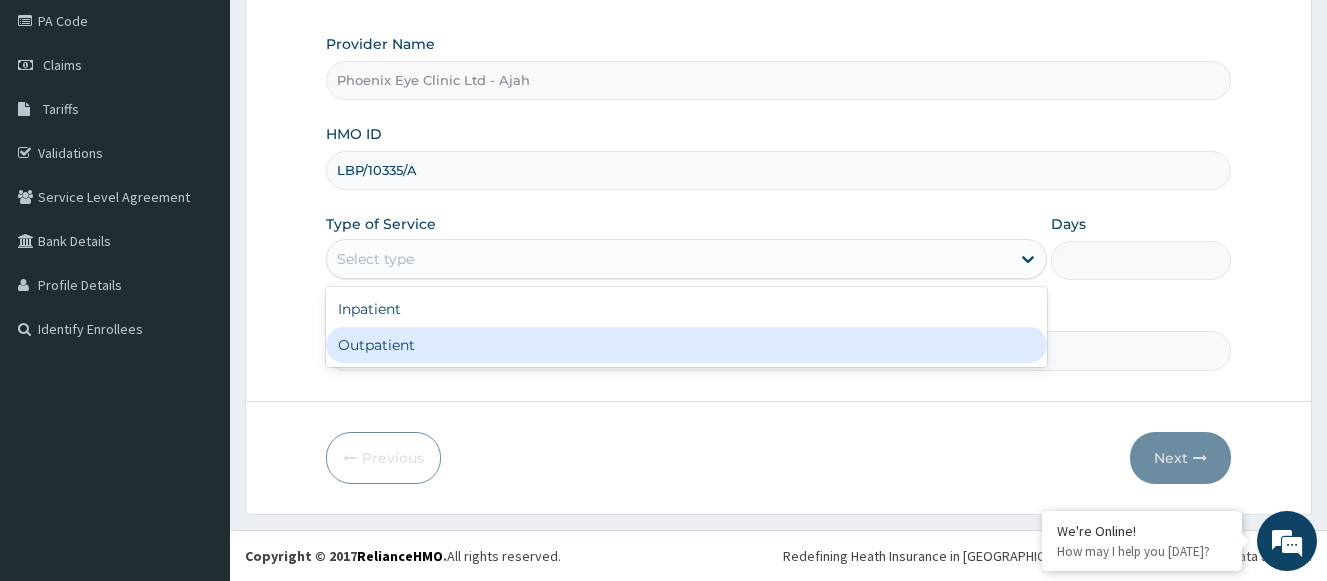 click on "Outpatient" at bounding box center (686, 345) 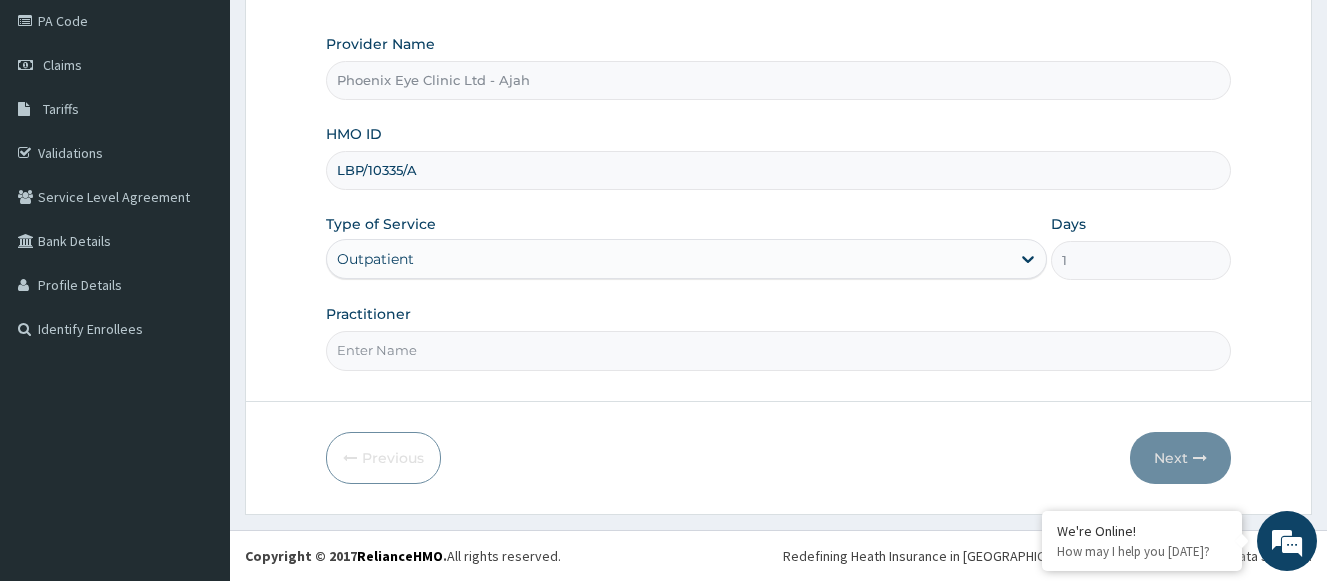 click on "Practitioner" at bounding box center (778, 350) 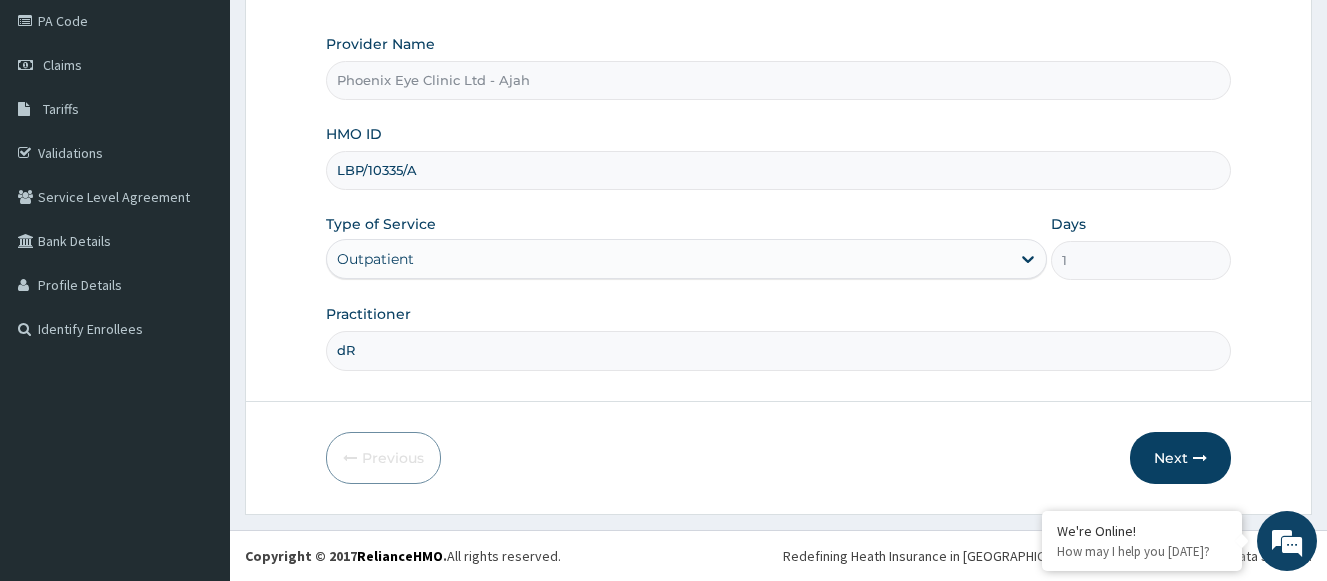 type on "d" 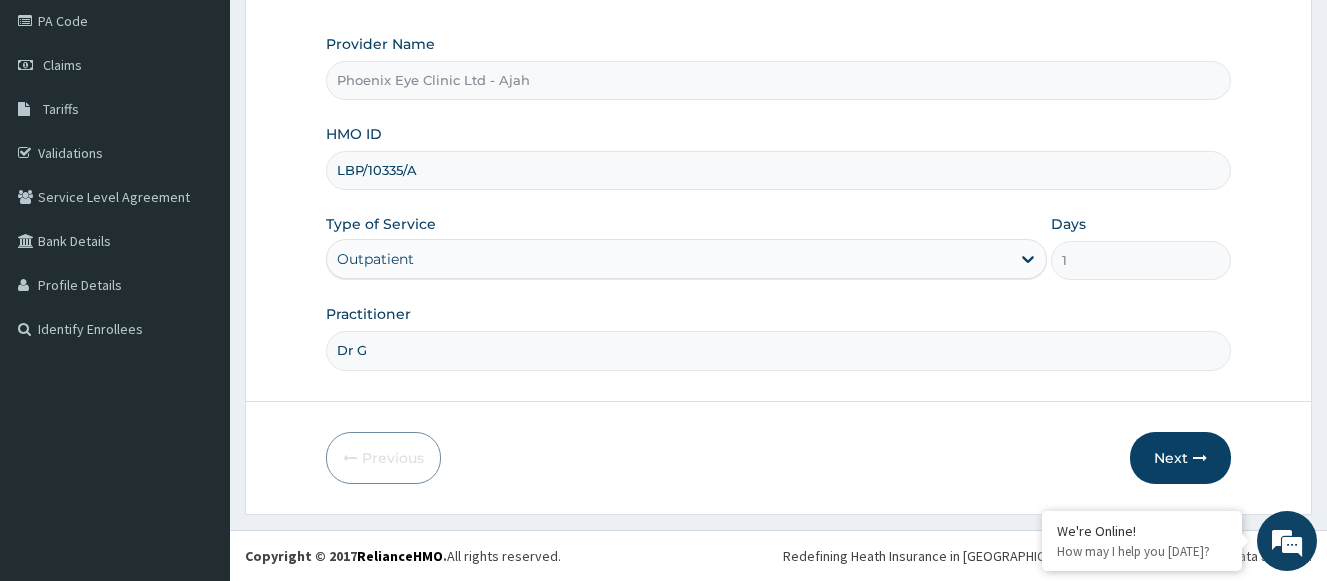 type on "Dr [PERSON_NAME]" 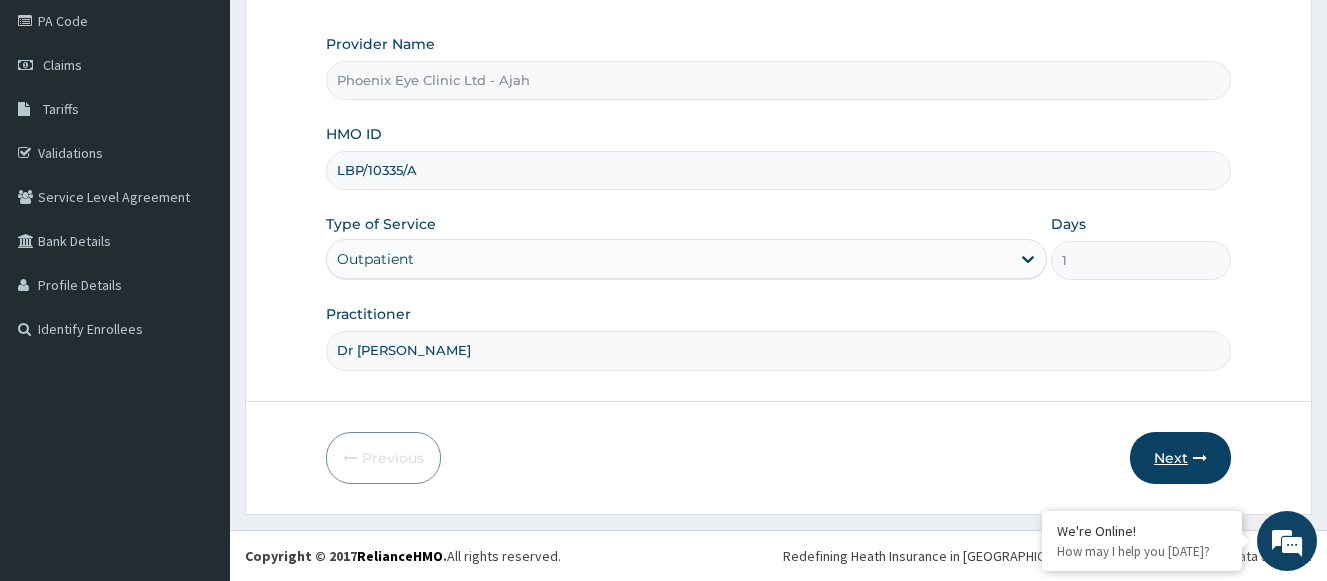 click on "Next" at bounding box center [1180, 458] 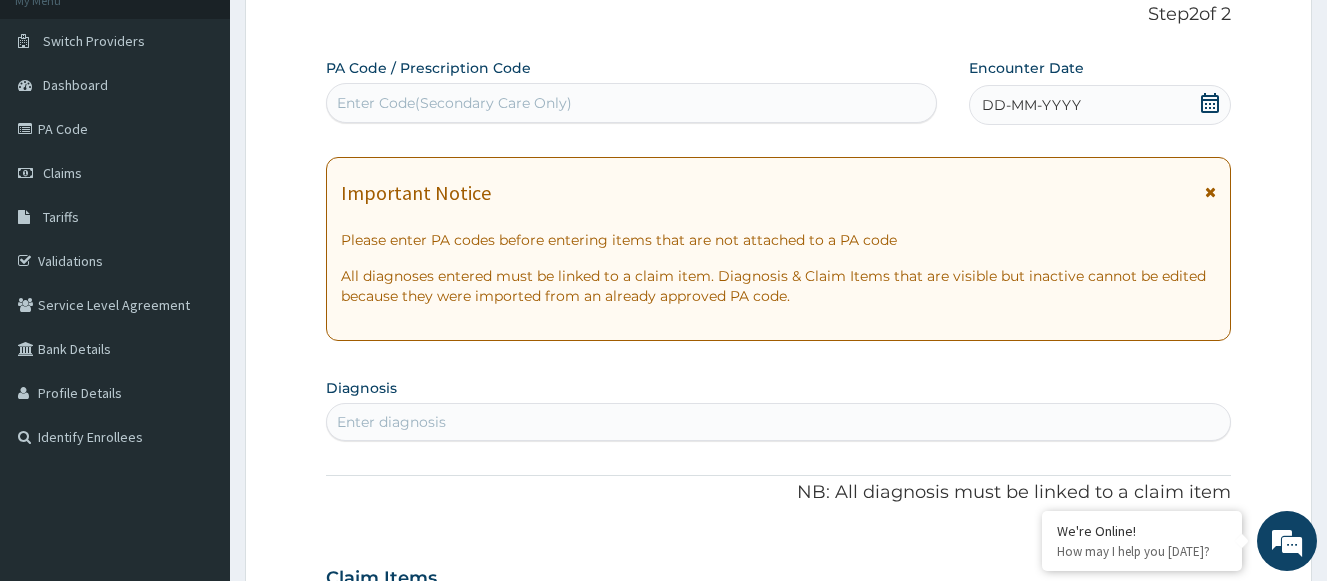 scroll, scrollTop: 0, scrollLeft: 0, axis: both 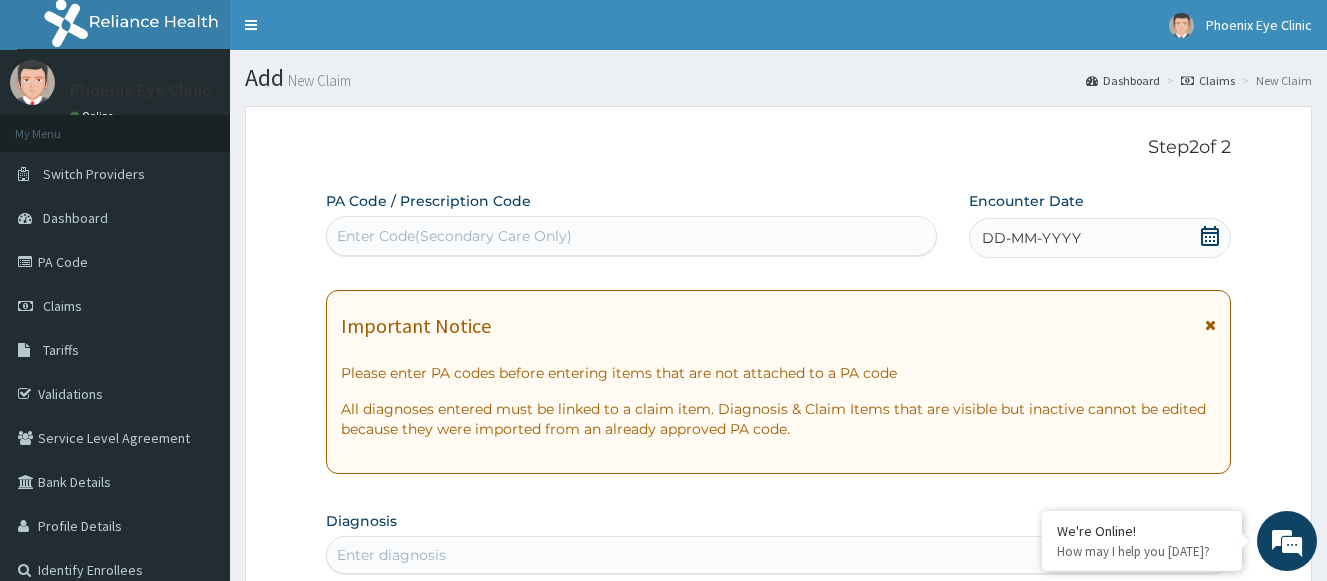 click 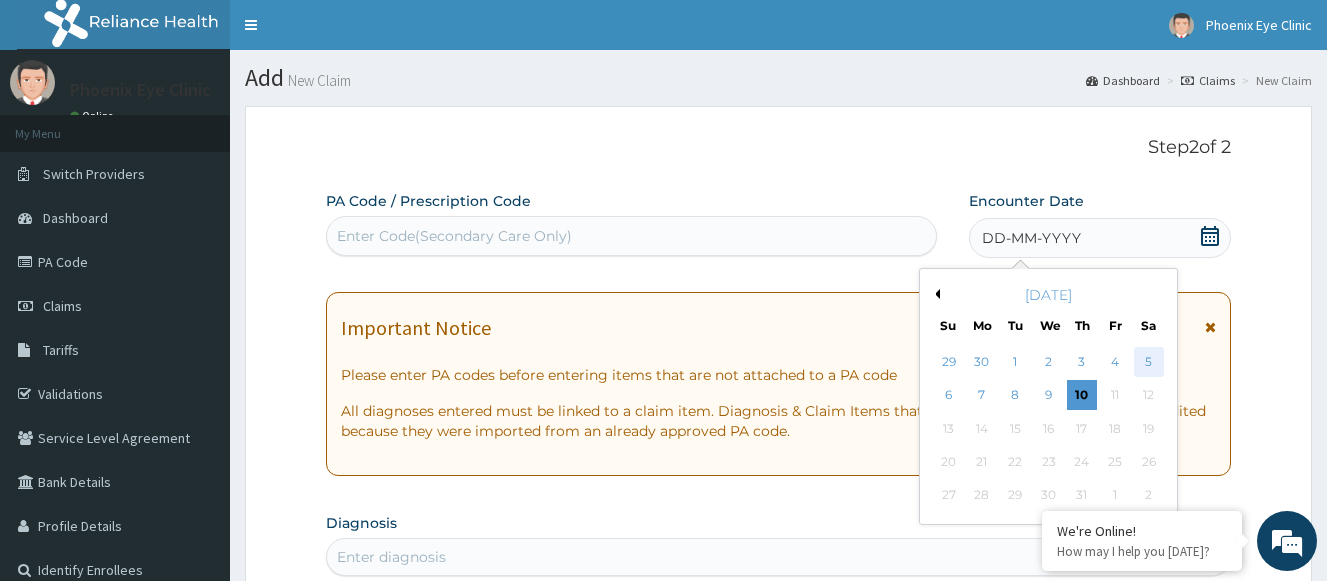 click on "5" at bounding box center [1149, 362] 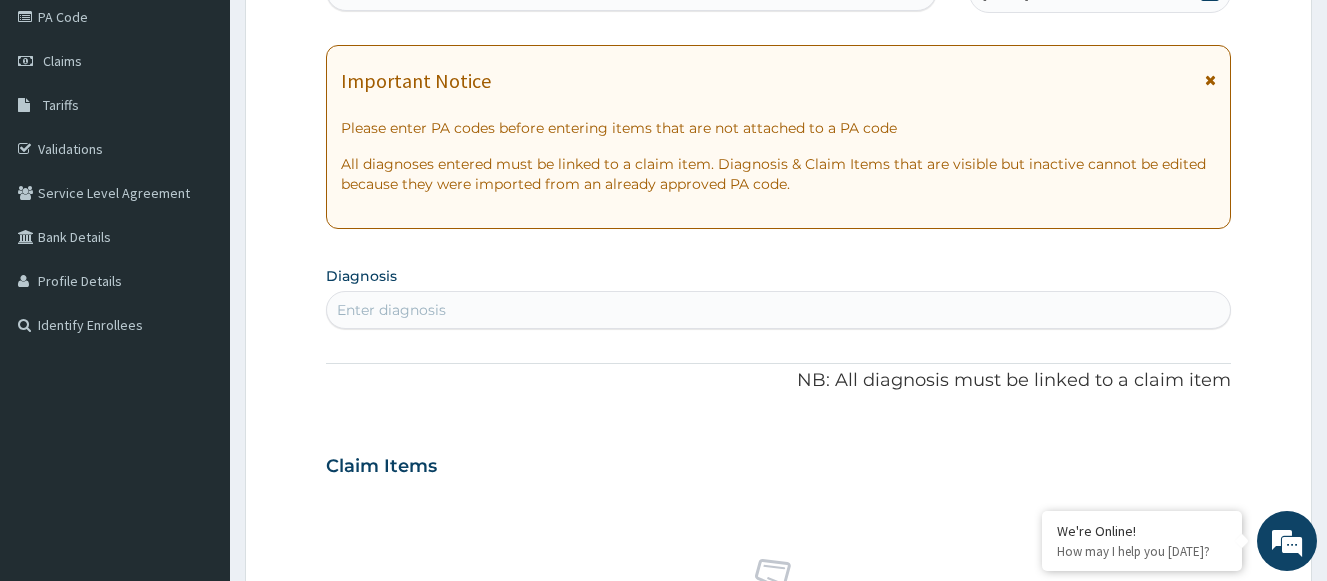 scroll, scrollTop: 300, scrollLeft: 0, axis: vertical 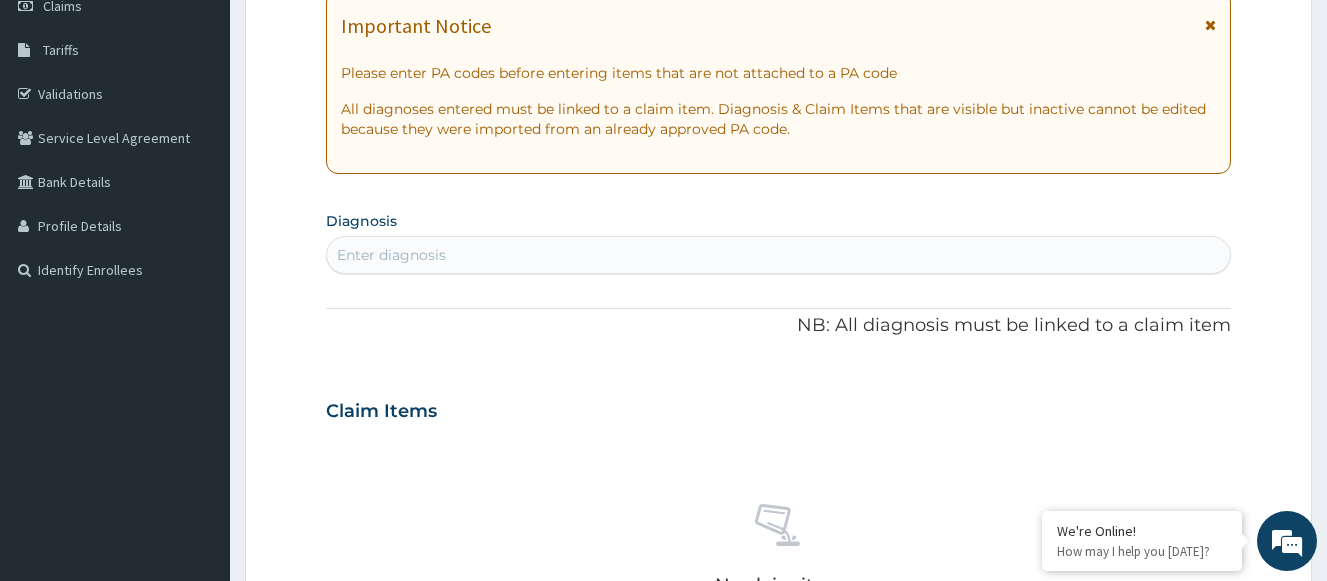 click on "Enter diagnosis" at bounding box center [391, 255] 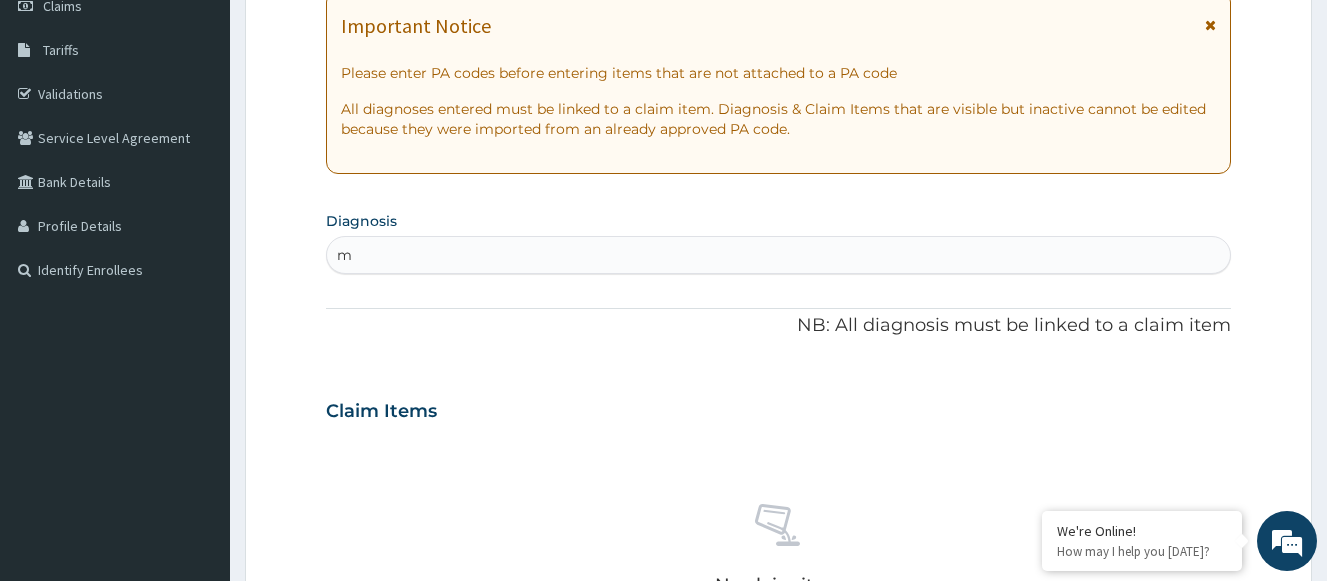 scroll, scrollTop: 0, scrollLeft: 0, axis: both 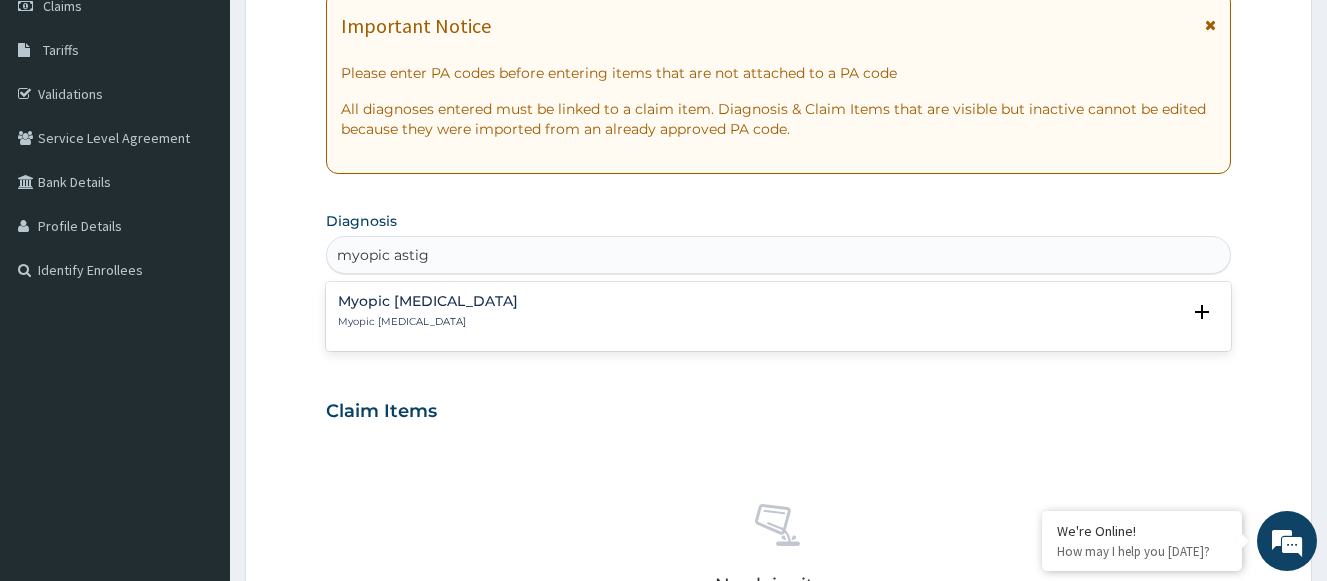 type on "myopic astigma" 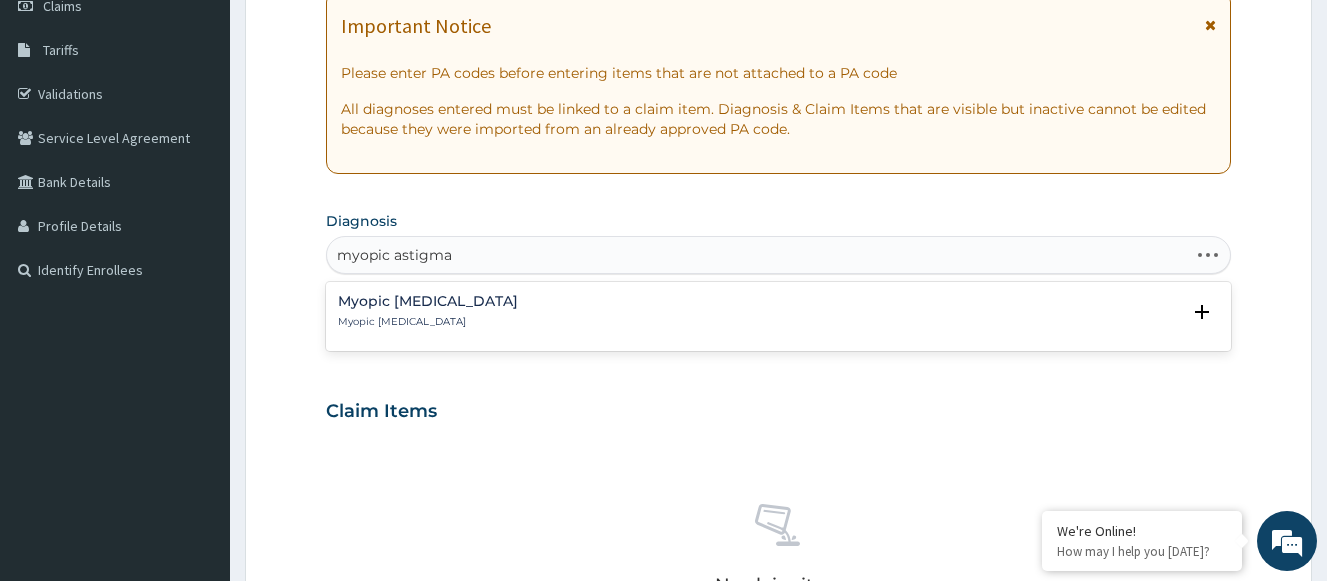 click on "Myopic astigmatism Myopic astigmatism" at bounding box center [428, 311] 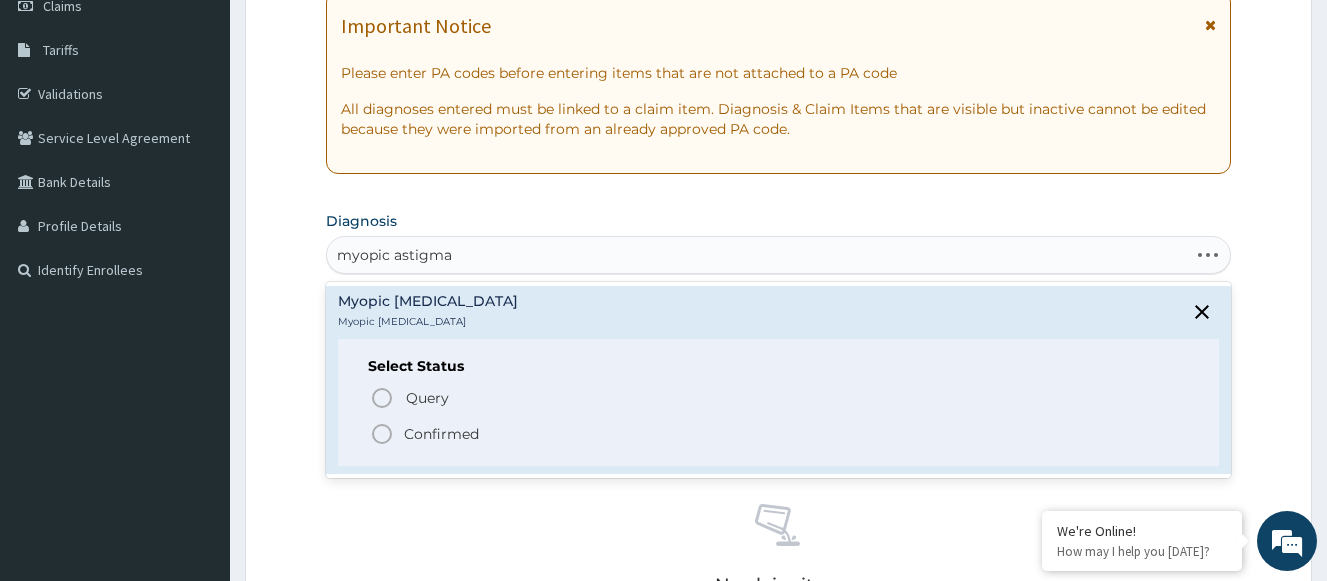 click on "Confirmed" at bounding box center [441, 434] 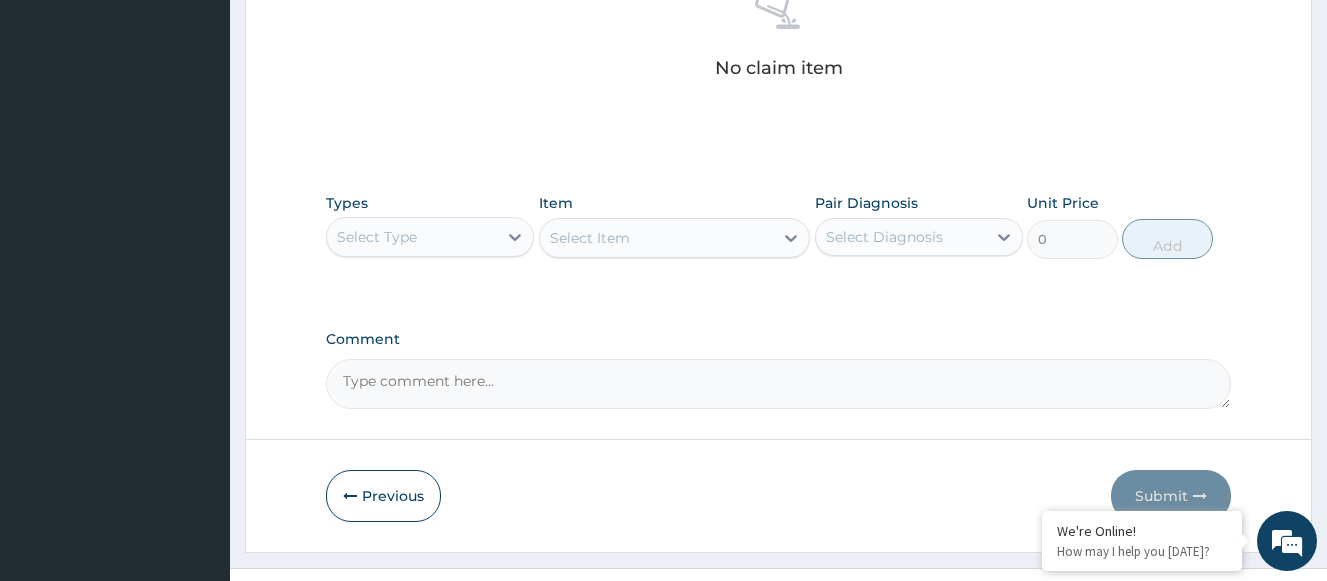 scroll, scrollTop: 861, scrollLeft: 0, axis: vertical 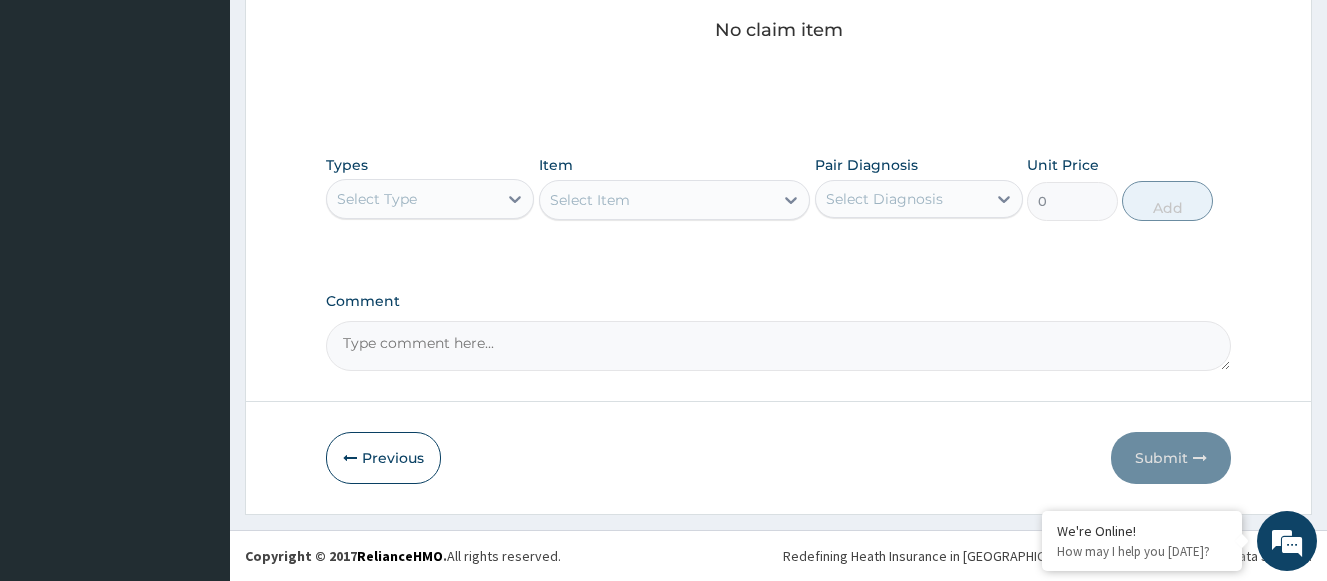 click on "Select Type" at bounding box center [412, 199] 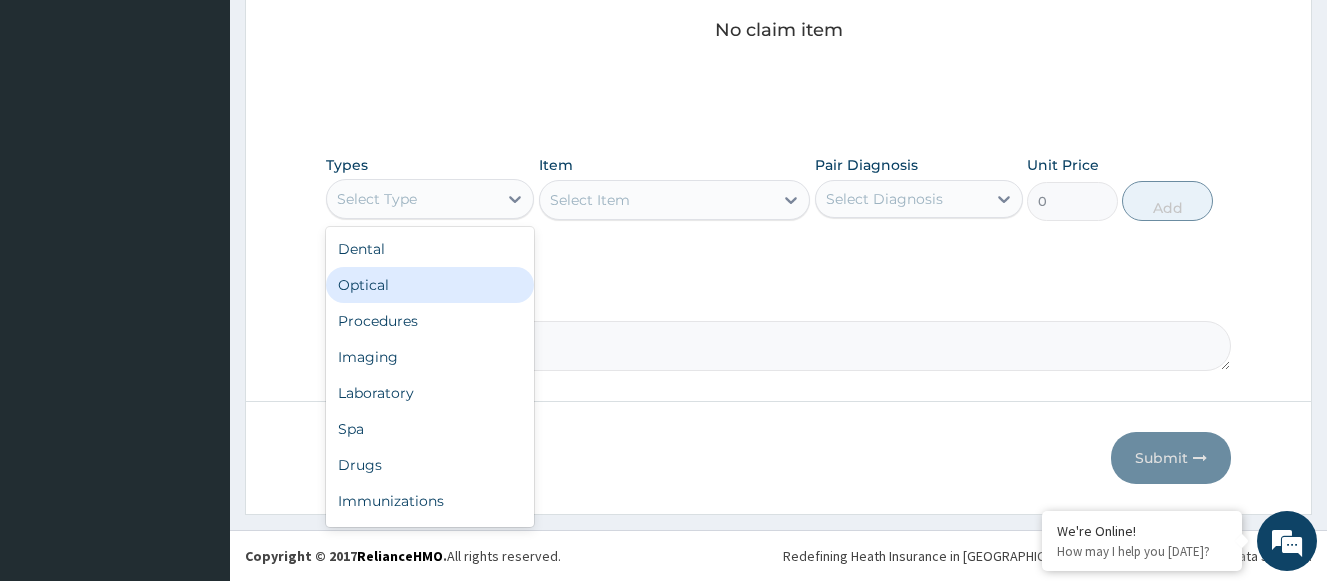 click on "Optical" at bounding box center (430, 285) 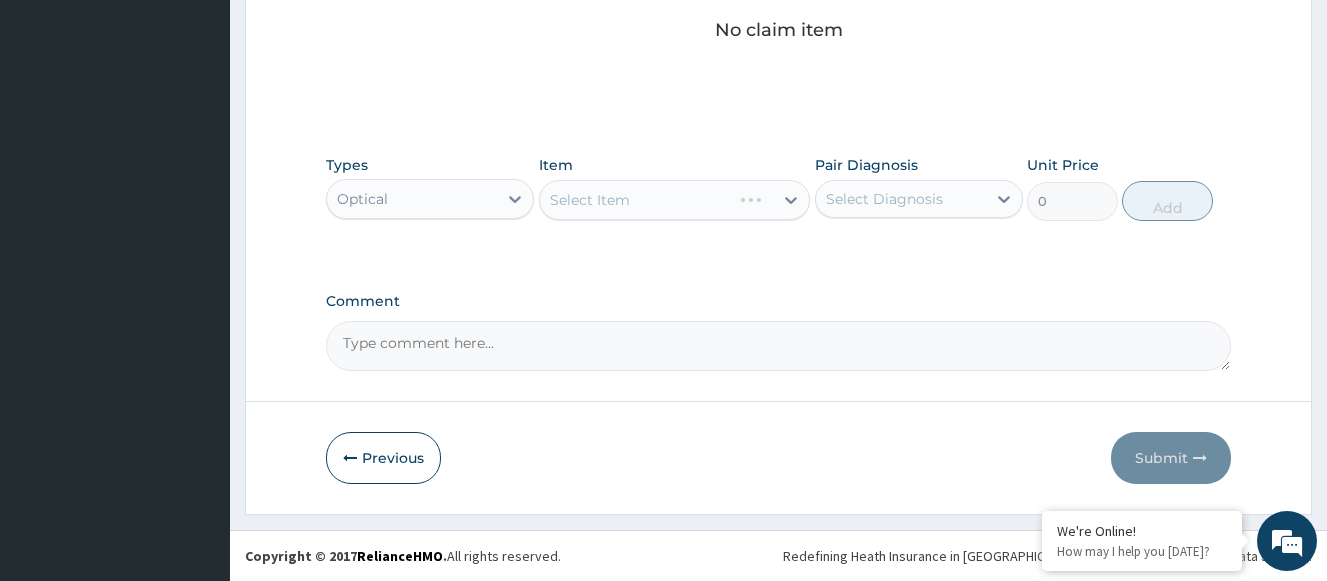 click on "Select Item" at bounding box center [675, 200] 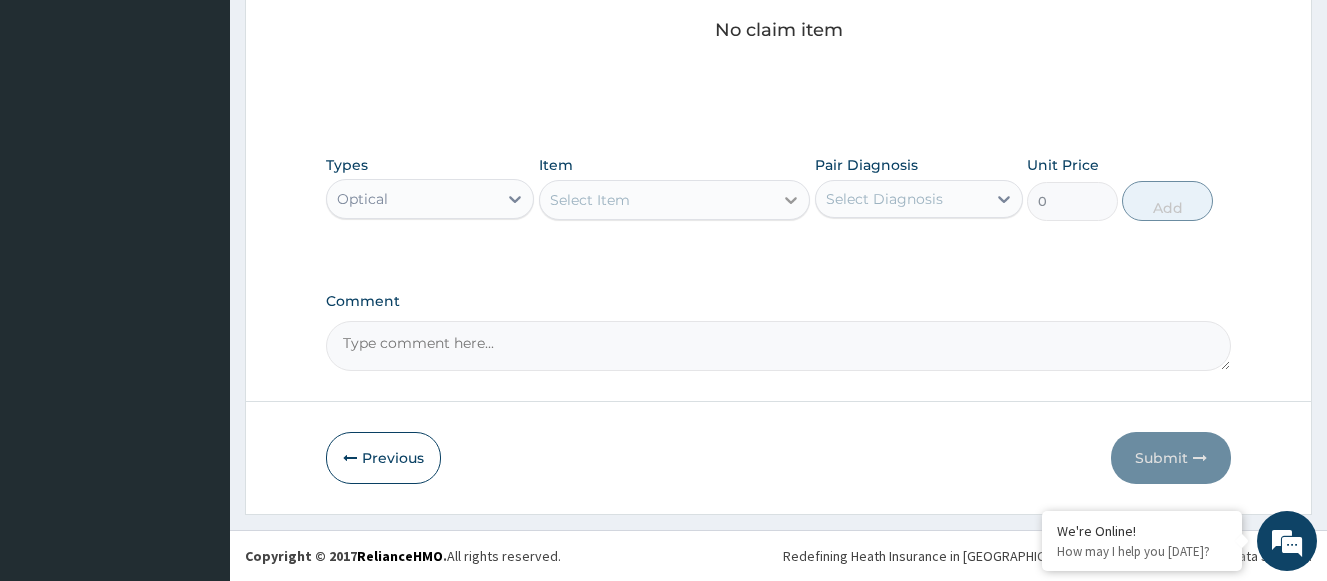 click 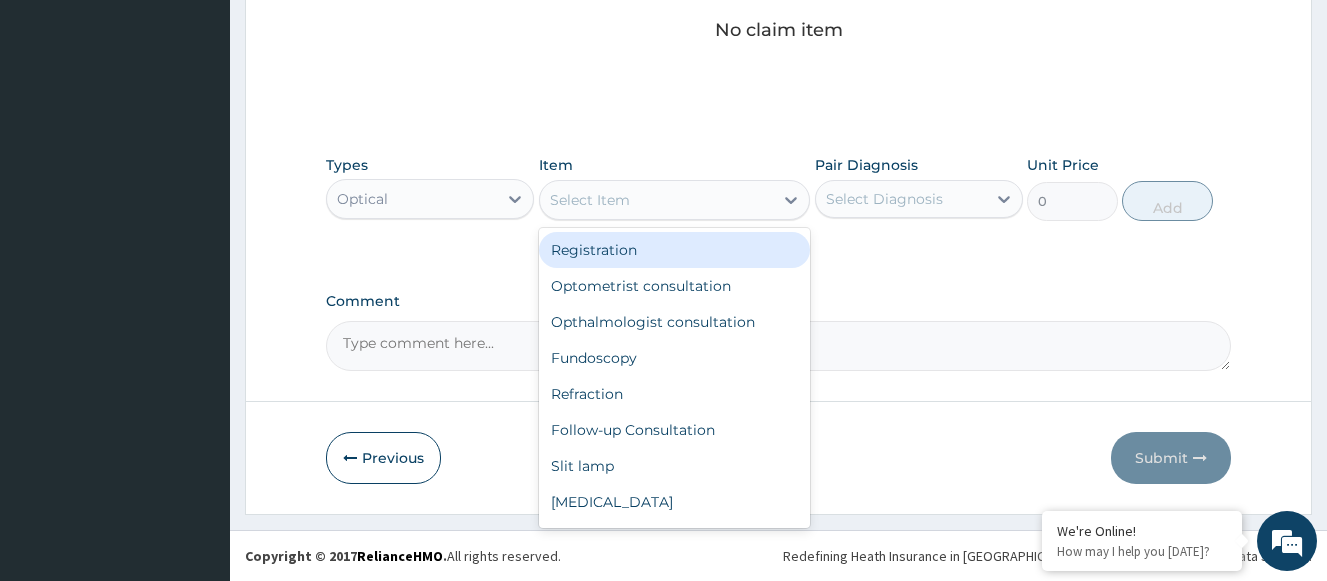click on "Registration" at bounding box center [675, 250] 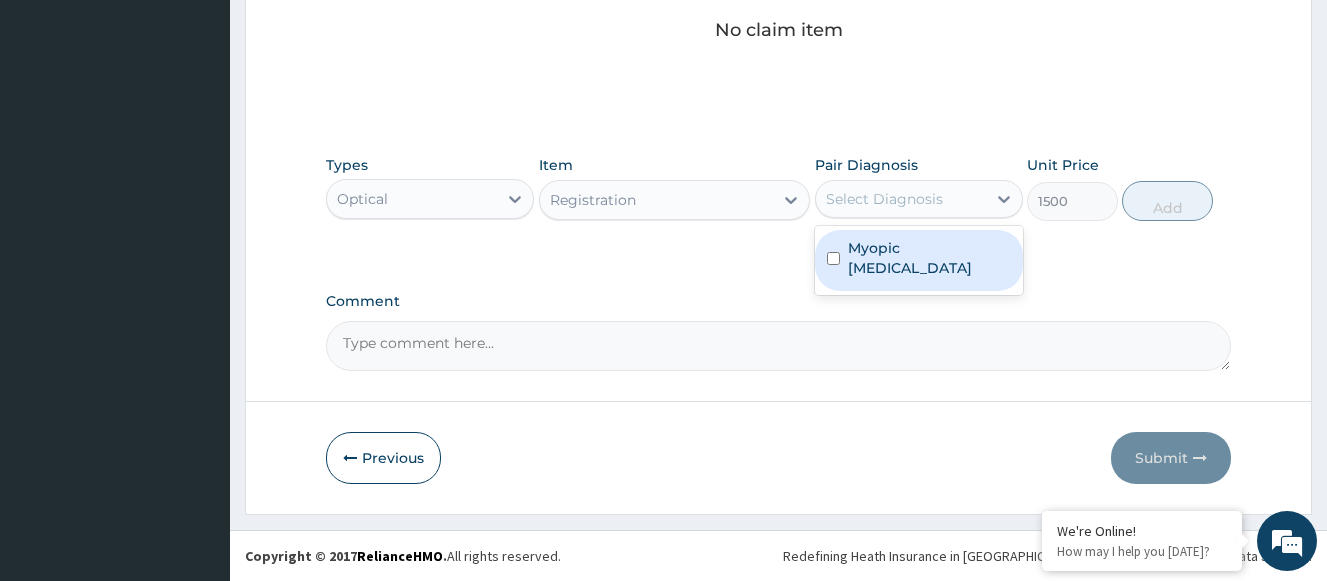 click on "Select Diagnosis" at bounding box center [884, 199] 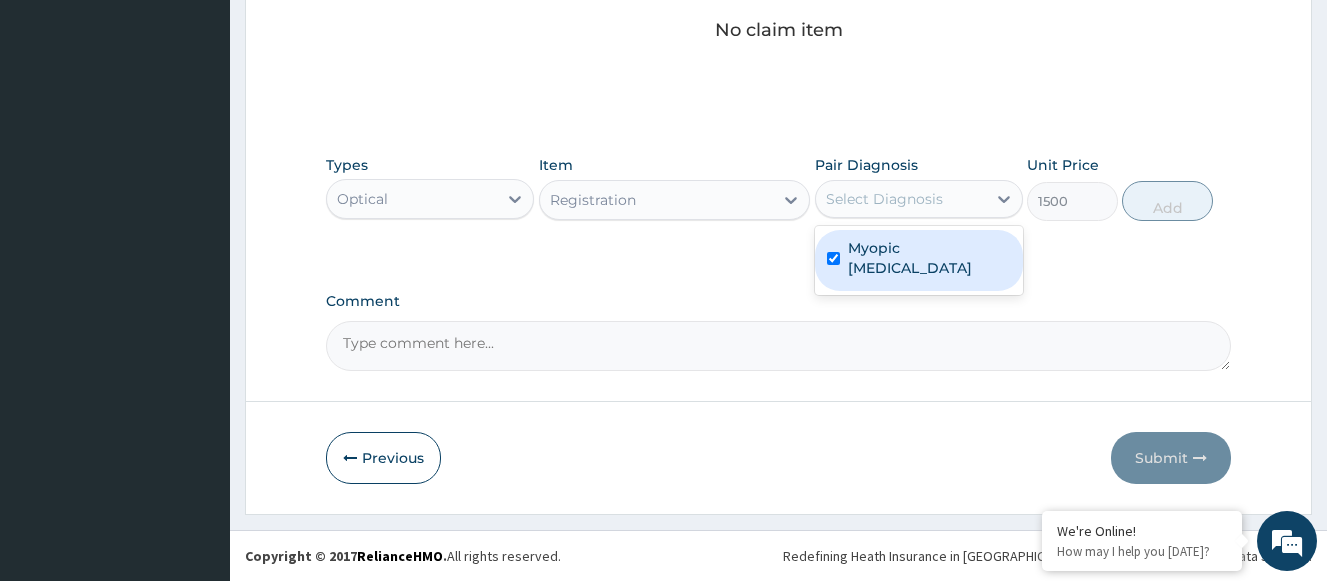 checkbox on "true" 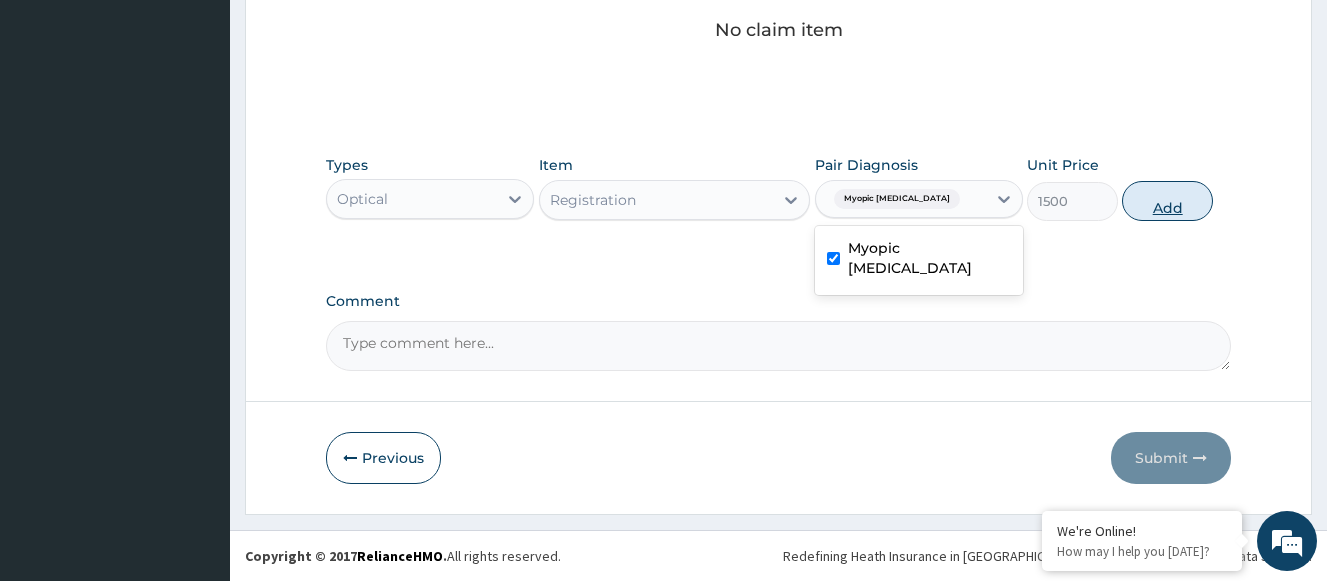 click on "Add" at bounding box center (1167, 201) 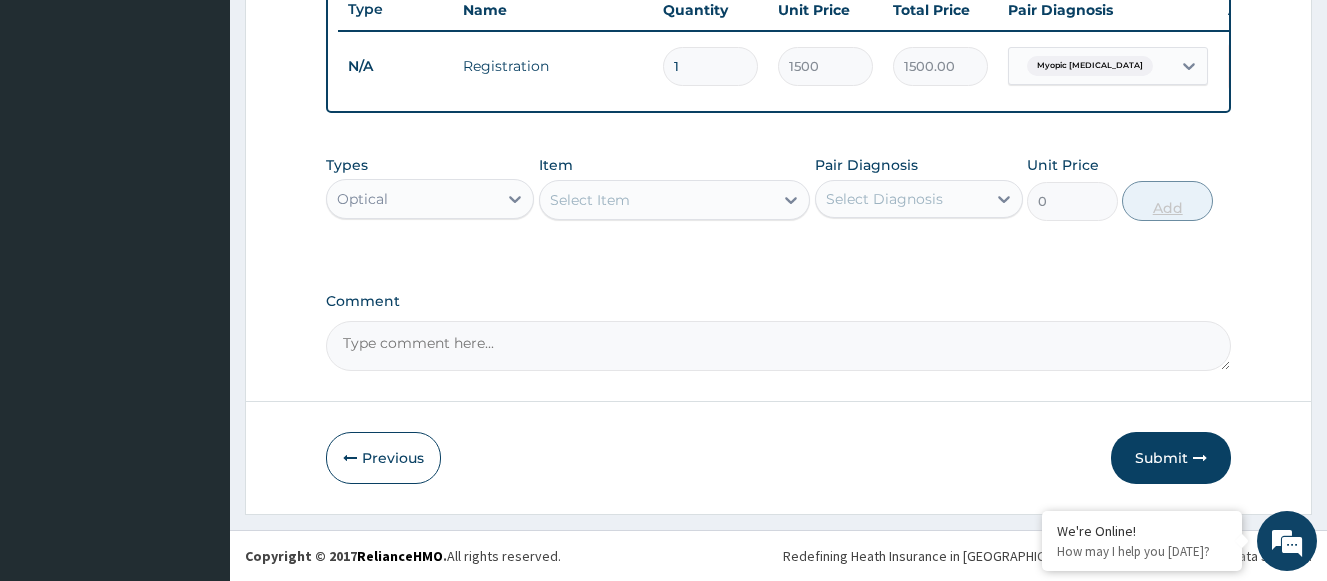 scroll, scrollTop: 781, scrollLeft: 0, axis: vertical 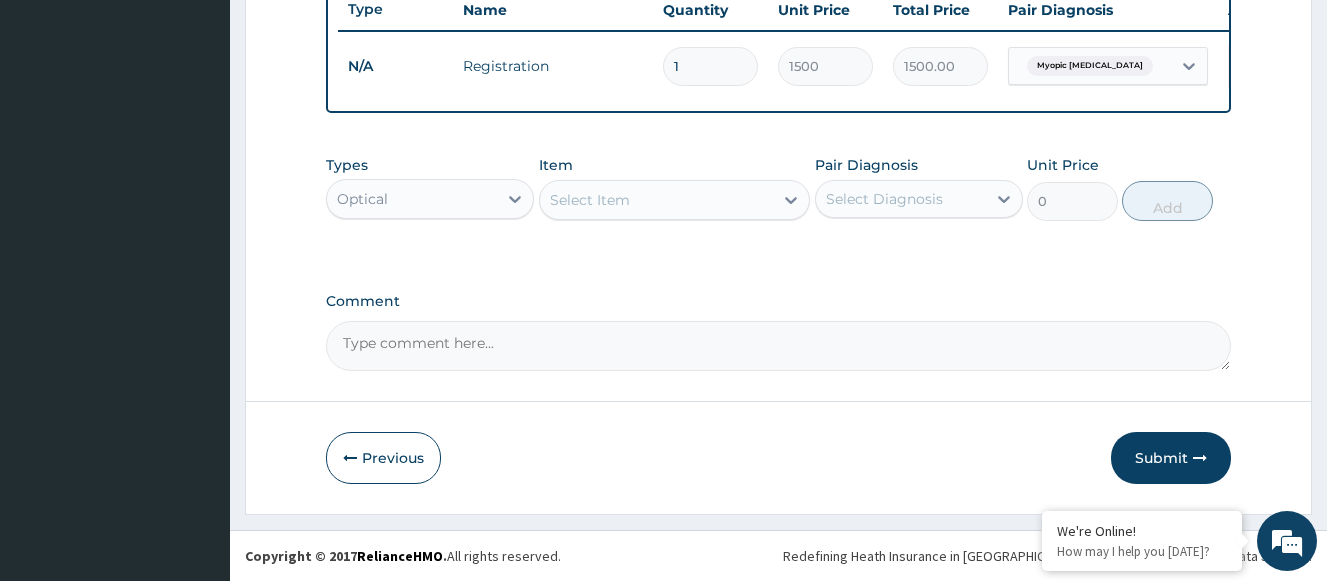 click on "Select Item" at bounding box center (590, 200) 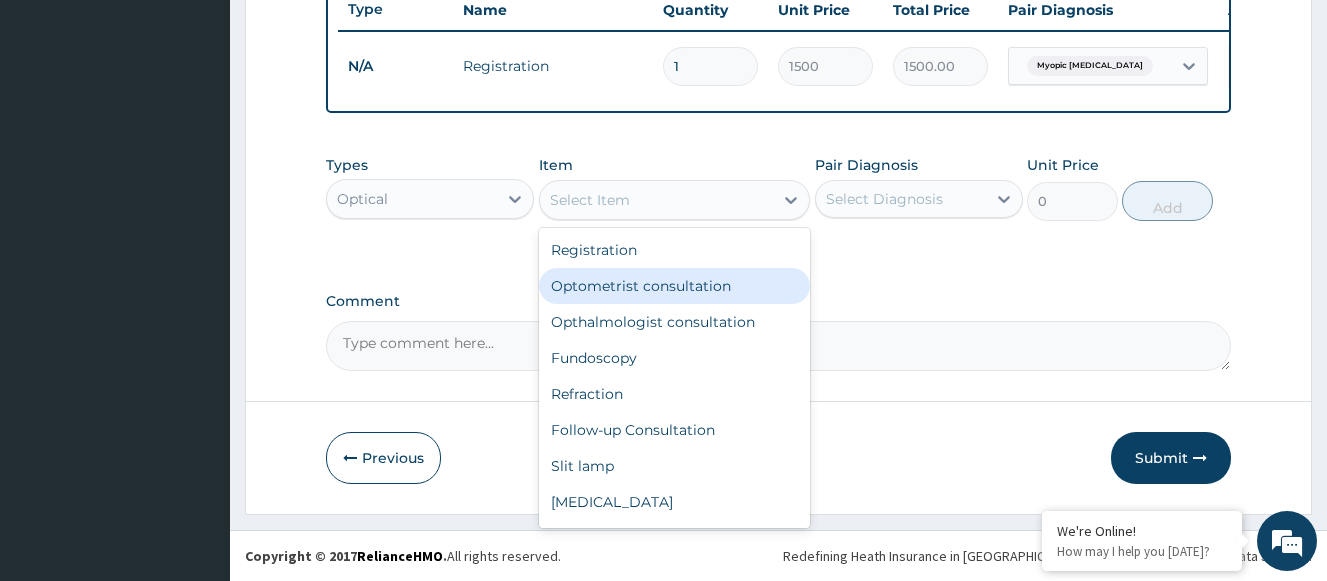 click on "Optometrist consultation" at bounding box center [675, 286] 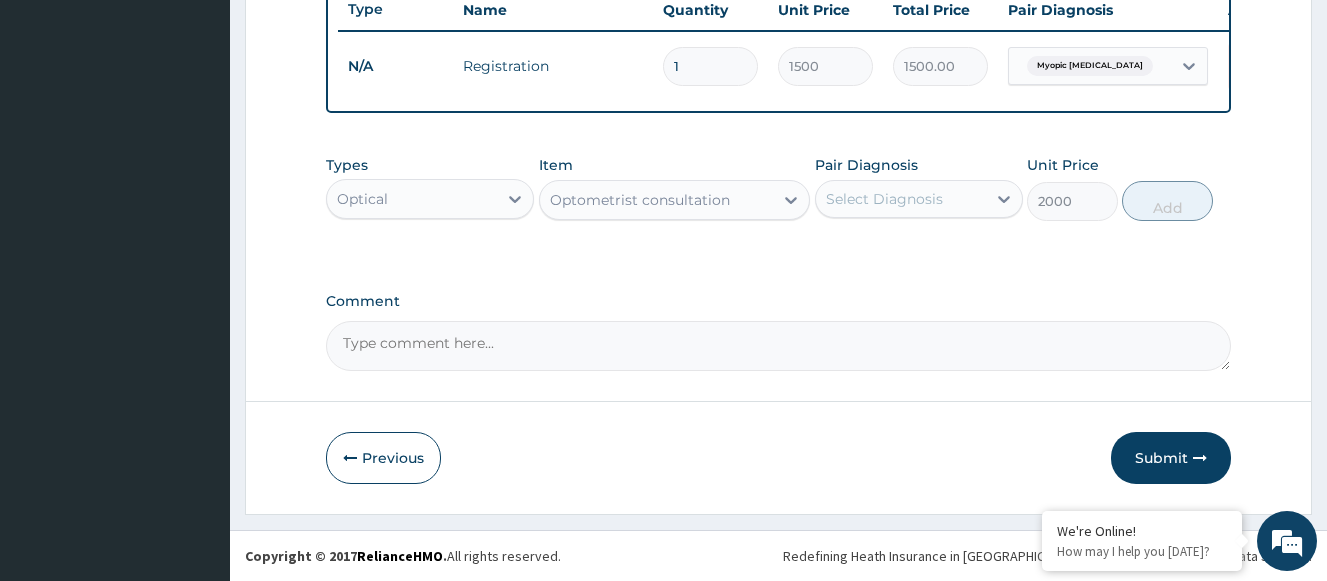click on "Select Diagnosis" at bounding box center (884, 199) 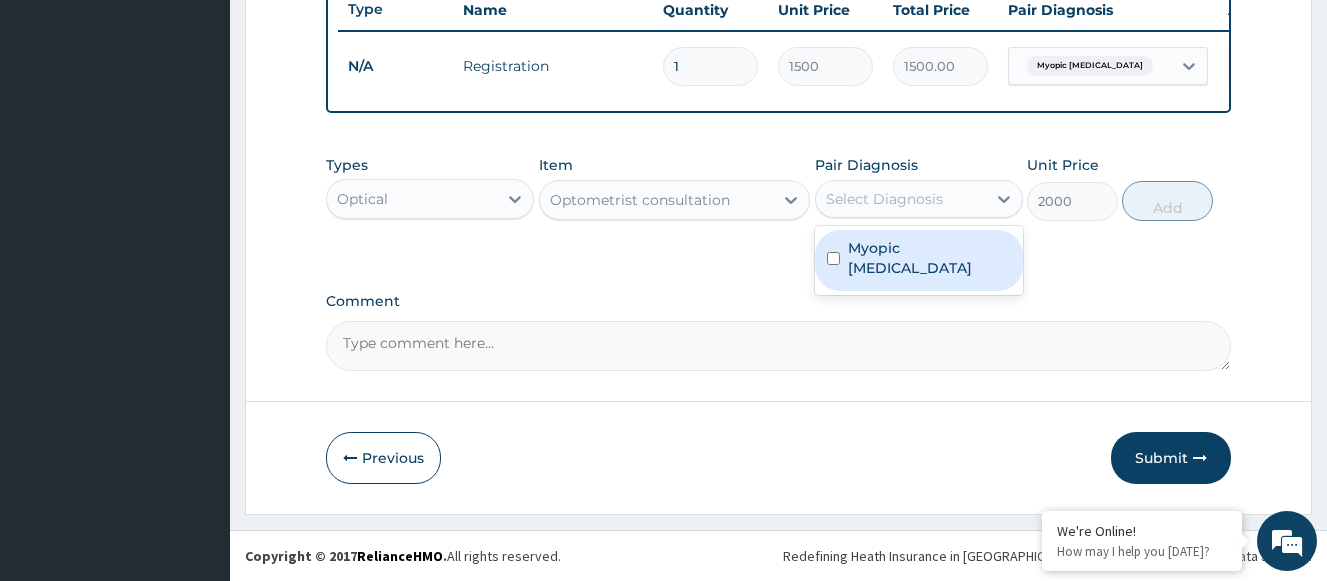 click on "Myopic astigmatism" at bounding box center [929, 258] 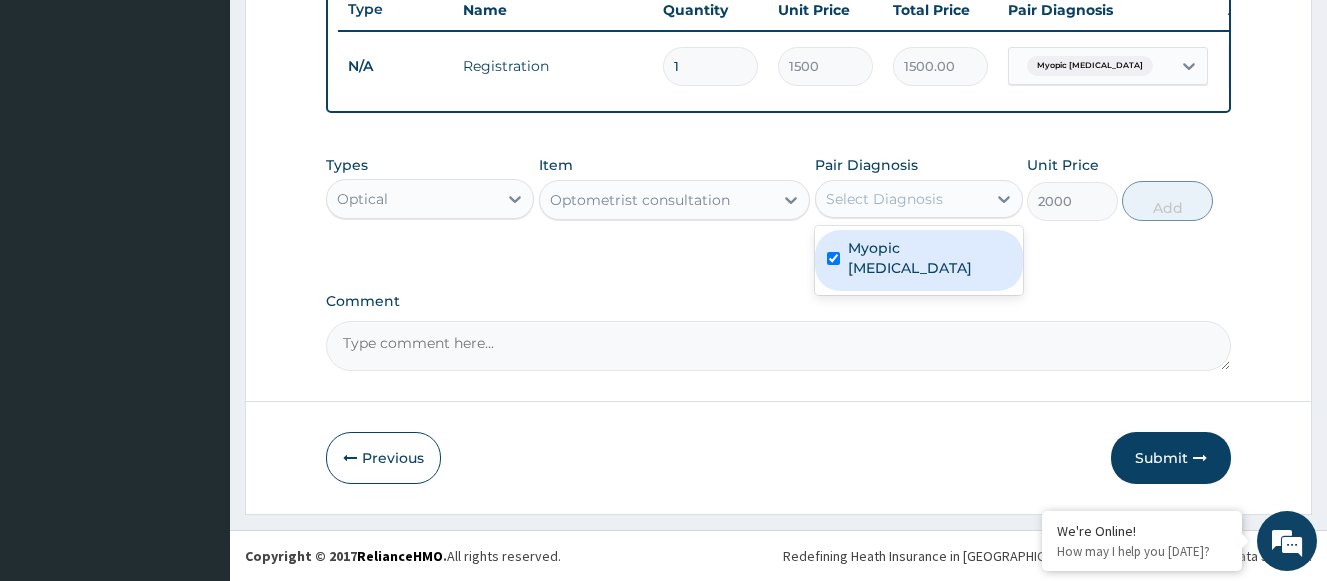 checkbox on "true" 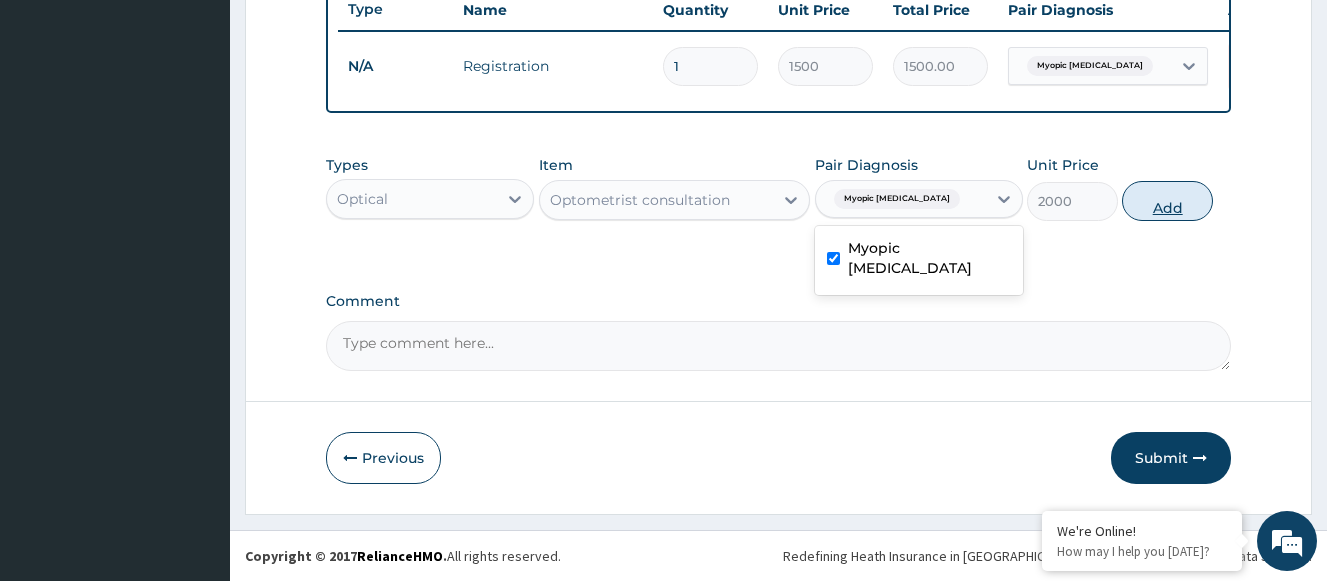click on "Add" at bounding box center (1167, 201) 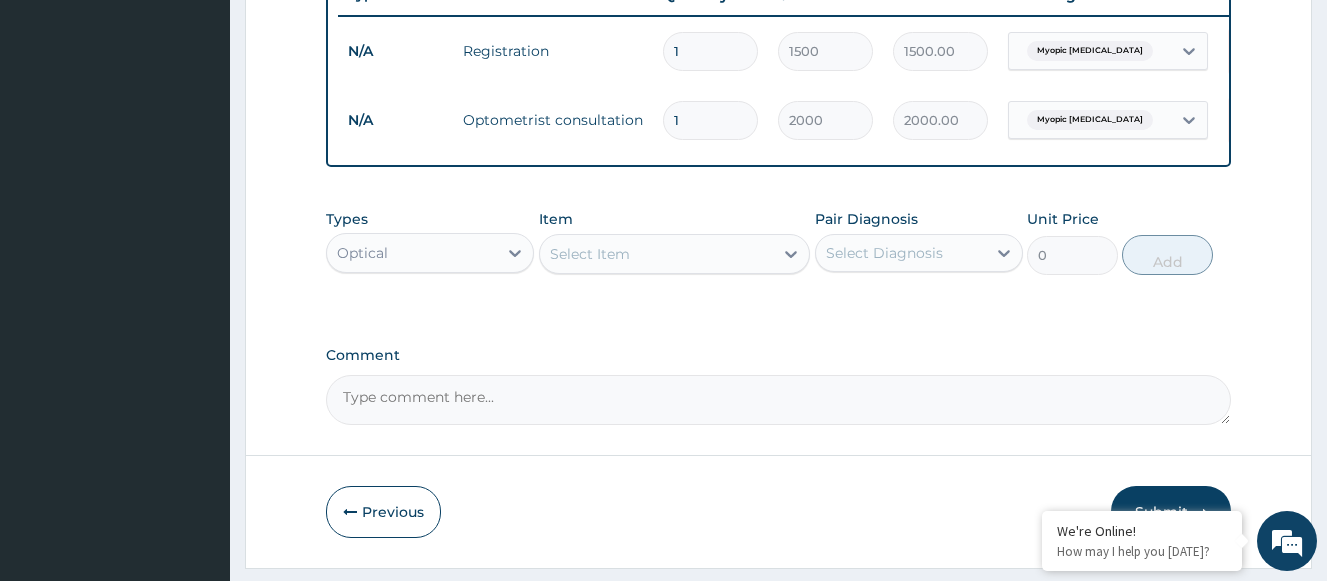 click on "Select Item" at bounding box center (657, 254) 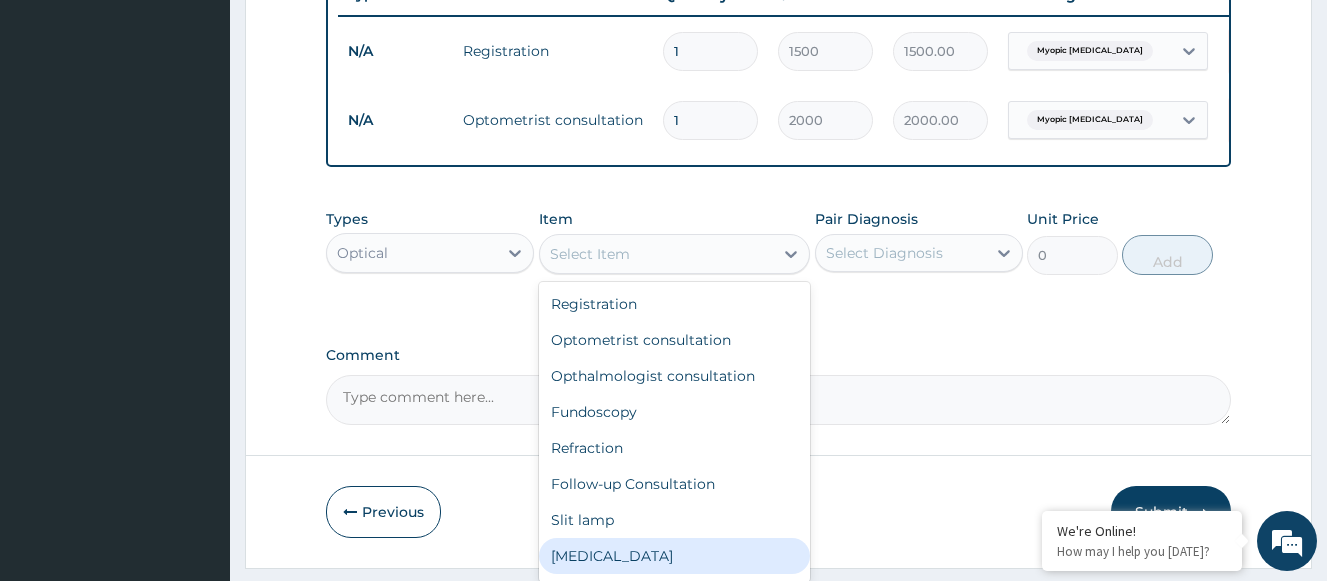 click on "Tonometry" at bounding box center (675, 556) 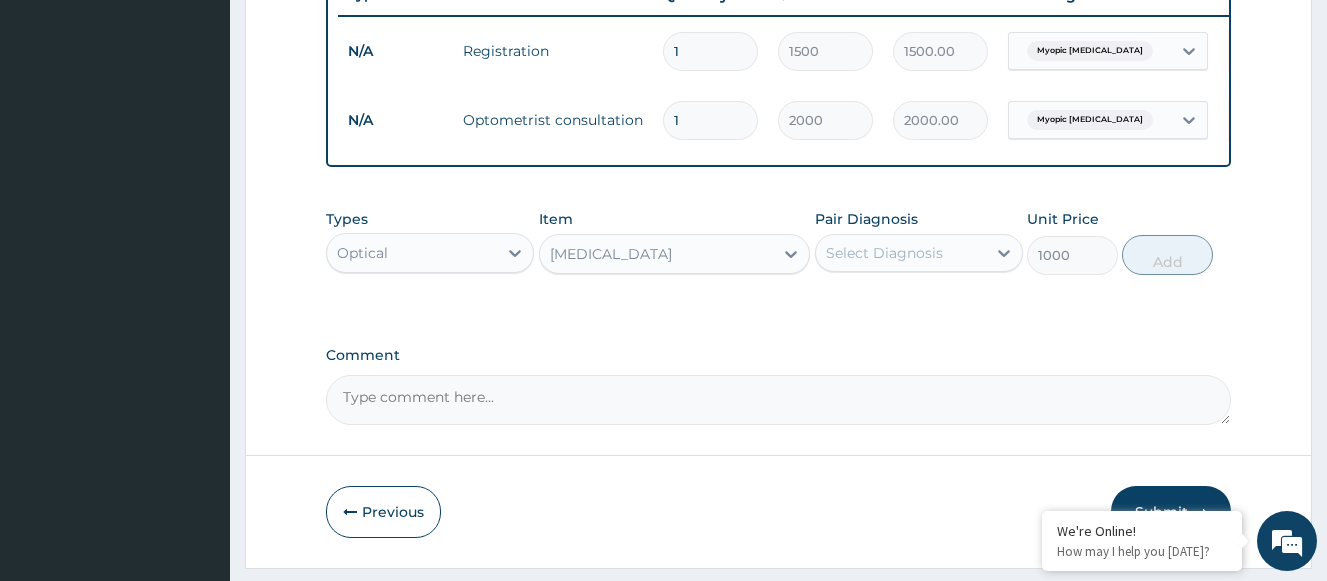 click on "Select Diagnosis" at bounding box center (884, 253) 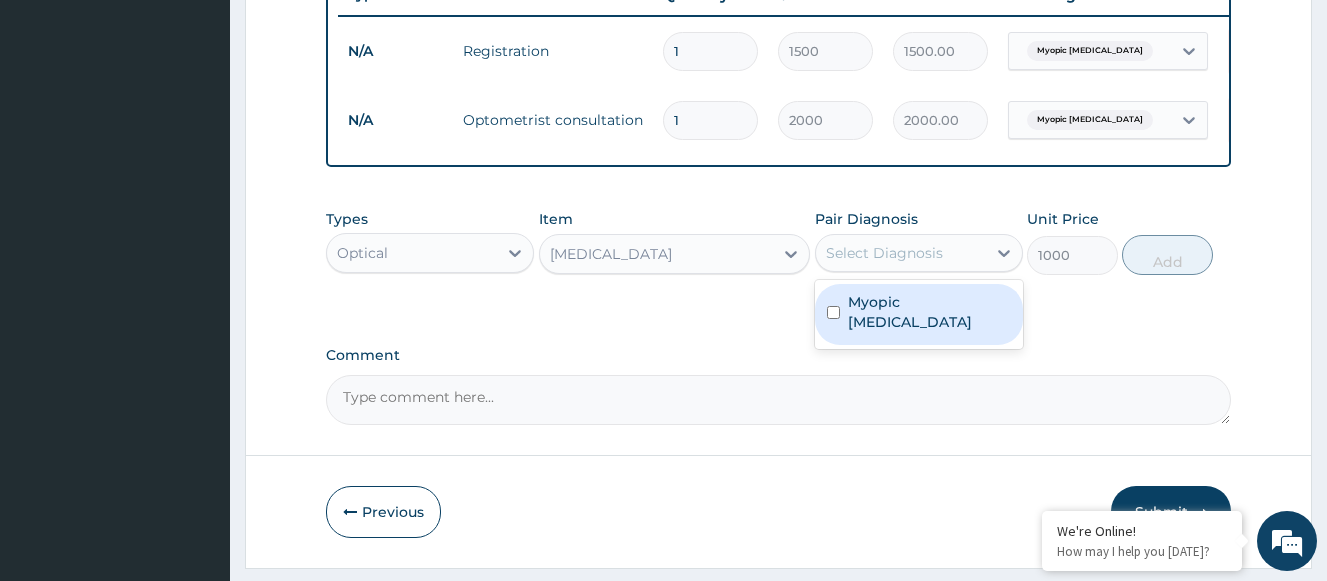 click on "Myopic astigmatism" at bounding box center (929, 312) 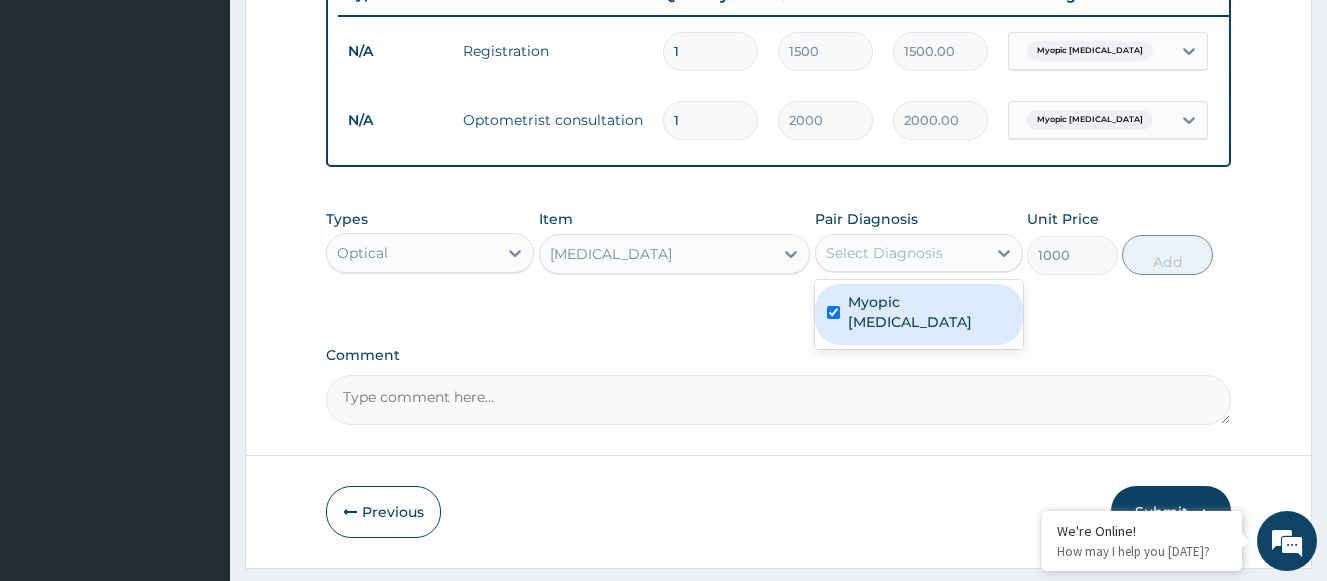 checkbox on "true" 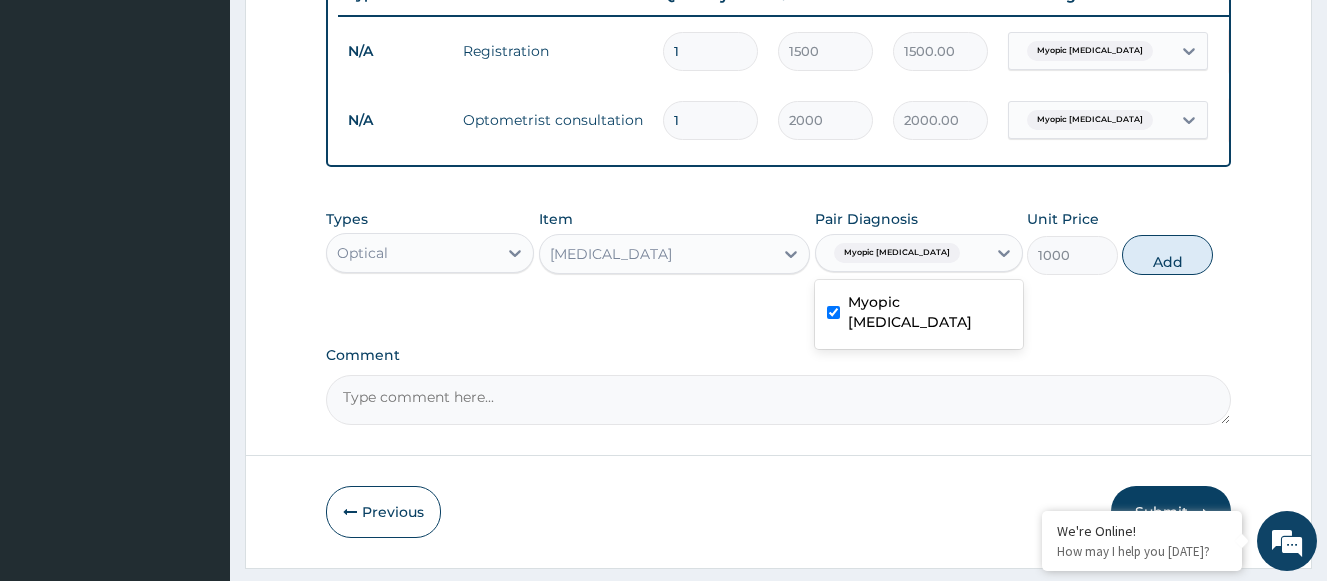 drag, startPoint x: 1177, startPoint y: 277, endPoint x: 957, endPoint y: 276, distance: 220.00227 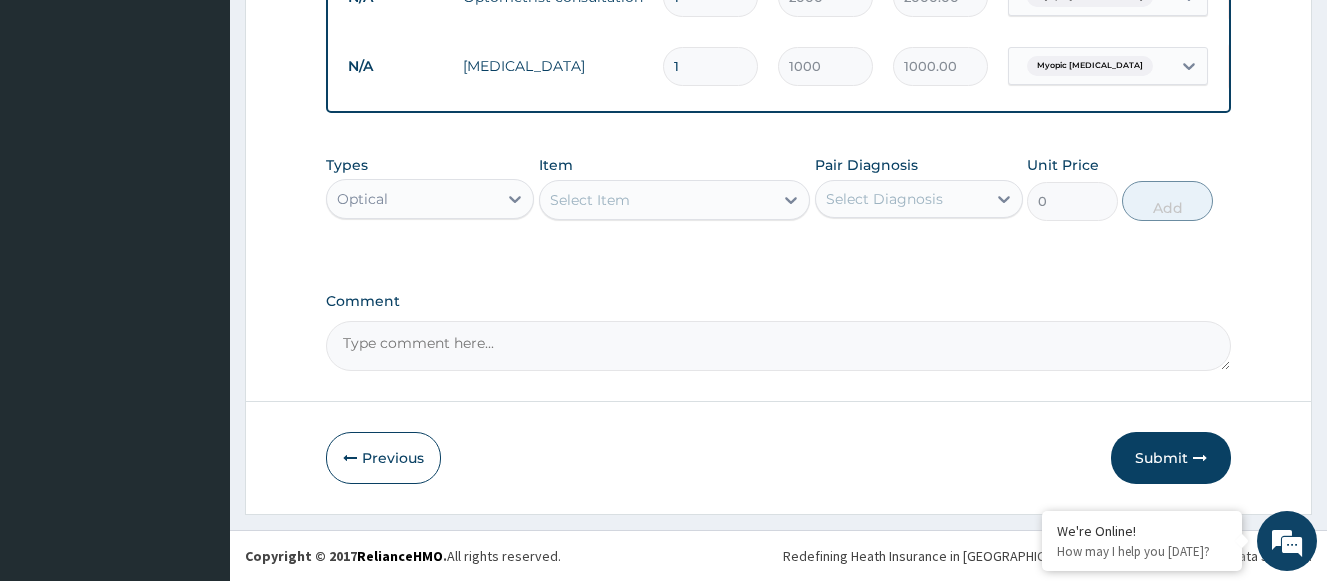 scroll, scrollTop: 919, scrollLeft: 0, axis: vertical 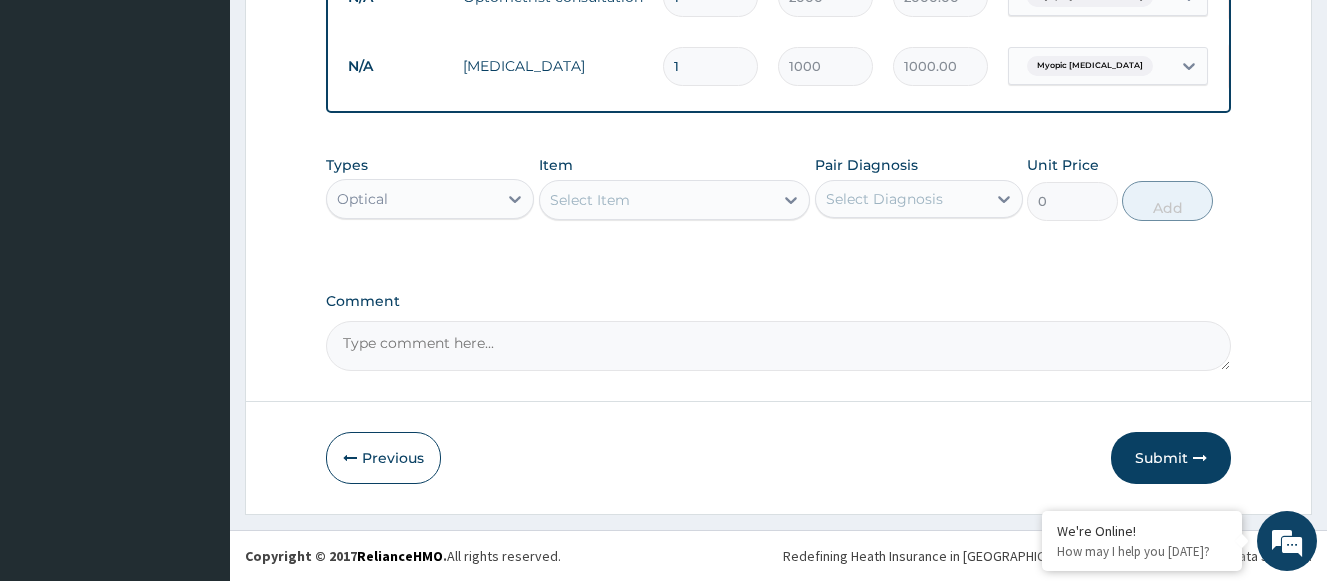 click on "Select Item" at bounding box center [657, 200] 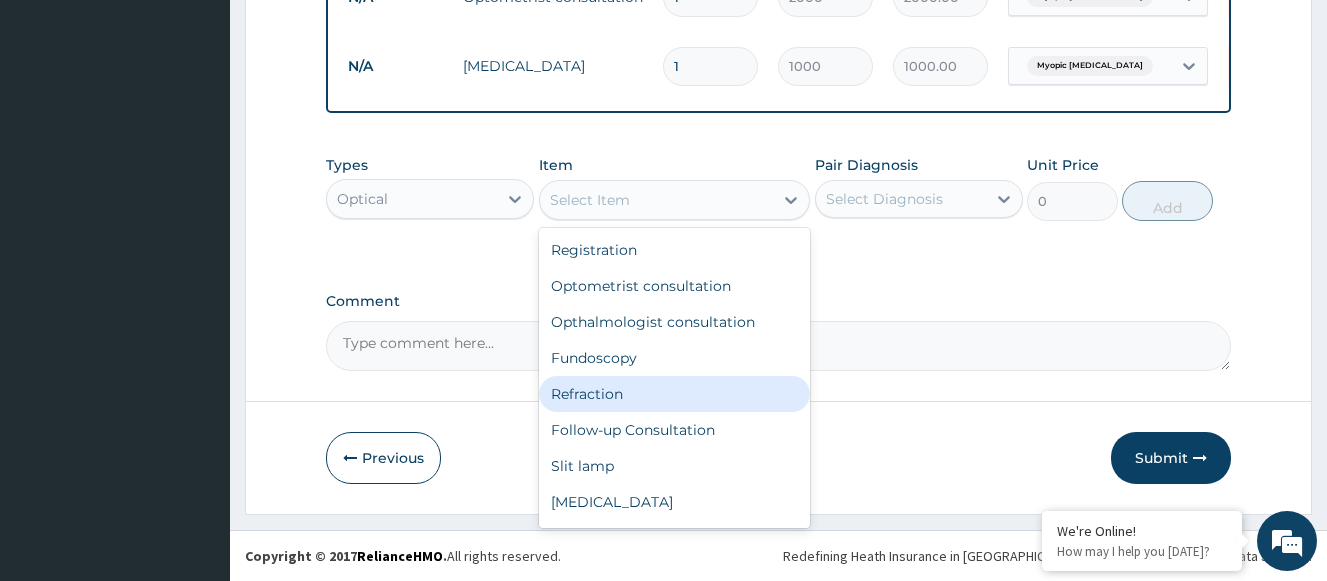 click on "Refraction" at bounding box center [675, 394] 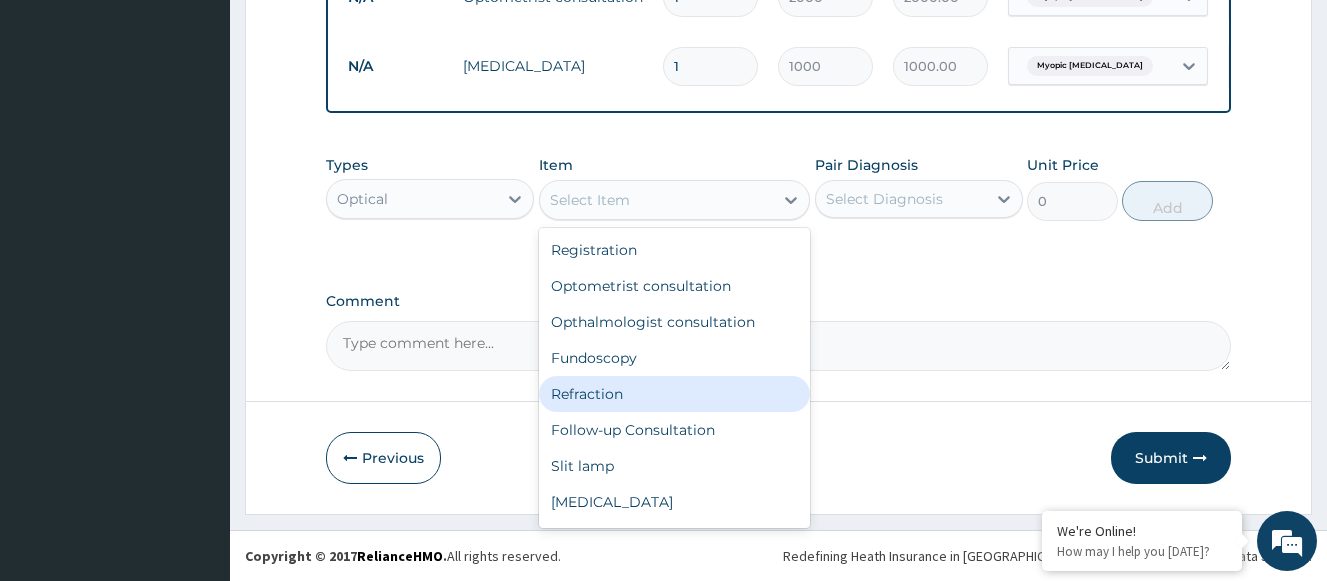 type on "1000" 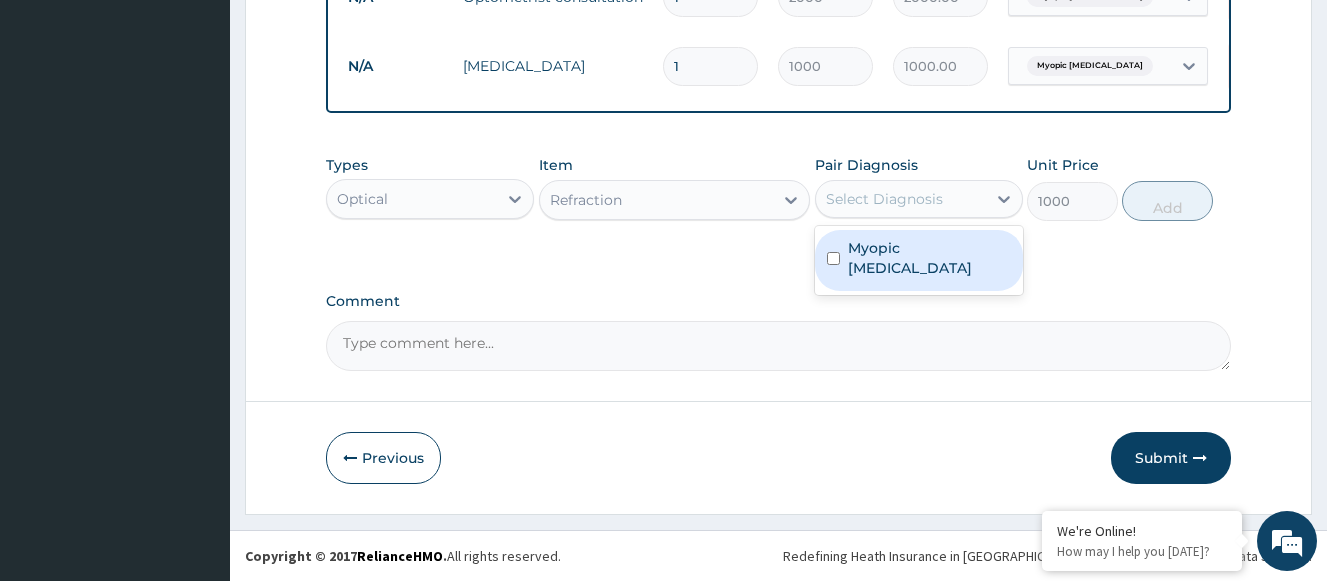 click on "Select Diagnosis" at bounding box center [884, 199] 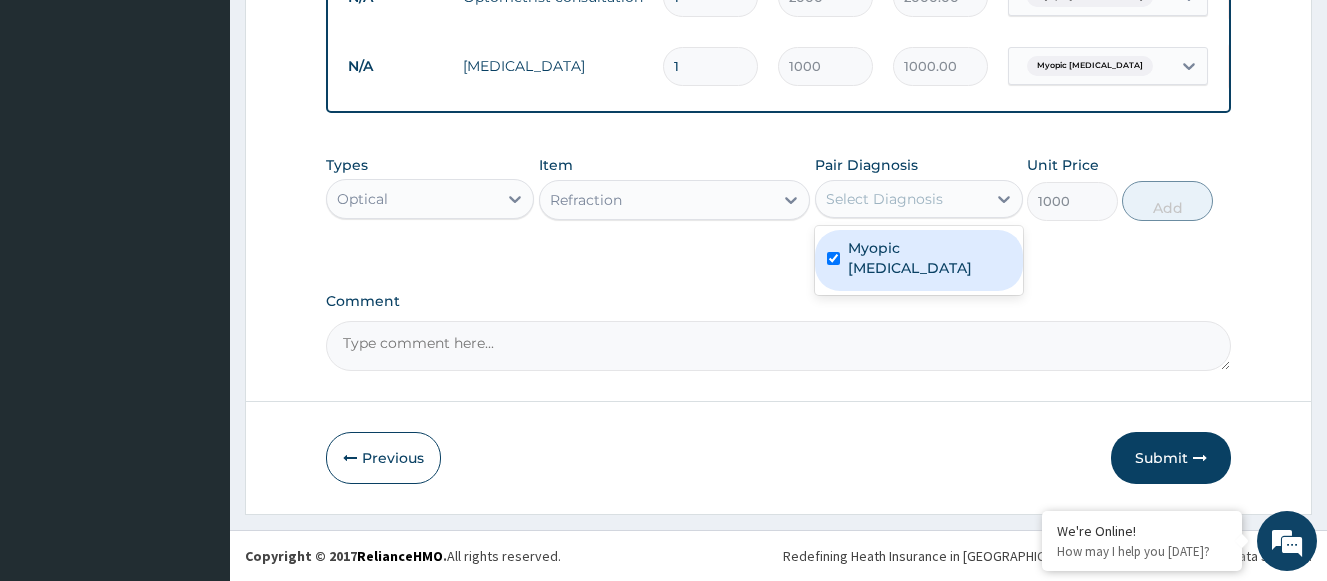 checkbox on "true" 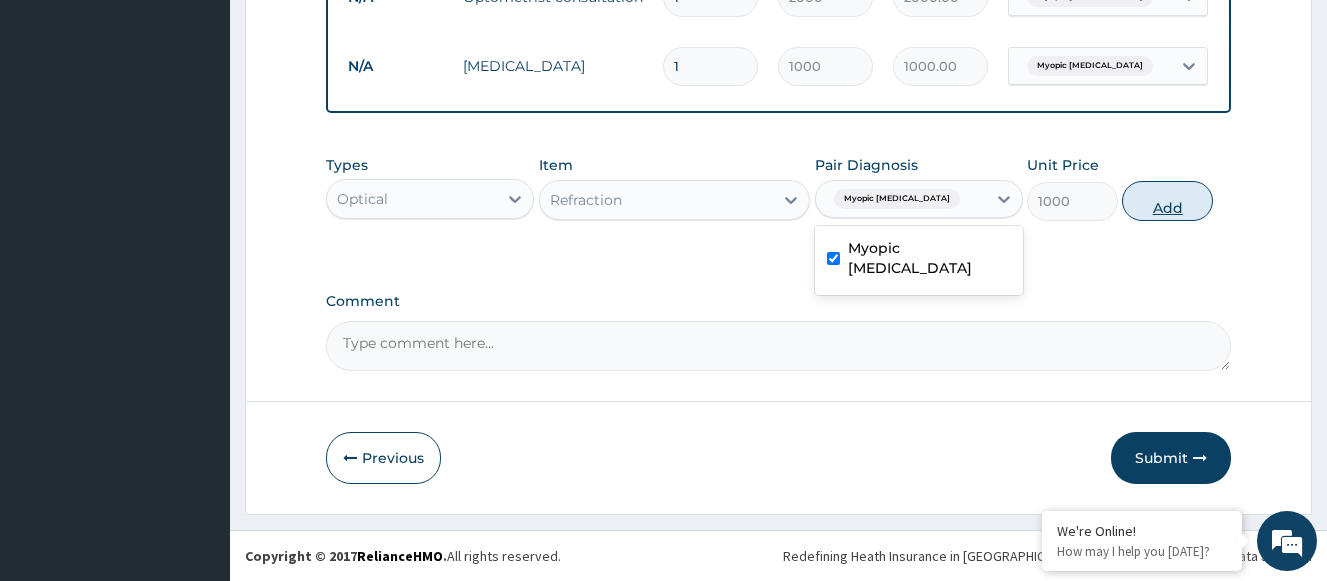 click on "Add" at bounding box center [1167, 201] 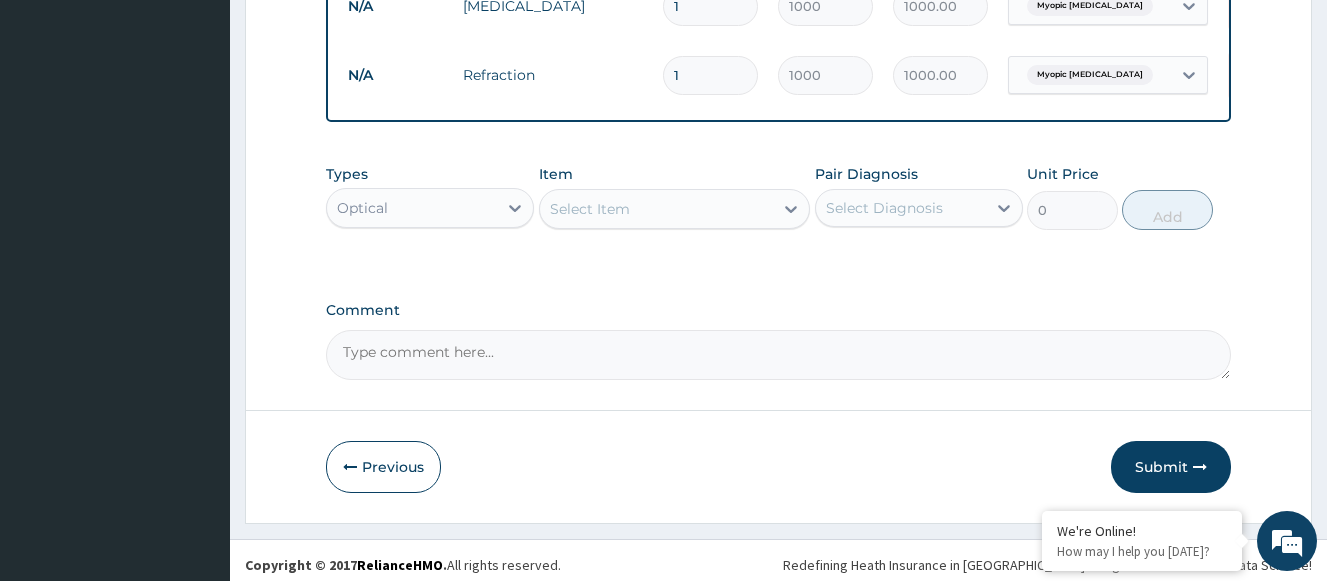 scroll, scrollTop: 988, scrollLeft: 0, axis: vertical 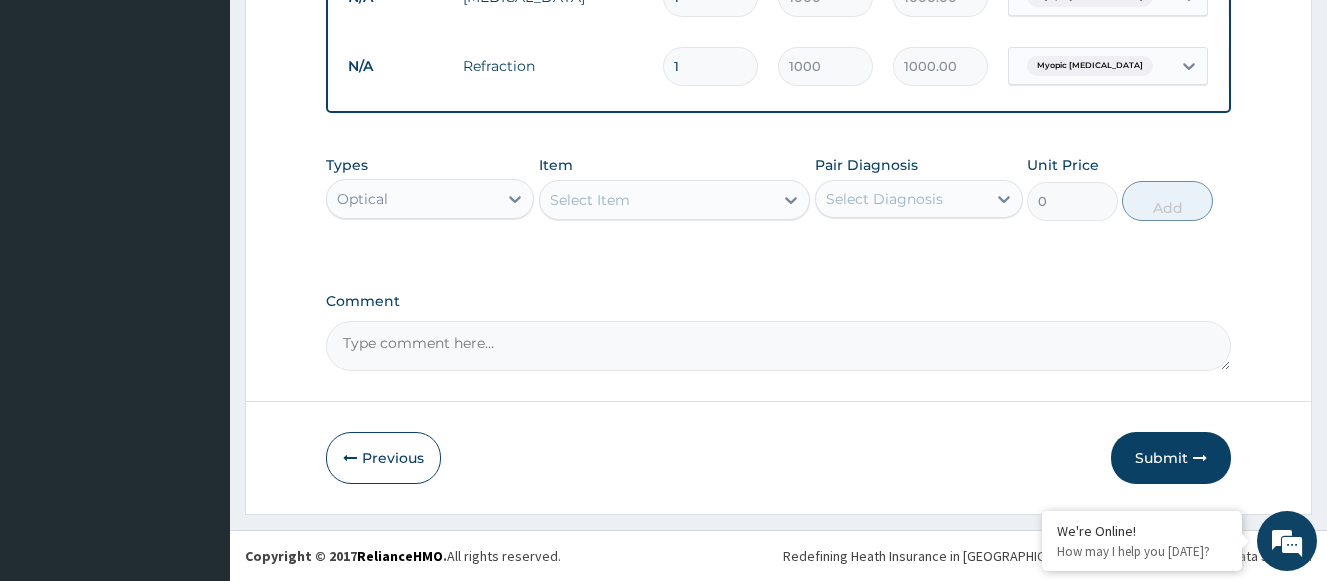 click on "Select Item" at bounding box center (657, 200) 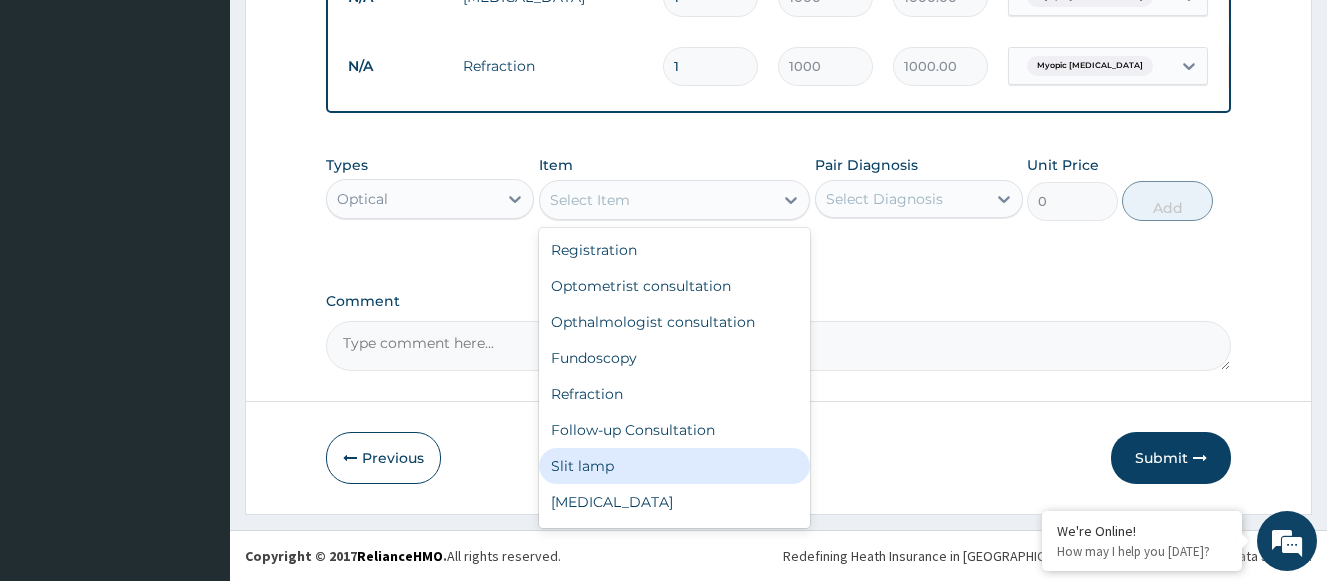 drag, startPoint x: 582, startPoint y: 468, endPoint x: 623, endPoint y: 454, distance: 43.32436 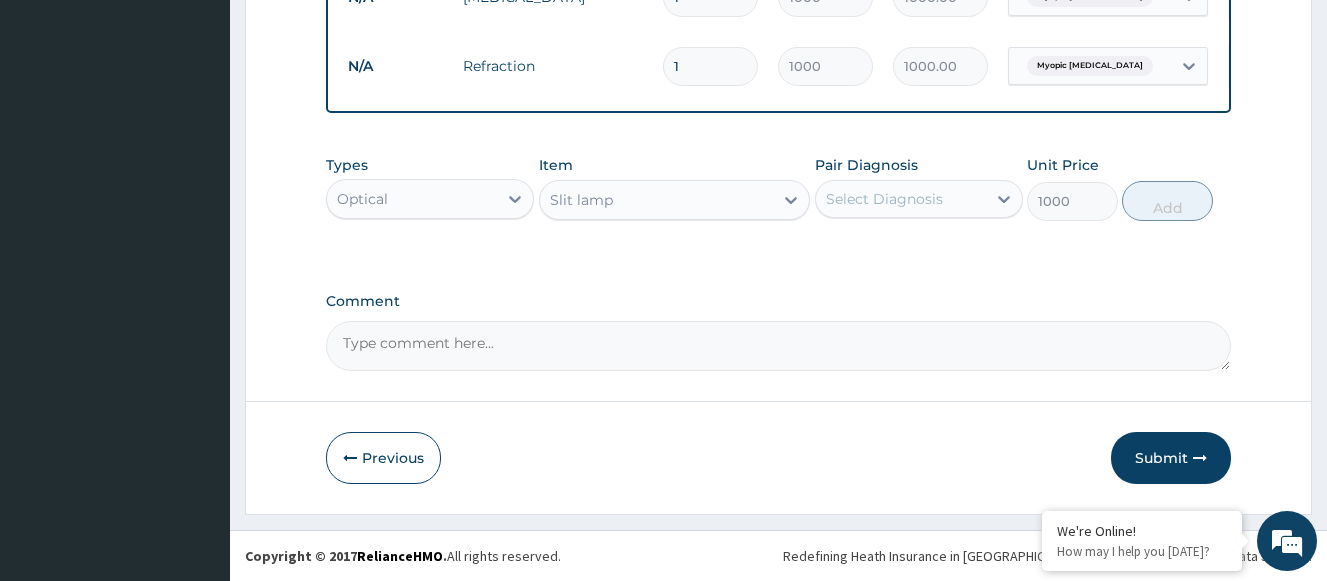 click on "Select Diagnosis" at bounding box center [884, 199] 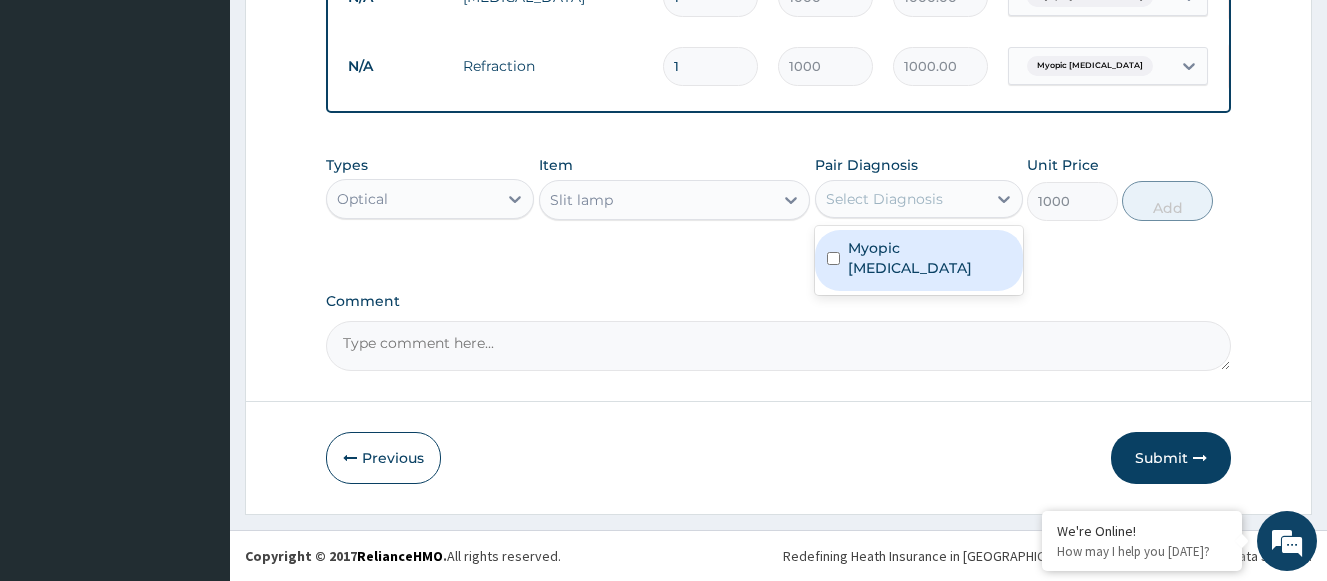 click on "Myopic astigmatism" at bounding box center [919, 260] 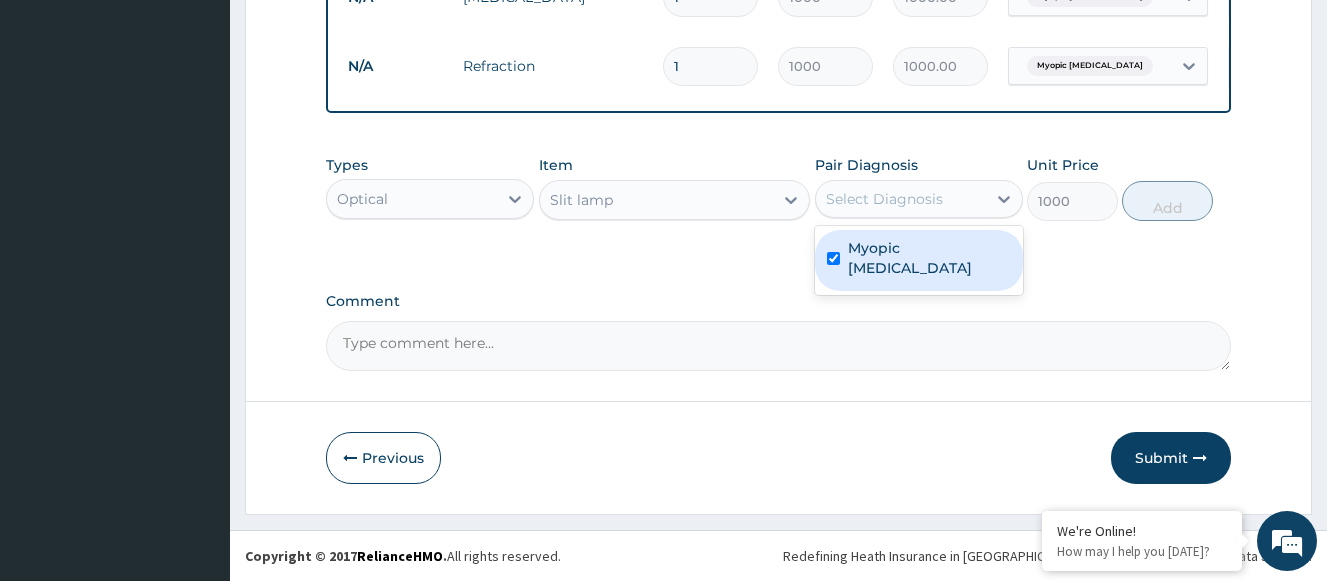 checkbox on "true" 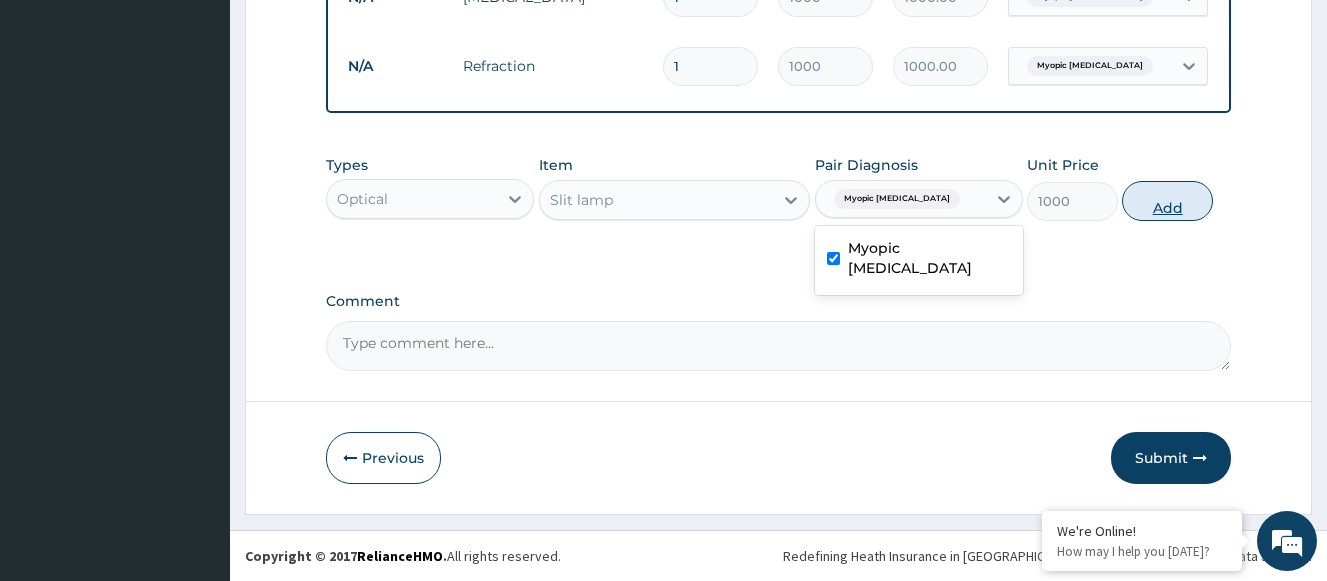 click on "Add" at bounding box center (1167, 201) 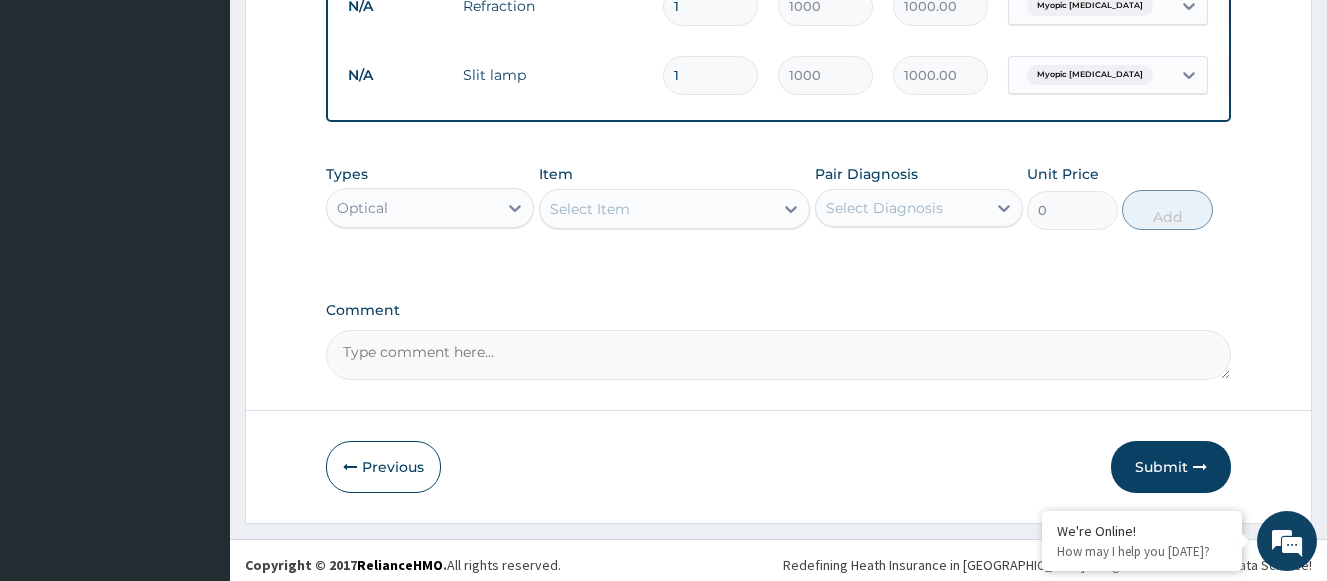 scroll, scrollTop: 1057, scrollLeft: 0, axis: vertical 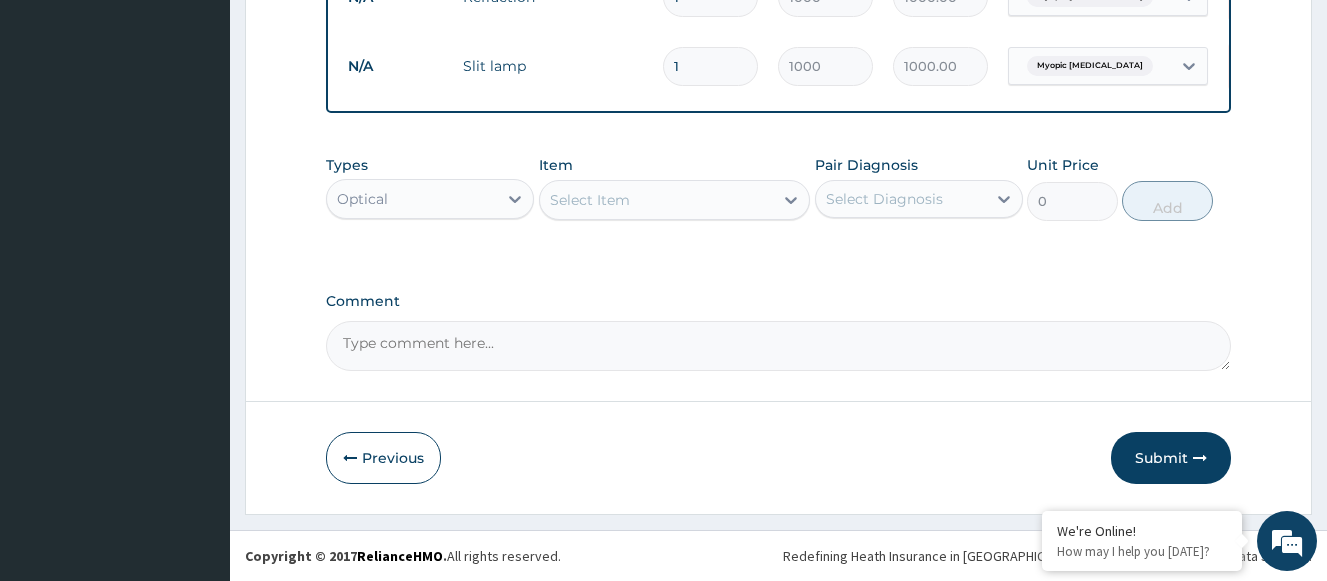 click on "Select Item" at bounding box center [657, 200] 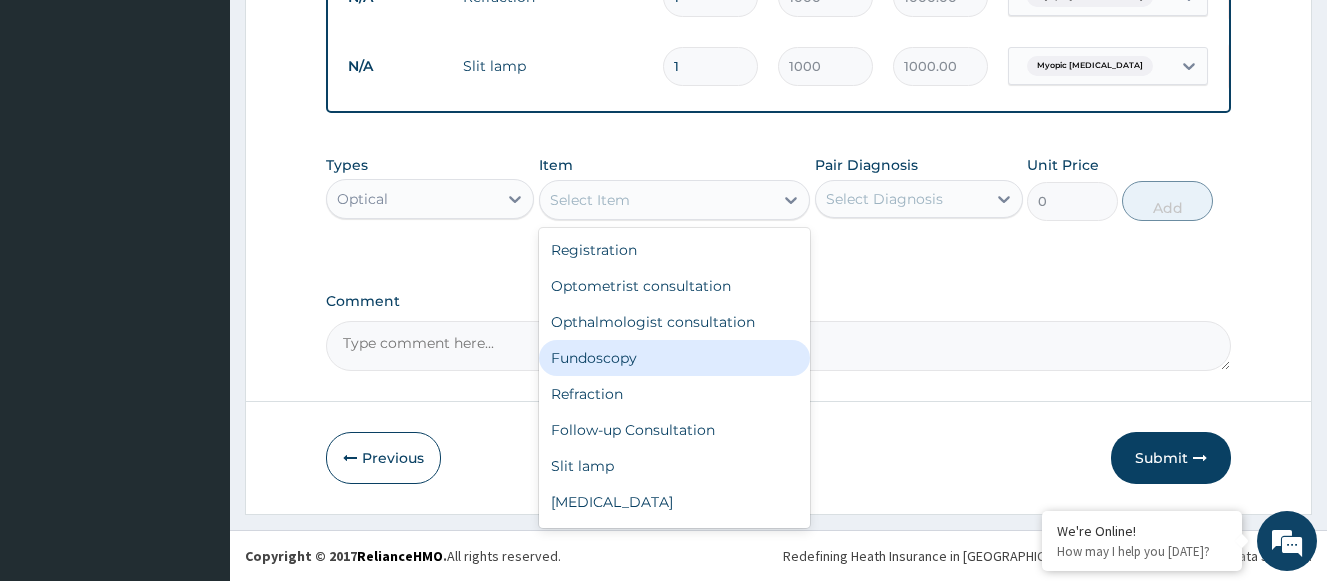 click on "Fundoscopy" at bounding box center (675, 358) 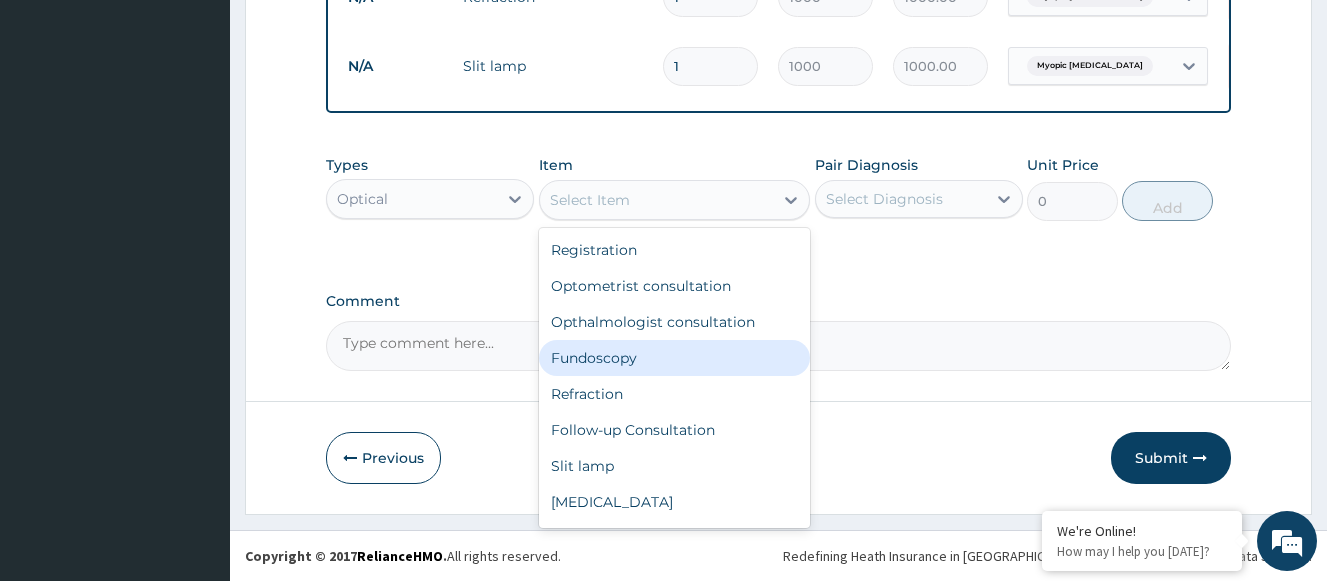 type on "1000" 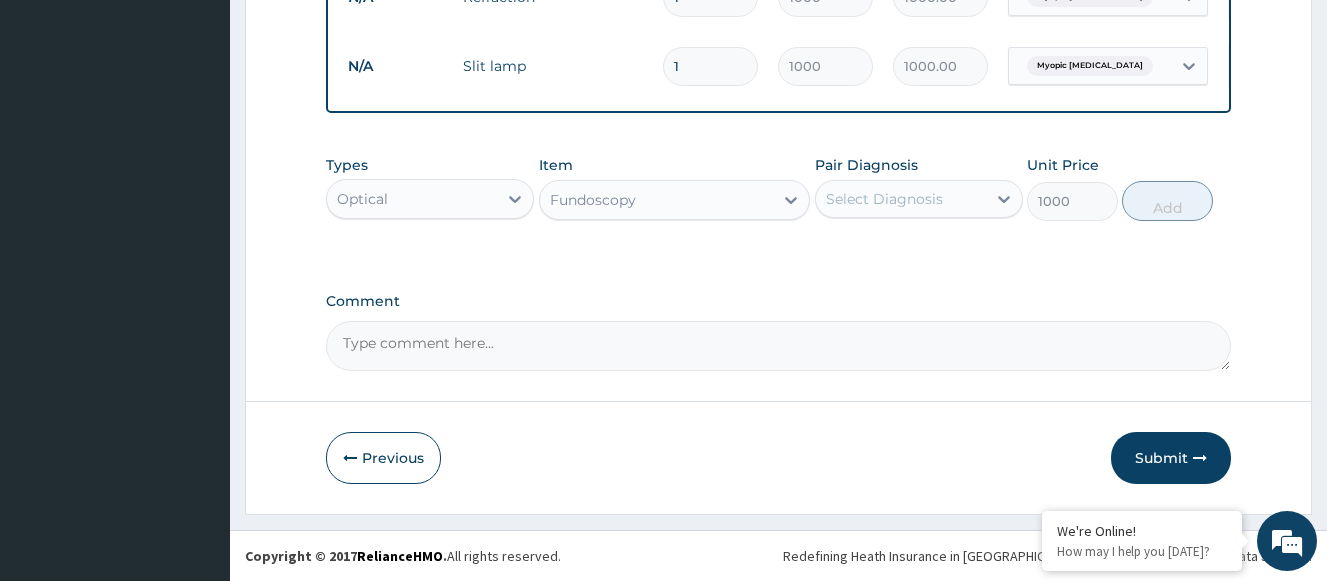 click on "Select Diagnosis" at bounding box center (884, 199) 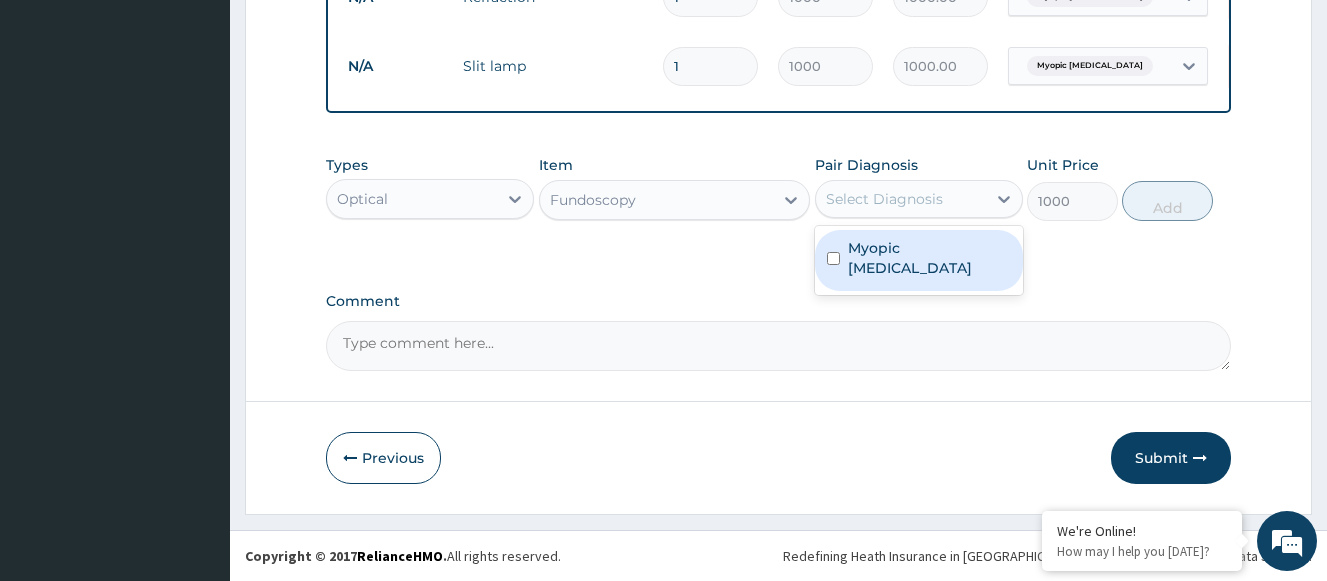 click on "Myopic [MEDICAL_DATA]" at bounding box center (919, 260) 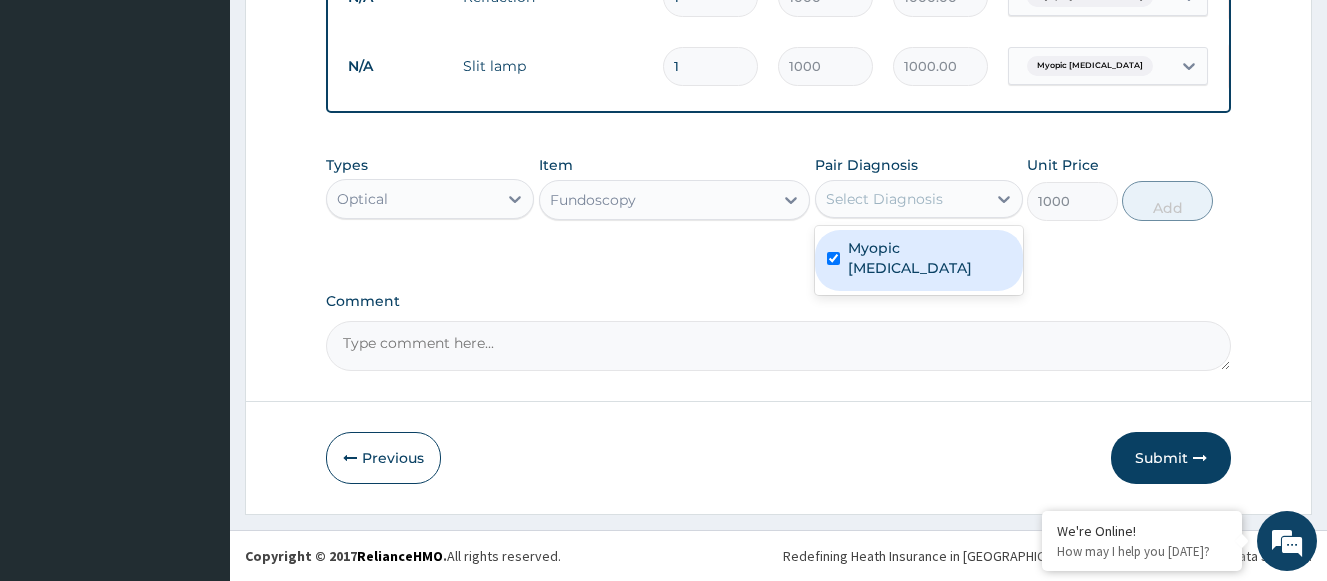 checkbox on "true" 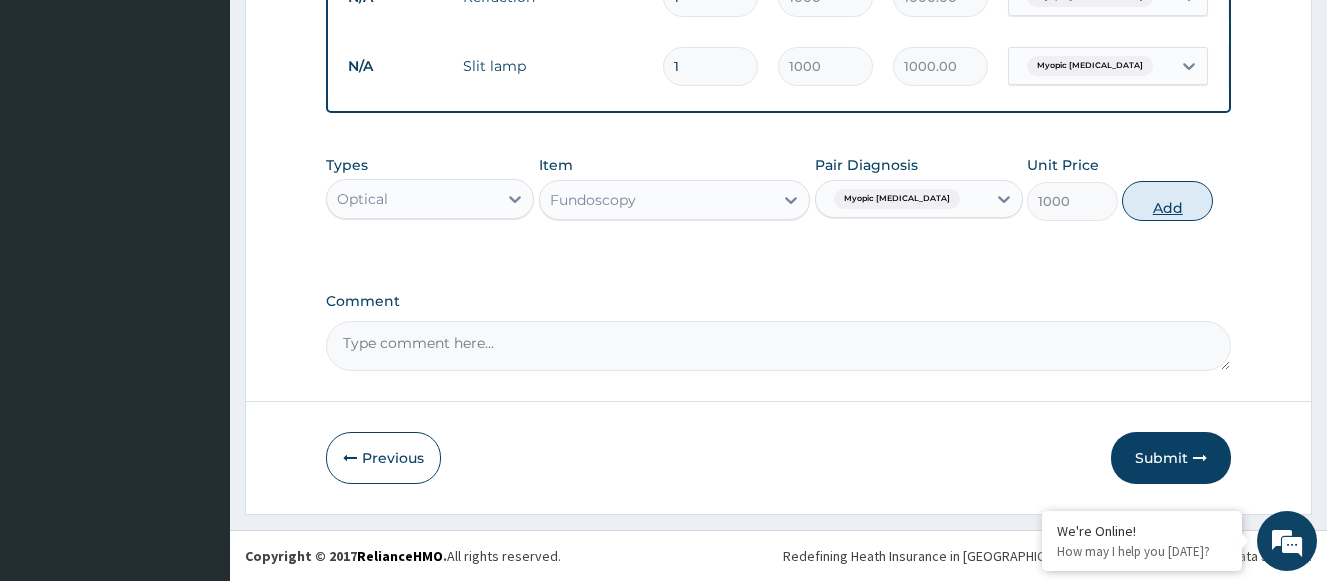 click on "Add" at bounding box center (1167, 201) 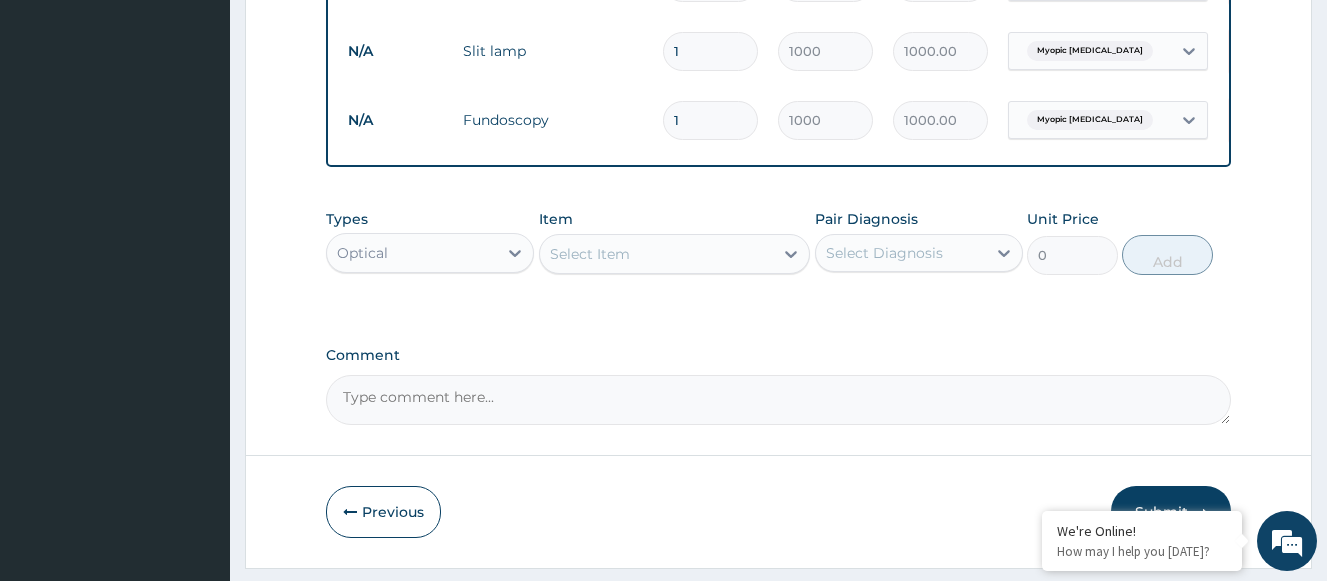 scroll, scrollTop: 1126, scrollLeft: 0, axis: vertical 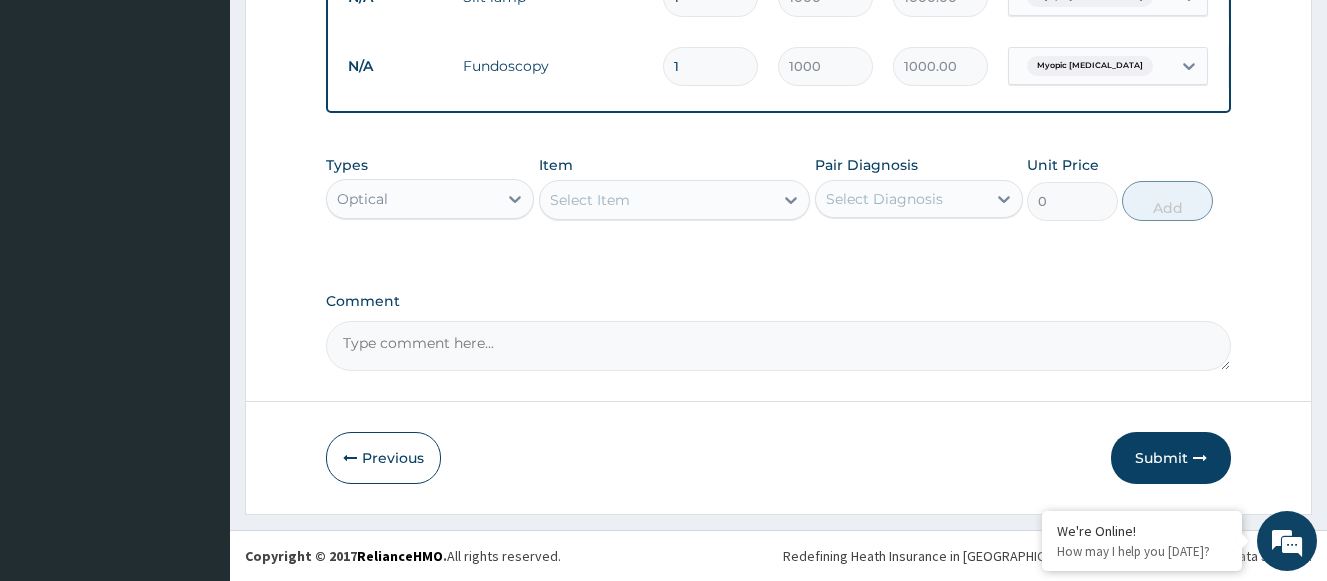 click on "Select Item" at bounding box center (657, 200) 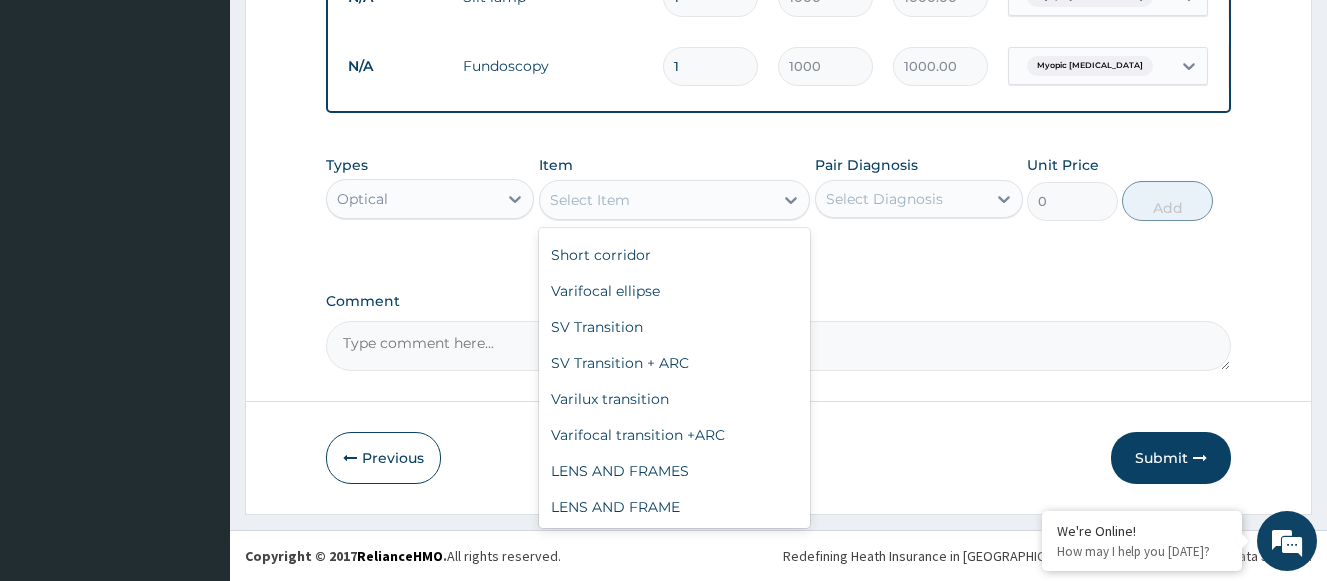 scroll, scrollTop: 1112, scrollLeft: 0, axis: vertical 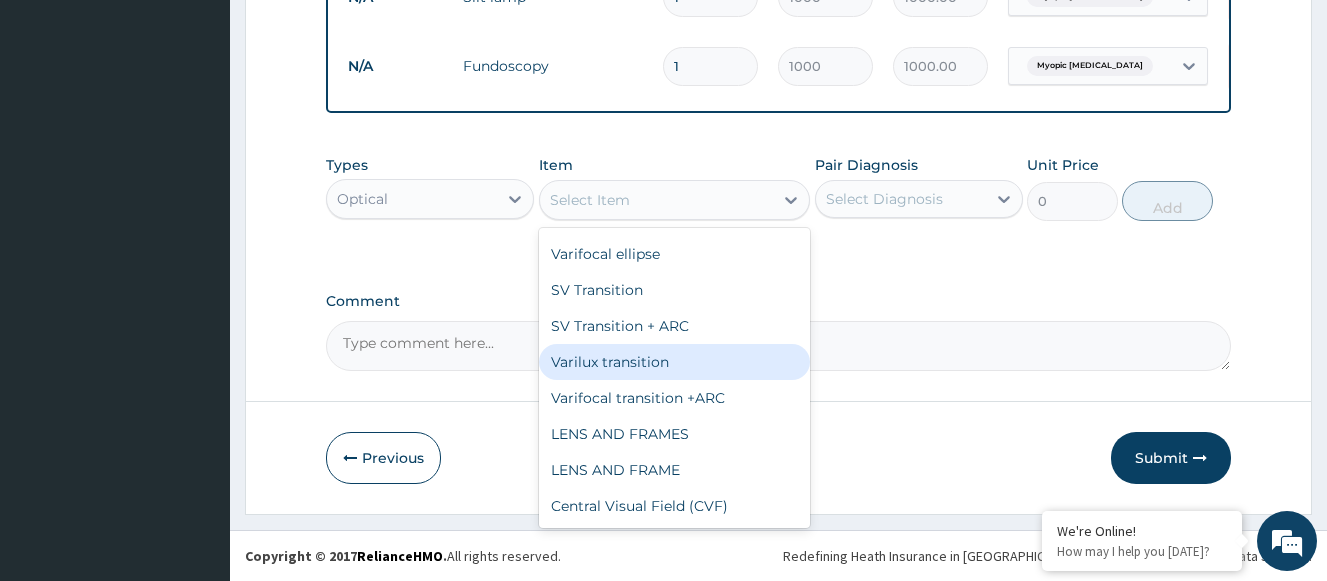 click on "Varilux transition" at bounding box center [675, 362] 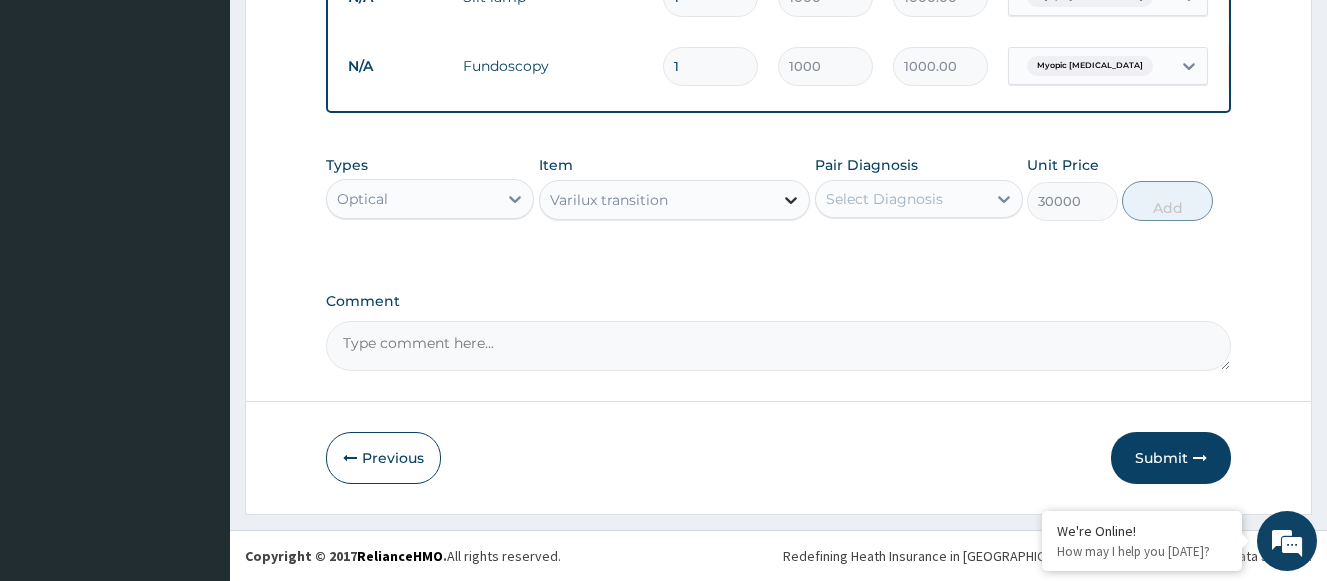 click at bounding box center [791, 200] 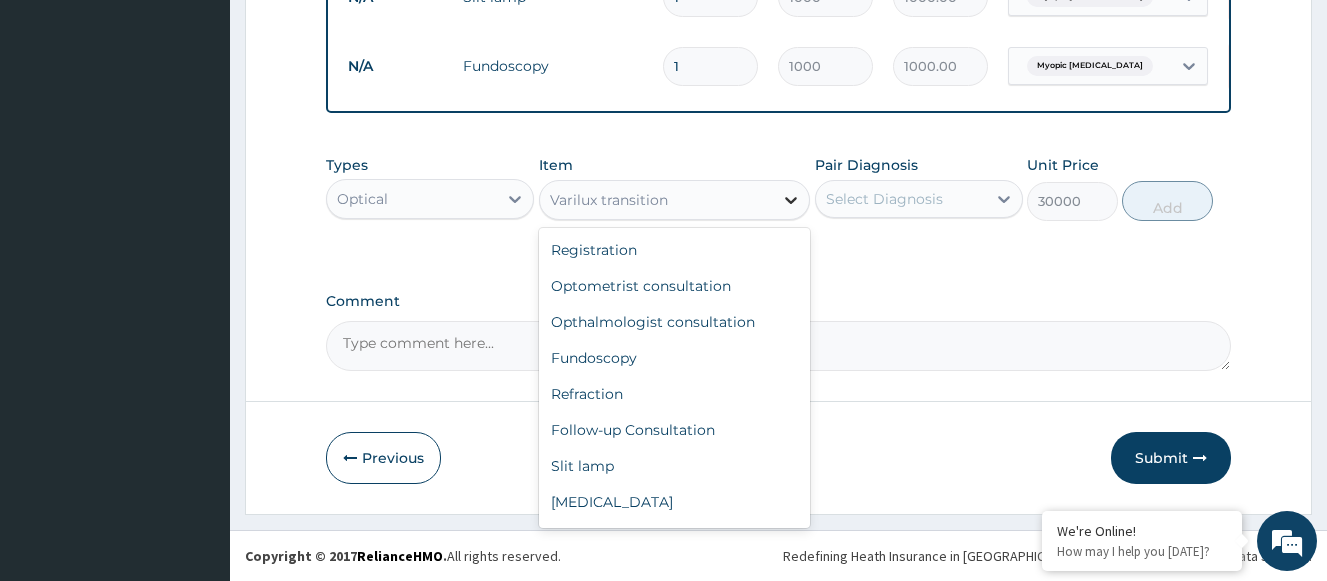 scroll, scrollTop: 976, scrollLeft: 0, axis: vertical 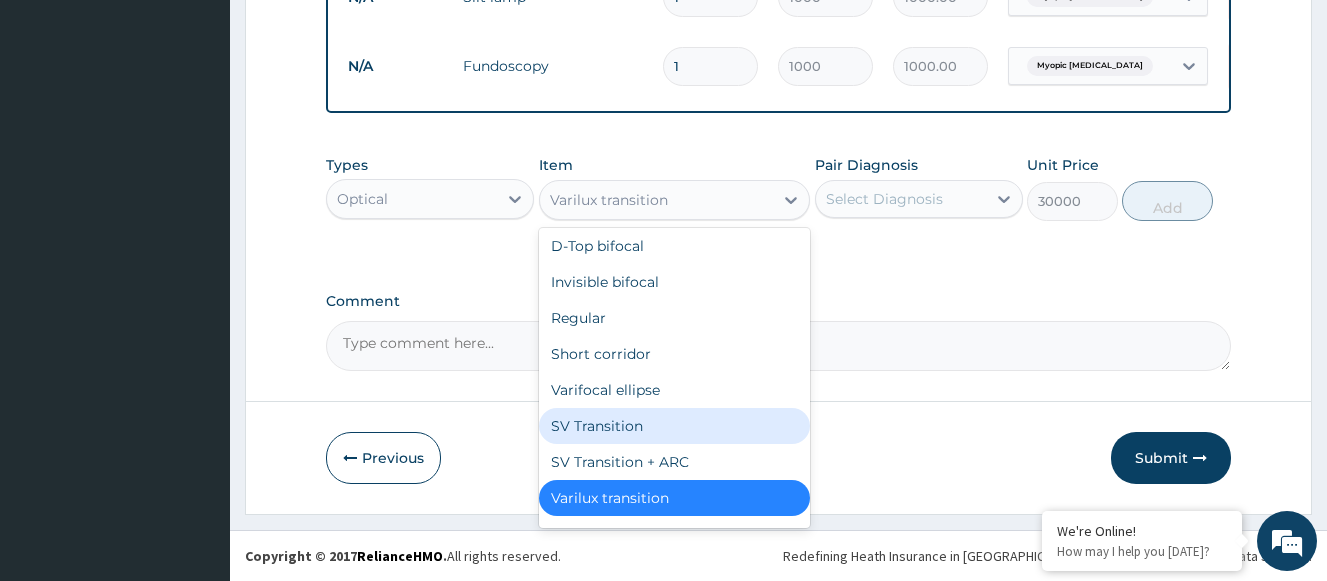 click on "SV Transition" at bounding box center (675, 426) 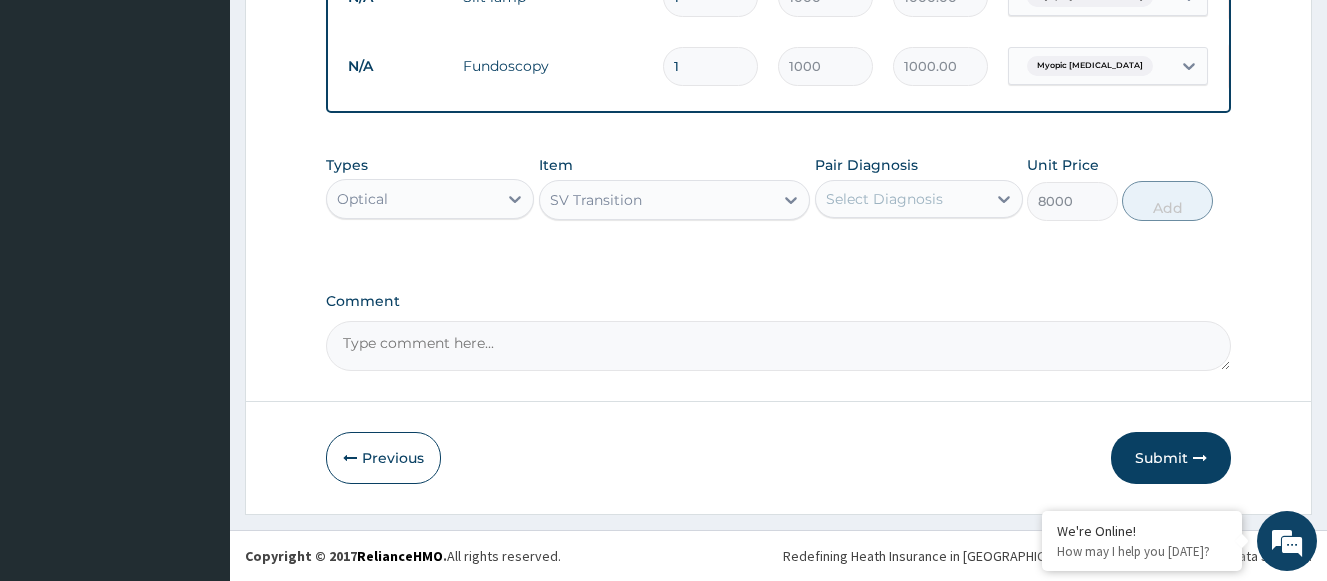 click on "Select Diagnosis" at bounding box center (884, 199) 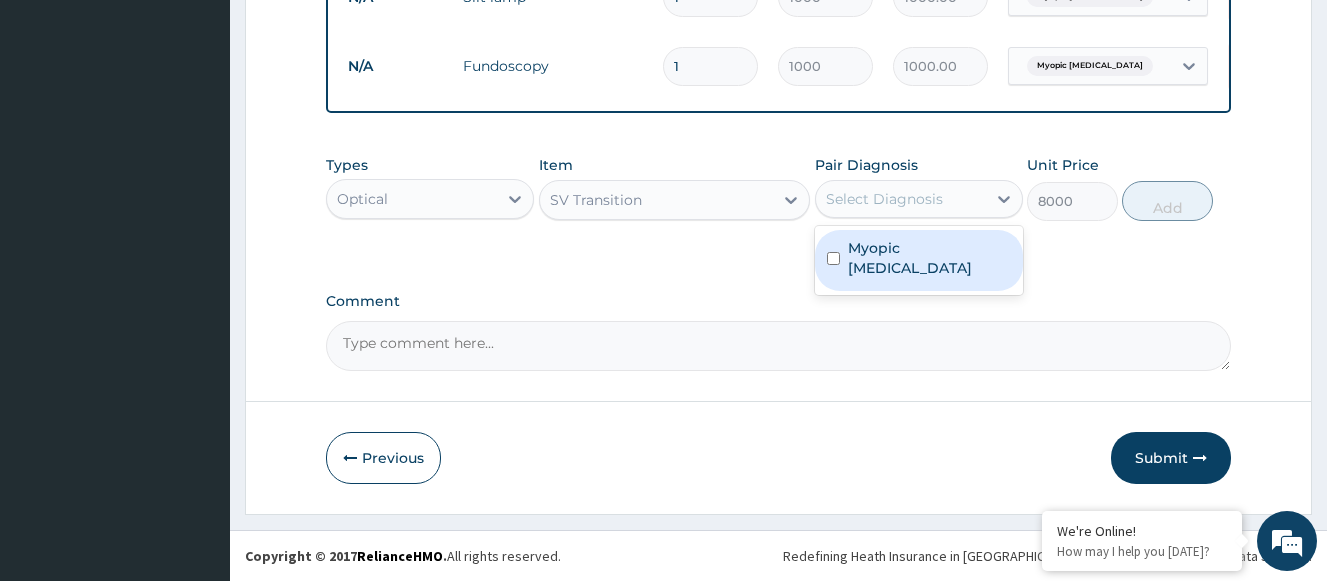 click on "SV Transition" at bounding box center (657, 200) 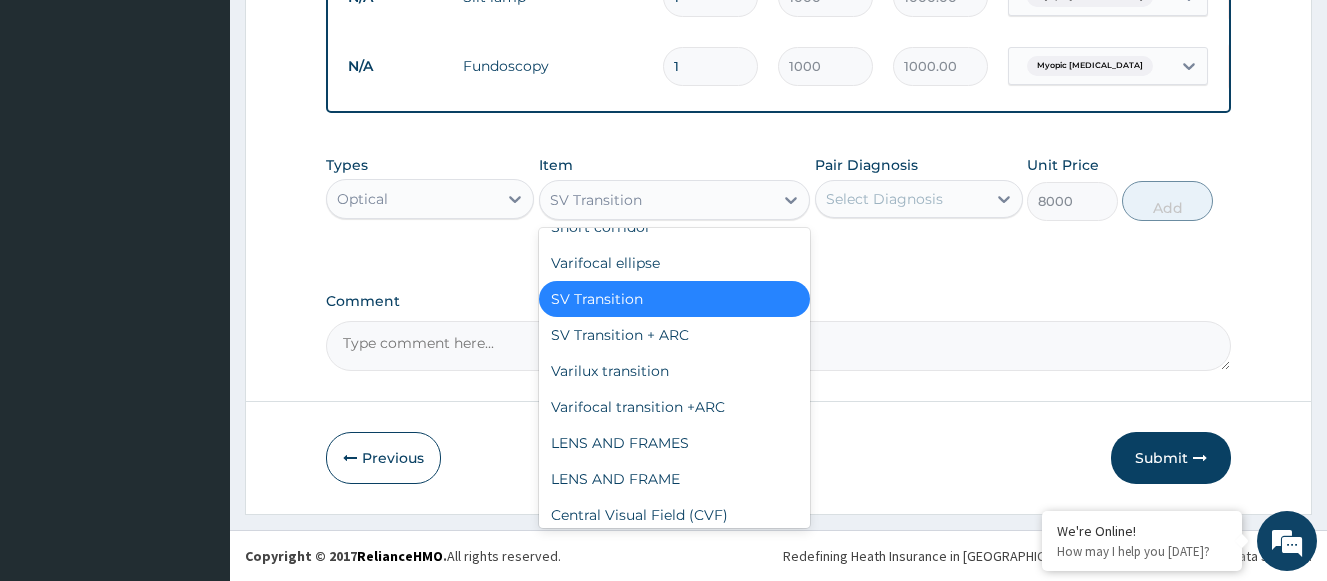 scroll, scrollTop: 1104, scrollLeft: 0, axis: vertical 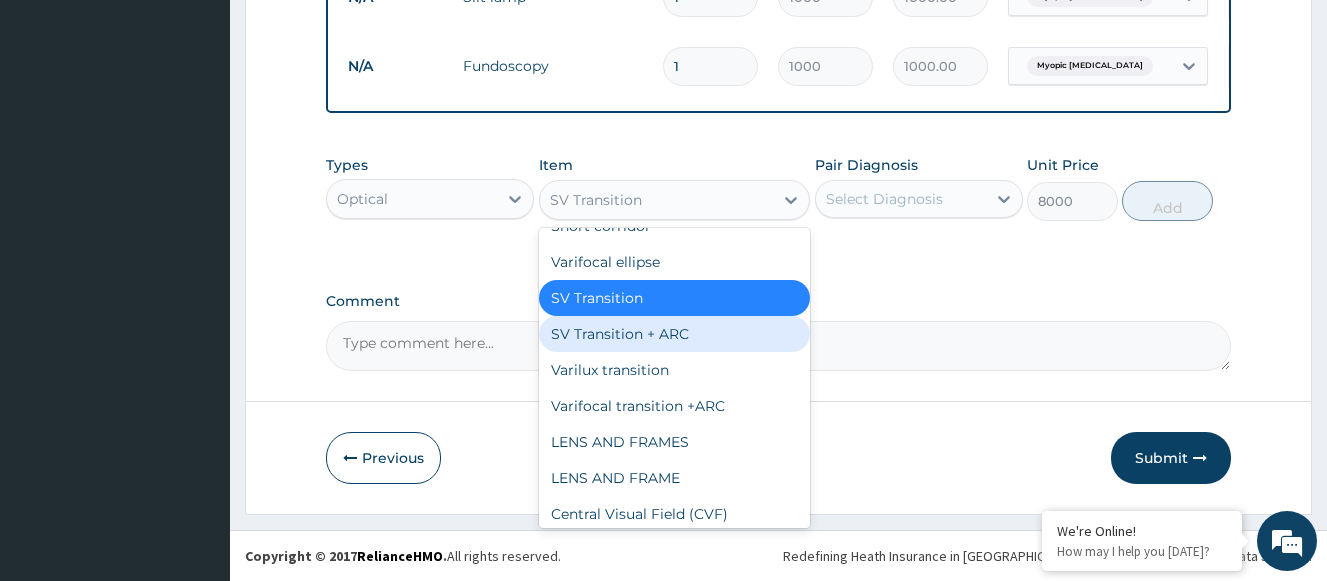click on "SV Transition + ARC" at bounding box center (675, 334) 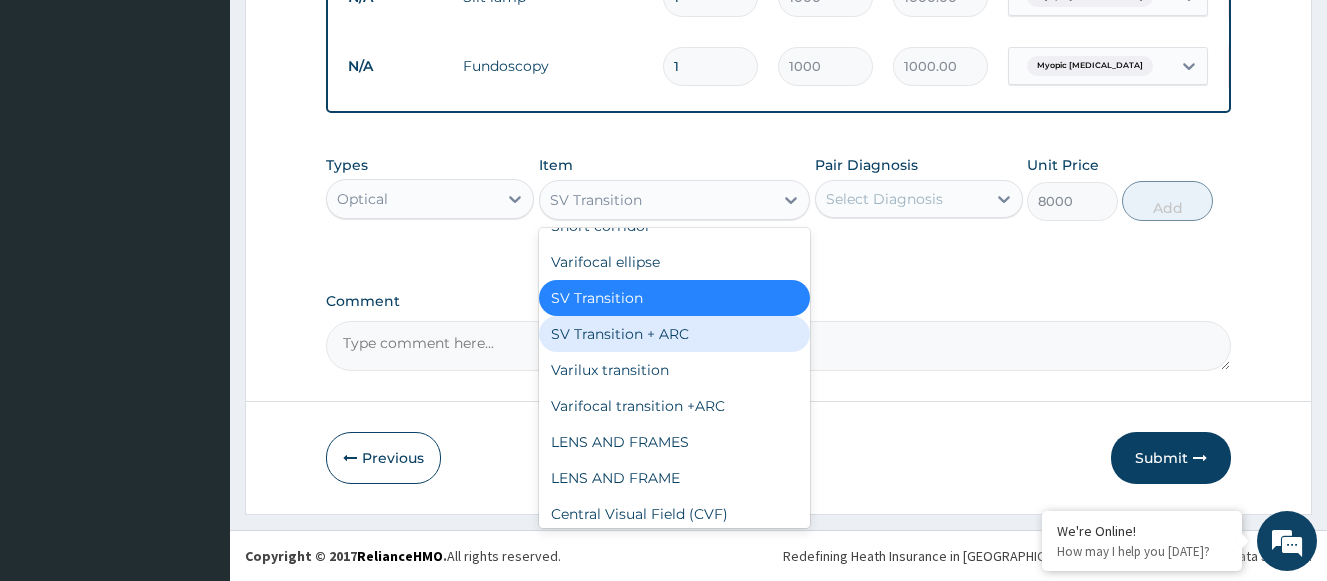 type on "20000" 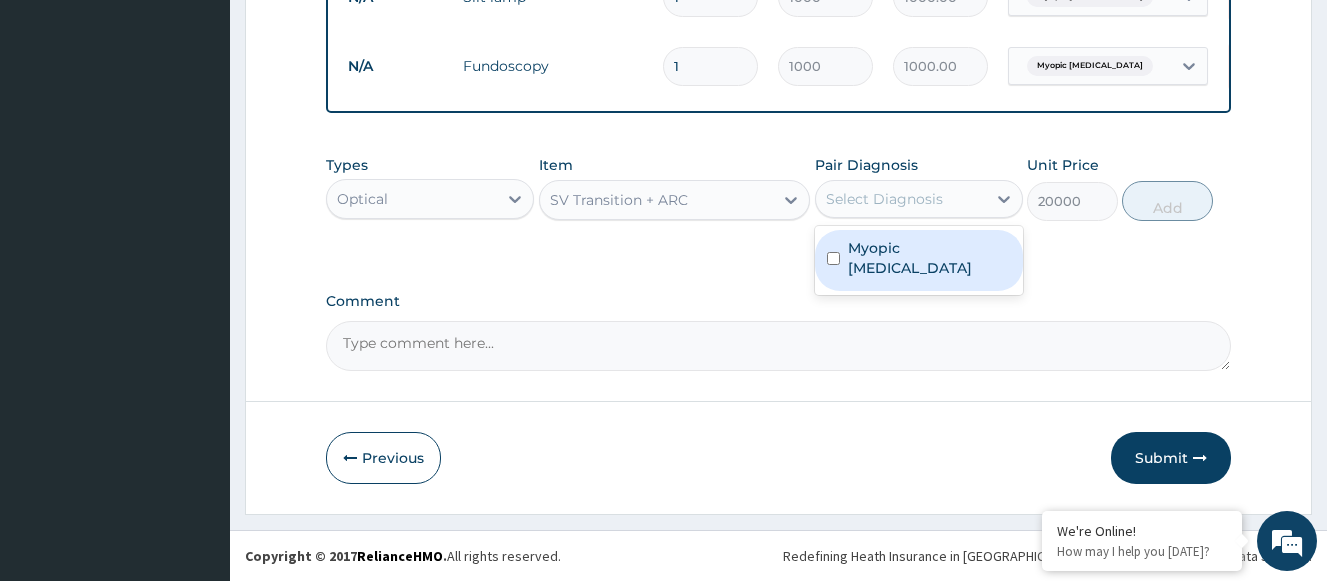 click on "Select Diagnosis" at bounding box center (884, 199) 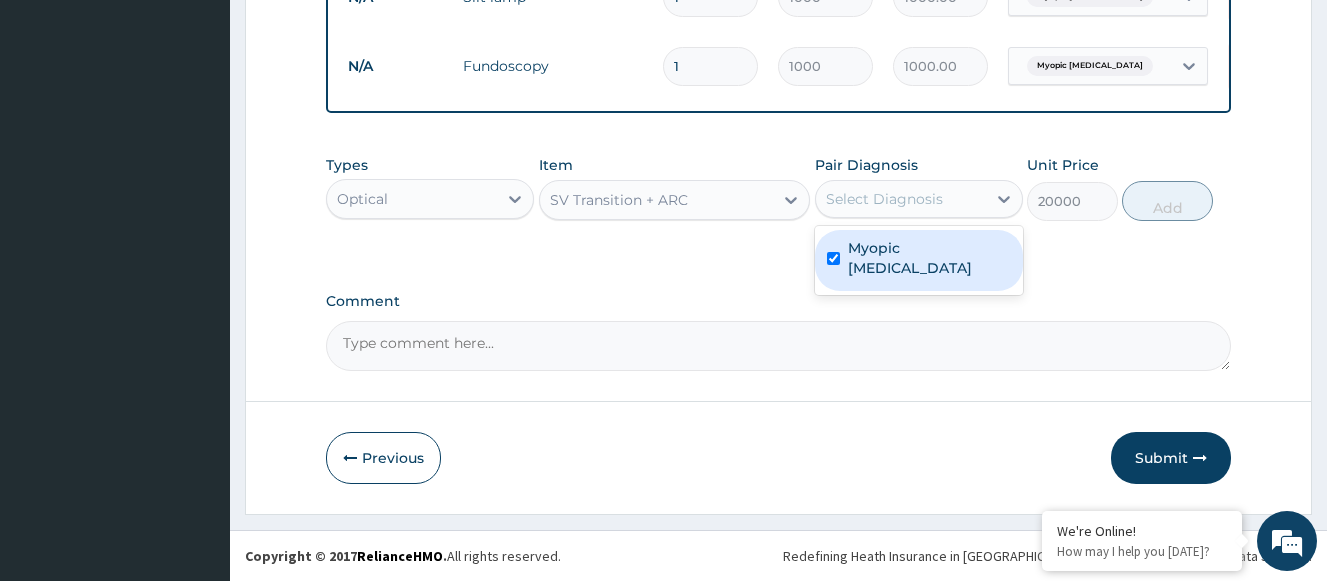 checkbox on "true" 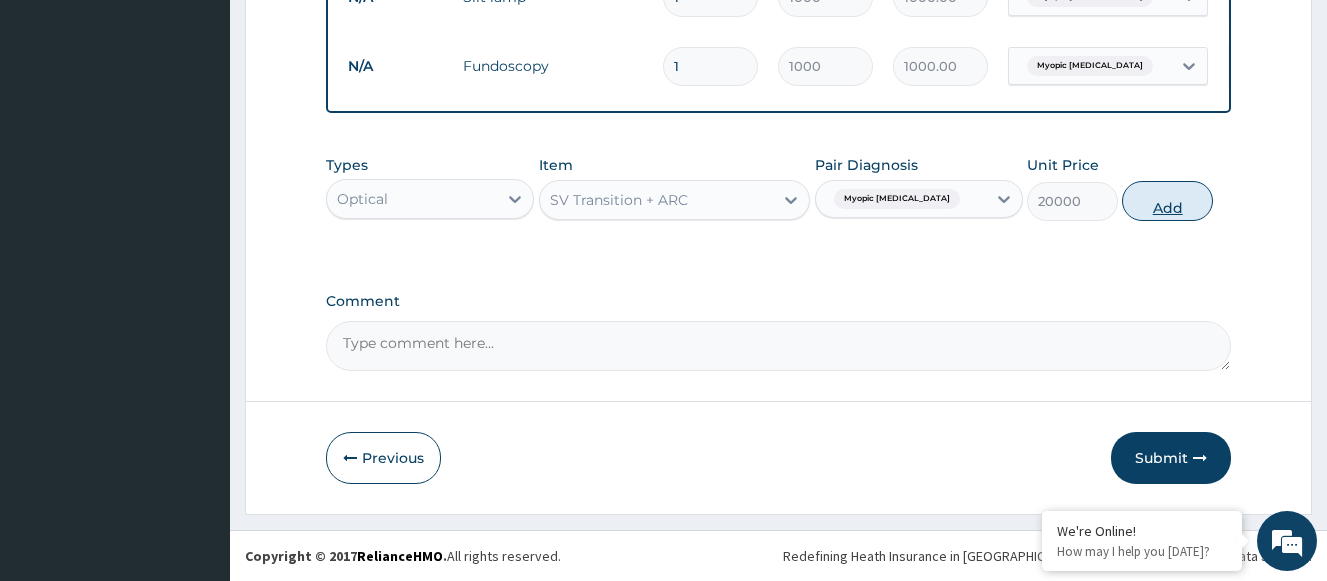 click on "Add" at bounding box center [1167, 201] 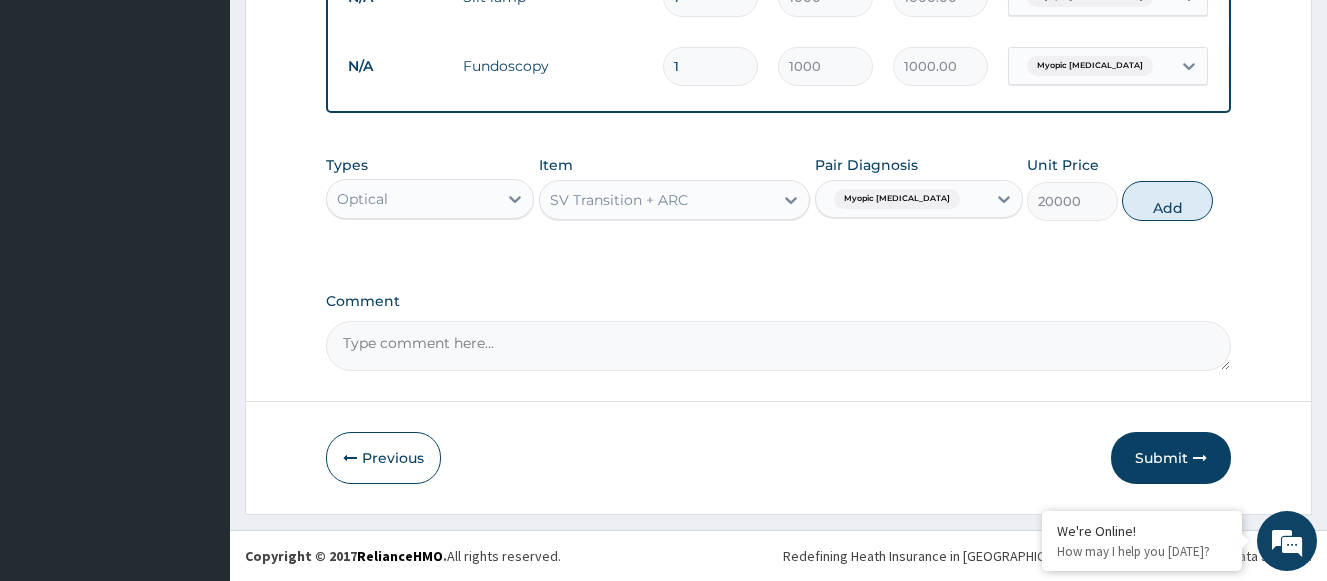 type on "0" 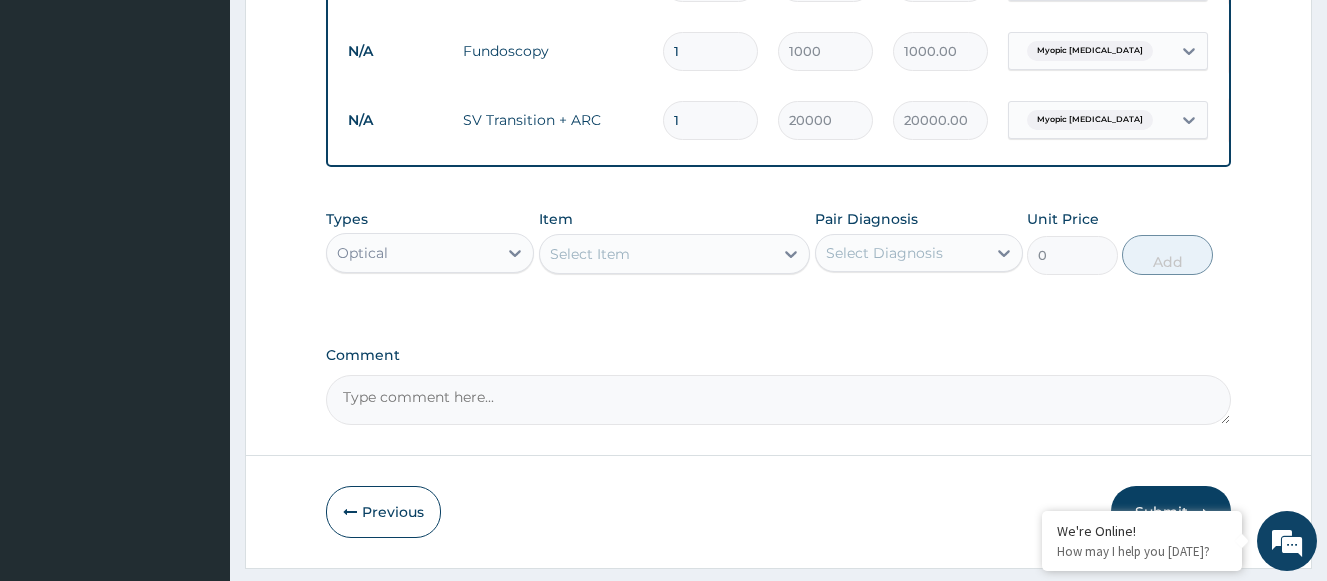 drag, startPoint x: 688, startPoint y: 115, endPoint x: 607, endPoint y: 115, distance: 81 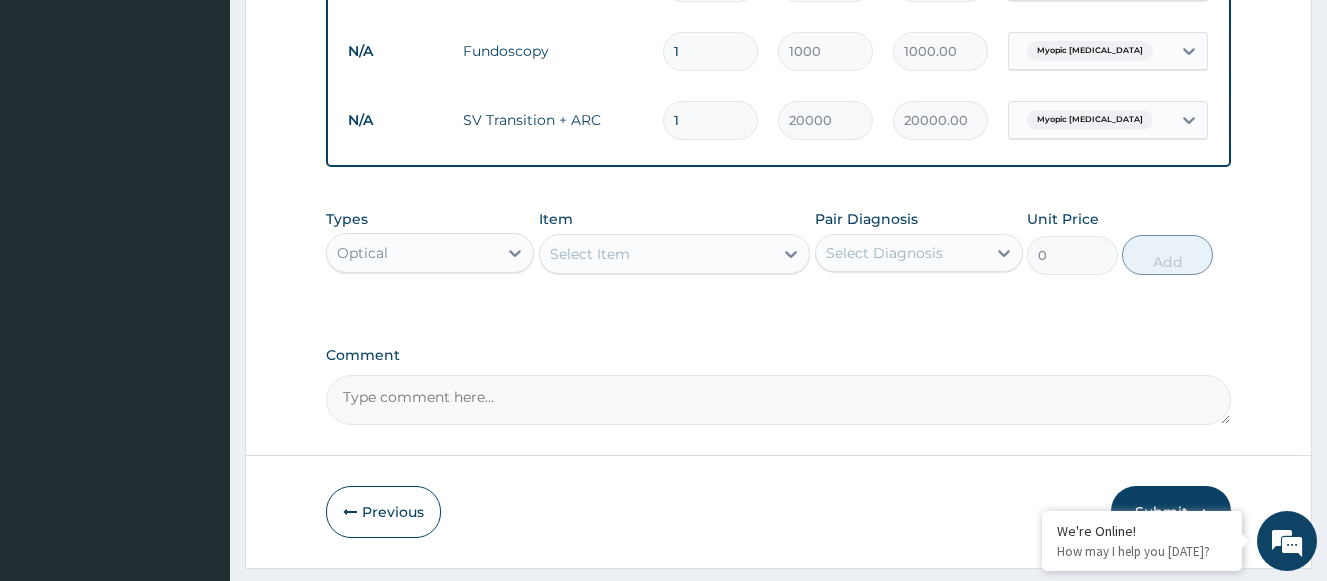 click on "N/A SV Transition + ARC 1 20000 20000.00 Myopic astigmatism Delete" at bounding box center [828, 120] 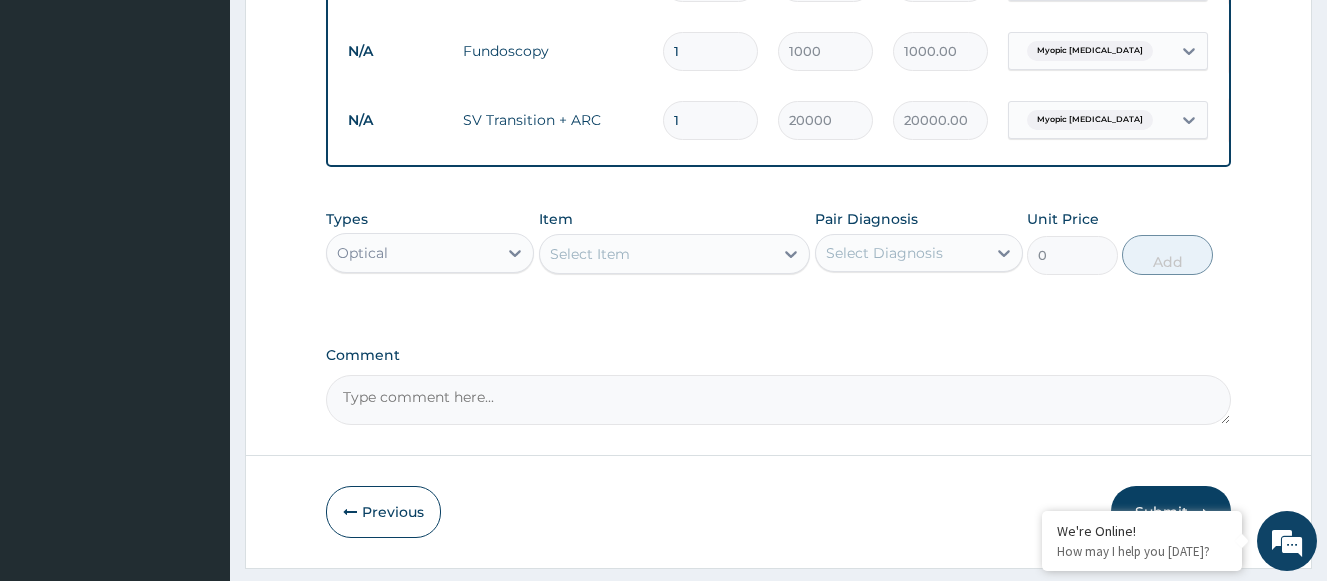 type on "4" 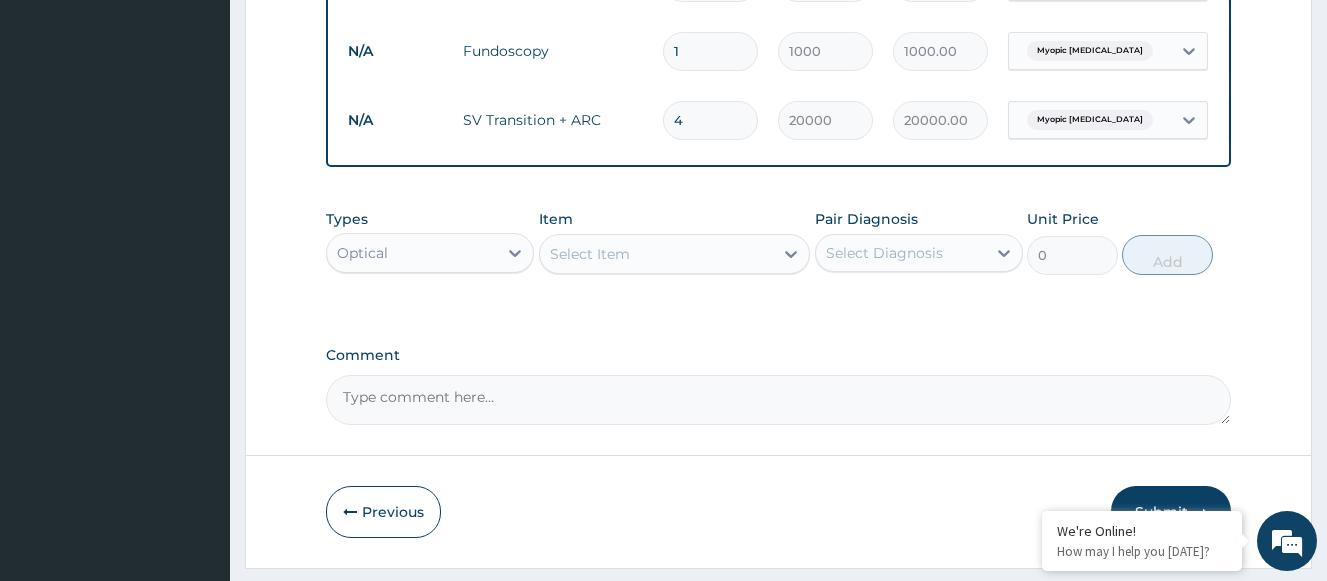 type on "80000.00" 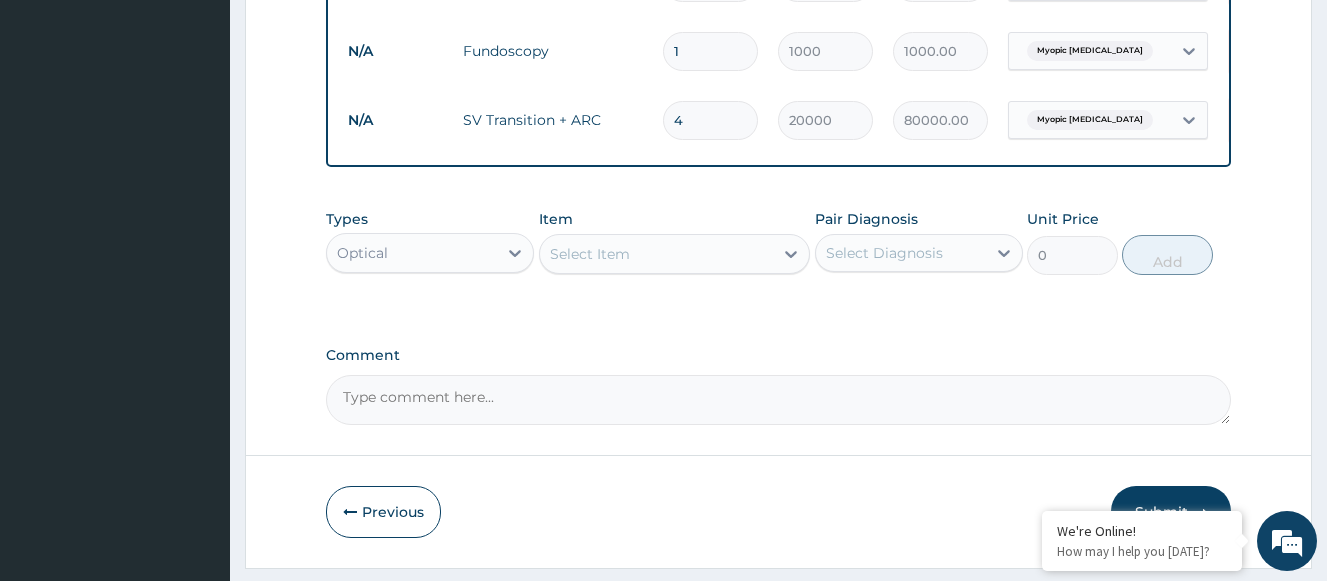 type on "4" 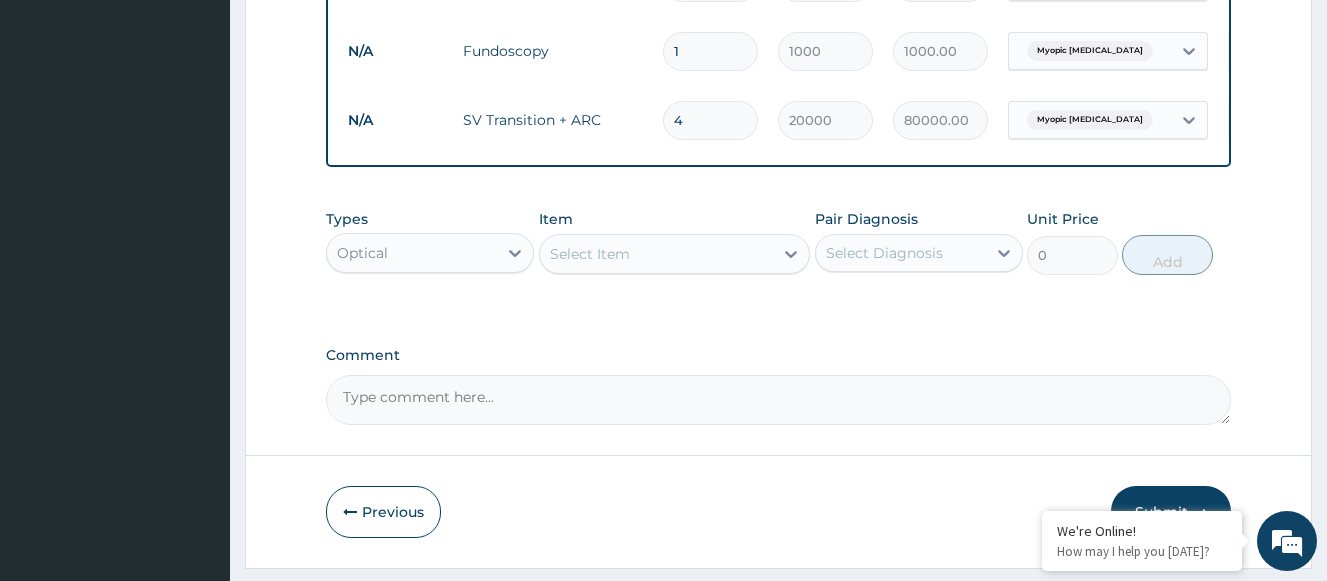 click on "Comment" at bounding box center (778, 400) 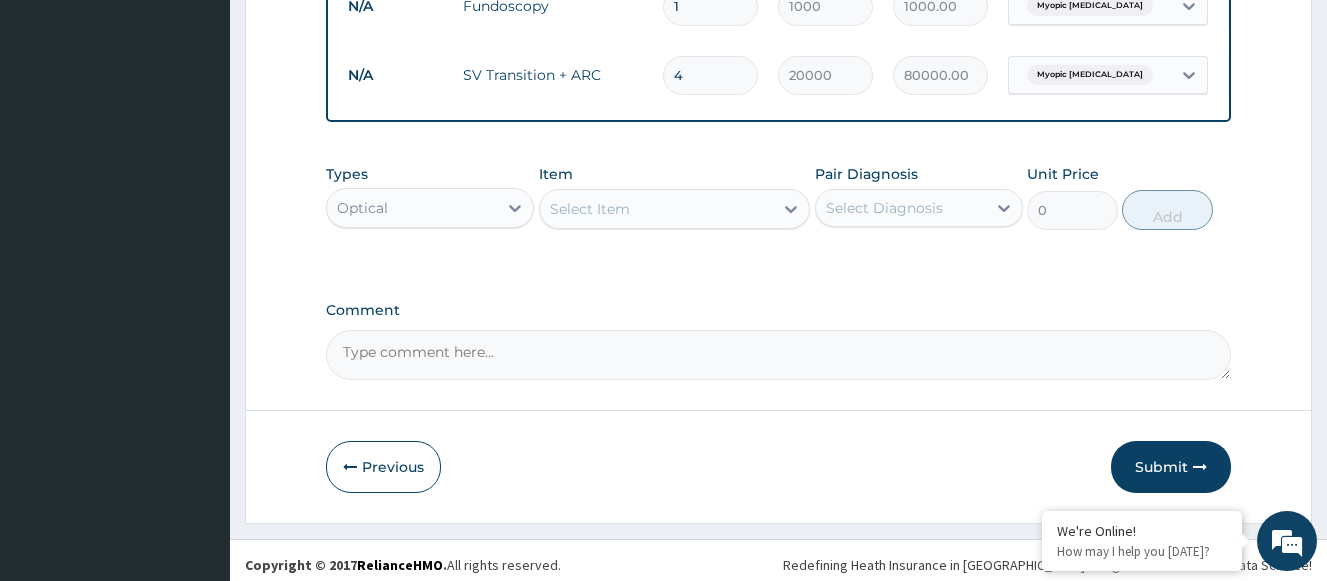 scroll, scrollTop: 1195, scrollLeft: 0, axis: vertical 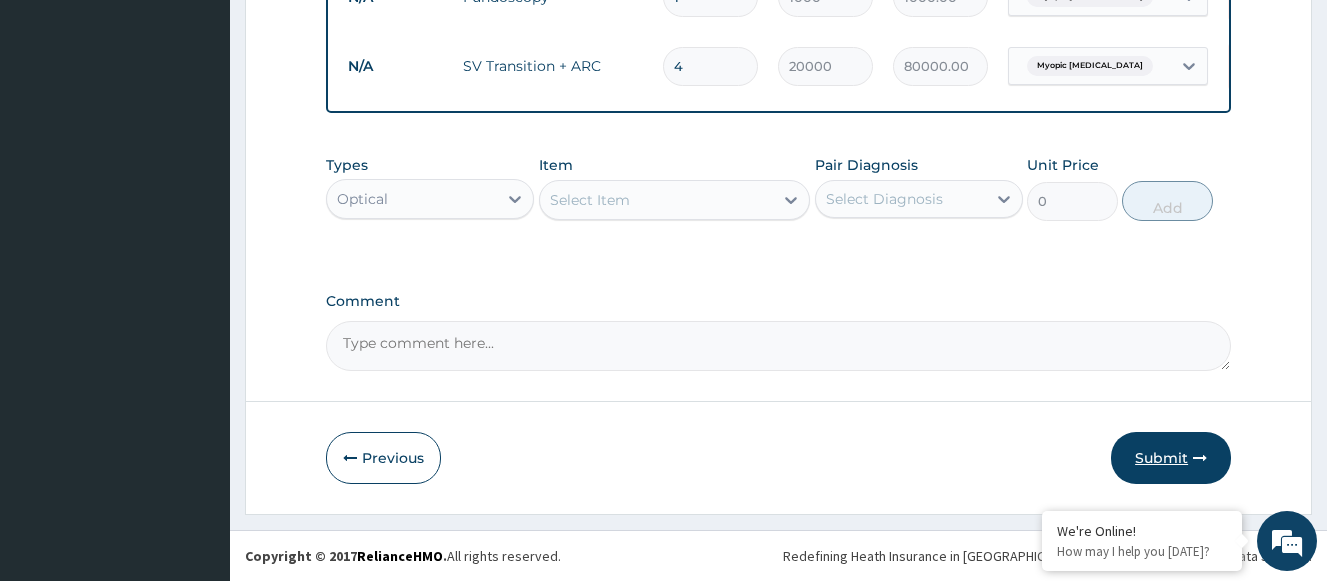 click on "Submit" at bounding box center [1171, 458] 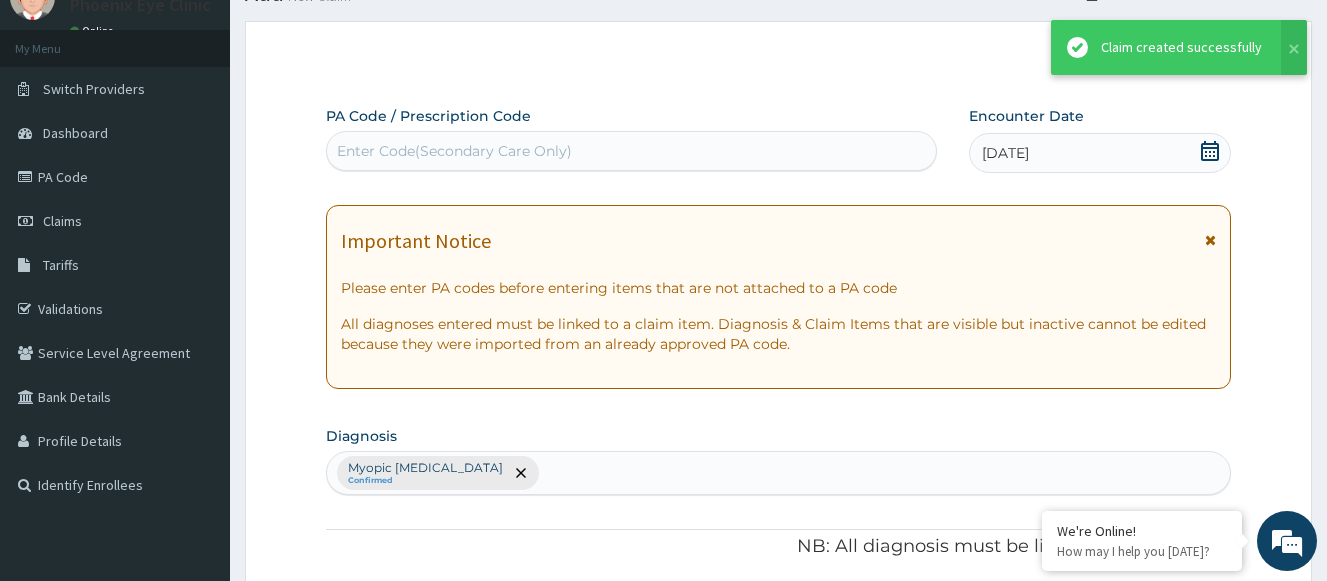 scroll, scrollTop: 1195, scrollLeft: 0, axis: vertical 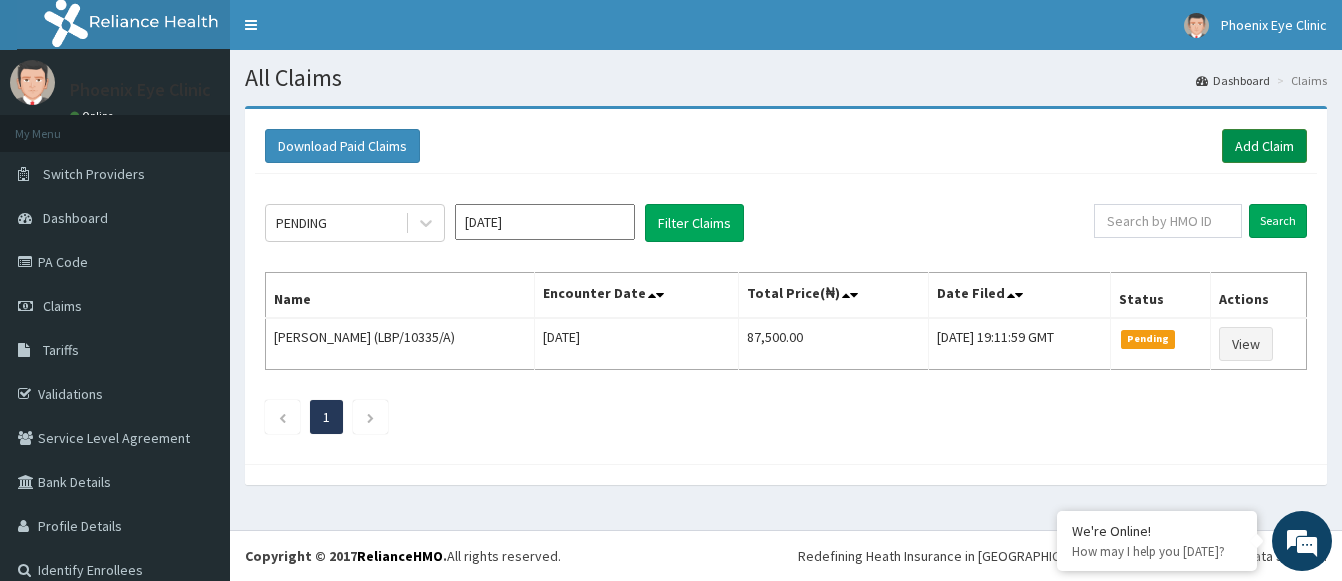 click on "Add Claim" at bounding box center [1264, 146] 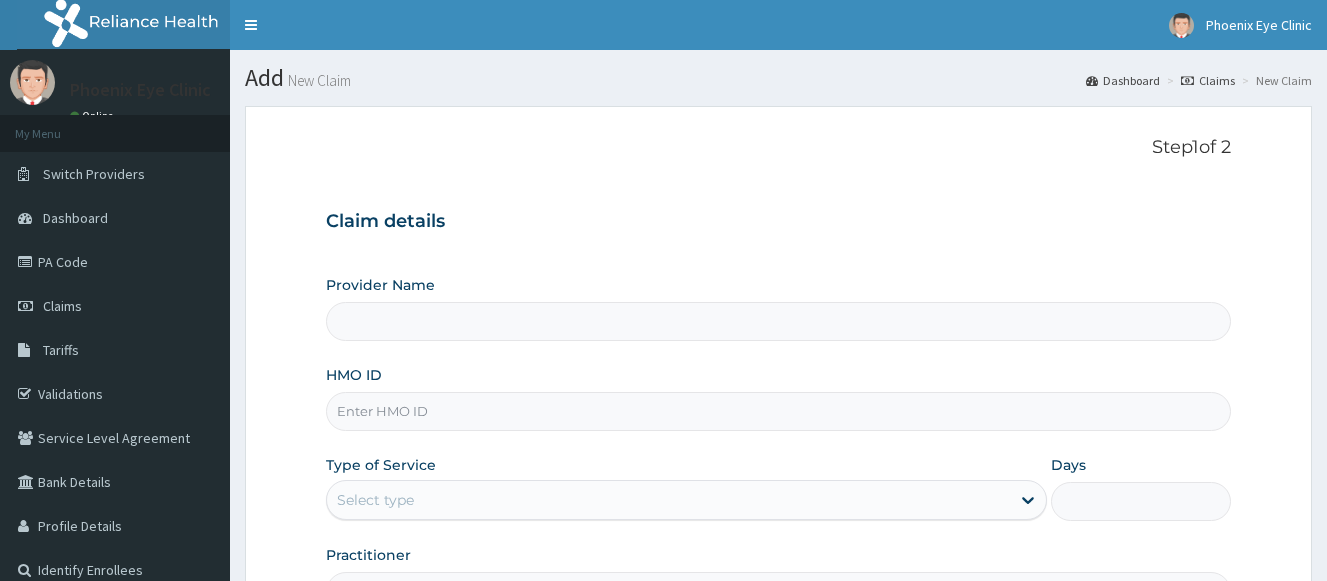 scroll, scrollTop: 0, scrollLeft: 0, axis: both 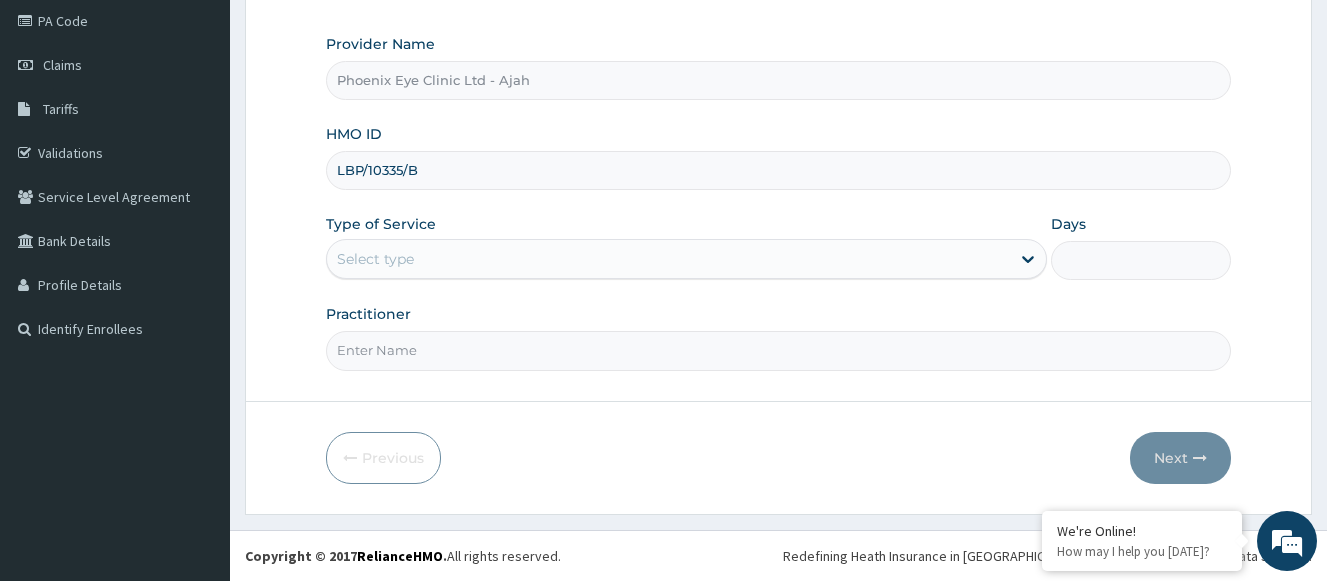 type on "LBP/10335/B" 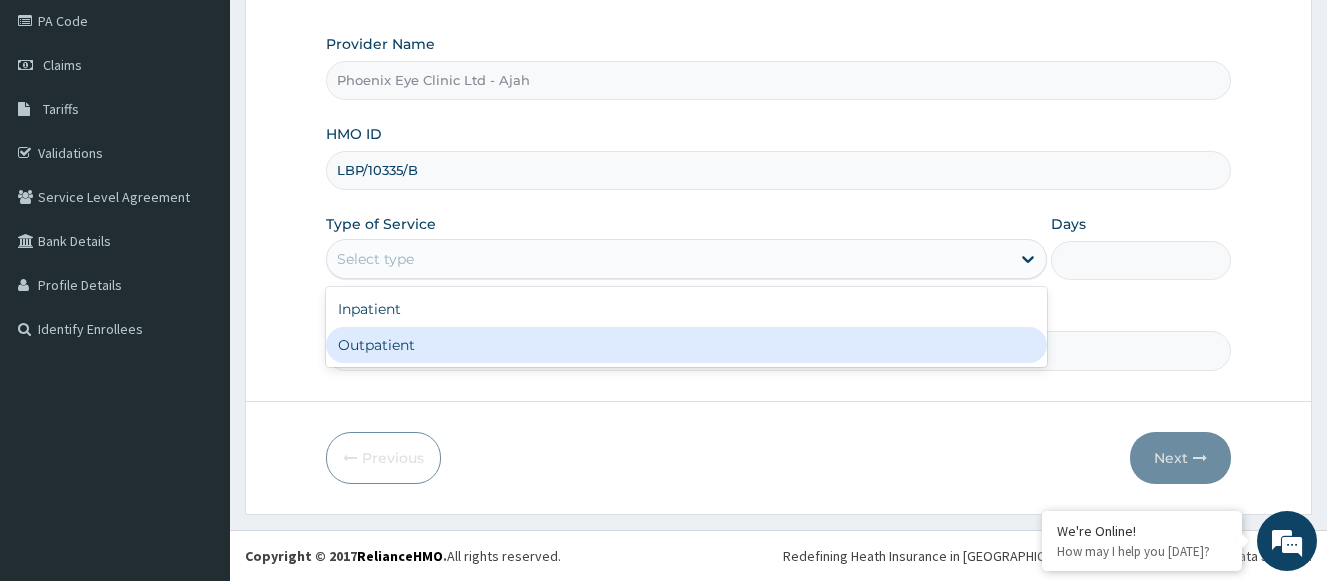 click on "Outpatient" at bounding box center [686, 345] 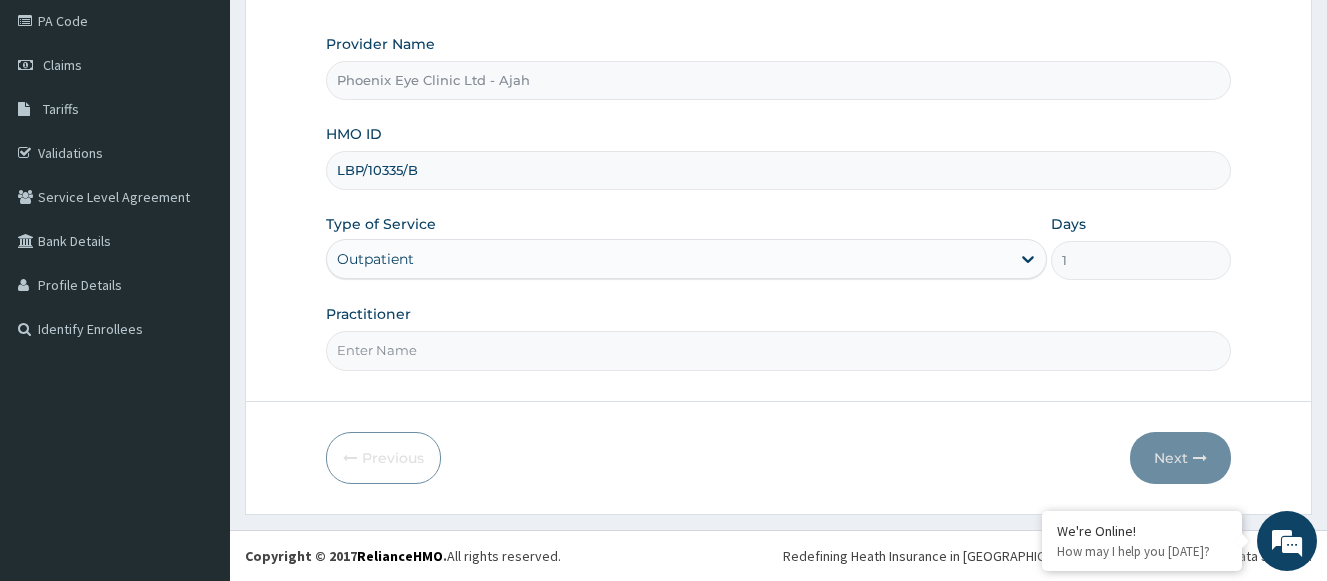 click on "Practitioner" at bounding box center [778, 350] 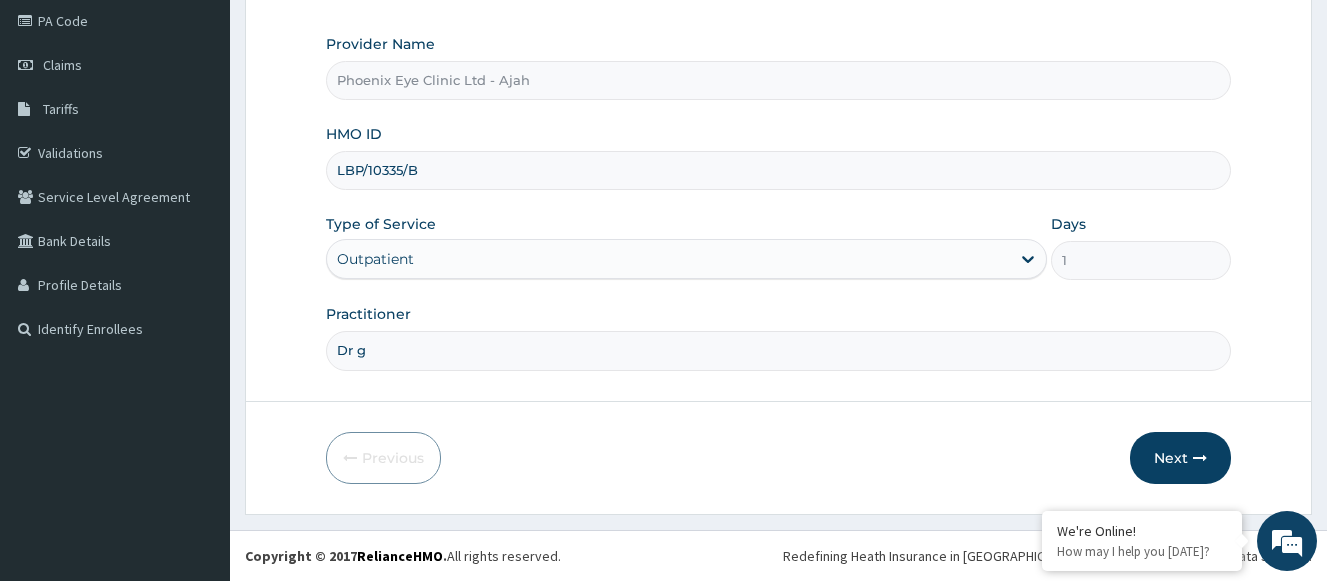 type on "Dr Glory" 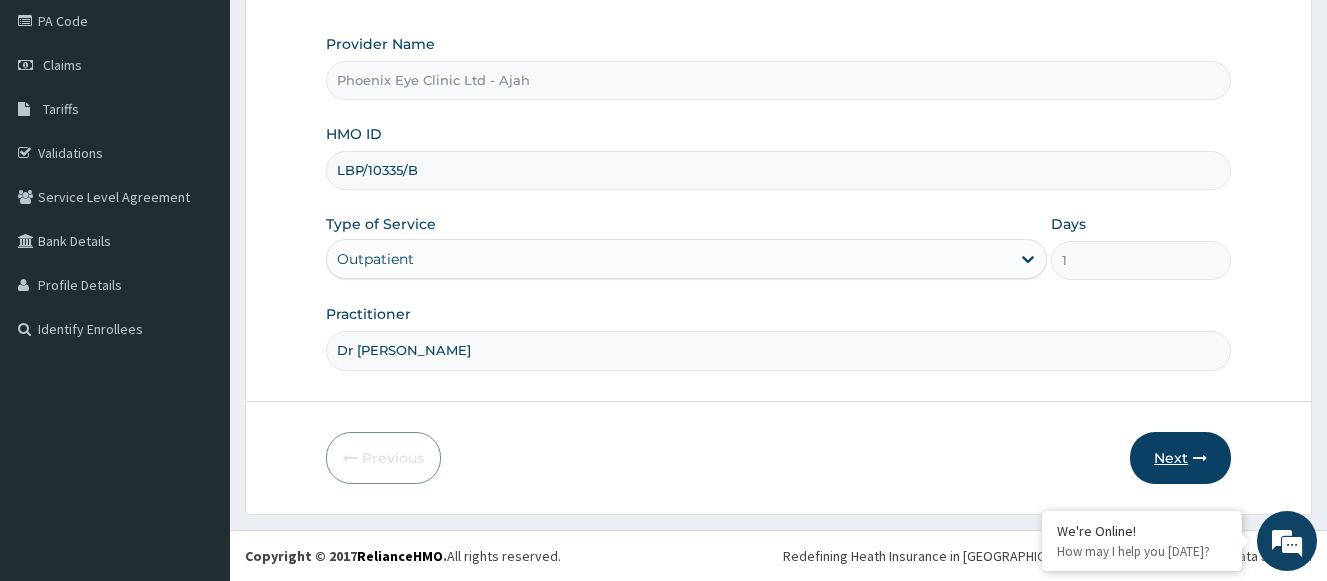 click on "Next" at bounding box center [1180, 458] 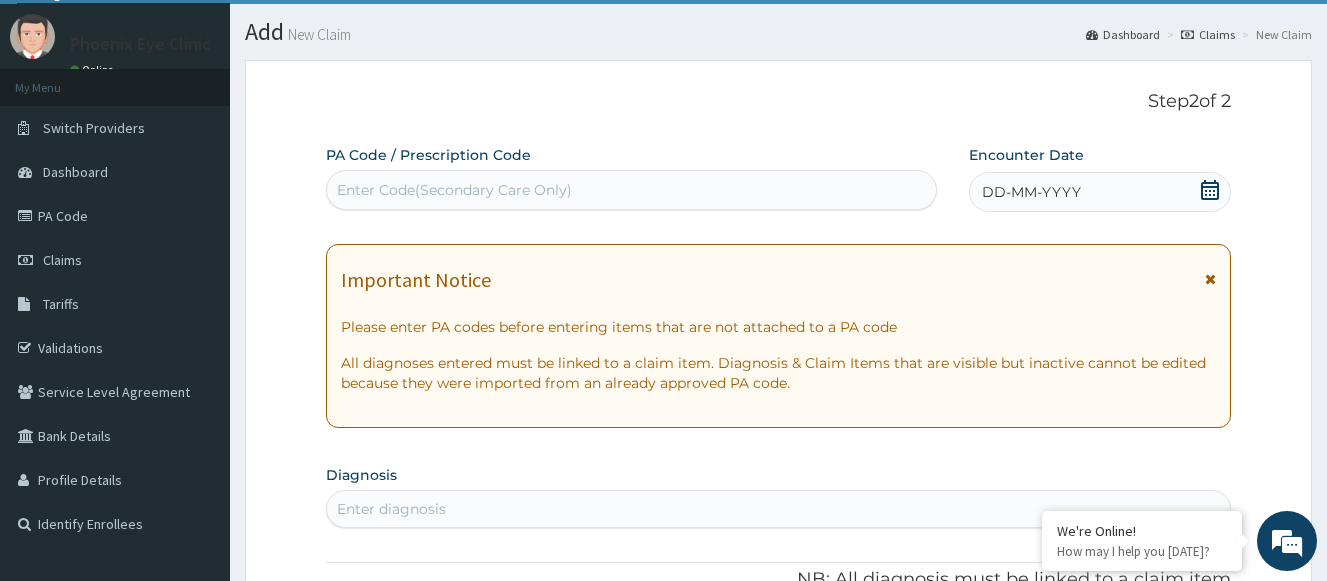 scroll, scrollTop: 41, scrollLeft: 0, axis: vertical 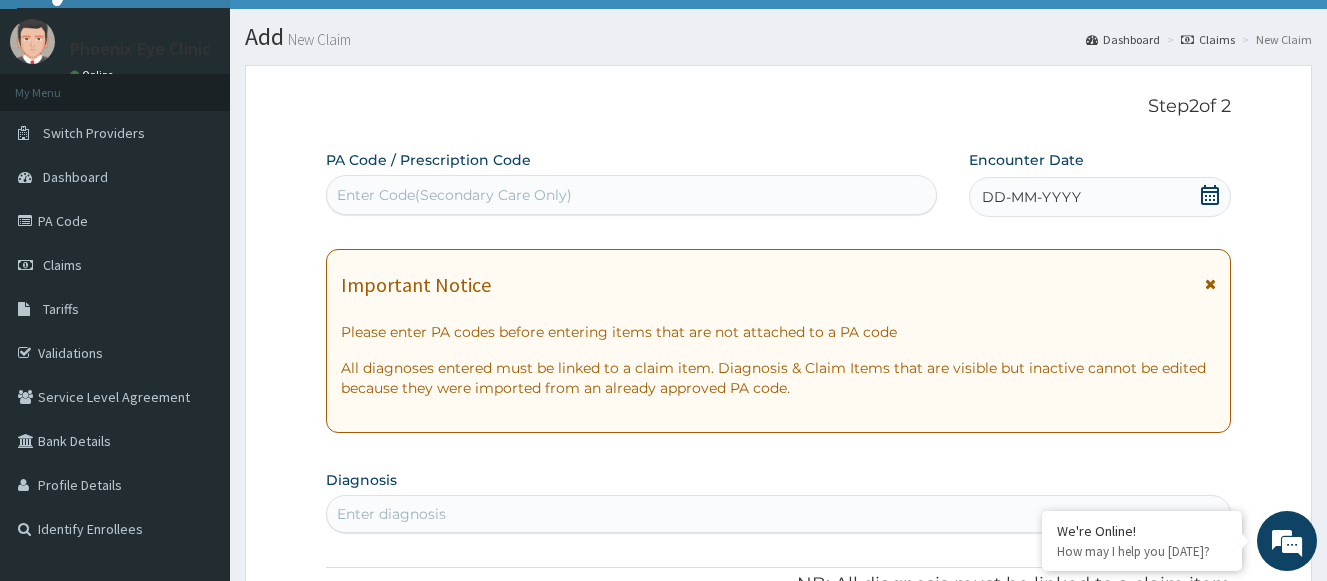 click on "DD-MM-YYYY" at bounding box center [1031, 197] 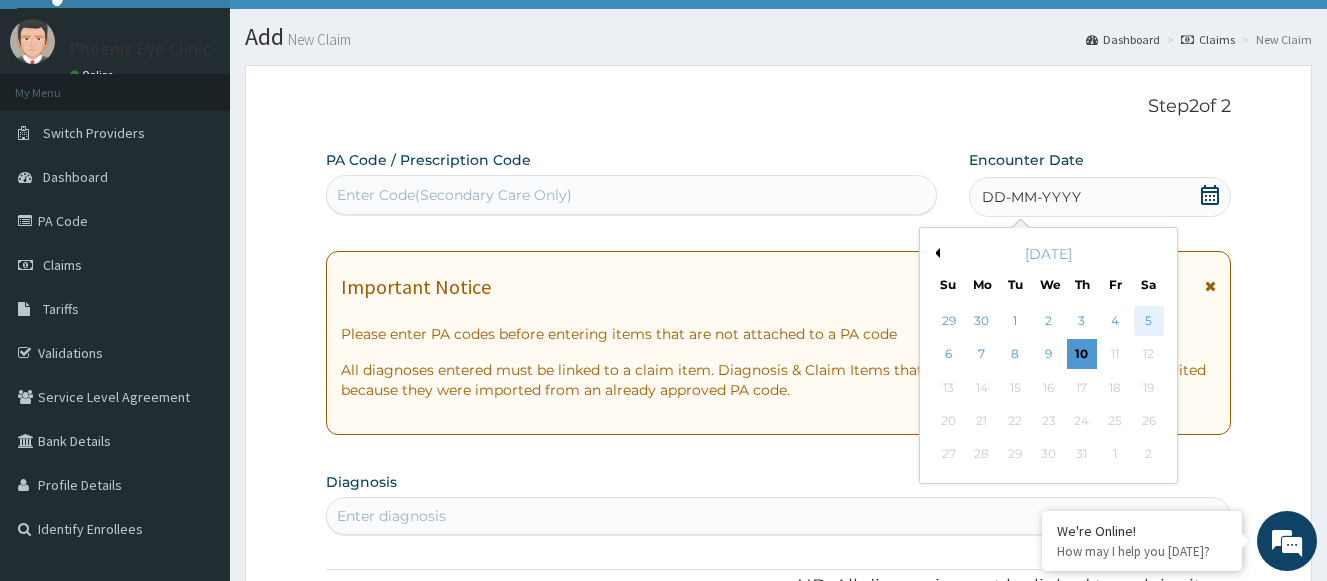 click on "5" at bounding box center (1149, 321) 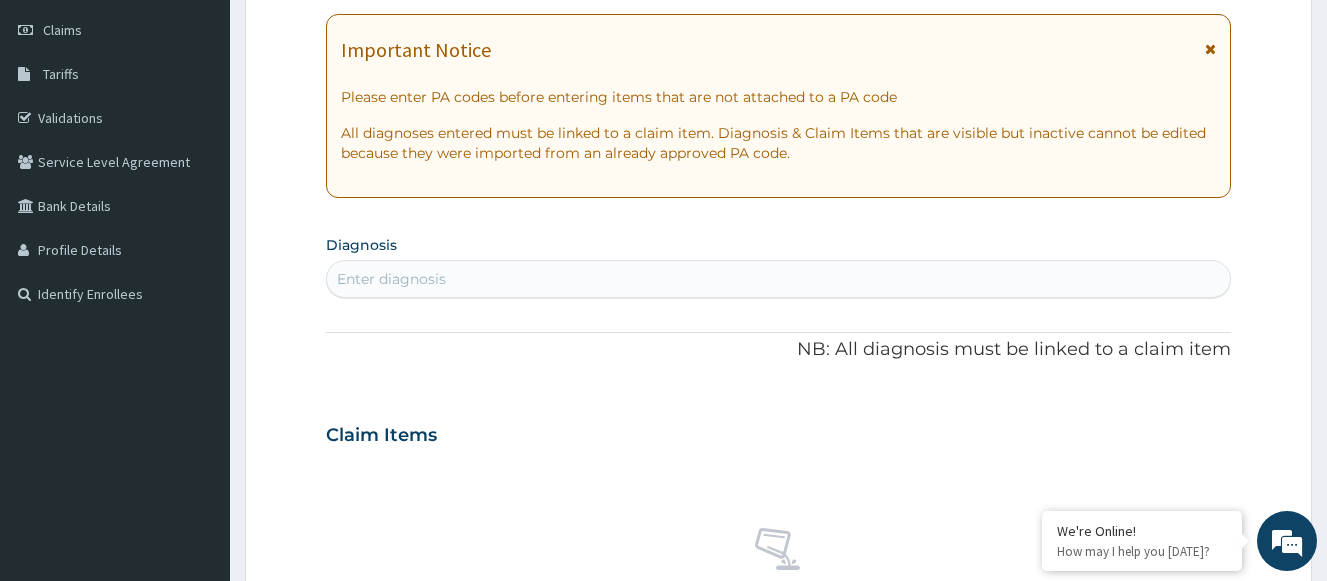 scroll, scrollTop: 341, scrollLeft: 0, axis: vertical 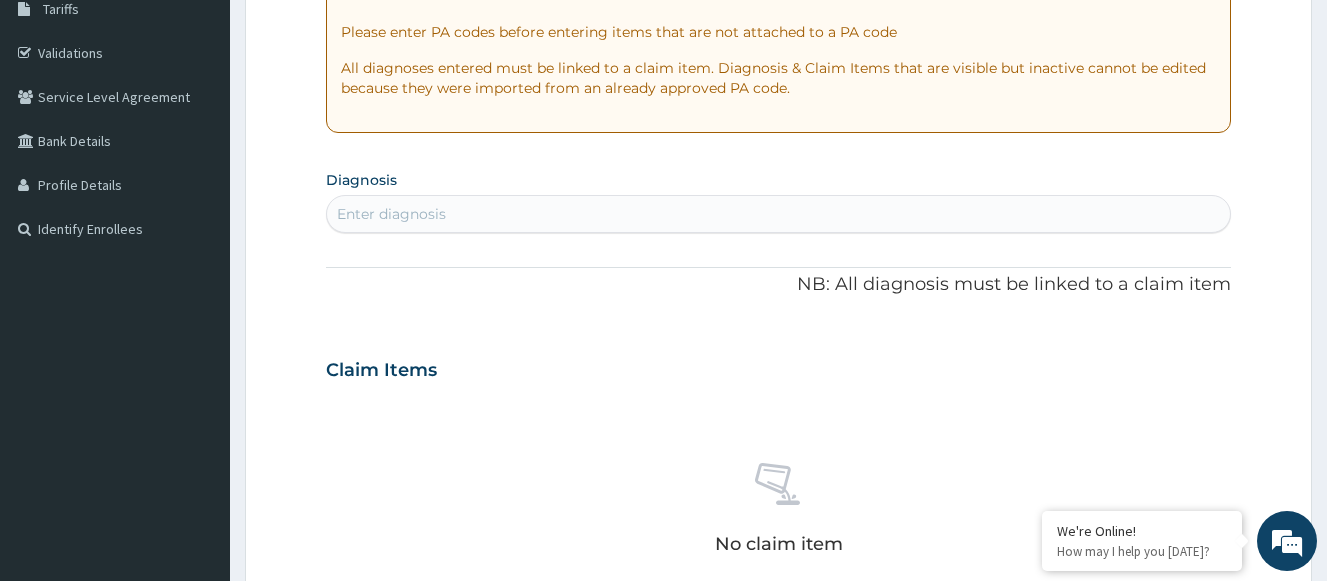 click on "Enter diagnosis" at bounding box center (391, 214) 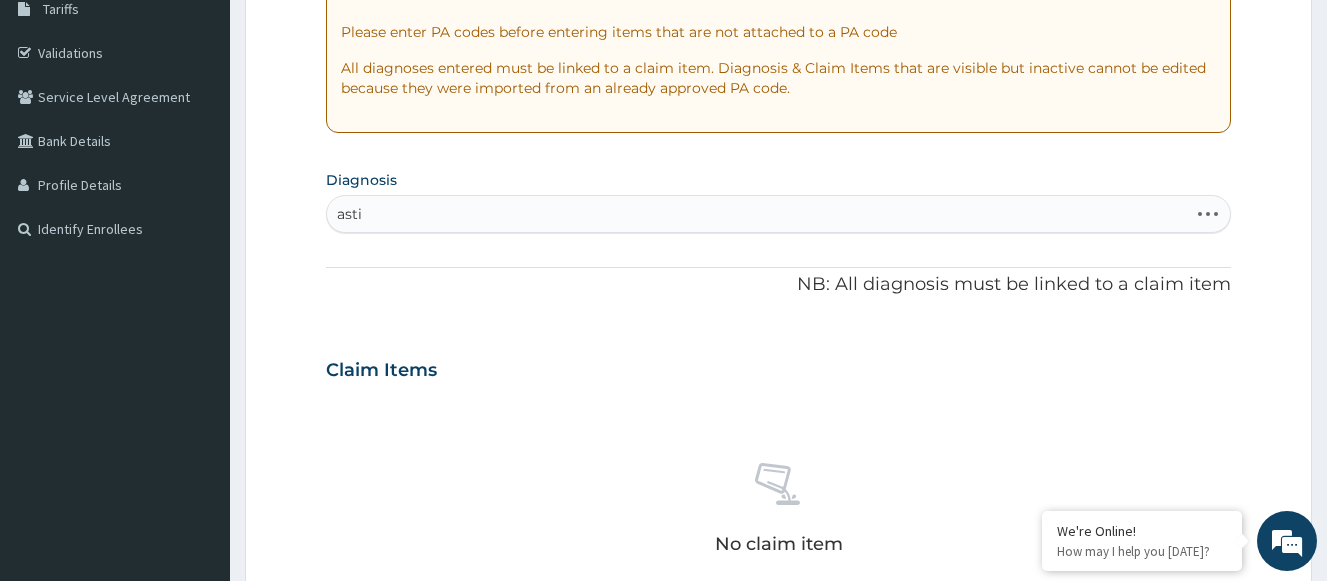 type on "astig" 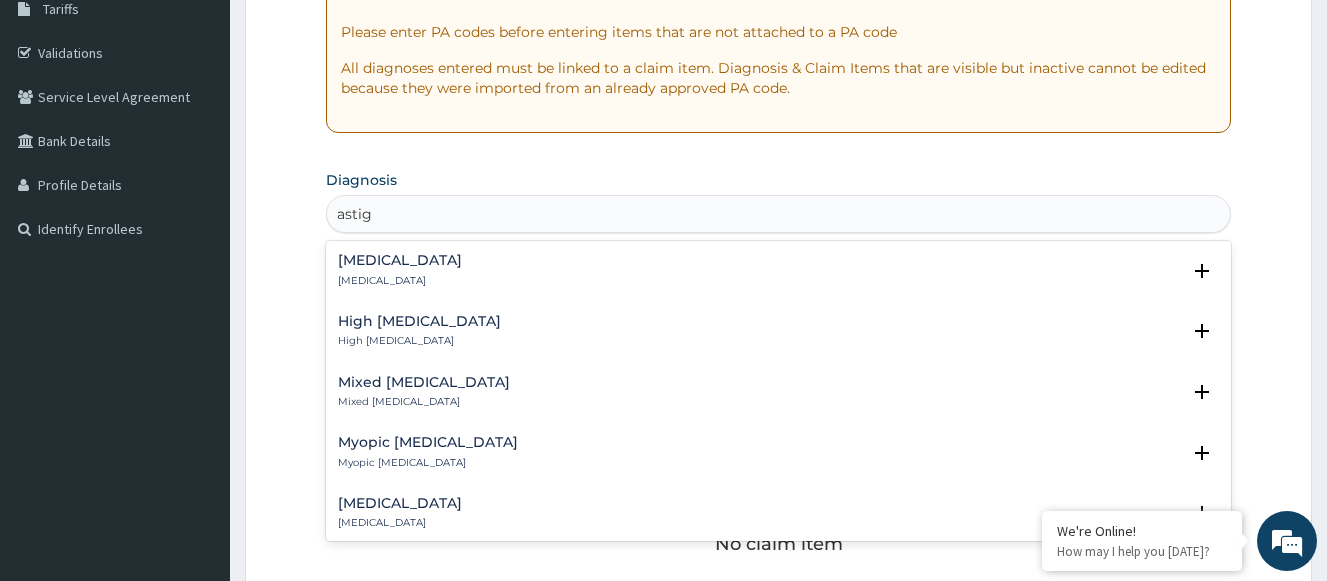 click on "[MEDICAL_DATA]" at bounding box center [400, 260] 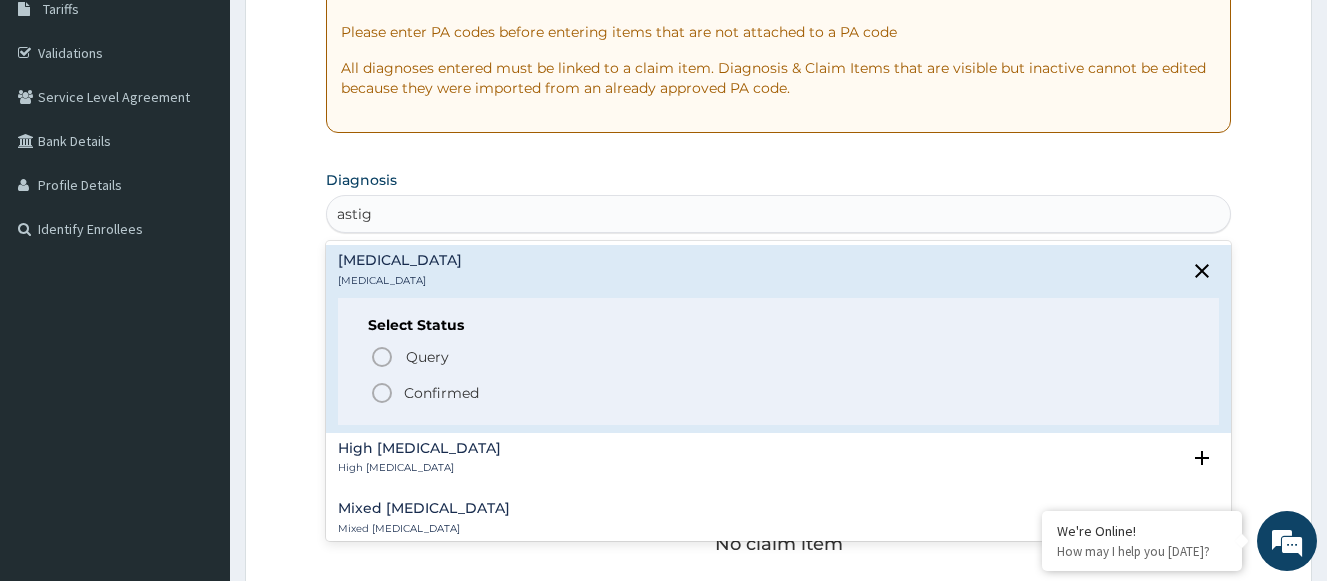 click 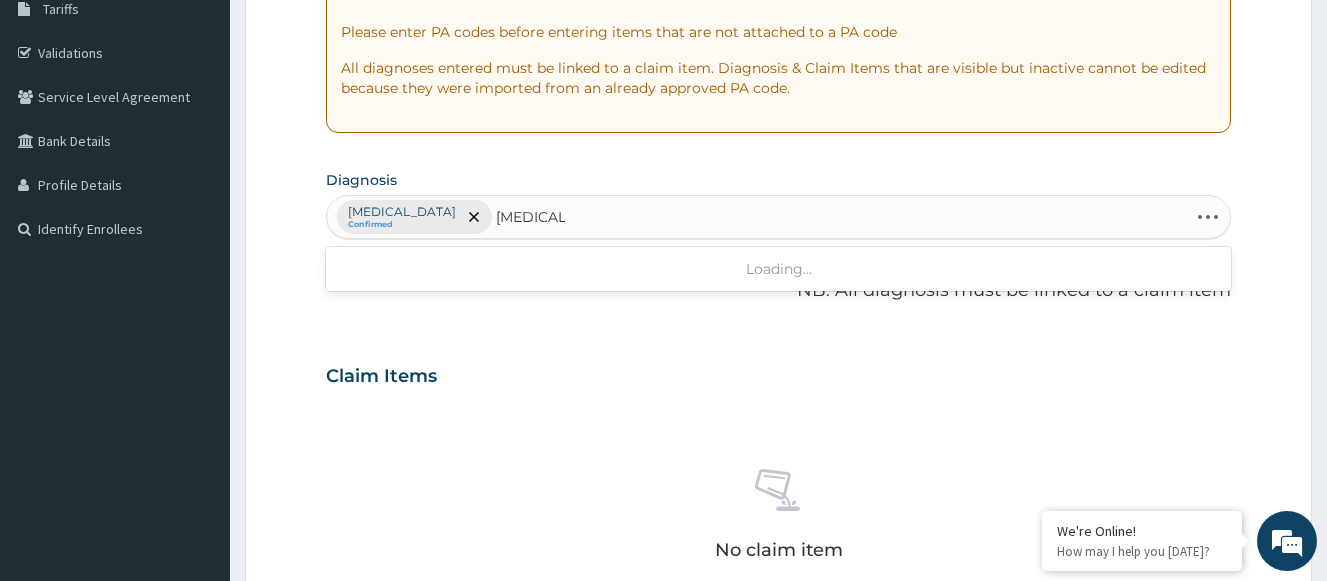 type on "eye strain" 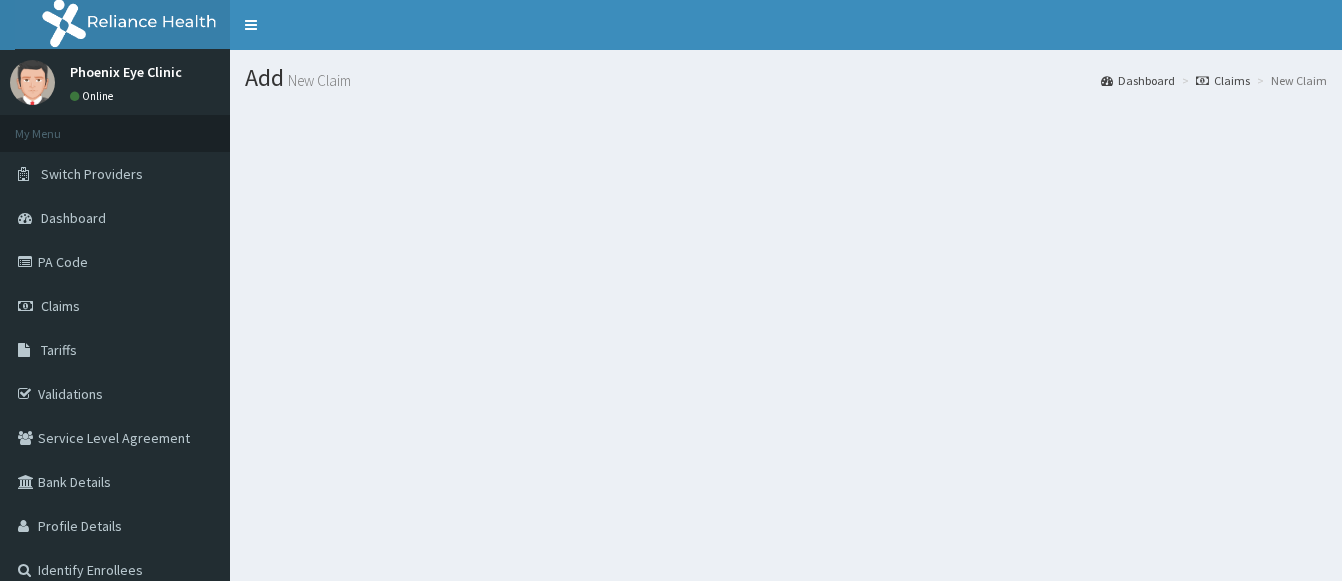 scroll, scrollTop: 0, scrollLeft: 0, axis: both 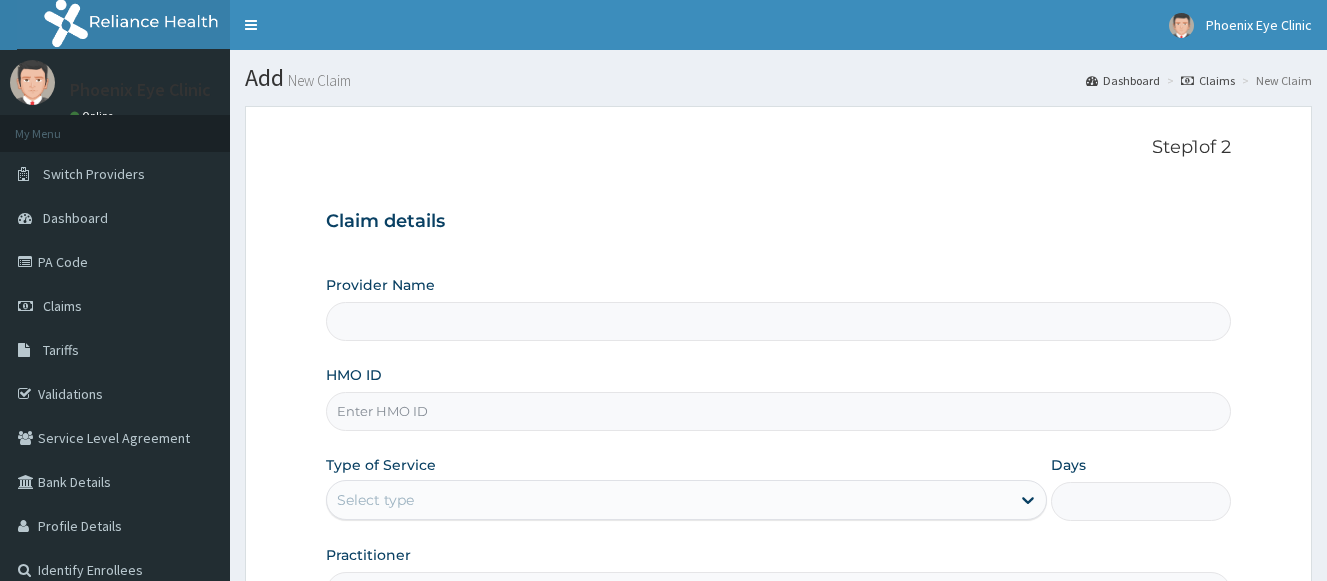 type on "Phoenix Eye Clinic Ltd - Ajah" 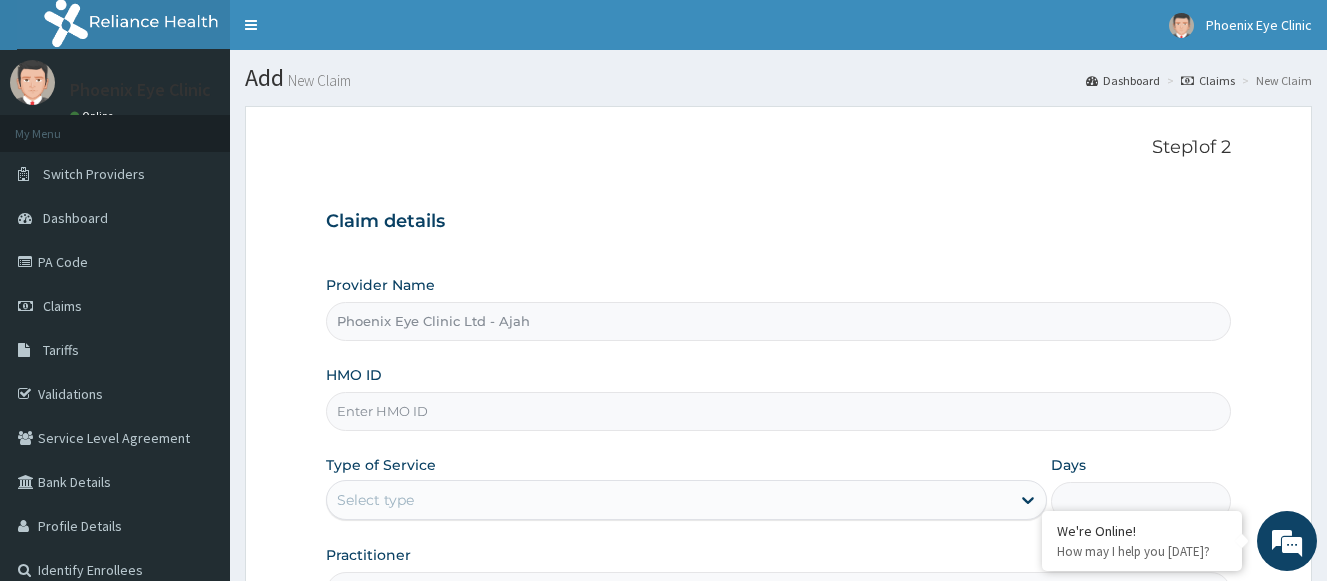 click on "HMO ID" at bounding box center (778, 411) 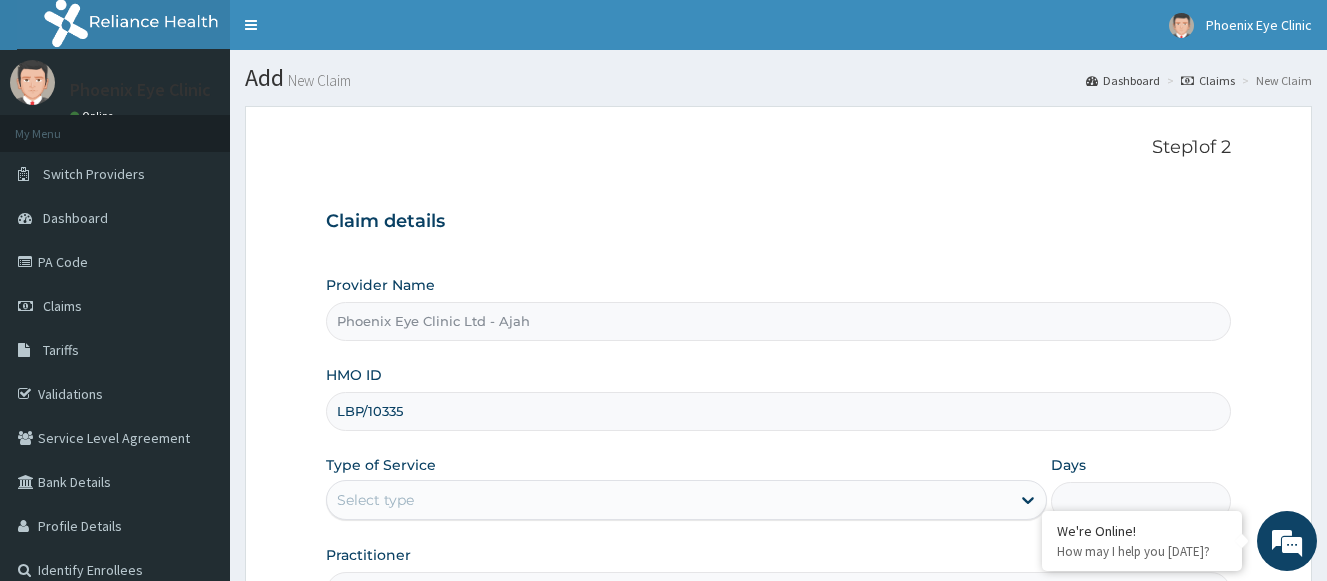 scroll, scrollTop: 0, scrollLeft: 0, axis: both 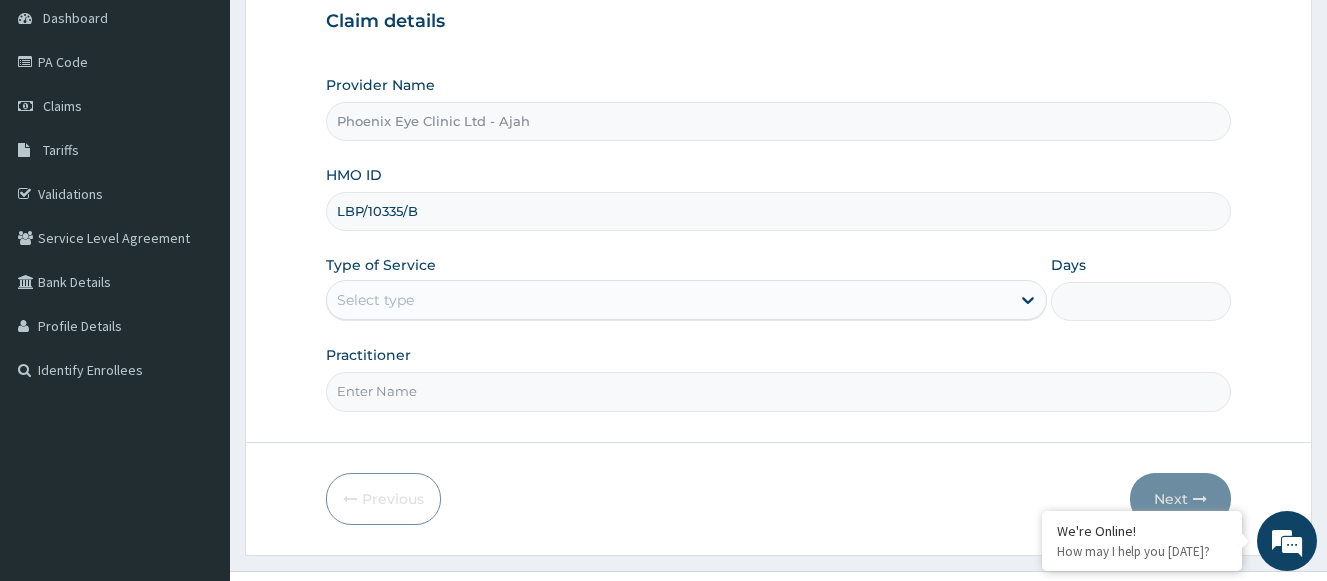 type on "LBP/10335/B" 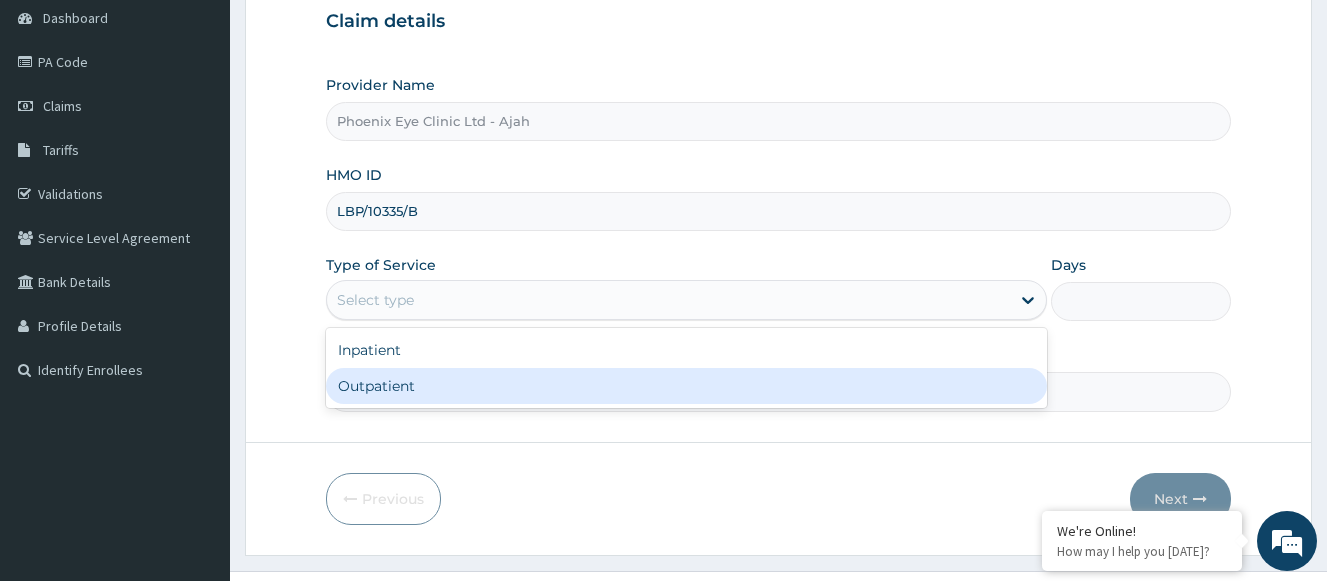 click on "Outpatient" at bounding box center [686, 386] 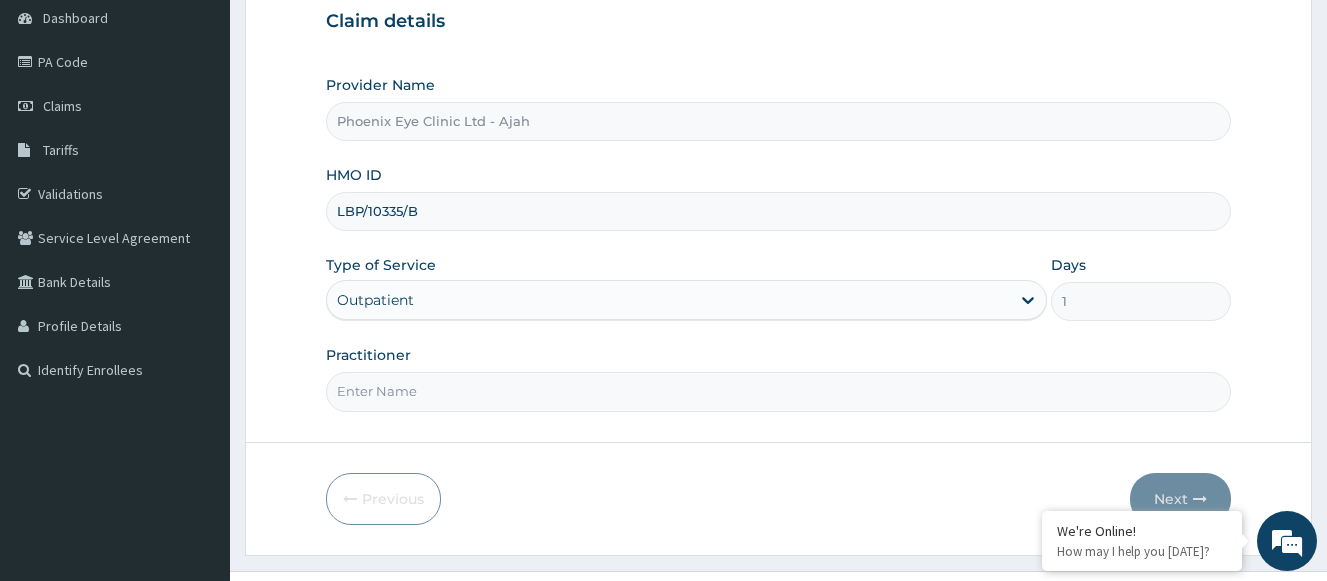 click on "Practitioner" at bounding box center [778, 391] 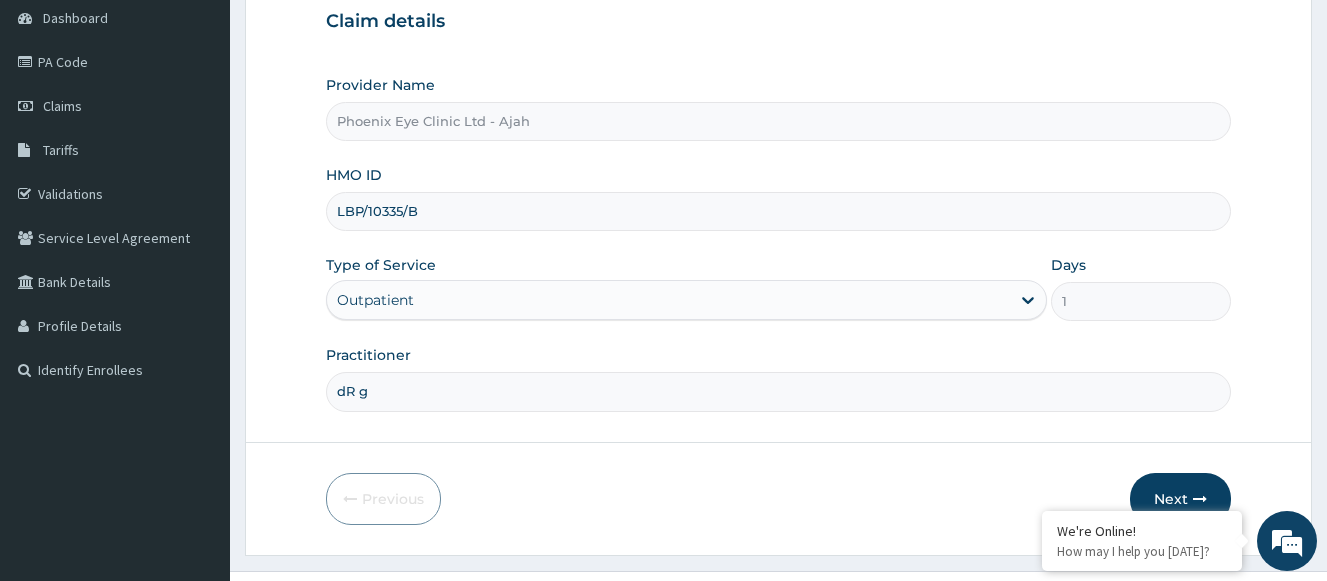 type on "Dr [PERSON_NAME]" 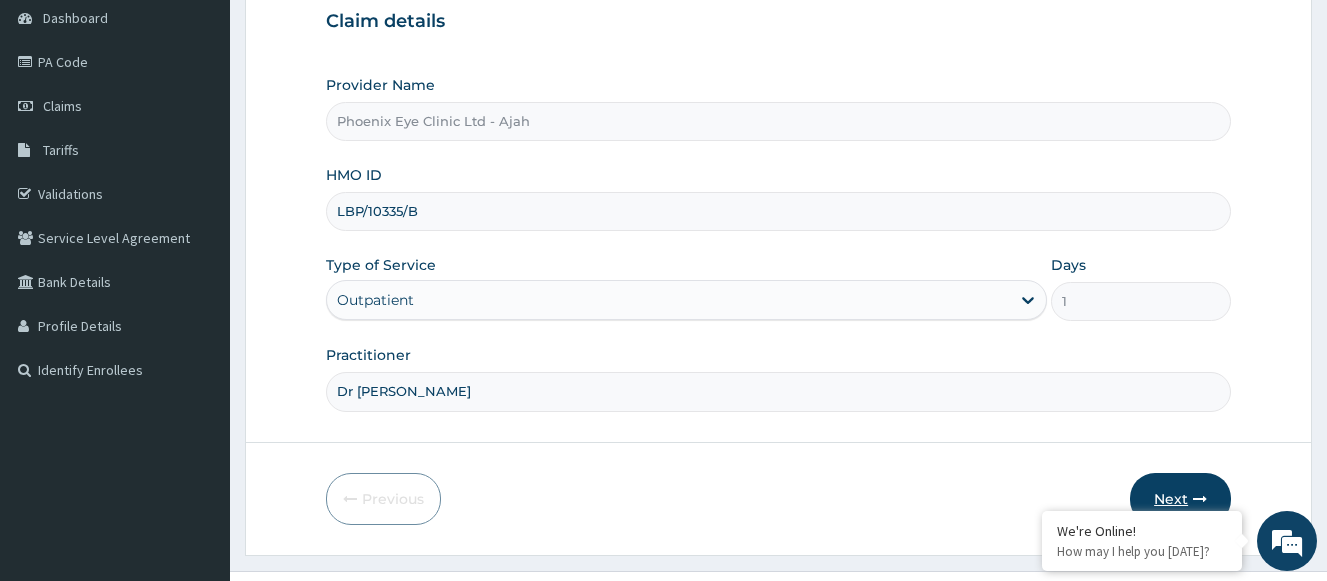 click on "Next" at bounding box center [1180, 499] 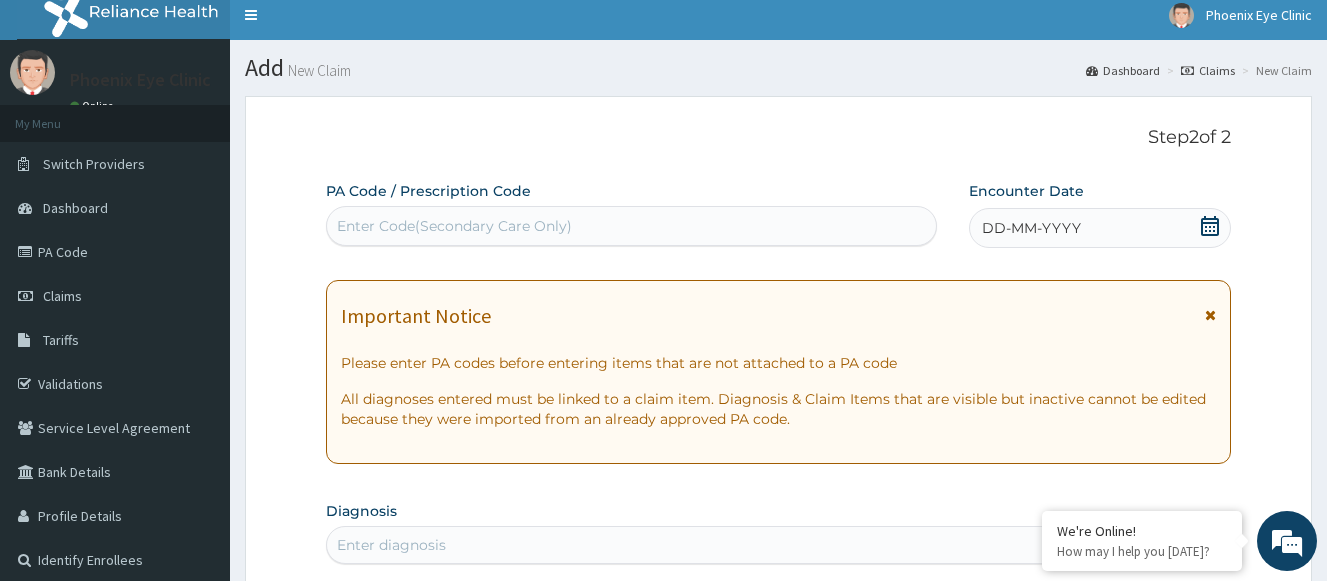 scroll, scrollTop: 0, scrollLeft: 0, axis: both 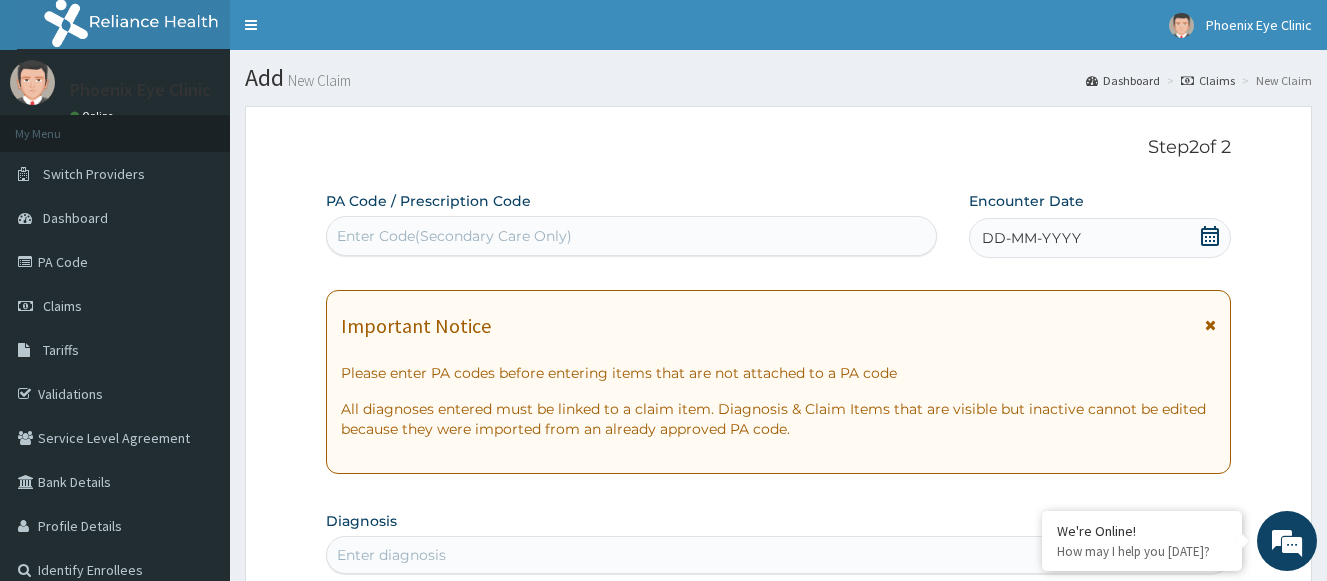 click on "DD-MM-YYYY" at bounding box center [1031, 238] 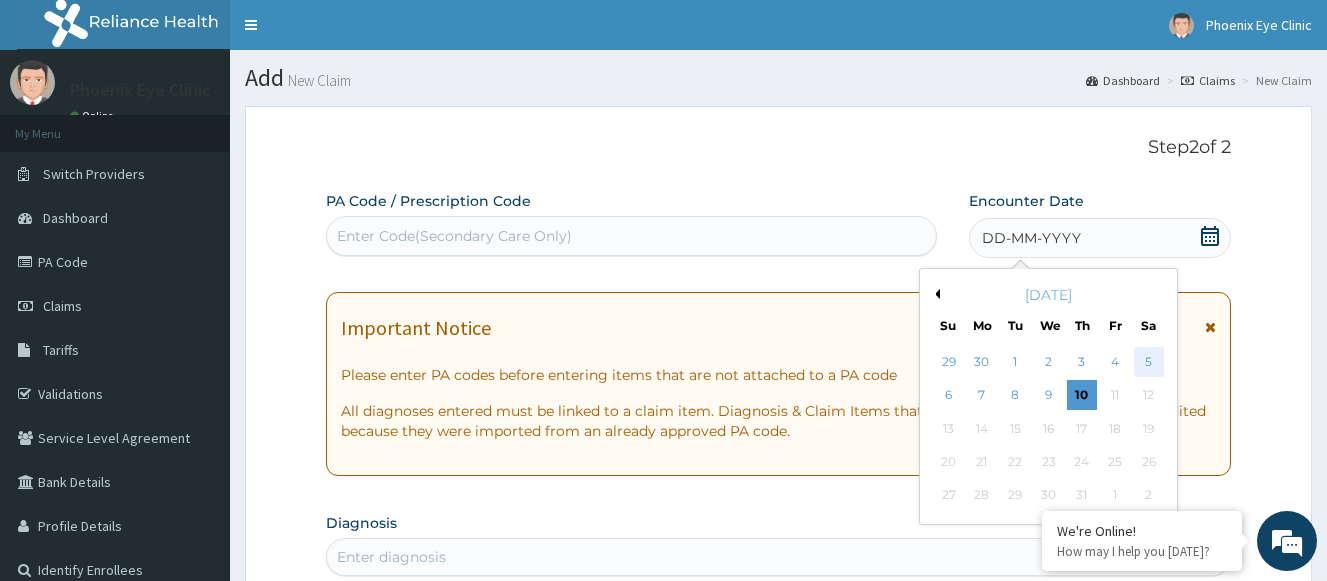 click on "5" at bounding box center [1149, 362] 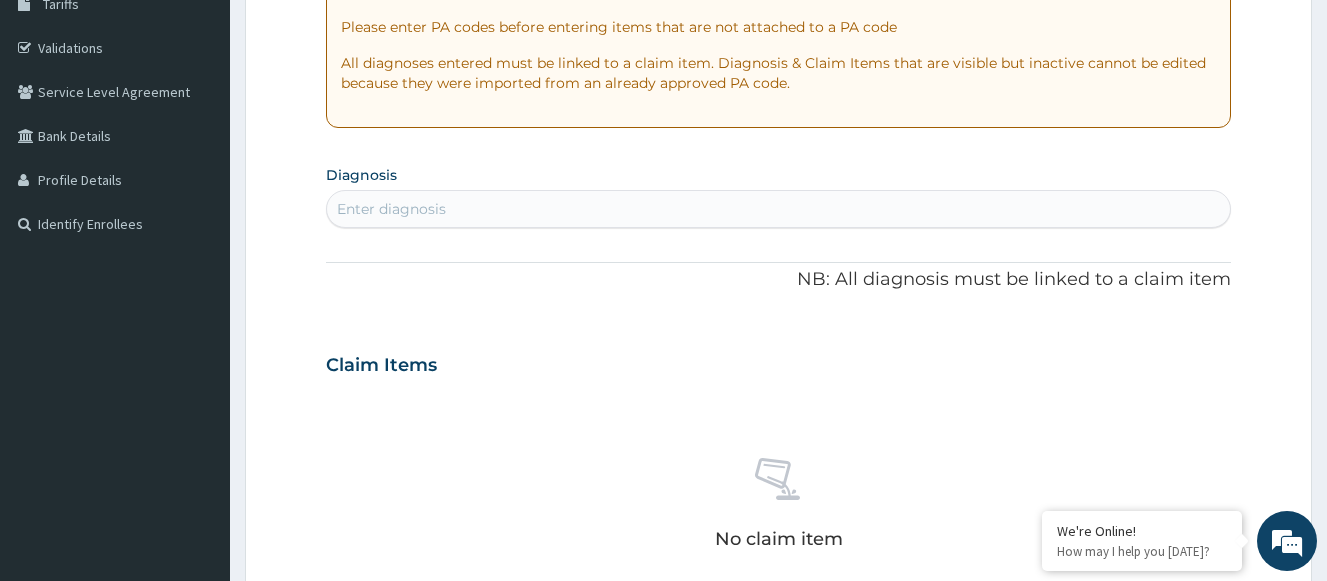scroll, scrollTop: 400, scrollLeft: 0, axis: vertical 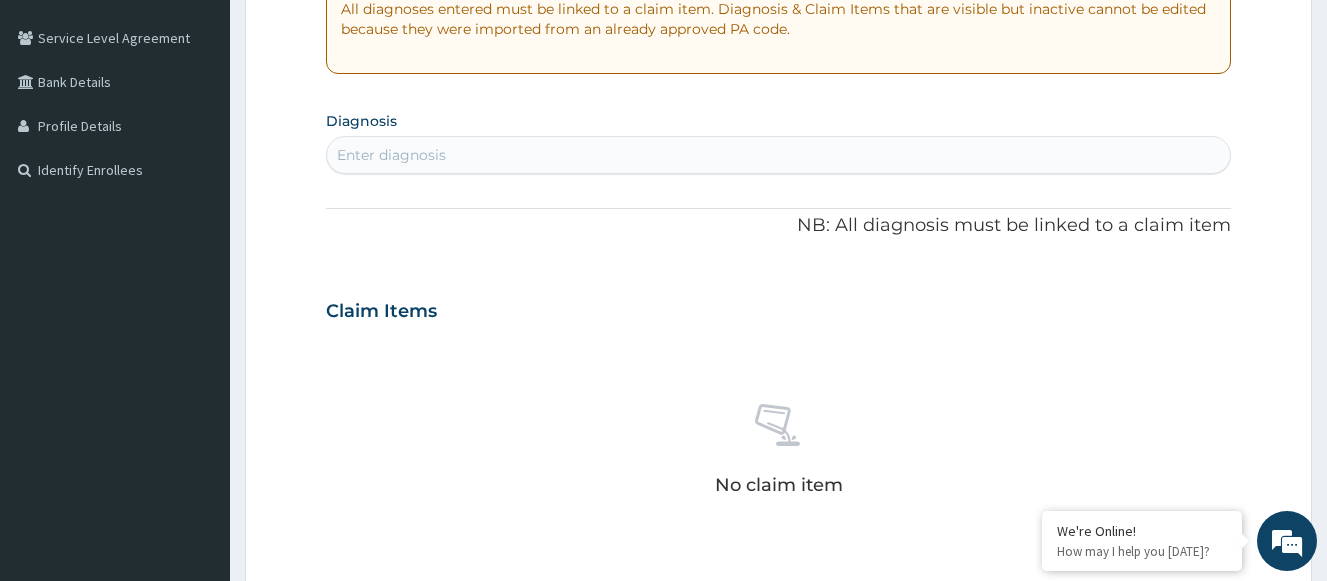 click on "Enter diagnosis" at bounding box center [778, 155] 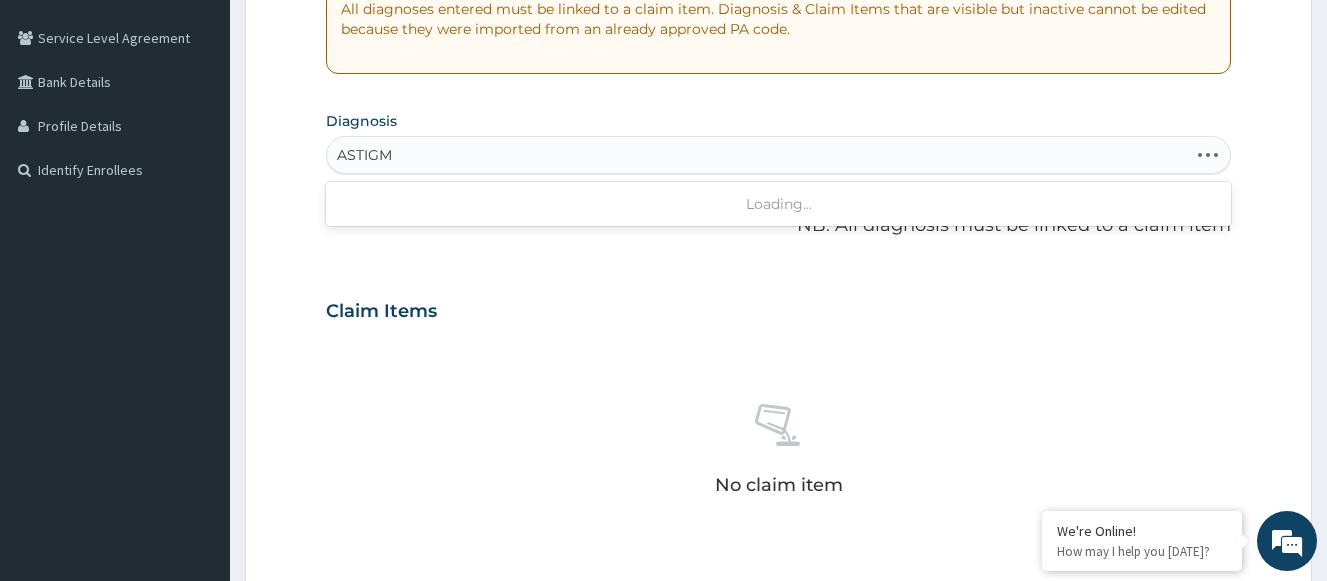 type on "ASTIGMA" 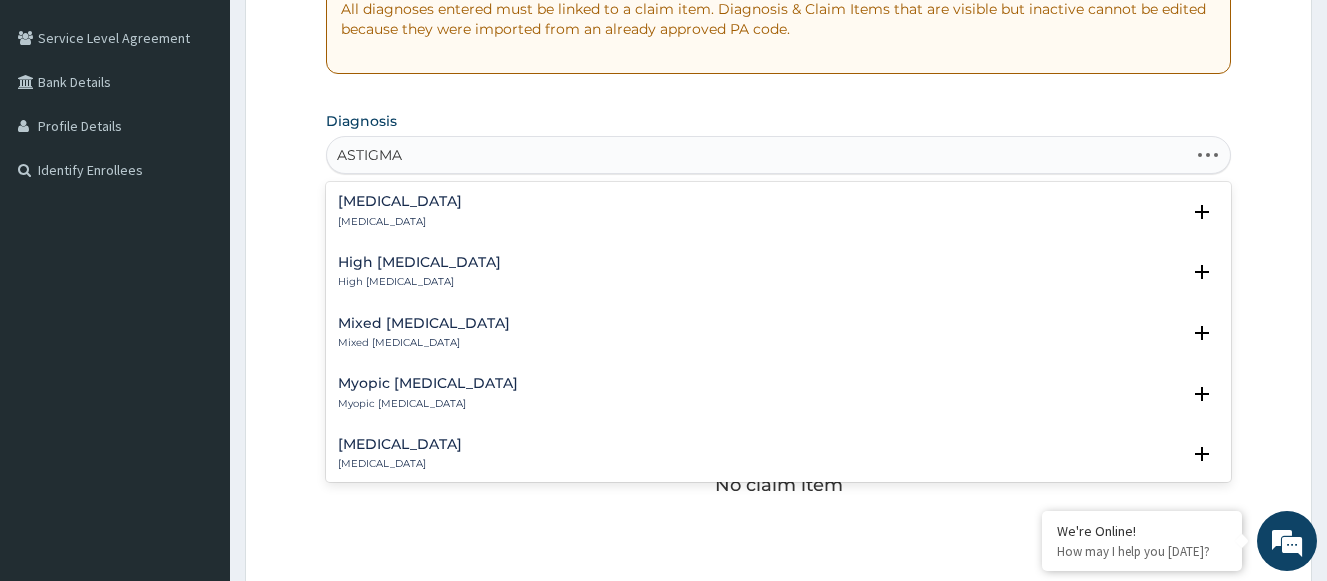 click on "Astigmatism" at bounding box center (400, 201) 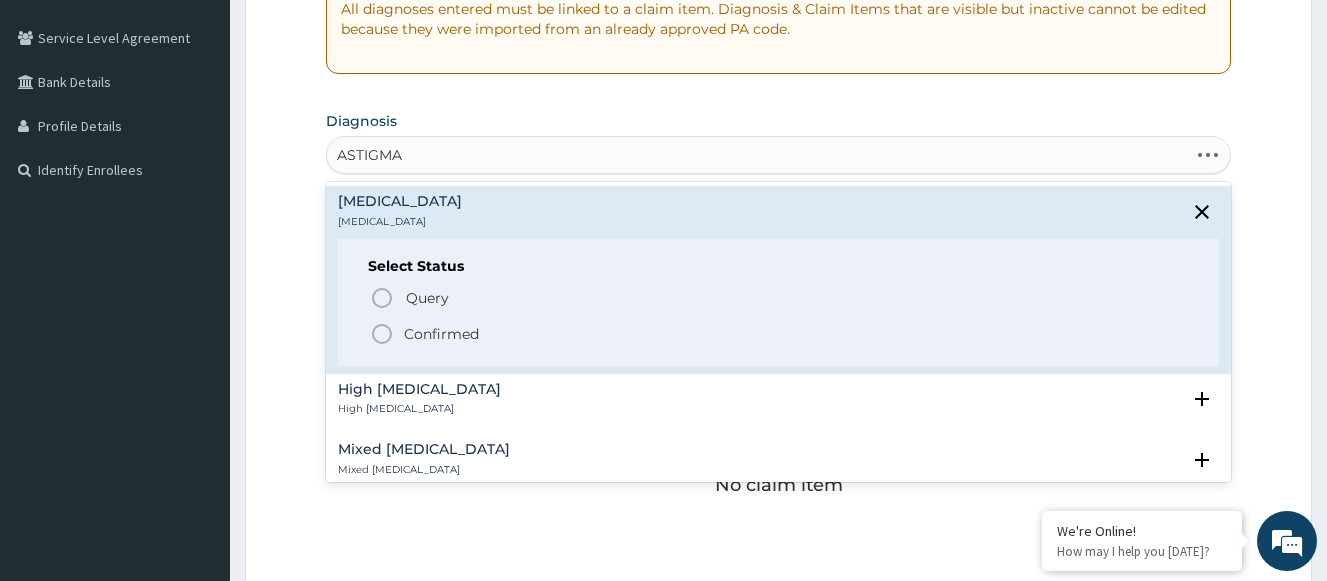 click on "Confirmed" at bounding box center [441, 334] 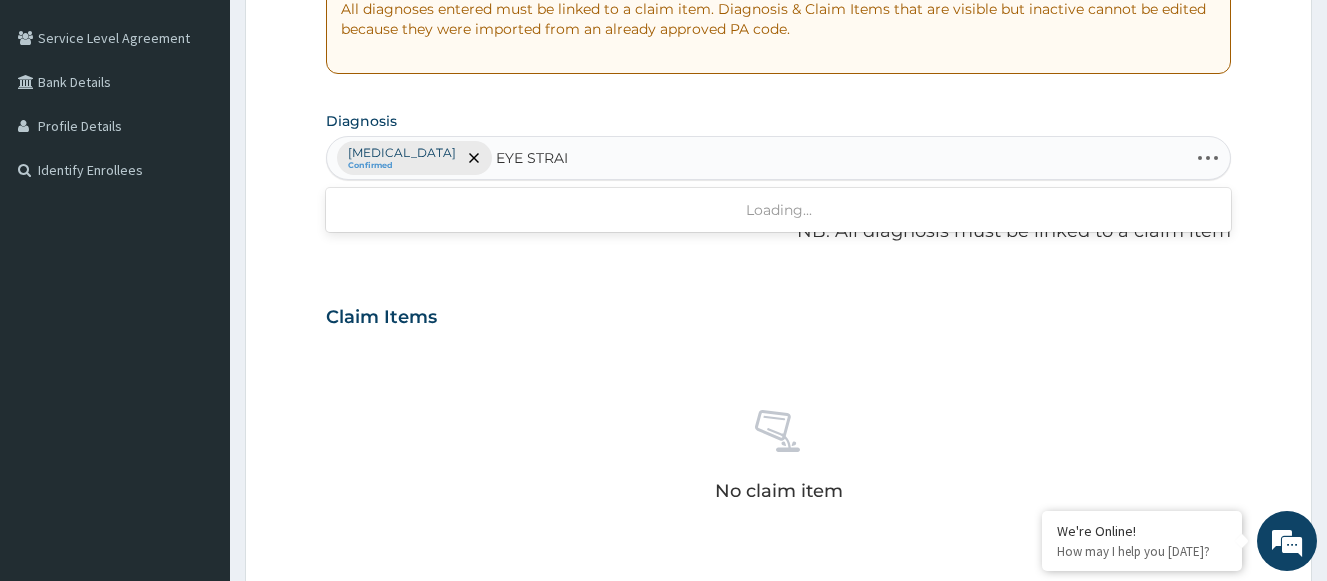 type on "EYE STRAIN" 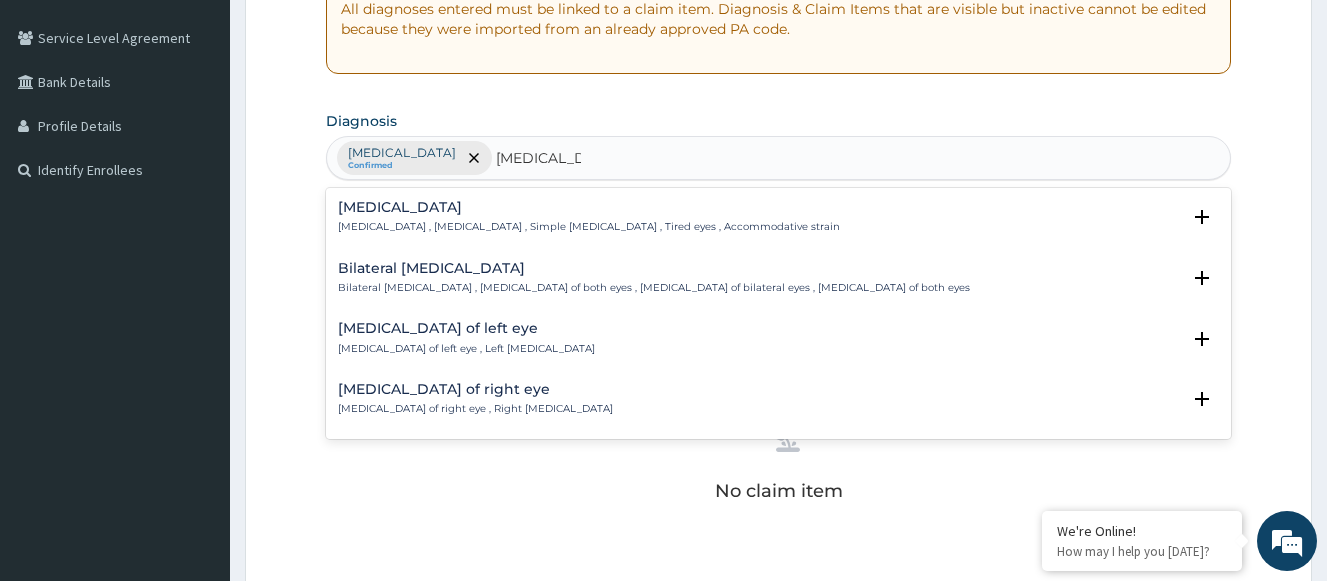 click on "Eye strain" at bounding box center (589, 207) 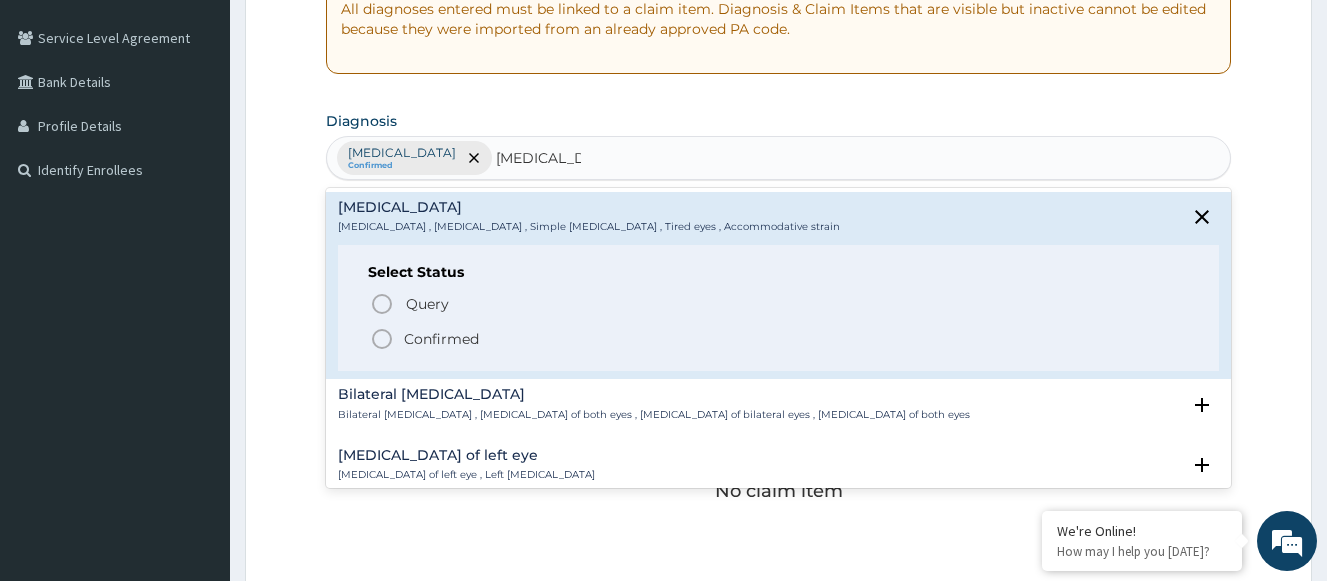 click on "Confirmed" at bounding box center (441, 339) 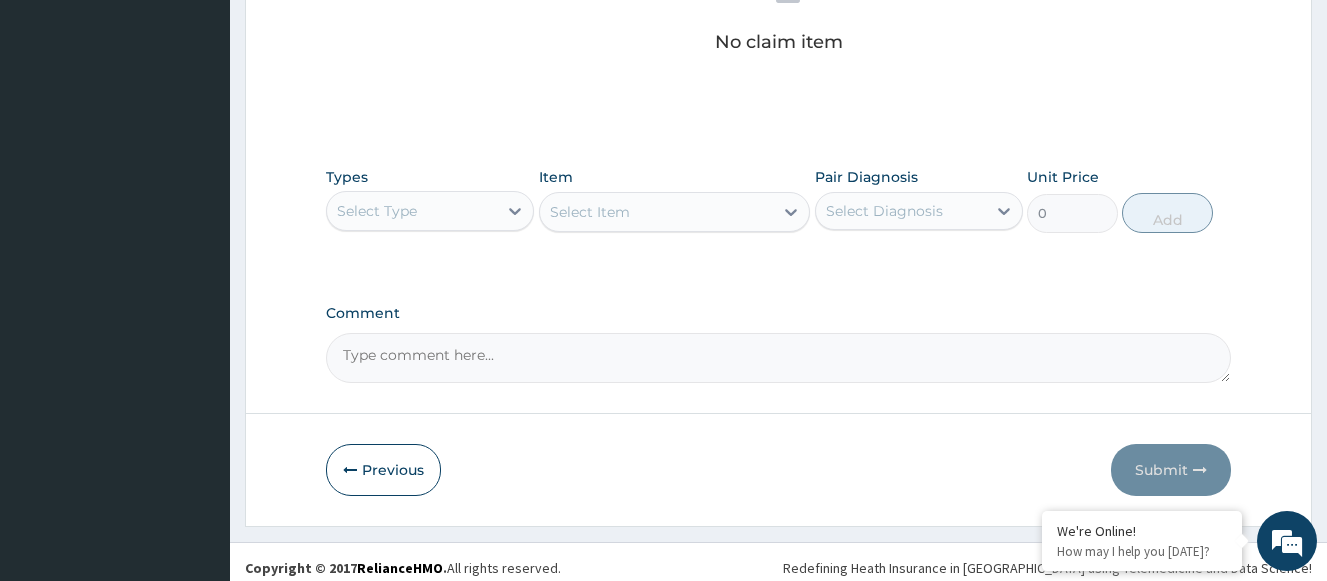 scroll, scrollTop: 861, scrollLeft: 0, axis: vertical 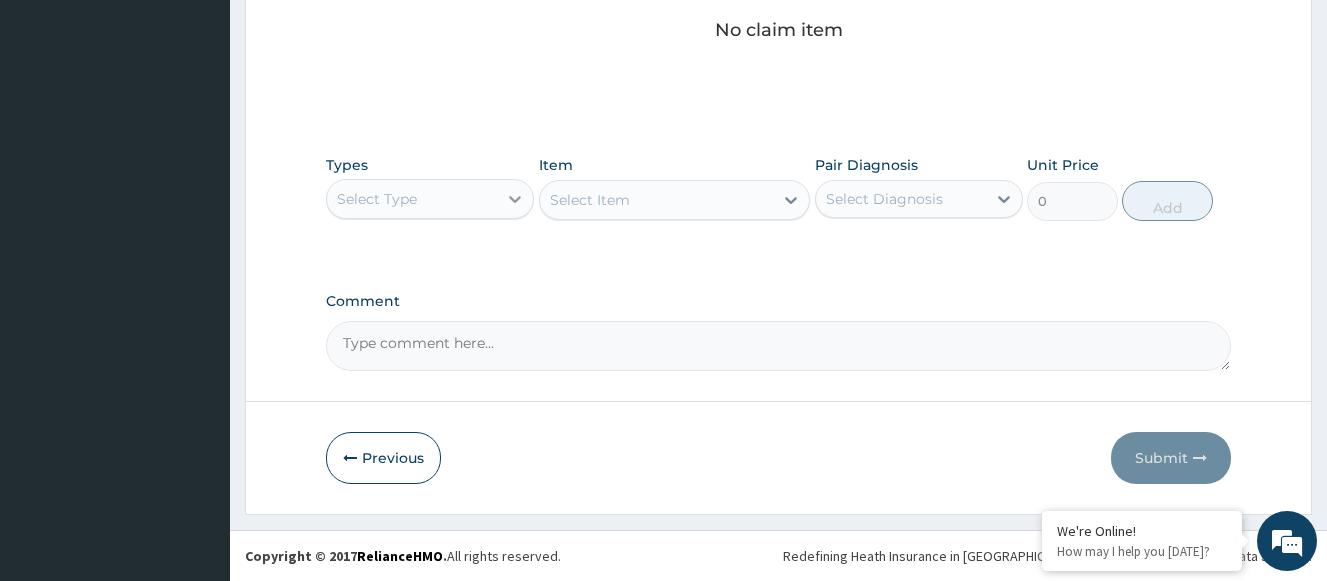 click 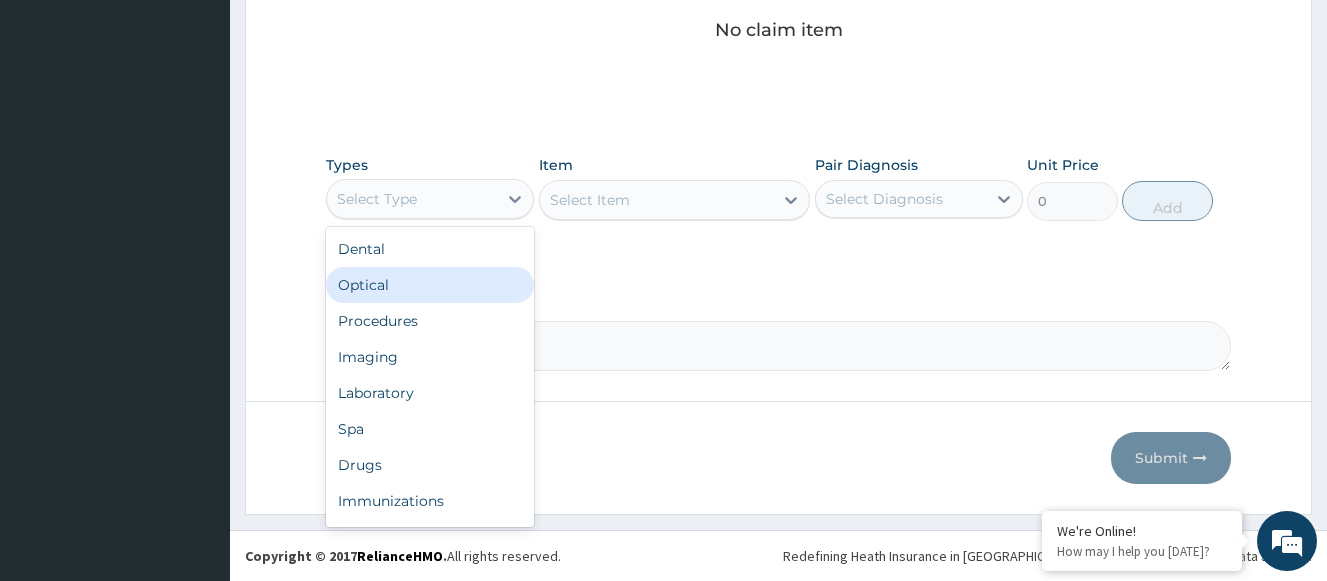 click on "Optical" at bounding box center (430, 285) 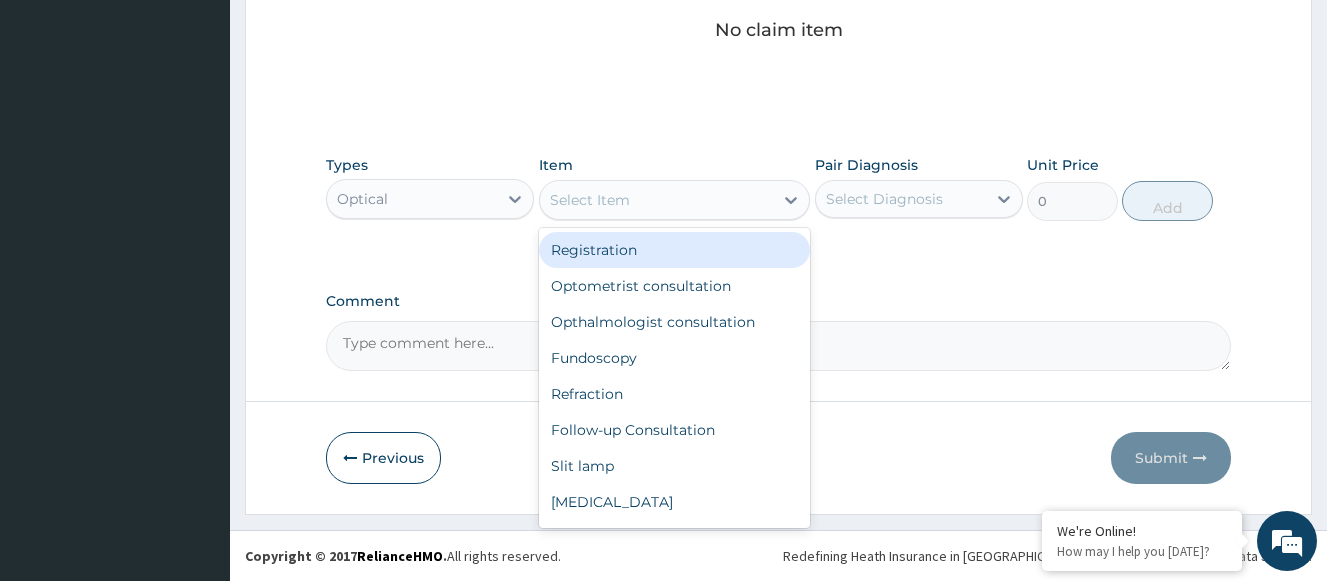 click on "Select Item" at bounding box center [590, 200] 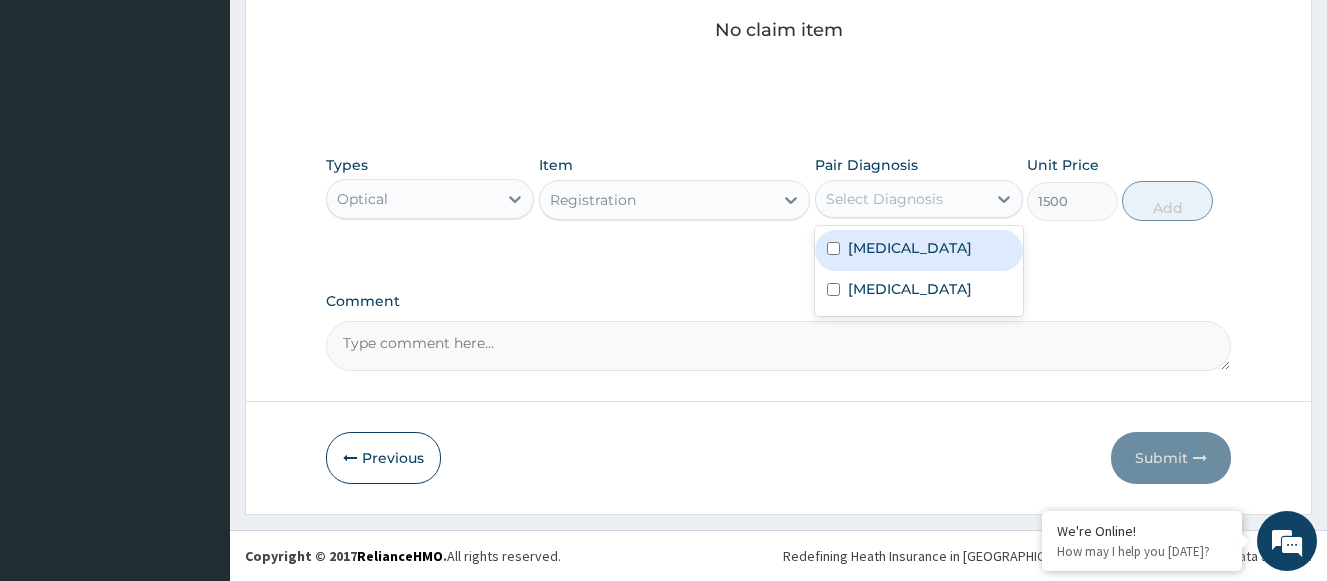 click on "Select Diagnosis" at bounding box center (884, 199) 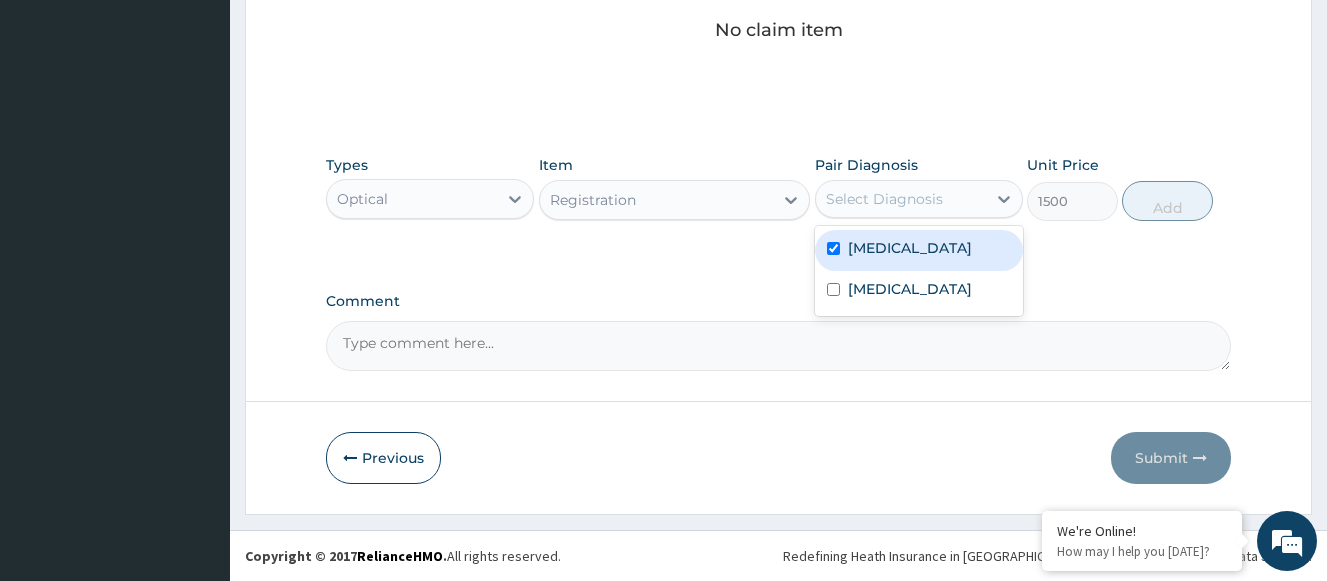 checkbox on "true" 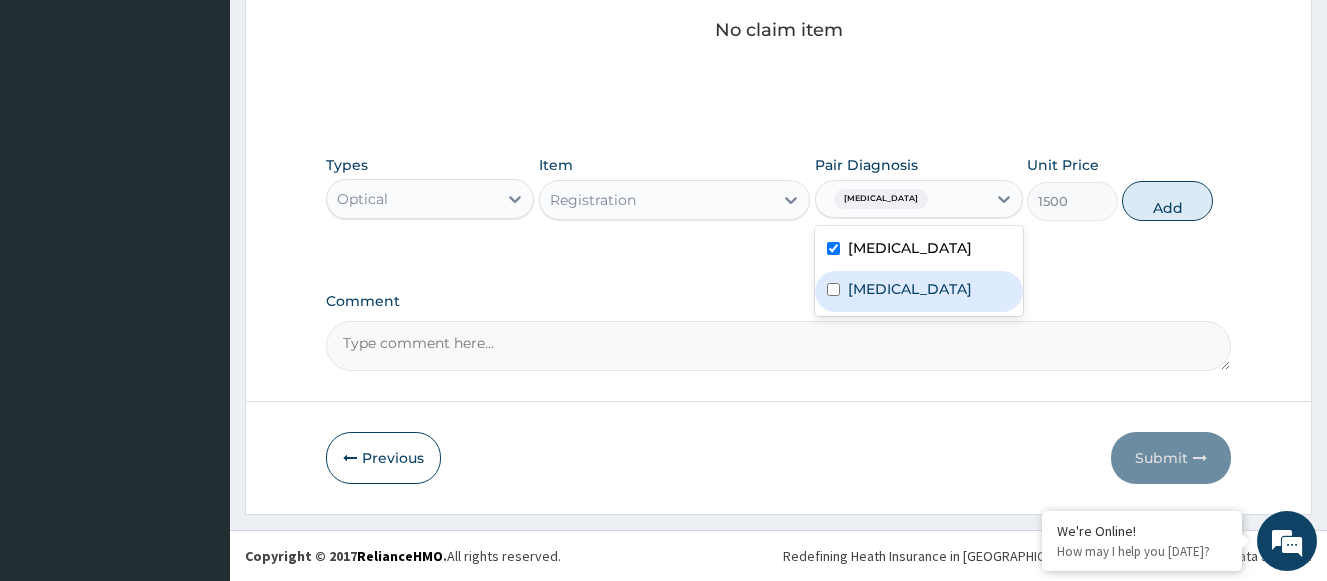 click on "Eye strain" at bounding box center [910, 289] 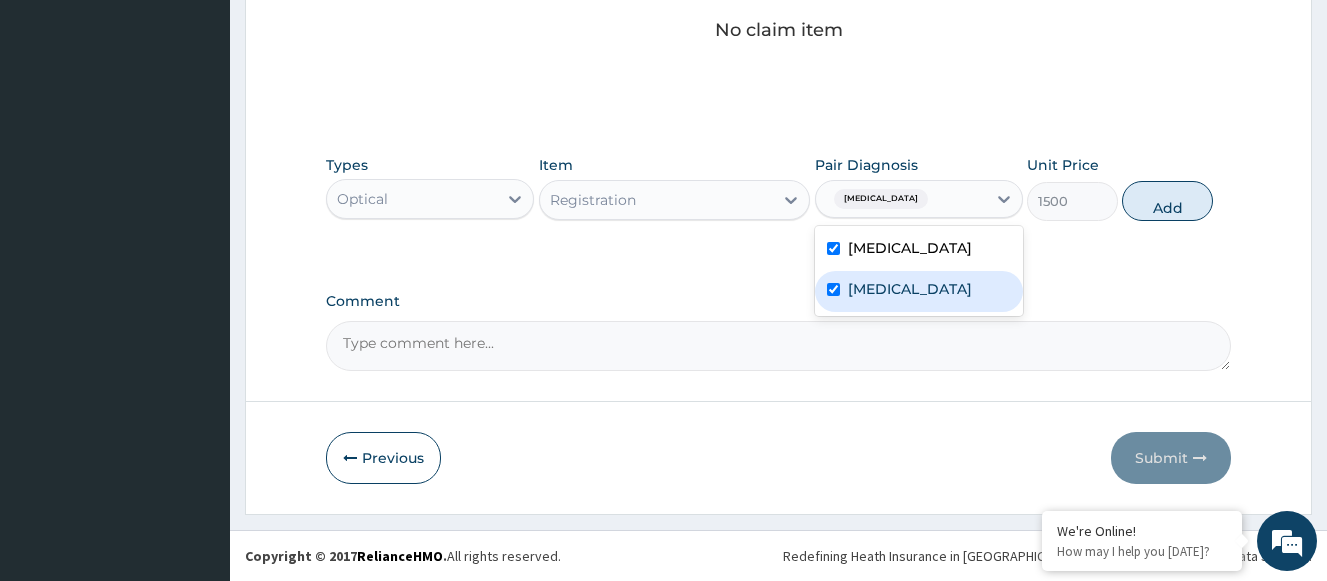checkbox on "true" 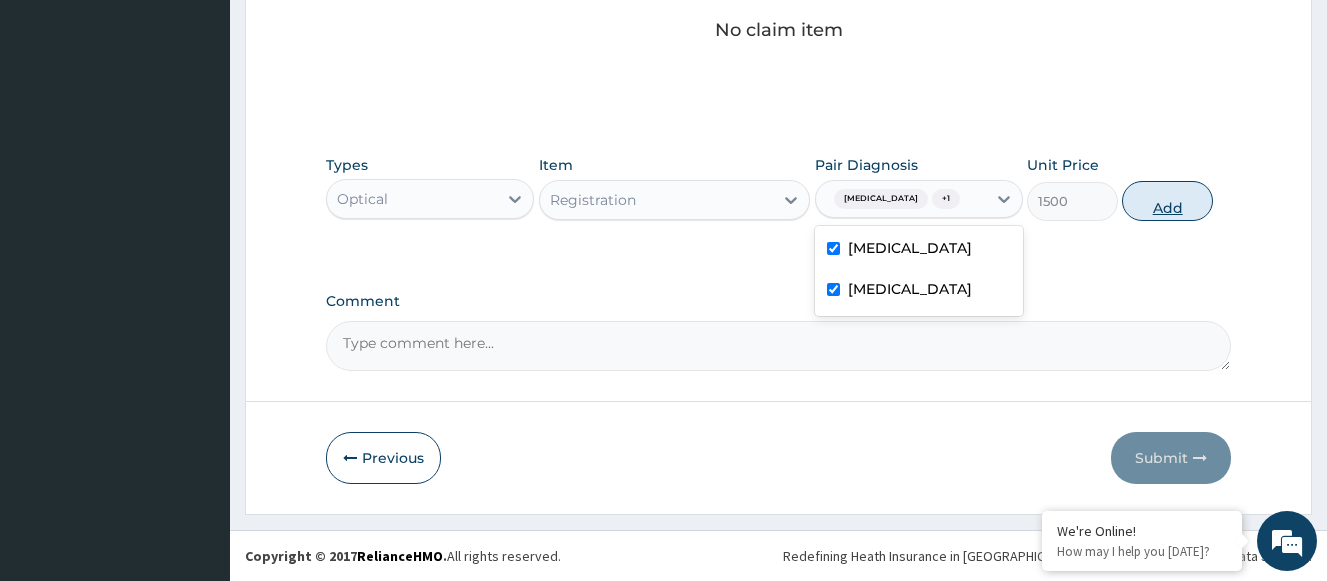 click on "Add" at bounding box center [1167, 201] 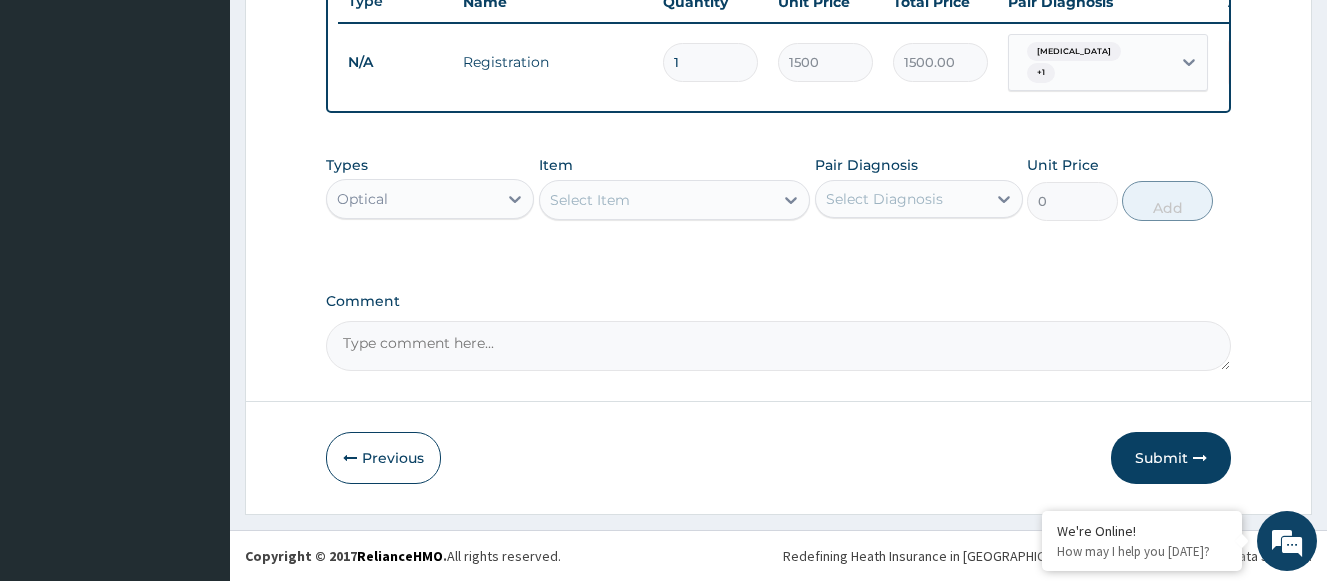 scroll, scrollTop: 781, scrollLeft: 0, axis: vertical 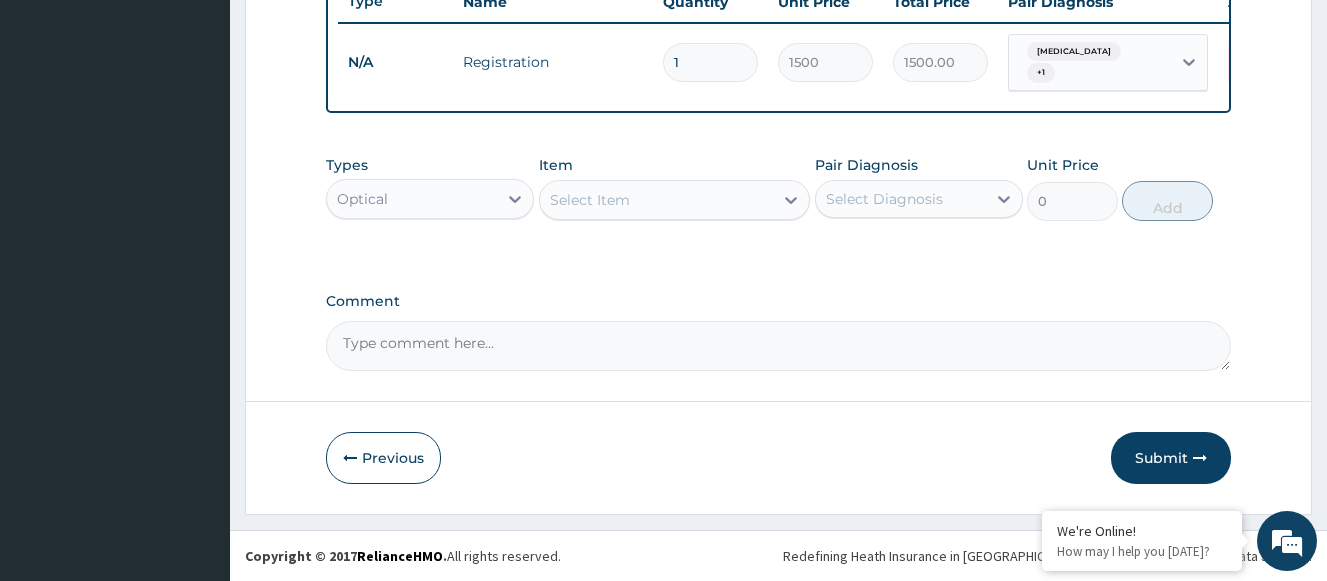 click on "Select Item" at bounding box center (657, 200) 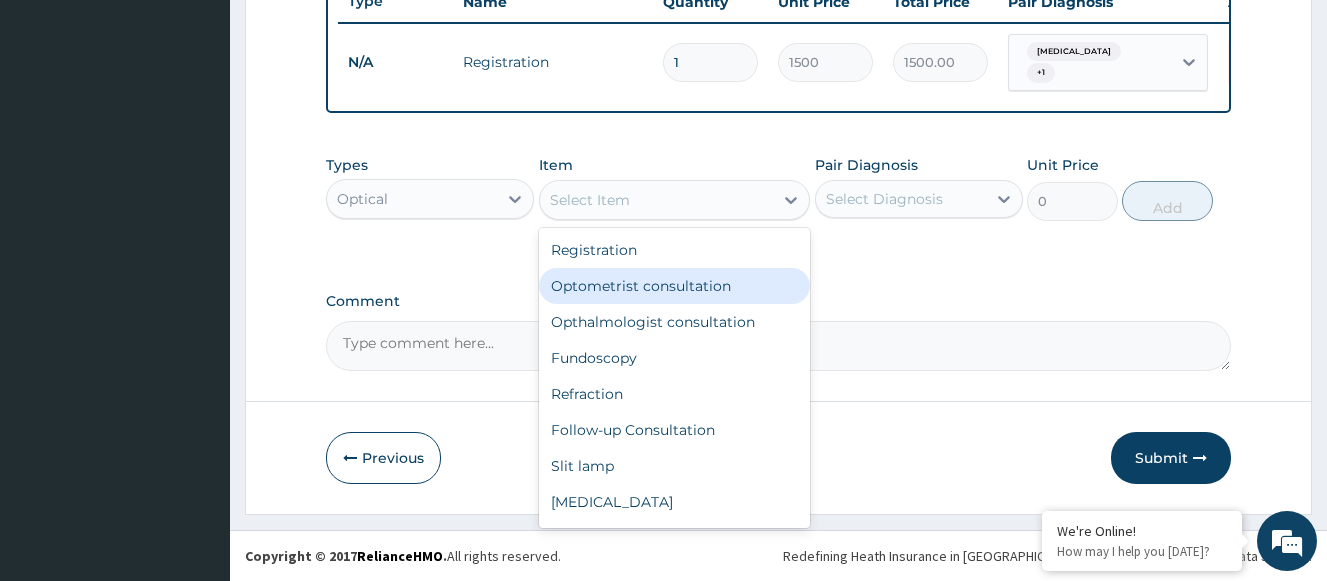 click on "Optometrist consultation" at bounding box center (675, 286) 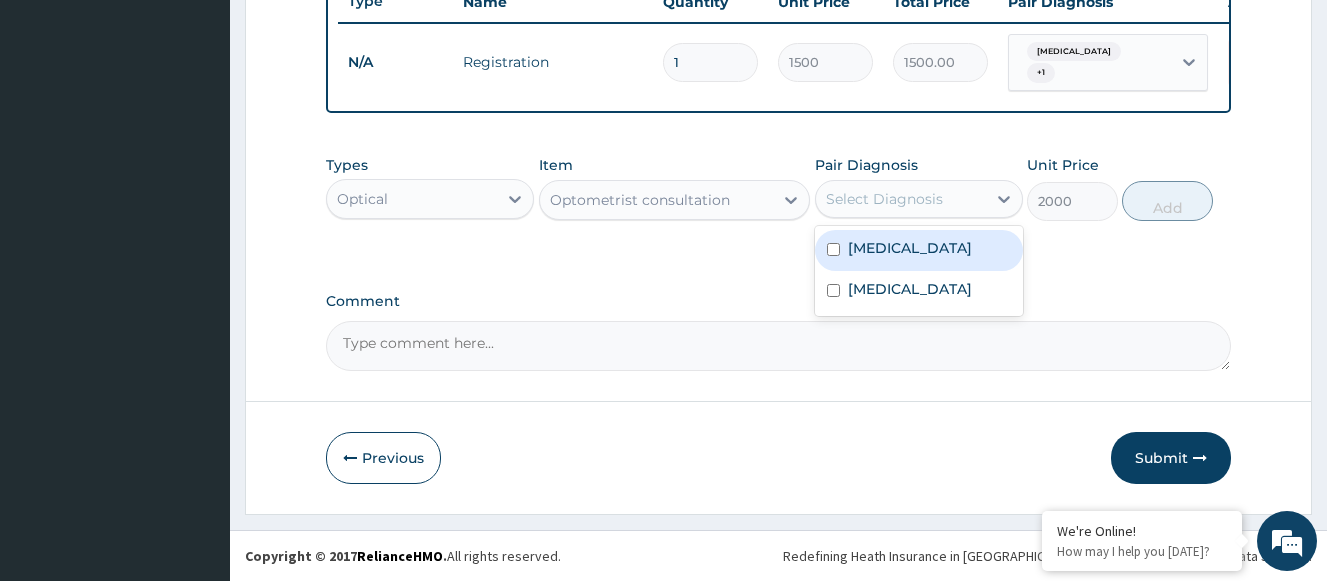 click on "Select Diagnosis" at bounding box center [884, 199] 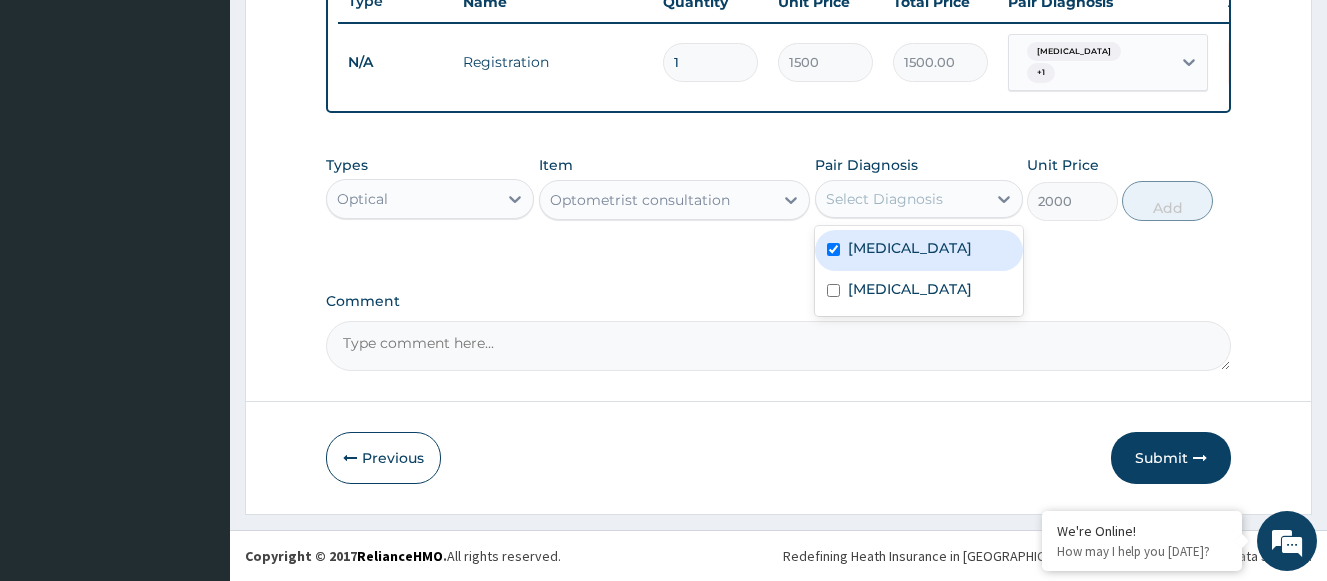 checkbox on "true" 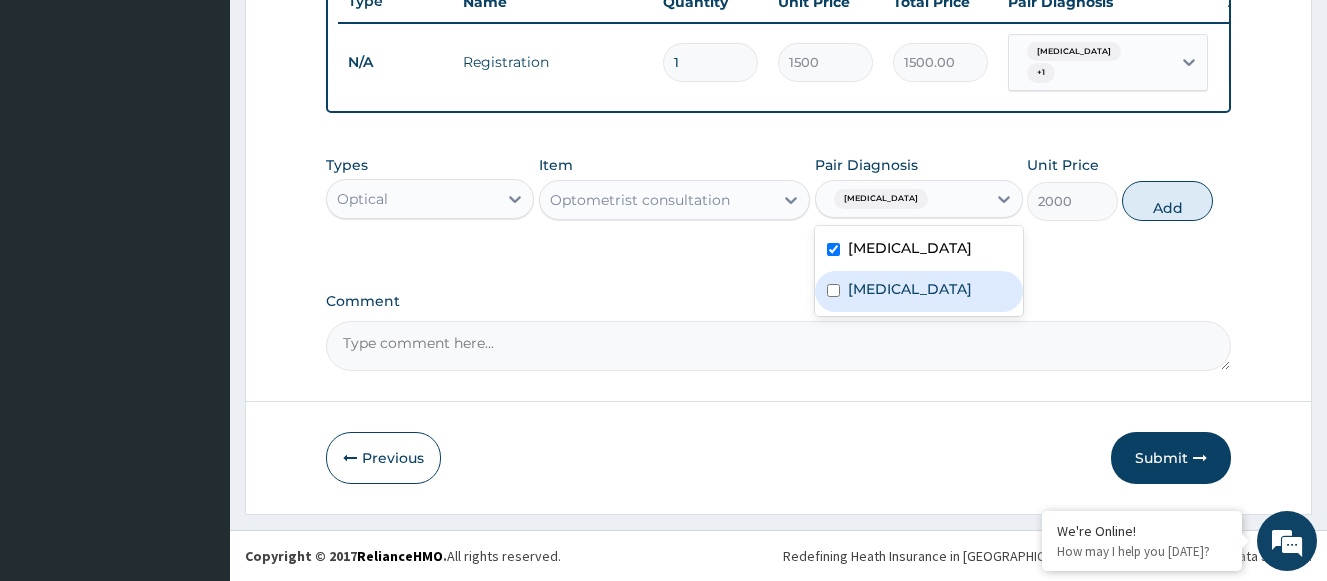 click on "Eye strain" at bounding box center [919, 291] 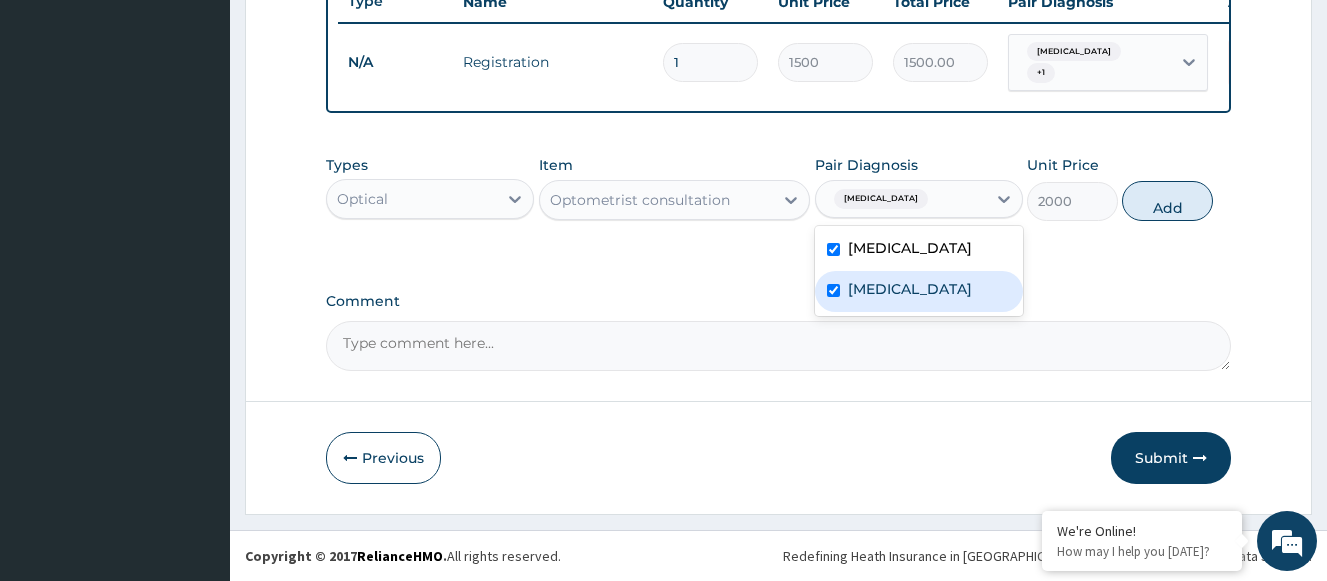checkbox on "true" 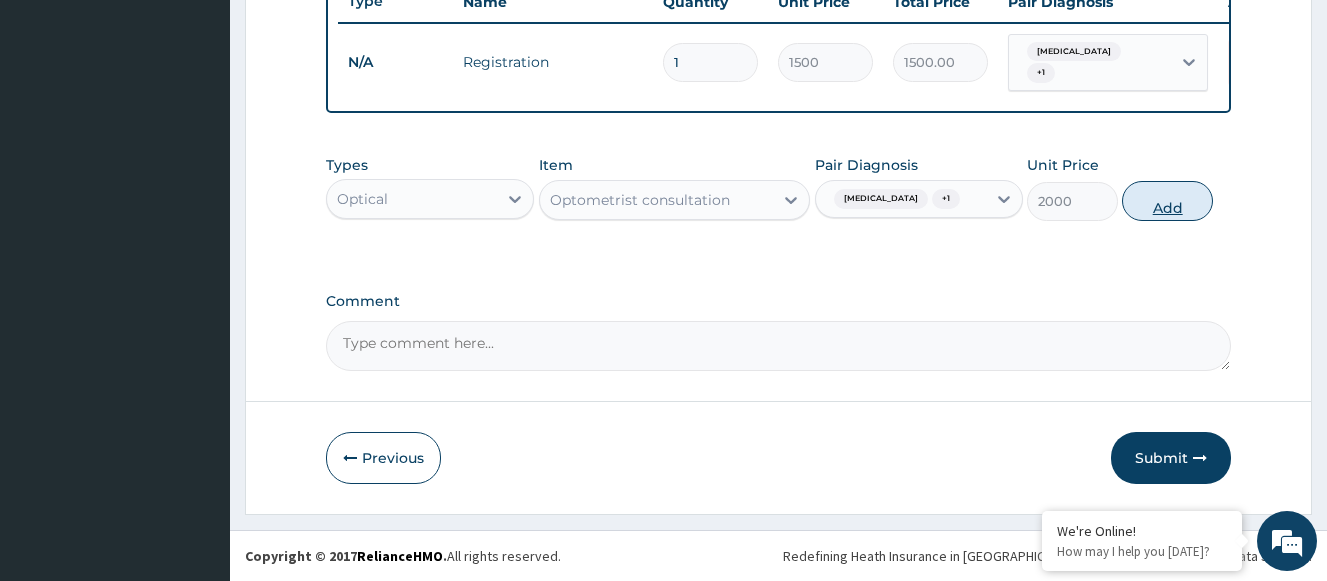 click on "Add" at bounding box center [1167, 201] 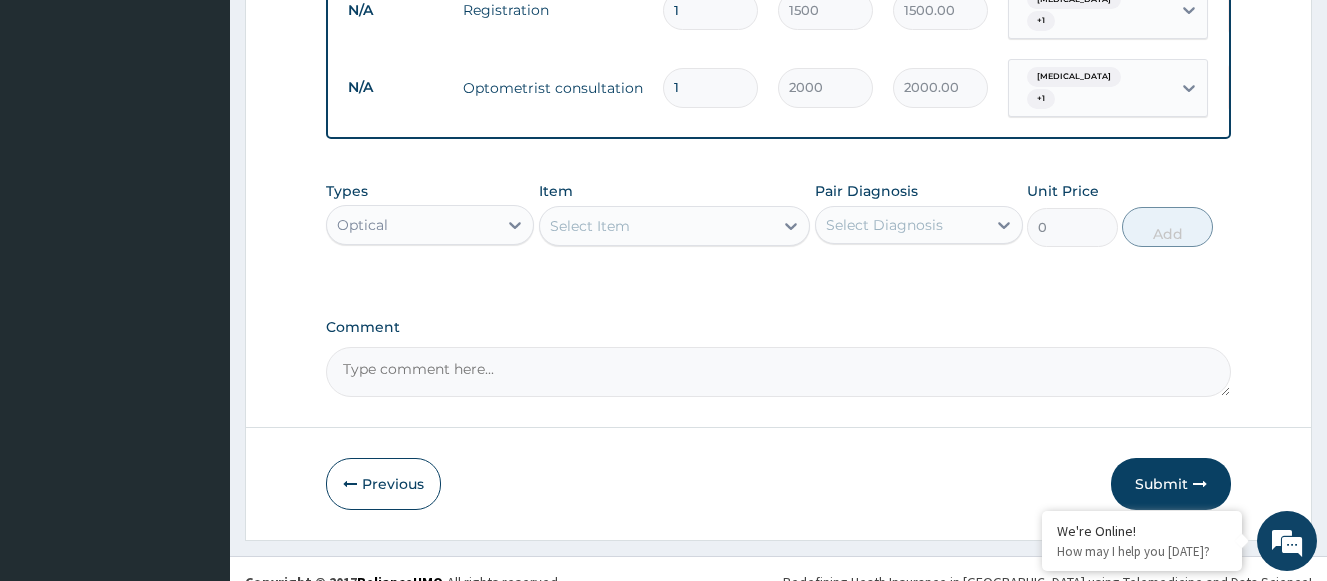 scroll, scrollTop: 850, scrollLeft: 0, axis: vertical 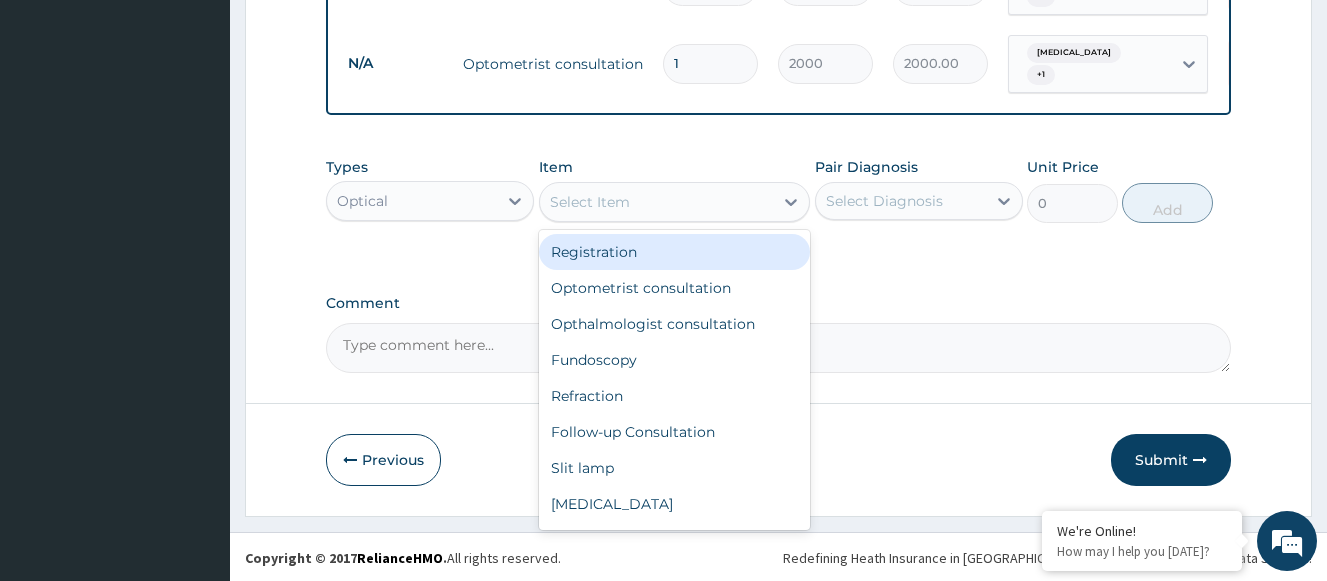 click on "Select Item" at bounding box center [657, 202] 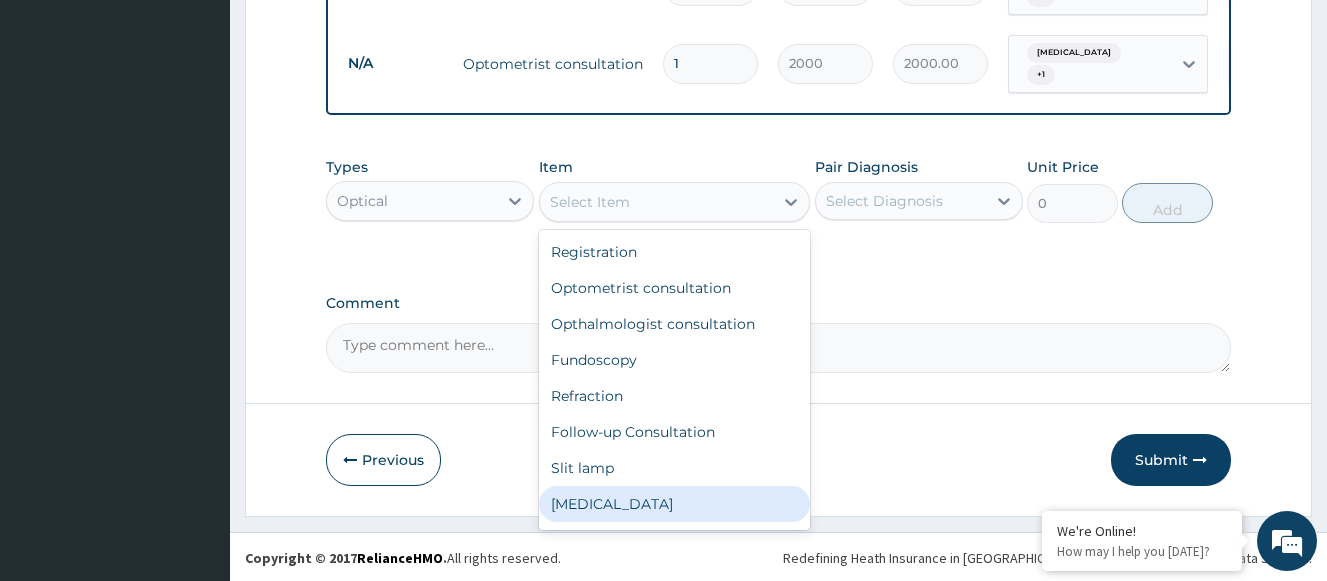 click on "[MEDICAL_DATA]" at bounding box center (675, 504) 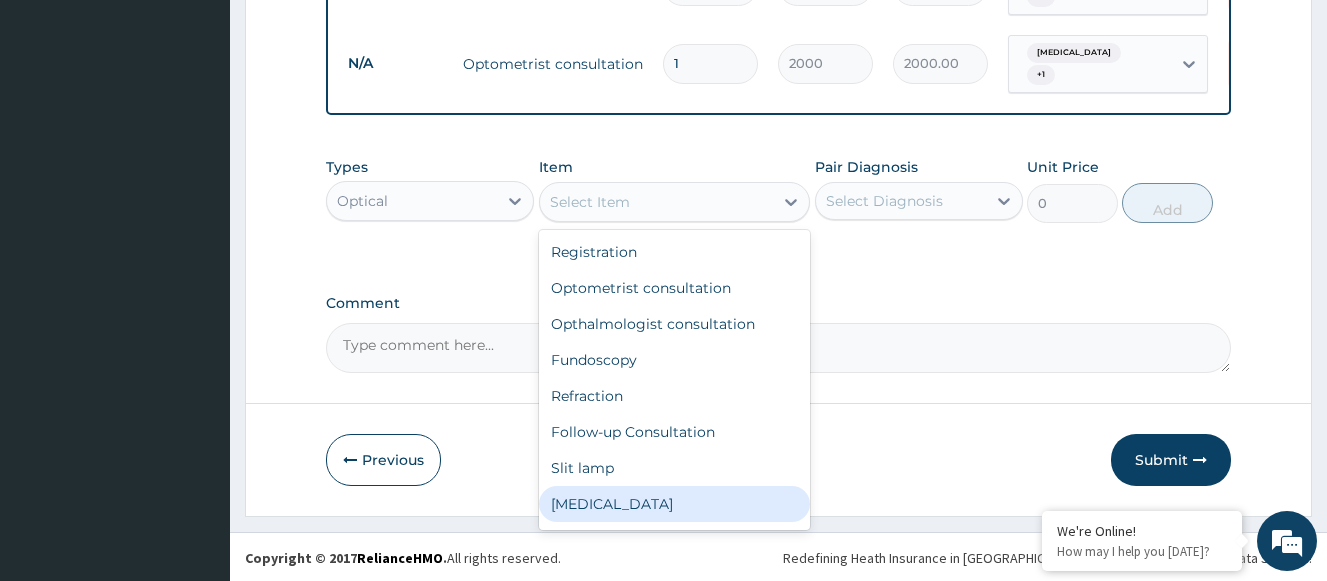 type on "1000" 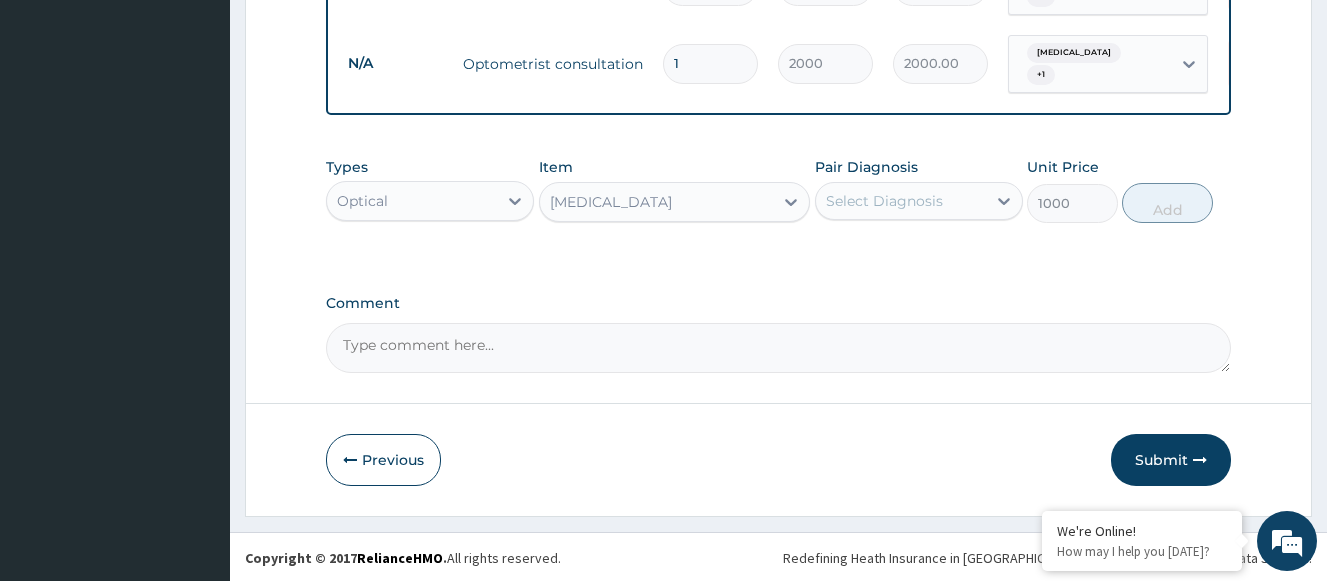 click on "Select Diagnosis" at bounding box center [884, 201] 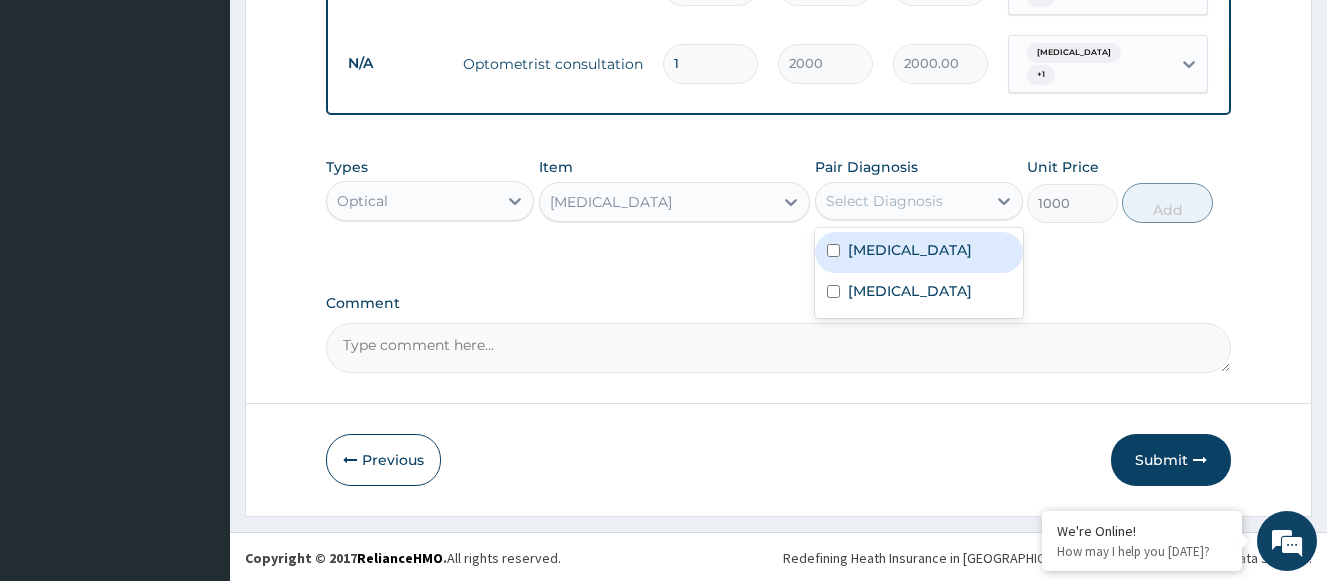 click on "Astigmatism" at bounding box center [910, 250] 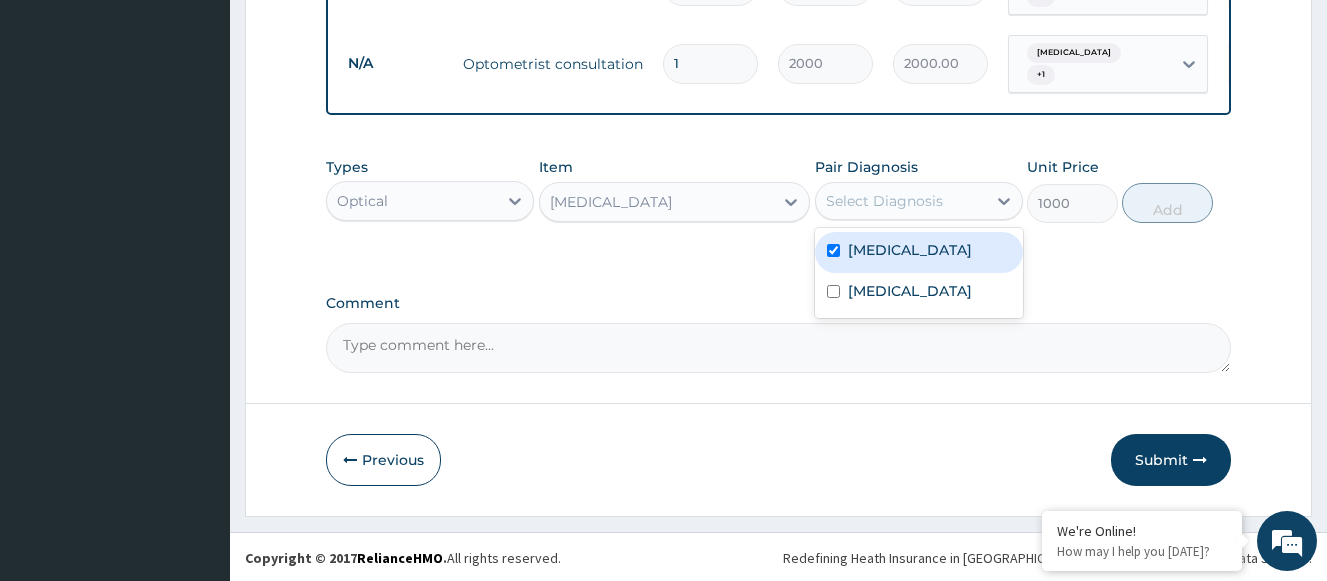 checkbox on "true" 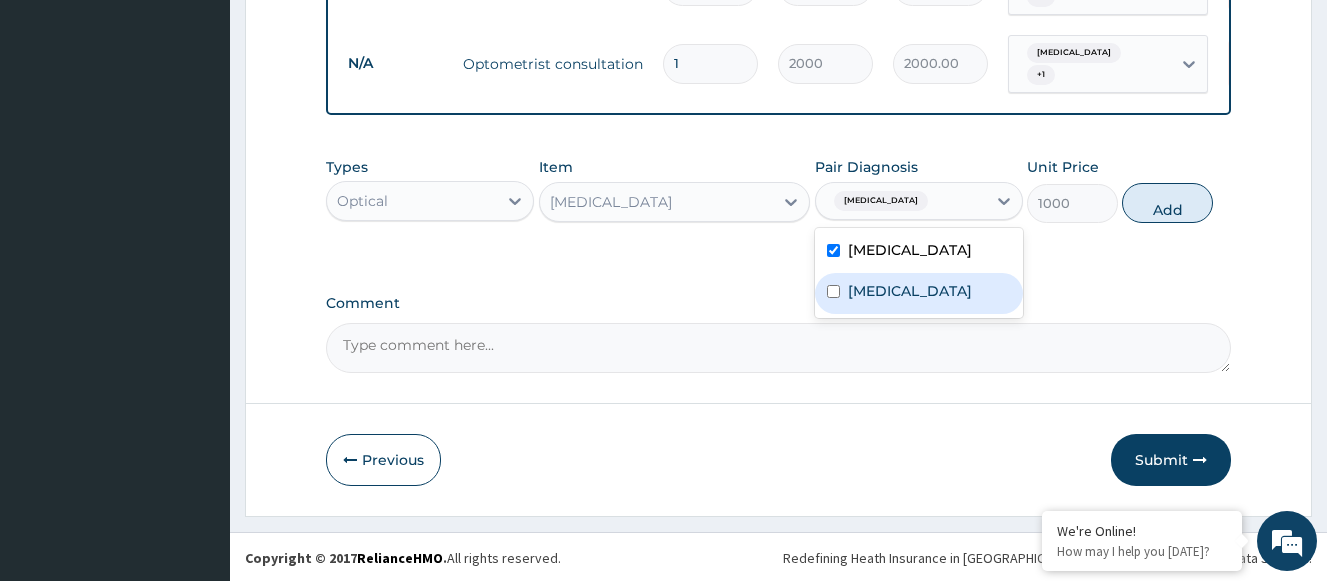 click on "Eye strain" at bounding box center [910, 291] 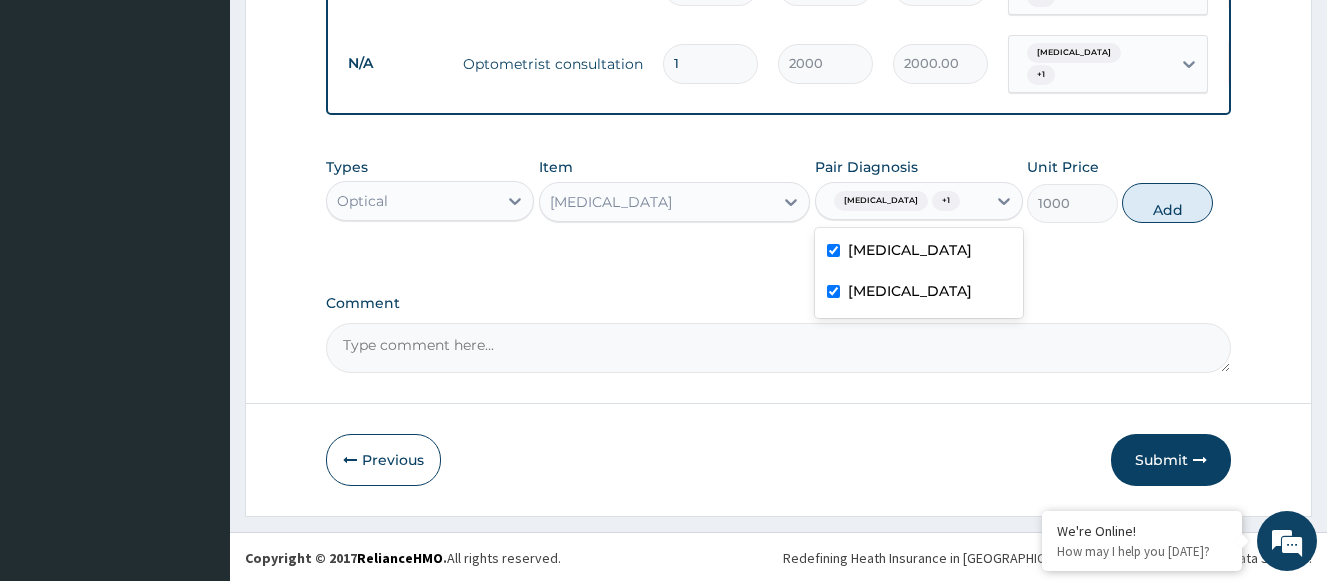 click at bounding box center (833, 291) 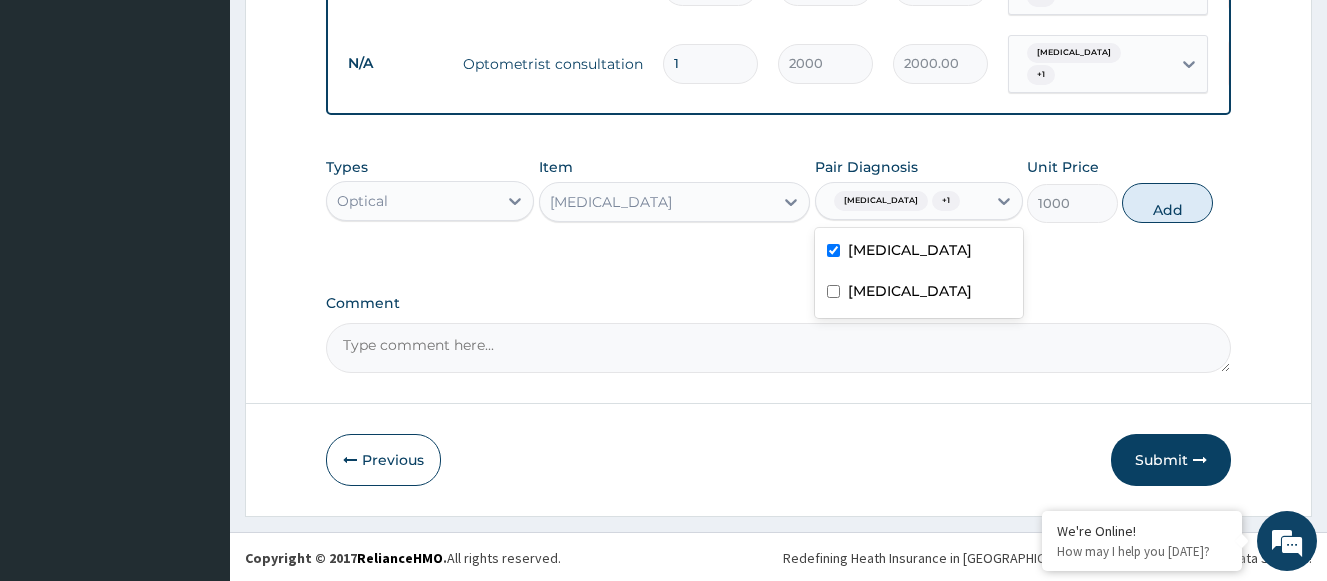 checkbox on "false" 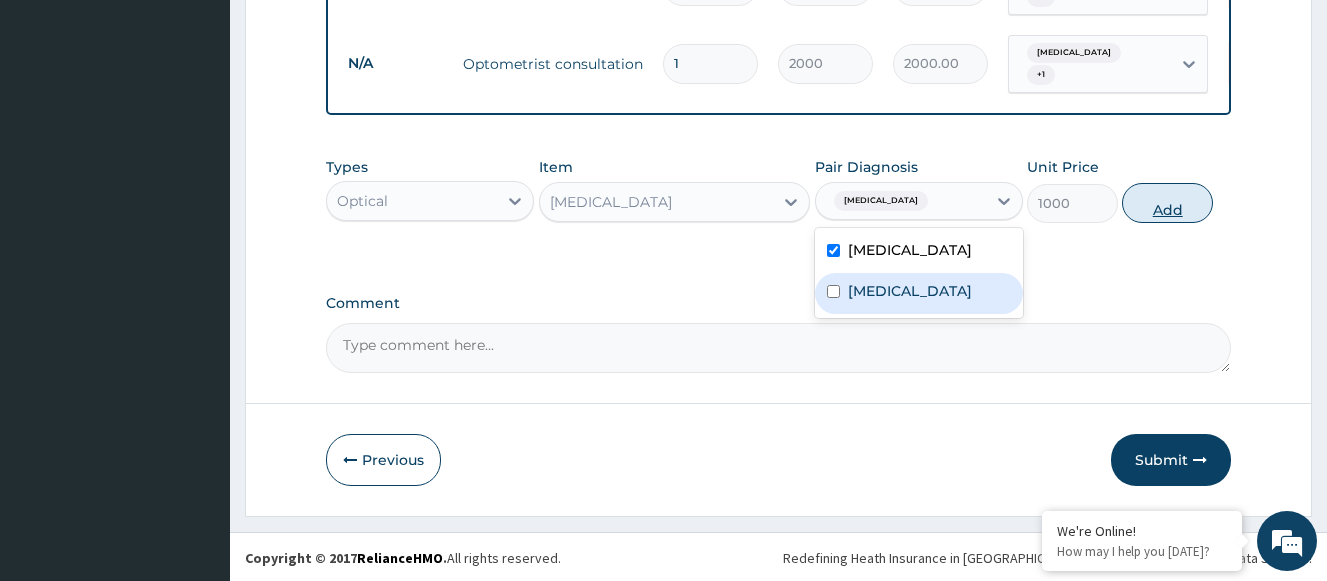 click on "Add" at bounding box center [1167, 203] 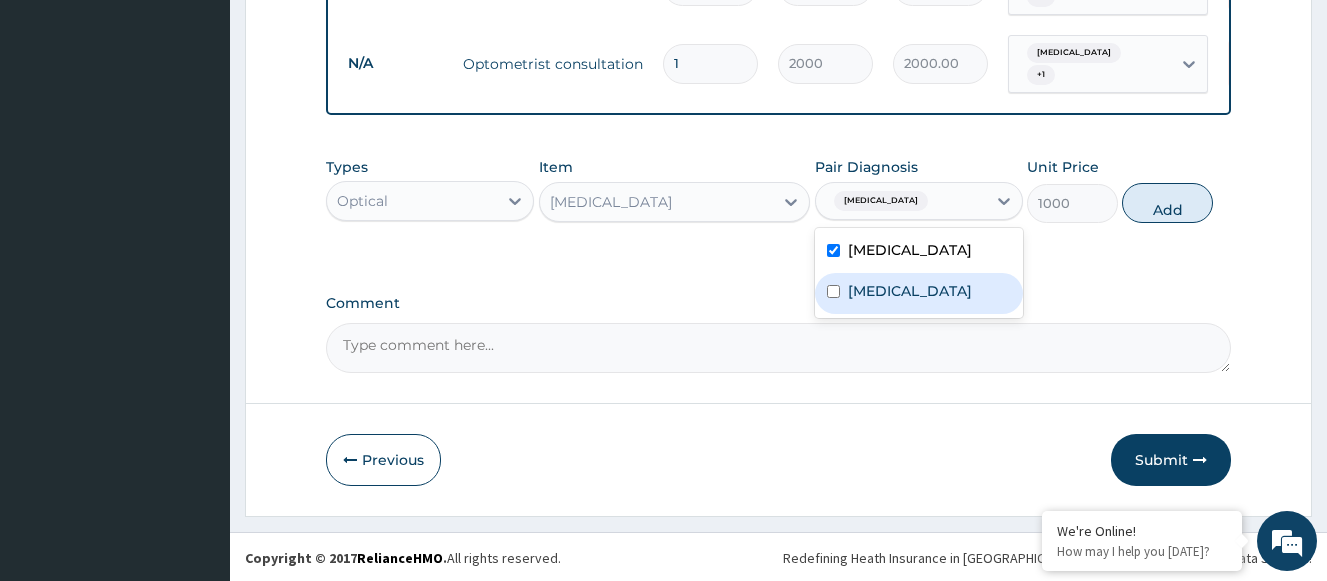 type on "0" 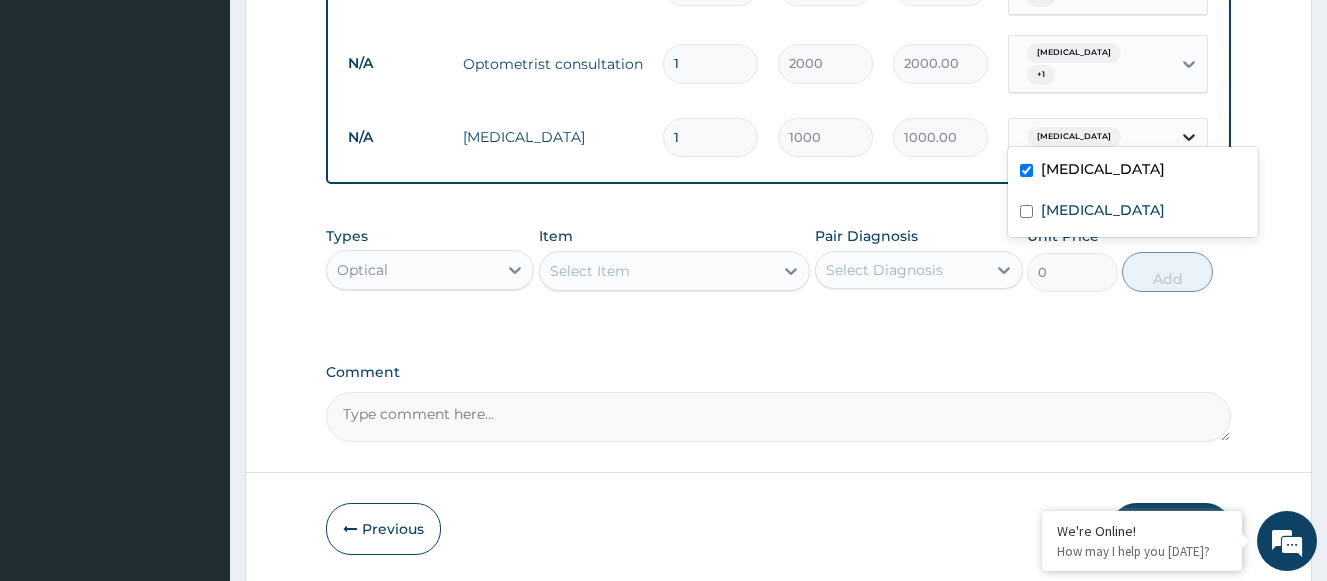 click 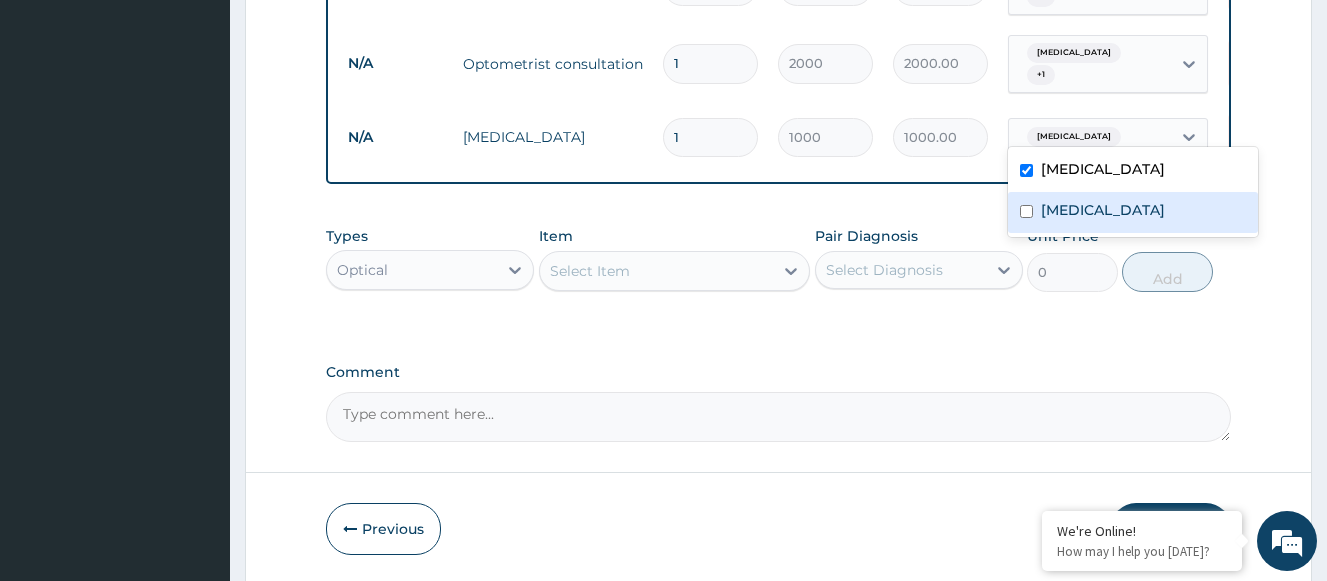 click at bounding box center (1026, 211) 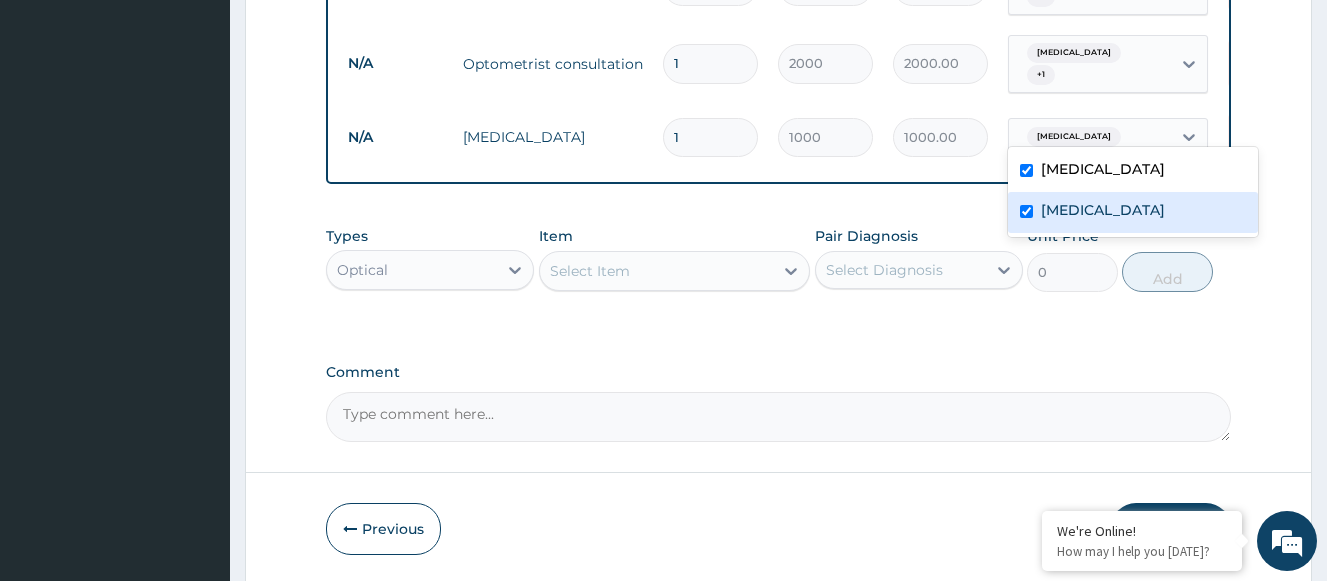 checkbox on "true" 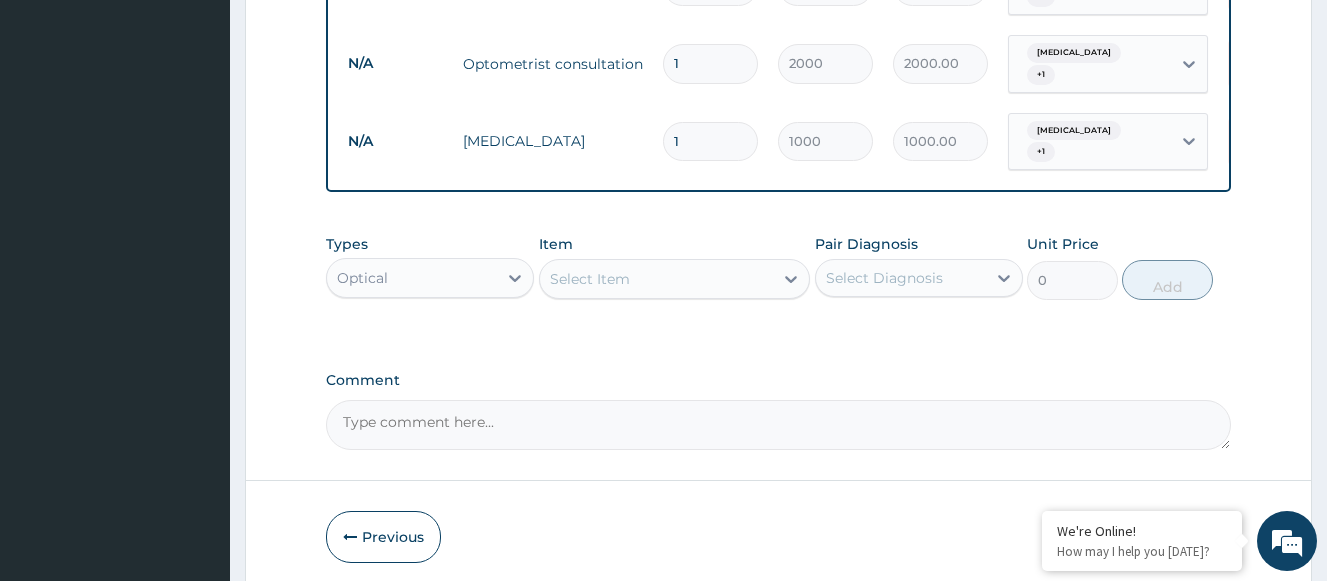 click on "Types Optical Item Select Item Pair Diagnosis Select Diagnosis Unit Price 0 Add" at bounding box center [778, 282] 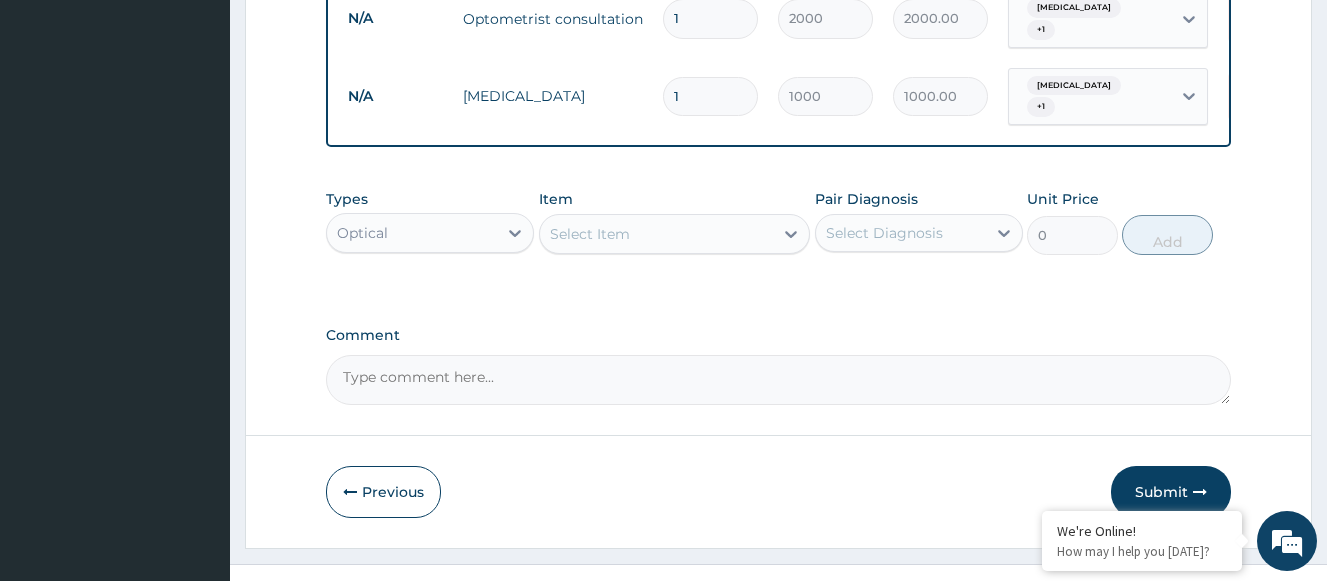 scroll, scrollTop: 919, scrollLeft: 0, axis: vertical 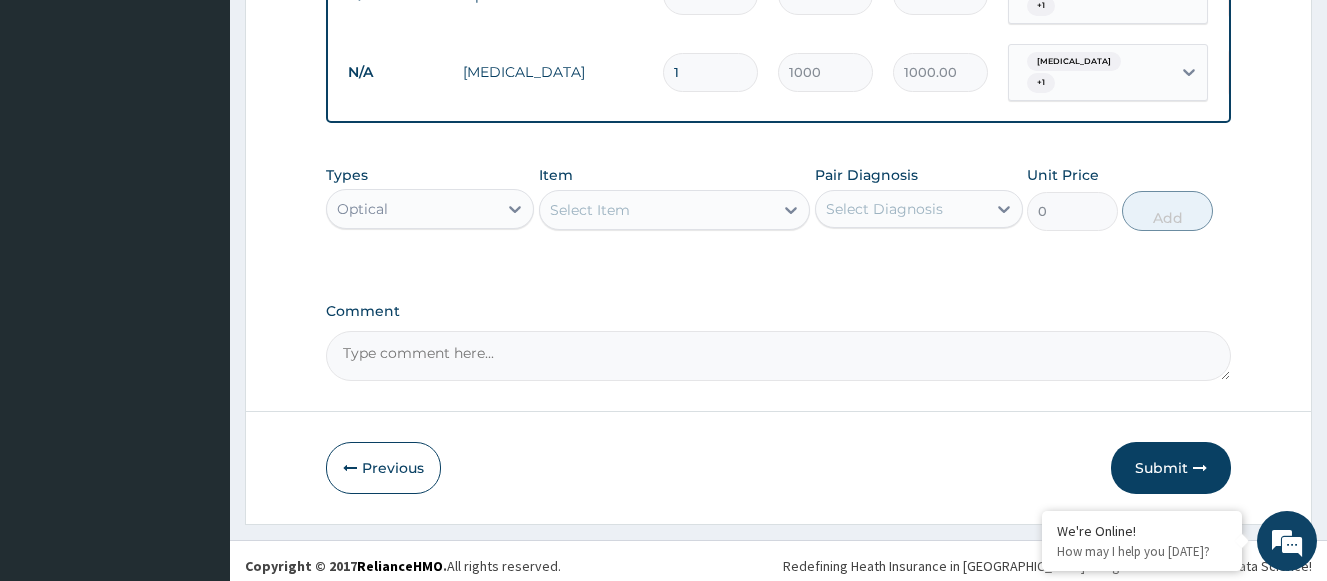 click on "Select Item" at bounding box center (657, 210) 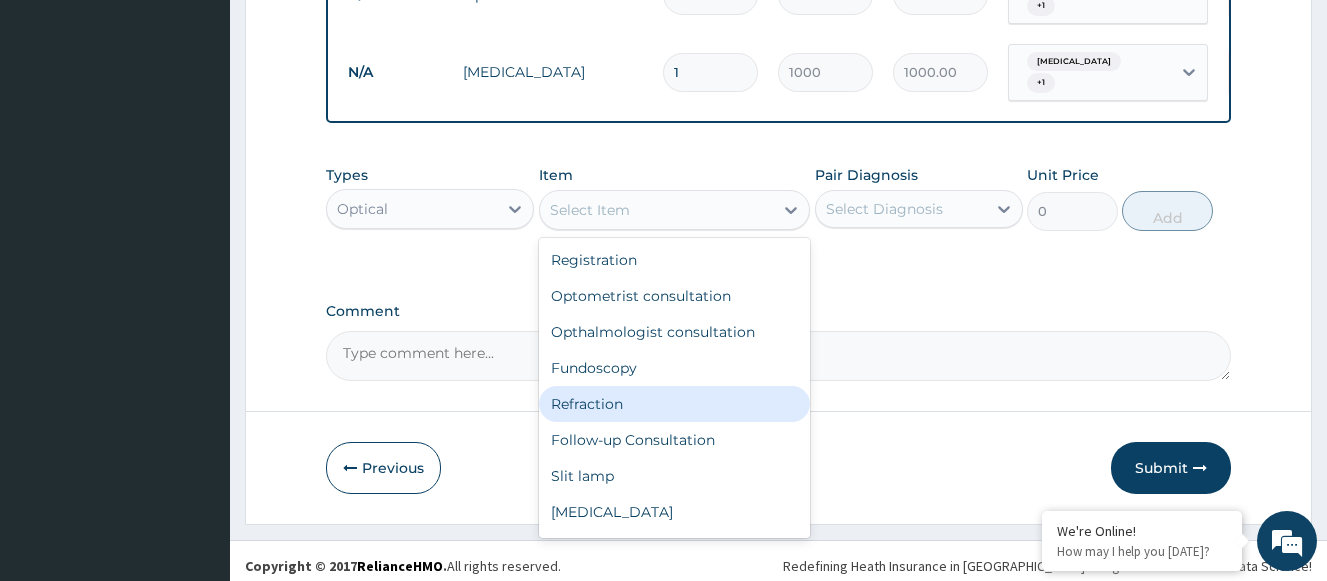 click on "Refraction" at bounding box center (675, 404) 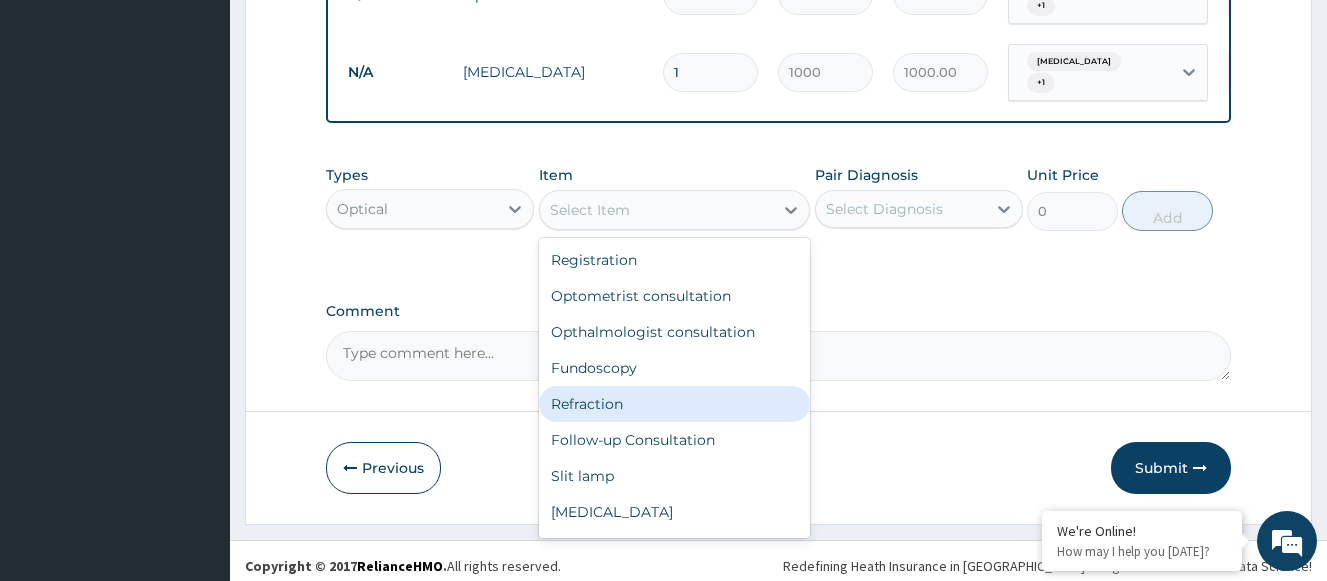type on "1000" 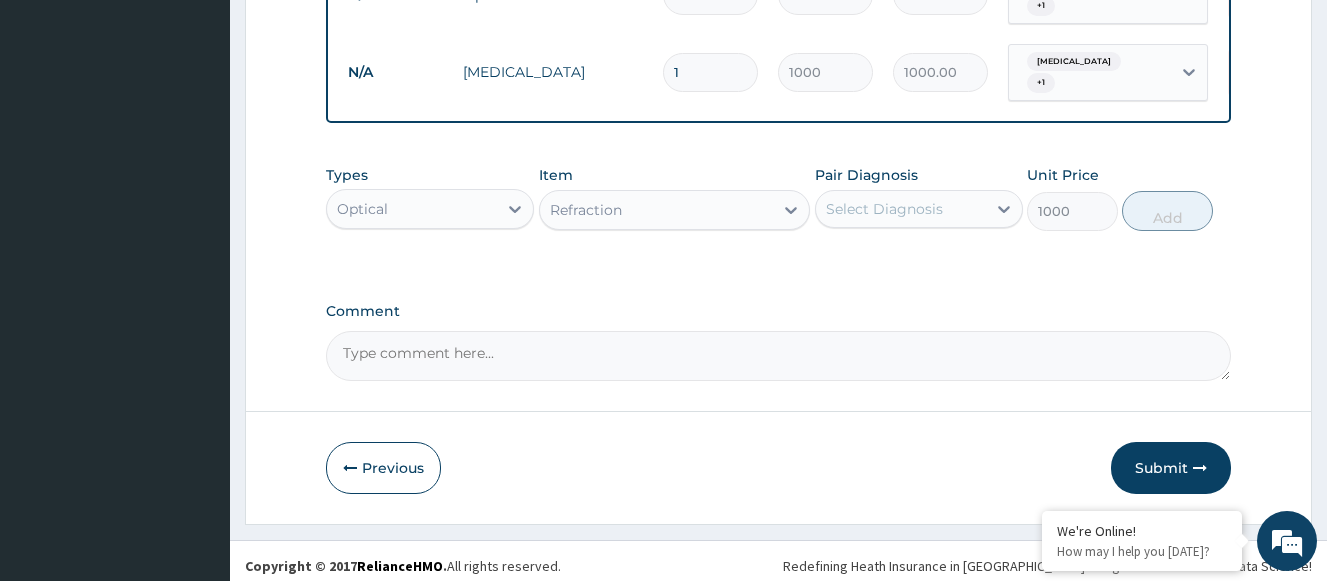 click on "Select Diagnosis" at bounding box center [884, 209] 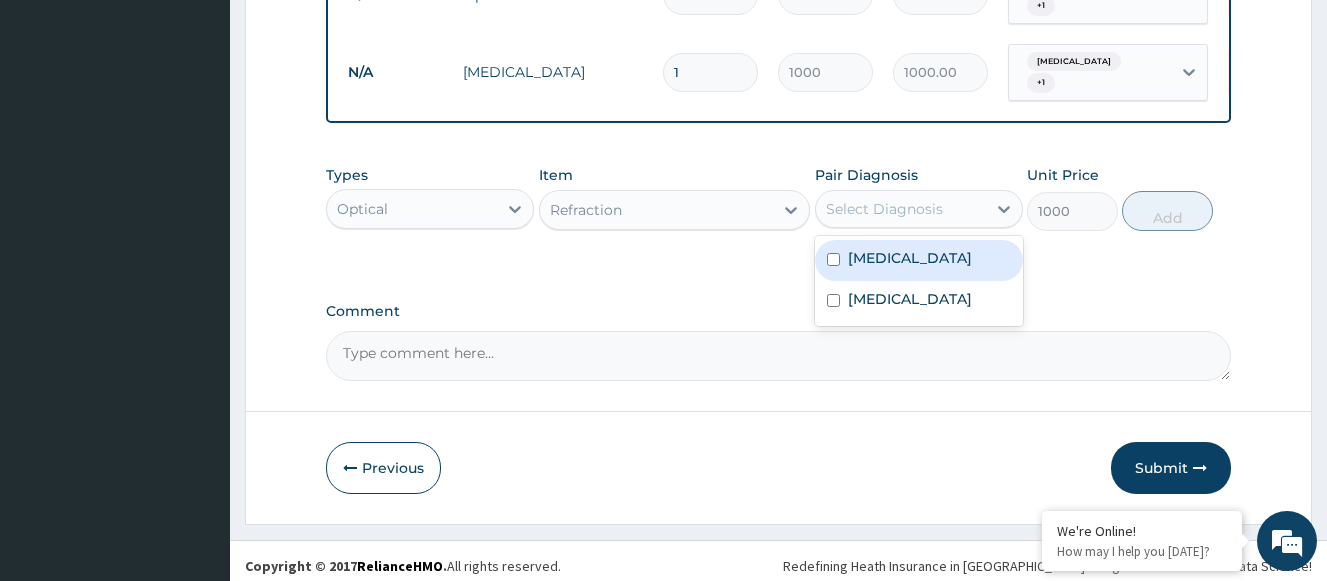click on "Astigmatism" at bounding box center (910, 258) 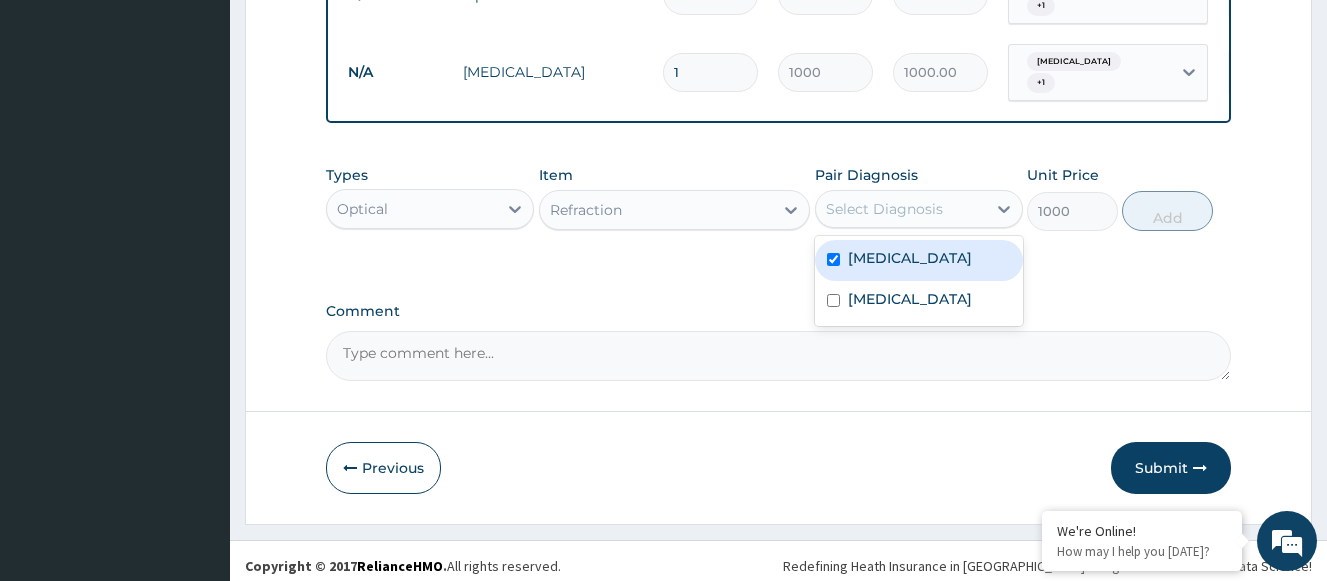 checkbox on "true" 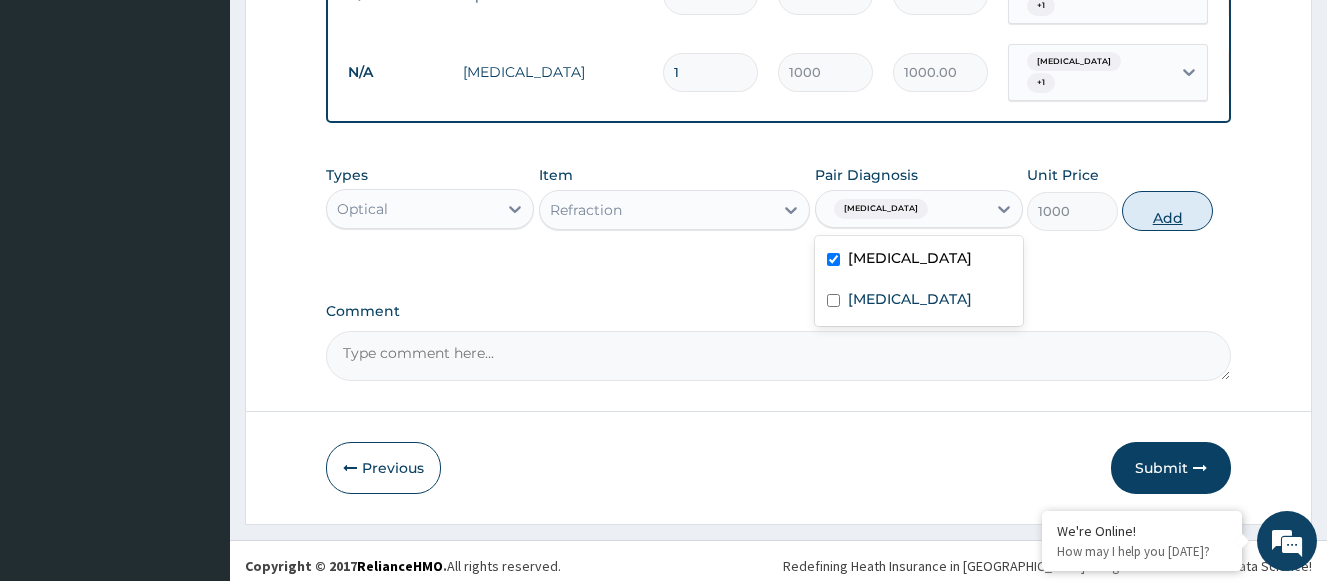 click on "Add" at bounding box center [1167, 211] 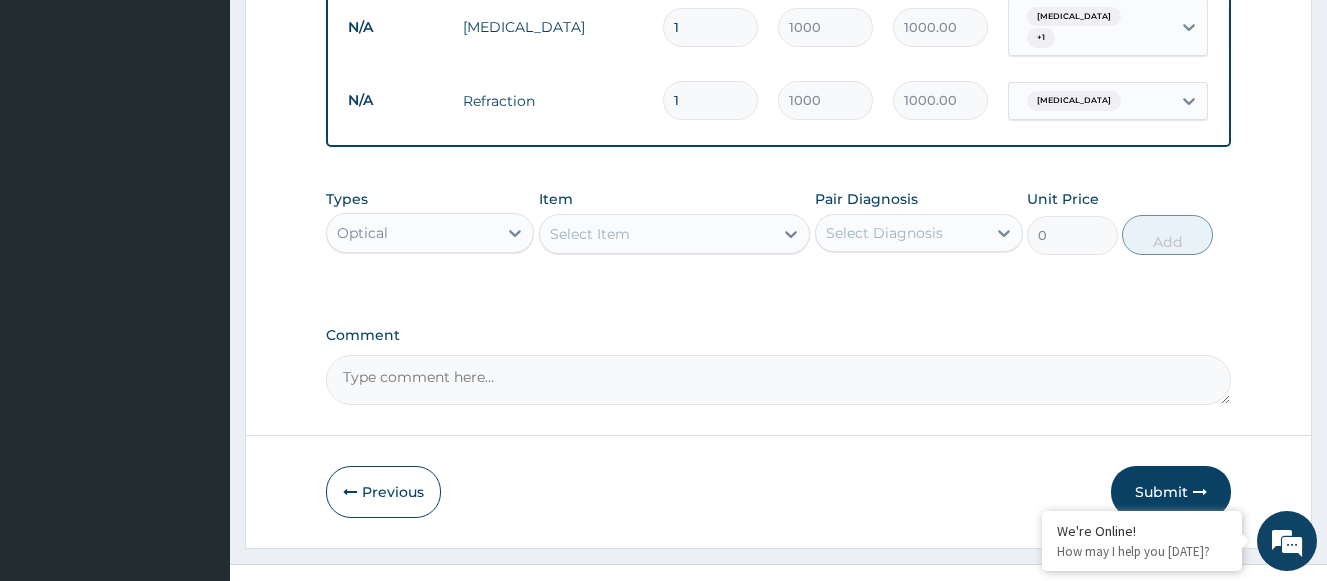 scroll, scrollTop: 988, scrollLeft: 0, axis: vertical 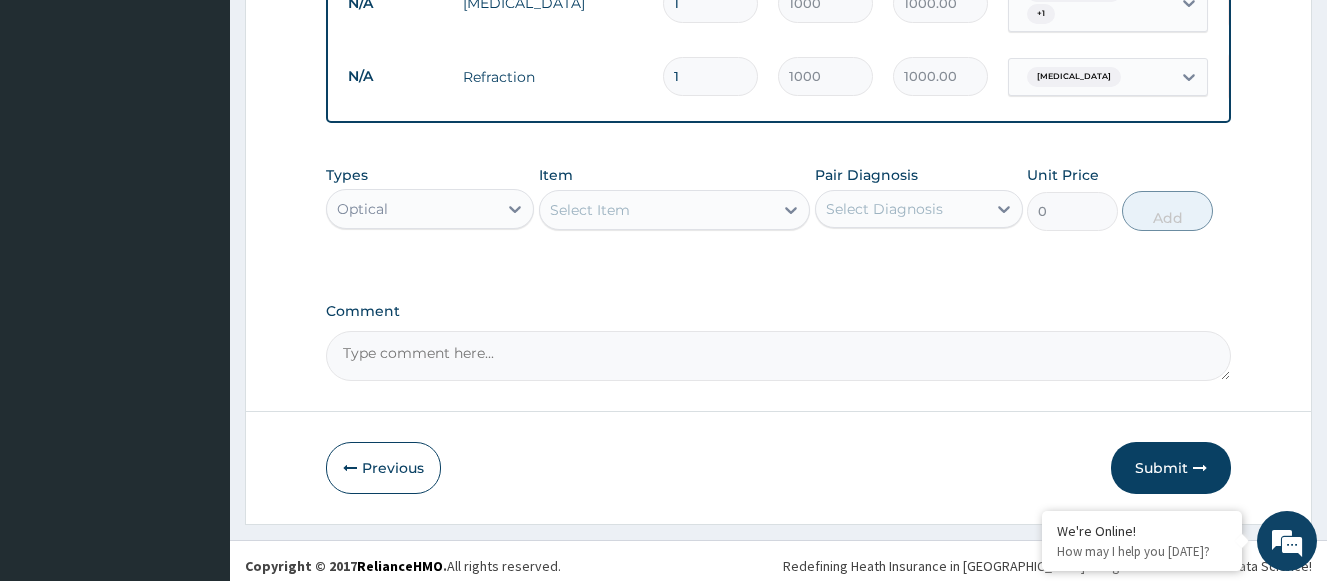 click on "Select Item" at bounding box center (657, 210) 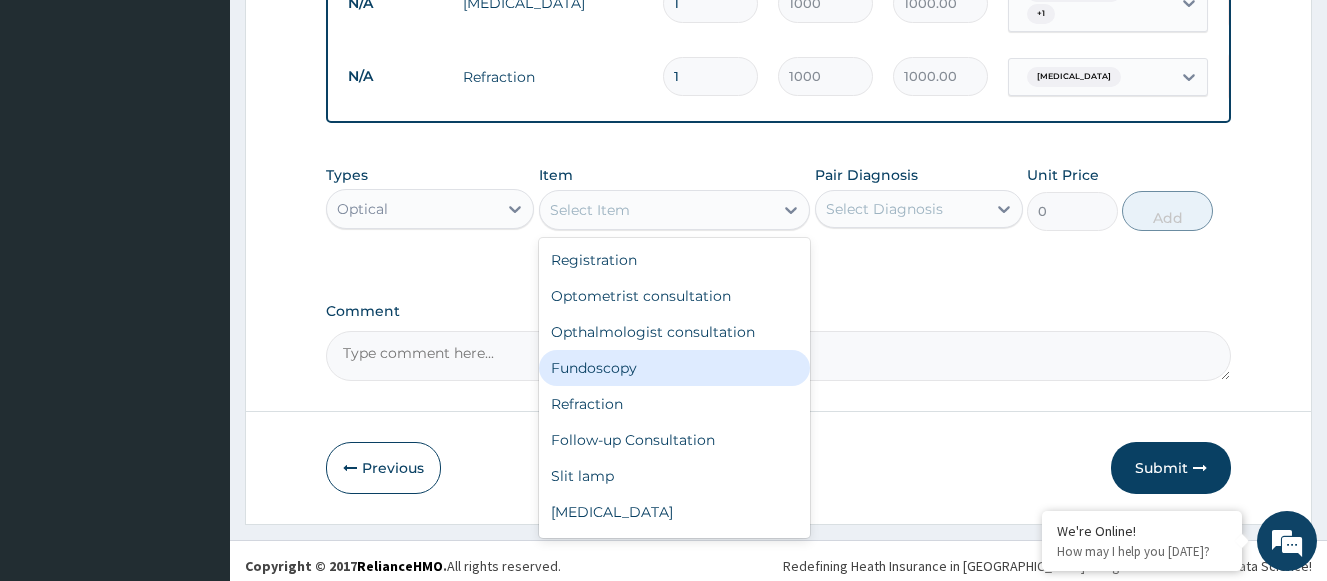 click on "Fundoscopy" at bounding box center (675, 368) 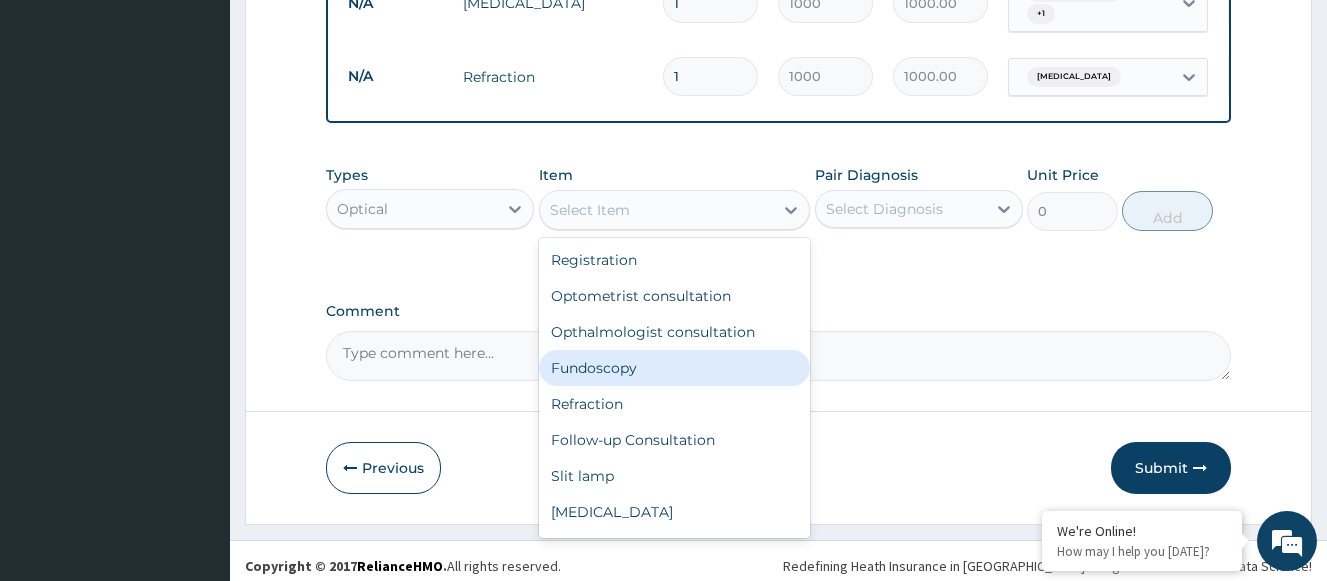 type on "1000" 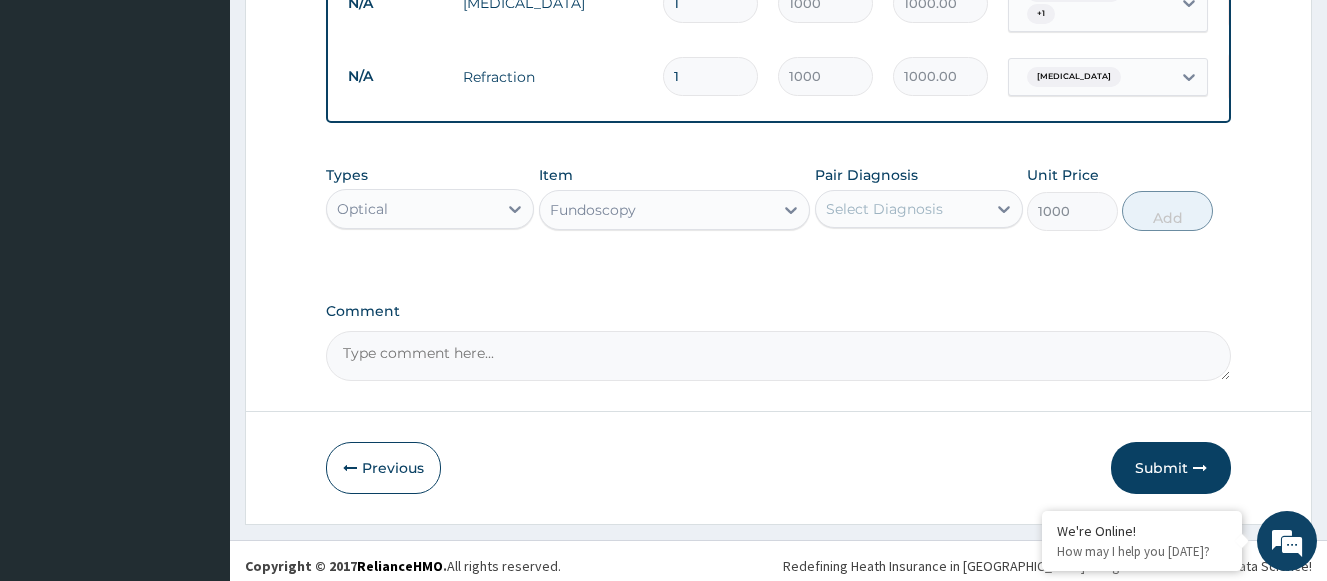 click on "Select Diagnosis" at bounding box center (884, 209) 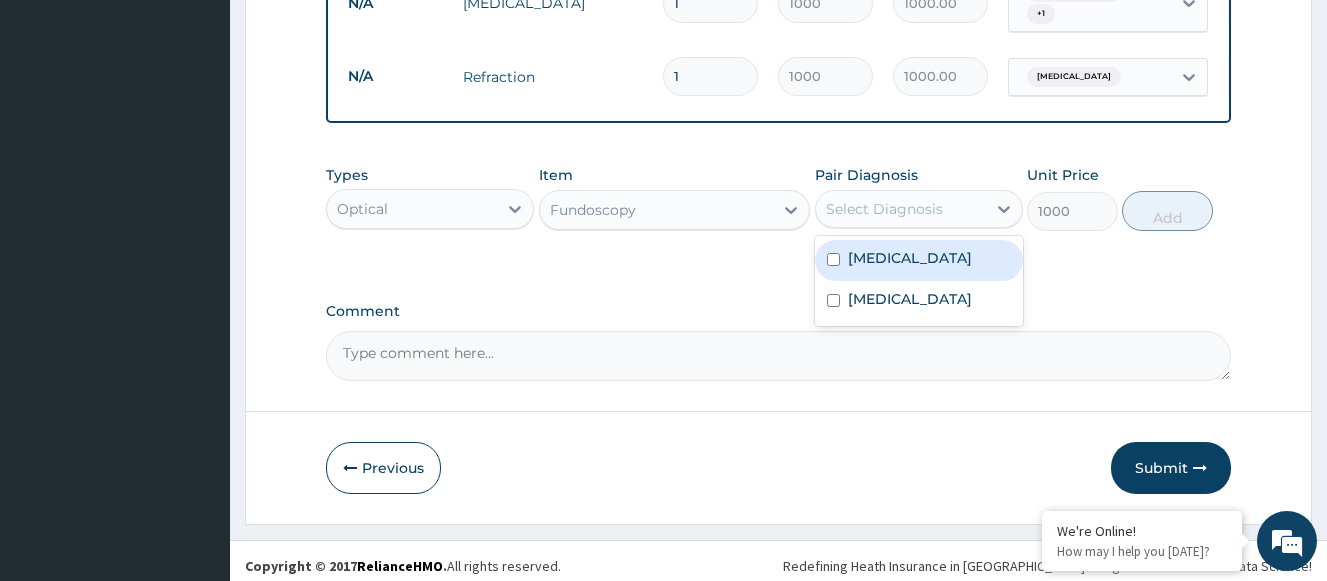 click on "Astigmatism" at bounding box center [910, 258] 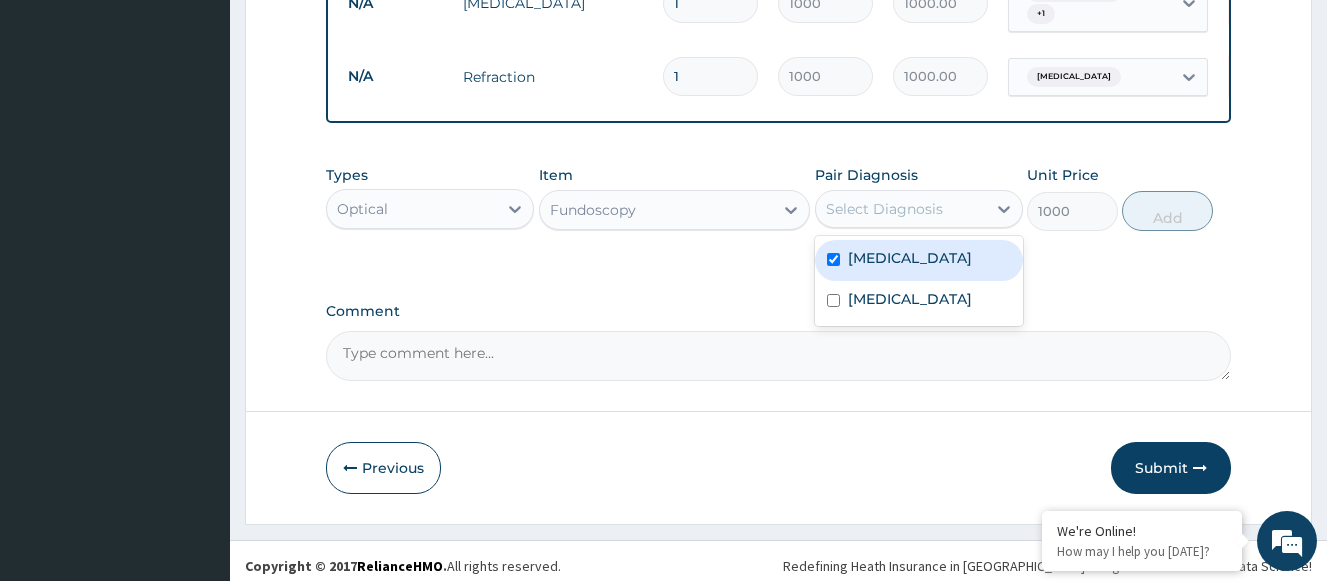 checkbox on "true" 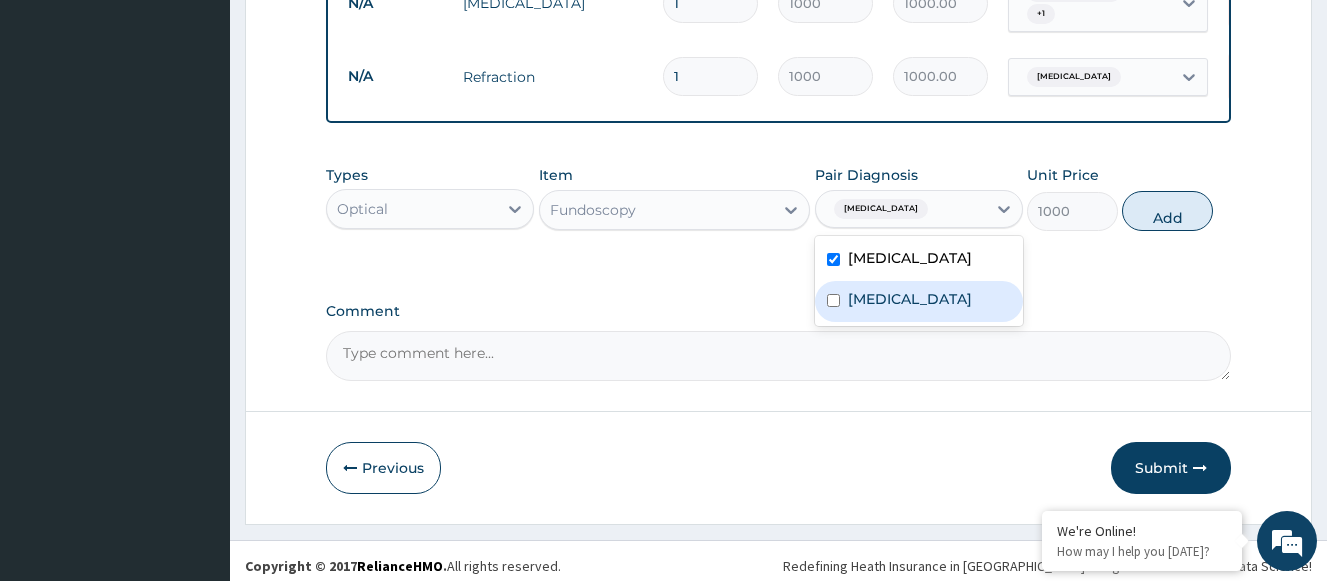 click on "Eye strain" at bounding box center [910, 299] 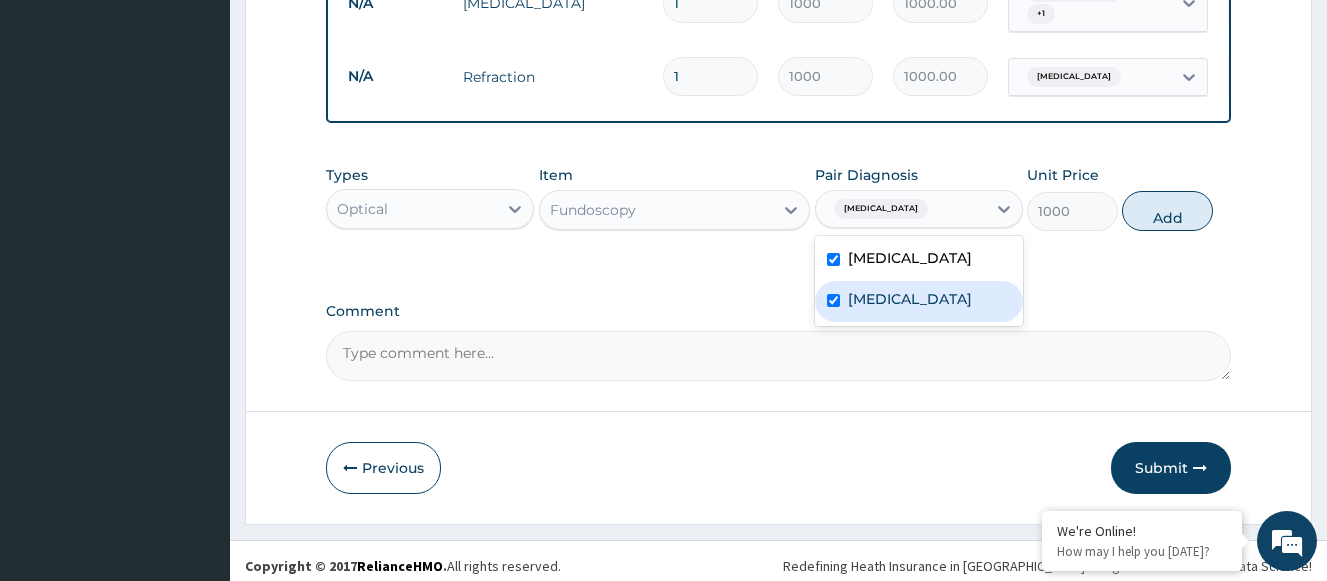checkbox on "true" 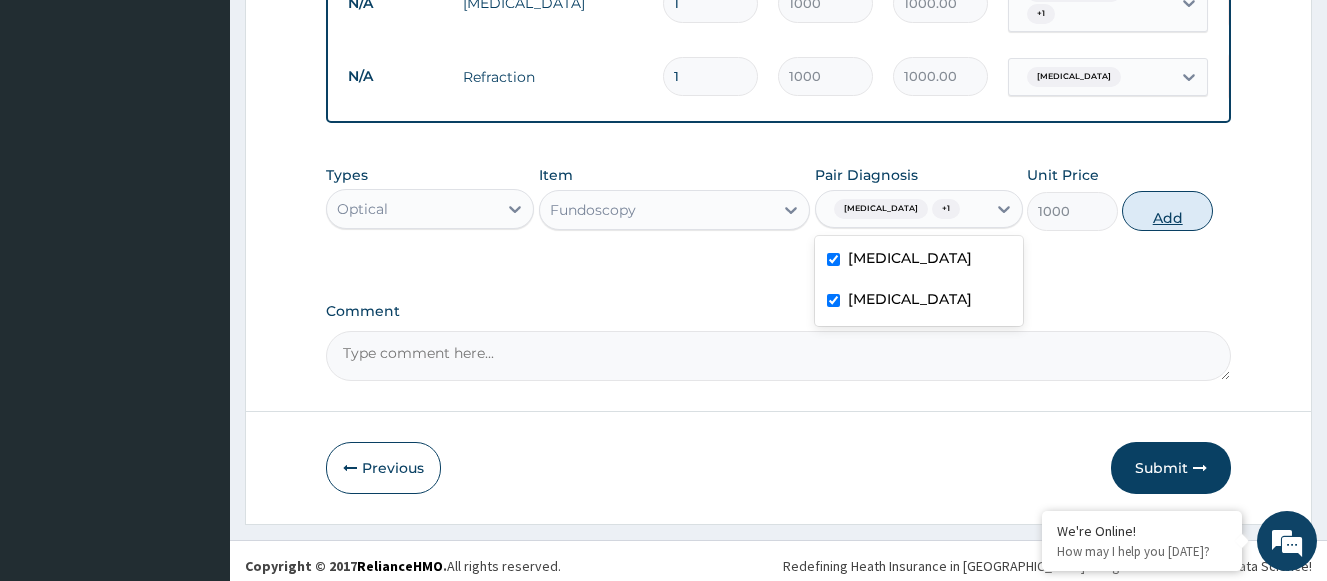 click on "Add" at bounding box center (1167, 211) 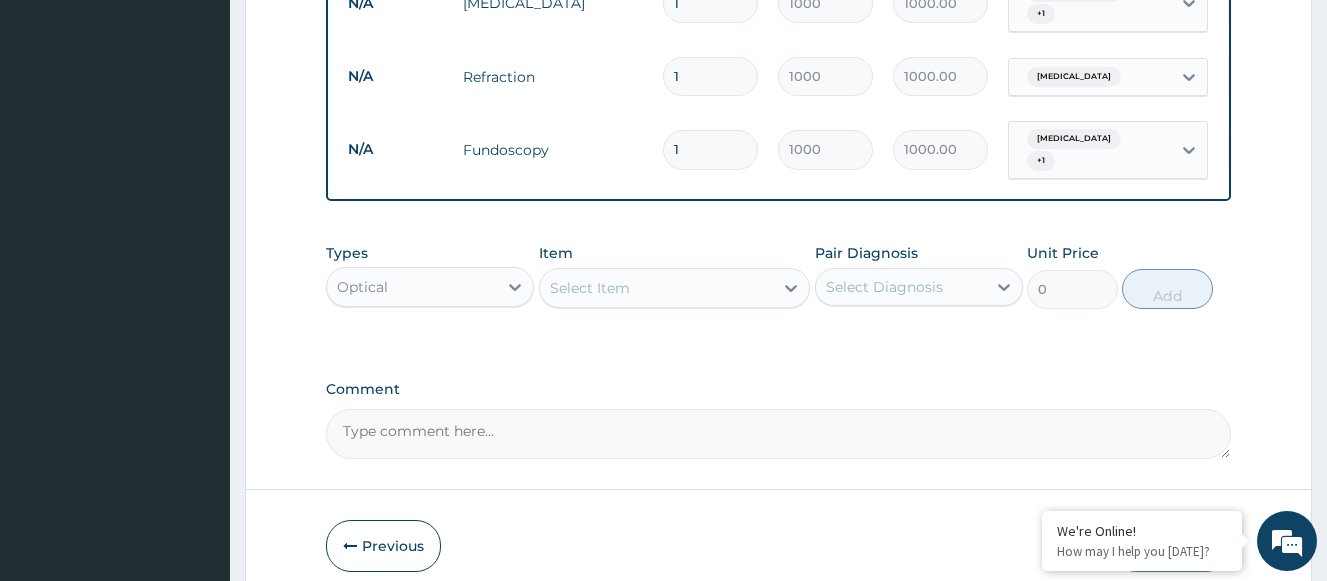 scroll, scrollTop: 1057, scrollLeft: 0, axis: vertical 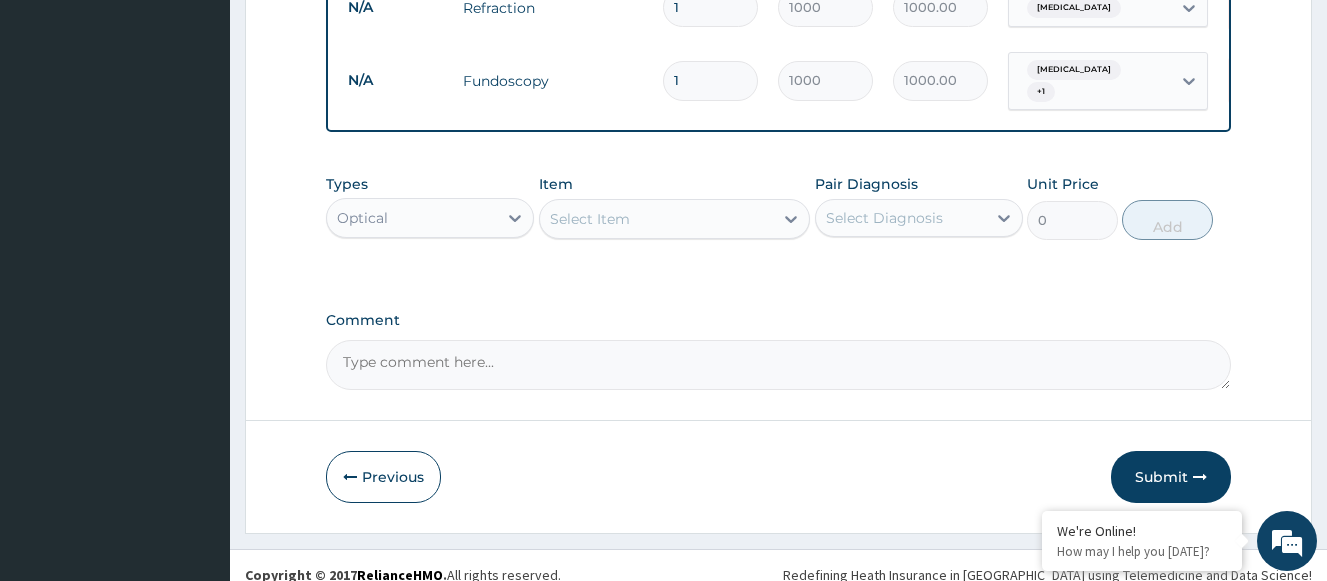 click on "Select Item" at bounding box center (657, 219) 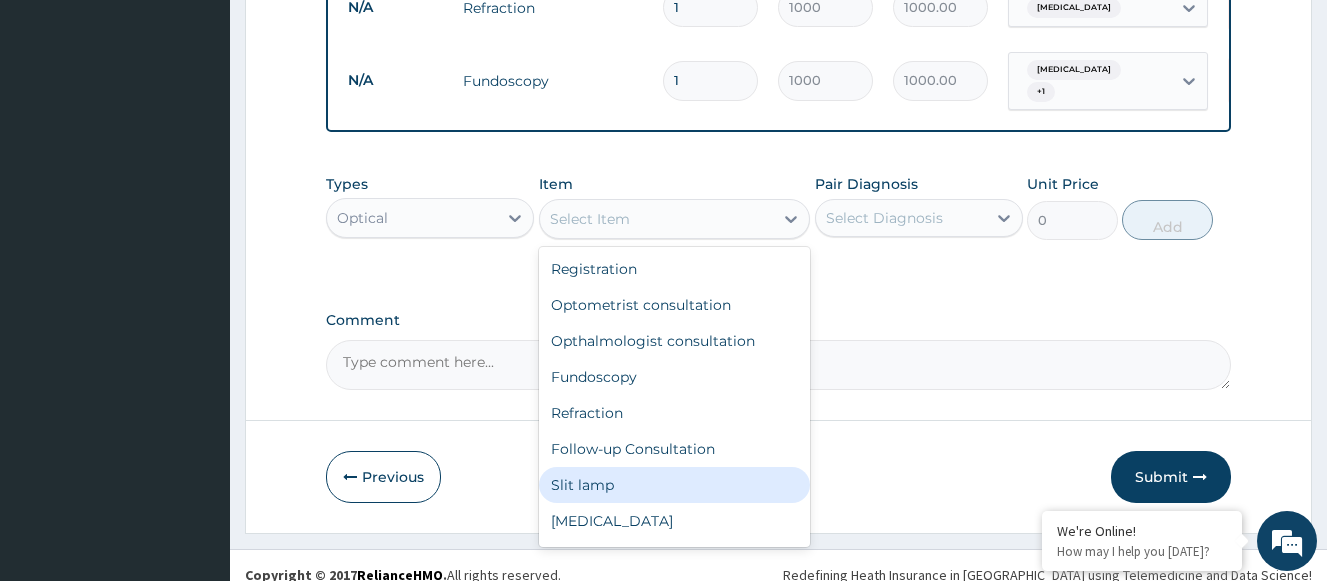 click on "Slit lamp" at bounding box center (675, 485) 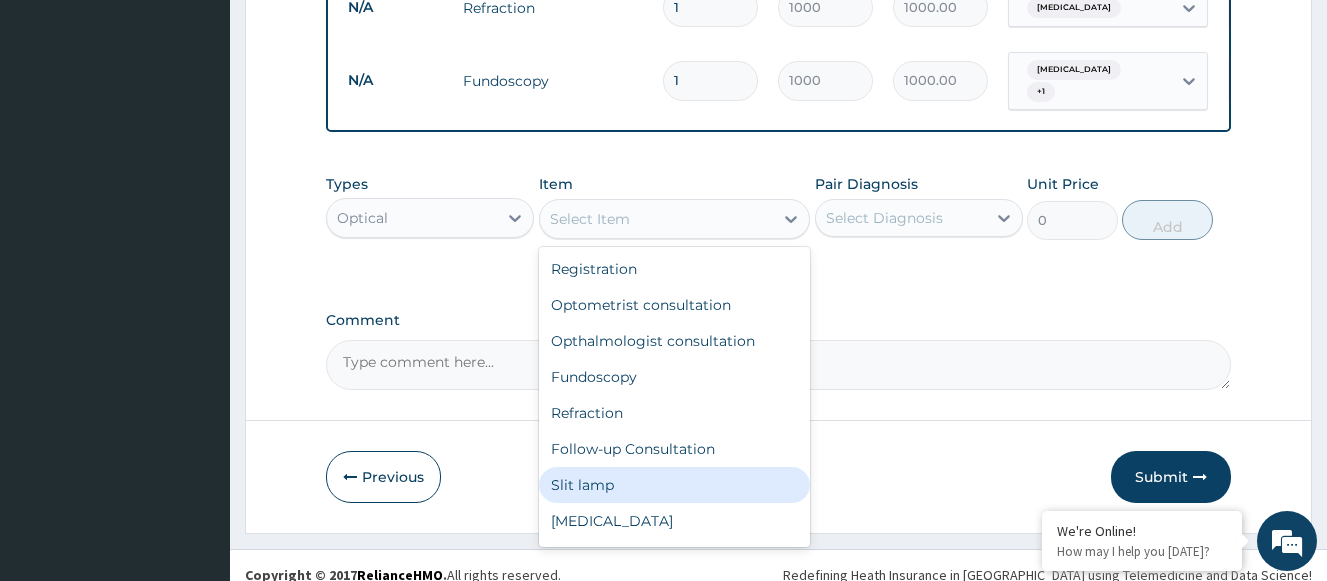 type on "1000" 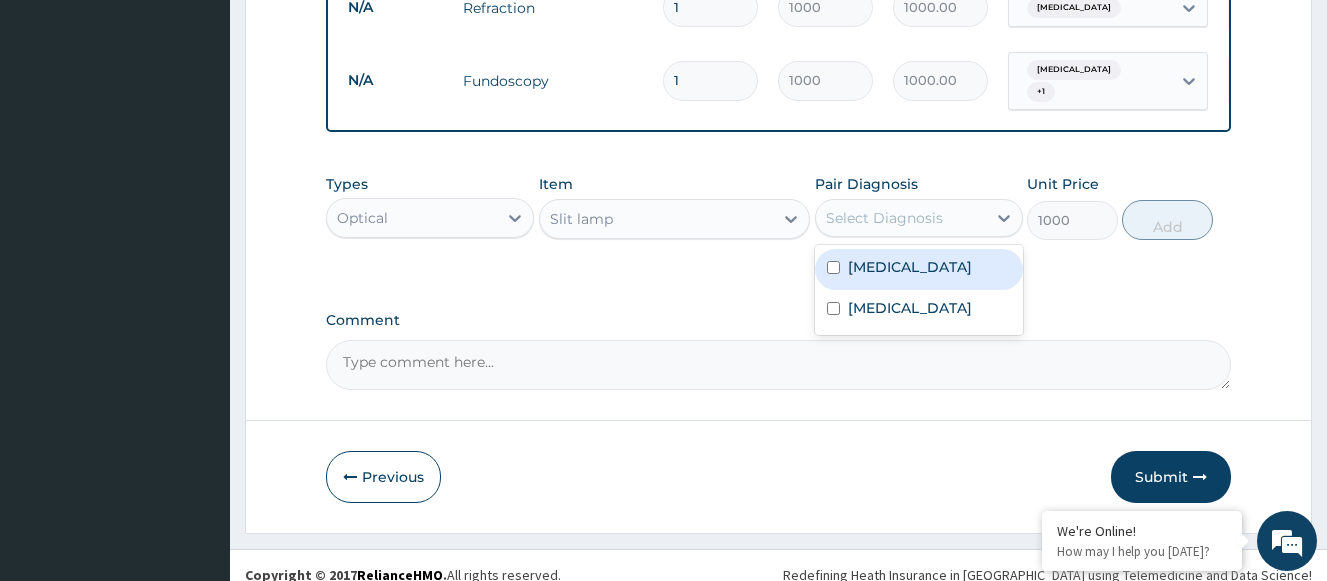 click on "Select Diagnosis" at bounding box center [884, 218] 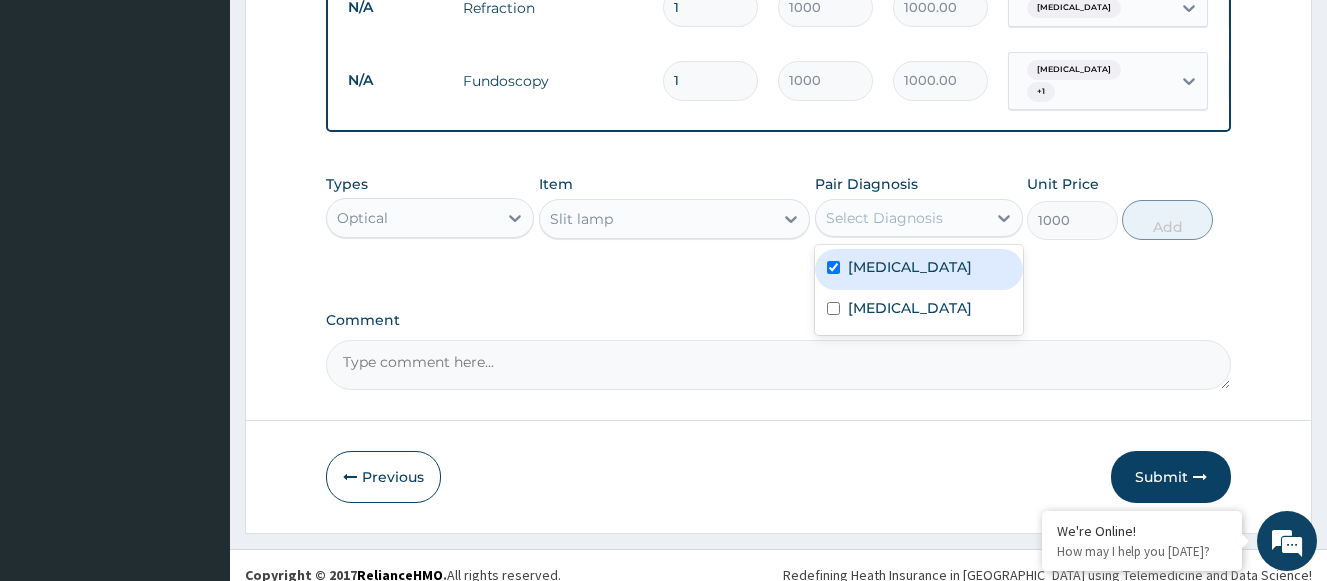 checkbox on "true" 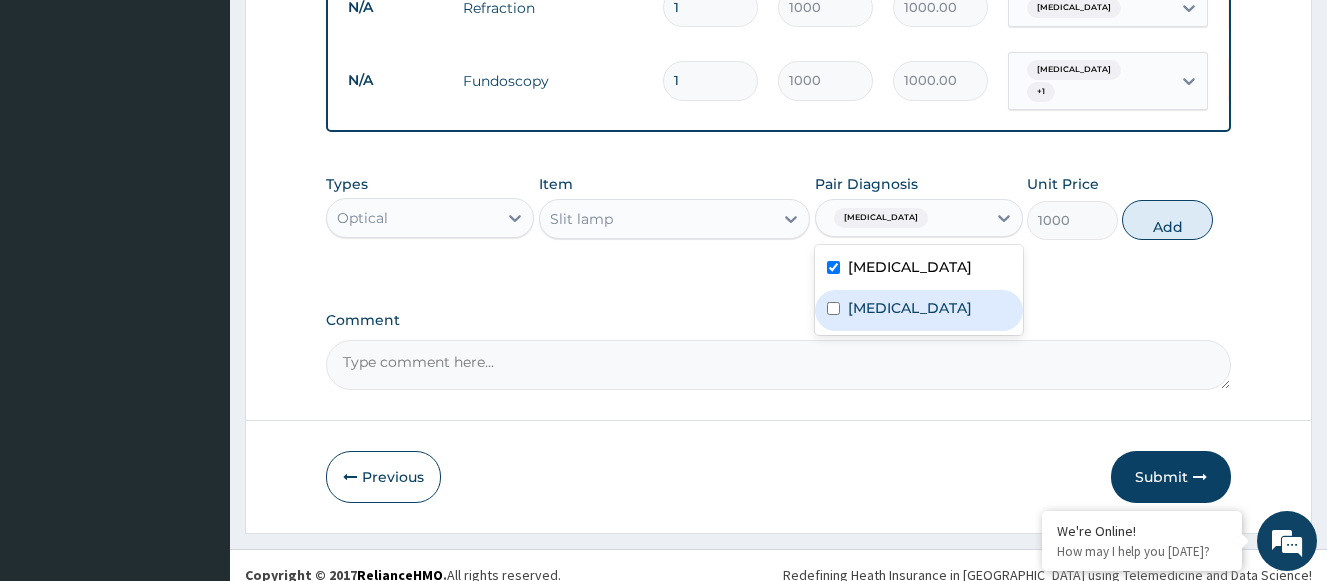 click on "Eye strain" at bounding box center (910, 308) 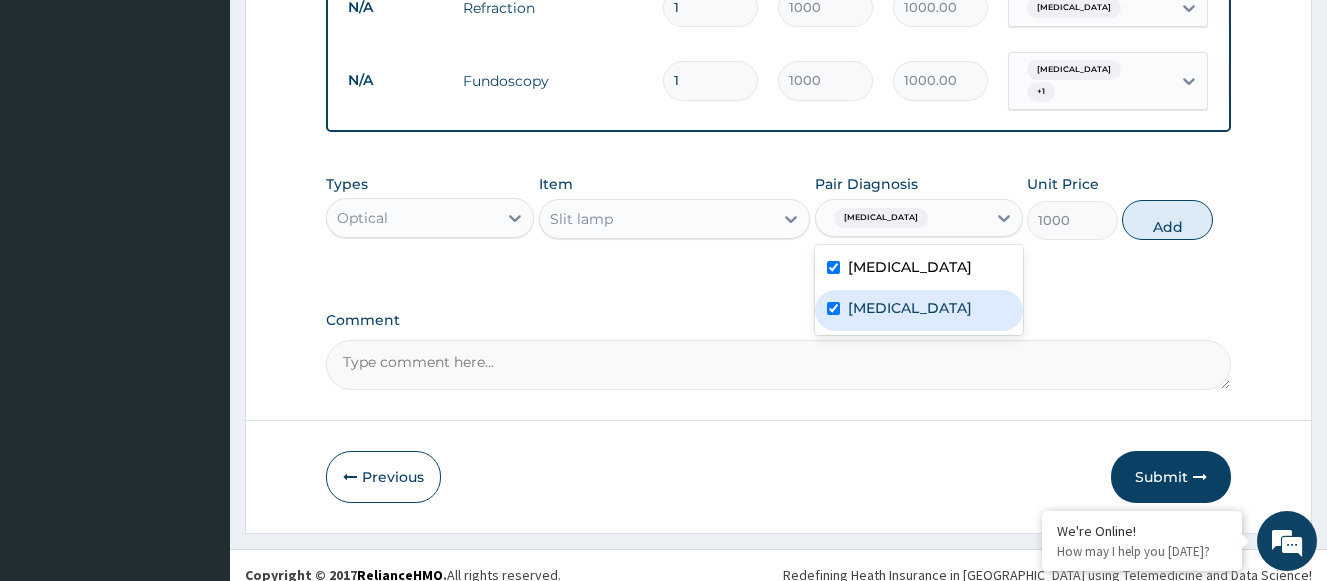 checkbox on "true" 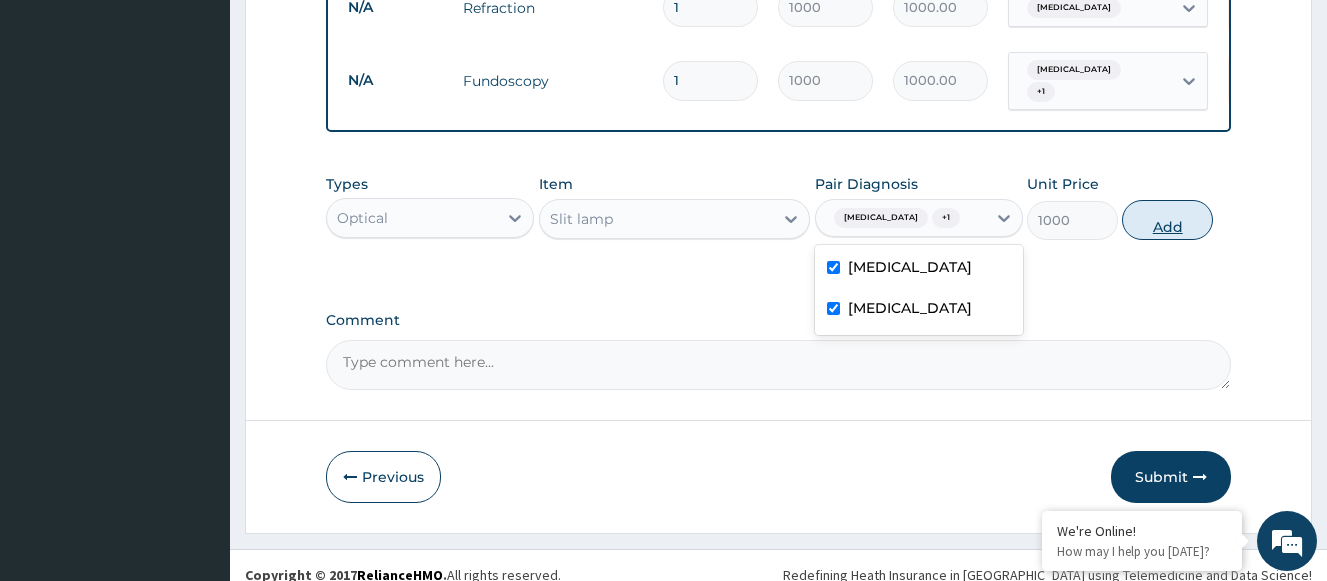 click on "Add" at bounding box center (1167, 220) 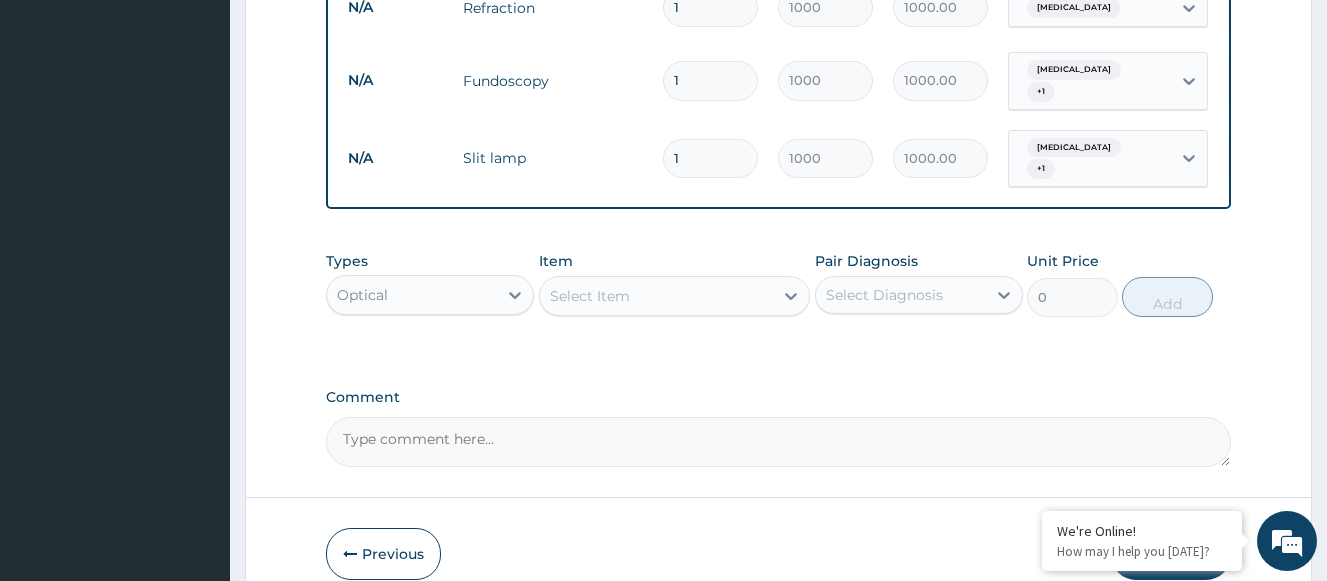 scroll, scrollTop: 1126, scrollLeft: 0, axis: vertical 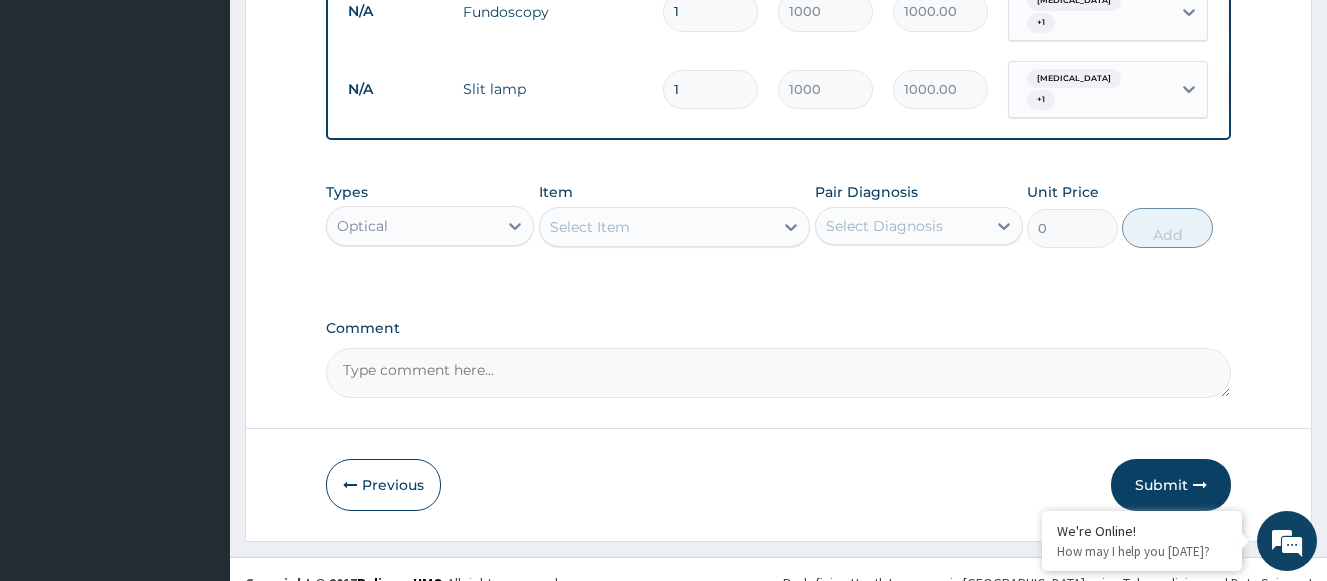 click on "Select Item" at bounding box center (590, 227) 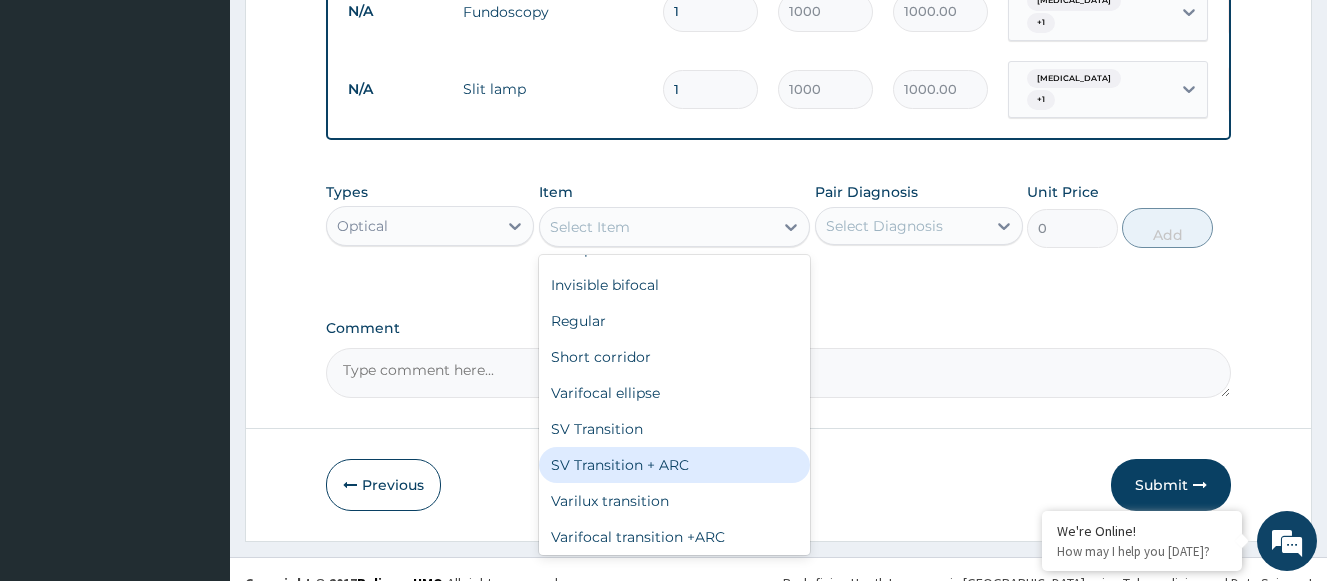 scroll, scrollTop: 1112, scrollLeft: 0, axis: vertical 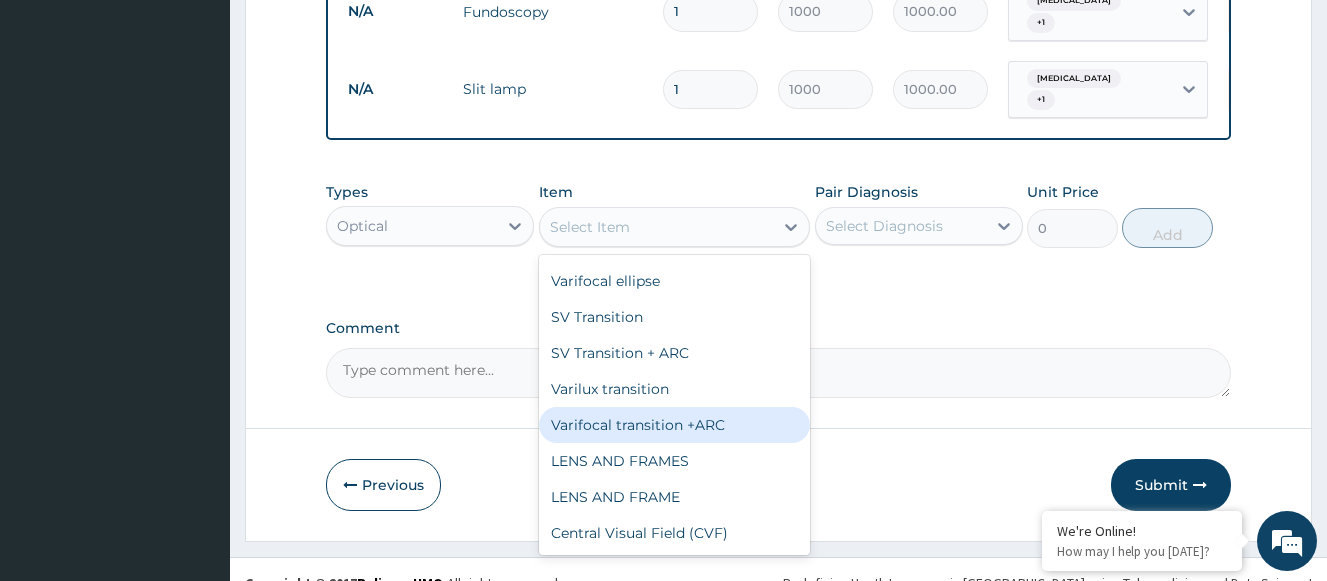 click on "Varifocal transition +ARC" at bounding box center (675, 425) 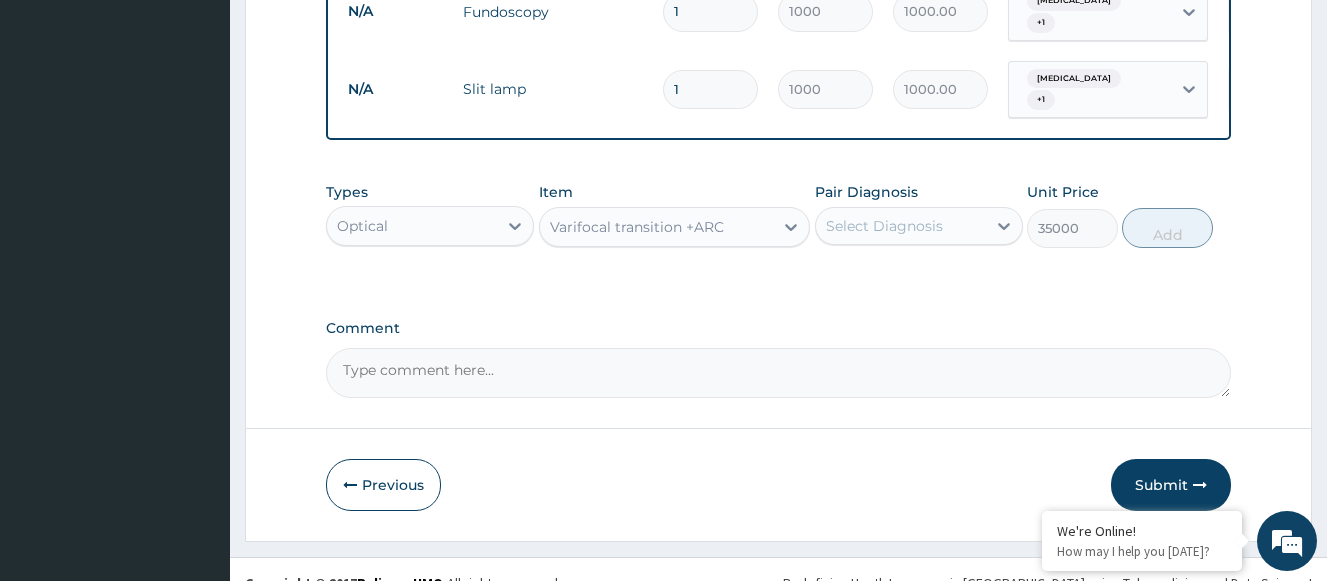 click on "Select Diagnosis" at bounding box center [884, 226] 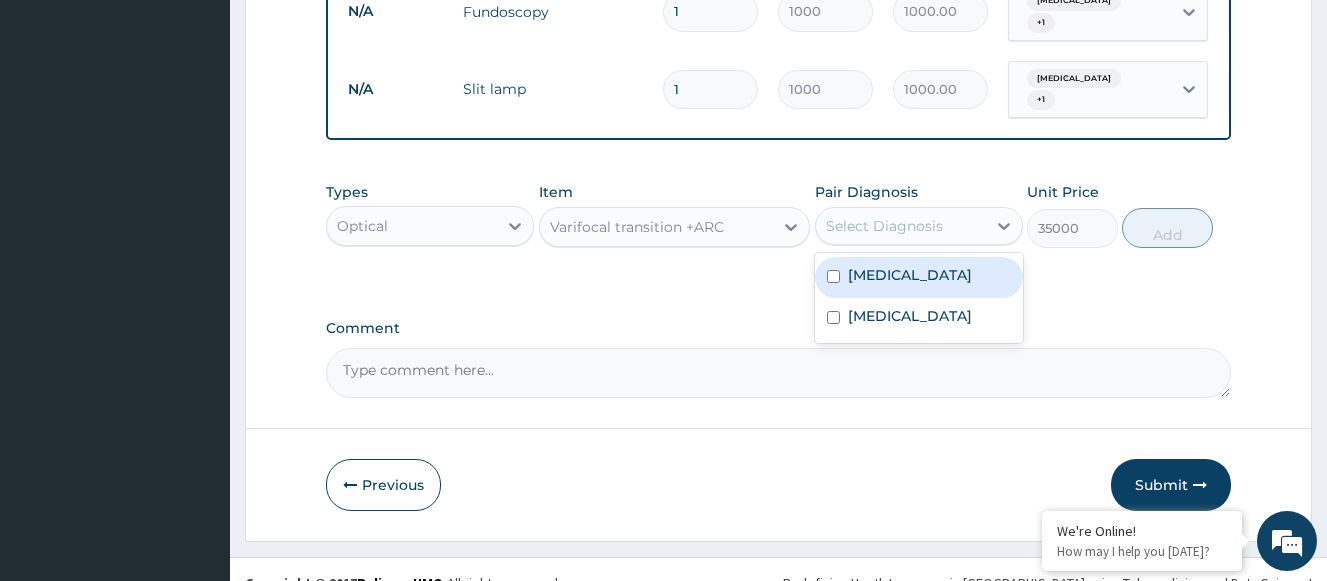 click on "Varifocal transition +ARC" at bounding box center (637, 227) 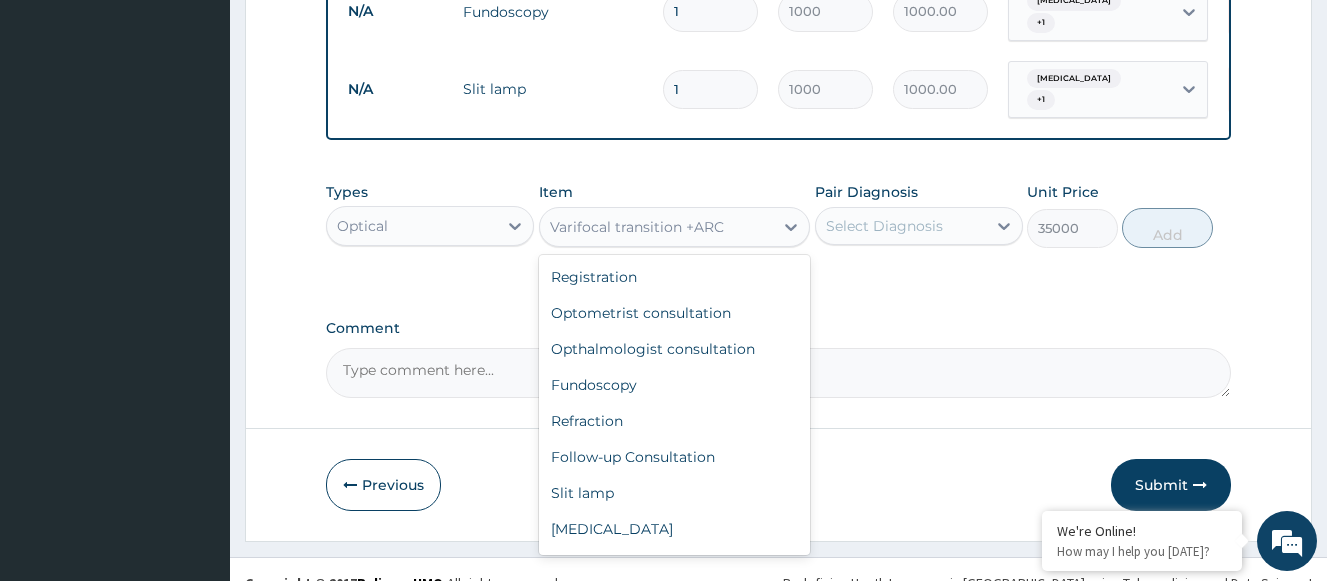 scroll, scrollTop: 1012, scrollLeft: 0, axis: vertical 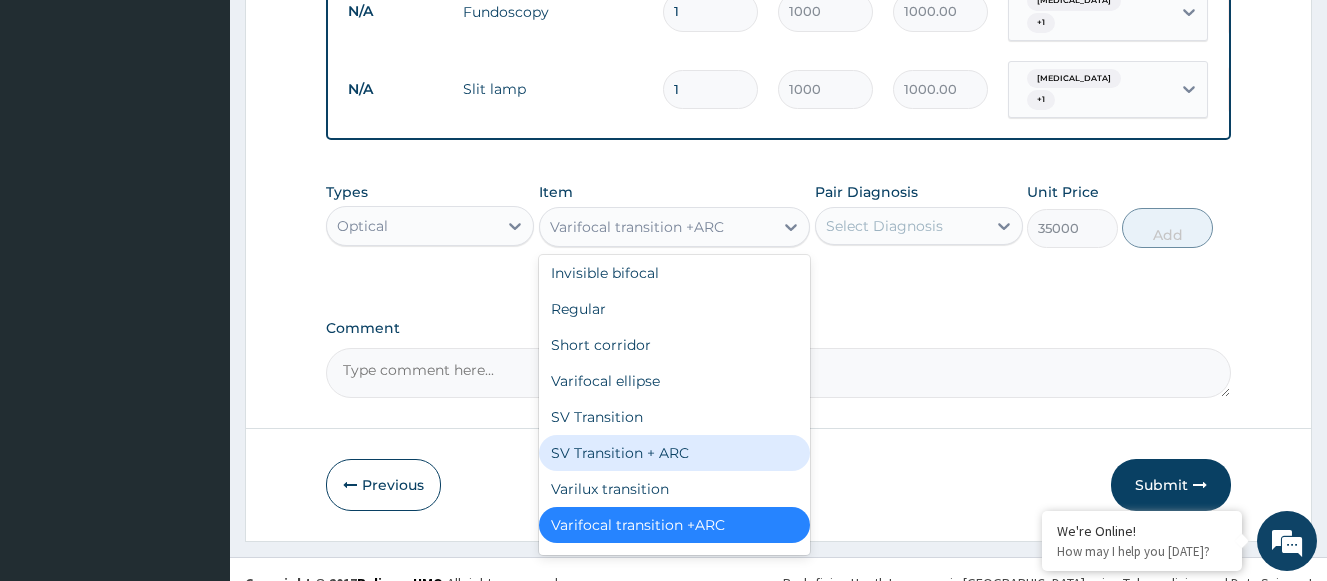 click on "SV Transition + ARC" at bounding box center [675, 453] 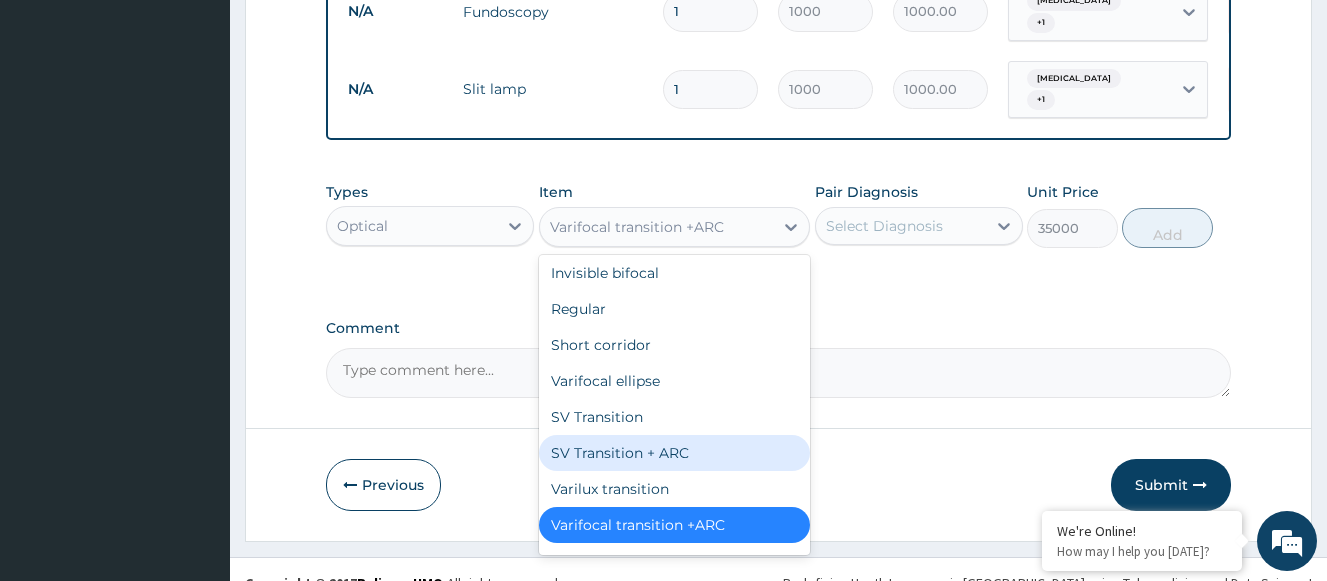 type on "20000" 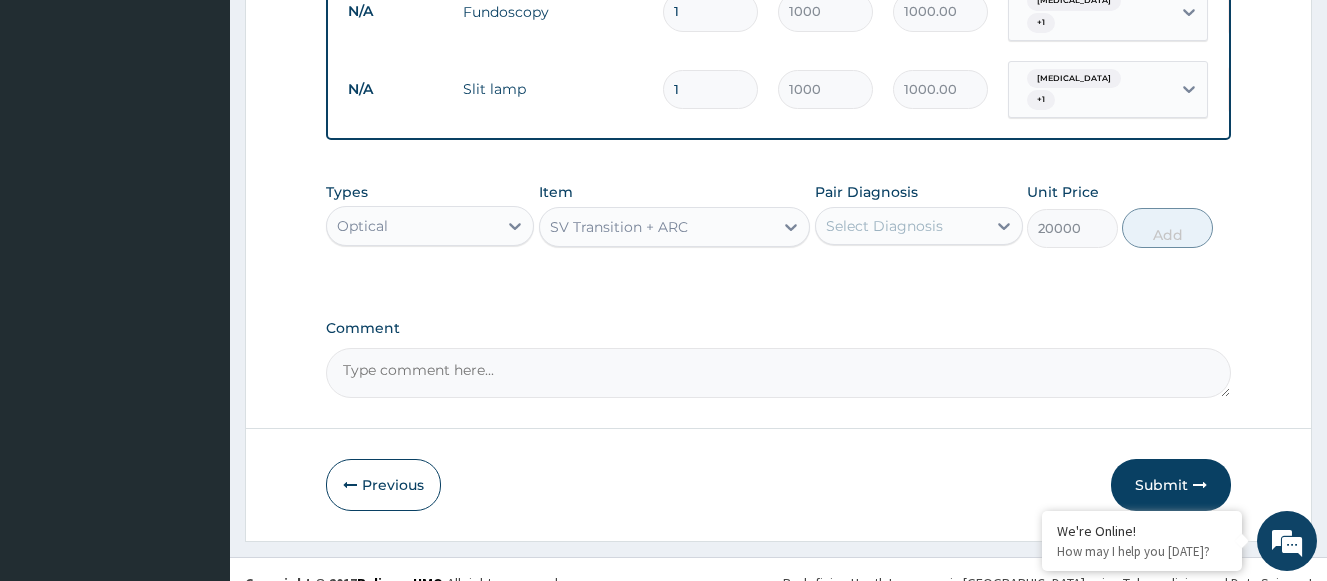 click on "Select Diagnosis" at bounding box center [884, 226] 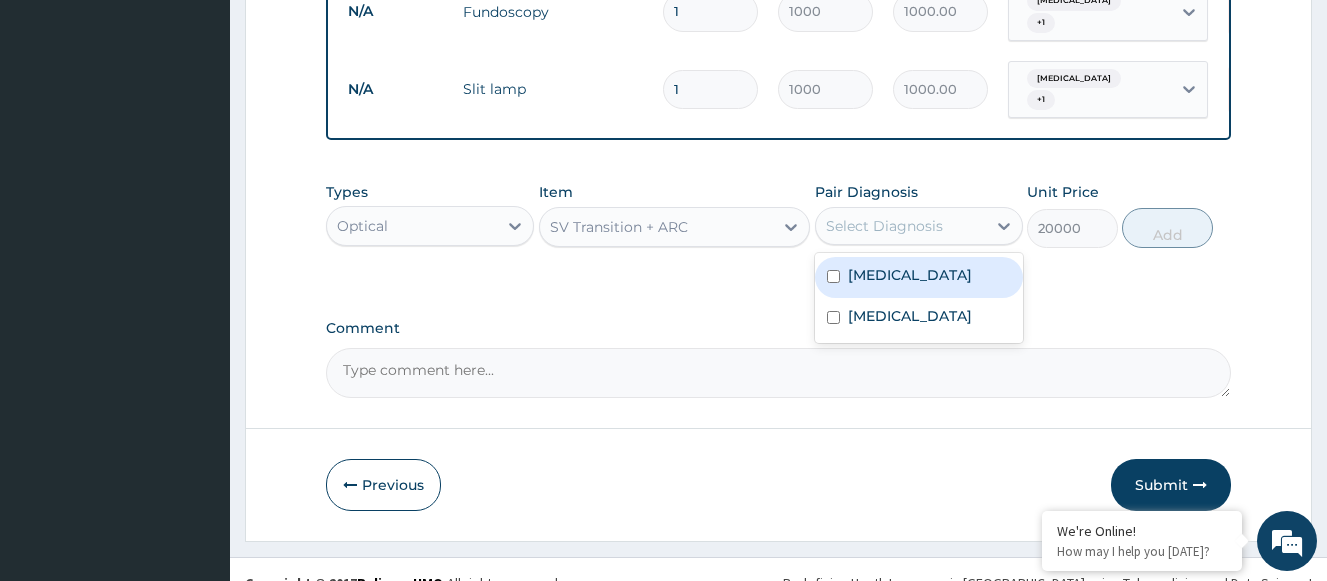 click on "Astigmatism" at bounding box center (910, 275) 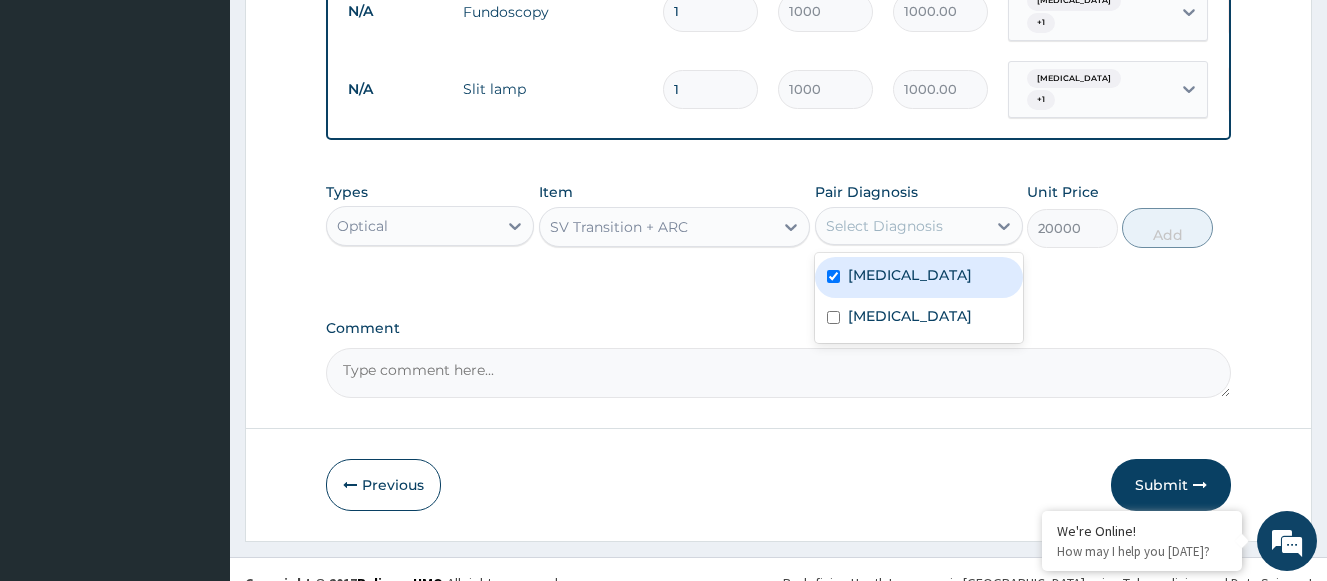 checkbox on "true" 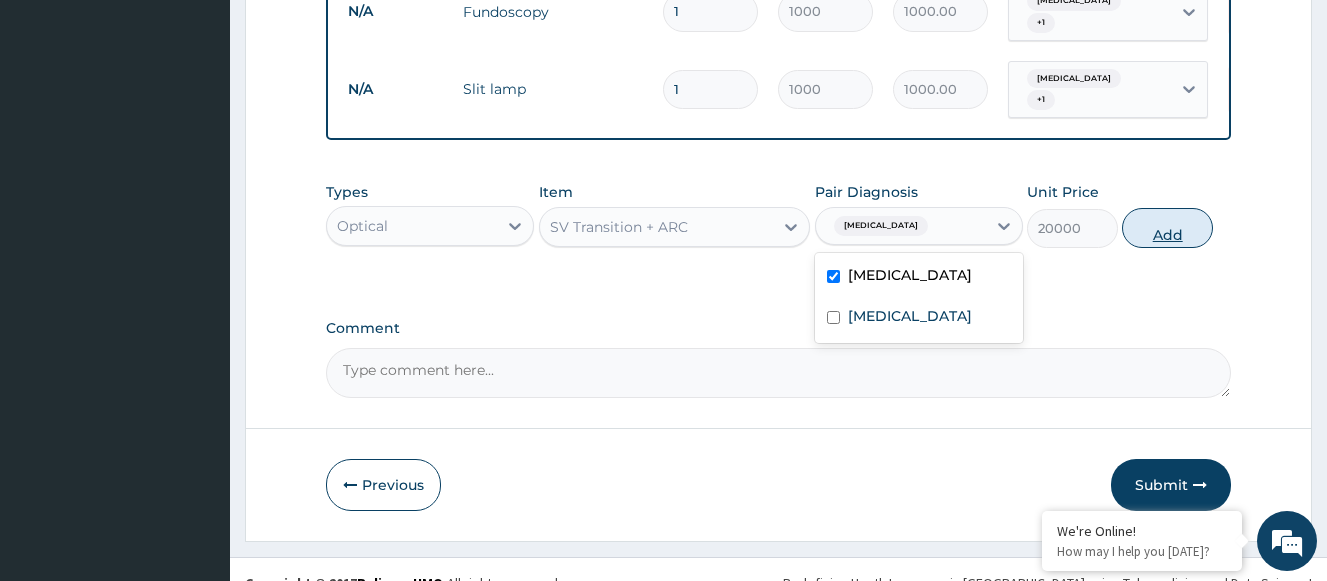 click on "Add" at bounding box center [1167, 228] 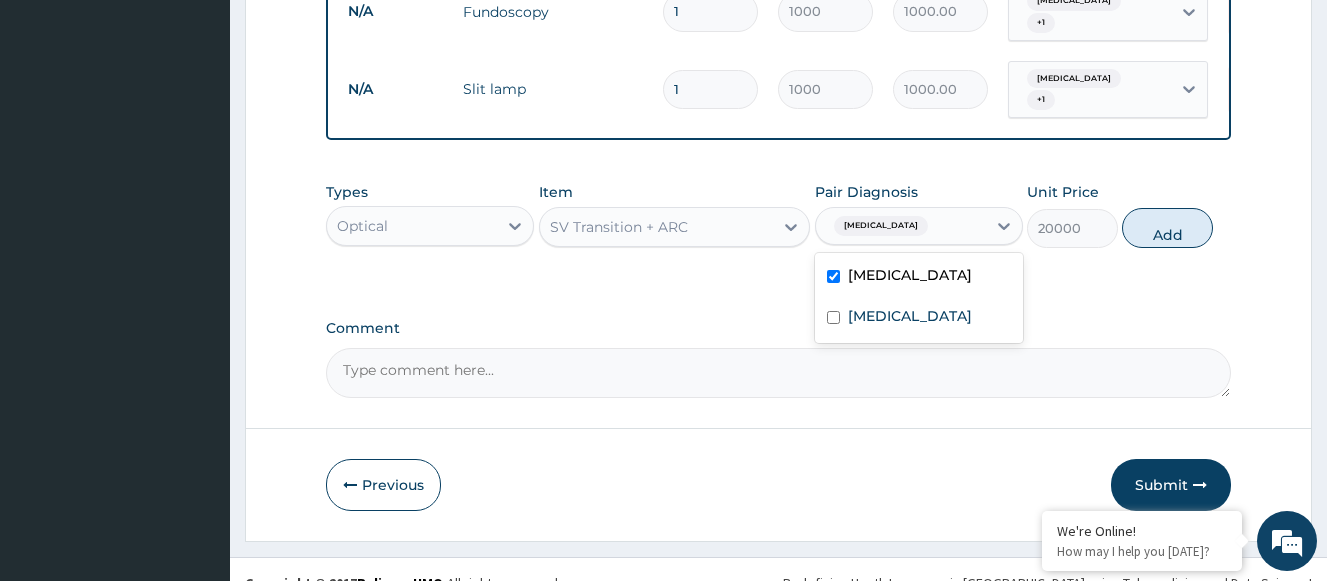 type on "0" 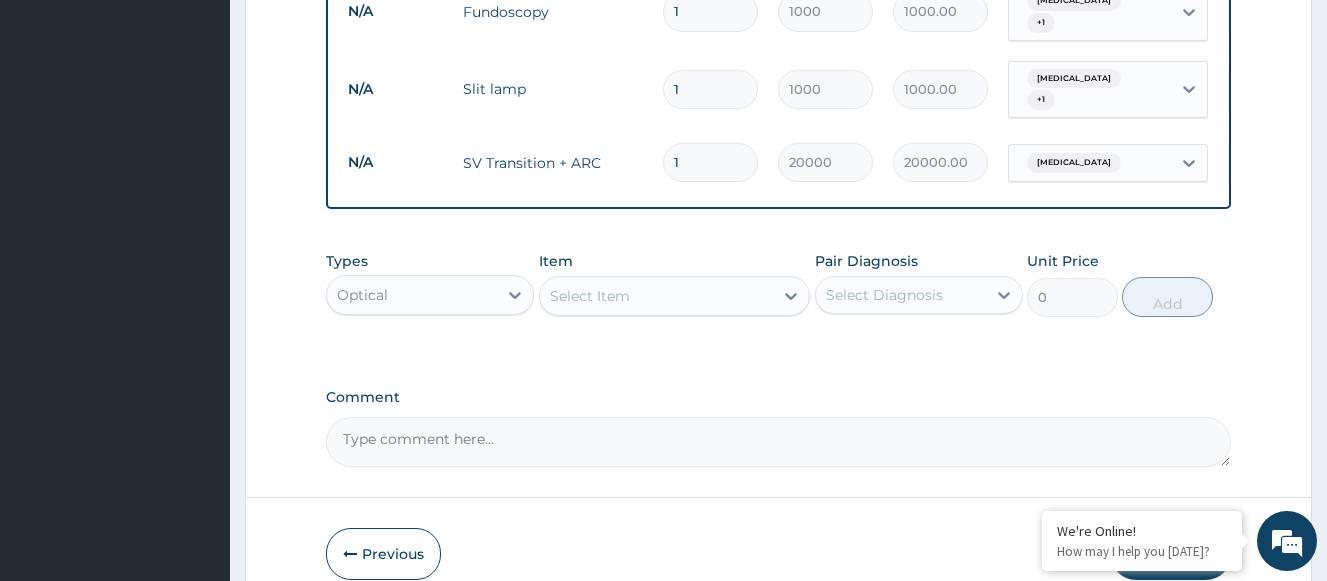 drag, startPoint x: 667, startPoint y: 120, endPoint x: 652, endPoint y: 122, distance: 15.132746 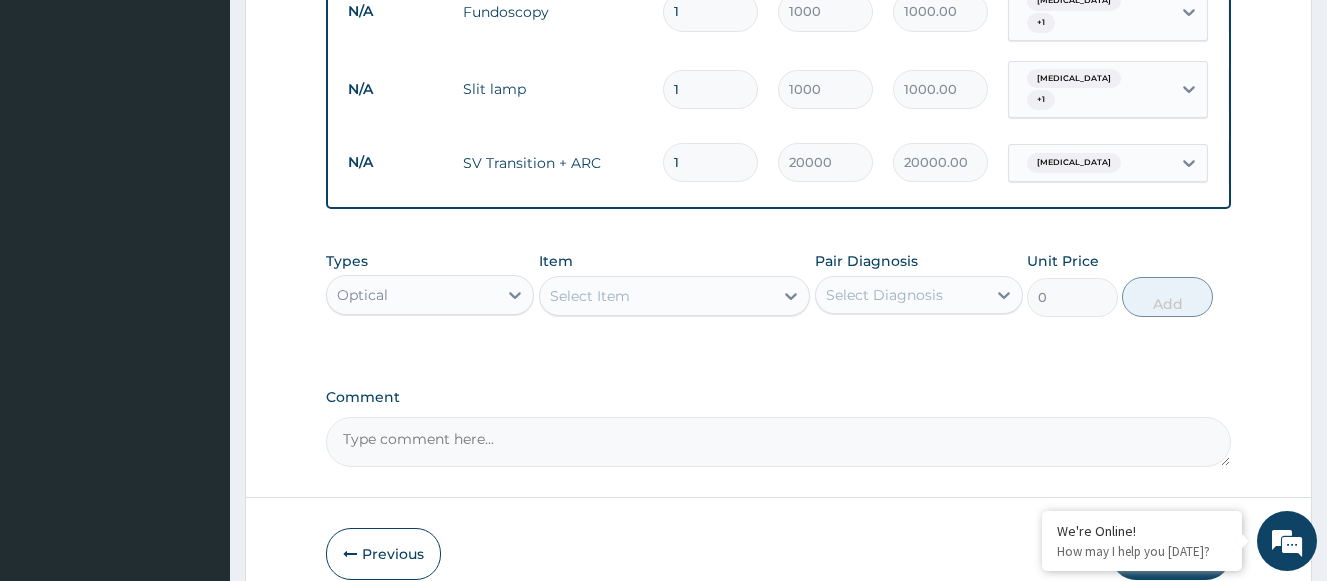 click on "1" at bounding box center [710, 162] 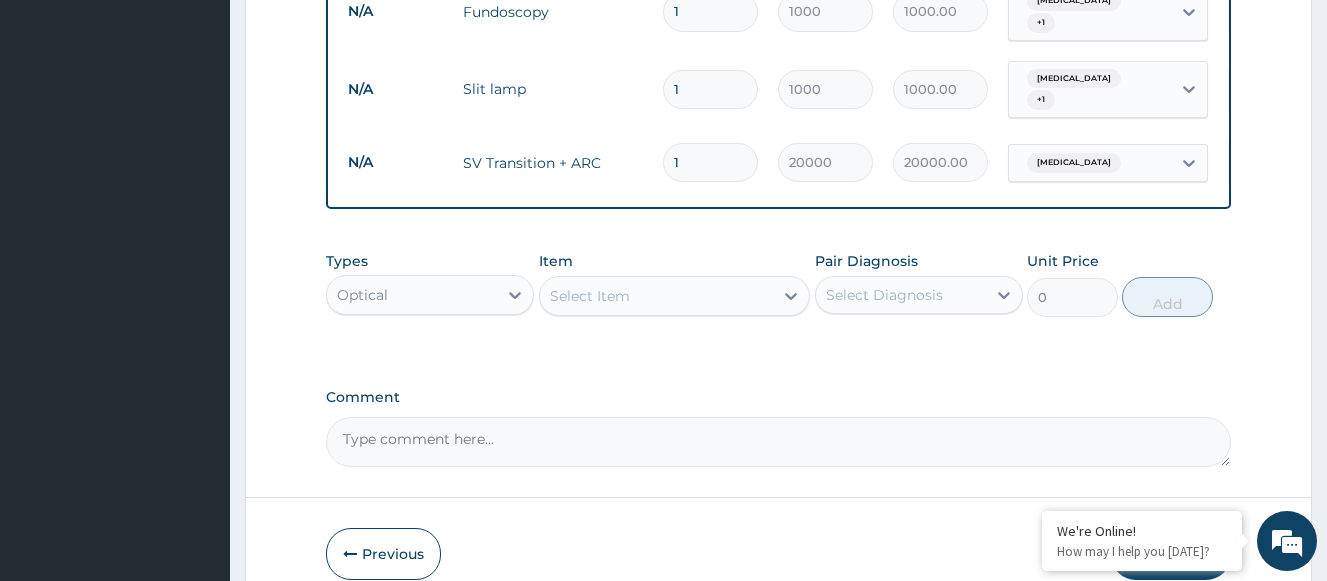 type on "4" 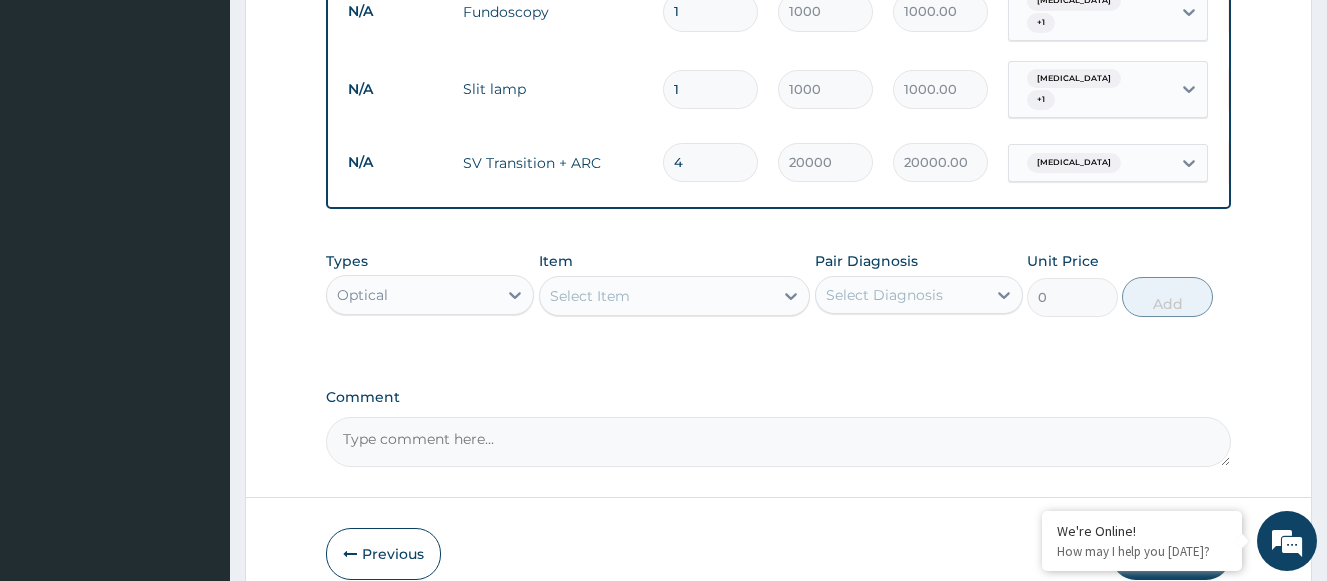 type on "80000.00" 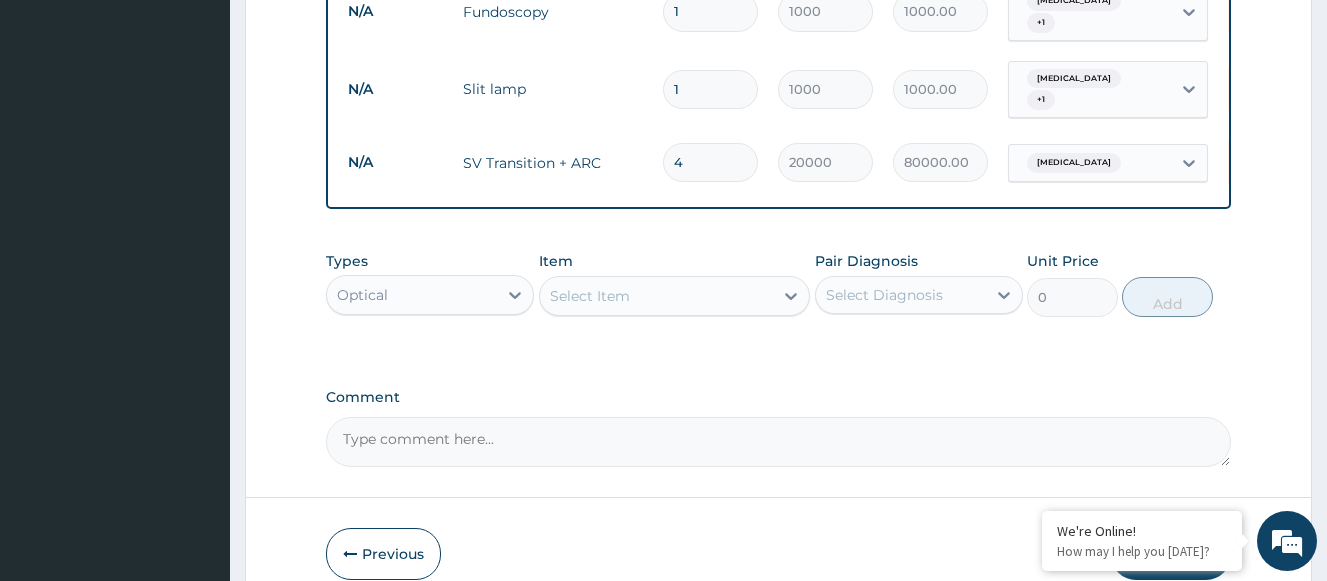type on "4" 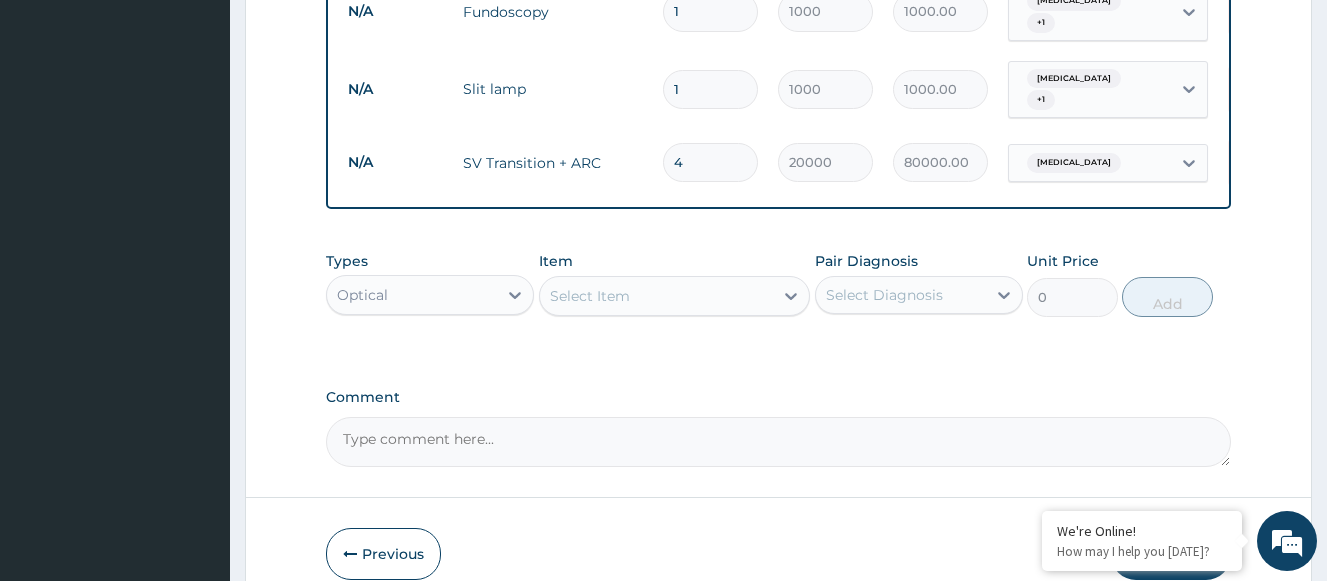 click on "PA Code / Prescription Code Enter Code(Secondary Care Only) Encounter Date 05-07-2025 Important Notice Please enter PA codes before entering items that are not attached to a PA code   All diagnoses entered must be linked to a claim item. Diagnosis & Claim Items that are visible but inactive cannot be edited because they were imported from an already approved PA code. Diagnosis Astigmatism Confirmed Eye strain Confirmed Item not found, kindly enter the correct diagnosis NB: All diagnosis must be linked to a claim item Claim Items Type Name Quantity Unit Price Total Price Pair Diagnosis Actions N/A Registration 1 1500 1500.00 Astigmatism  + 1 Delete N/A Optometrist consultation 1 2000 2000.00 Astigmatism  + 1 Delete N/A Tonometry 1 1000 1000.00 Astigmatism  + 1 Delete N/A Refraction 1 1000 1000.00 Astigmatism Delete N/A Fundoscopy 1 1000 1000.00 Astigmatism  + 1 Delete N/A Slit lamp 1 1000 1000.00 Astigmatism  + 1 Delete N/A SV Transition + ARC 4 20000 80000.00 Astigmatism Delete Types Optical Item Select Item" at bounding box center [778, -234] 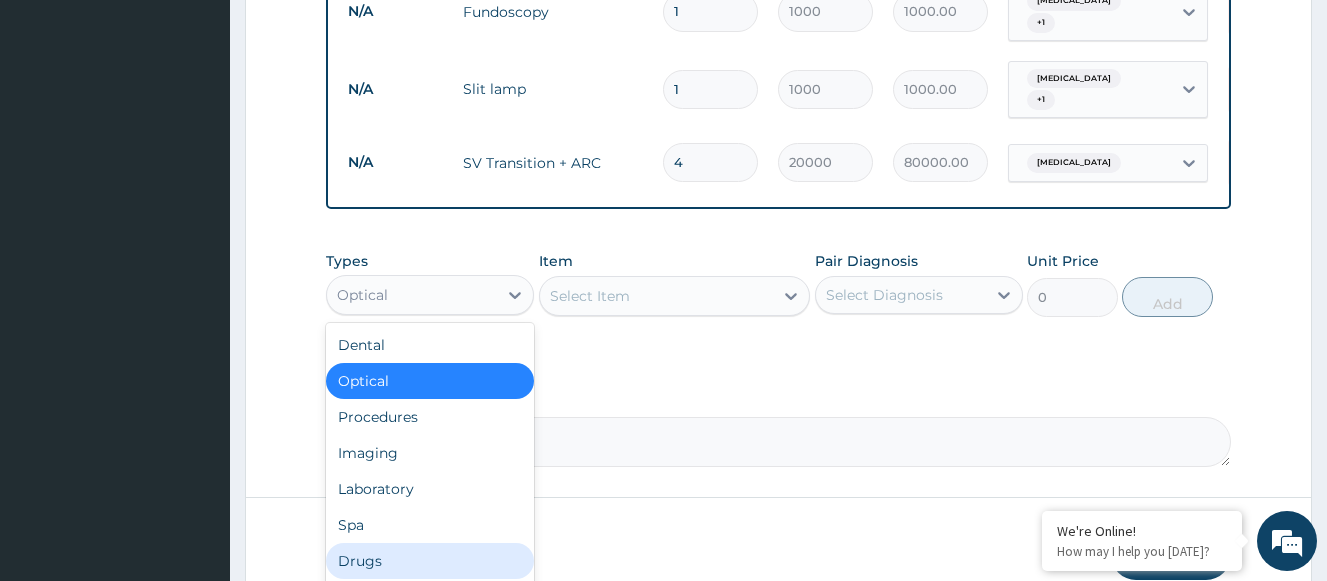 click on "Drugs" at bounding box center (430, 561) 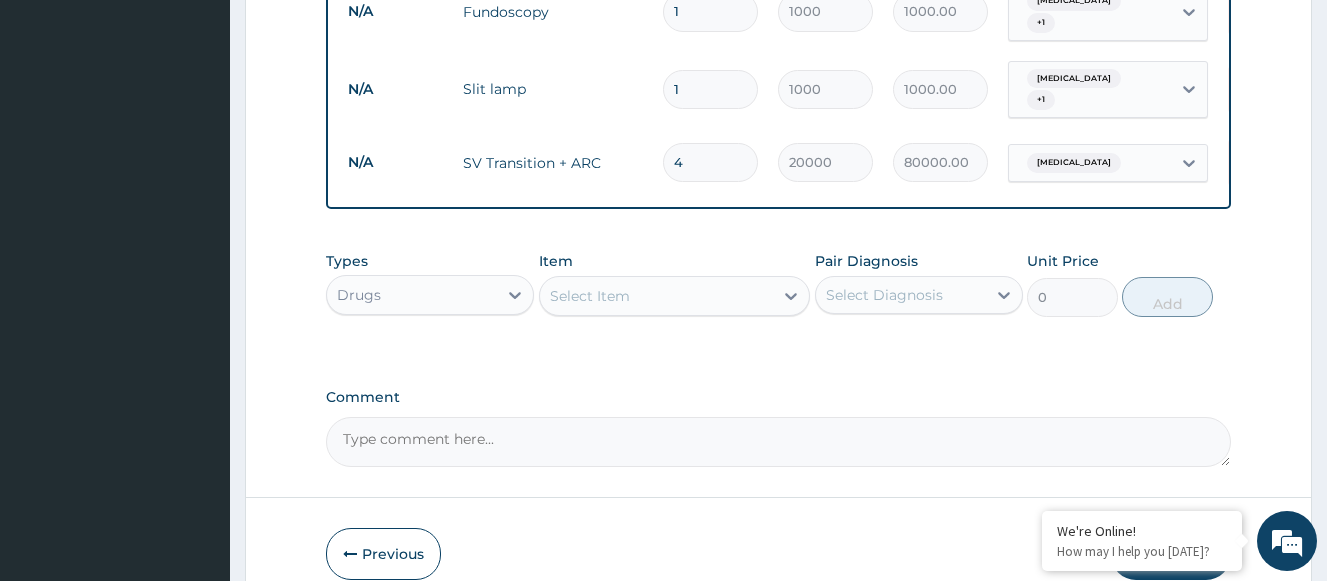 click on "Select Item" at bounding box center (590, 296) 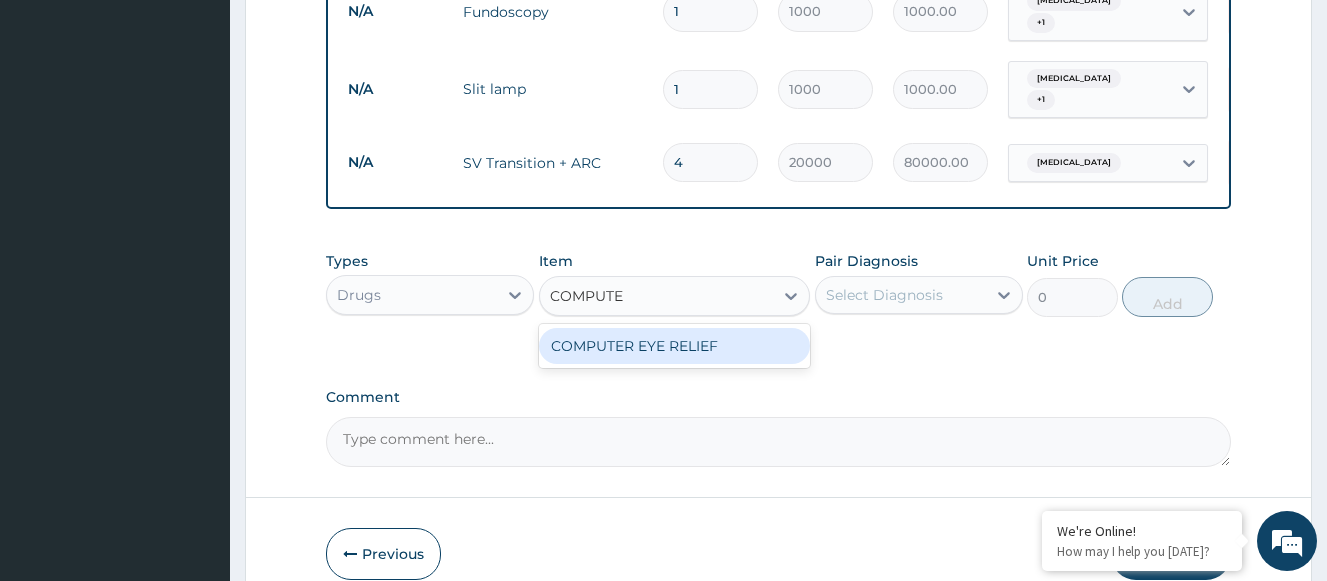 type on "COMPUTER" 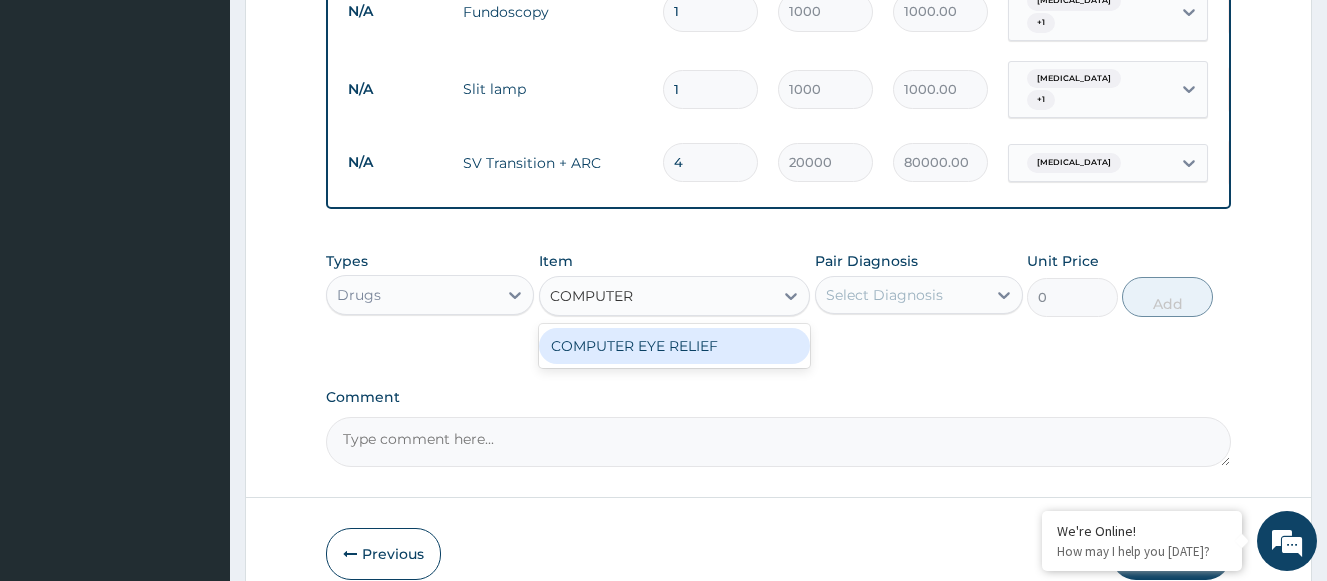 click on "COMPUTER EYE RELIEF" at bounding box center (675, 346) 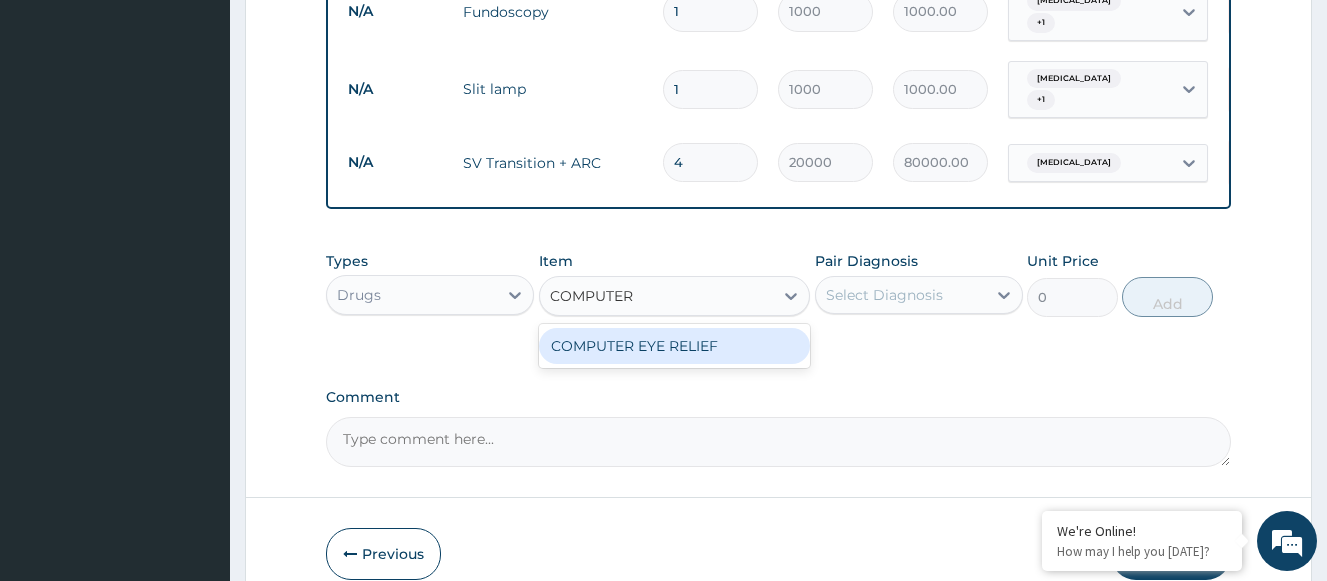 type 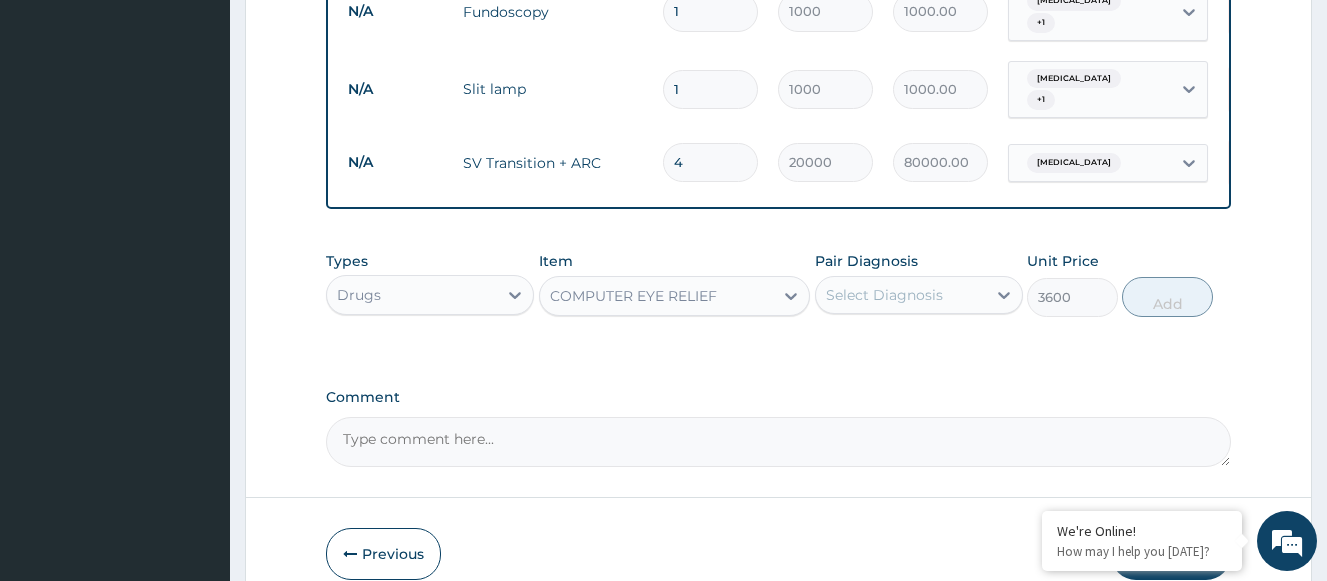 click on "Select Diagnosis" at bounding box center [884, 295] 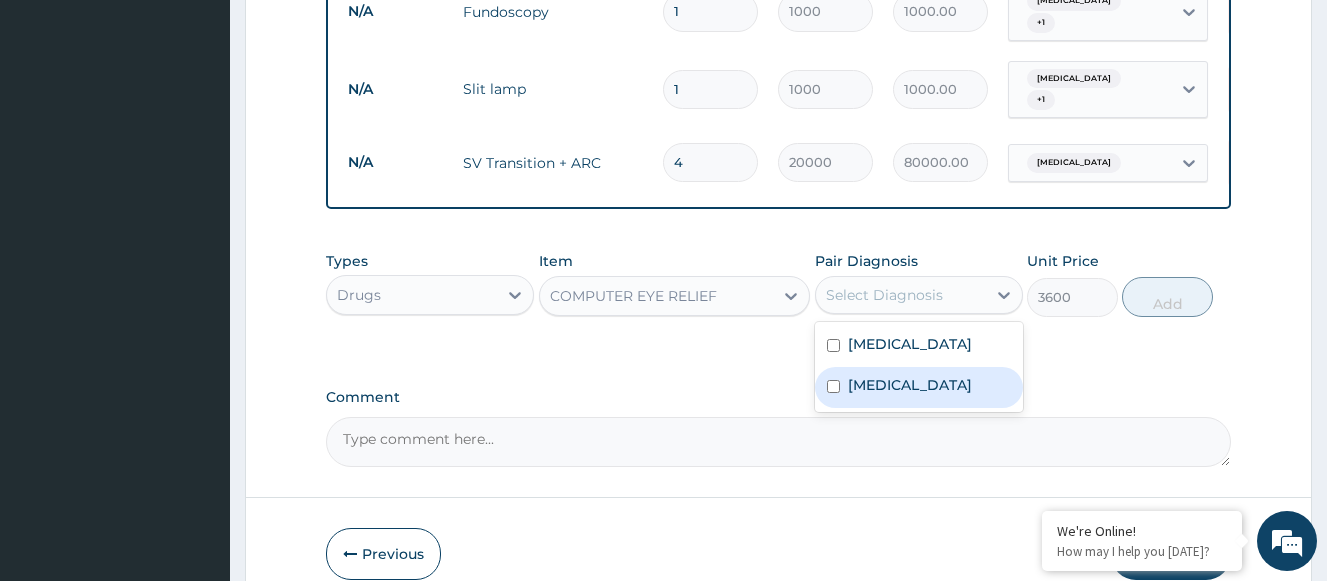 click on "Eye strain" at bounding box center [910, 385] 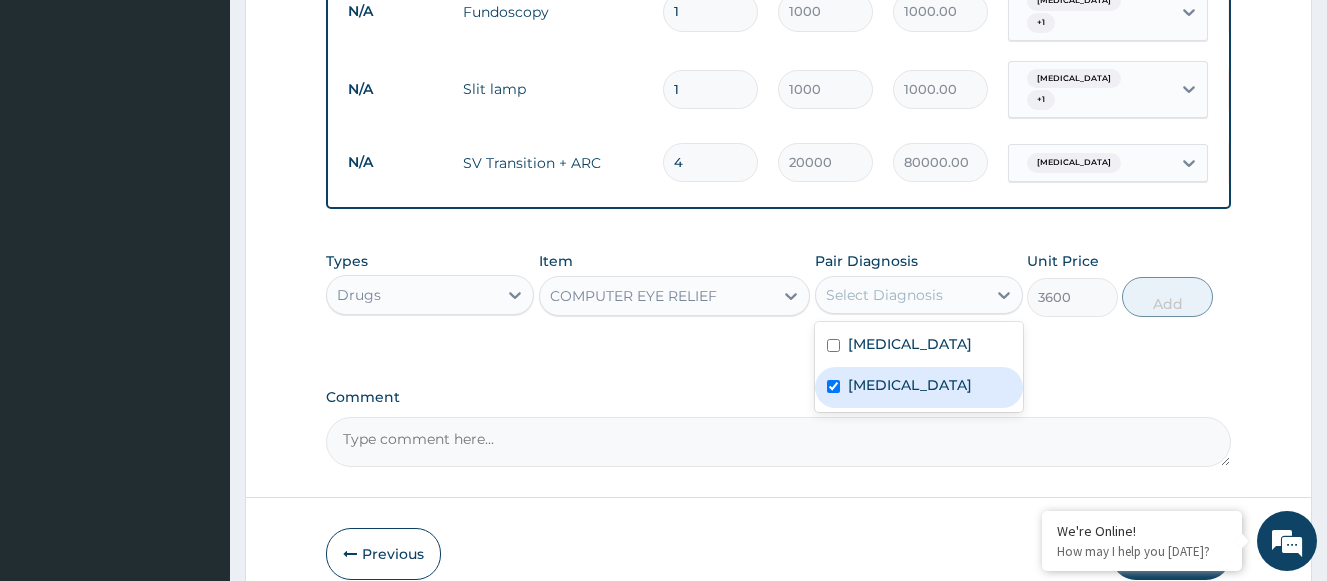 checkbox on "true" 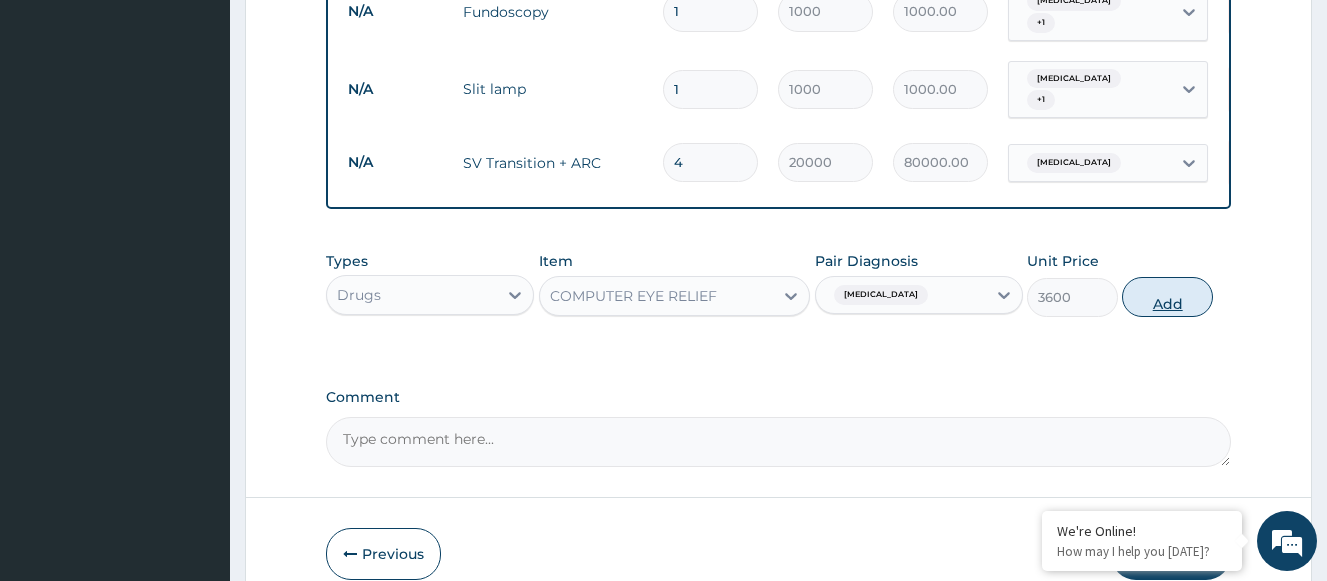 click on "Add" at bounding box center [1167, 297] 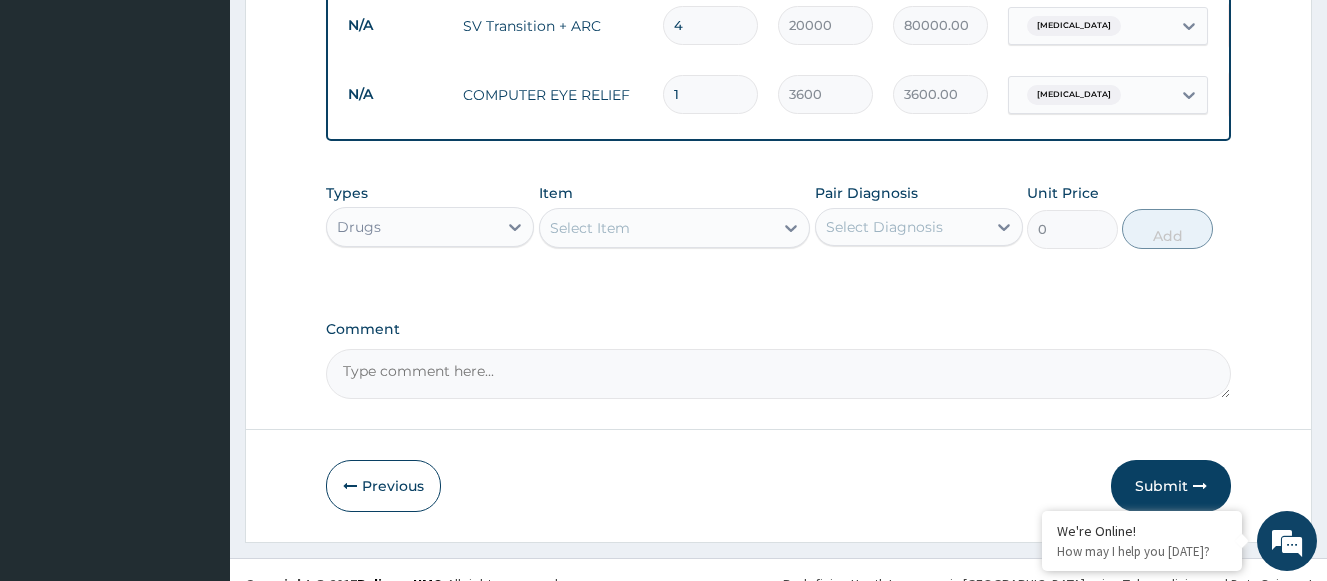 scroll, scrollTop: 1264, scrollLeft: 0, axis: vertical 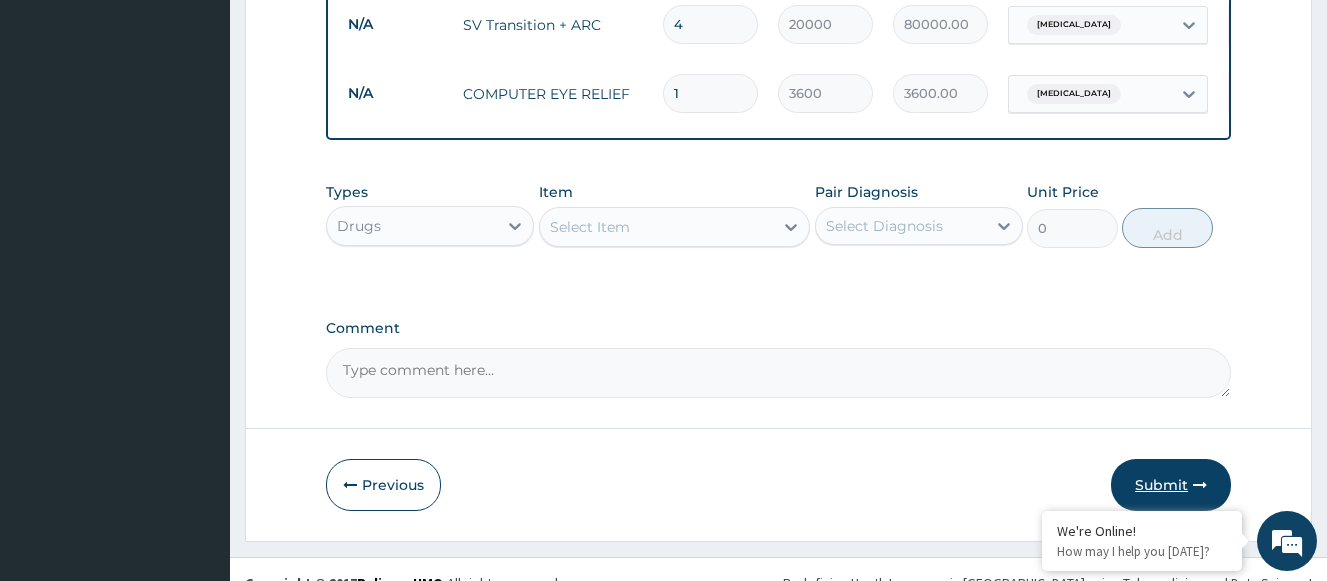 click on "Submit" at bounding box center [1171, 485] 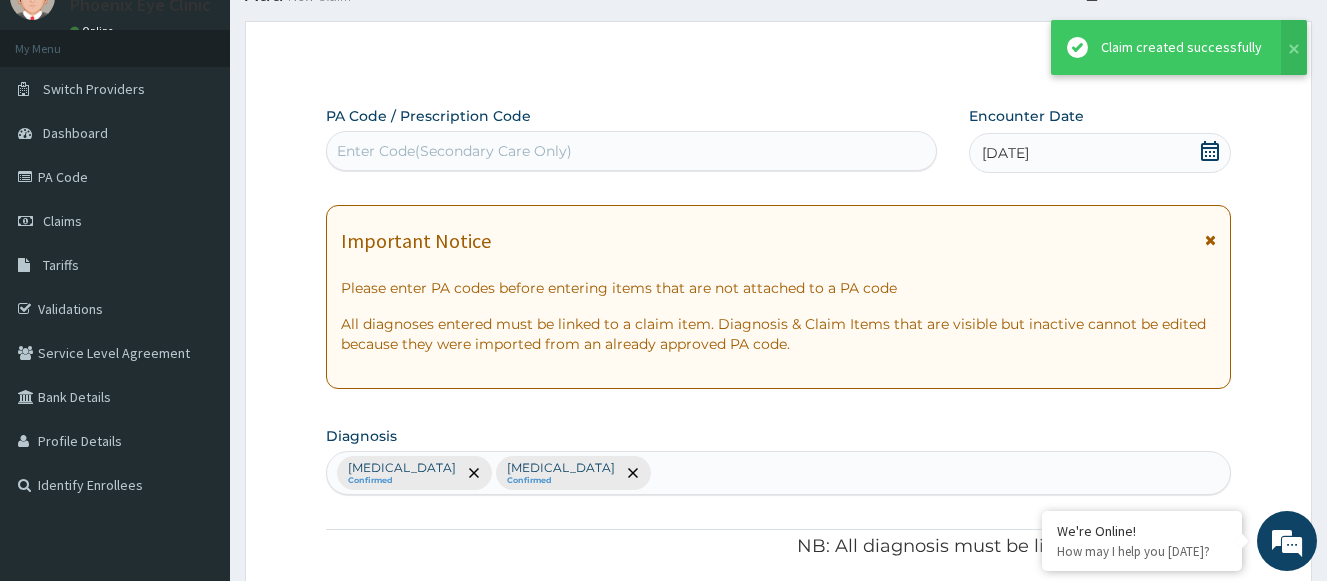 scroll, scrollTop: 1264, scrollLeft: 0, axis: vertical 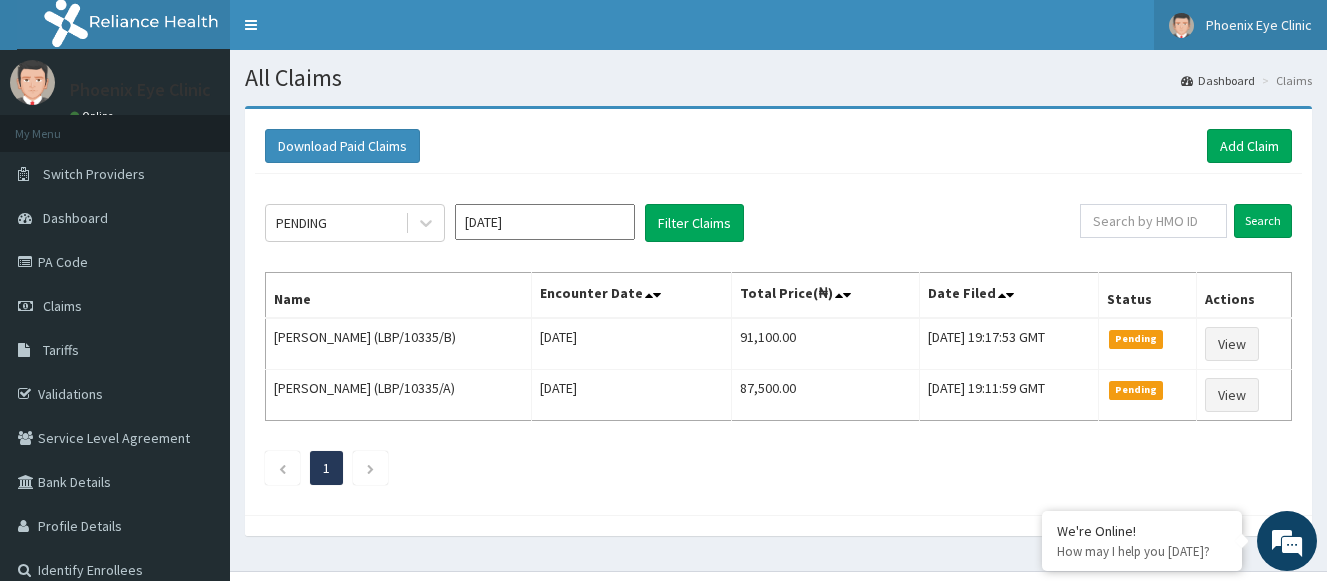 click on "Phoenix Eye Clinic" at bounding box center (1240, 25) 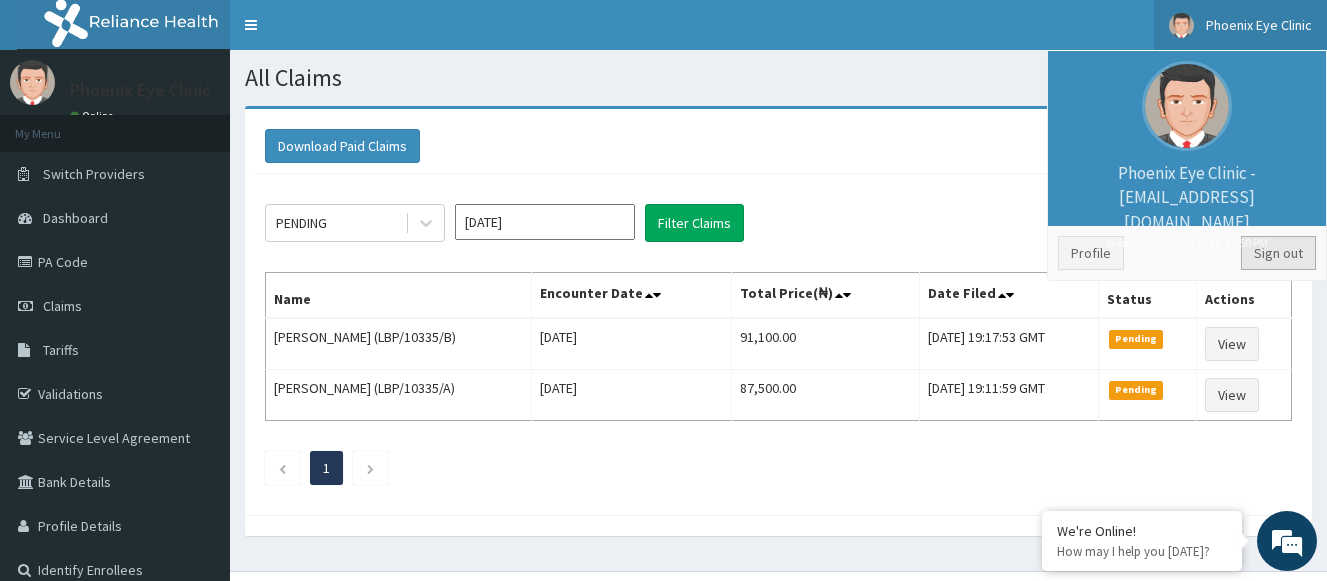 click on "Sign out" at bounding box center [1278, 253] 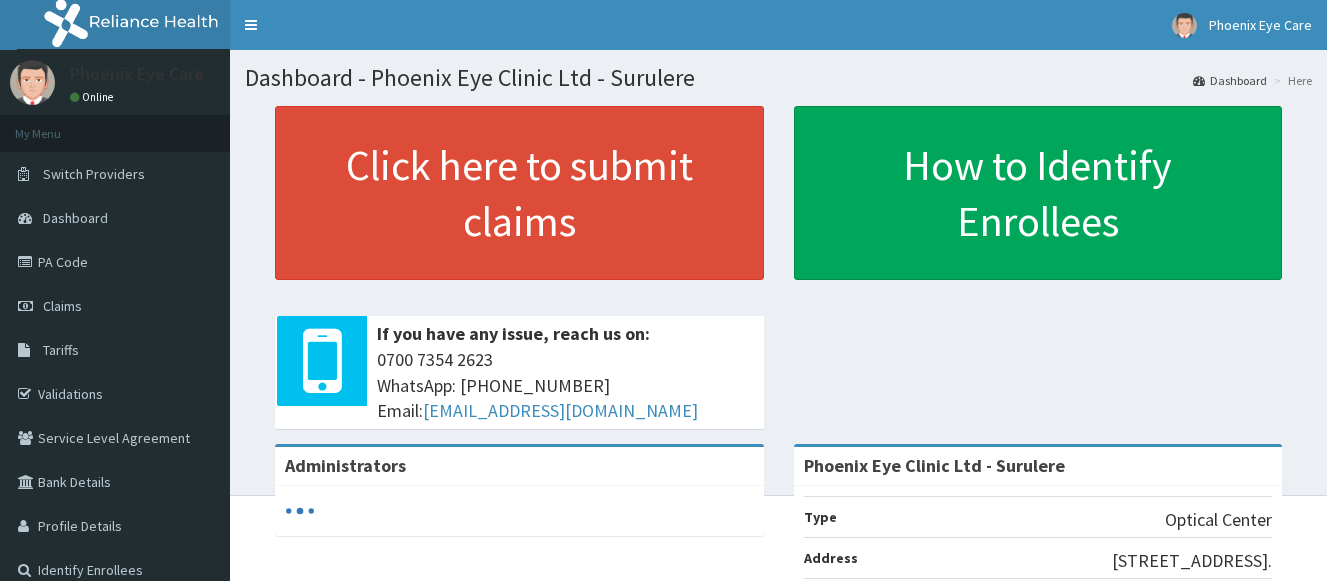 scroll, scrollTop: 0, scrollLeft: 0, axis: both 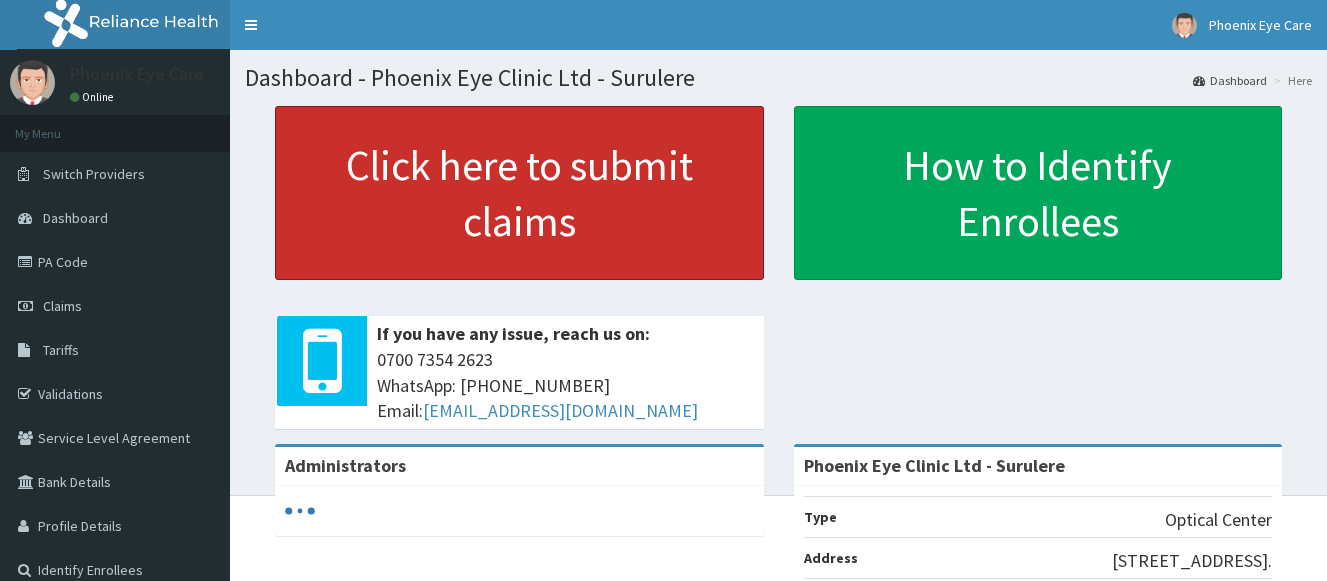 click on "Click here to submit claims" at bounding box center (519, 193) 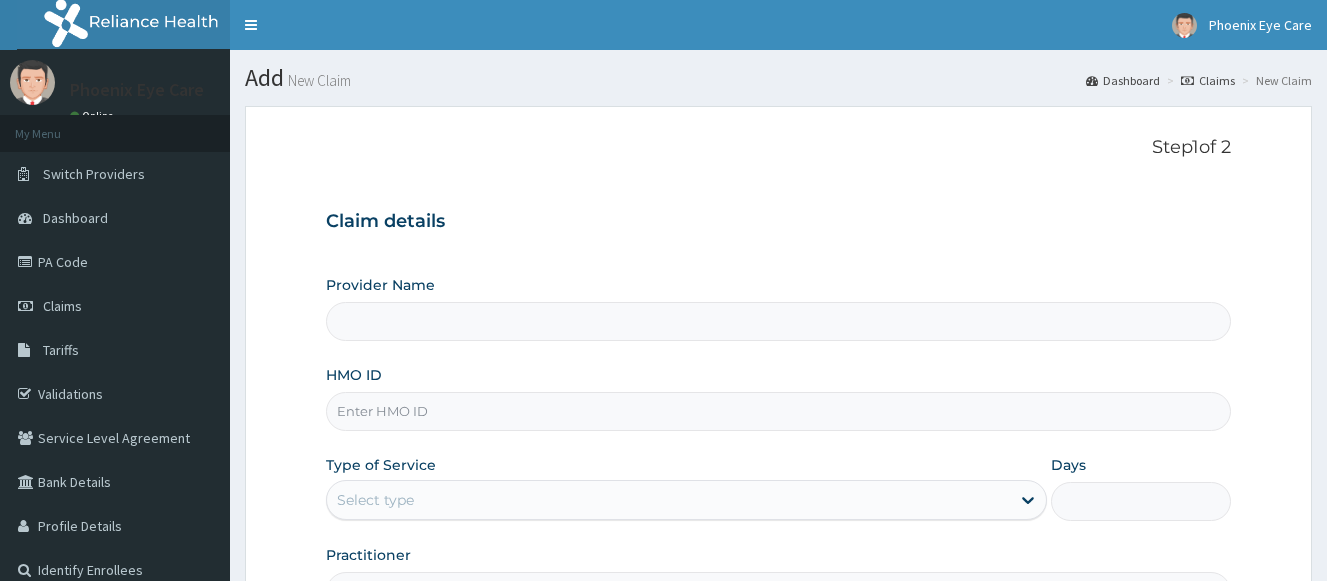 scroll, scrollTop: 0, scrollLeft: 0, axis: both 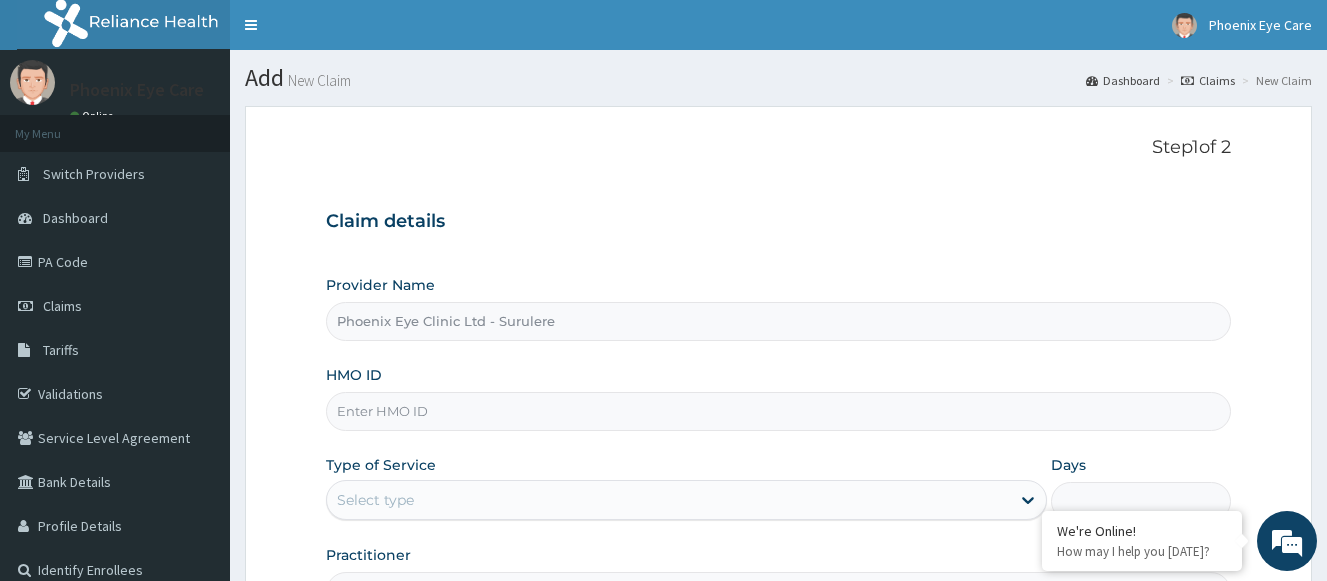 click on "HMO ID" at bounding box center (778, 411) 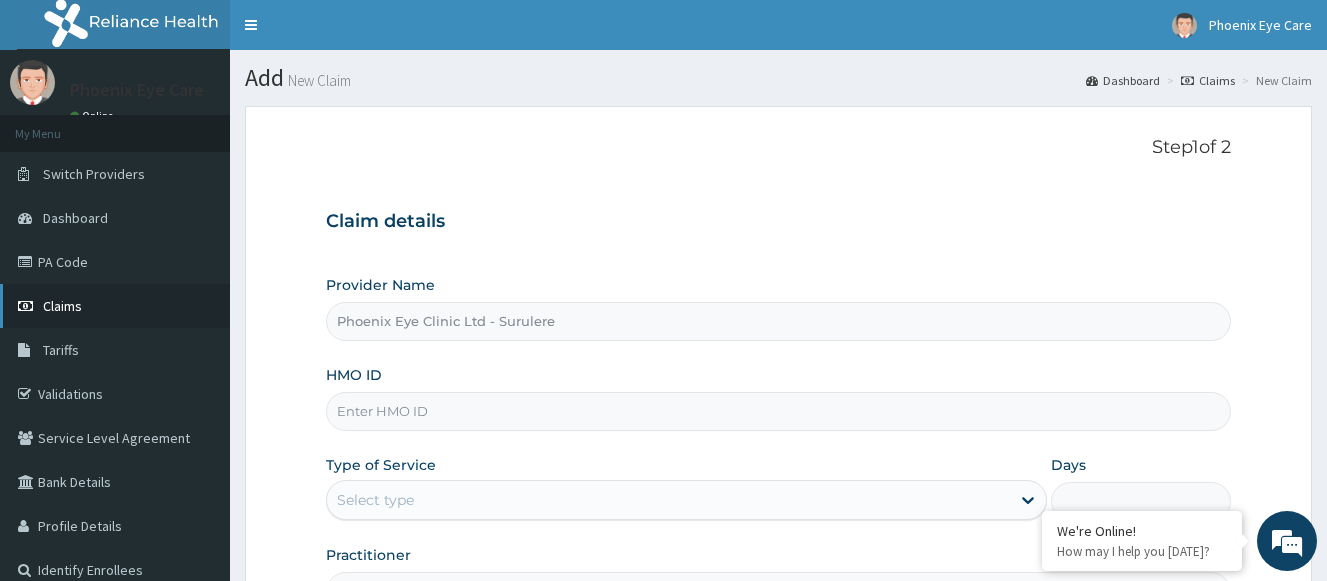 click on "Claims" at bounding box center [62, 306] 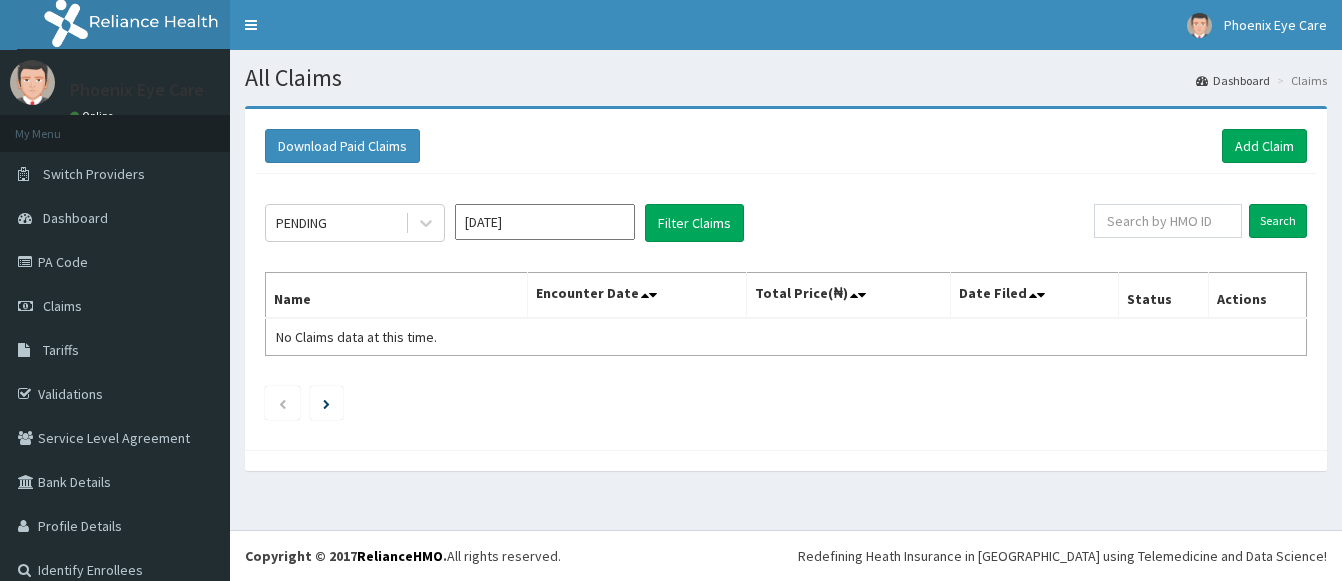 scroll, scrollTop: 0, scrollLeft: 0, axis: both 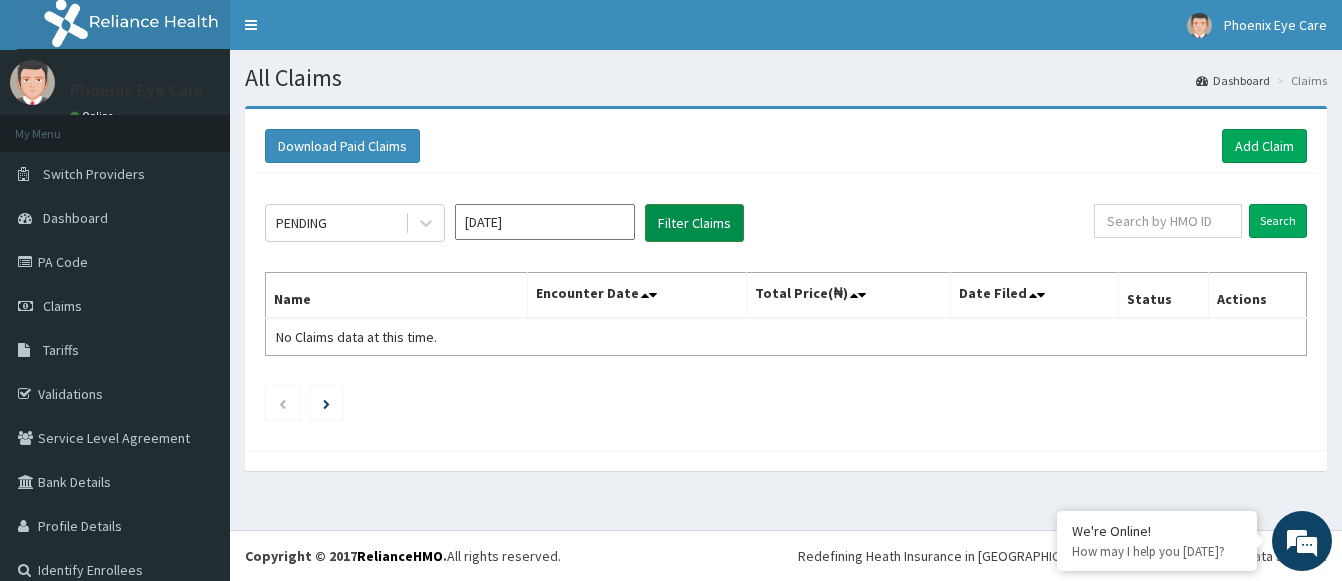 click on "Filter Claims" at bounding box center (694, 223) 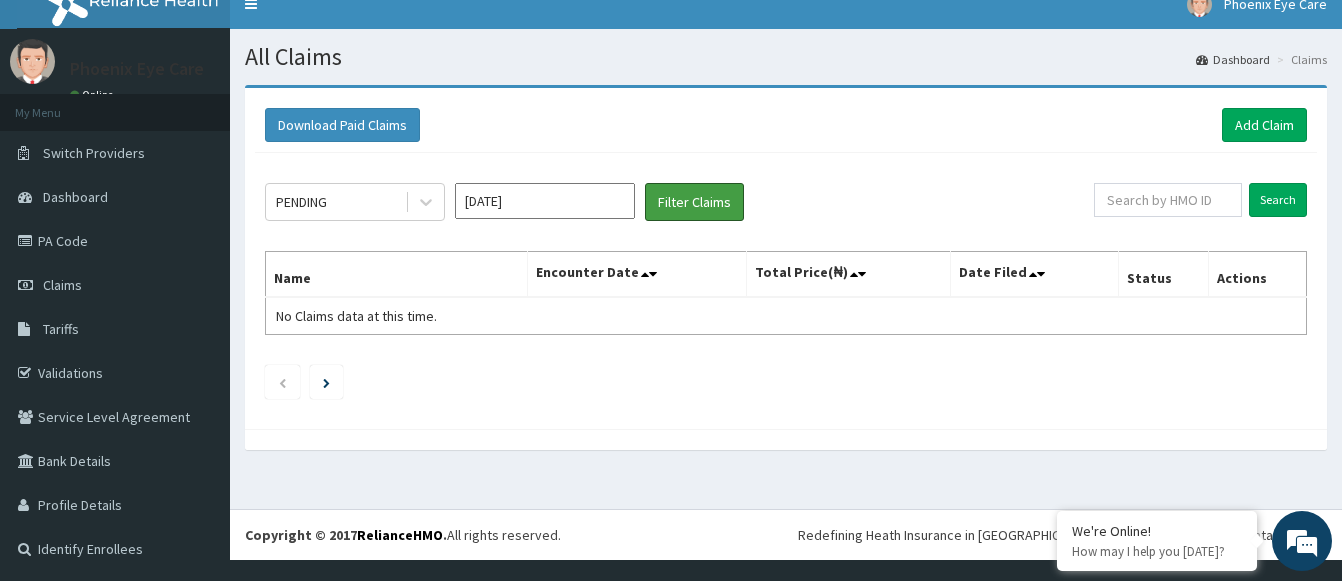 scroll, scrollTop: 0, scrollLeft: 0, axis: both 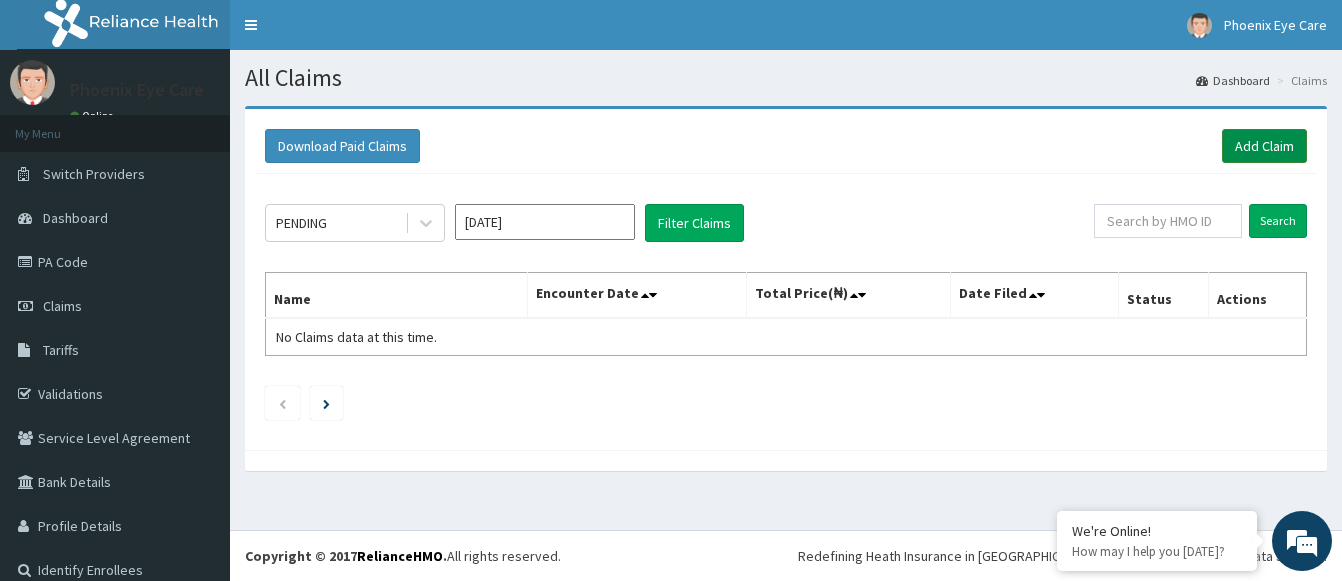 click on "Add Claim" at bounding box center (1264, 146) 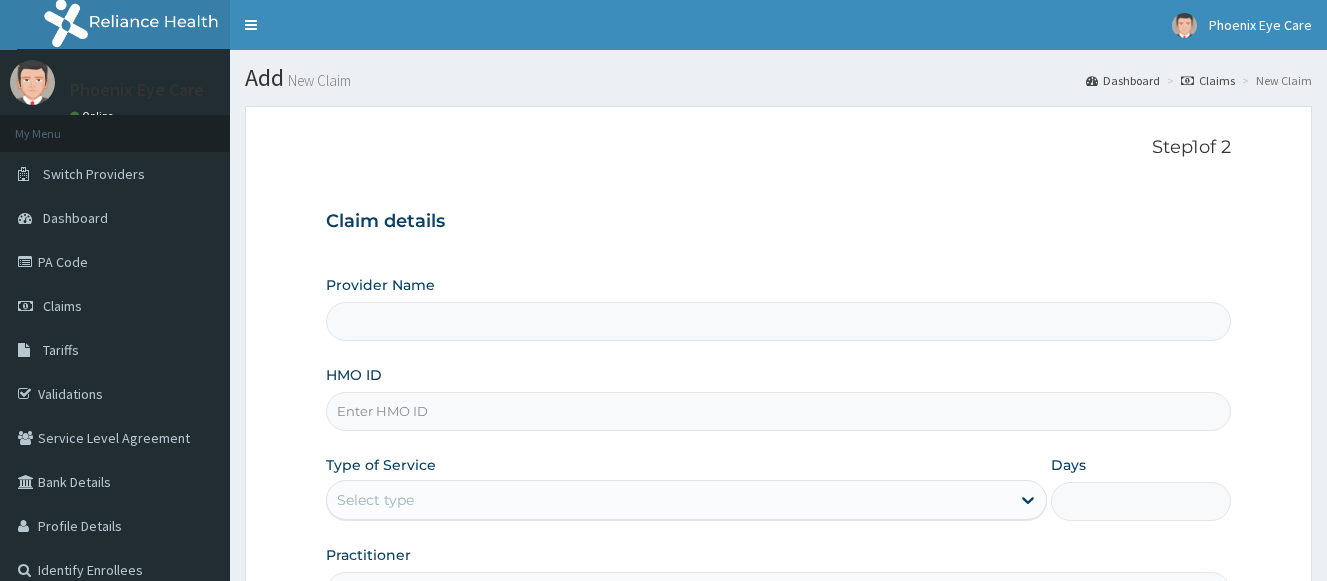 scroll, scrollTop: 0, scrollLeft: 0, axis: both 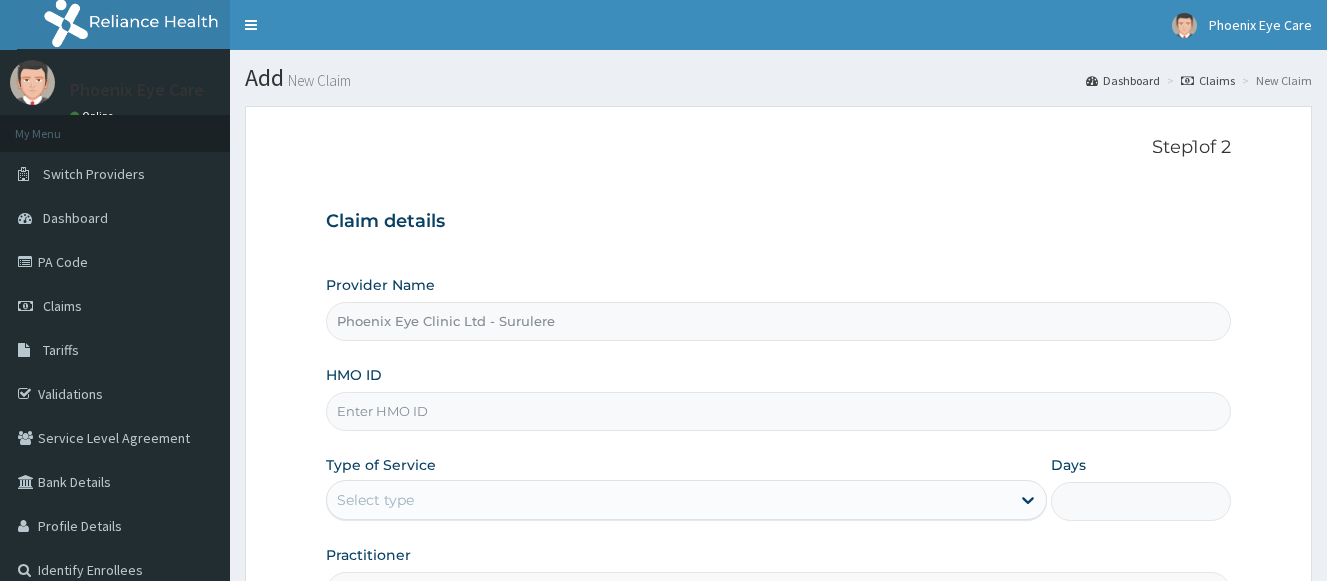 click on "HMO ID" at bounding box center [778, 411] 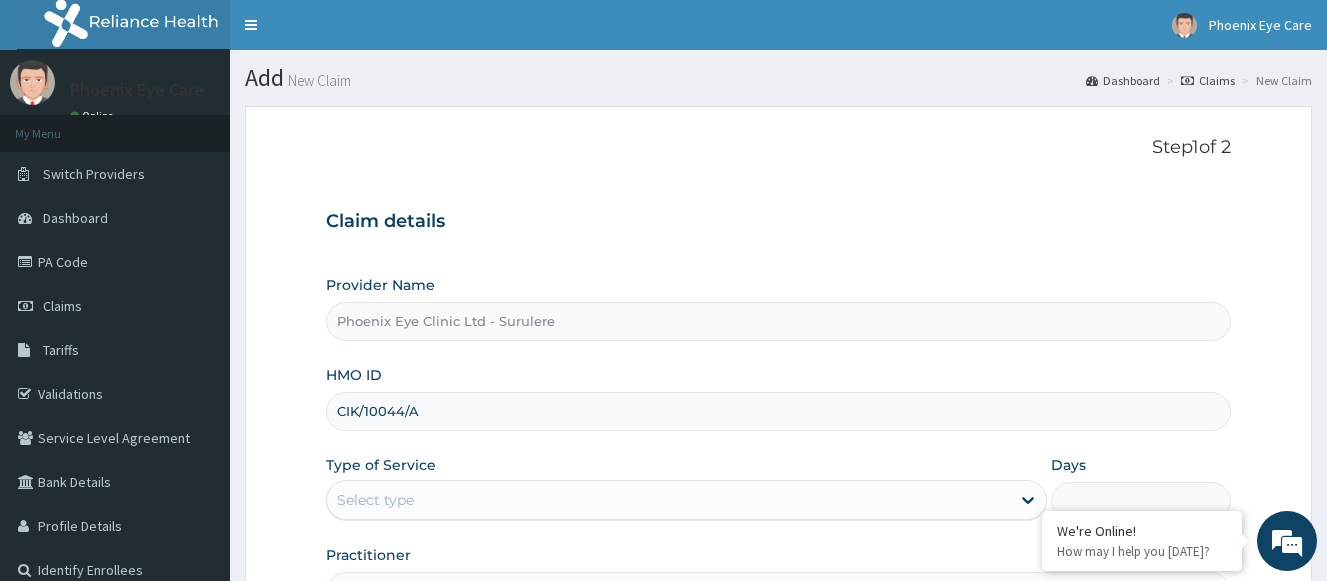 scroll, scrollTop: 0, scrollLeft: 0, axis: both 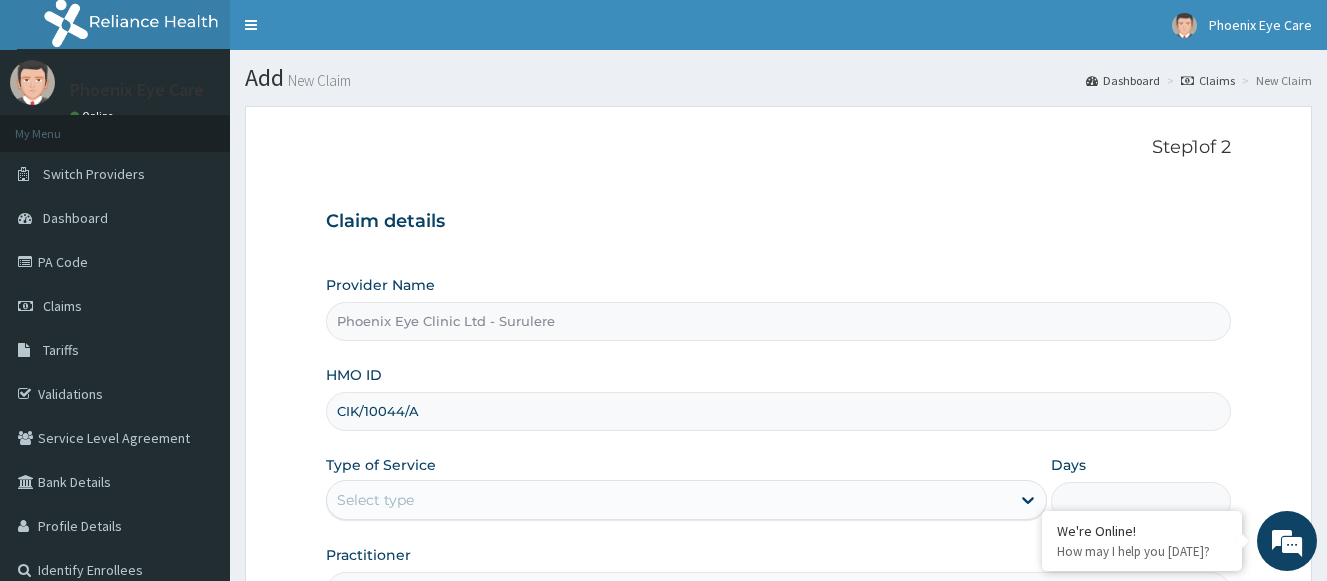 type on "CIK/10044/A" 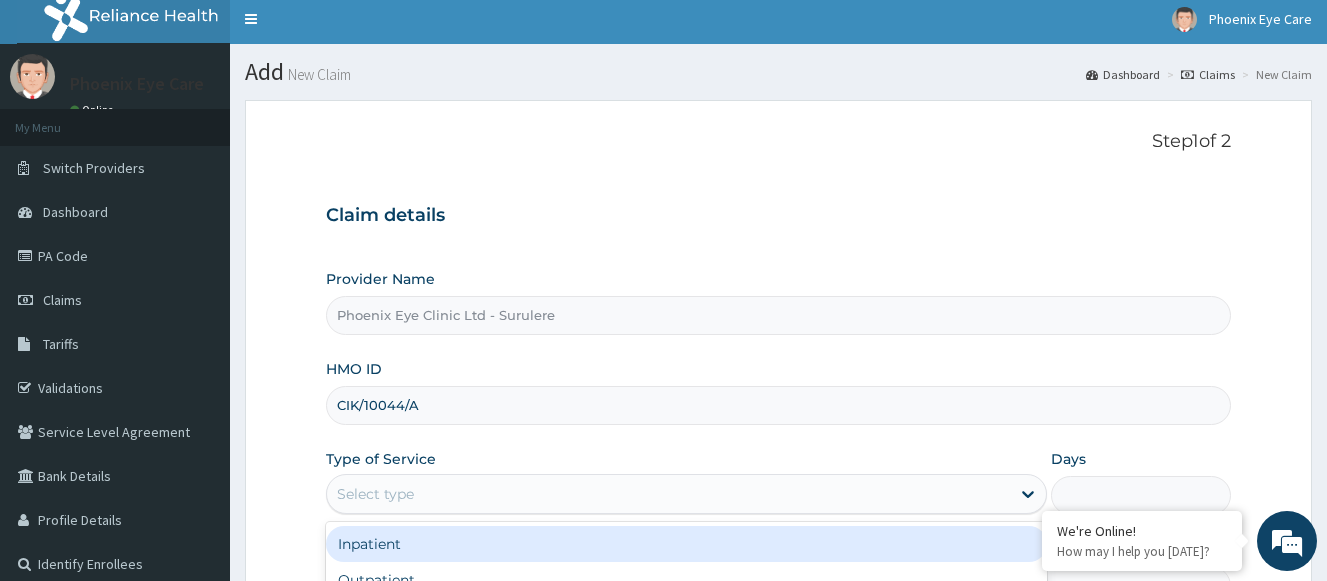 scroll, scrollTop: 200, scrollLeft: 0, axis: vertical 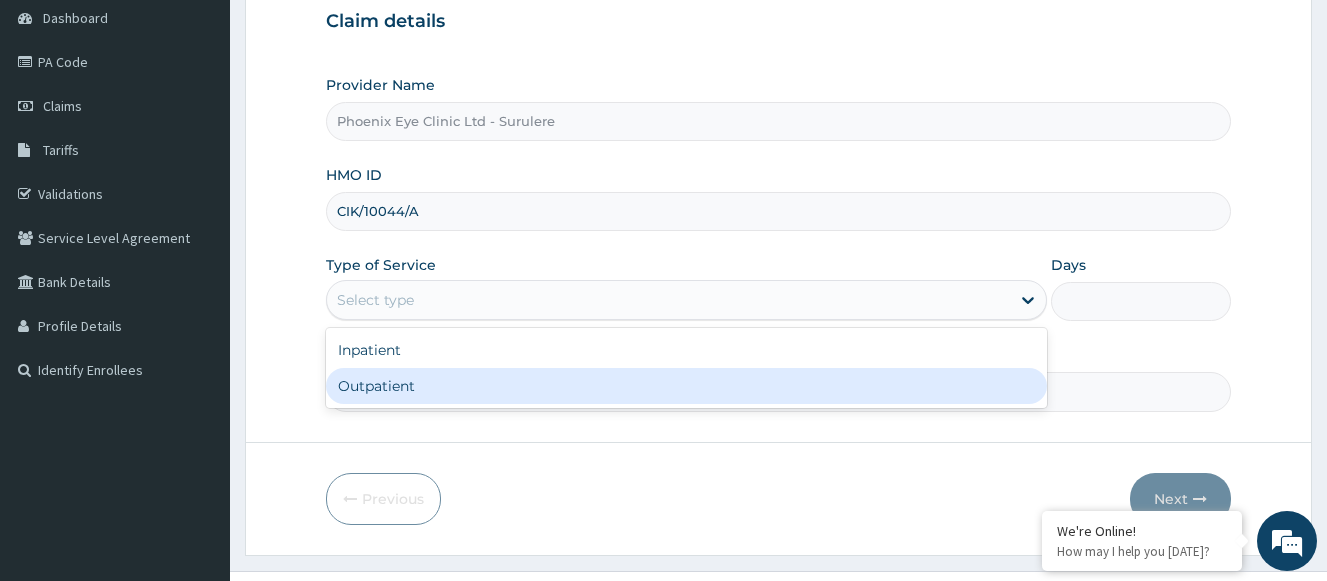 click on "Outpatient" at bounding box center (686, 386) 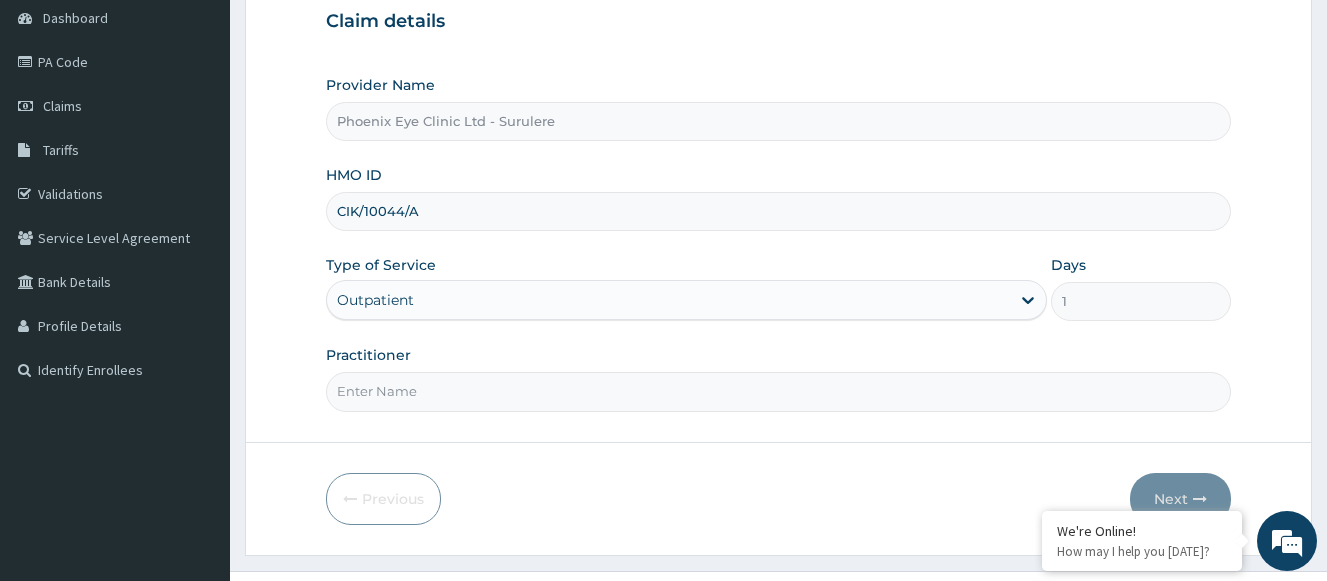 click on "Practitioner" at bounding box center [778, 391] 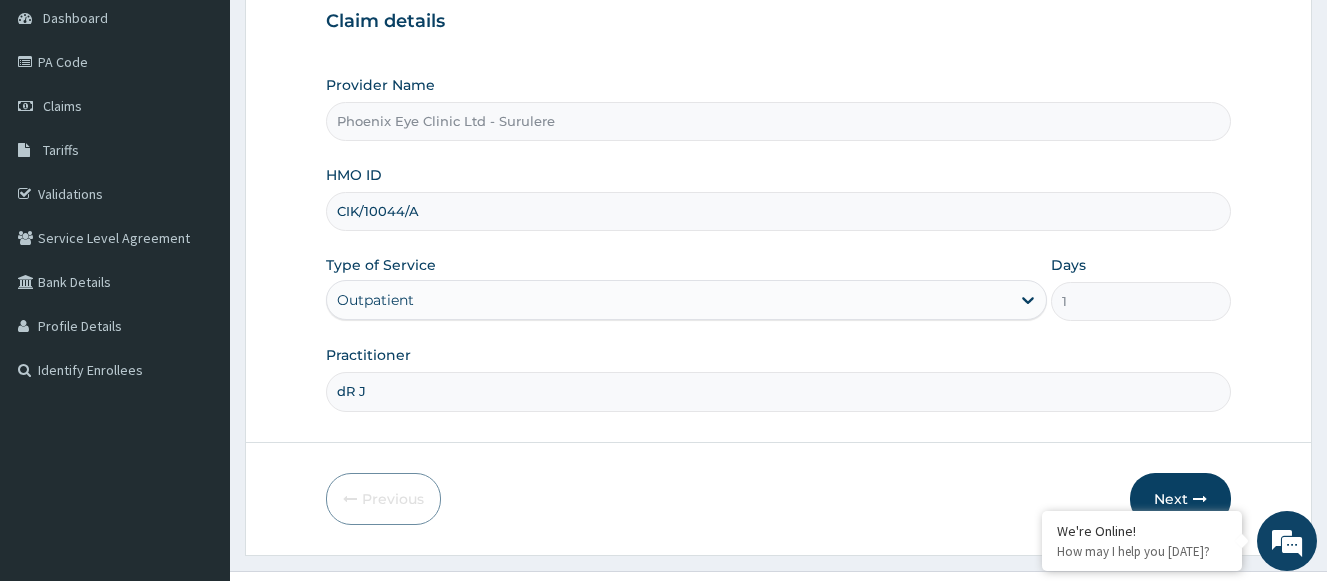 type on "Dr [PERSON_NAME]" 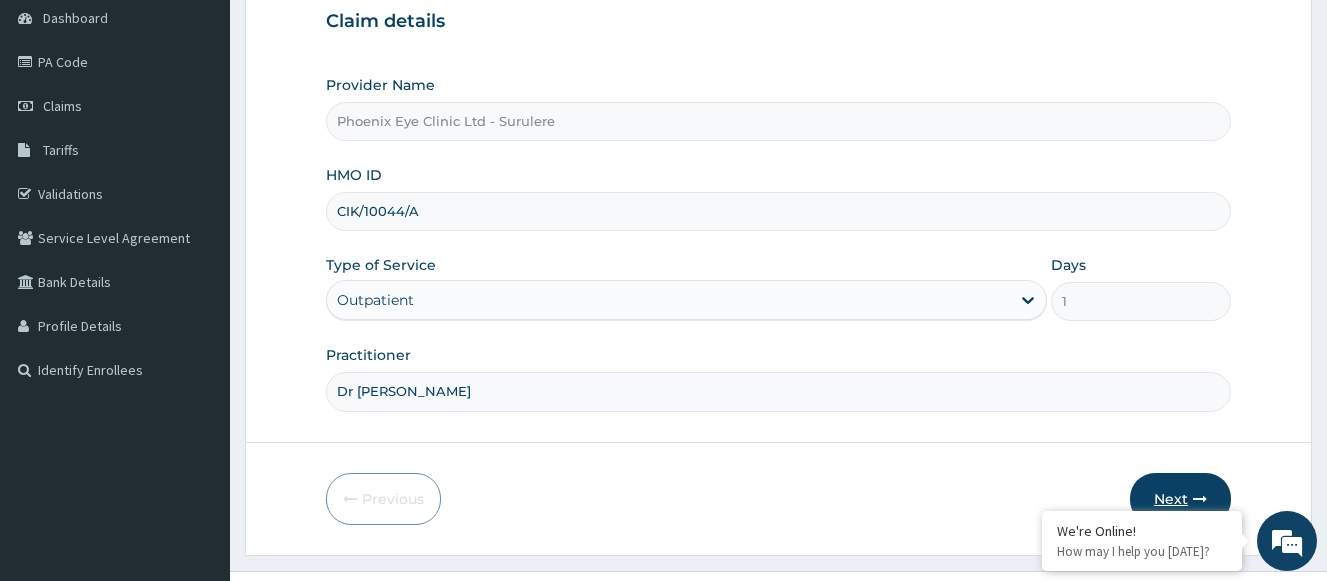 click on "Next" at bounding box center [1180, 499] 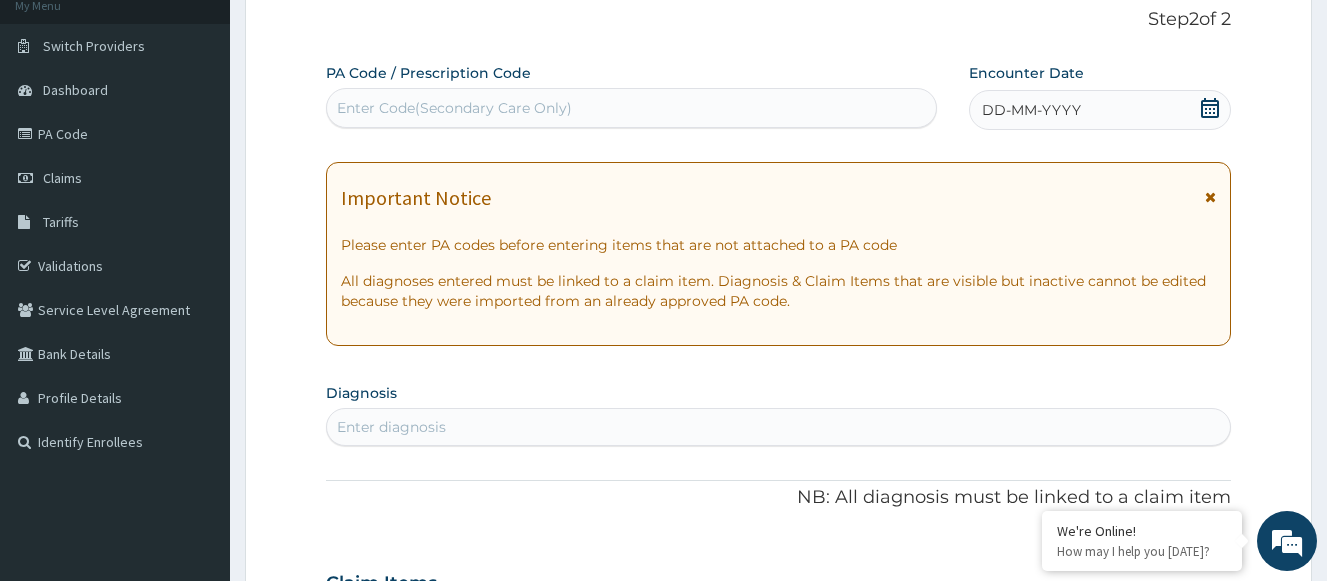 scroll, scrollTop: 0, scrollLeft: 0, axis: both 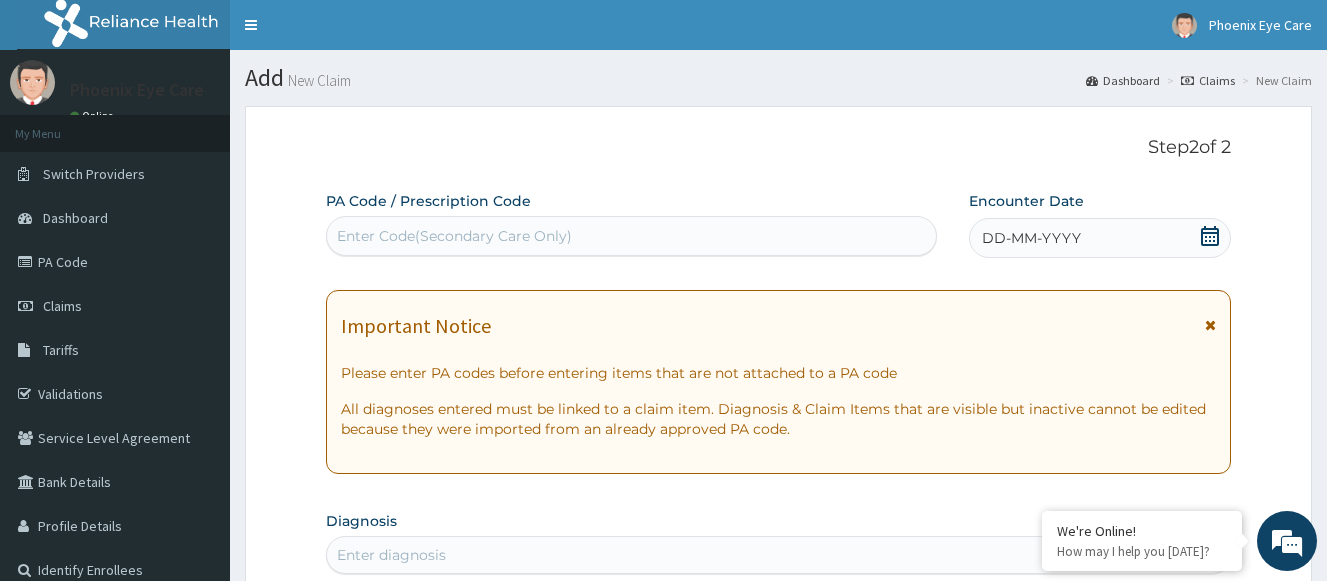 click on "DD-MM-YYYY" at bounding box center [1100, 238] 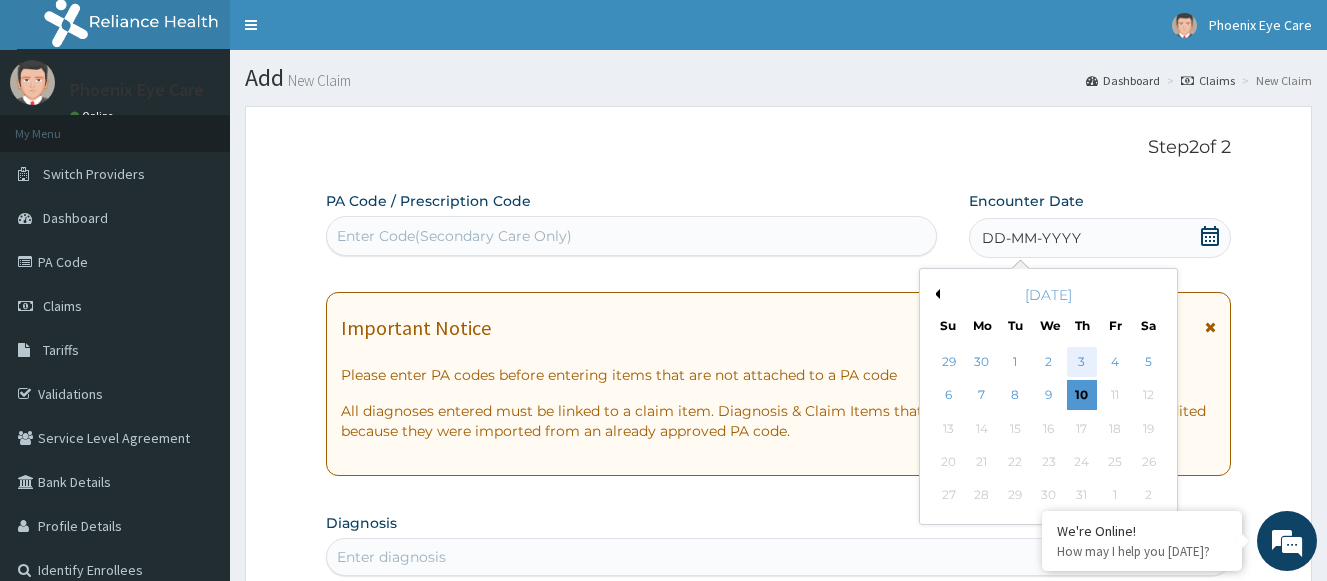 click on "3" at bounding box center (1082, 362) 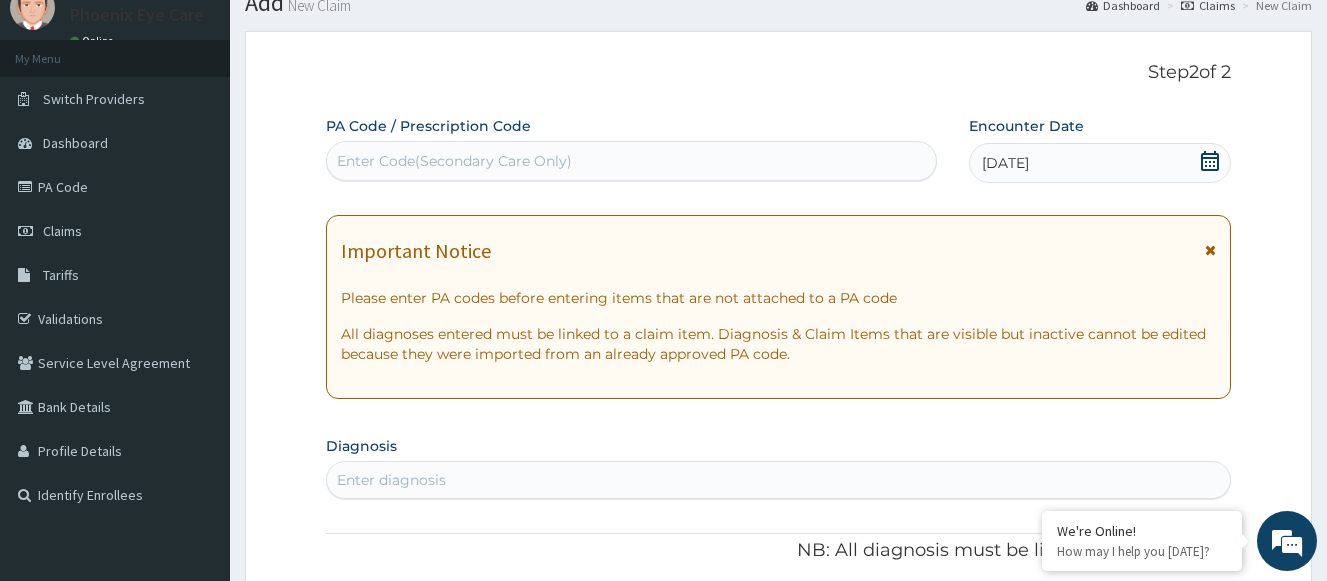 scroll, scrollTop: 200, scrollLeft: 0, axis: vertical 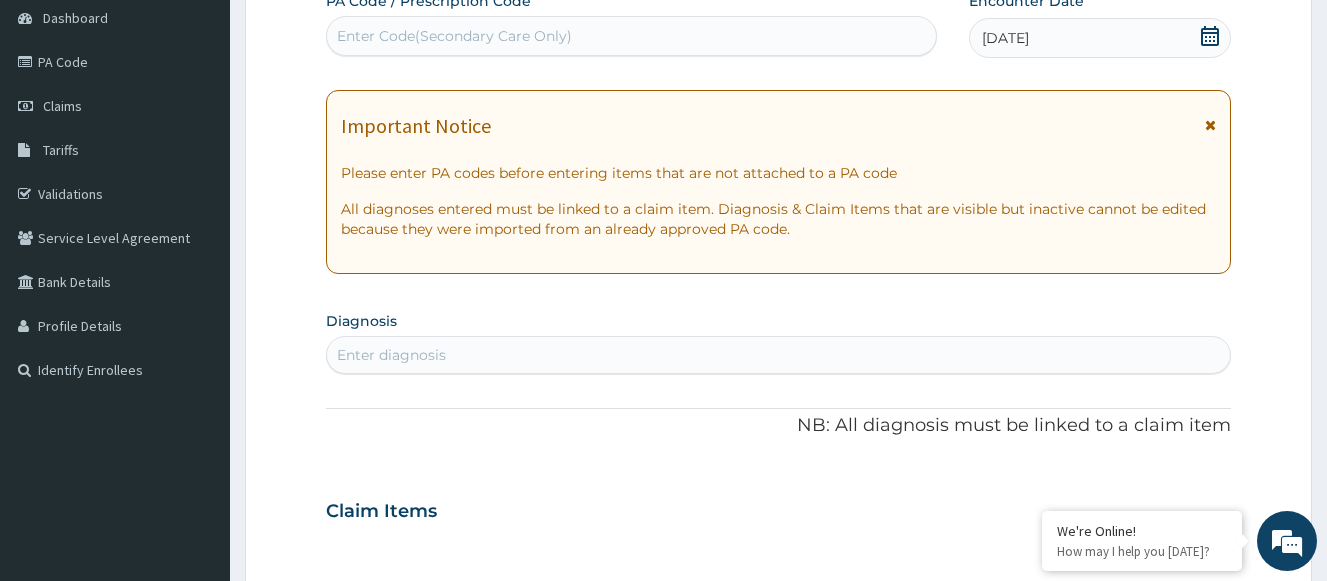 click on "Enter diagnosis" at bounding box center (391, 355) 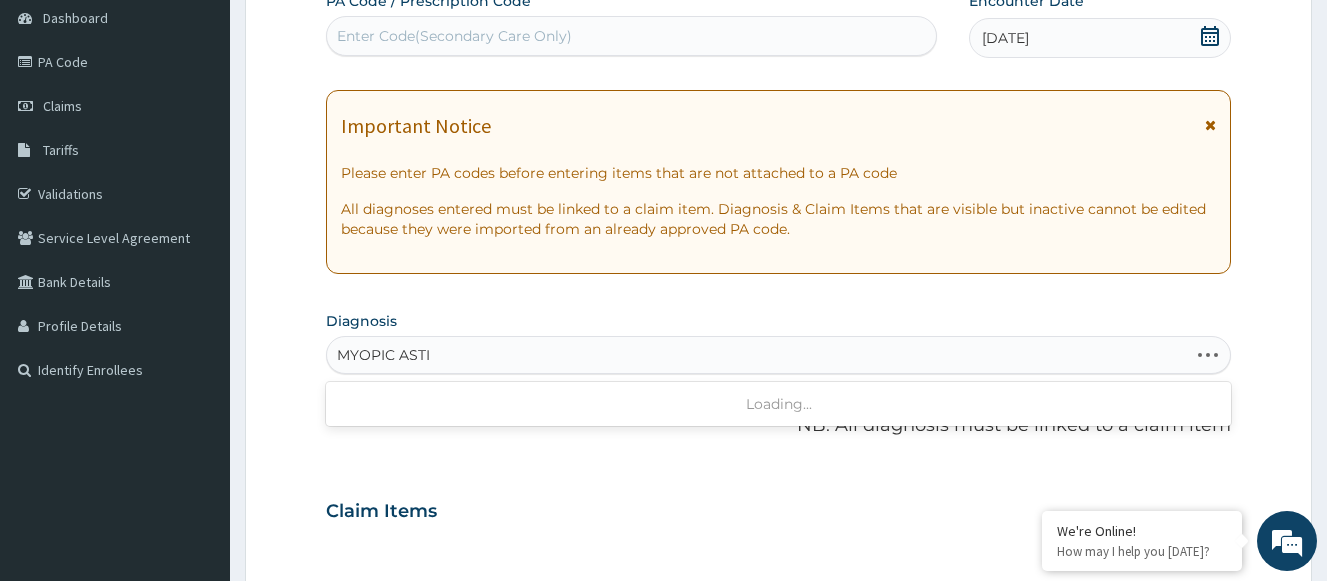 type on "MYOPIC ASTIG" 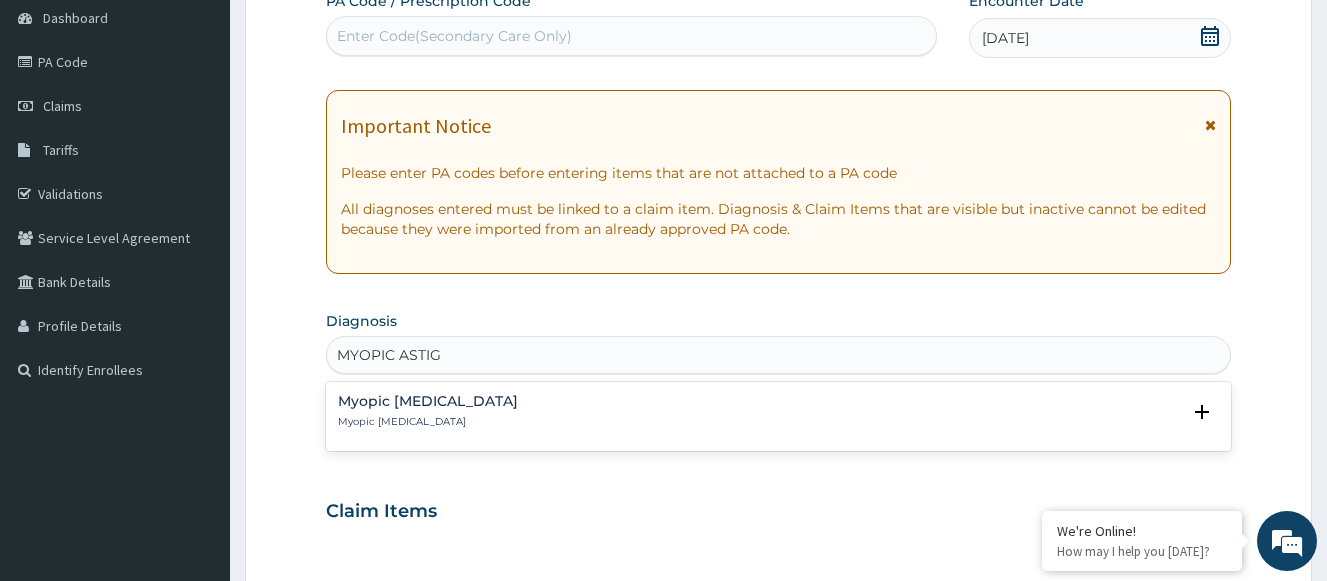 click on "Myopic astigmatism" at bounding box center (428, 401) 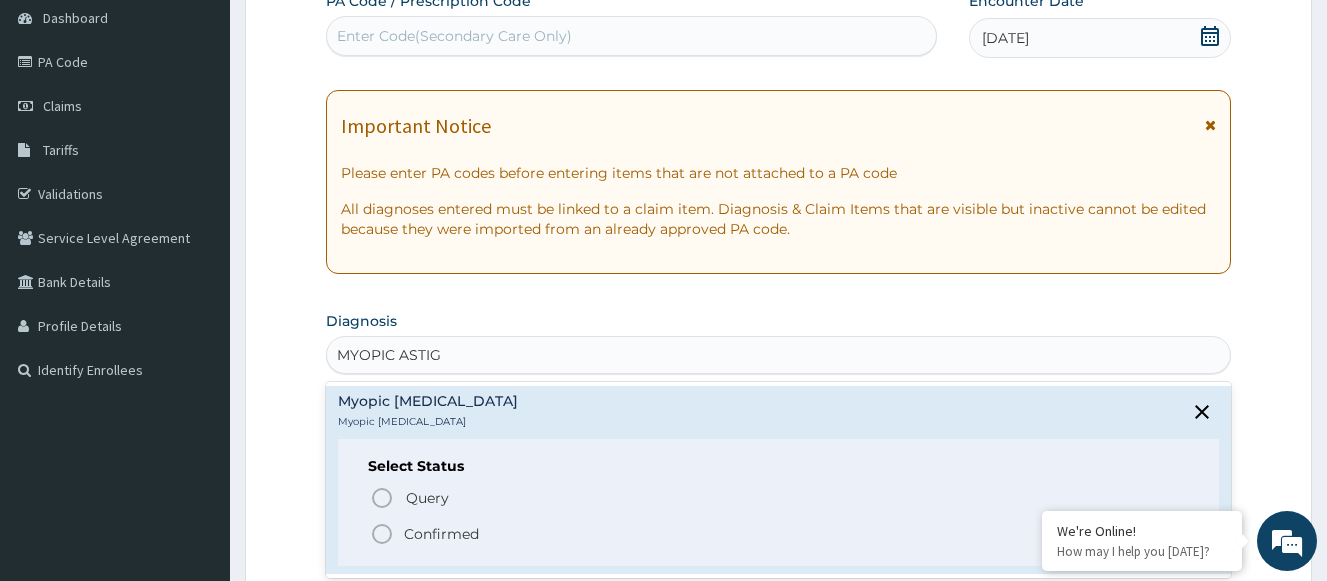click on "Confirmed" at bounding box center (441, 534) 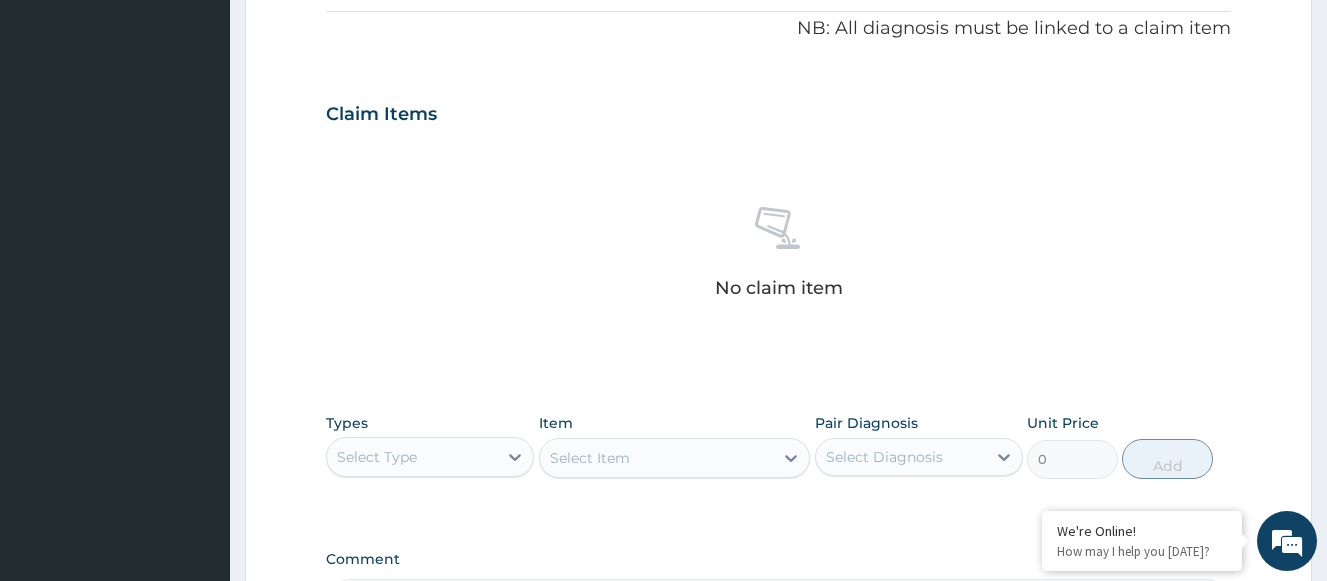 scroll, scrollTop: 800, scrollLeft: 0, axis: vertical 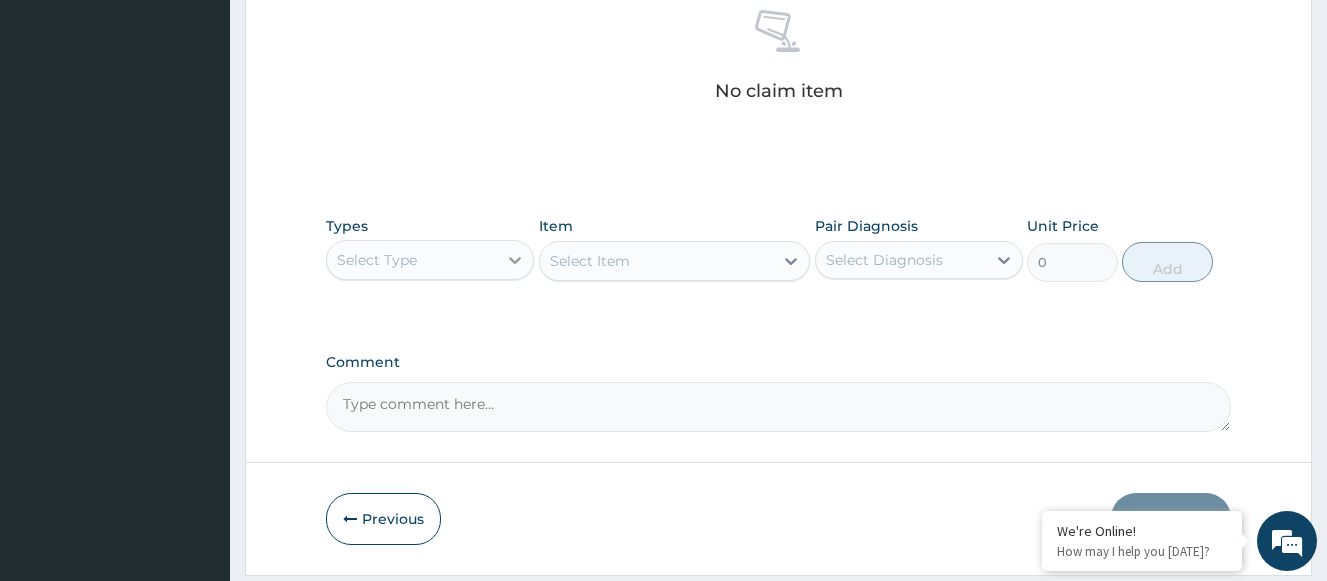 click 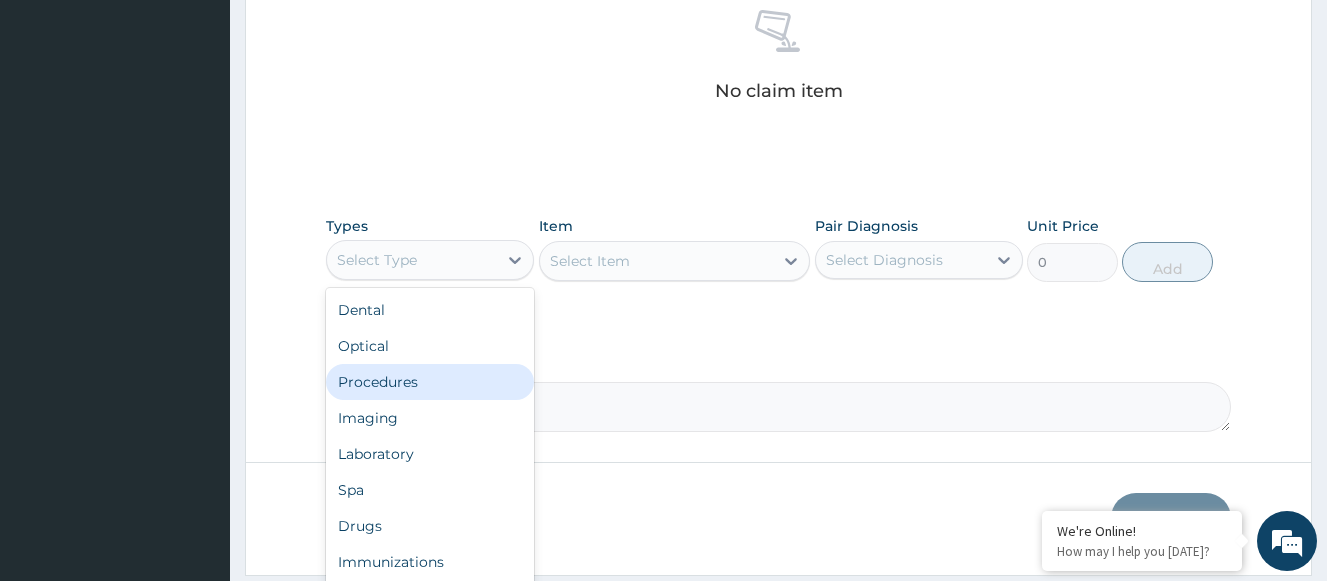click on "Procedures" at bounding box center [430, 382] 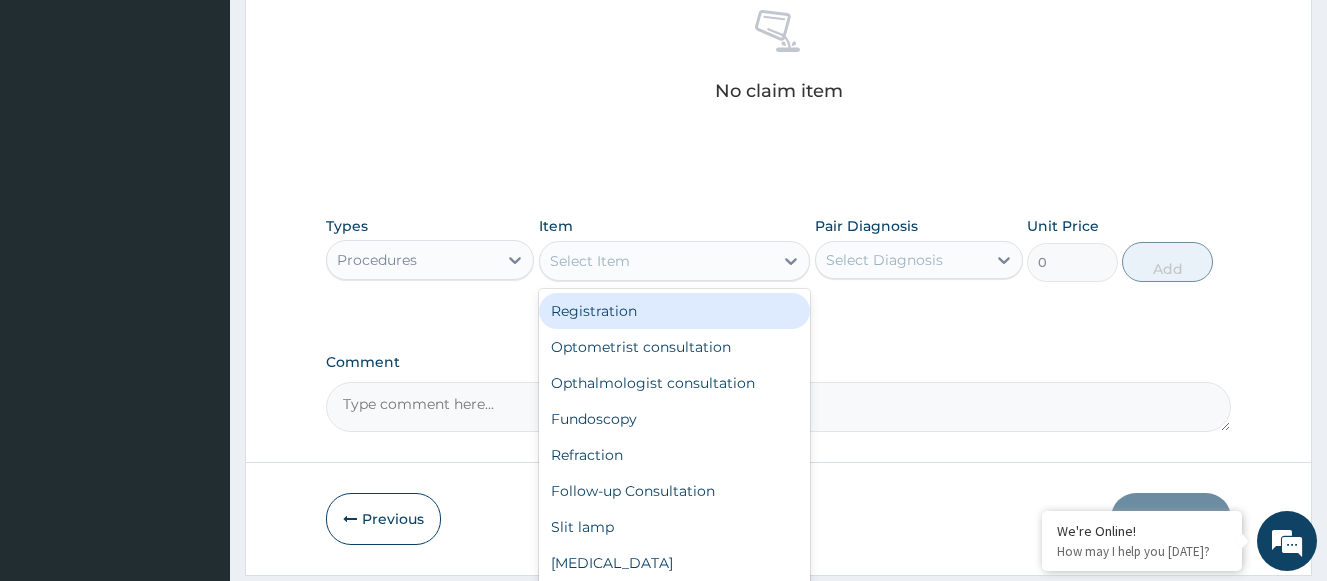 click on "Select Item" at bounding box center [657, 261] 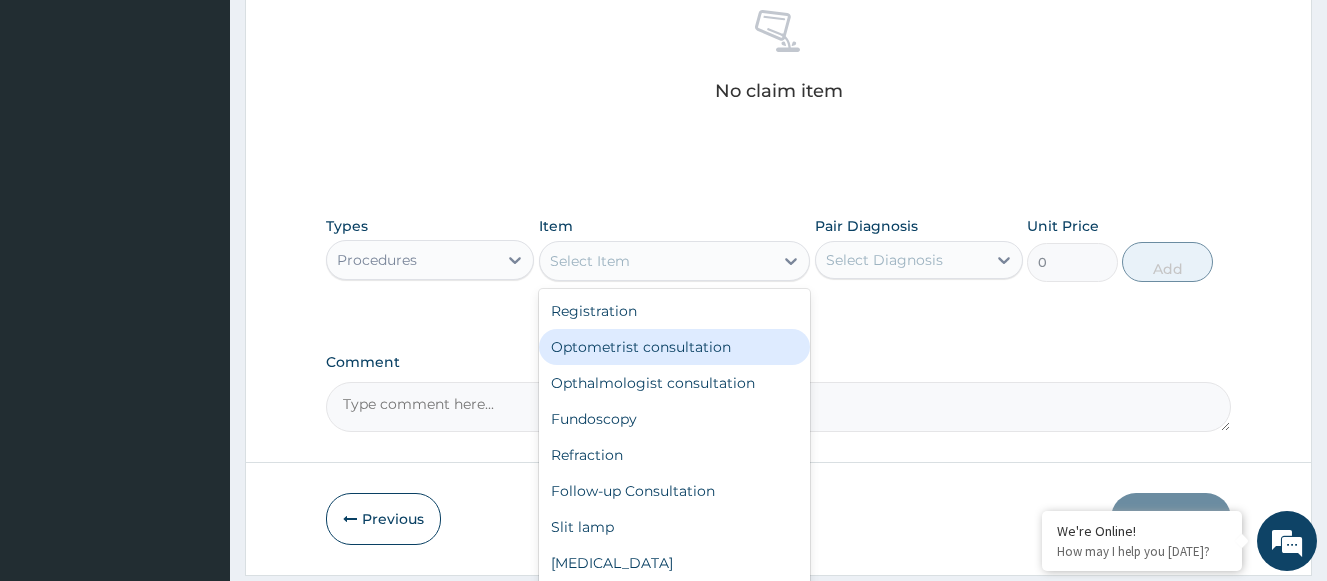 click on "Optometrist consultation" at bounding box center (675, 347) 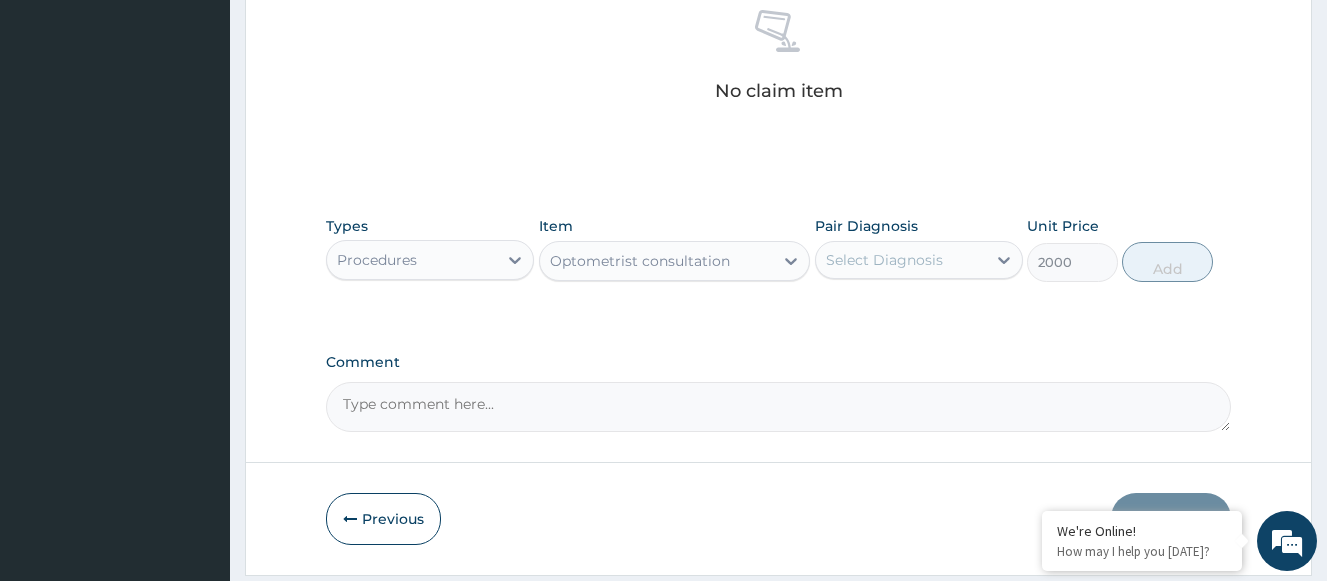 type on "2000" 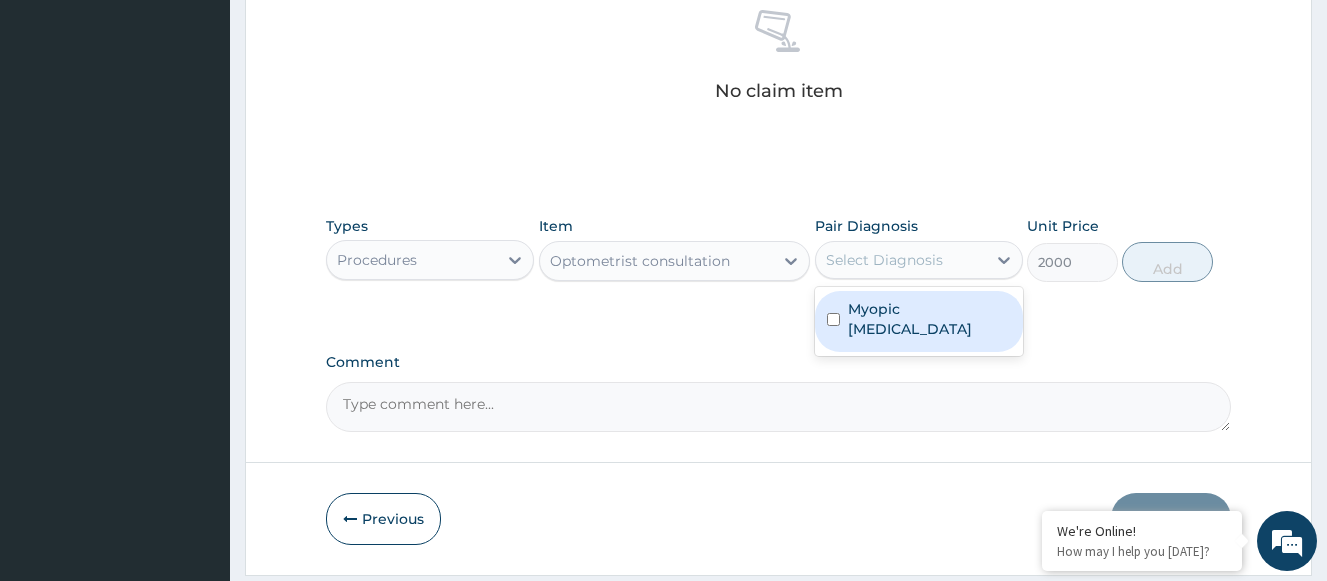 click on "Myopic astigmatism" at bounding box center [929, 319] 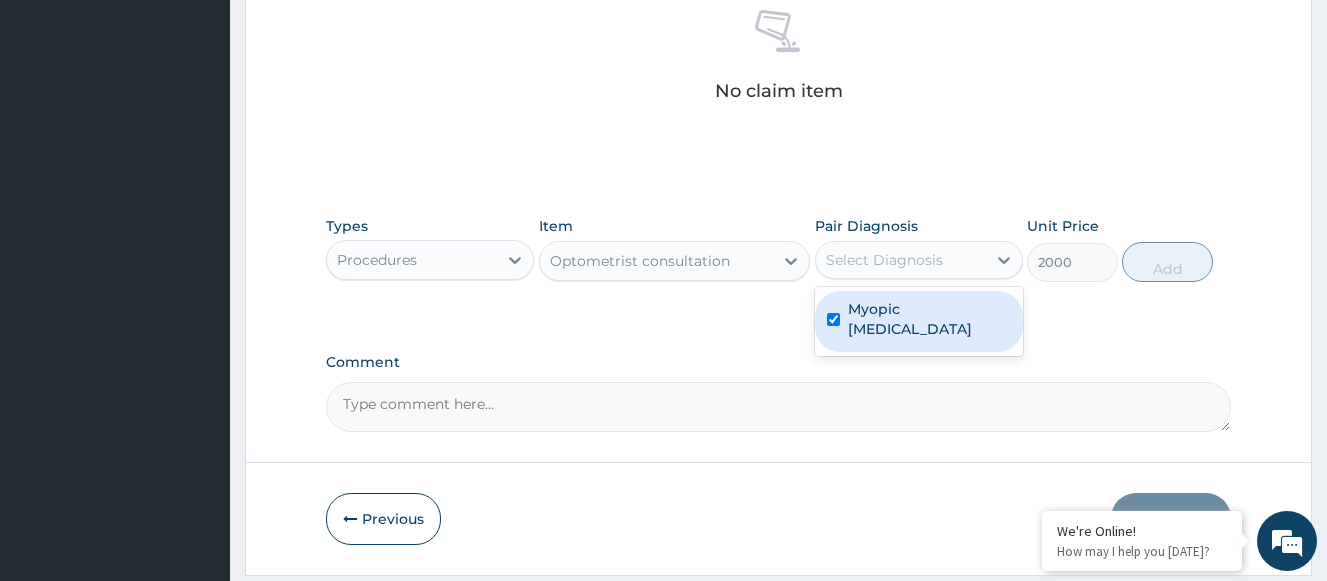 checkbox on "true" 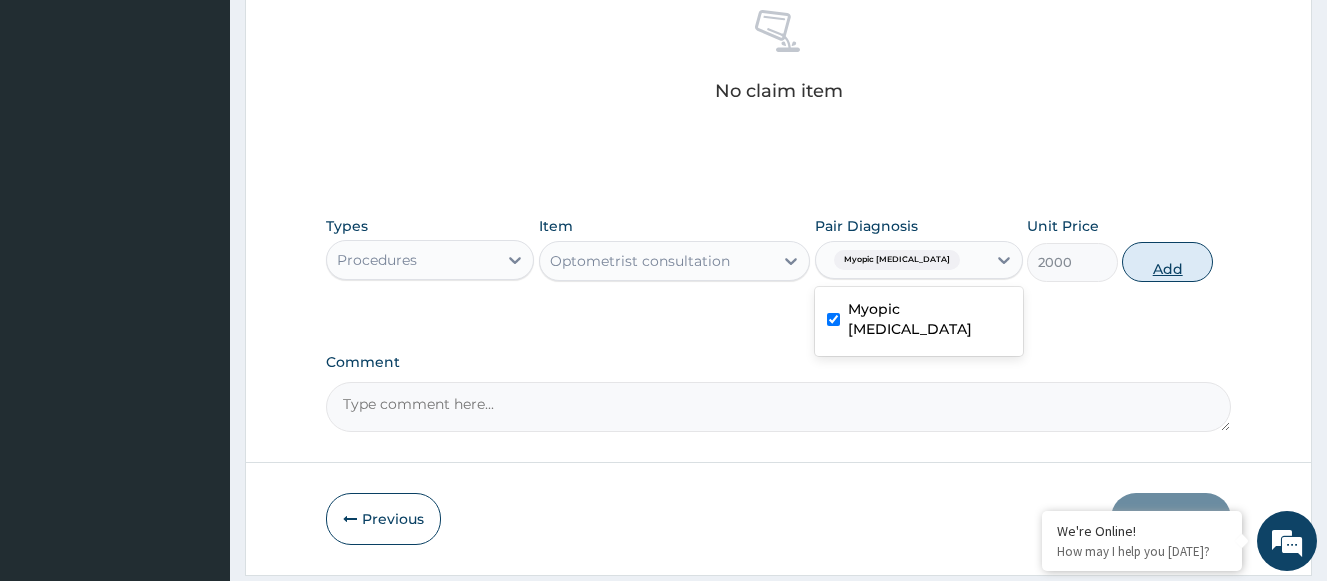 click on "Add" at bounding box center (1167, 262) 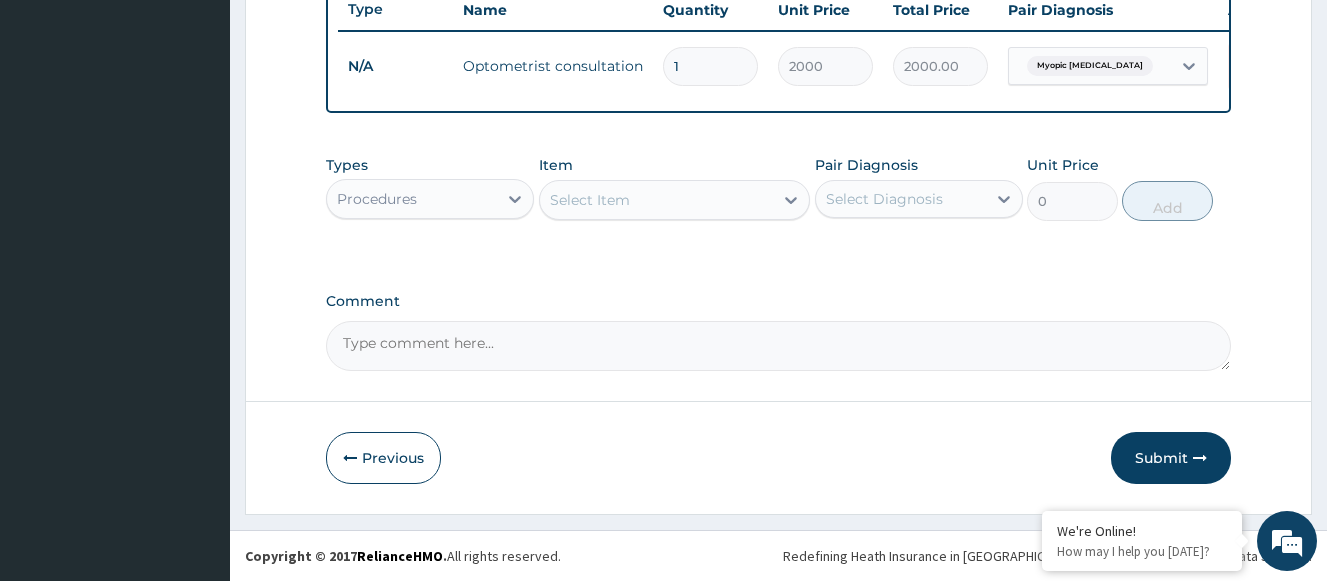 scroll, scrollTop: 781, scrollLeft: 0, axis: vertical 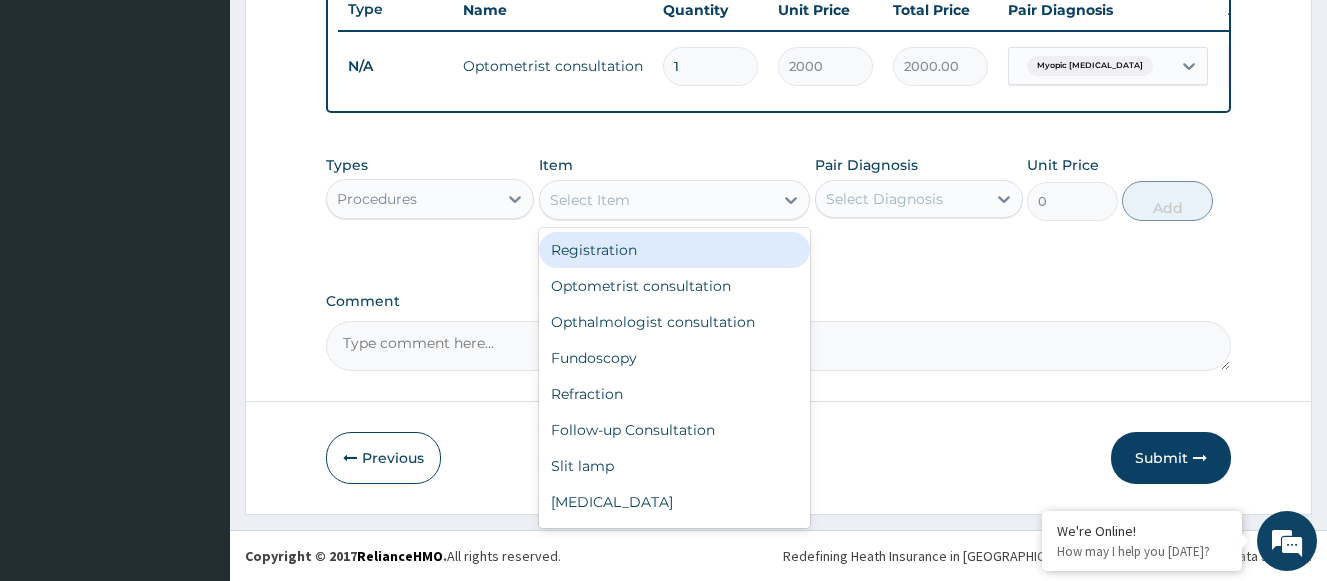click on "Select Item" at bounding box center [657, 200] 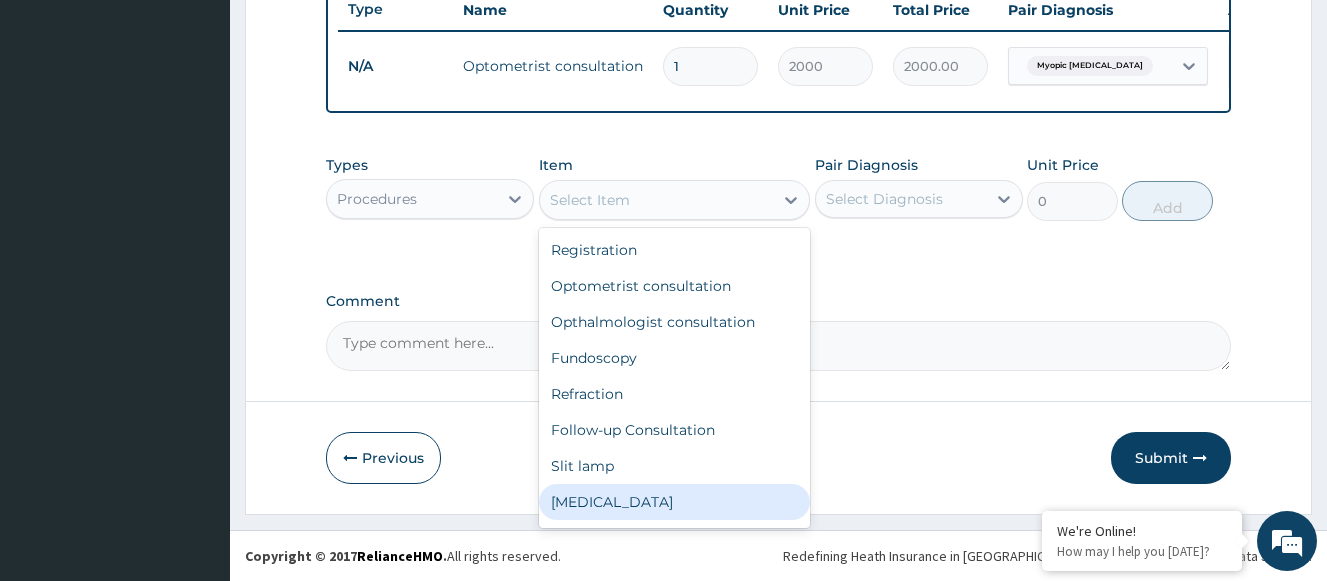 click on "[MEDICAL_DATA]" at bounding box center (675, 502) 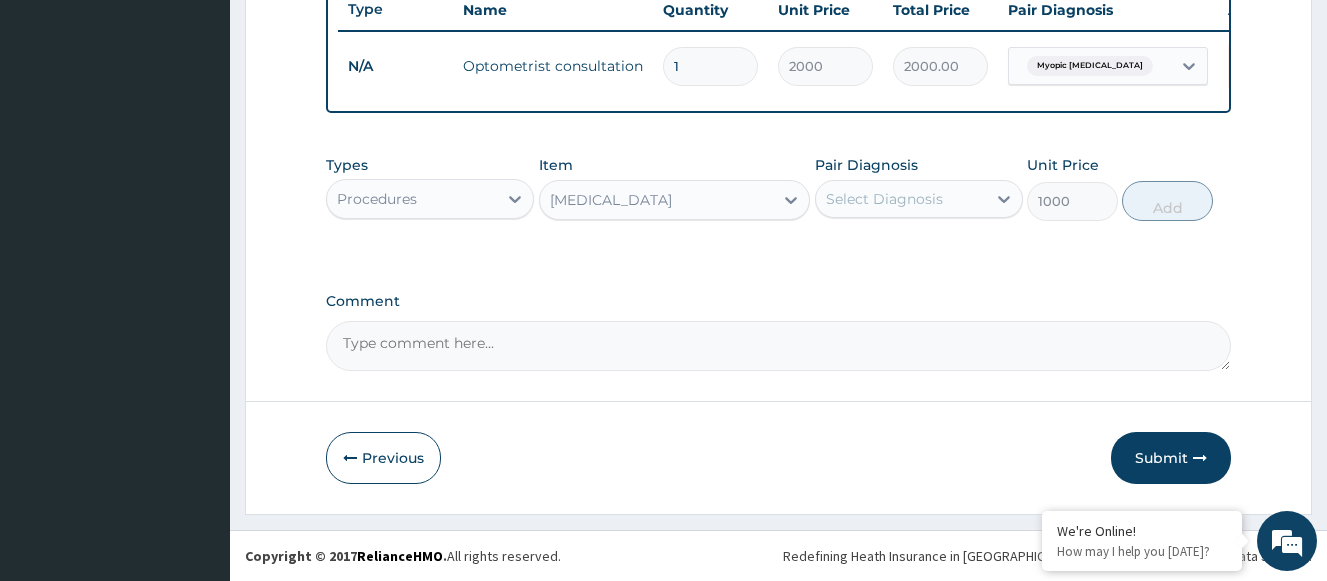 click on "Select Diagnosis" at bounding box center [884, 199] 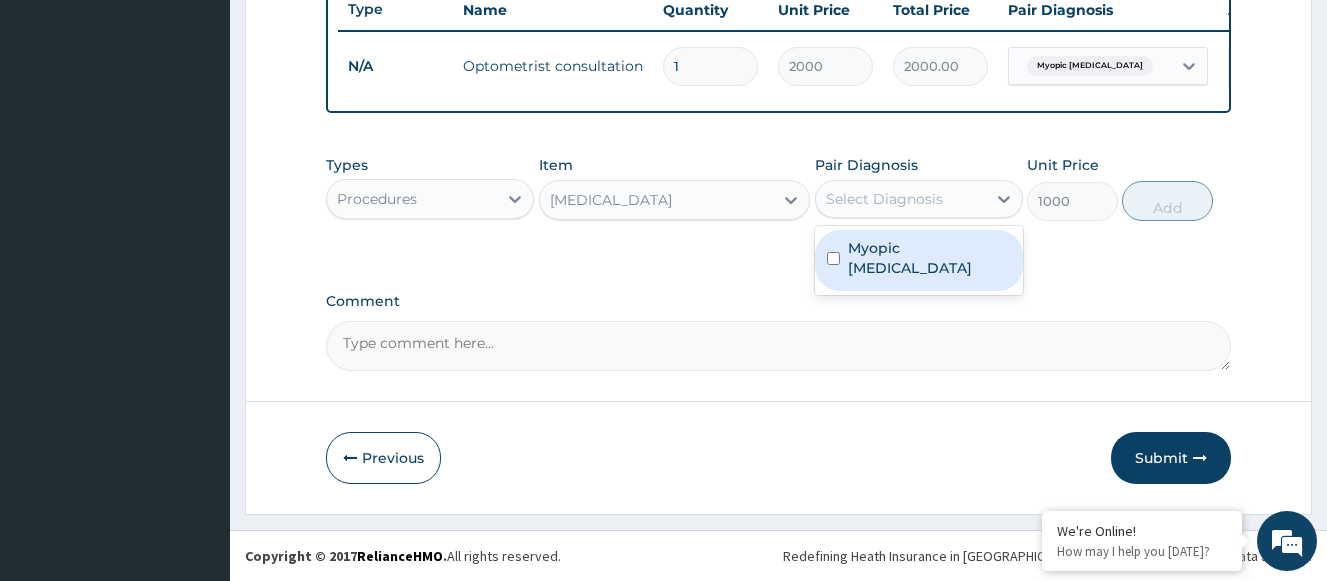 click on "Myopic [MEDICAL_DATA]" at bounding box center (929, 258) 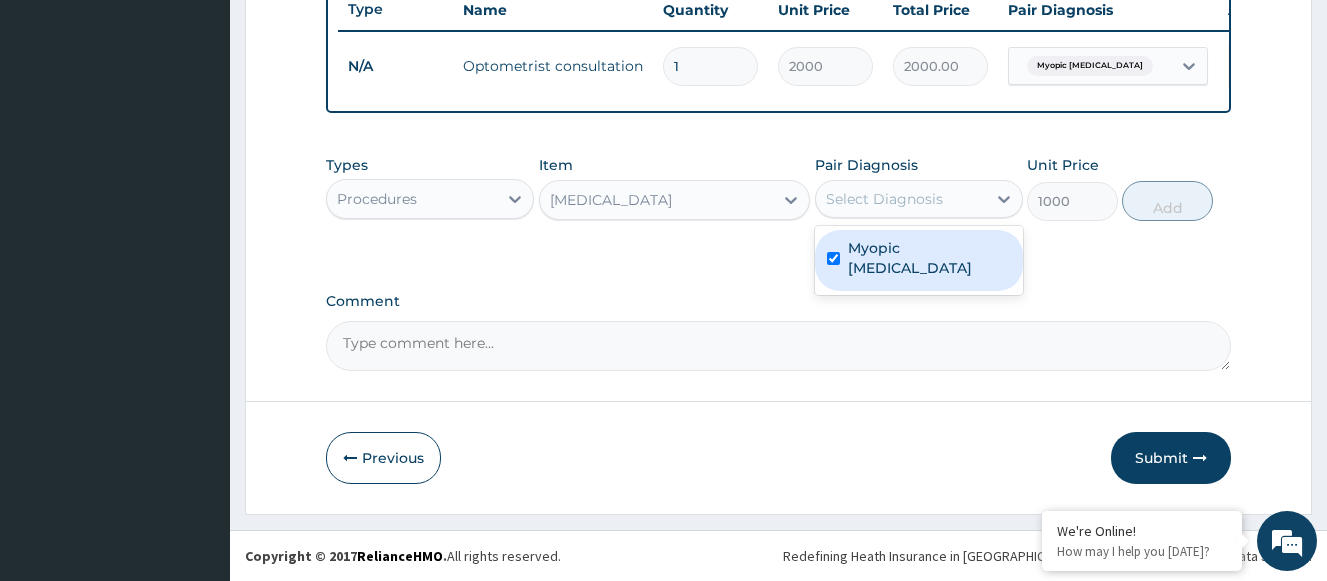 checkbox on "true" 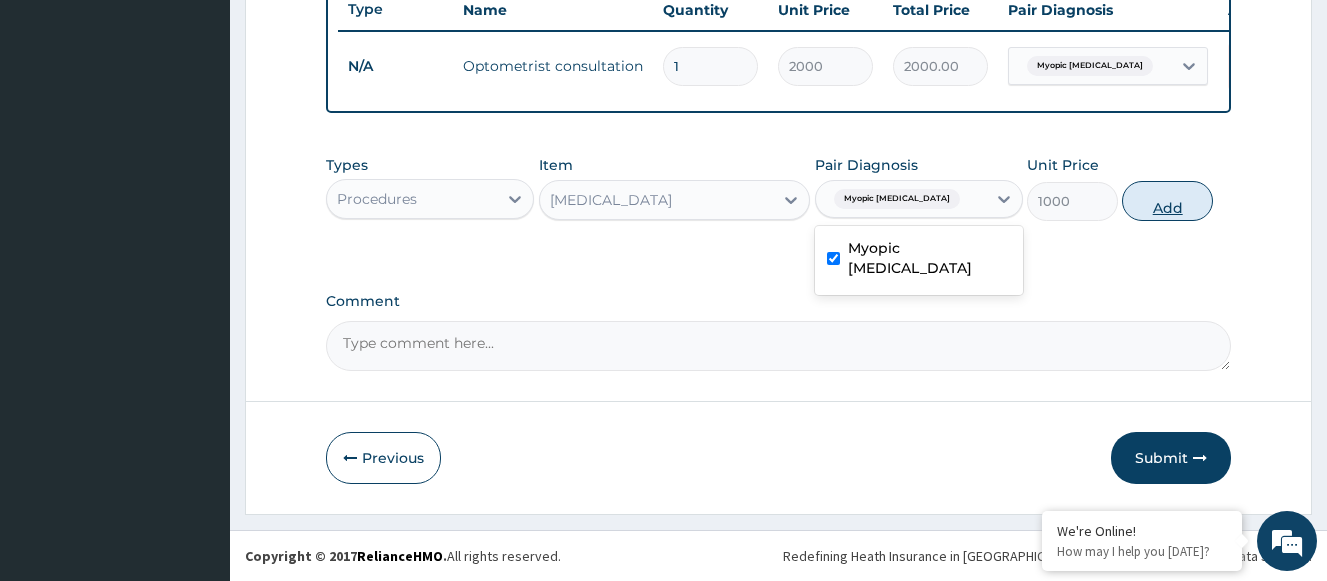 click on "Add" at bounding box center [1167, 201] 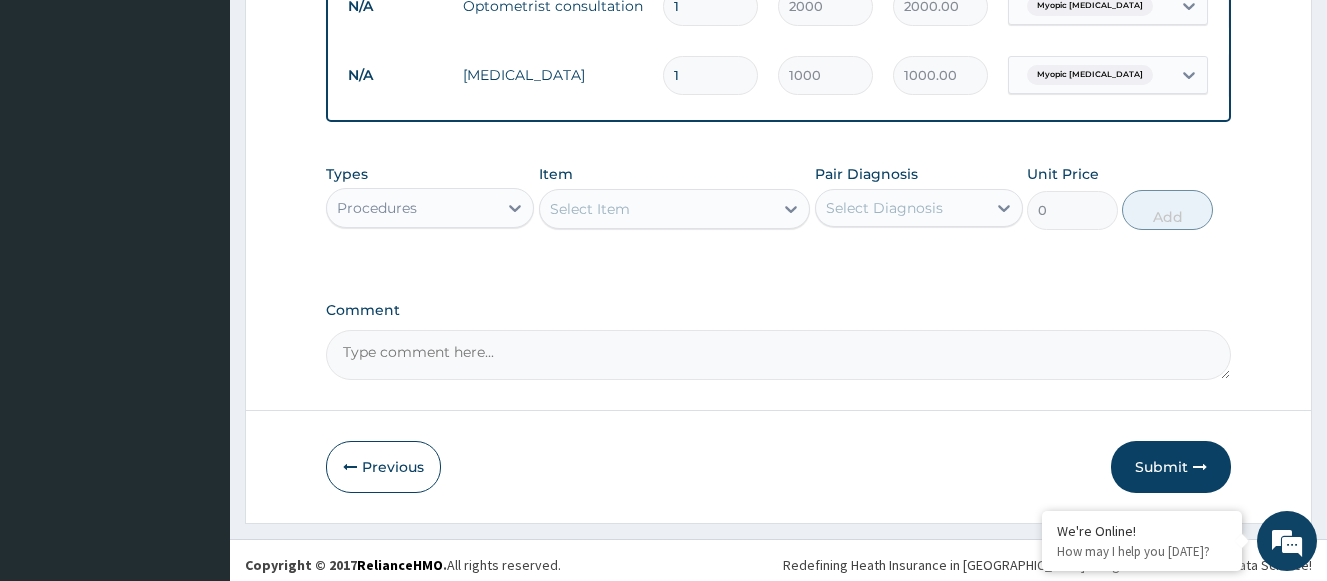 scroll, scrollTop: 850, scrollLeft: 0, axis: vertical 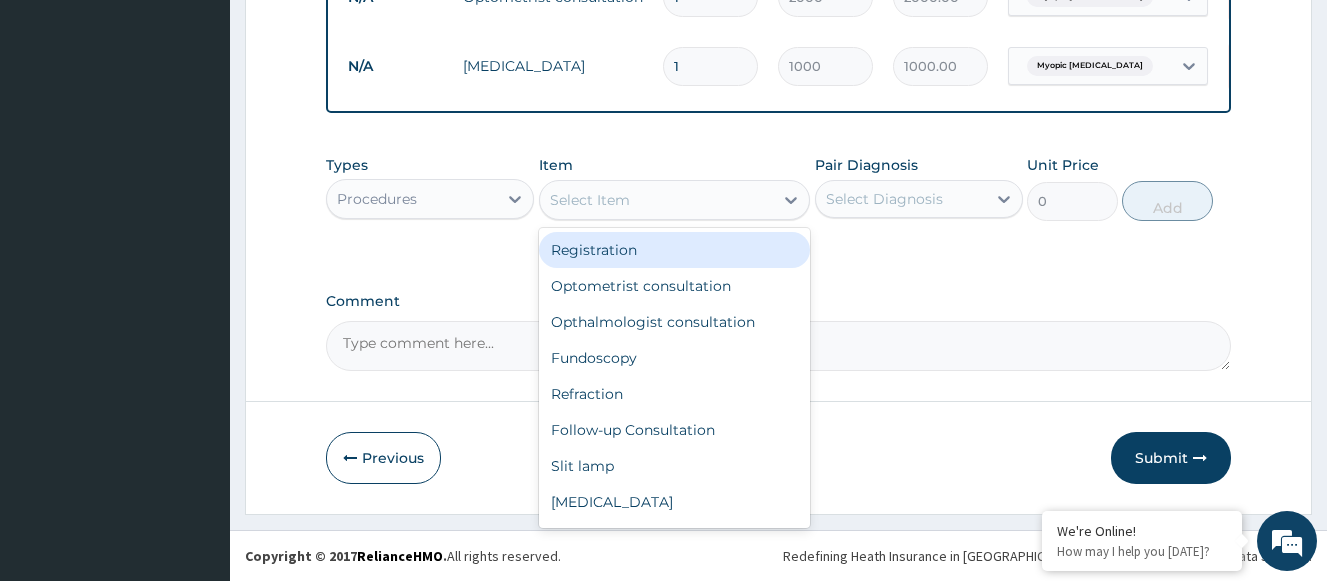 click on "Select Item" at bounding box center [657, 200] 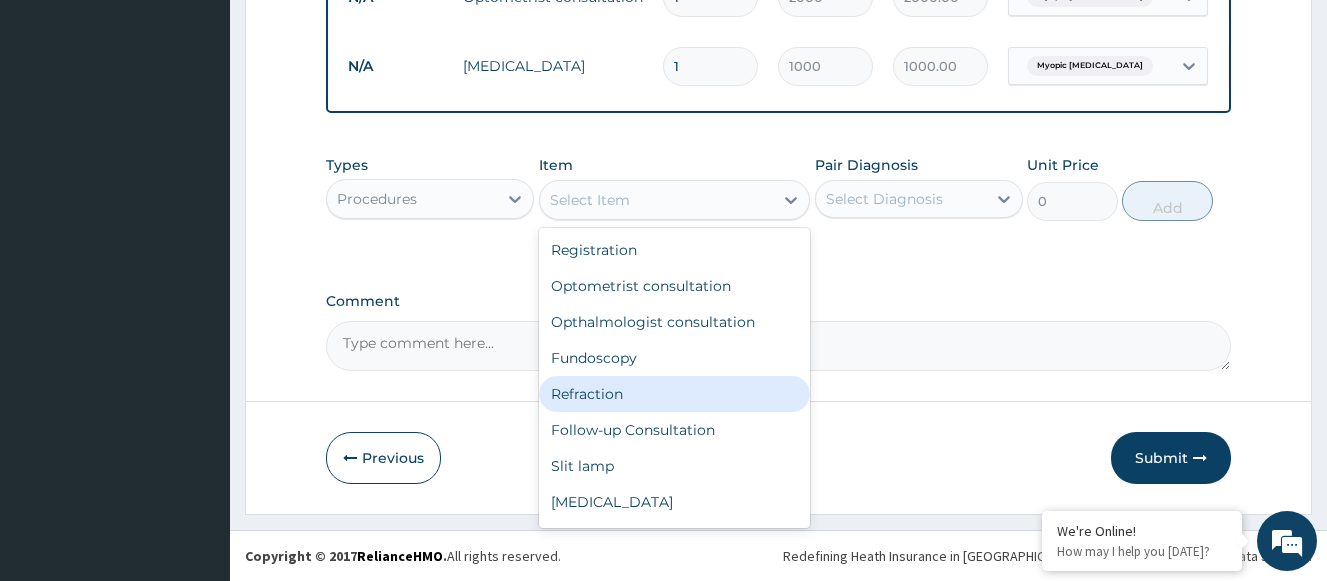 click on "Refraction" at bounding box center (675, 394) 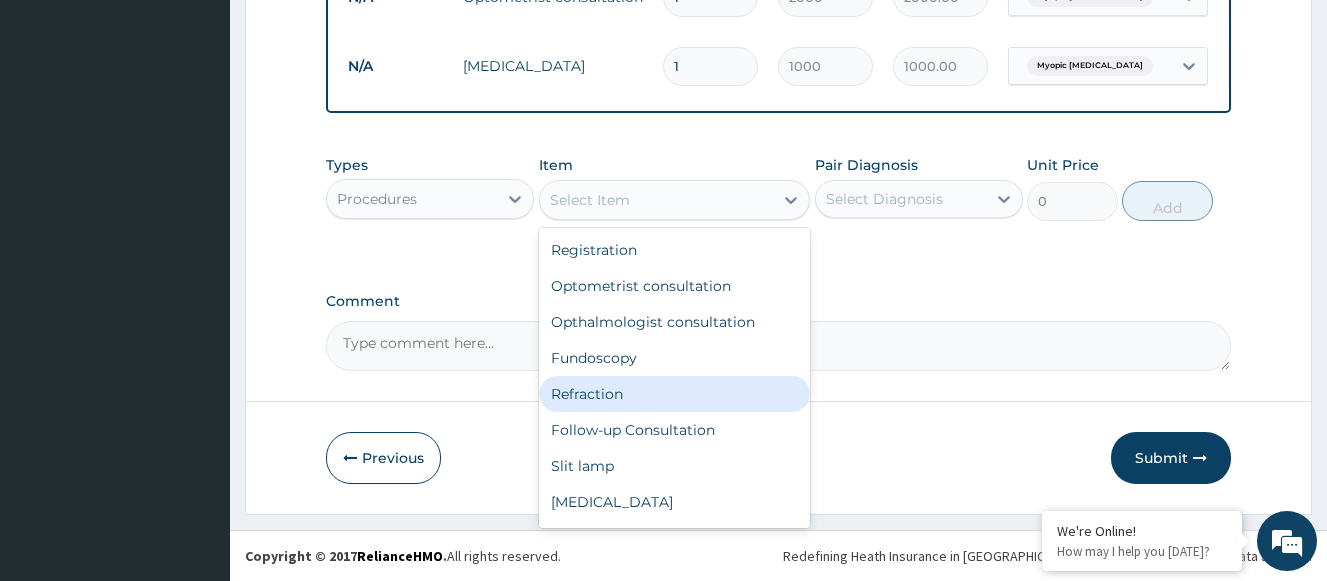 type on "1000" 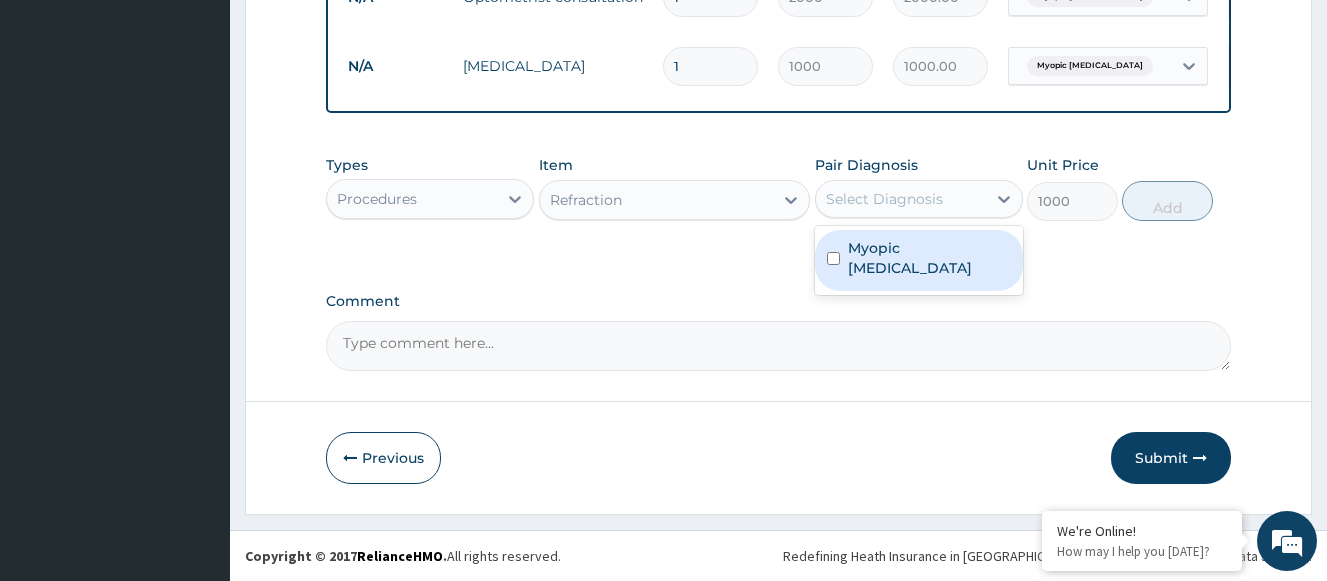click on "Select Diagnosis" at bounding box center (884, 199) 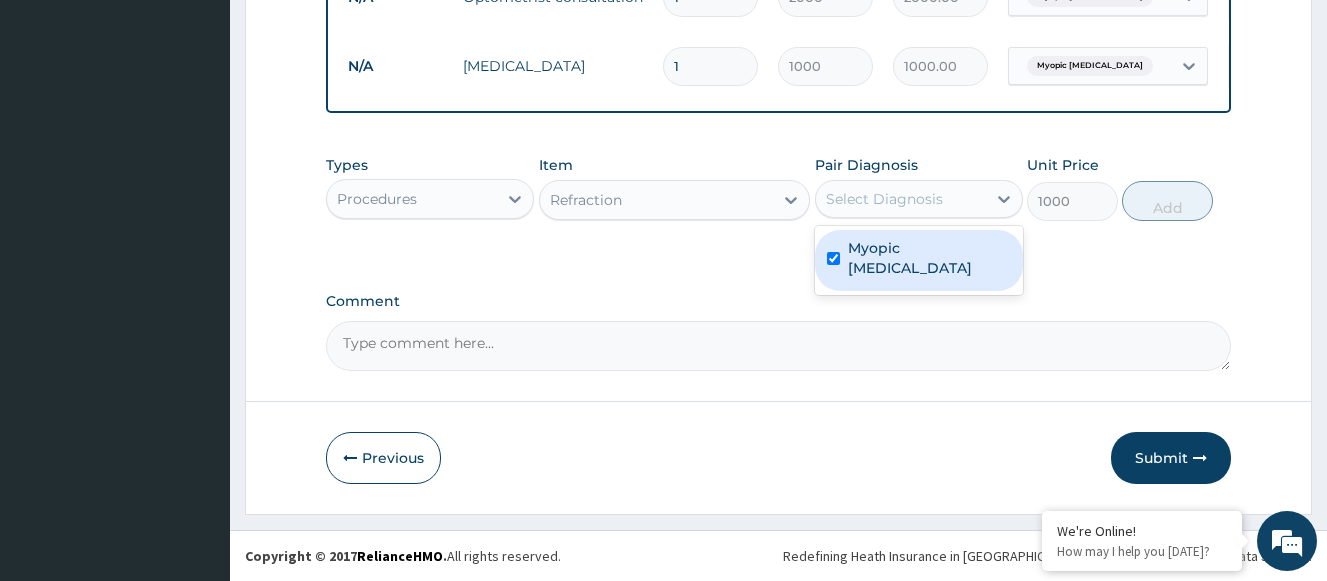 checkbox on "true" 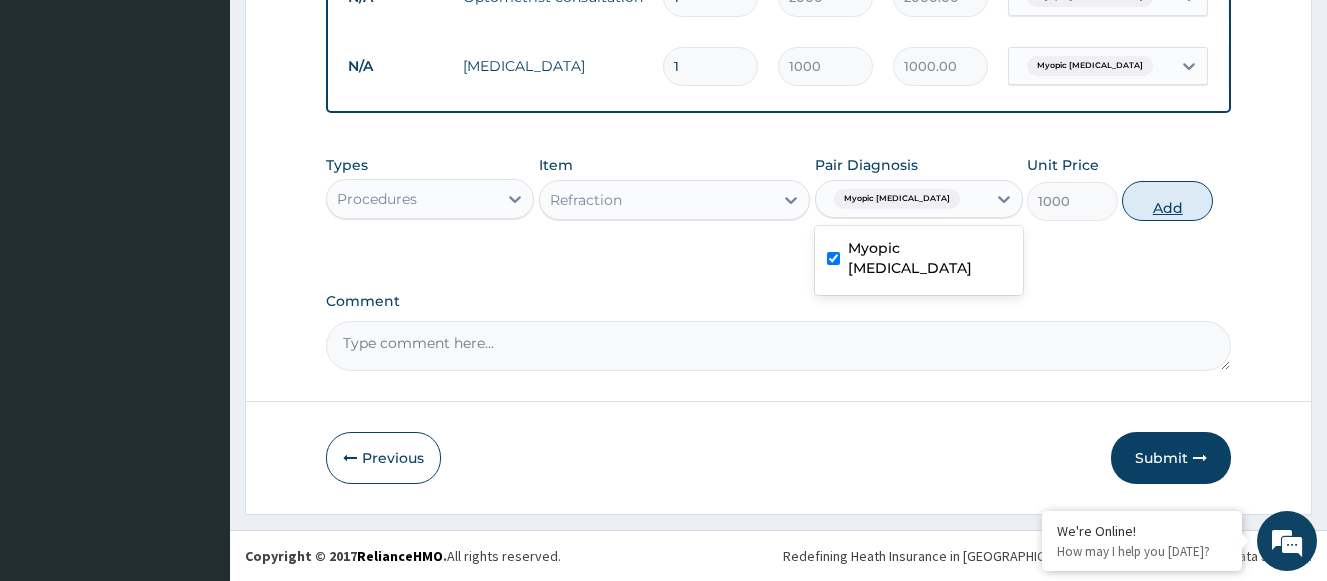 click on "Add" at bounding box center [1167, 201] 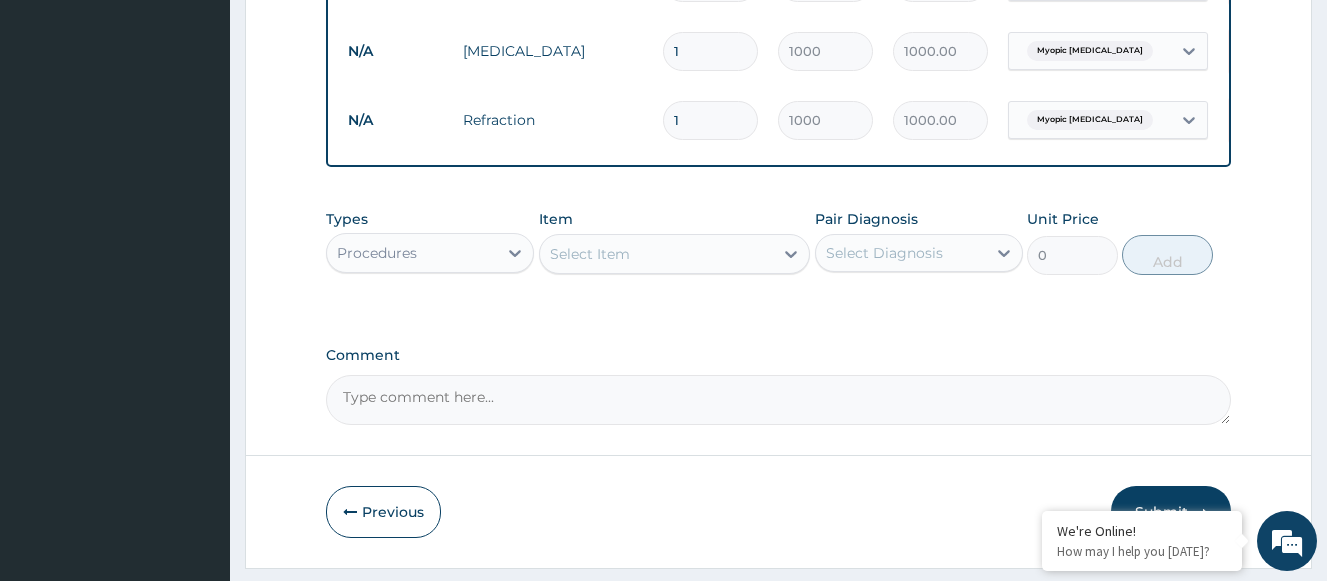 click on "Select Item" at bounding box center (657, 254) 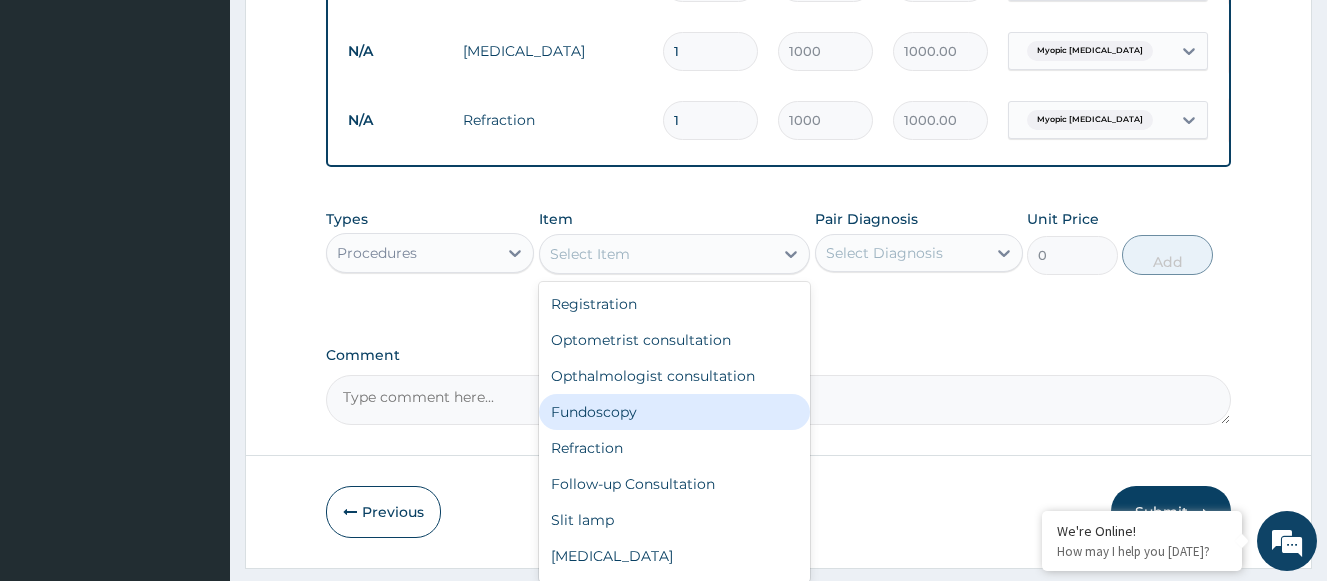 drag, startPoint x: 620, startPoint y: 431, endPoint x: 717, endPoint y: 387, distance: 106.51291 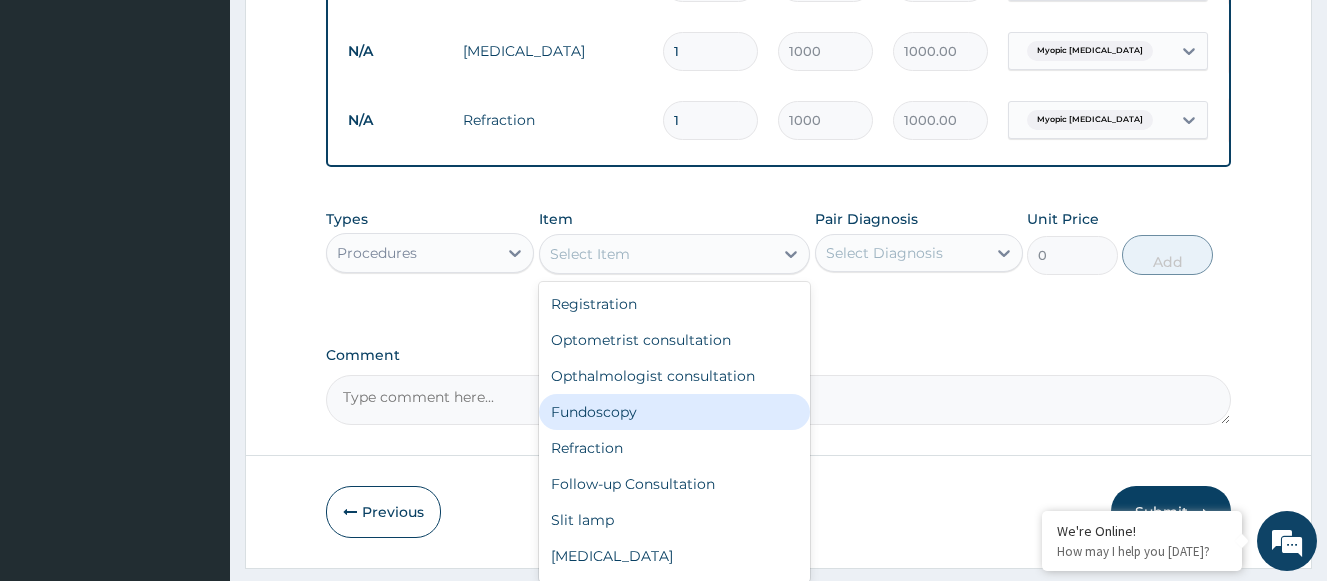 click on "Fundoscopy" at bounding box center [675, 412] 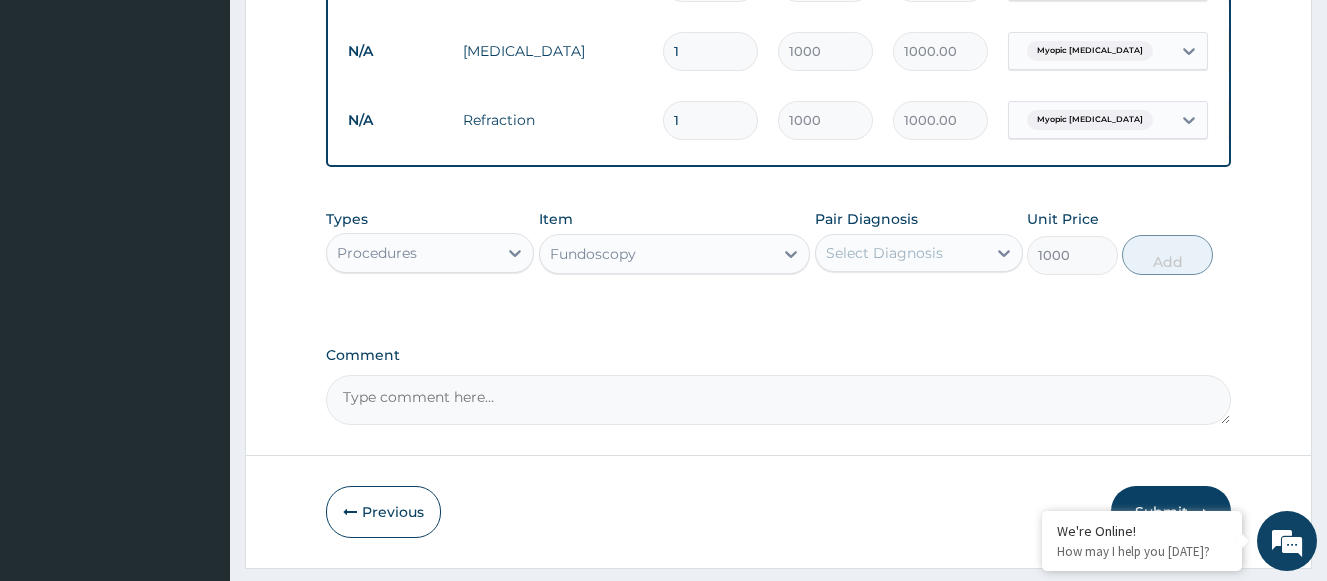 click on "Select Diagnosis" at bounding box center (884, 253) 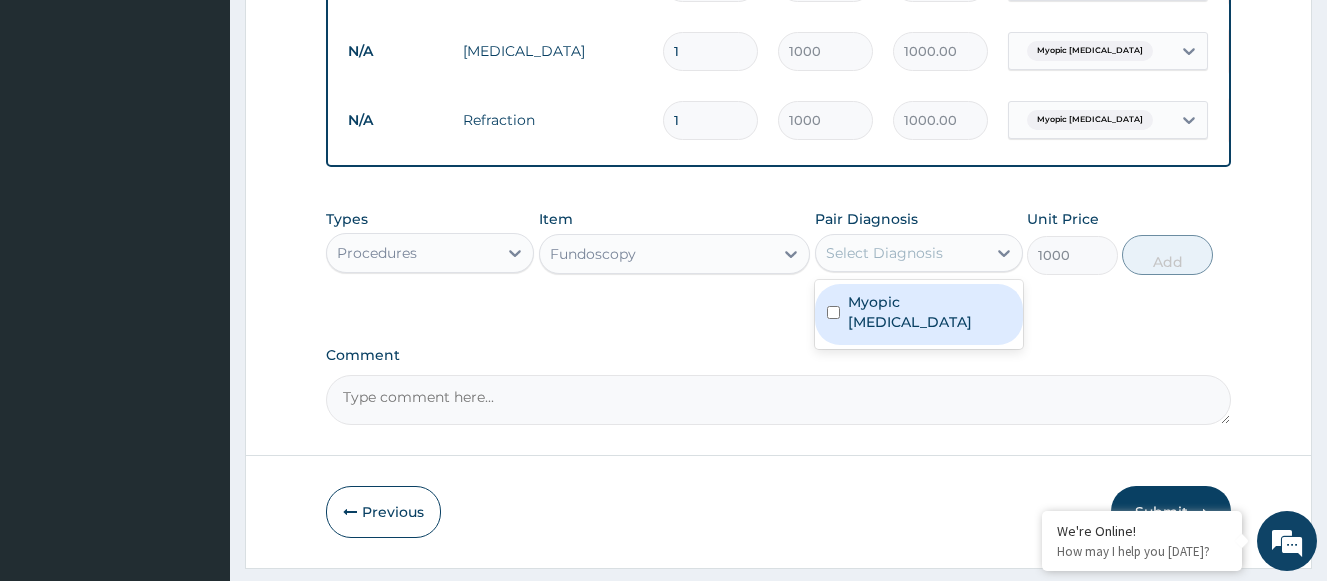 click on "Myopic astigmatism" at bounding box center (929, 312) 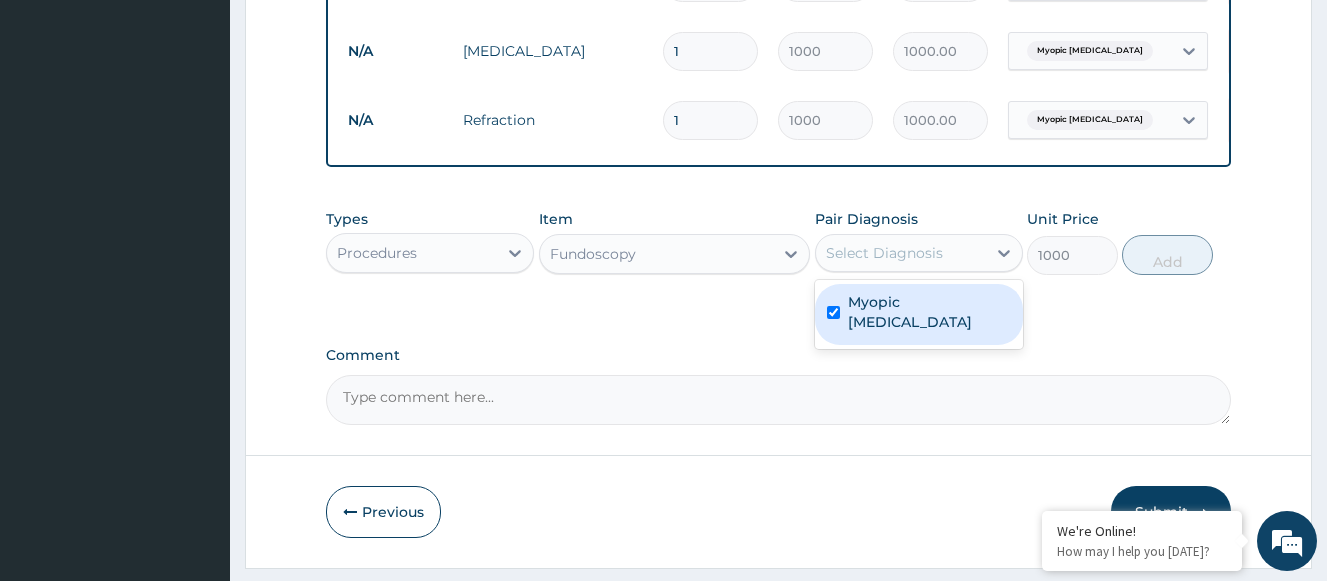 checkbox on "true" 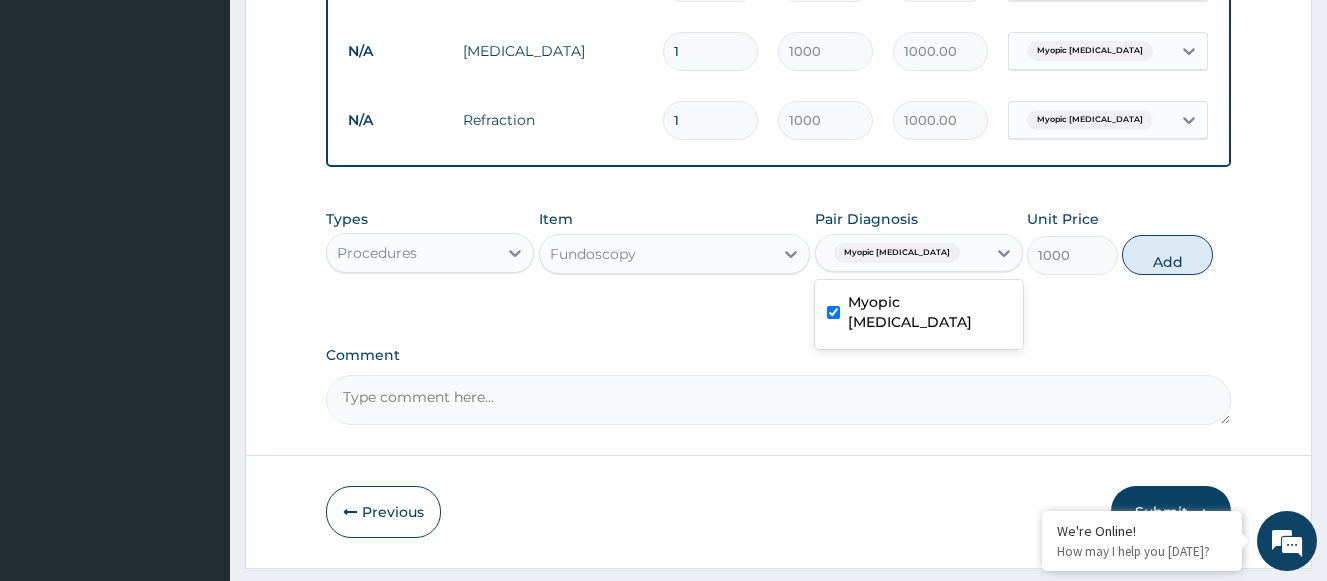 drag, startPoint x: 1154, startPoint y: 260, endPoint x: 987, endPoint y: 284, distance: 168.71574 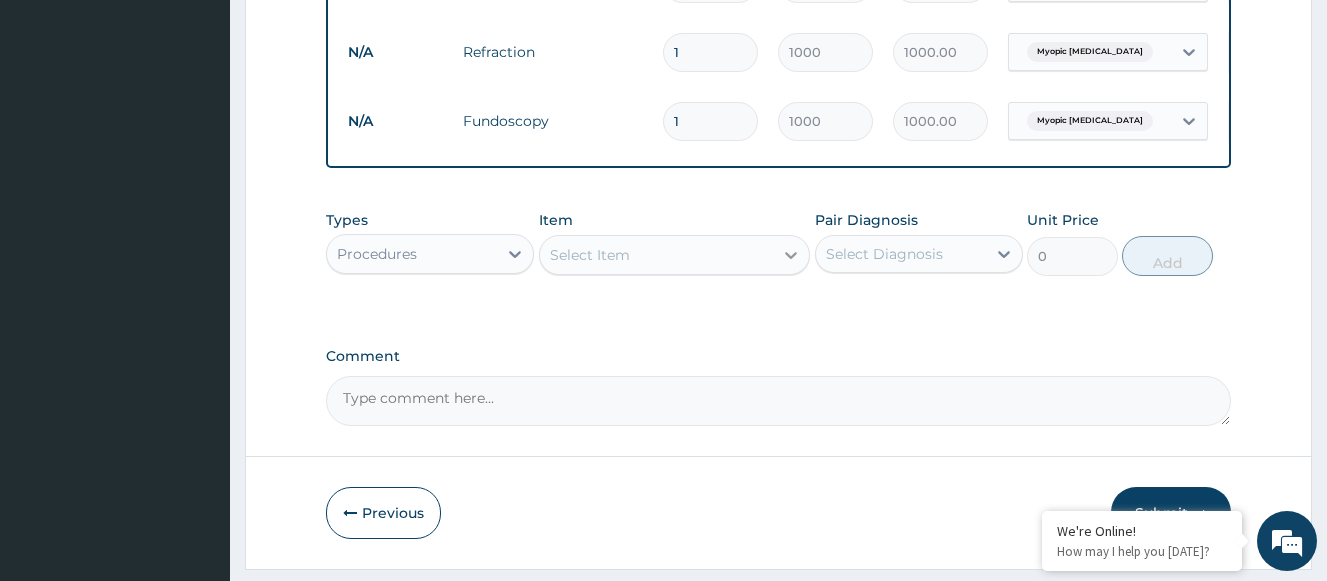 scroll, scrollTop: 988, scrollLeft: 0, axis: vertical 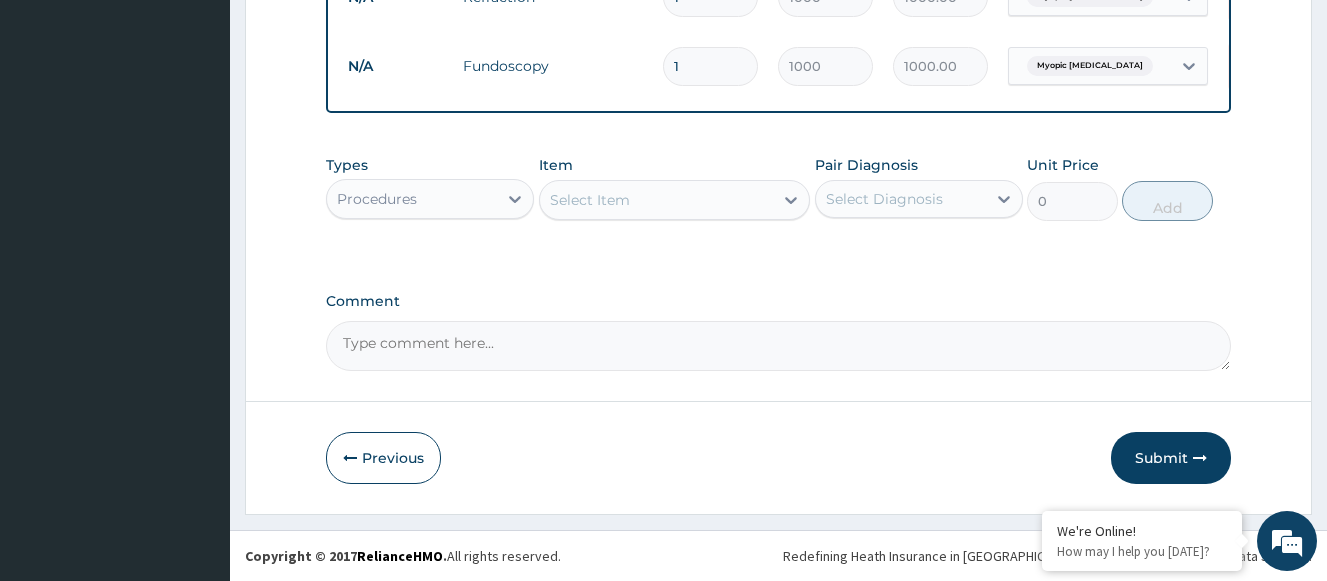 click on "Select Item" at bounding box center (590, 200) 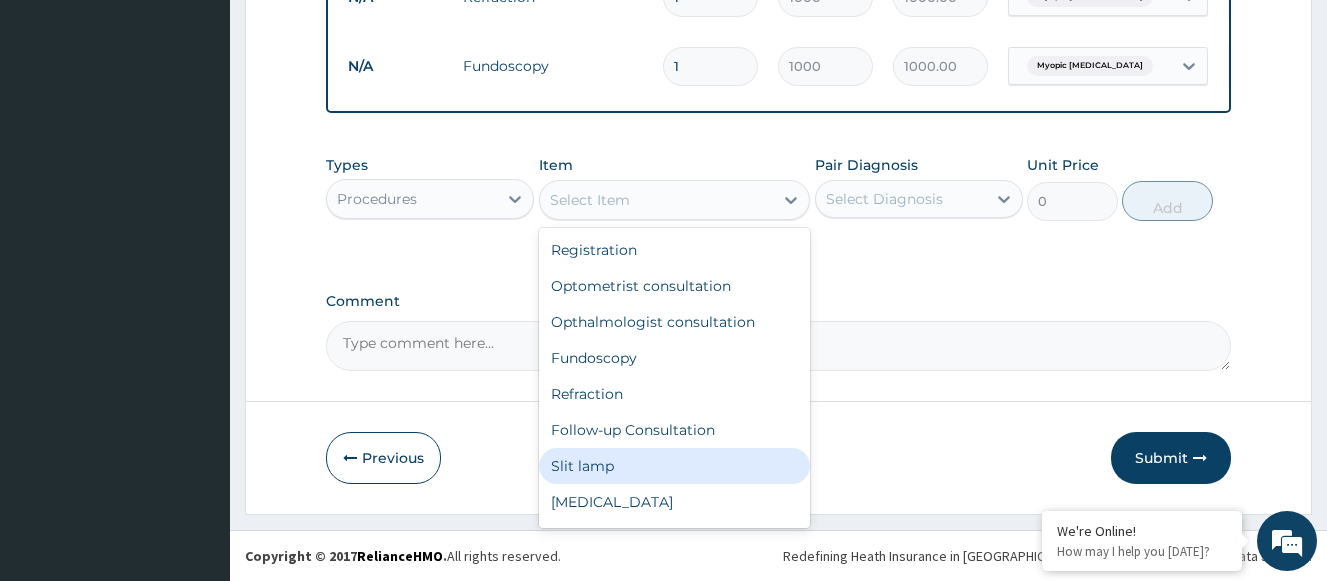 click on "Slit lamp" at bounding box center [675, 466] 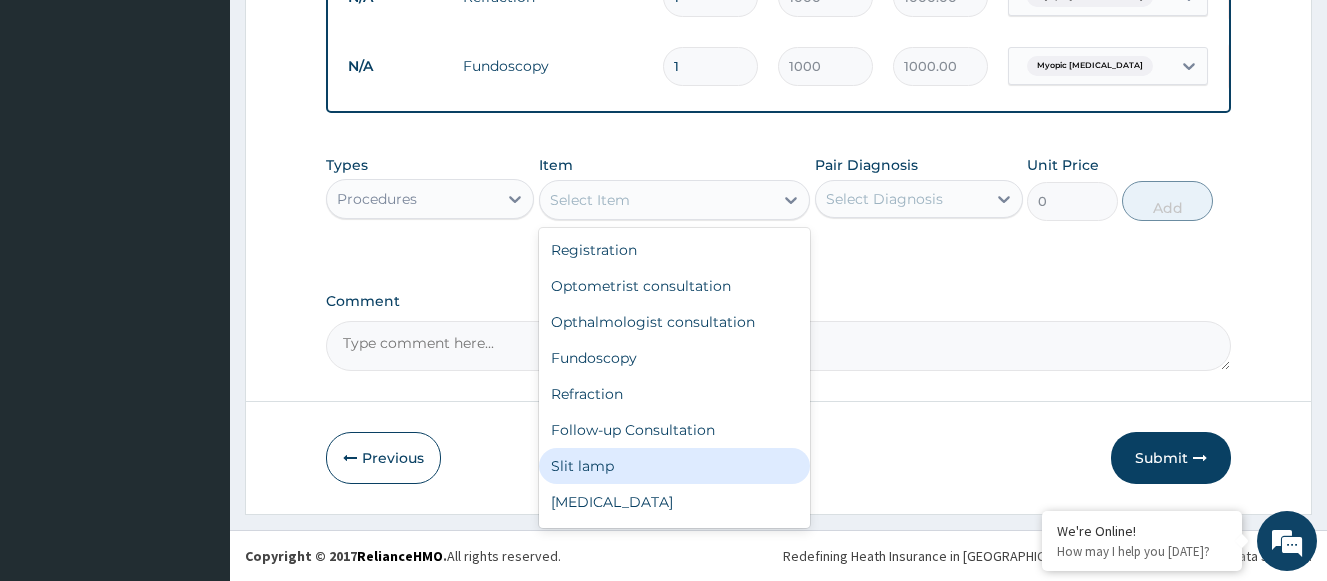 type on "1000" 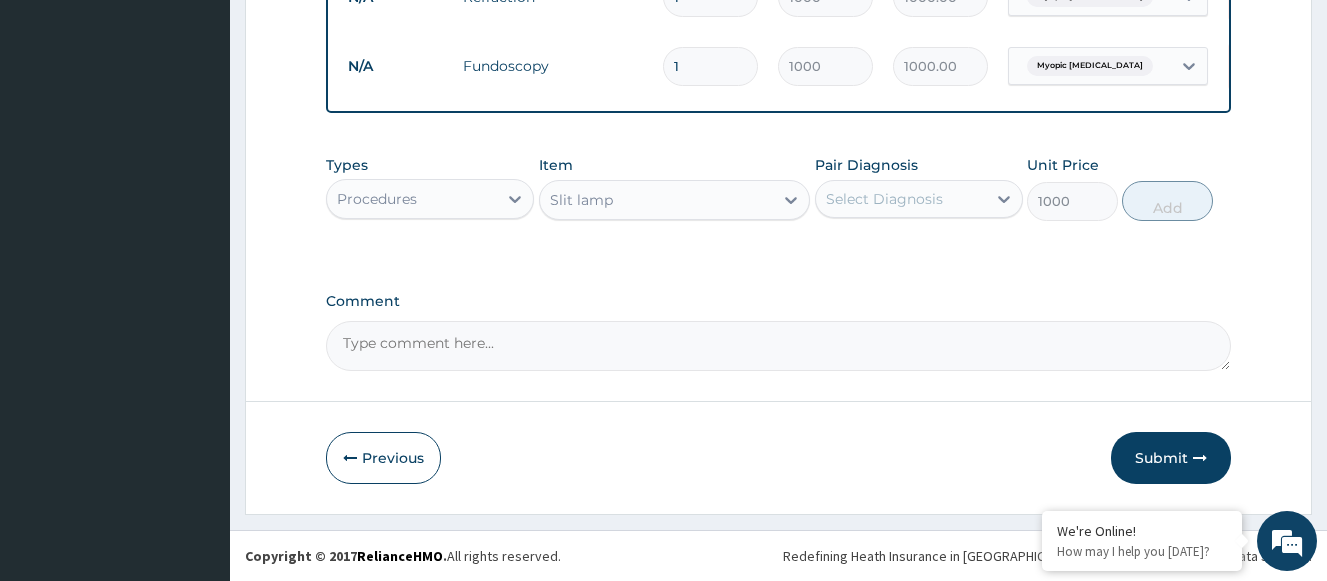 click on "Select Diagnosis" at bounding box center (884, 199) 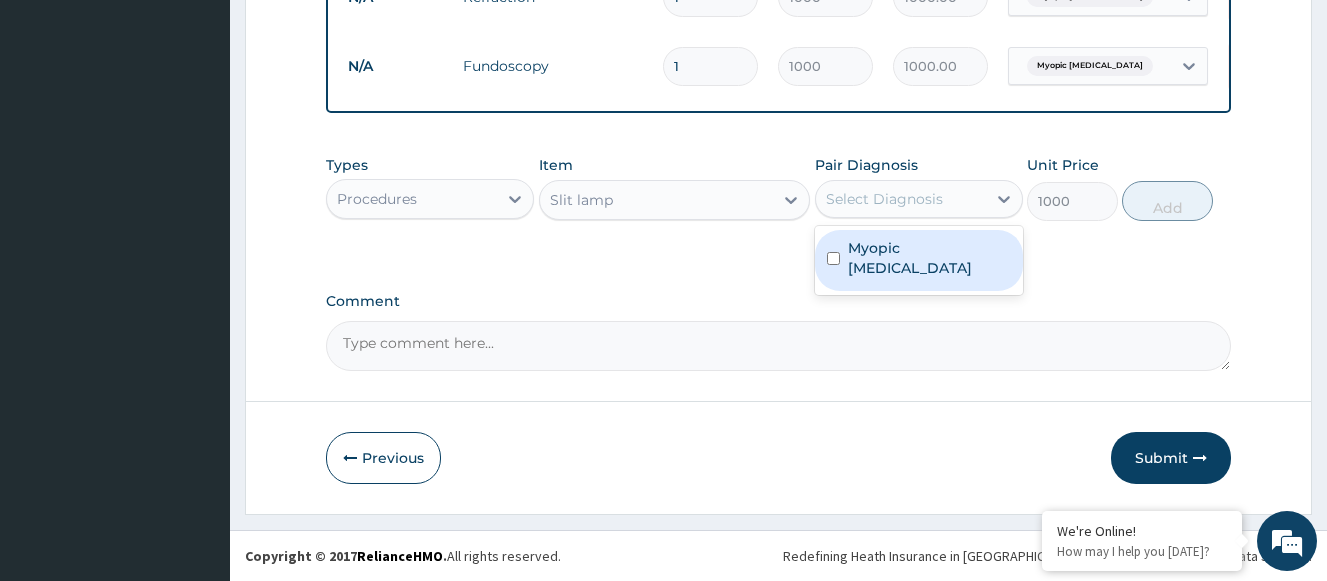 click on "Myopic astigmatism" at bounding box center [929, 258] 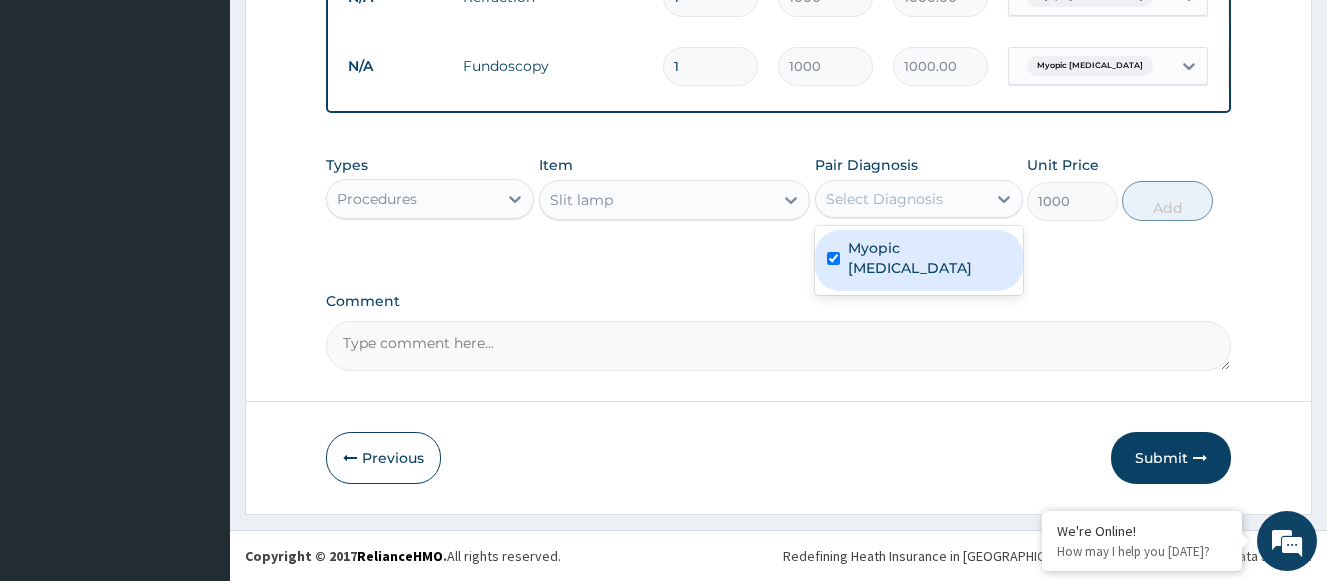checkbox on "true" 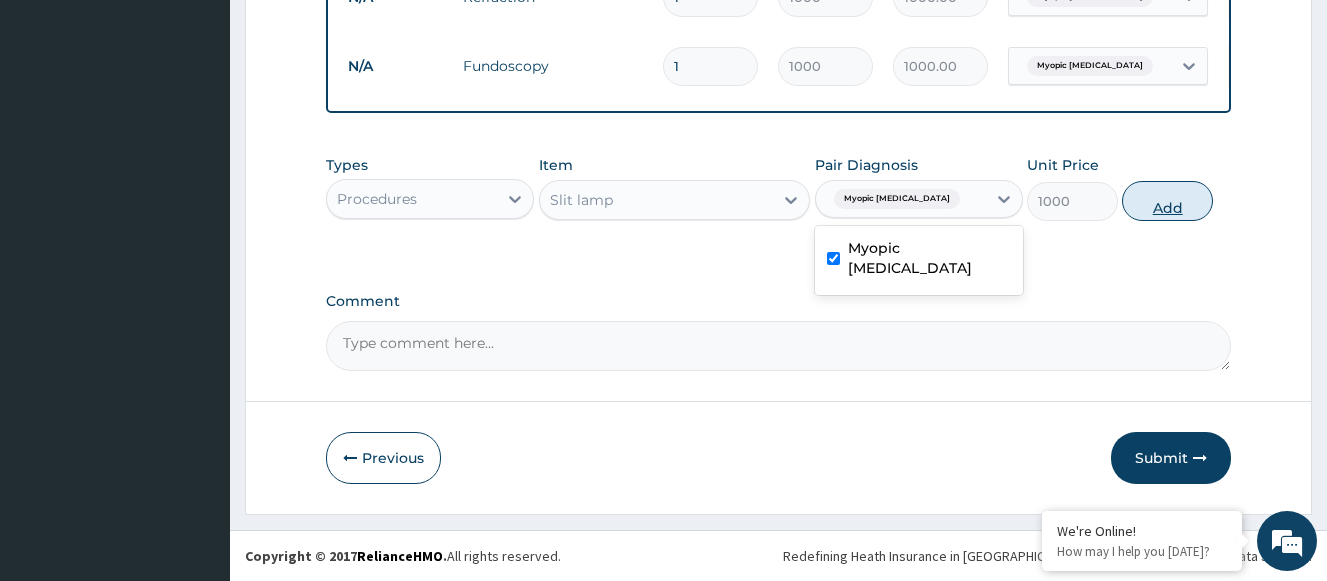click on "Add" at bounding box center [1167, 201] 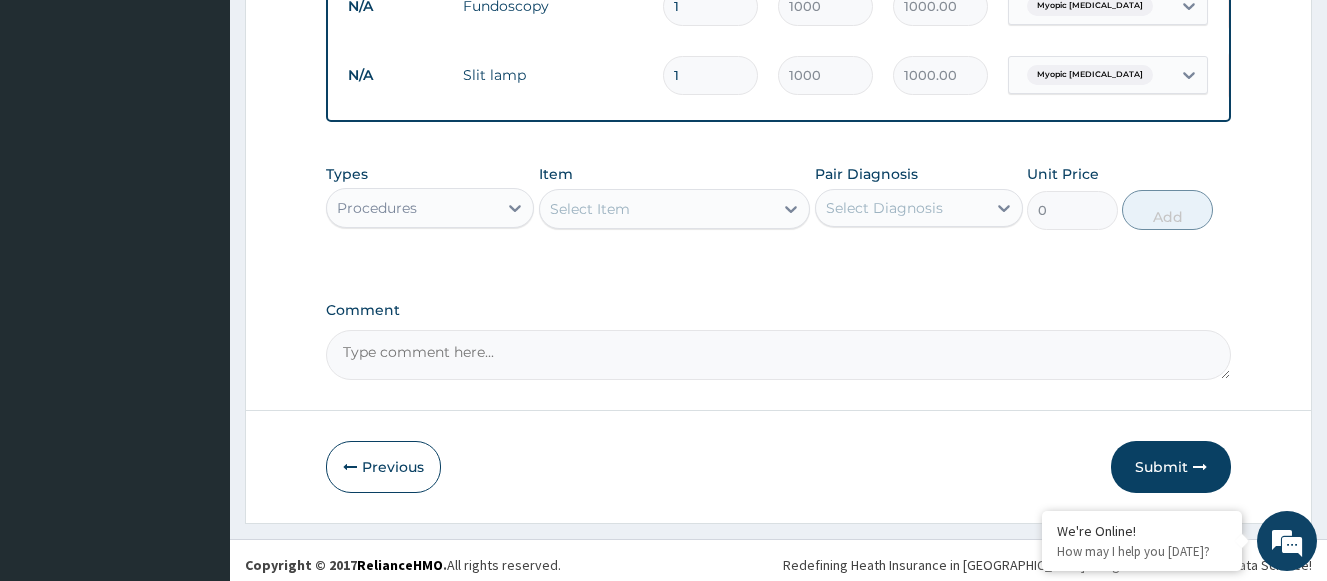 scroll, scrollTop: 1057, scrollLeft: 0, axis: vertical 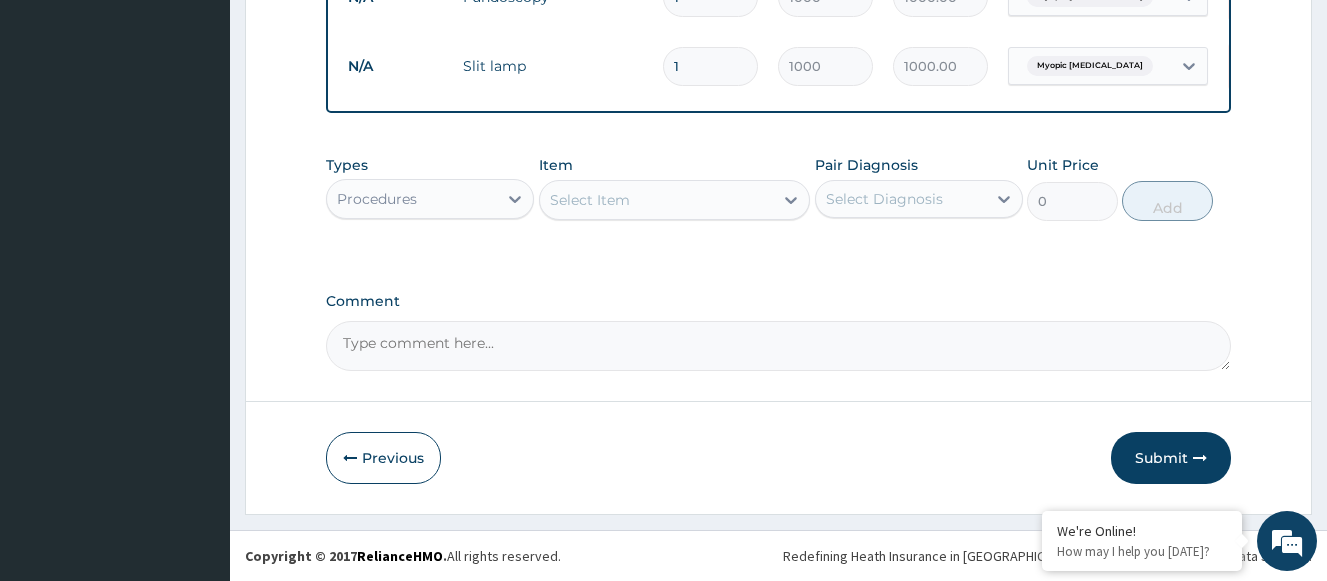 click on "Select Item" at bounding box center [657, 200] 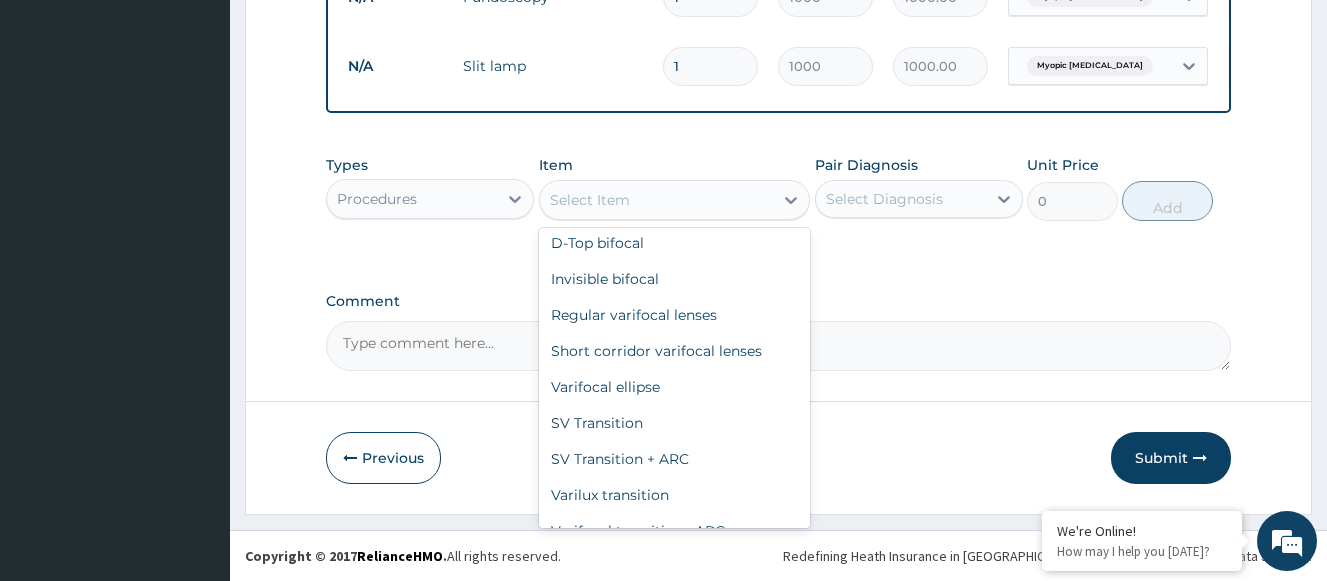 scroll, scrollTop: 1004, scrollLeft: 0, axis: vertical 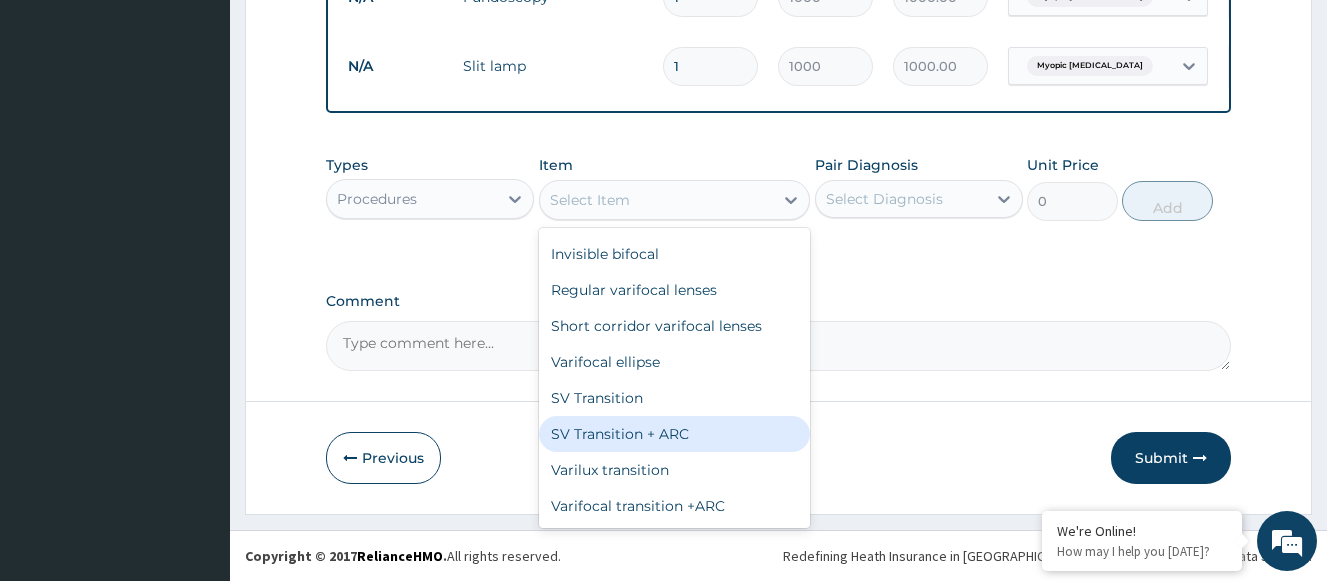 click on "SV Transition + ARC" at bounding box center (675, 434) 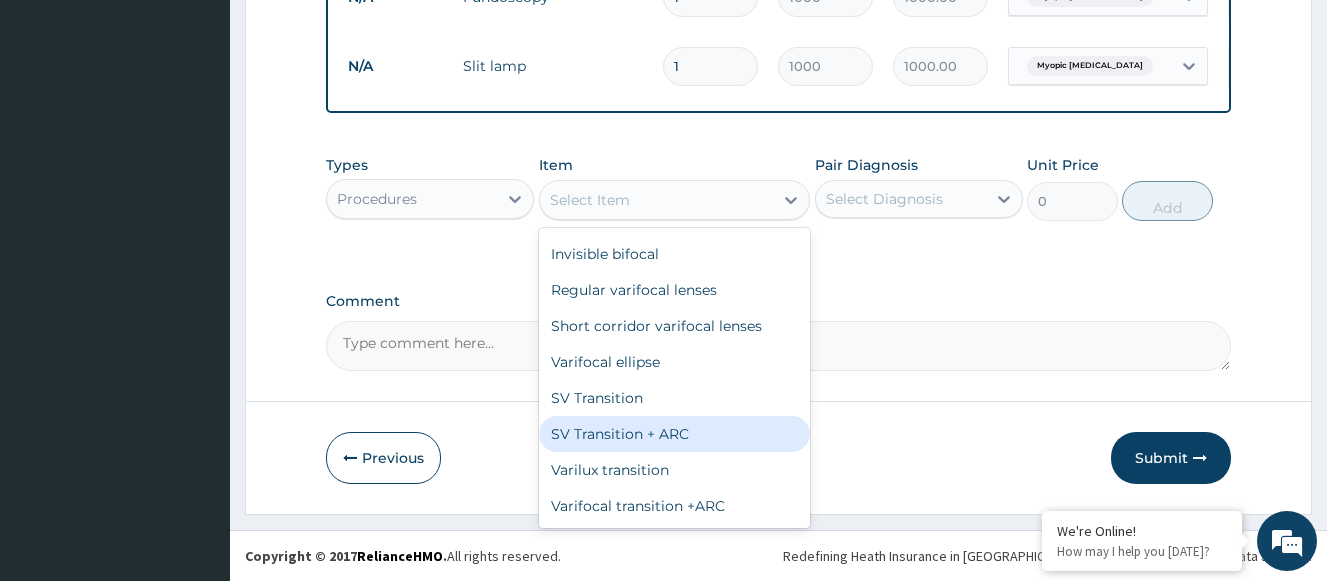 type on "20000" 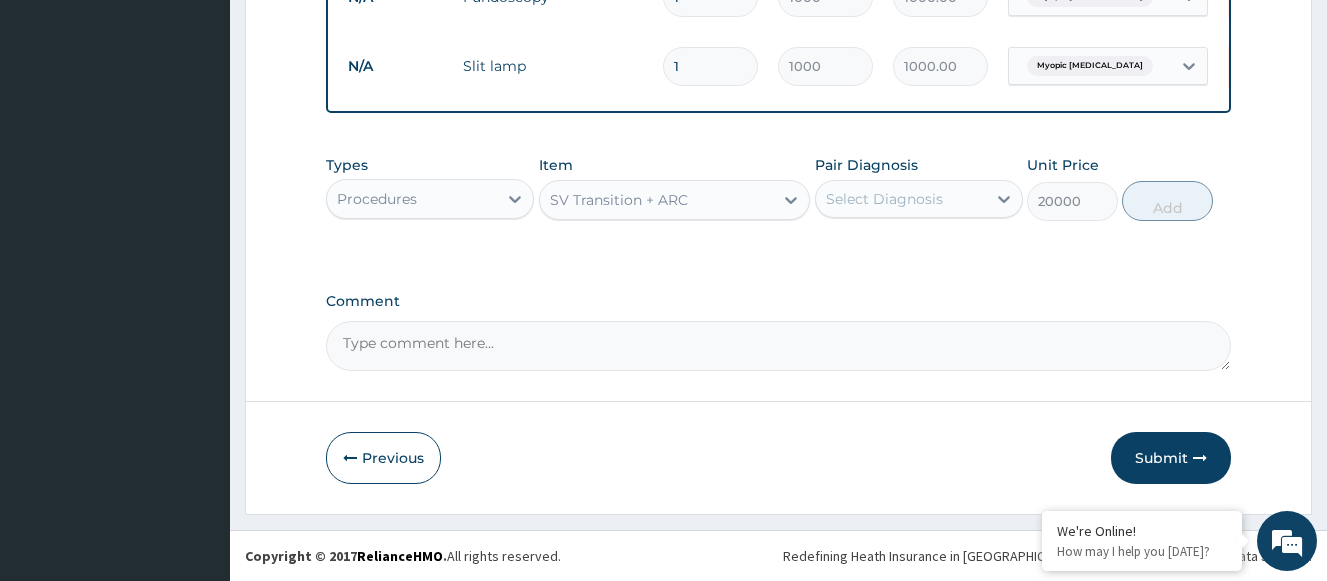 click on "Select Diagnosis" at bounding box center (884, 199) 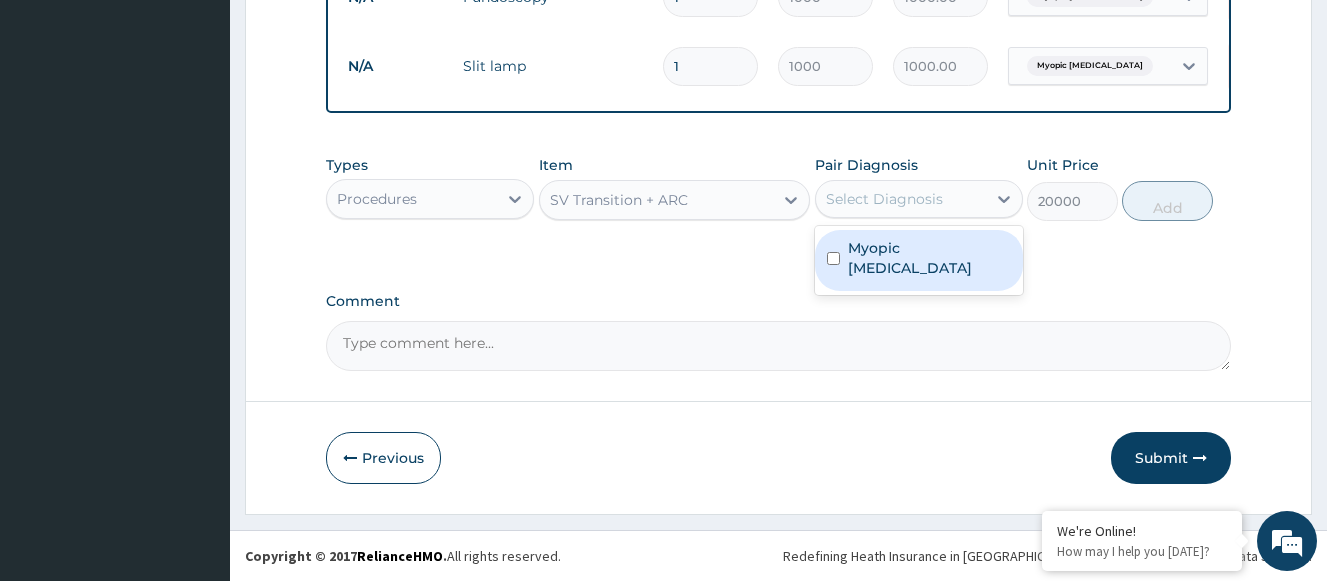 click on "Myopic astigmatism" at bounding box center [929, 258] 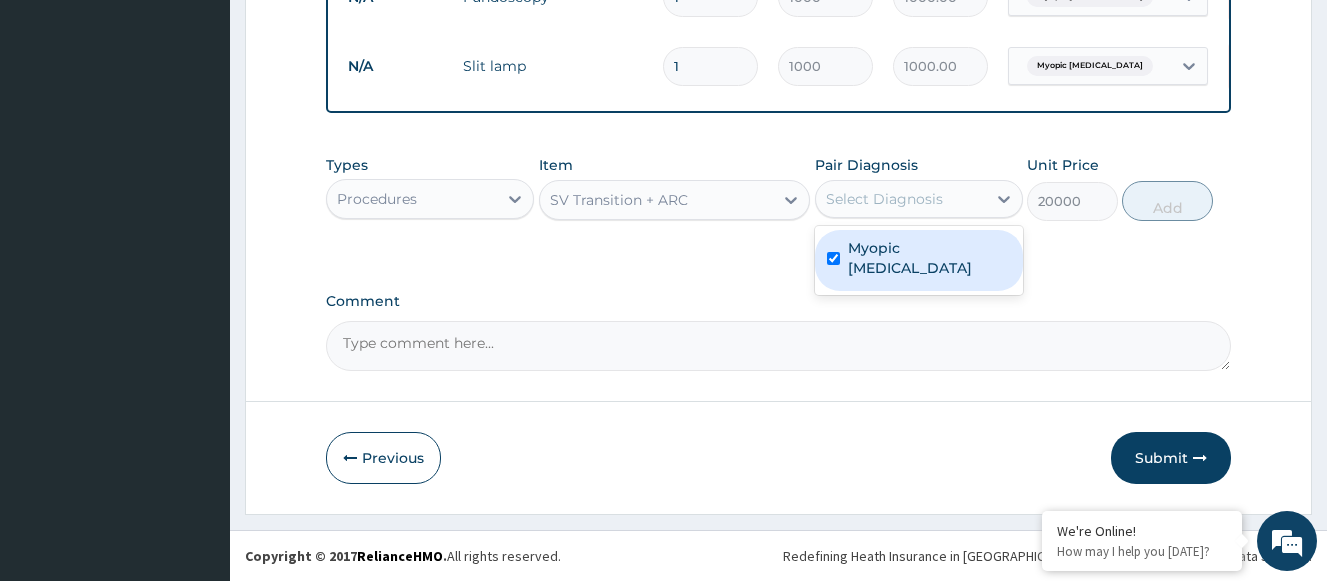 checkbox on "true" 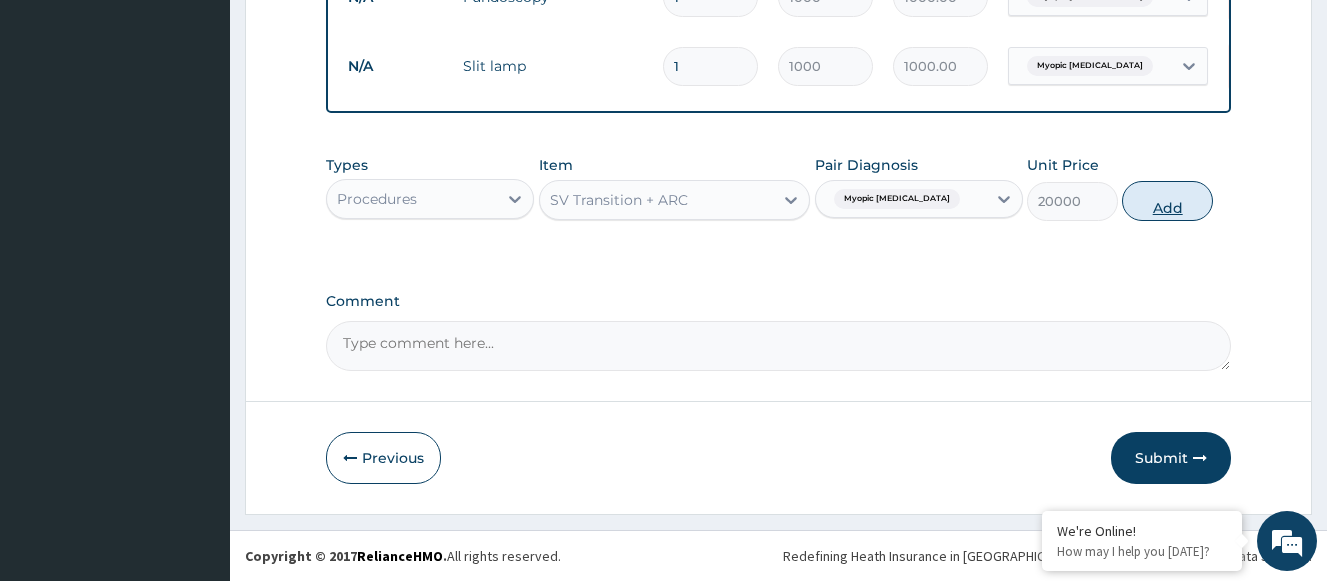 click on "Add" at bounding box center [1167, 201] 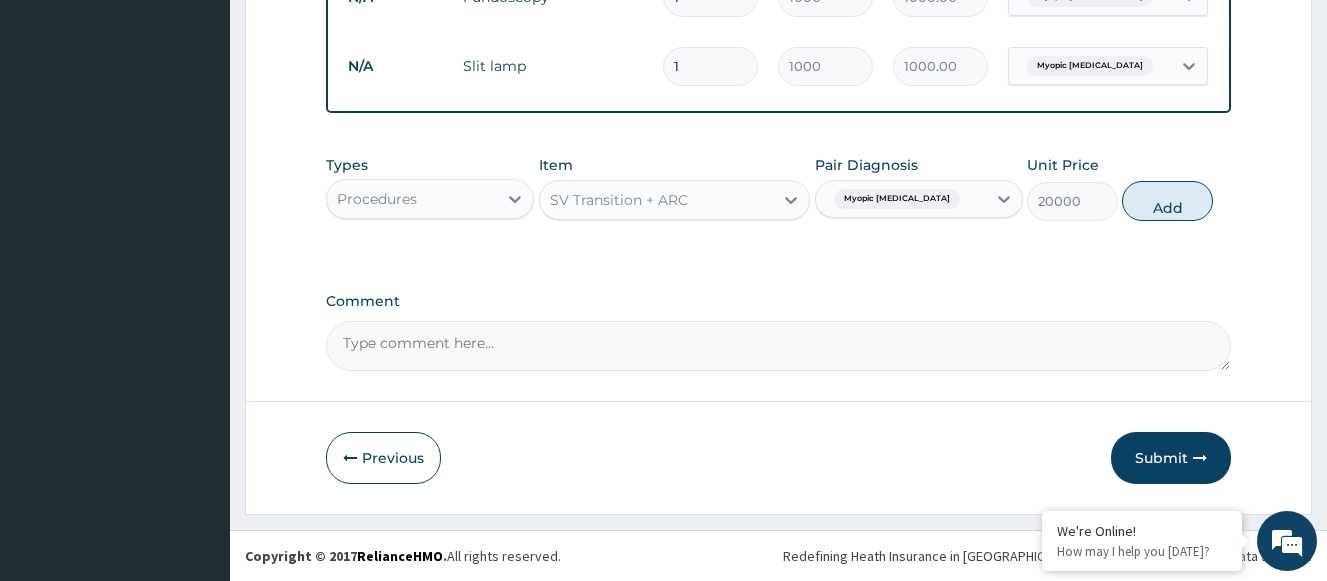type on "0" 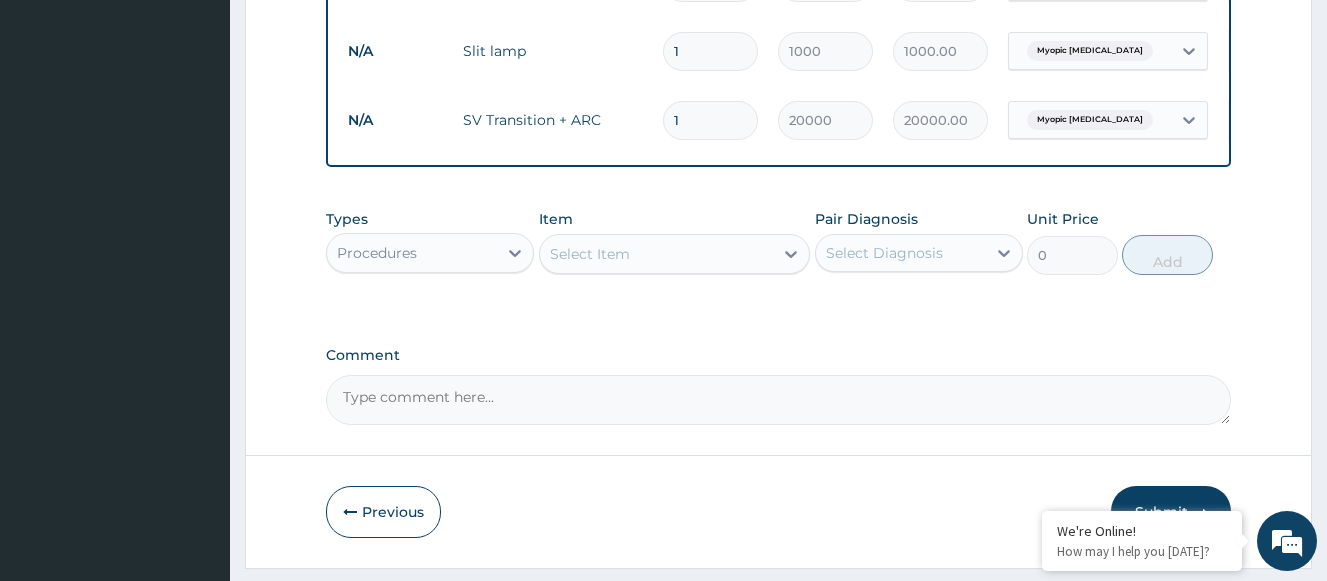 drag, startPoint x: 685, startPoint y: 121, endPoint x: 655, endPoint y: 118, distance: 30.149628 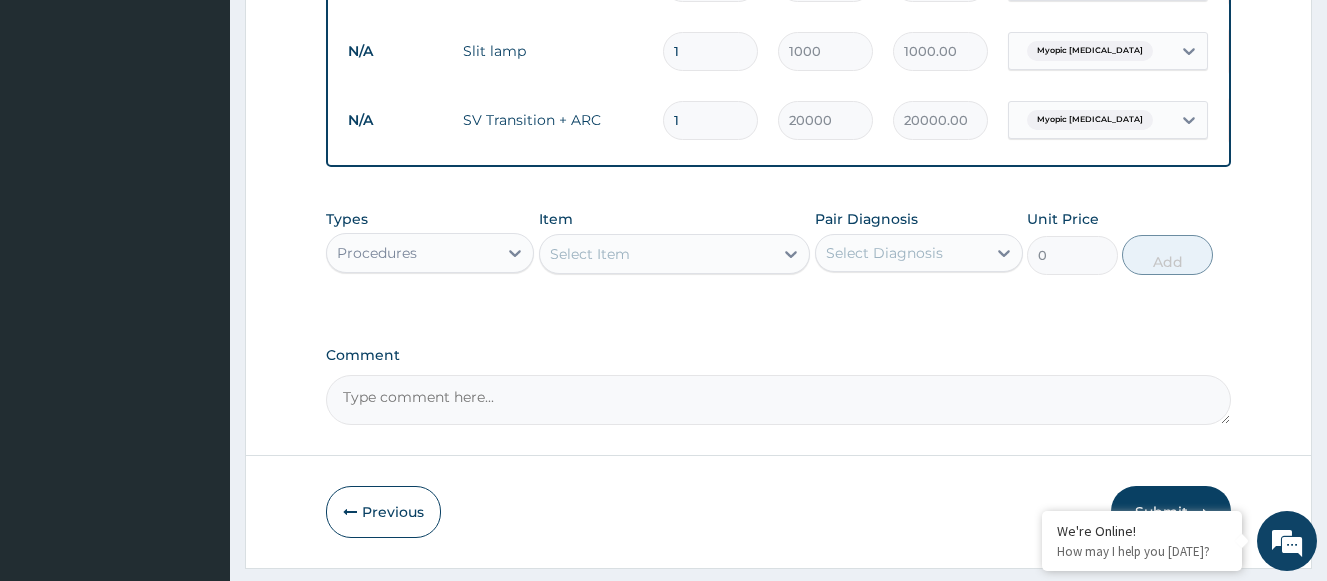 click on "1" at bounding box center [710, 120] 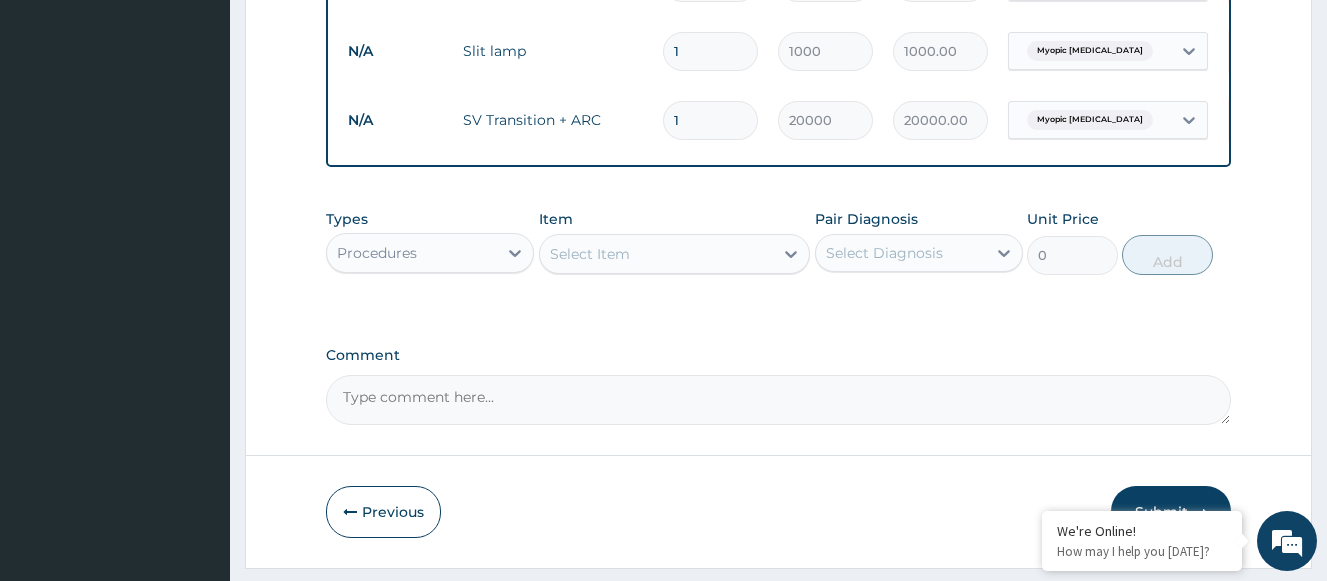 type on "2" 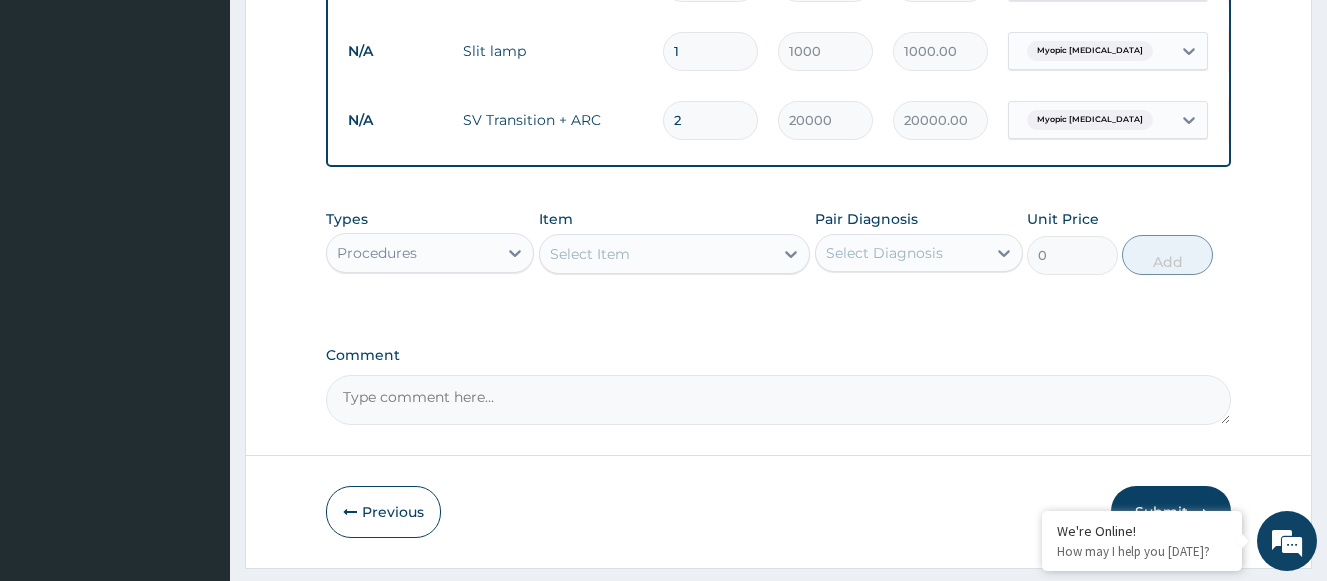 type on "40000.00" 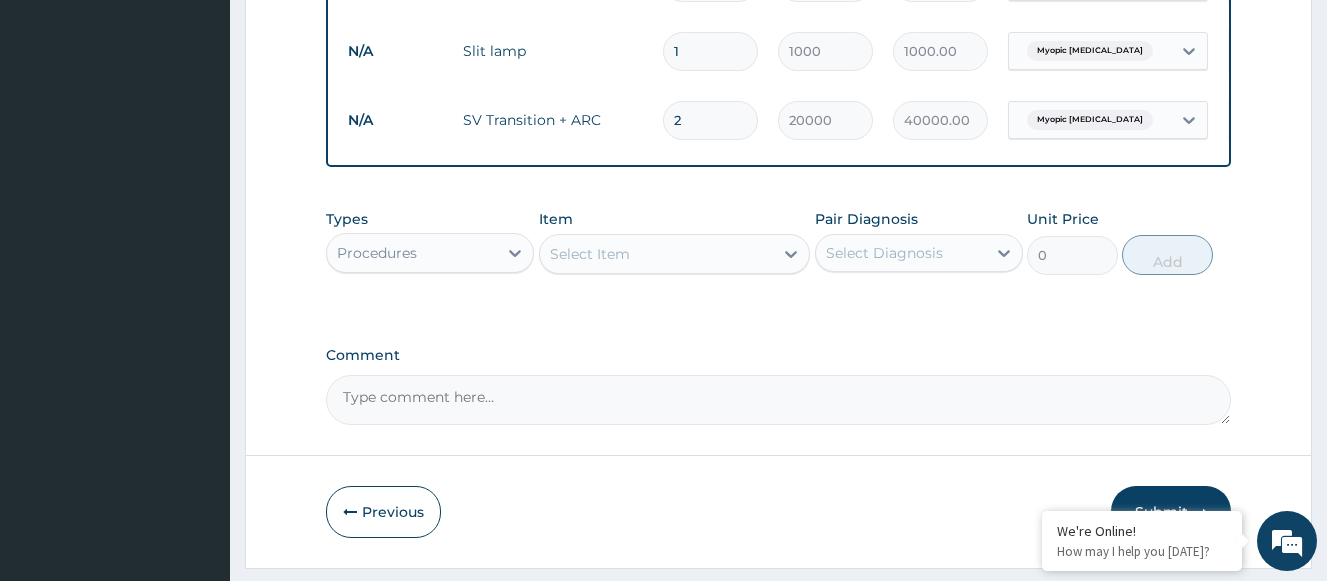 type on "2" 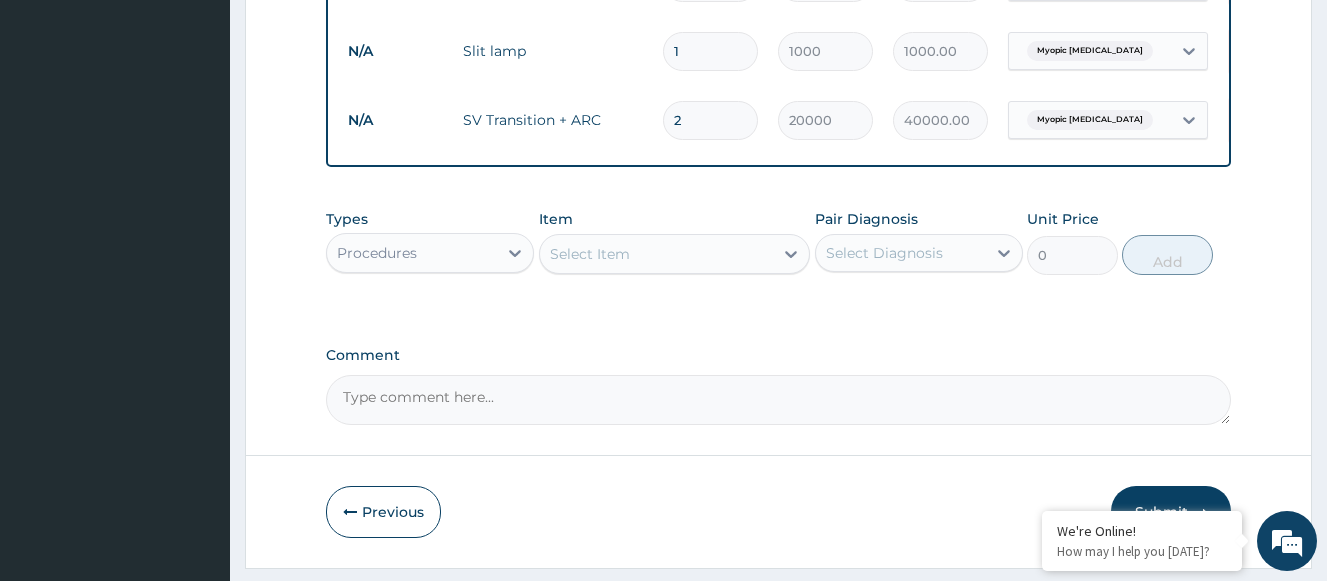 click on "PA Code / Prescription Code Enter Code(Secondary Care Only) Encounter Date 03-07-2025 Important Notice Please enter PA codes before entering items that are not attached to a PA code   All diagnoses entered must be linked to a claim item. Diagnosis & Claim Items that are visible but inactive cannot be edited because they were imported from an already approved PA code. Diagnosis Myopic astigmatism Confirmed Item not found, kindly enter the correct diagnosis NB: All diagnosis must be linked to a claim item Claim Items Type Name Quantity Unit Price Total Price Pair Diagnosis Actions N/A Optometrist consultation 1 2000 2000.00 Myopic astigmatism Delete N/A Tonometry 1 1000 1000.00 Myopic astigmatism Delete N/A Refraction 1 1000 1000.00 Myopic astigmatism Delete N/A Fundoscopy 1 1000 1000.00 Myopic astigmatism Delete N/A Slit lamp 1 1000 1000.00 Myopic astigmatism Delete N/A SV Transition + ARC 2 20000 40000.00 Myopic astigmatism Delete Types Procedures Item Select Item Pair Diagnosis Select Diagnosis Unit Price 0" at bounding box center [778, -221] 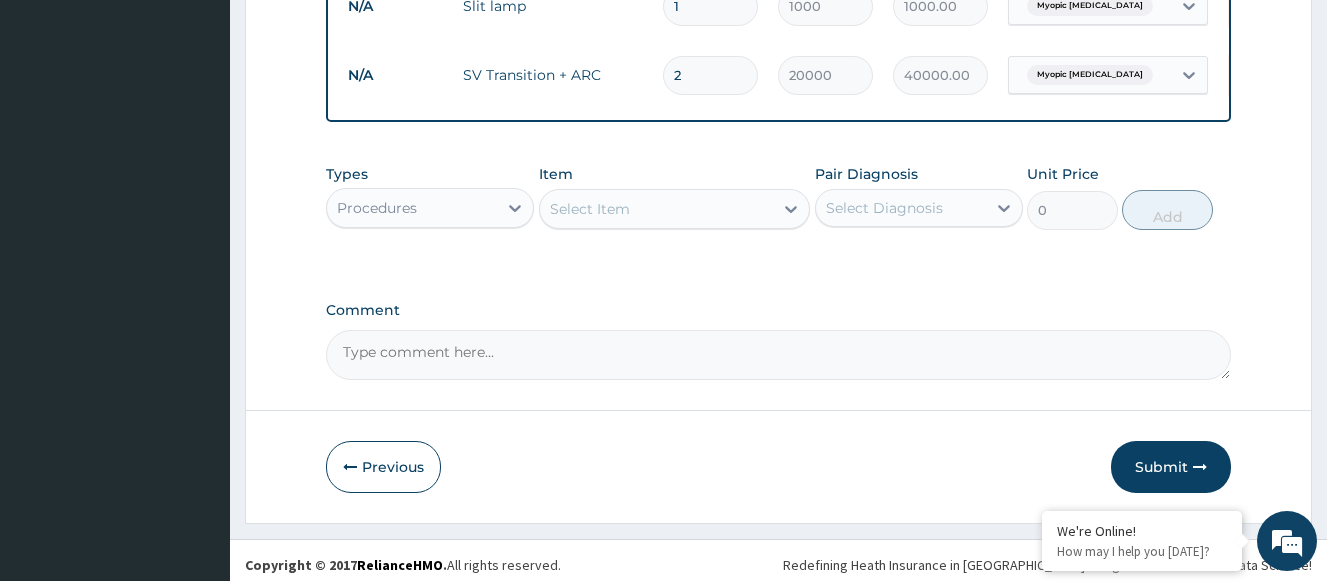 scroll, scrollTop: 1126, scrollLeft: 0, axis: vertical 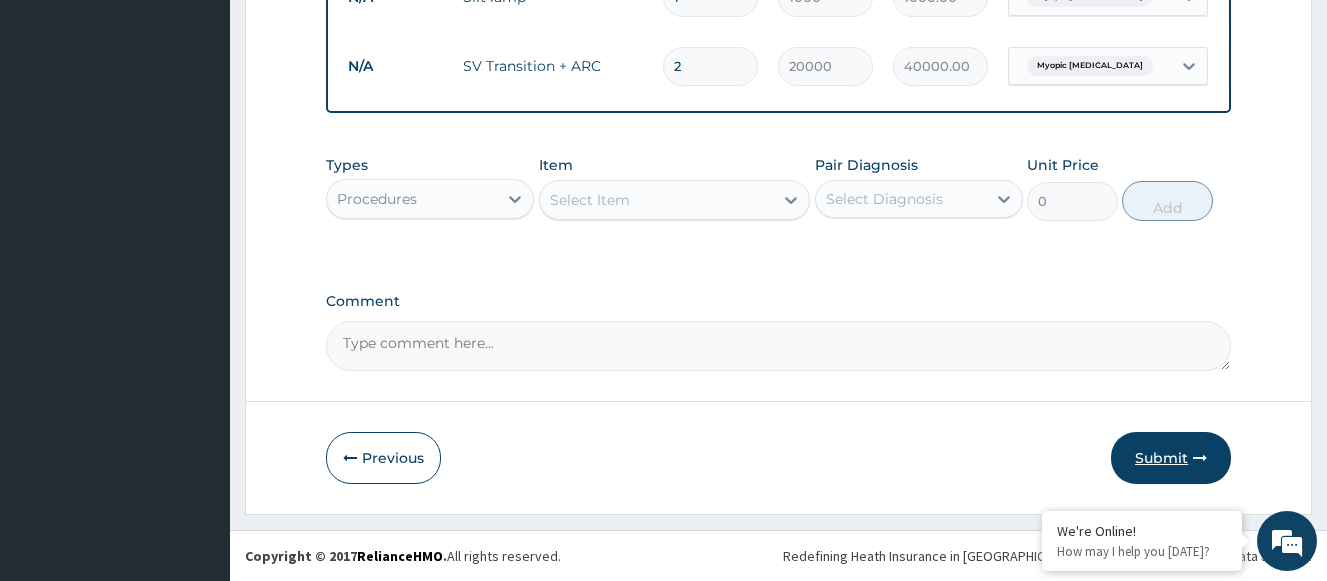 click on "Submit" at bounding box center [1171, 458] 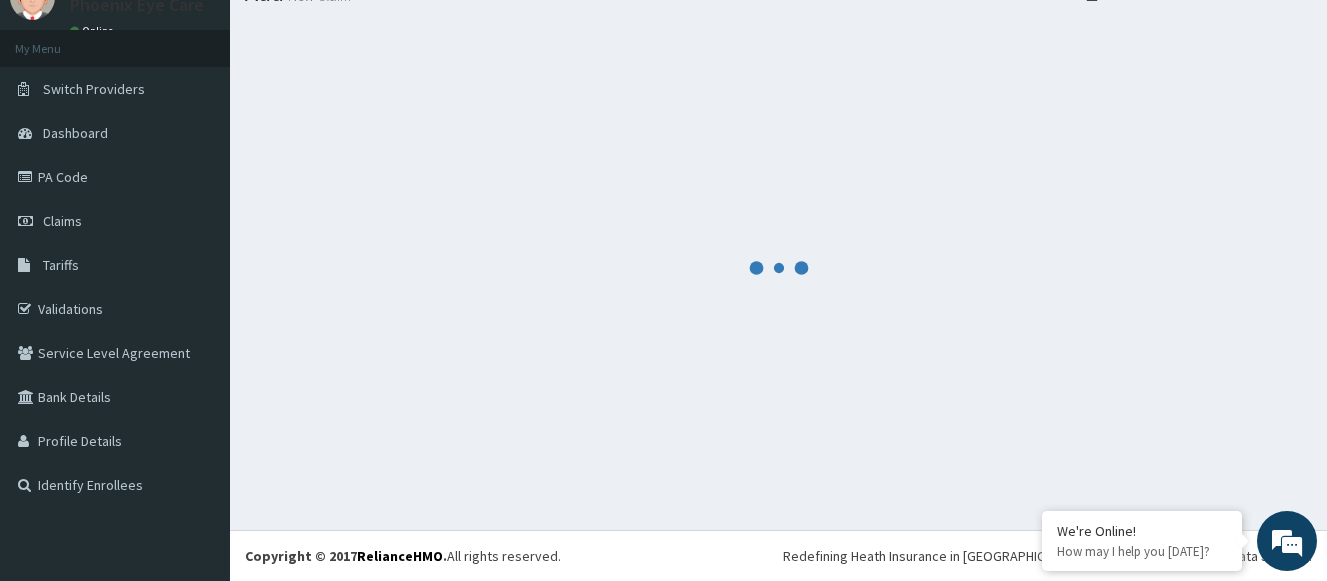 scroll, scrollTop: 1126, scrollLeft: 0, axis: vertical 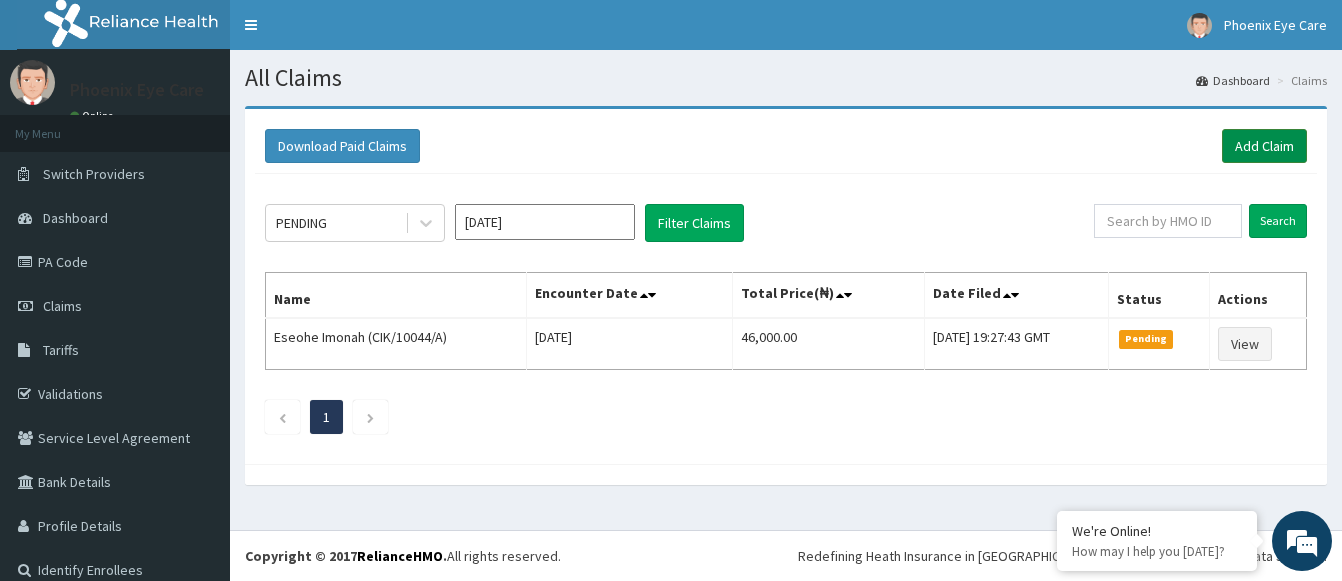 click on "Add Claim" at bounding box center [1264, 146] 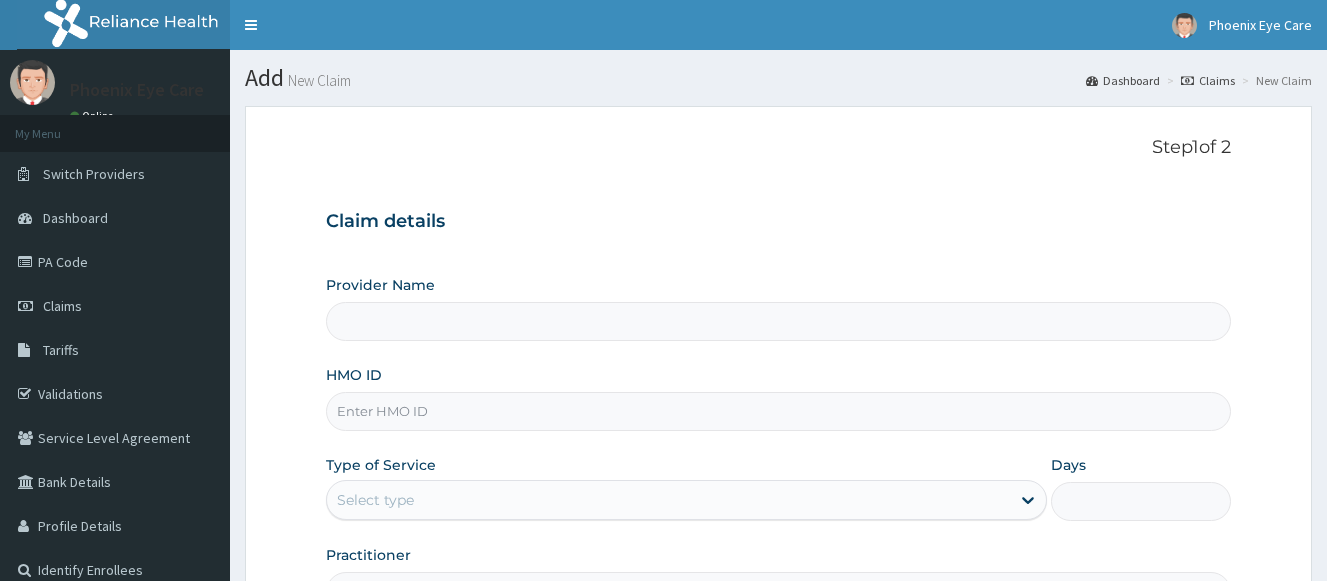 scroll, scrollTop: 0, scrollLeft: 0, axis: both 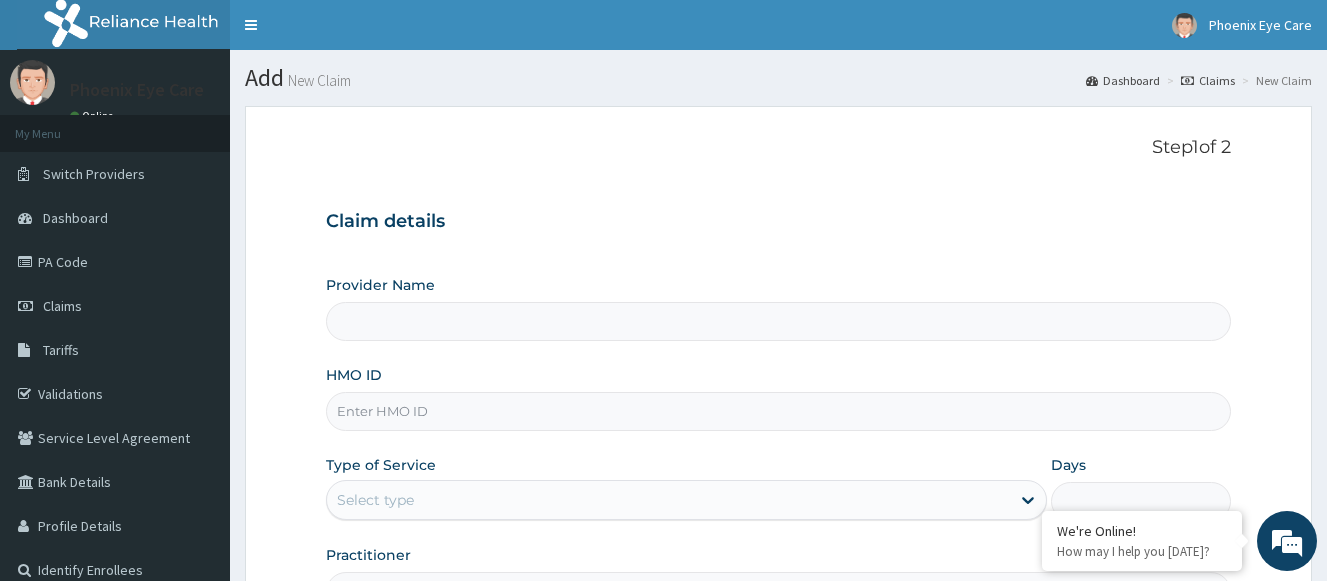 type on "Phoenix Eye Clinic Ltd - Surulere" 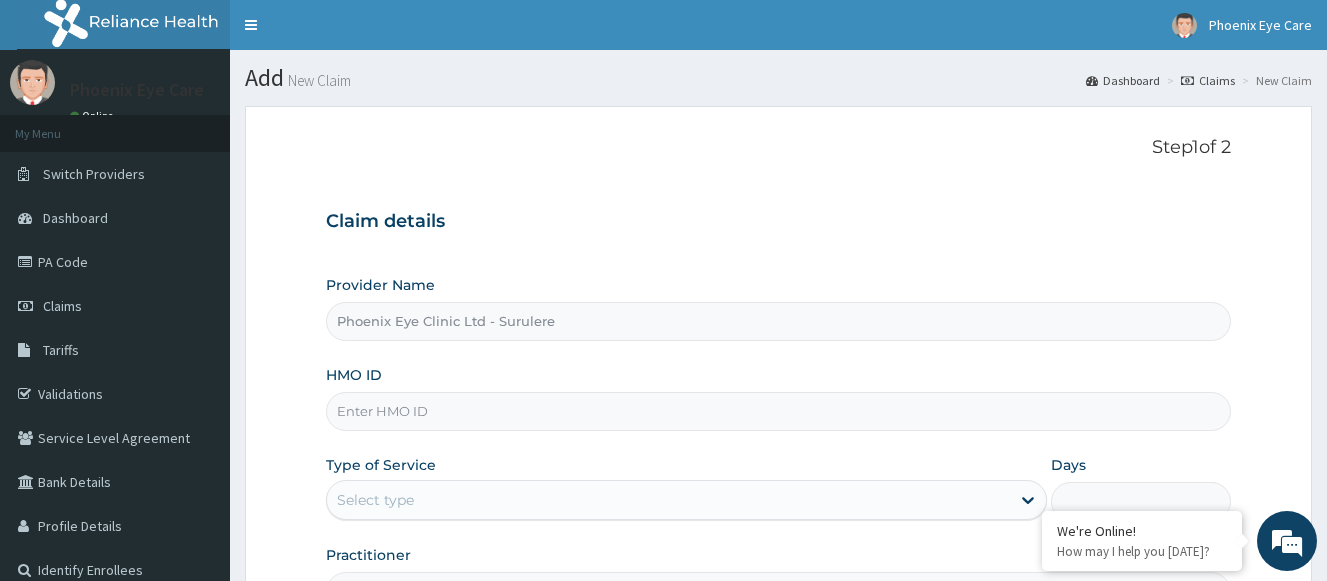 scroll, scrollTop: 0, scrollLeft: 0, axis: both 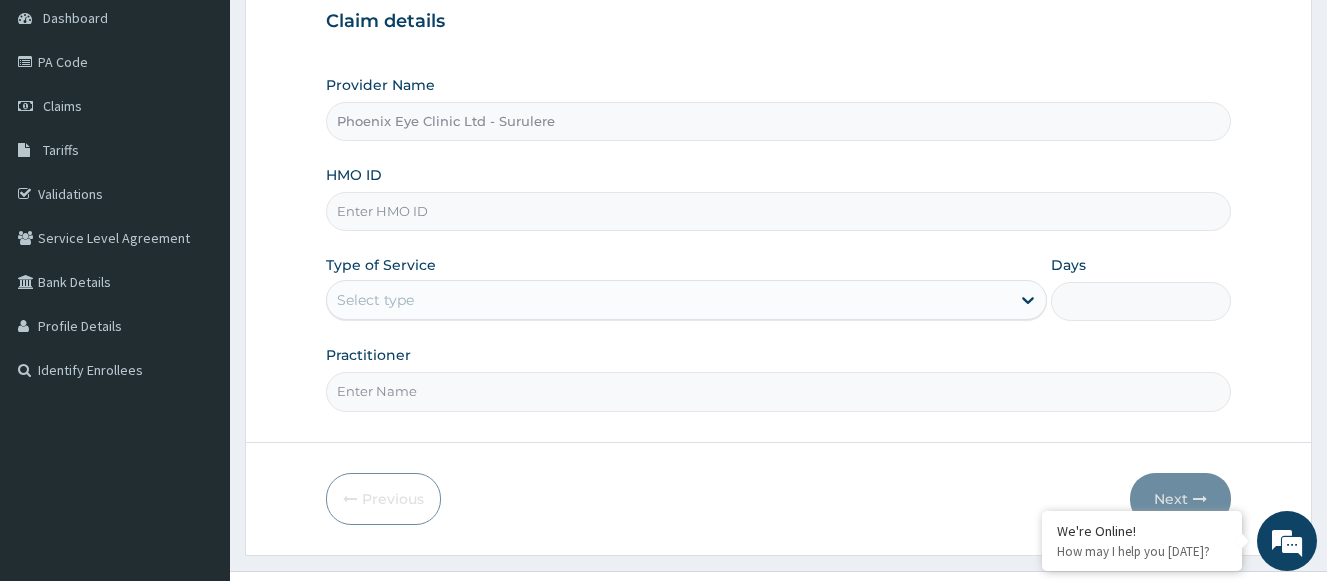 click on "HMO ID" at bounding box center [778, 211] 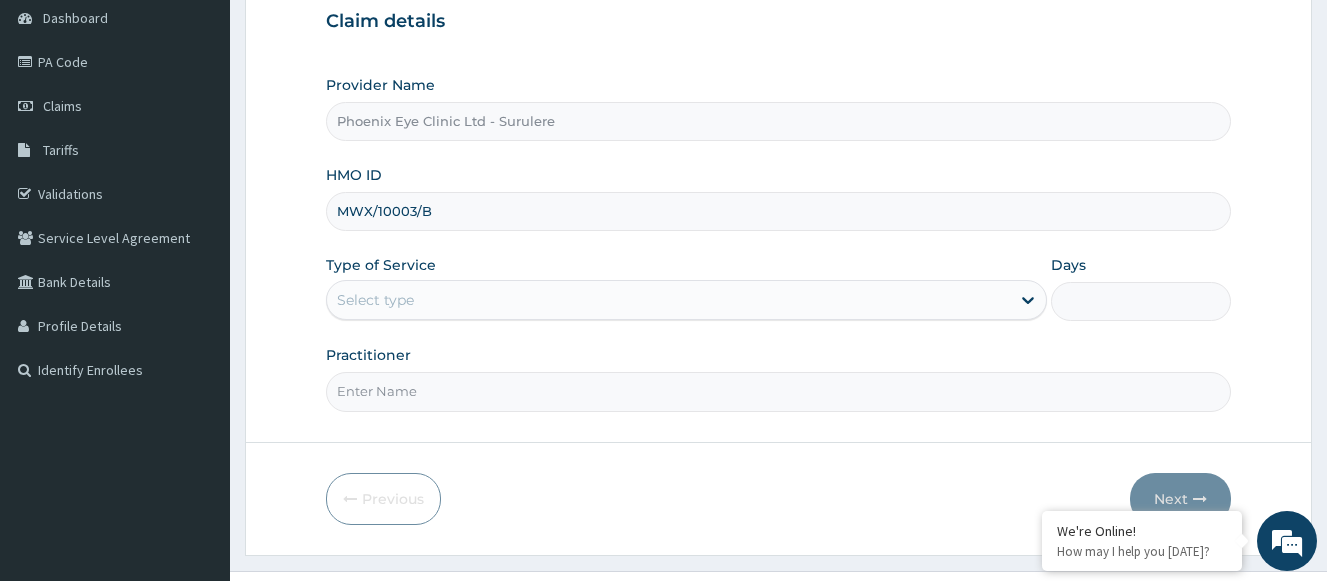 type on "MWX/10003/B" 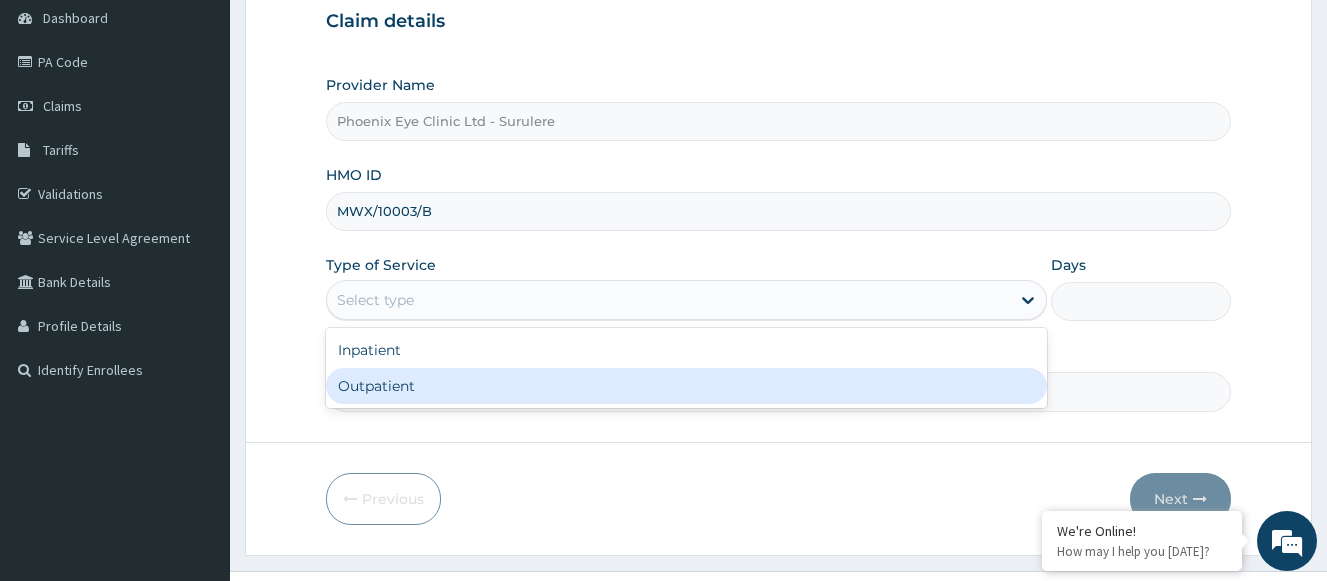 click on "Outpatient" at bounding box center [686, 386] 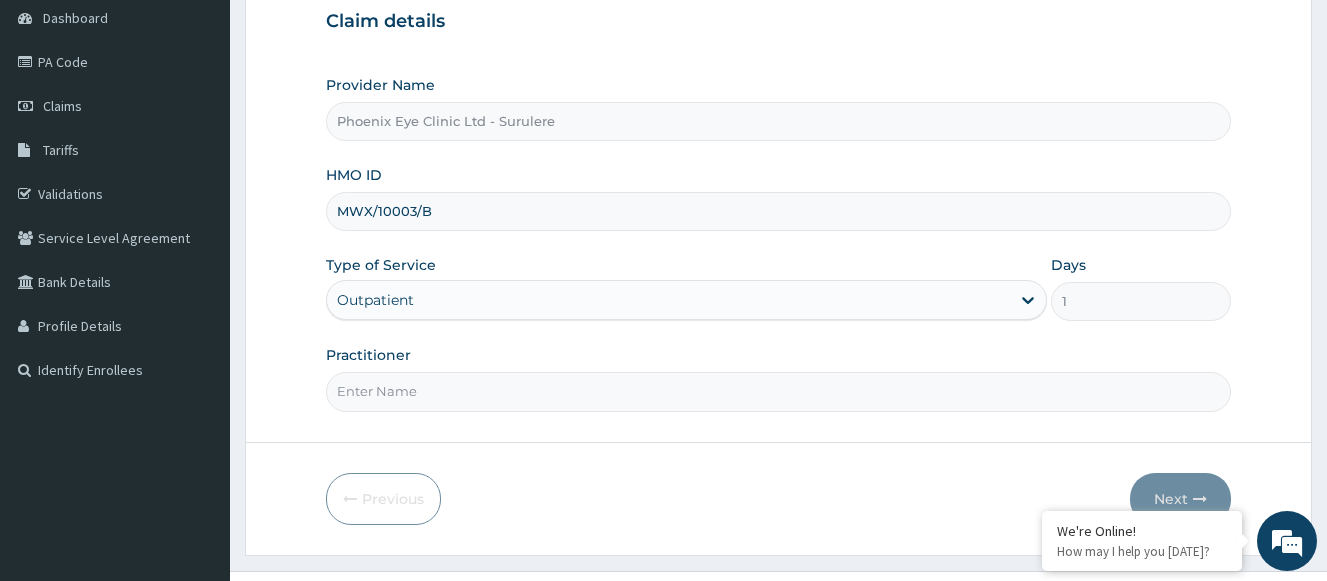 click on "Practitioner" at bounding box center (778, 391) 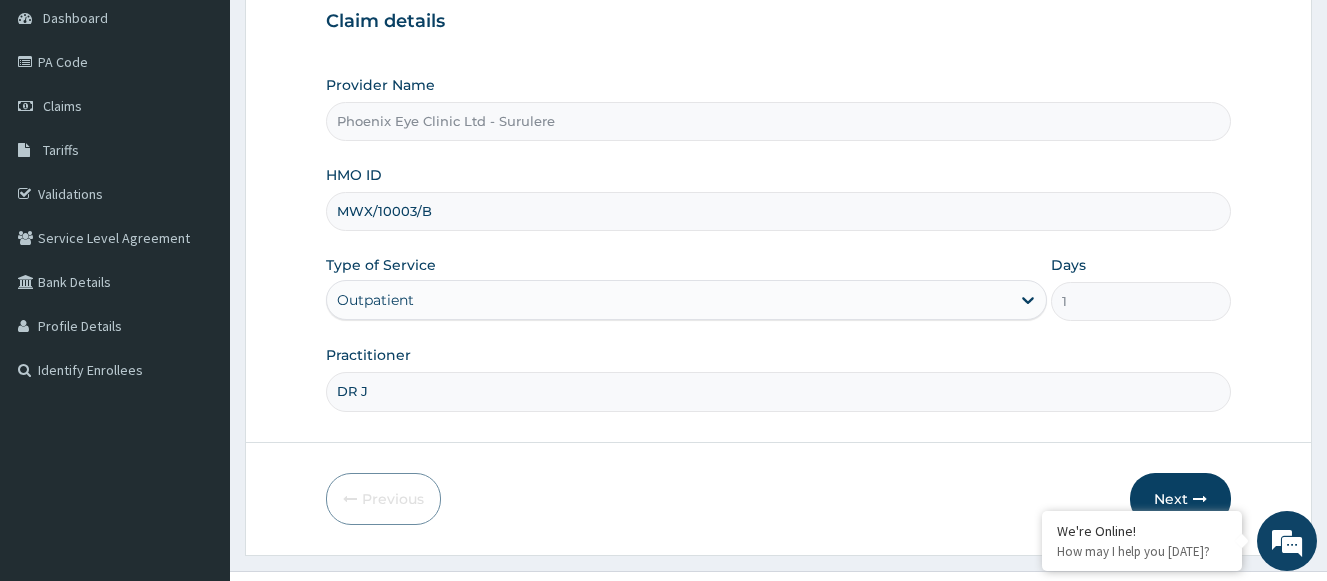 type on "Dr [PERSON_NAME]" 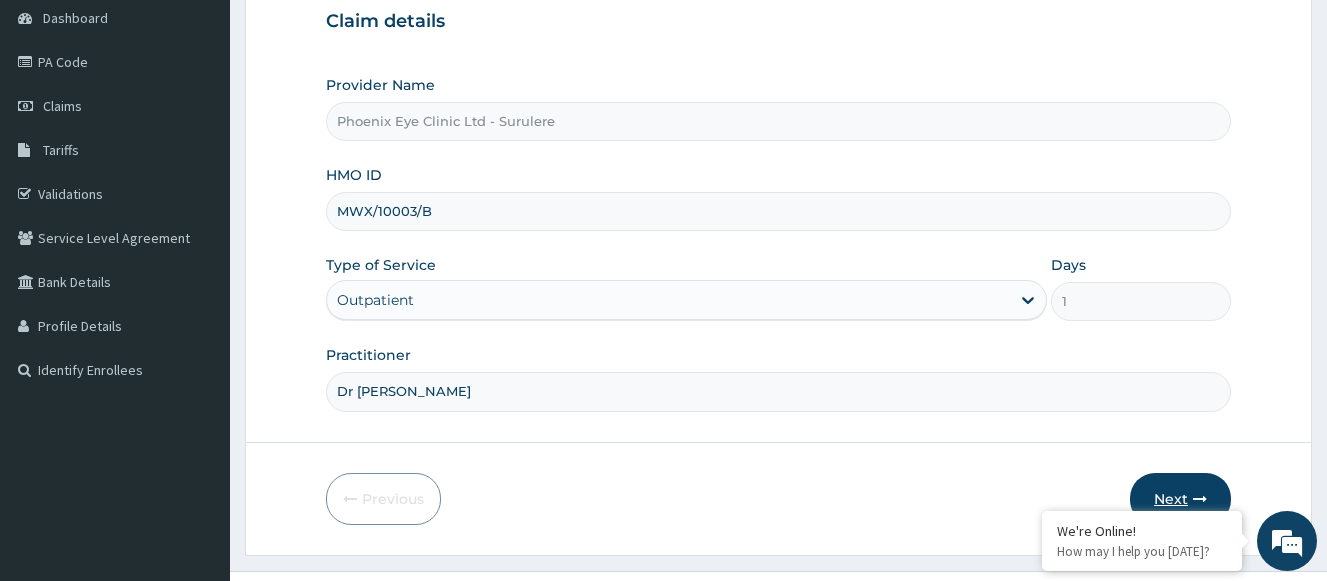 click on "Next" at bounding box center (1180, 499) 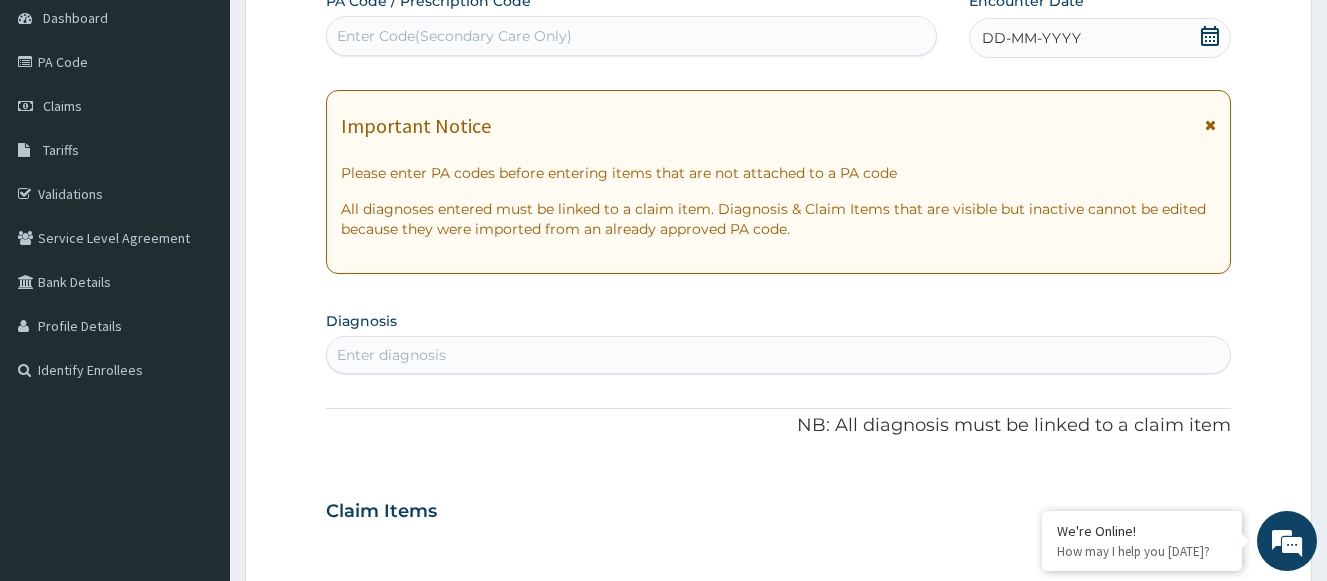 scroll, scrollTop: 0, scrollLeft: 0, axis: both 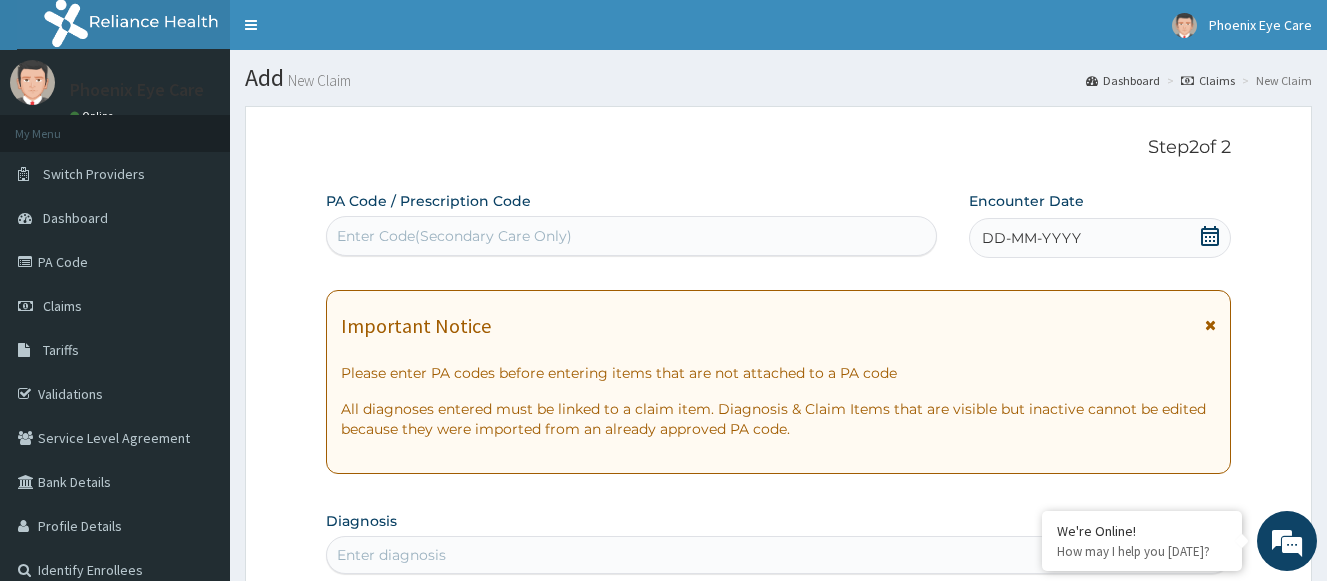 click 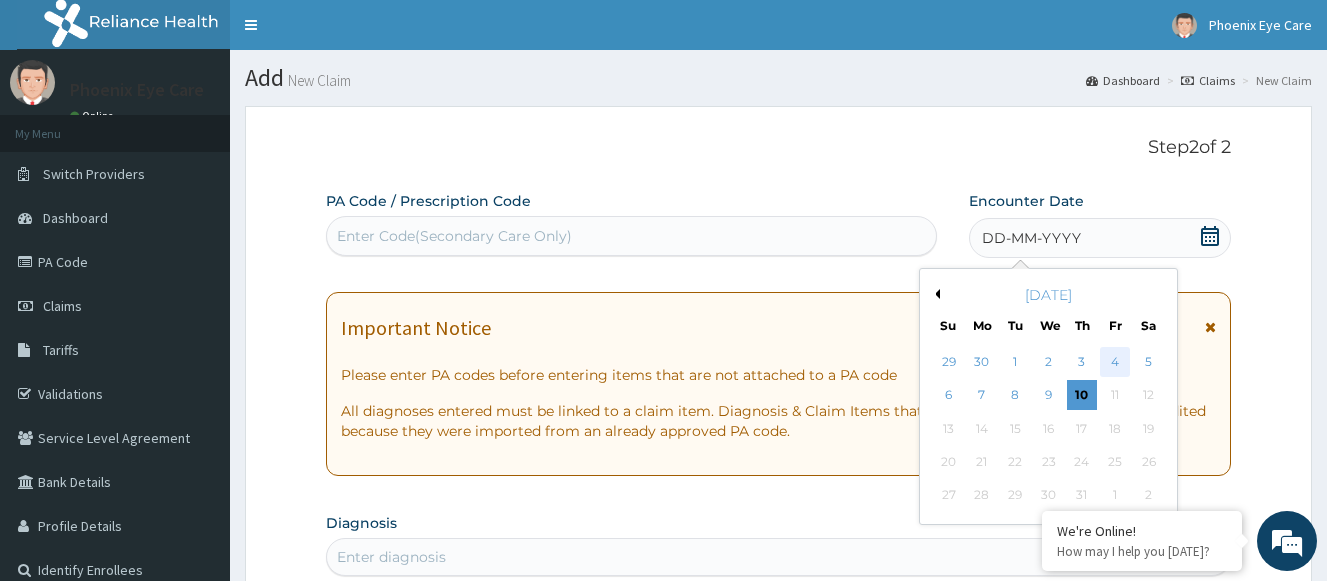 click on "4" at bounding box center (1115, 362) 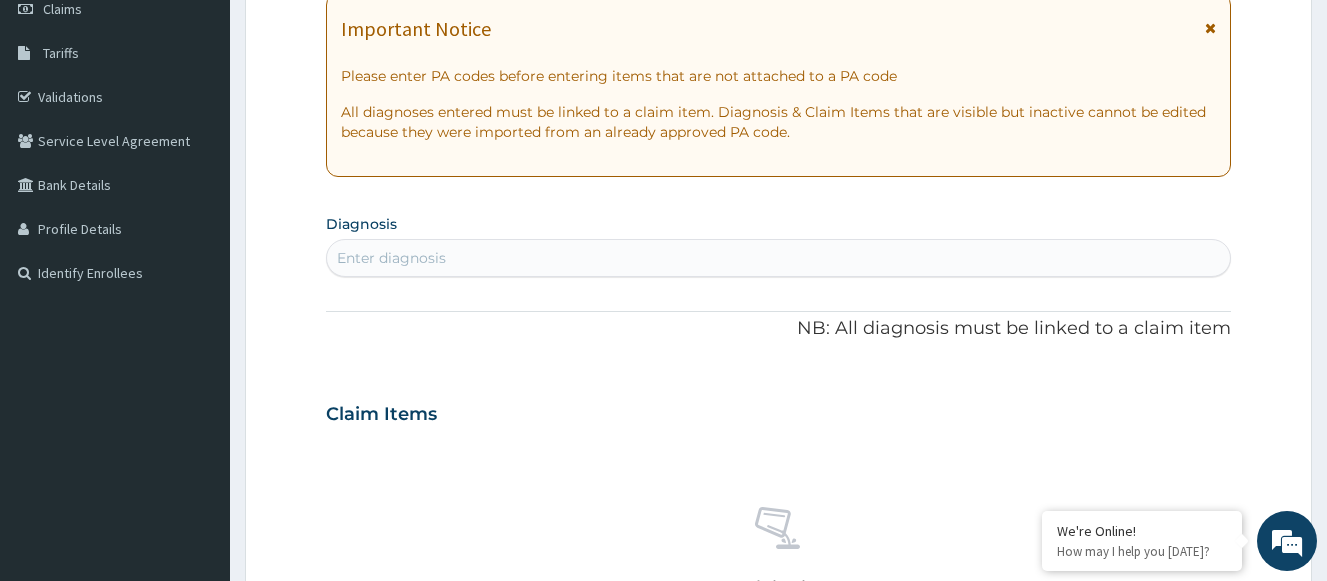 scroll, scrollTop: 300, scrollLeft: 0, axis: vertical 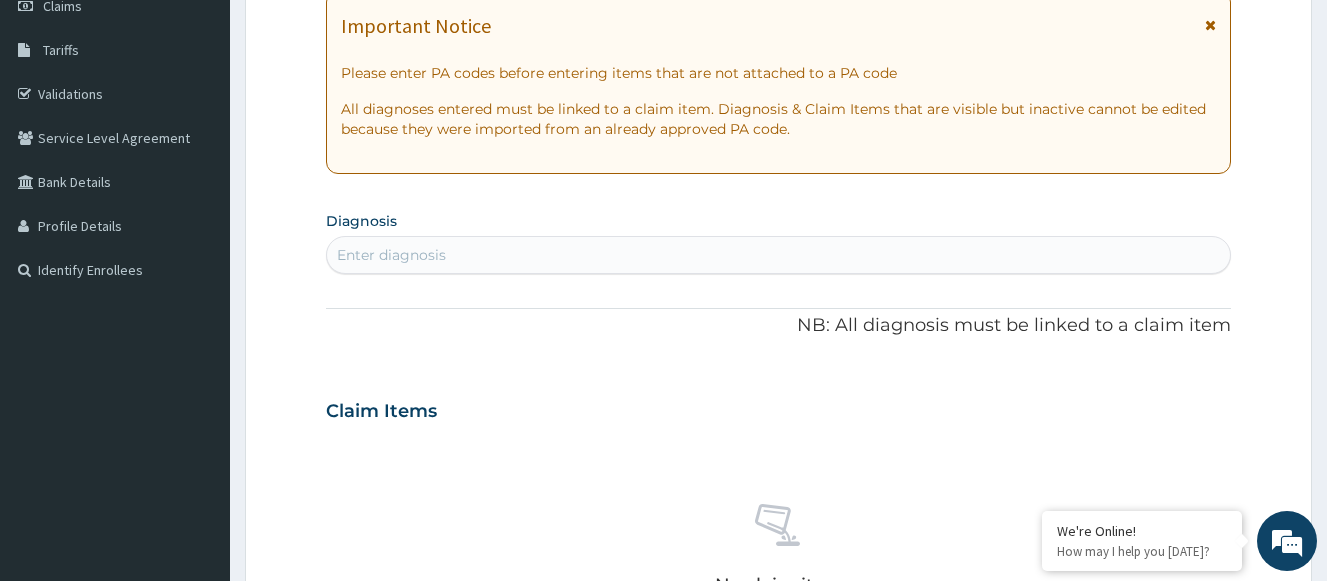 click on "Enter diagnosis" at bounding box center [778, 255] 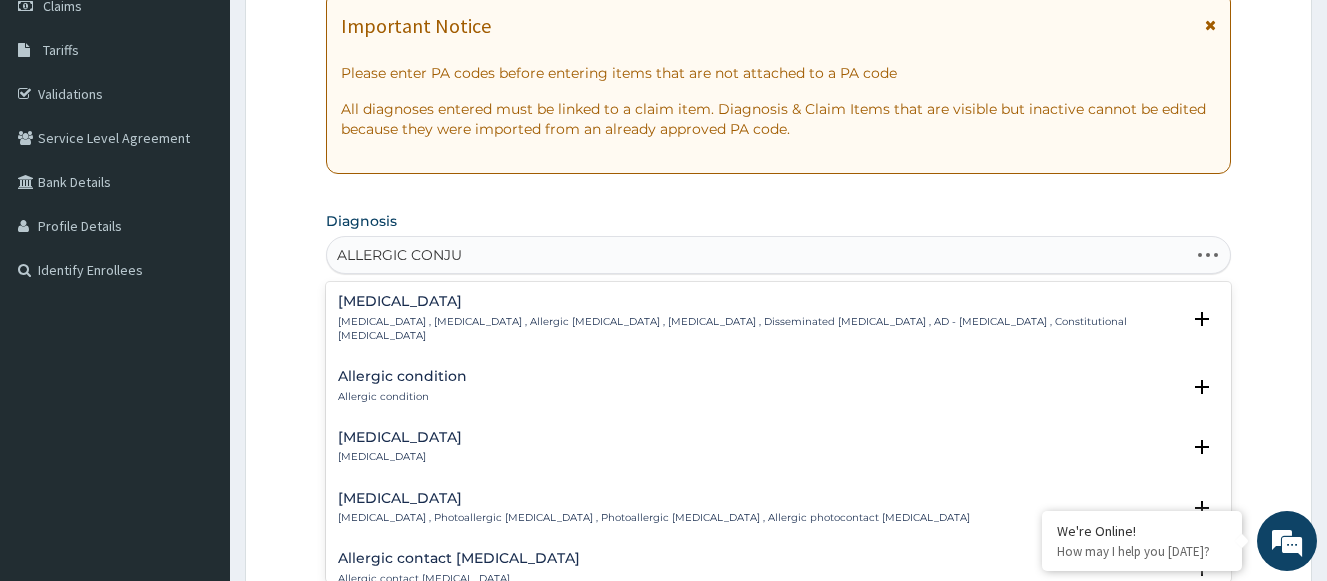 type on "ALLERGIC CONJUN" 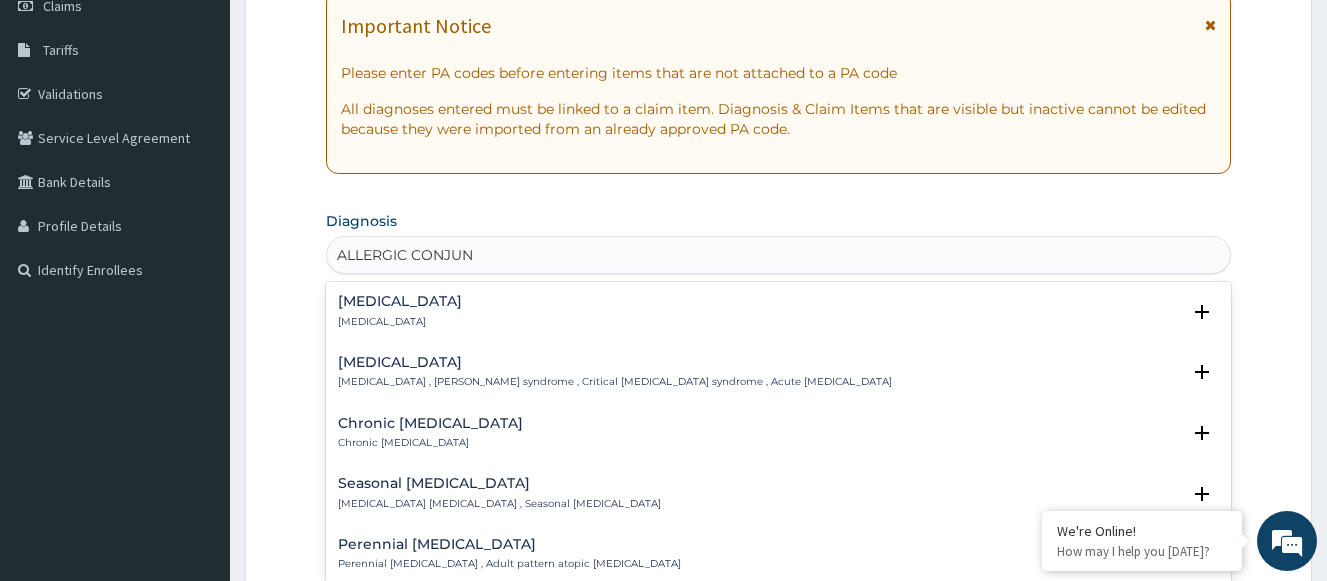 click on "[MEDICAL_DATA]" at bounding box center [400, 301] 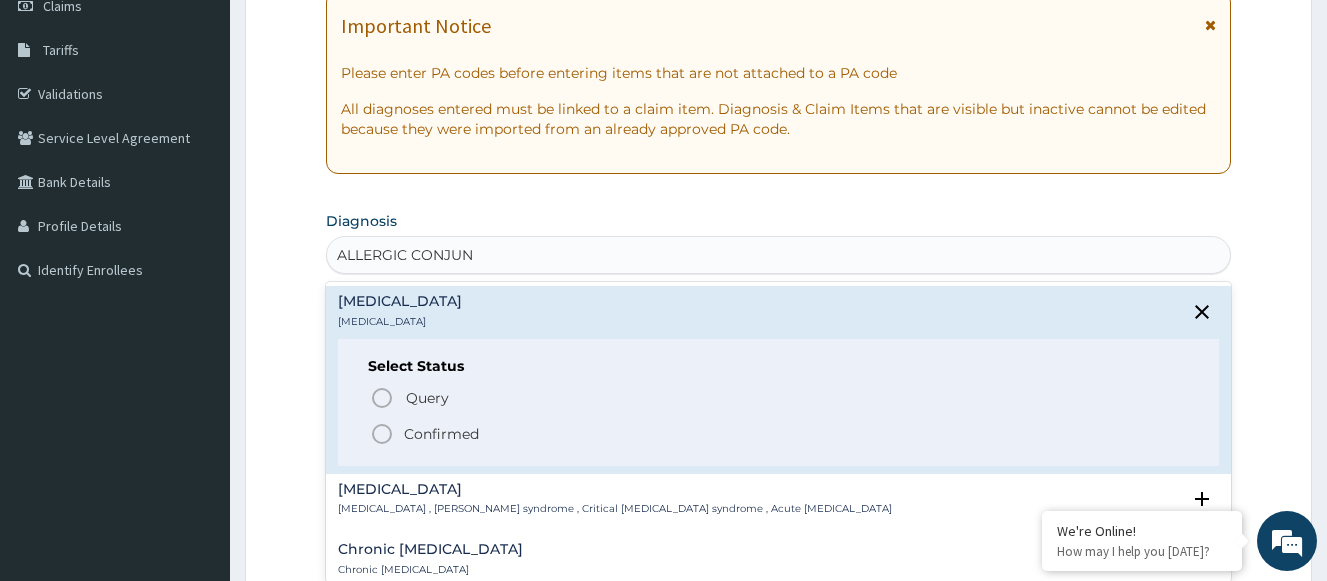 click on "Confirmed" at bounding box center [441, 434] 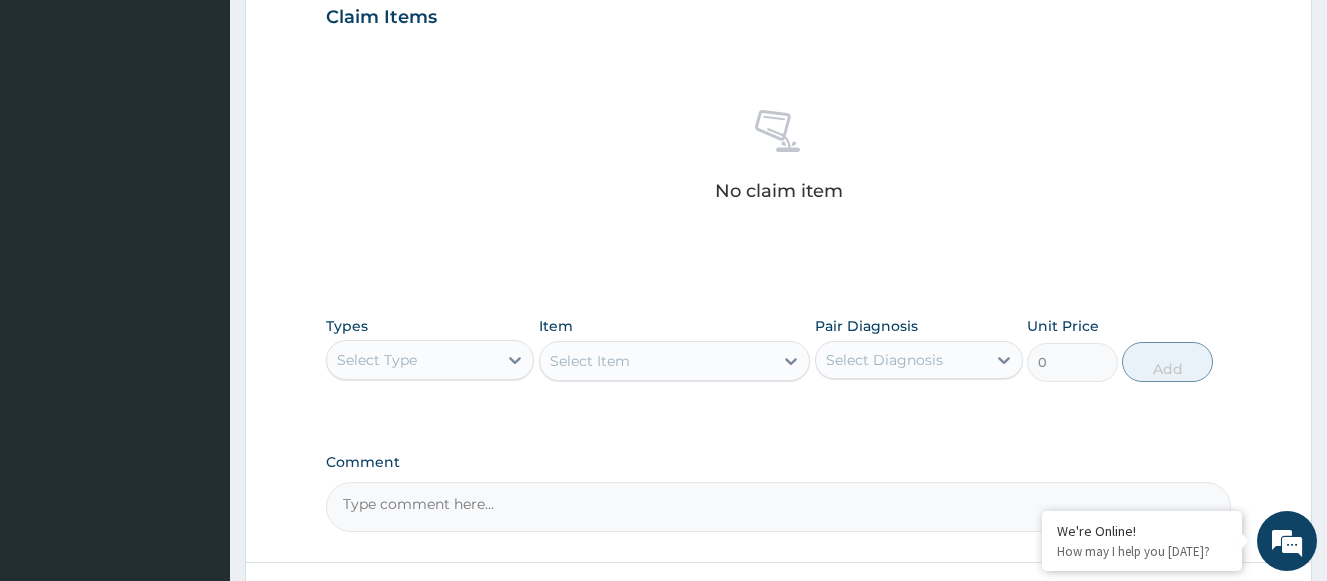 scroll, scrollTop: 800, scrollLeft: 0, axis: vertical 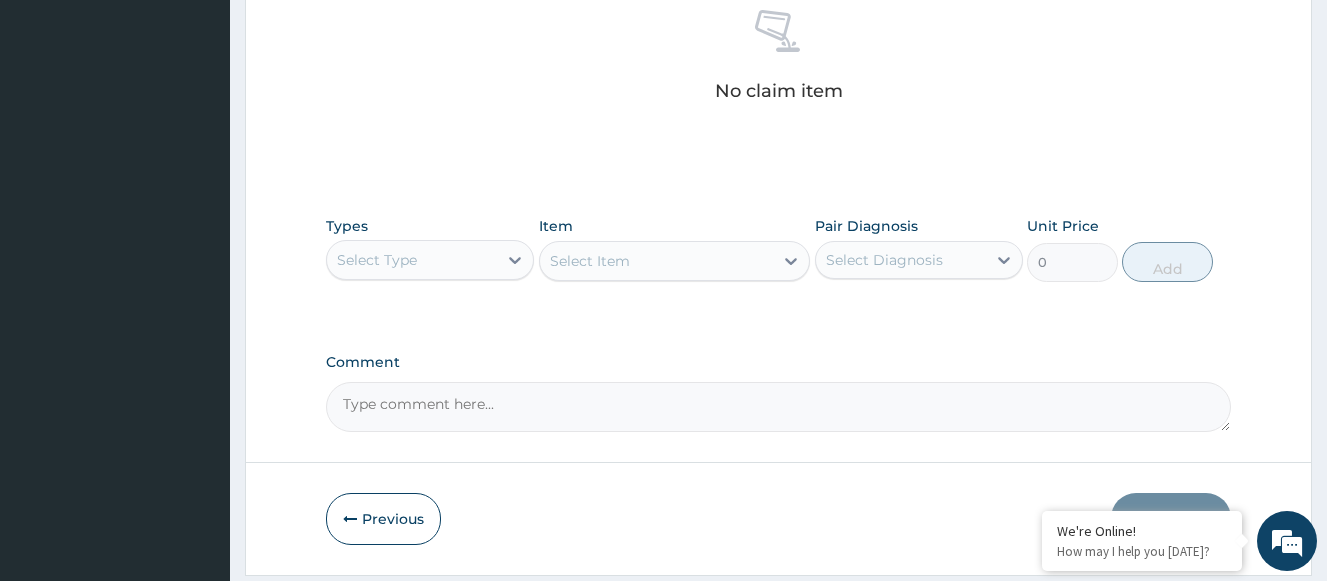 click on "Select Type" at bounding box center (377, 260) 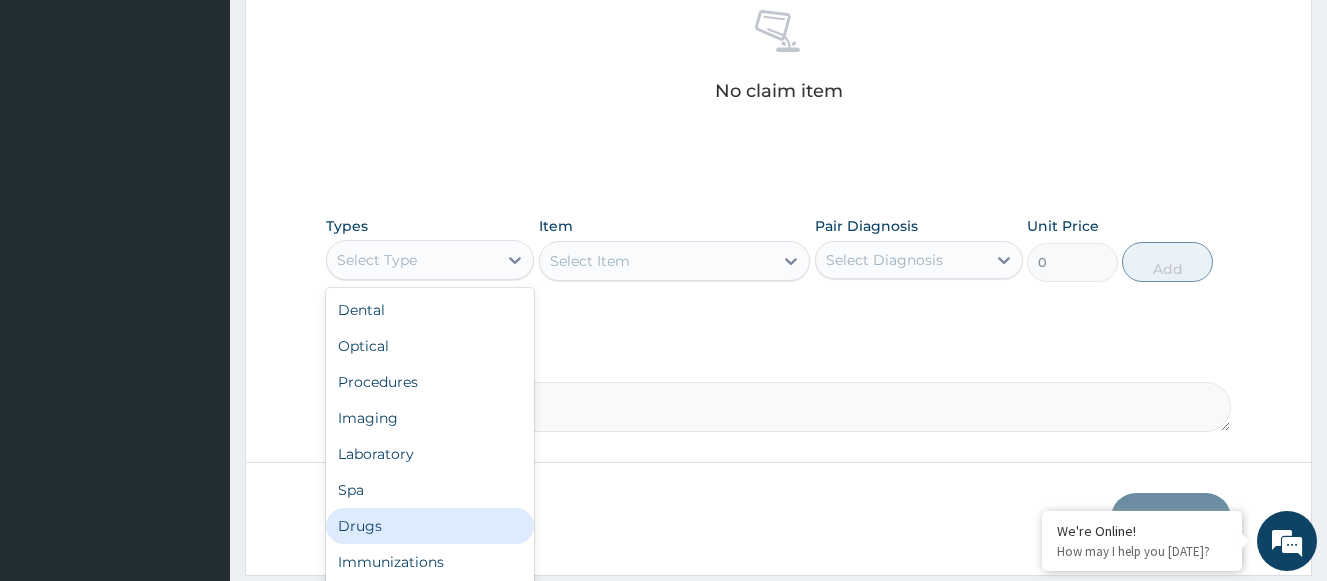 click on "Drugs" at bounding box center [430, 526] 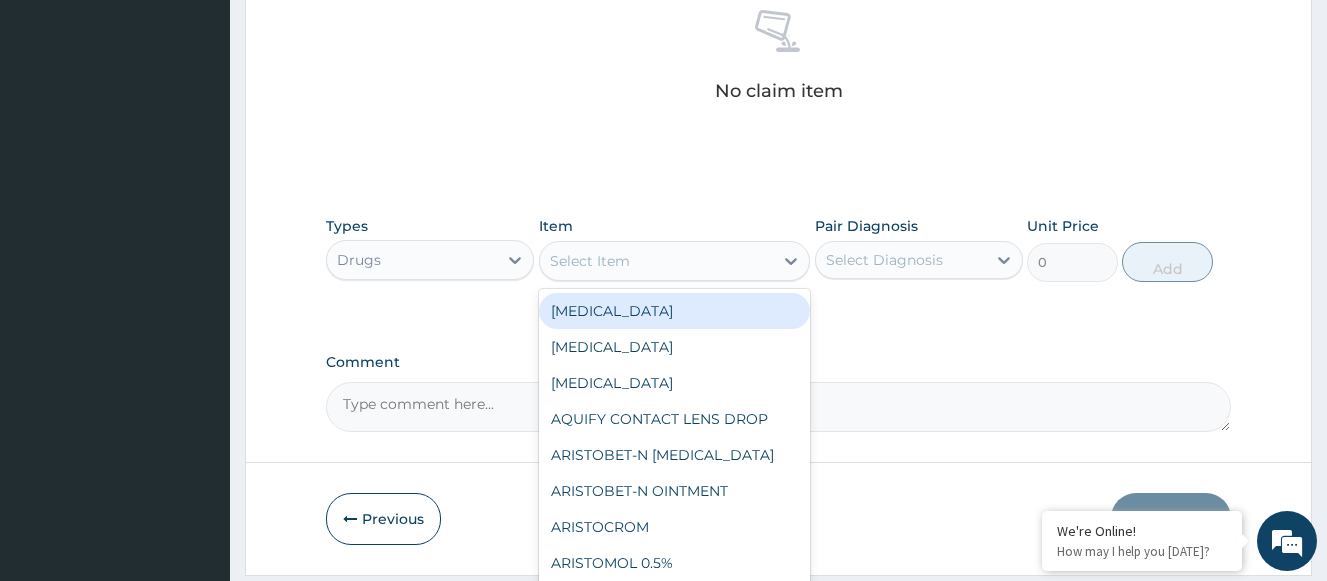 click on "Select Item" at bounding box center [657, 261] 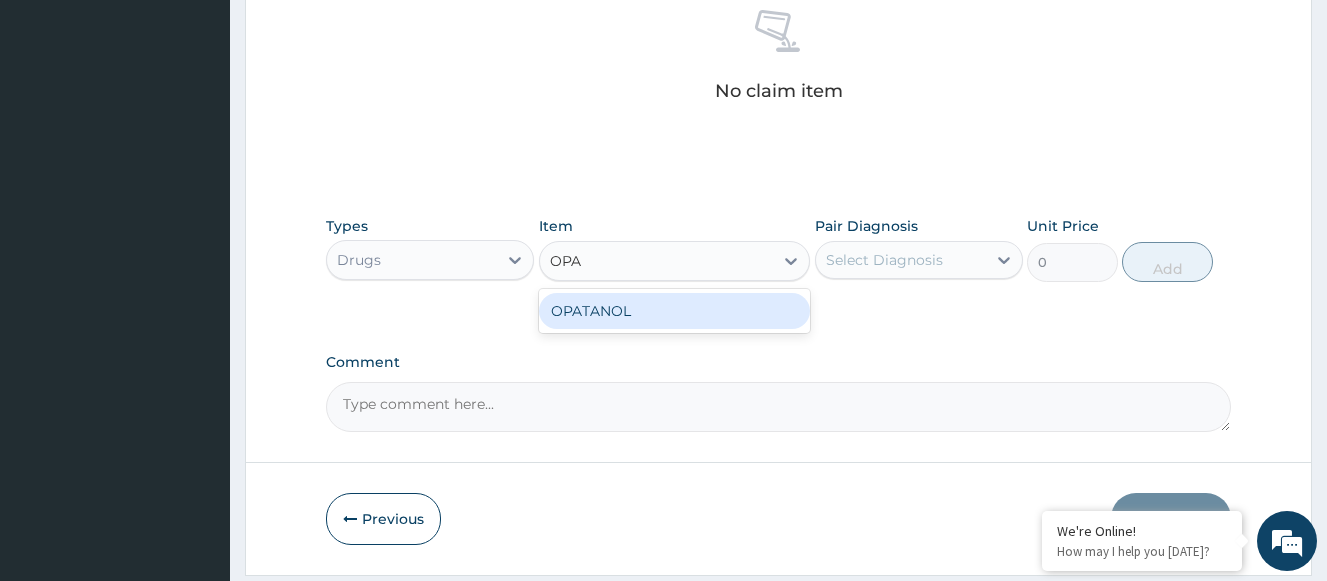 type on "OPAT" 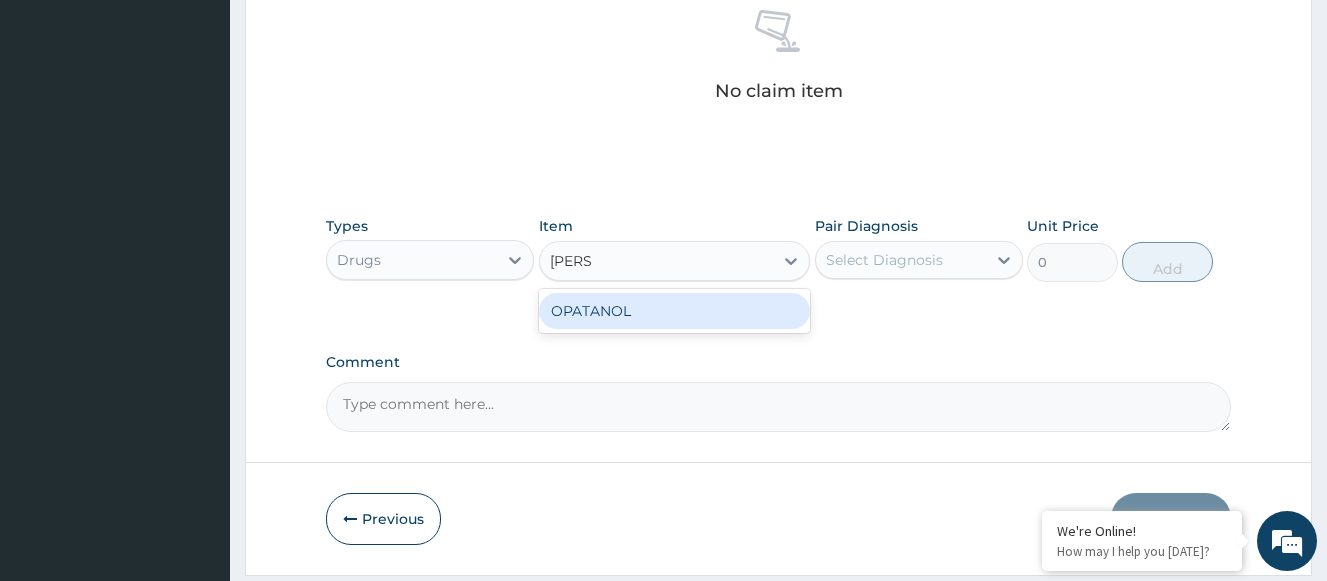 click on "OPATANOL" at bounding box center (675, 311) 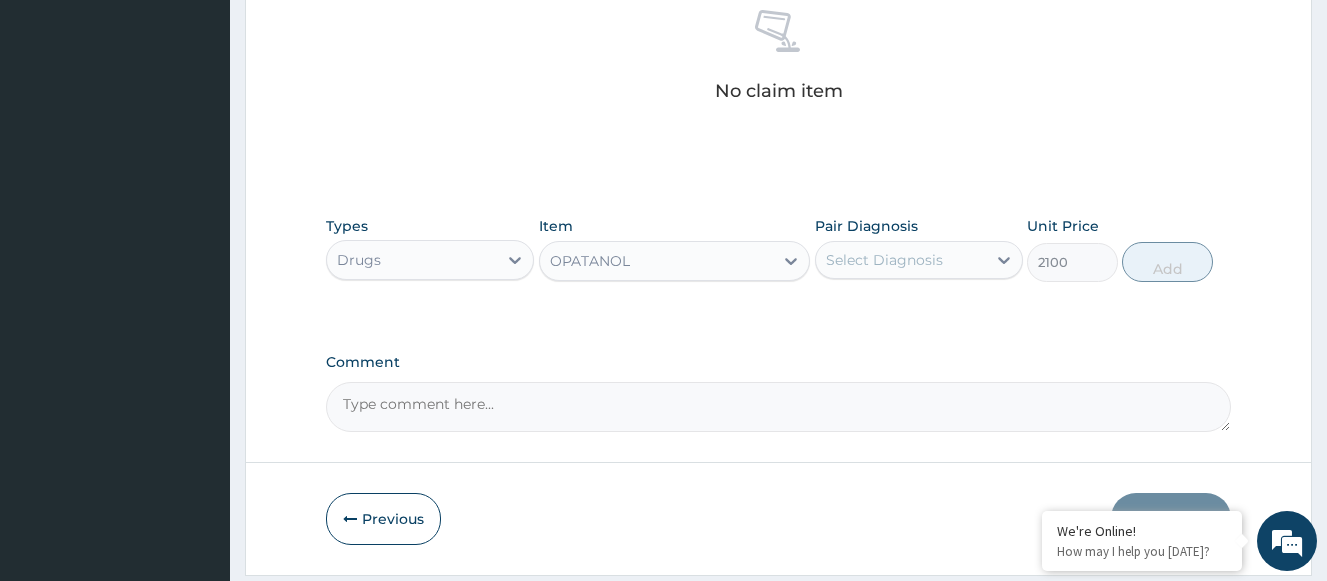 click on "Select Diagnosis" at bounding box center (884, 260) 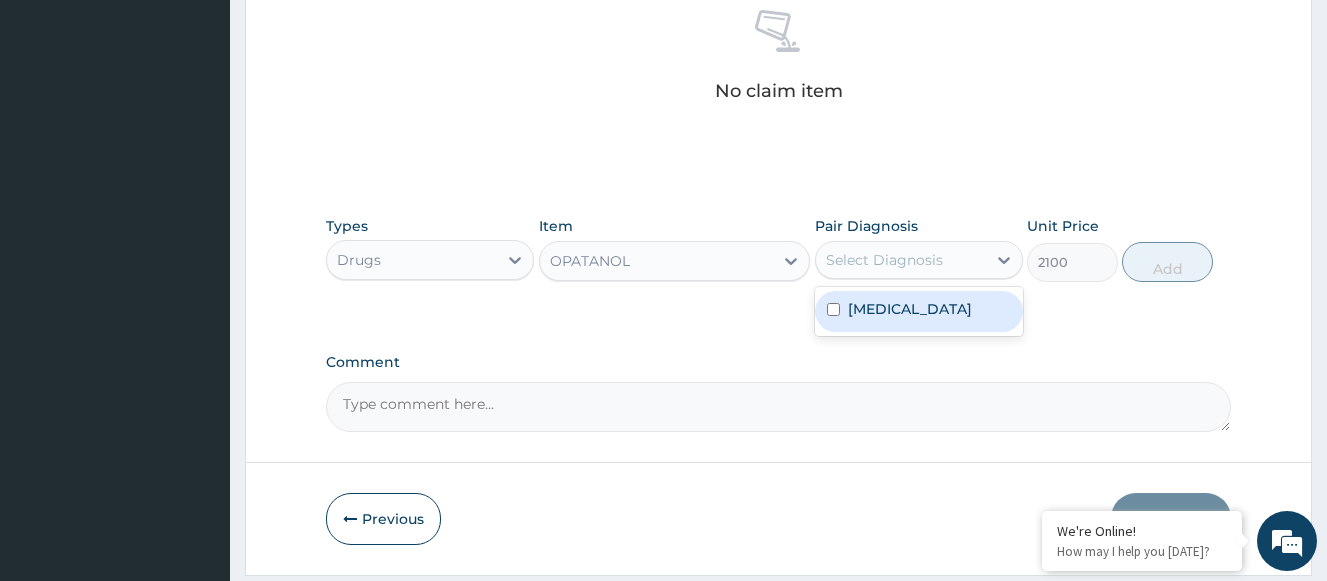 click on "Allergic conjunctivitis" at bounding box center (910, 309) 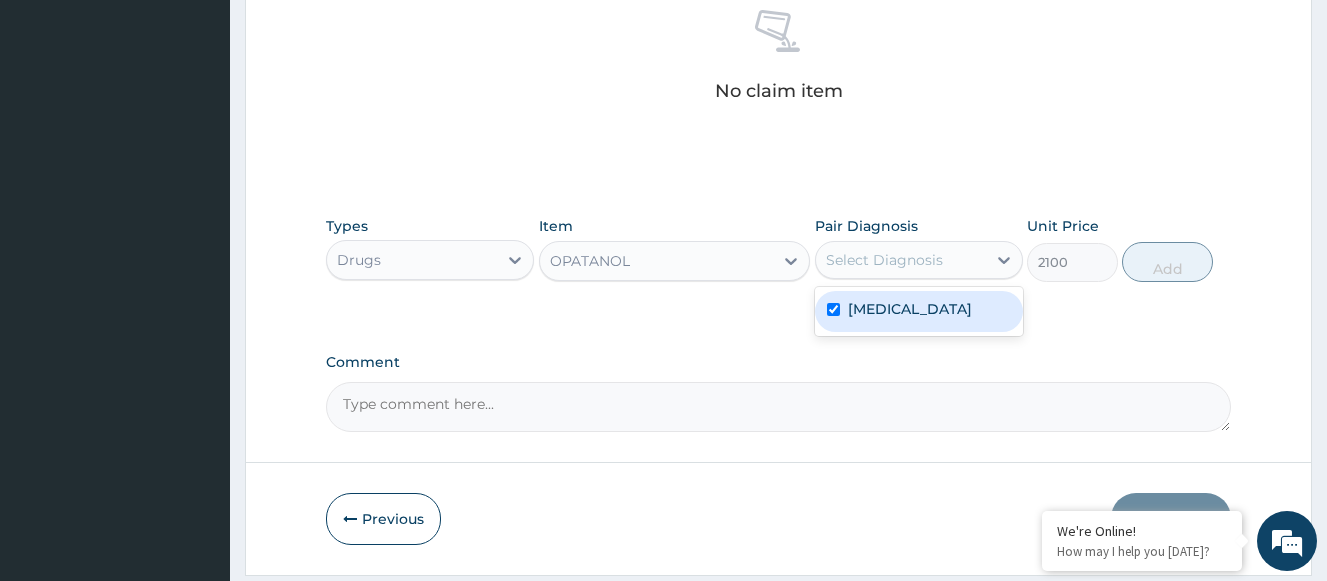 checkbox on "true" 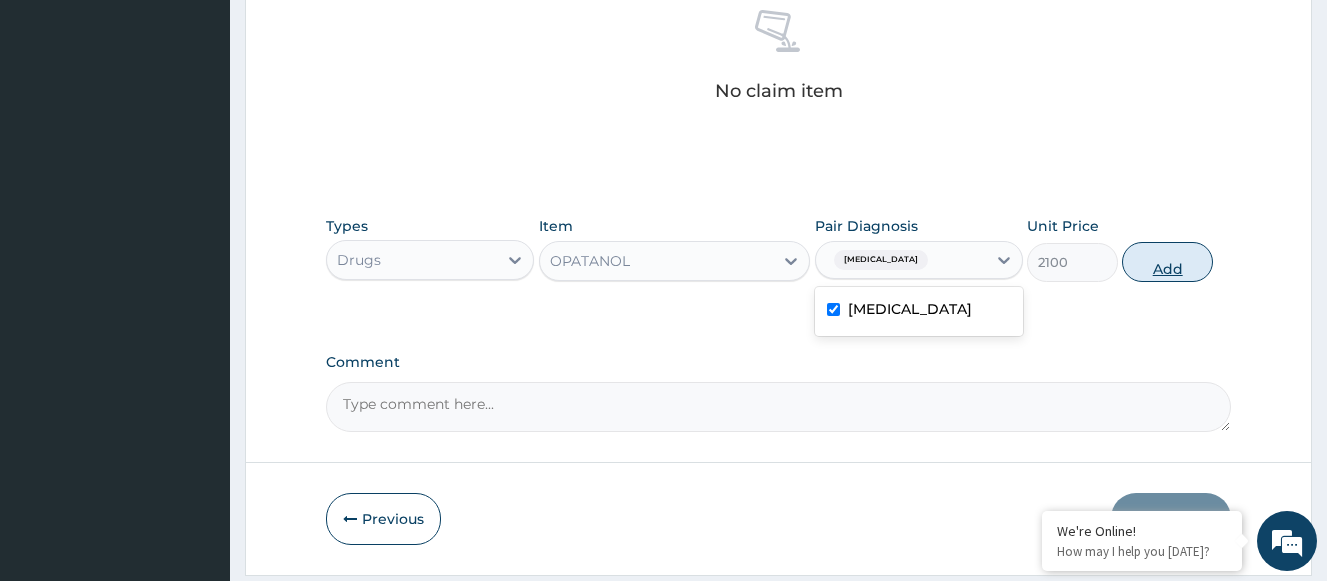 click on "Add" at bounding box center [1167, 262] 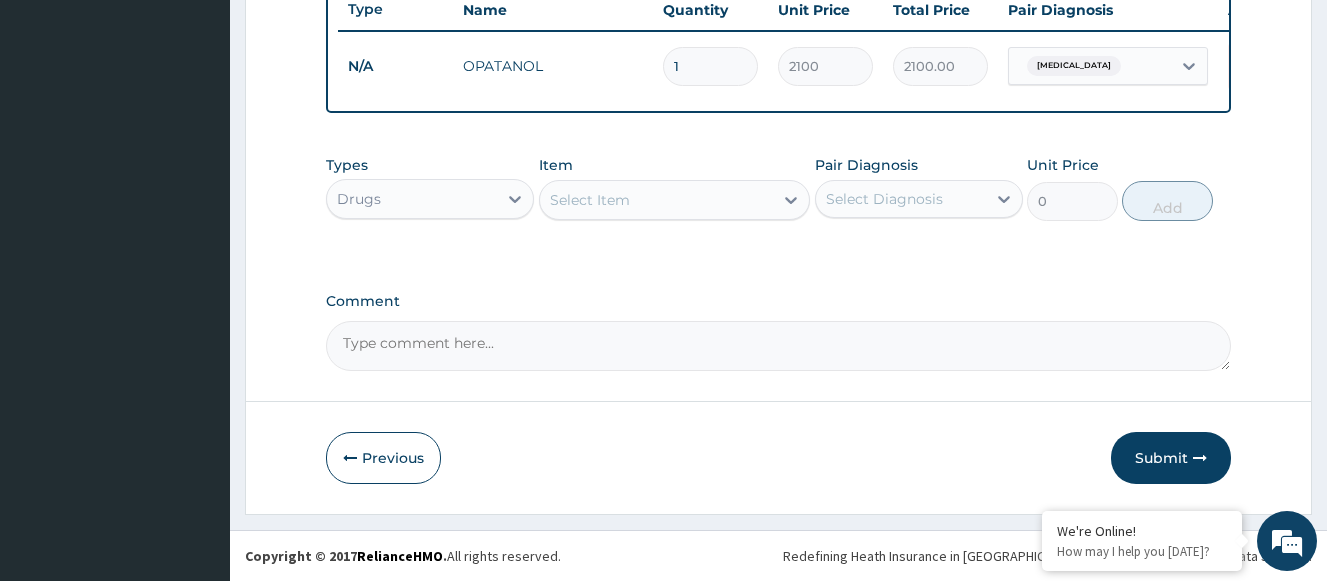 scroll, scrollTop: 781, scrollLeft: 0, axis: vertical 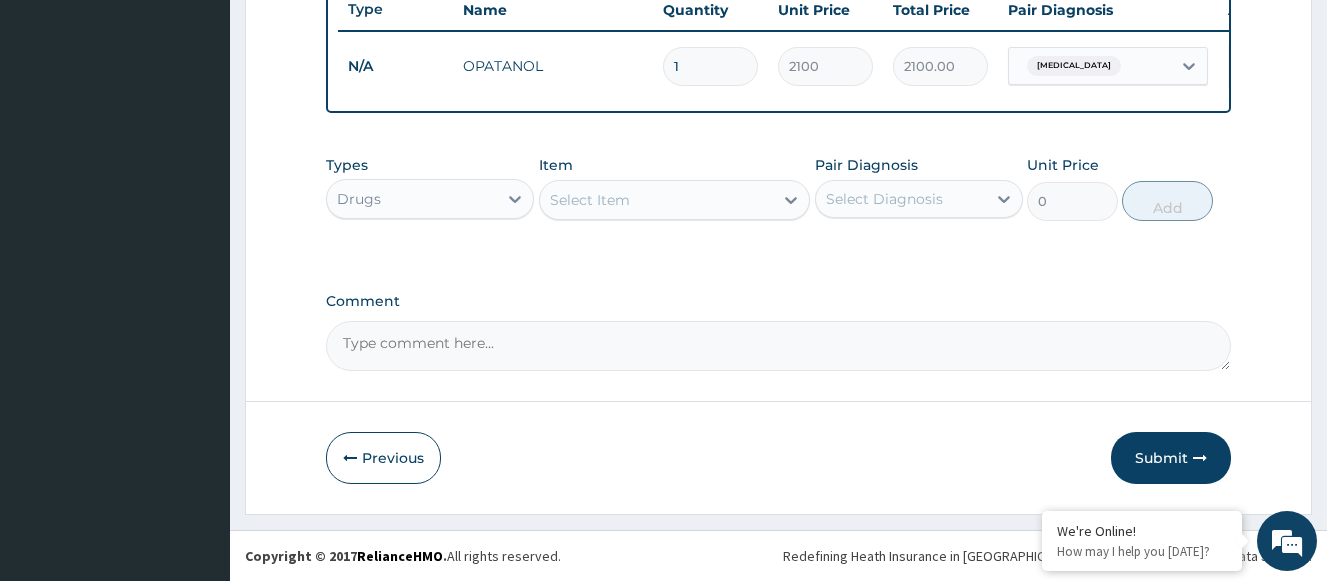 click on "Select Item" at bounding box center (657, 200) 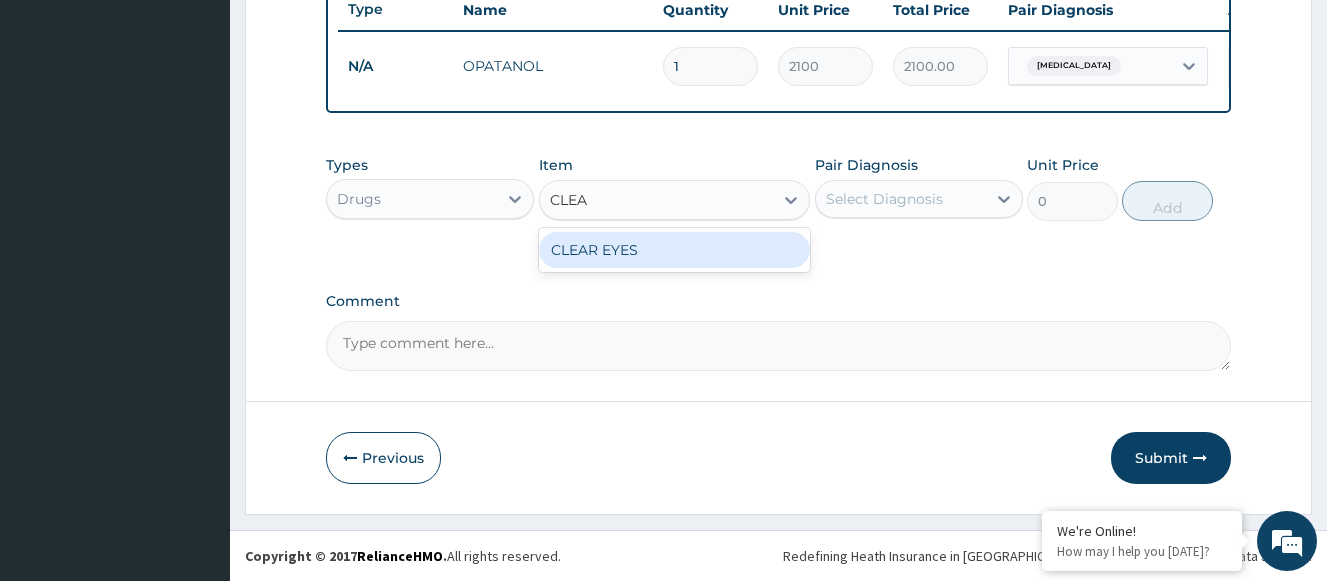 type on "CLEAR" 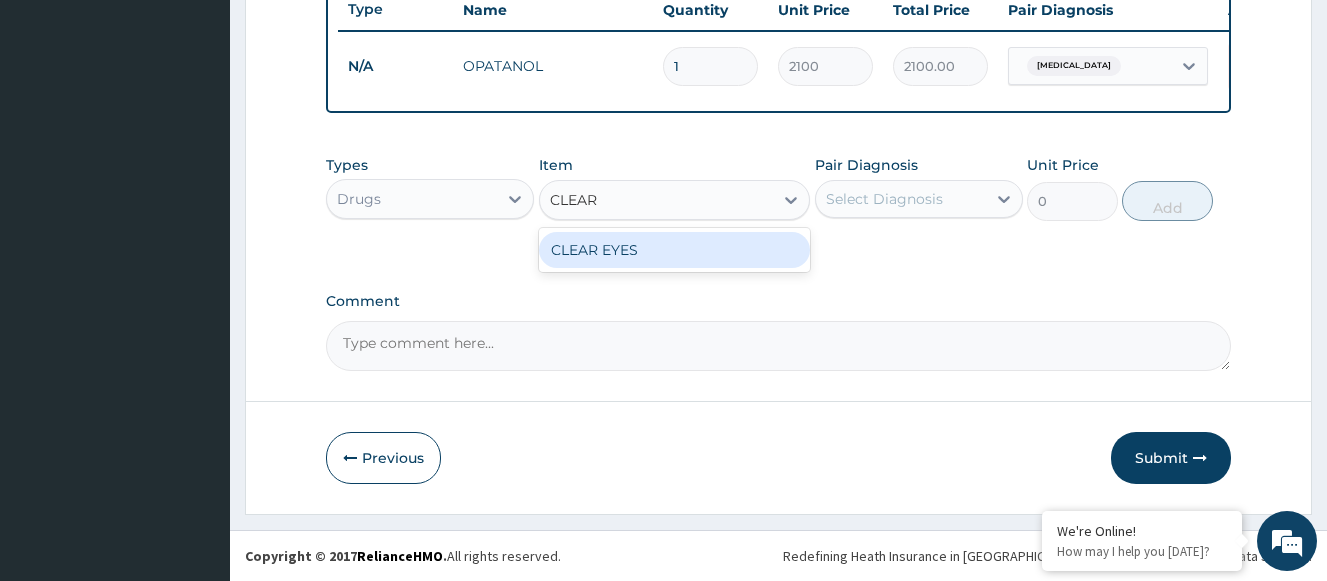click on "CLEAR EYES" at bounding box center [675, 250] 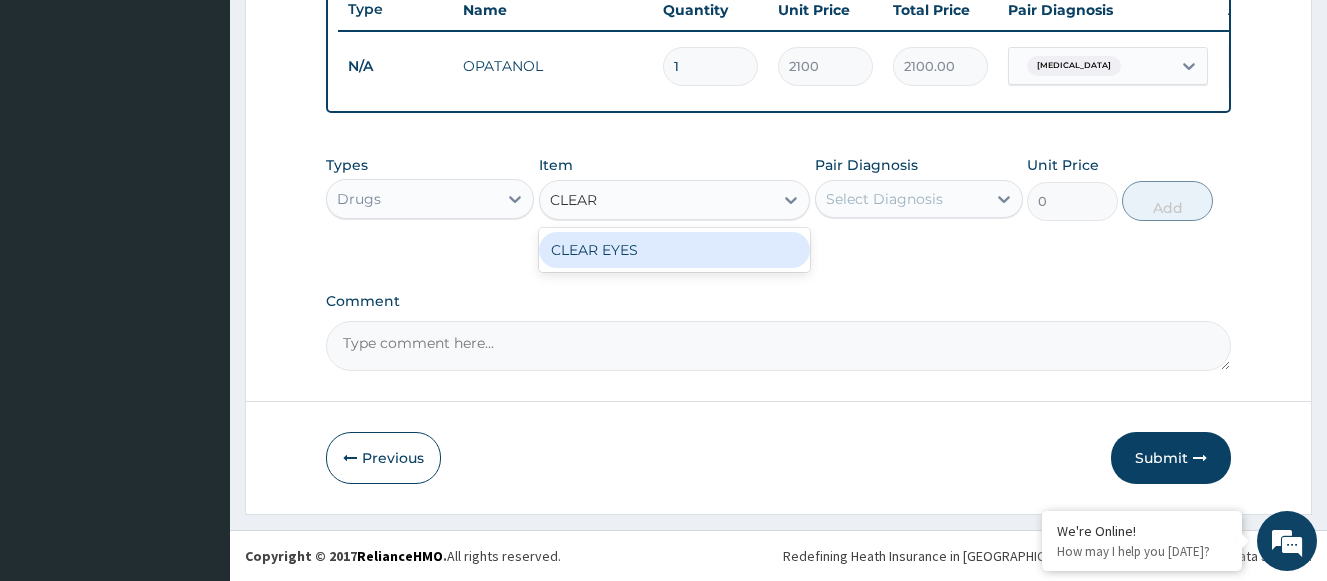 type 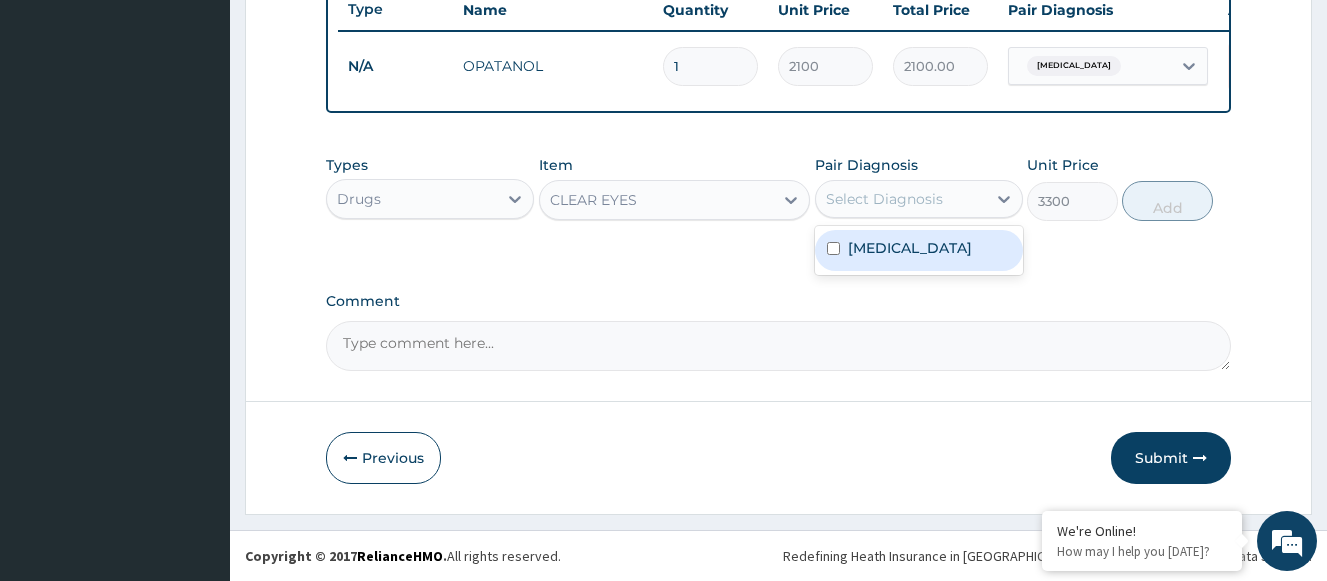 click on "Select Diagnosis" at bounding box center [884, 199] 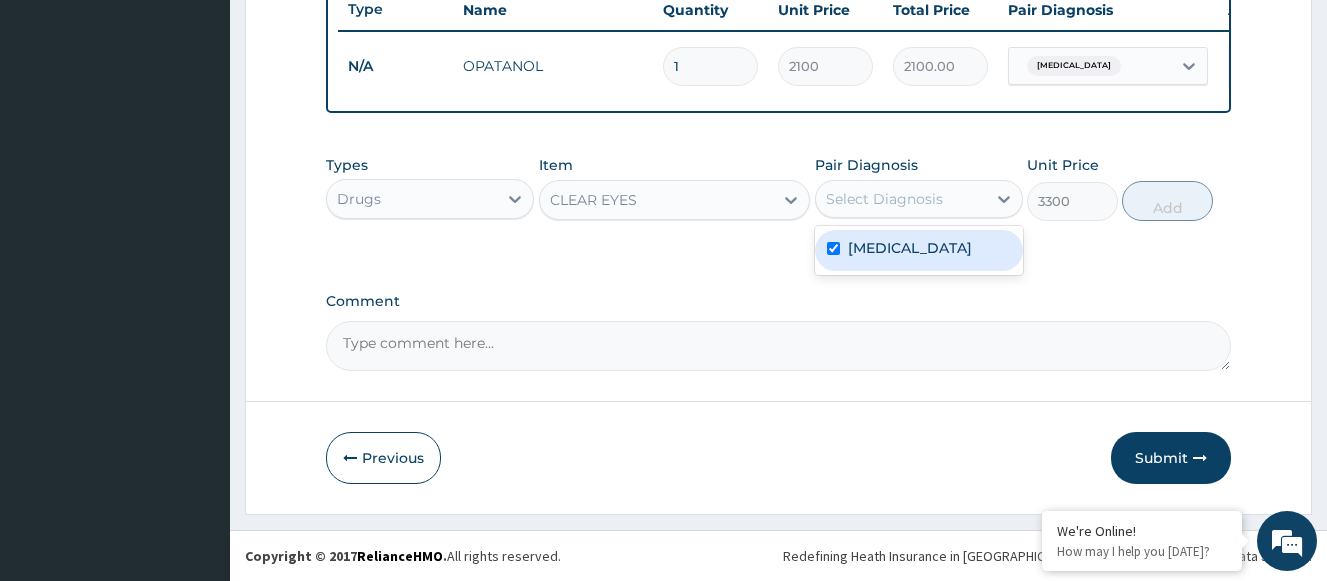 checkbox on "true" 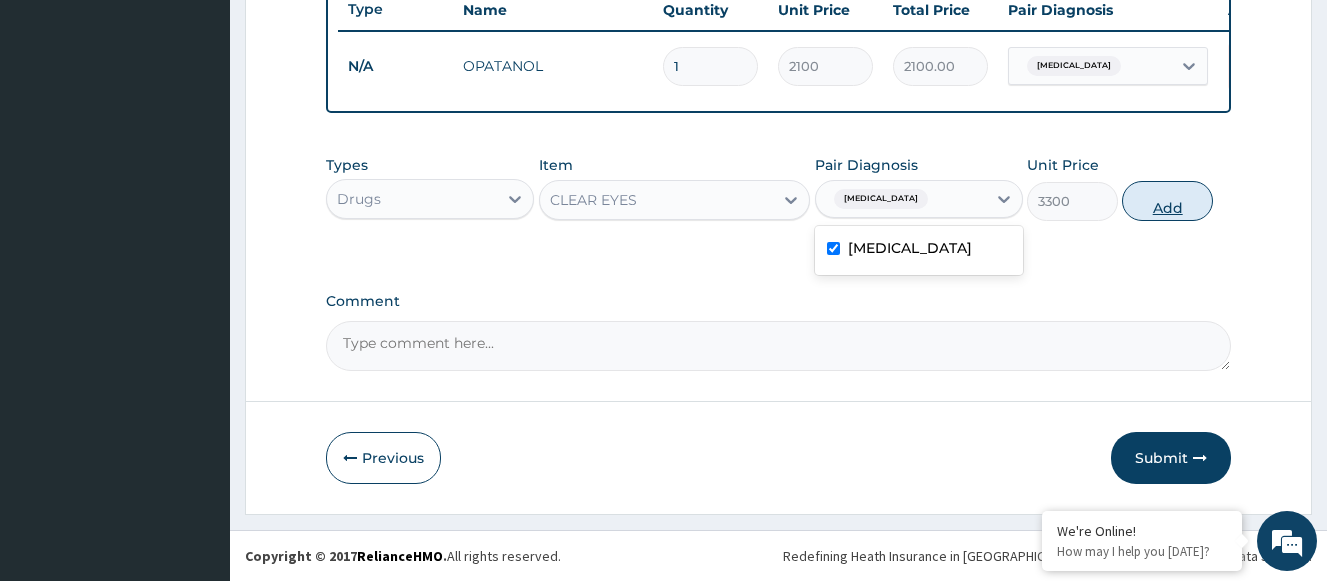 click on "Add" at bounding box center [1167, 201] 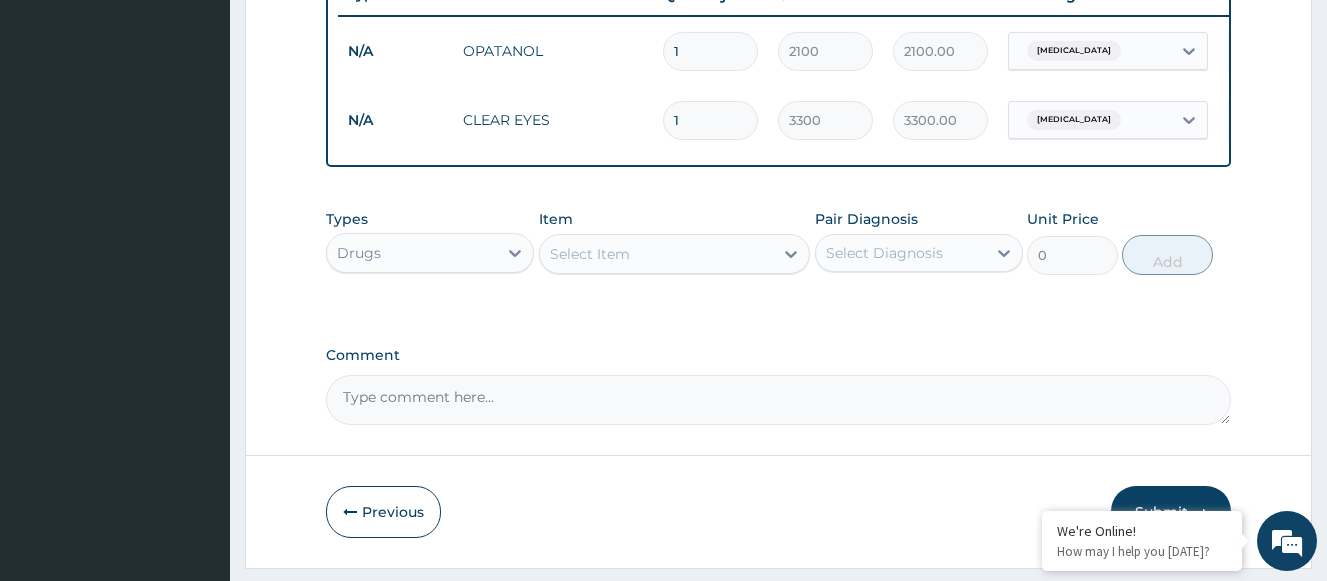 scroll, scrollTop: 850, scrollLeft: 0, axis: vertical 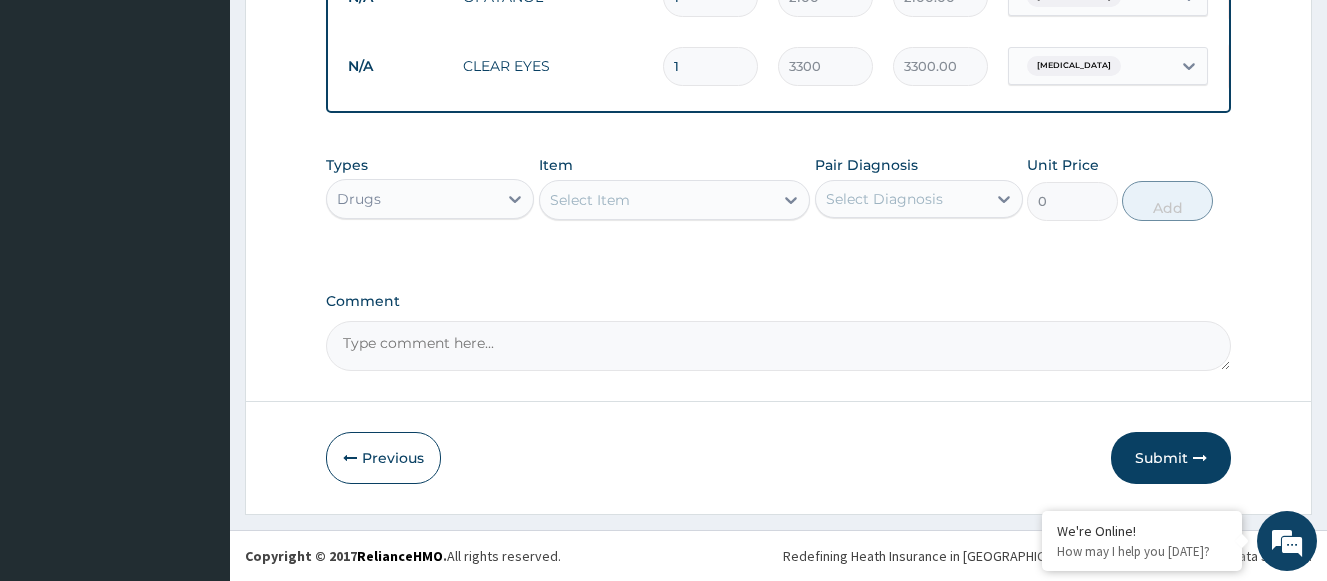 click on "Submit" at bounding box center [1171, 458] 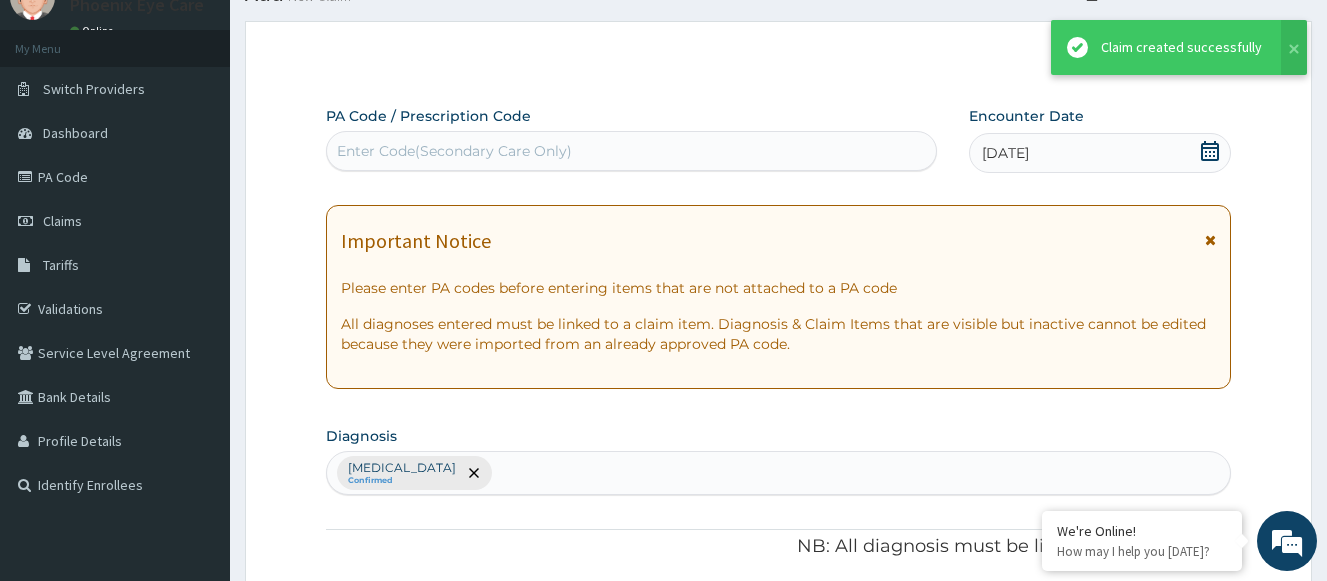 scroll, scrollTop: 850, scrollLeft: 0, axis: vertical 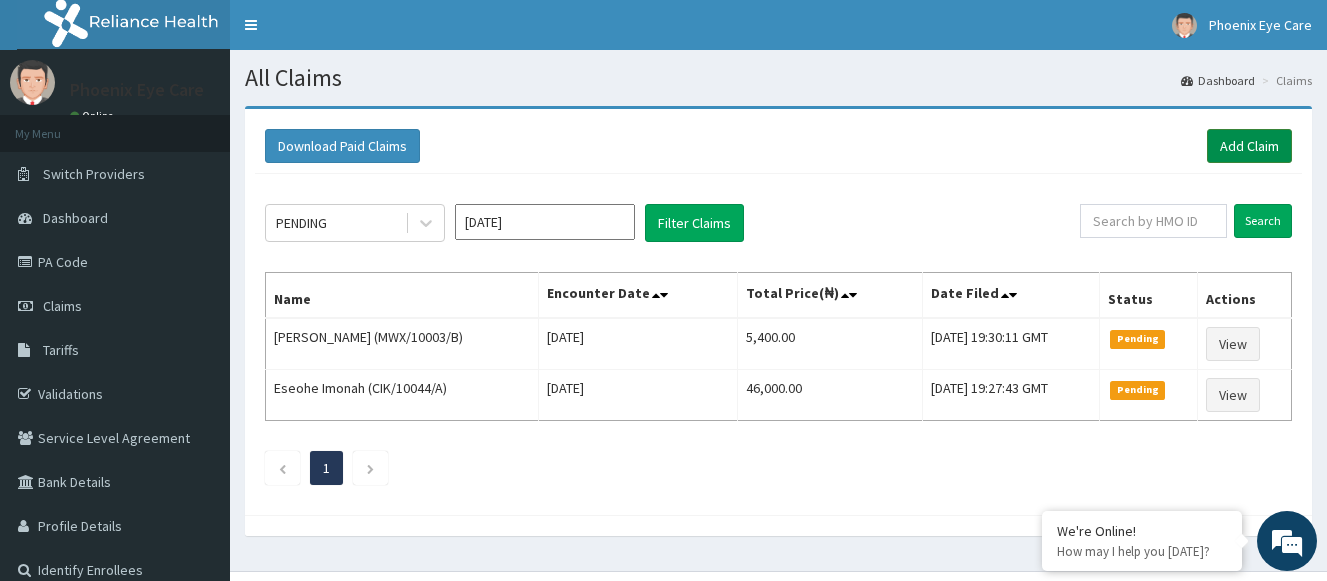 click on "Add Claim" at bounding box center (1249, 146) 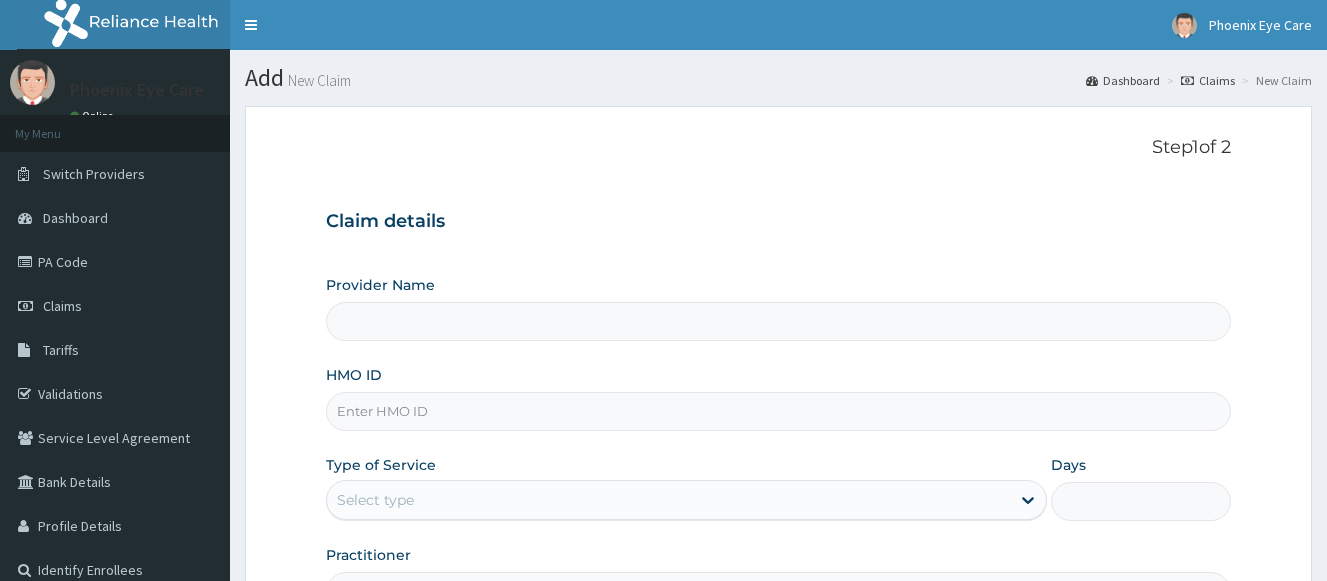 scroll, scrollTop: 0, scrollLeft: 0, axis: both 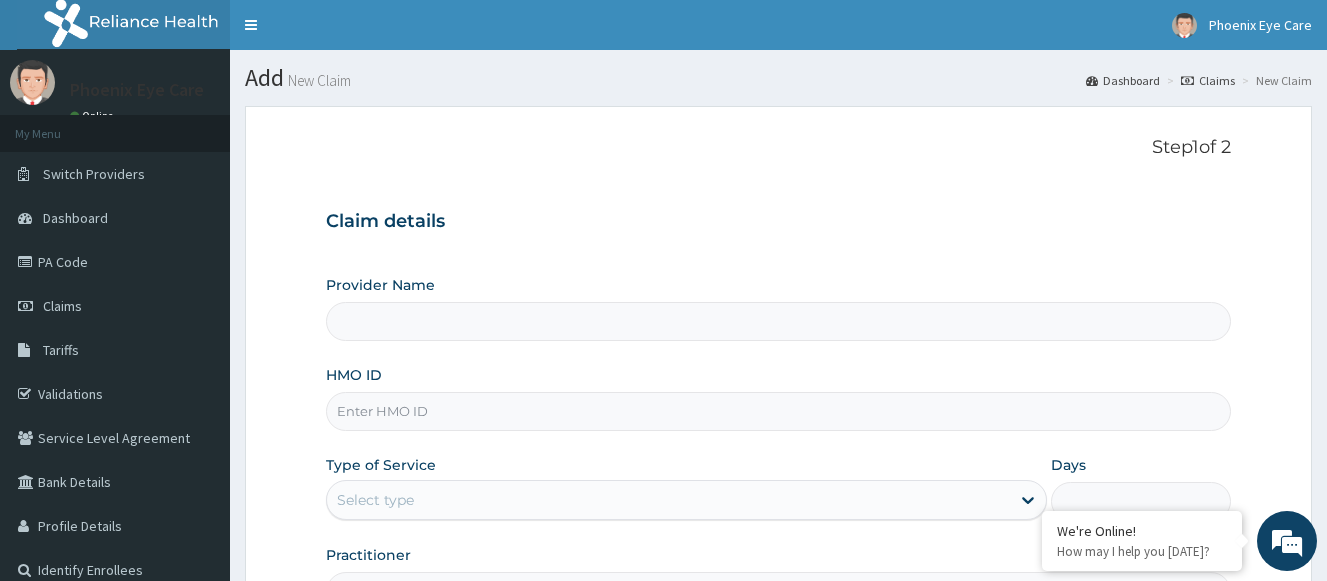click on "HMO ID" at bounding box center (778, 411) 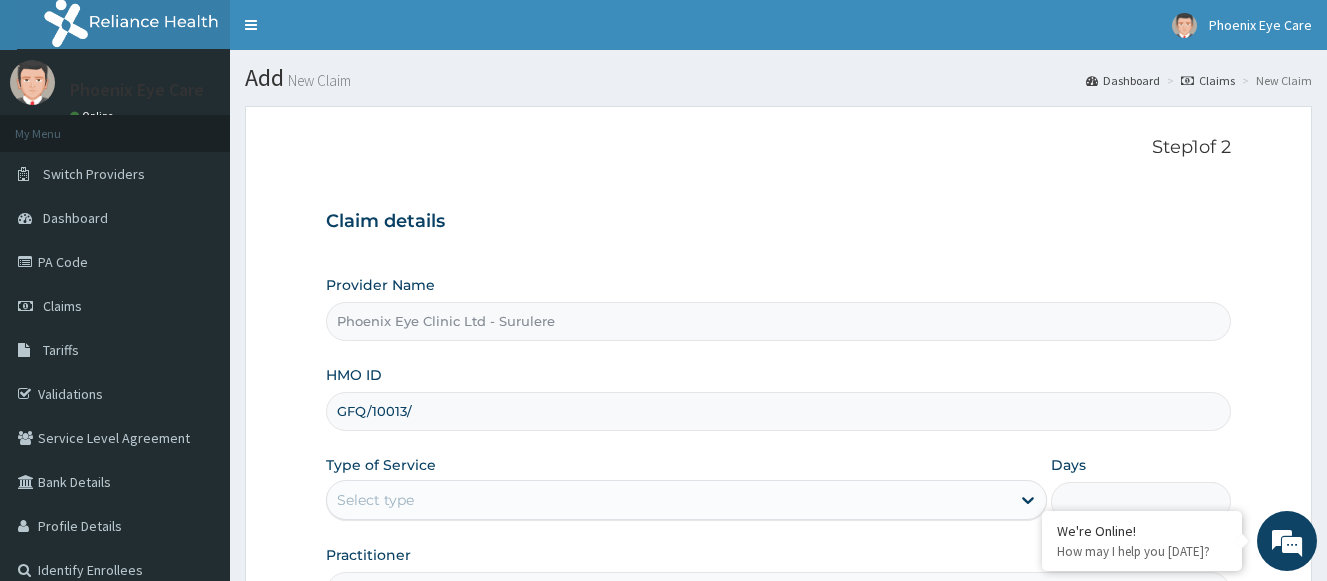 scroll, scrollTop: 0, scrollLeft: 0, axis: both 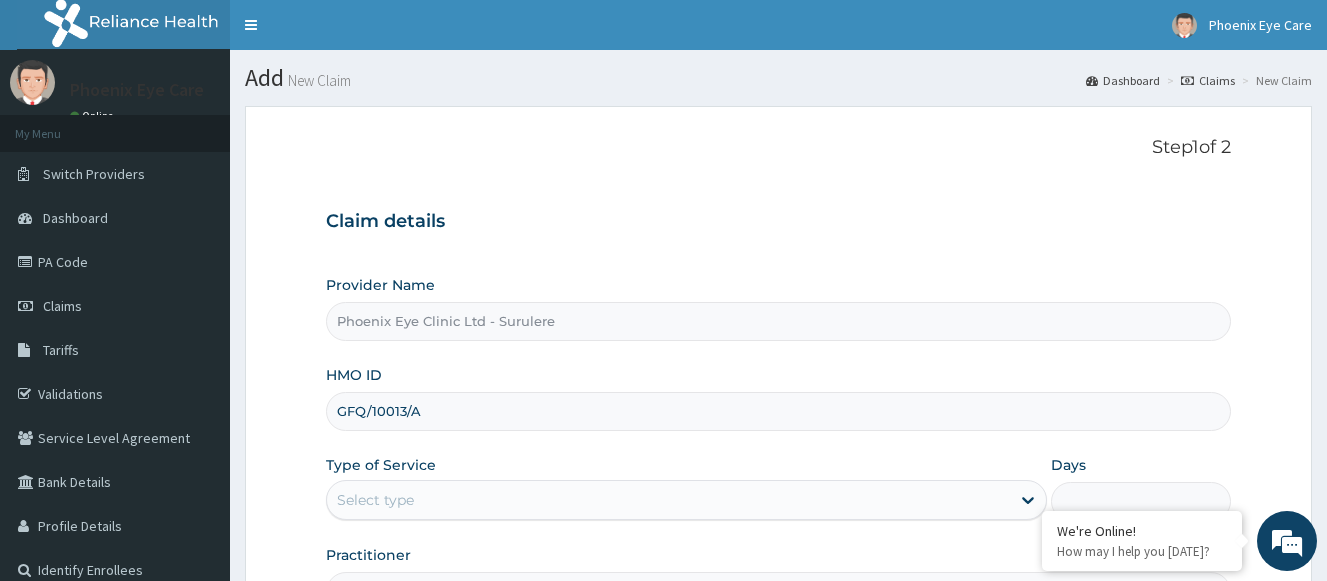 type on "GFQ/10013/A" 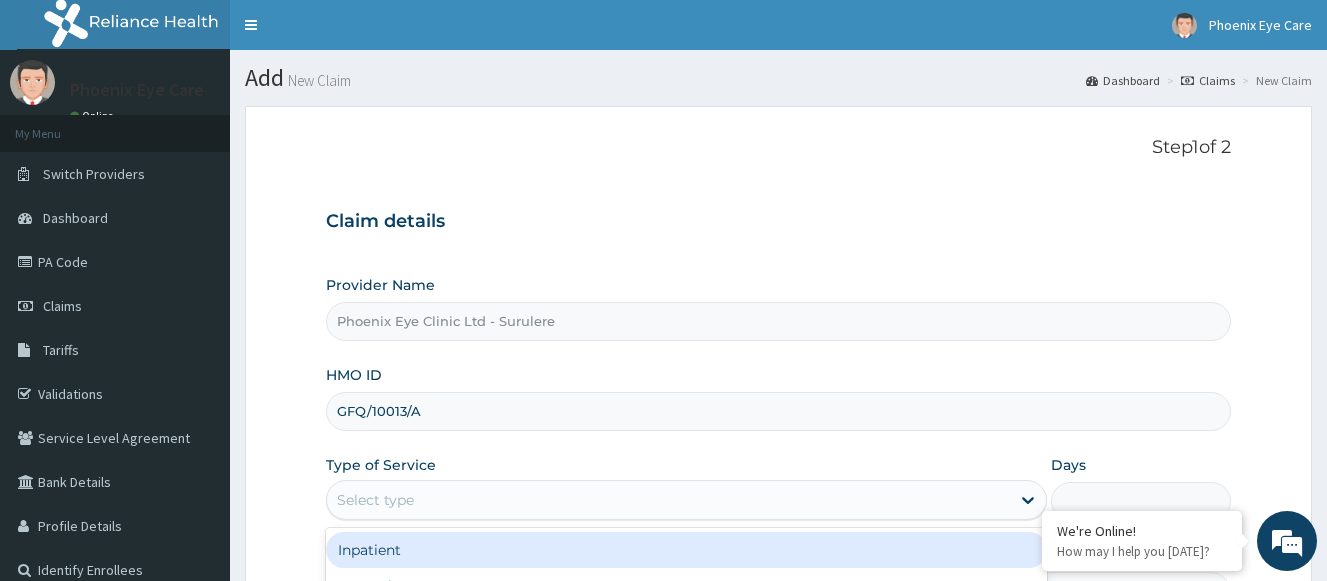 click on "Select type" at bounding box center (668, 500) 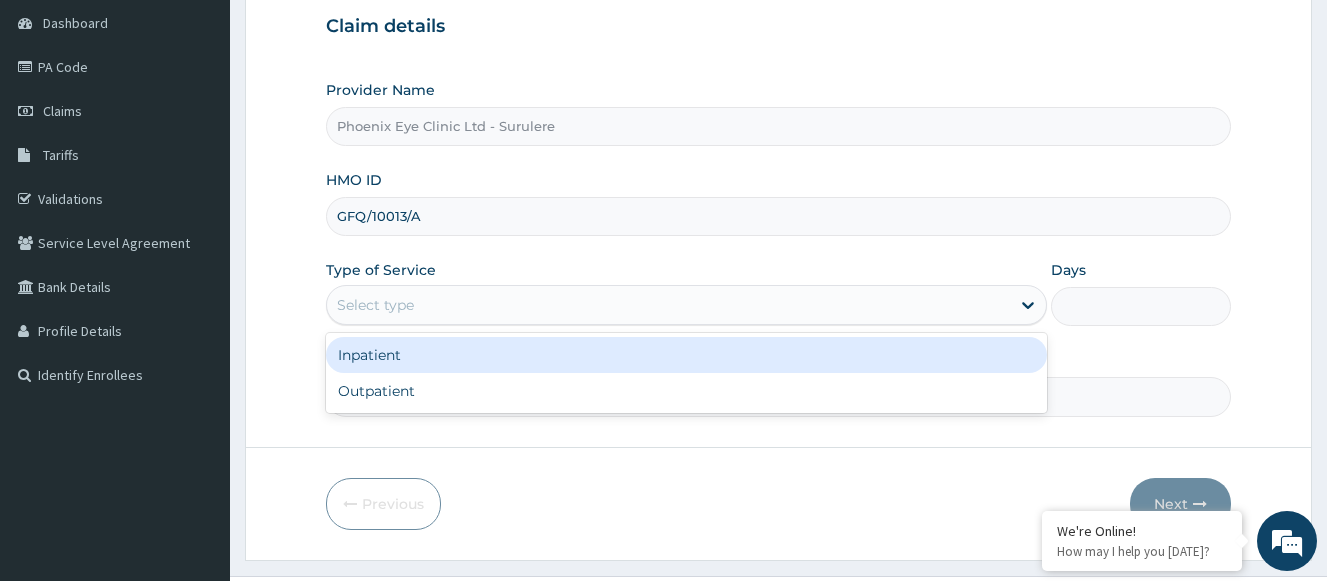 scroll, scrollTop: 200, scrollLeft: 0, axis: vertical 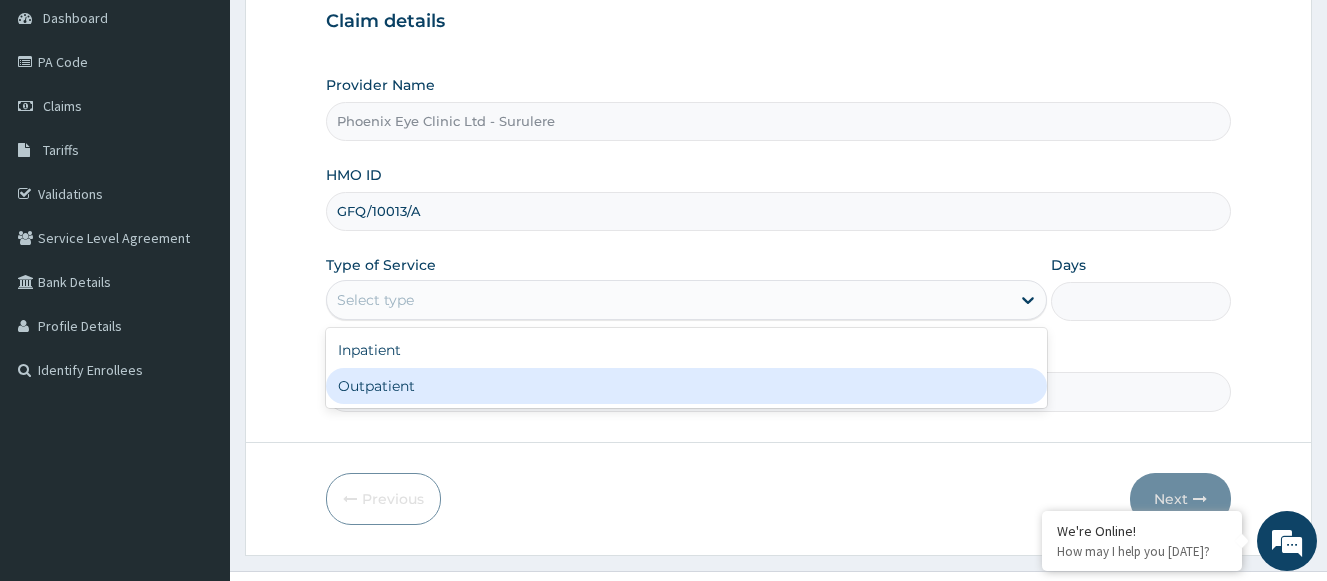 click on "Outpatient" at bounding box center [686, 386] 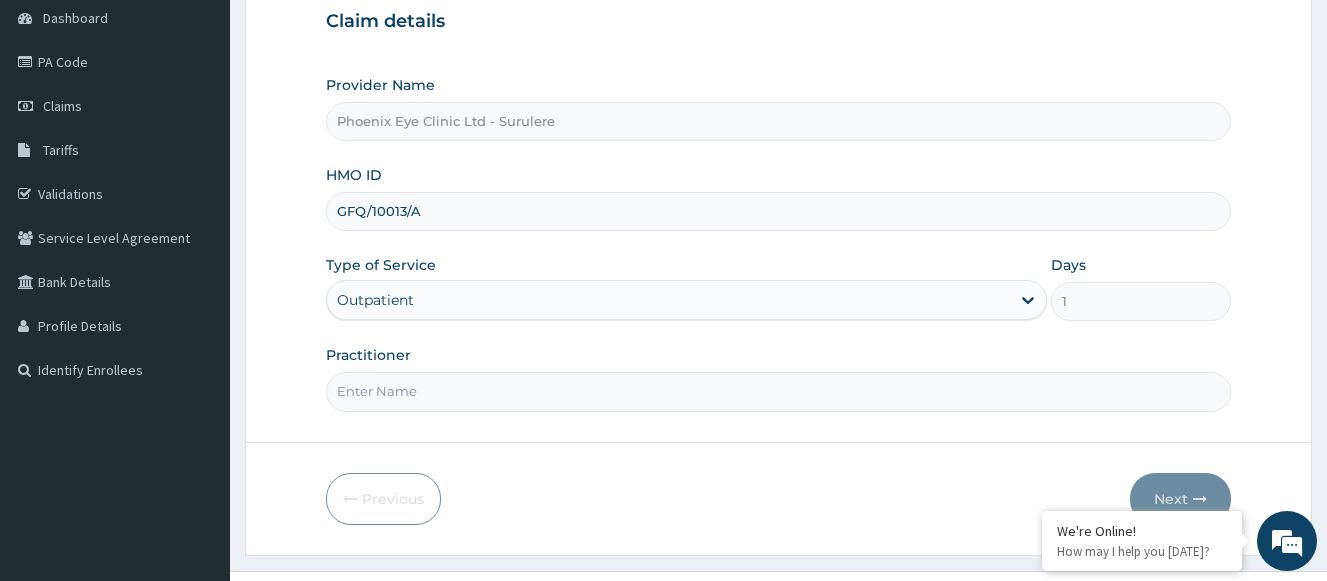 click on "Practitioner" at bounding box center (778, 391) 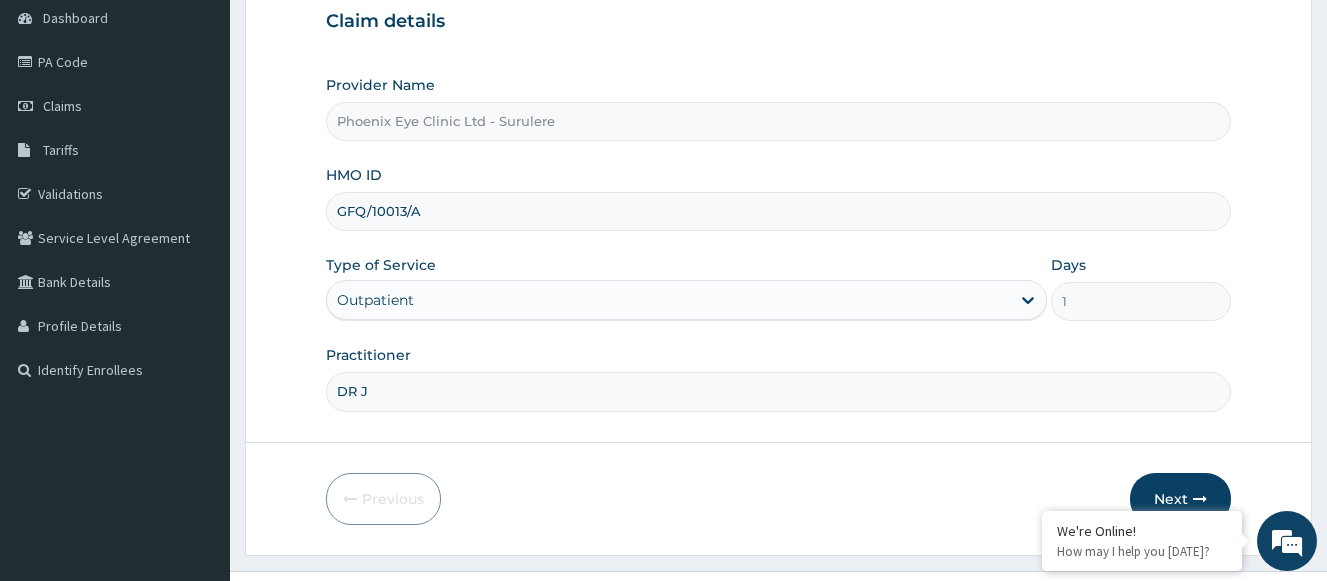 type on "Dr Jennifer" 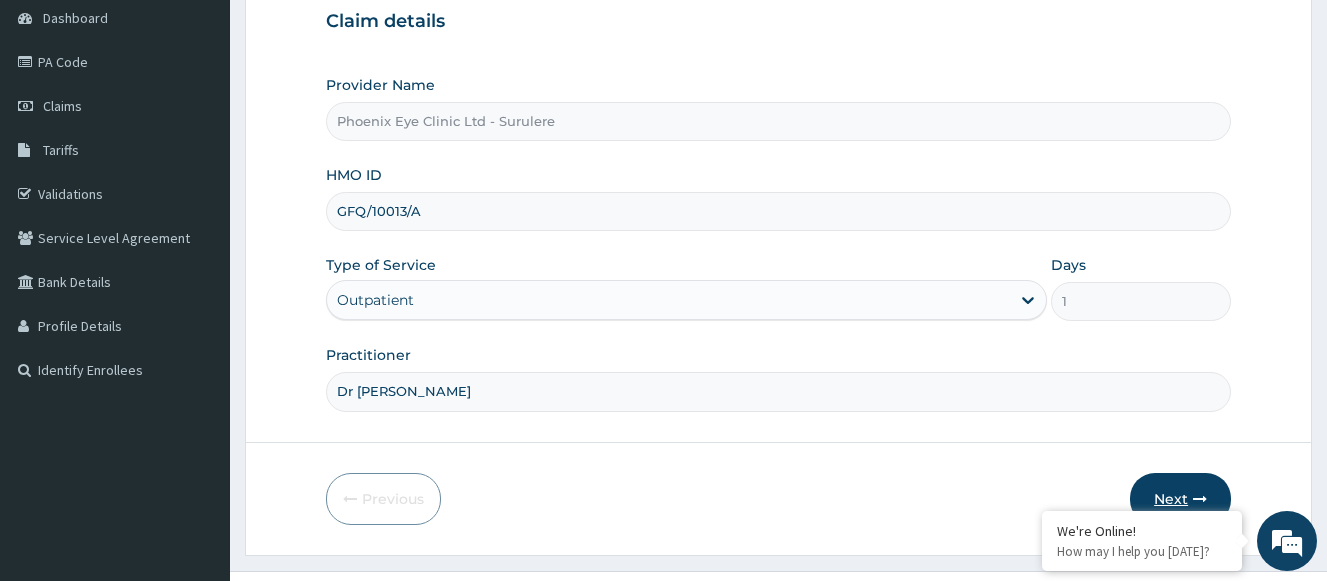 click on "Next" at bounding box center (1180, 499) 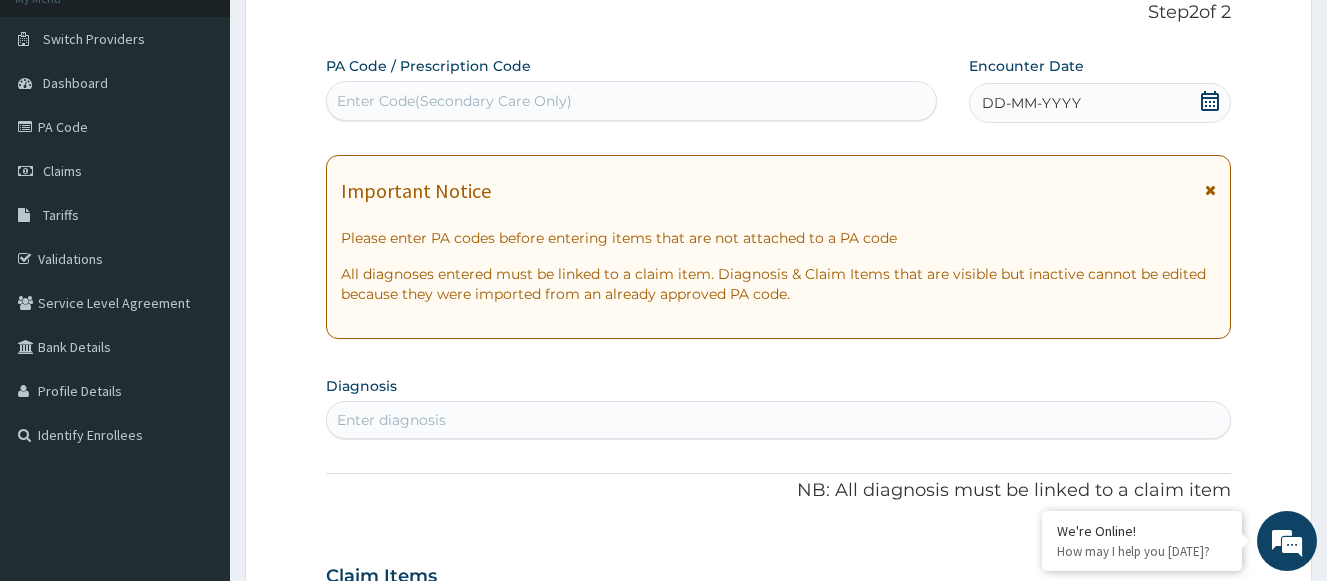 scroll, scrollTop: 100, scrollLeft: 0, axis: vertical 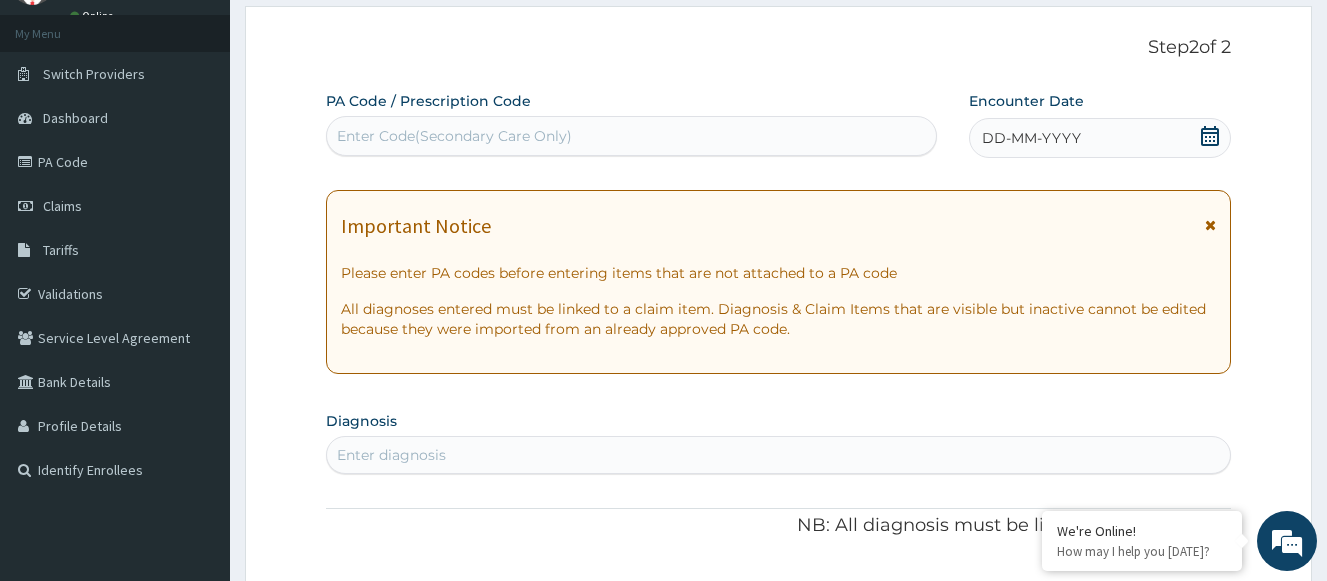 click on "DD-MM-YYYY" at bounding box center (1031, 138) 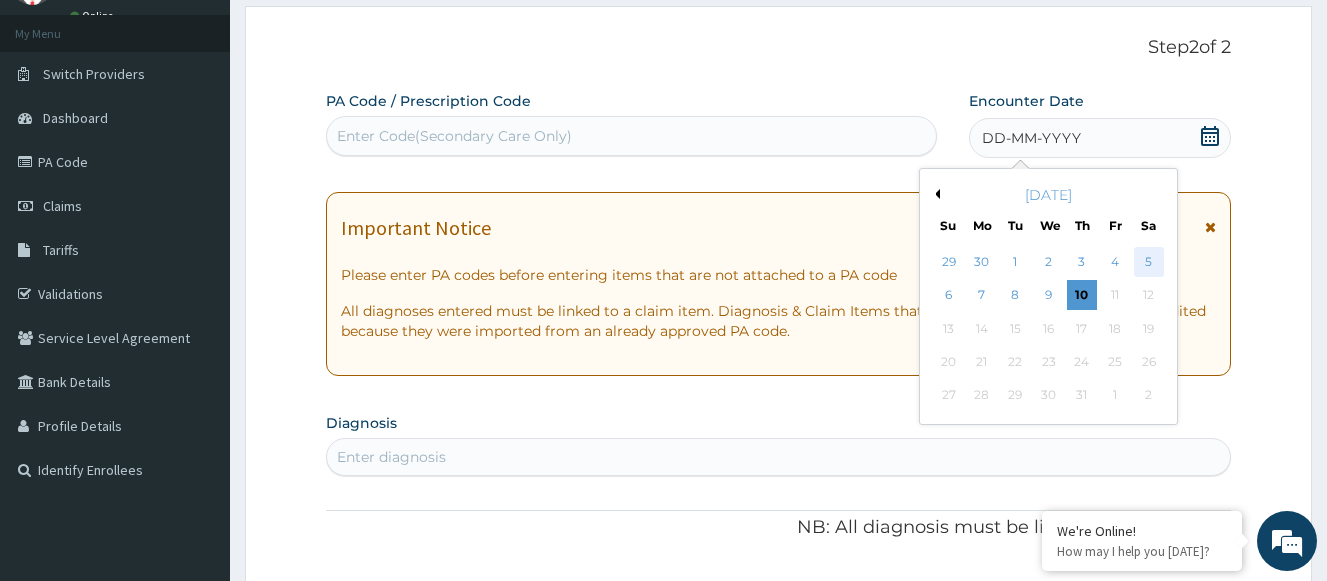 click on "5" at bounding box center (1149, 262) 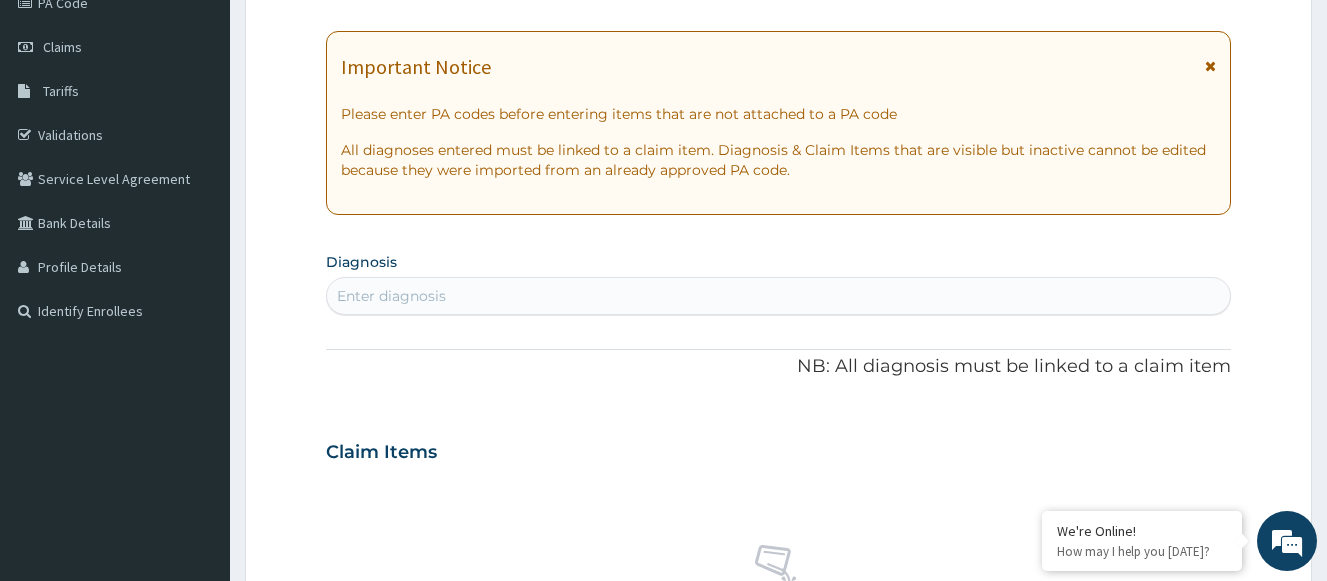 scroll, scrollTop: 300, scrollLeft: 0, axis: vertical 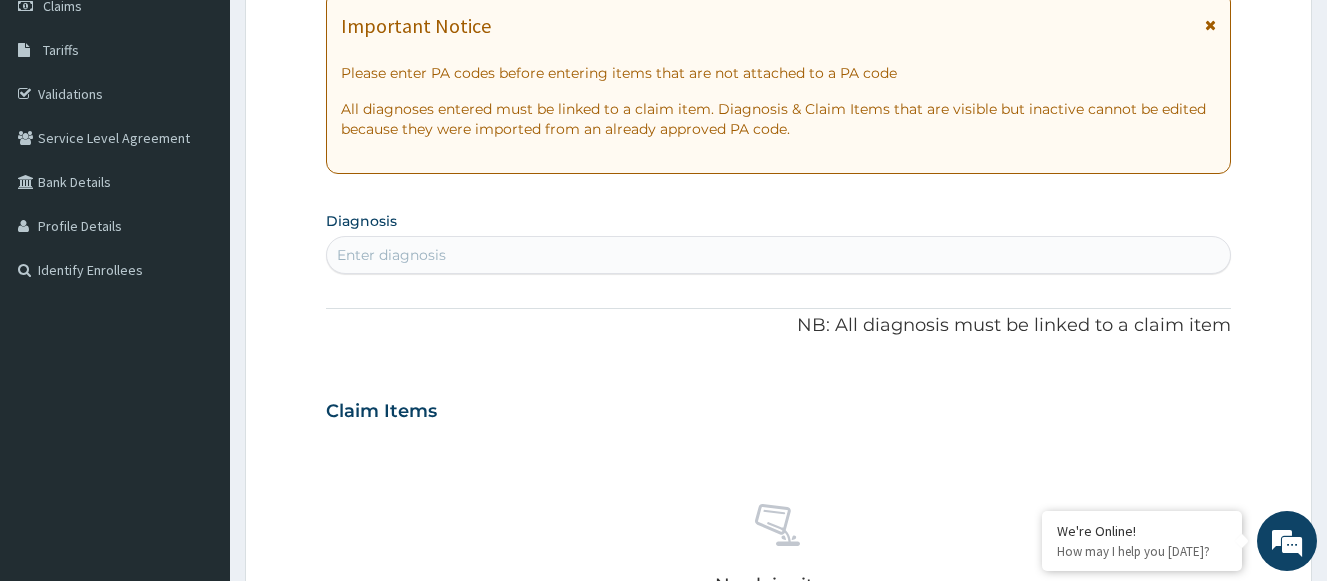 click on "Enter diagnosis" at bounding box center [778, 255] 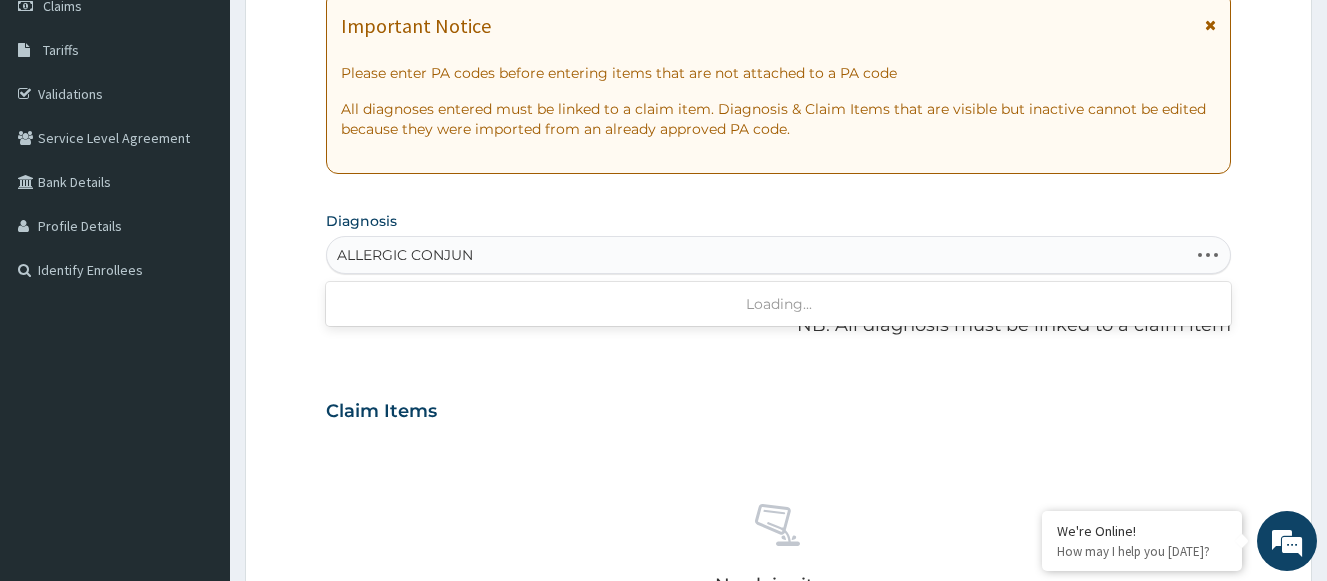 type on "ALLERGIC CONJUNC" 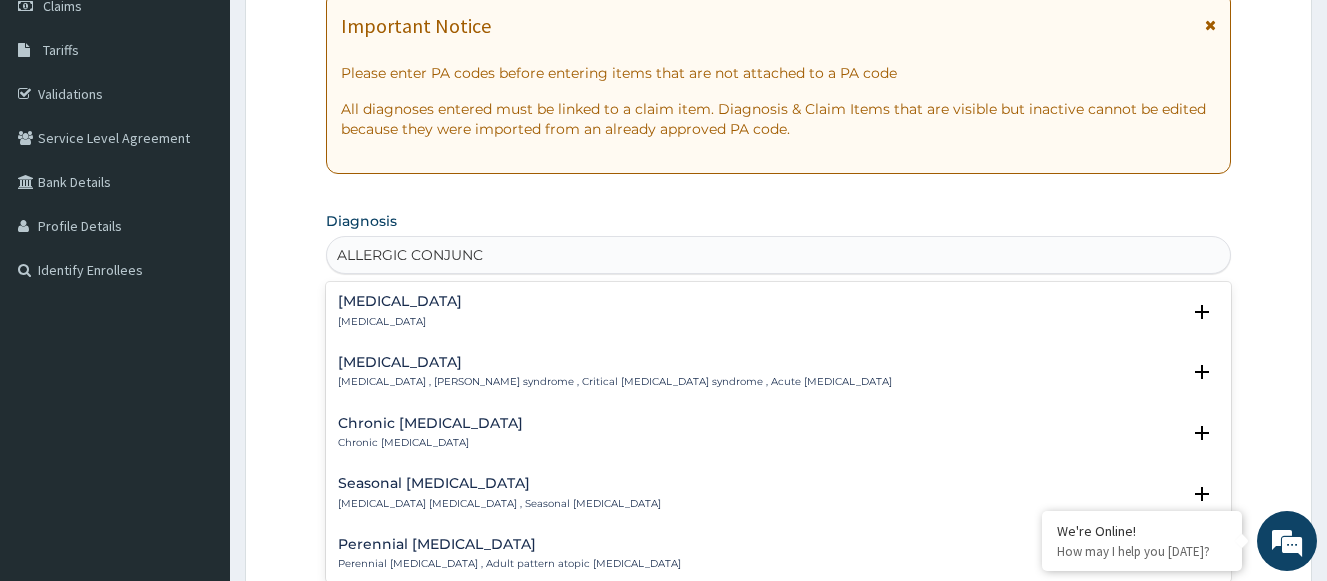 click on "Allergic conjunctivitis" at bounding box center [400, 301] 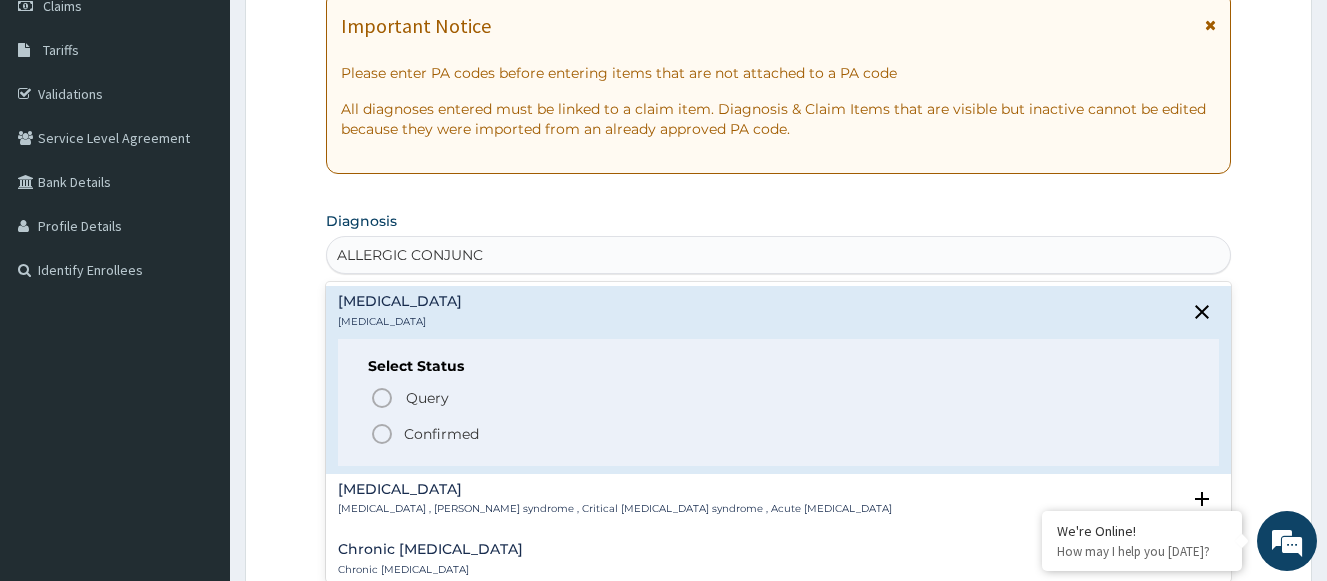 click on "Confirmed" at bounding box center (441, 434) 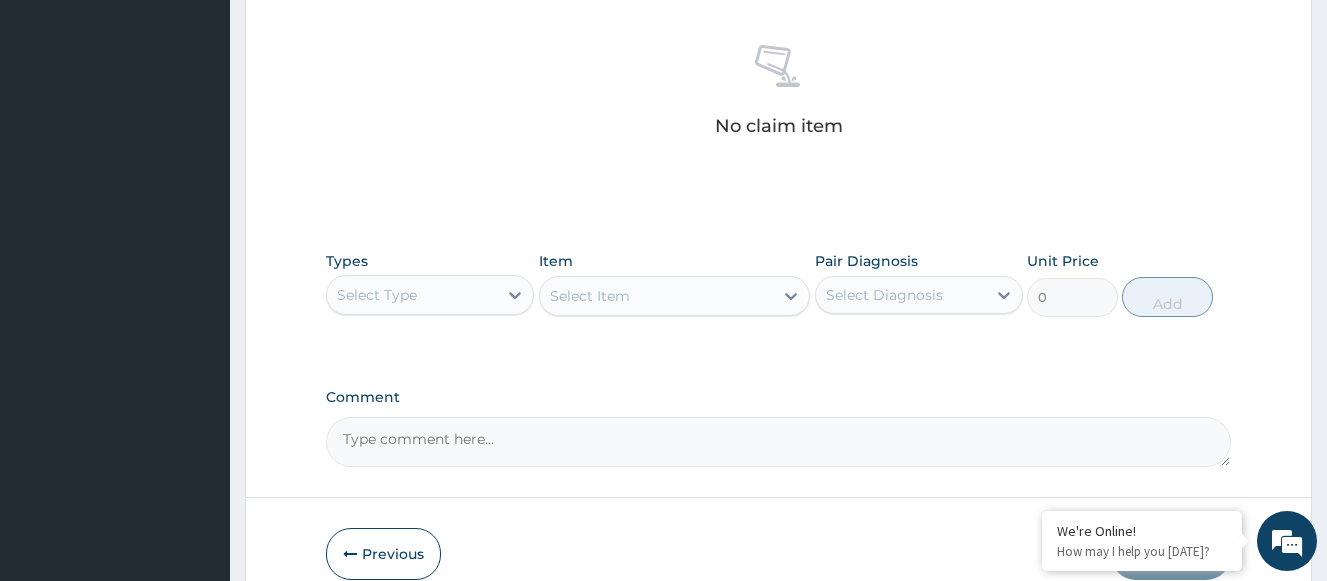 scroll, scrollTop: 800, scrollLeft: 0, axis: vertical 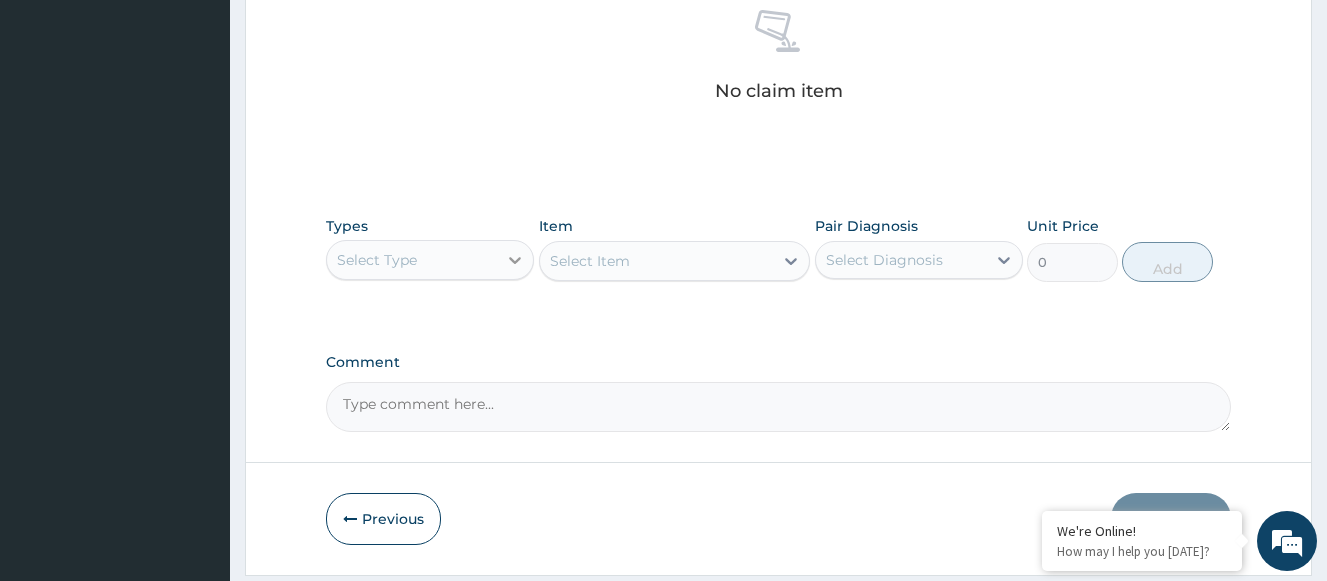 click 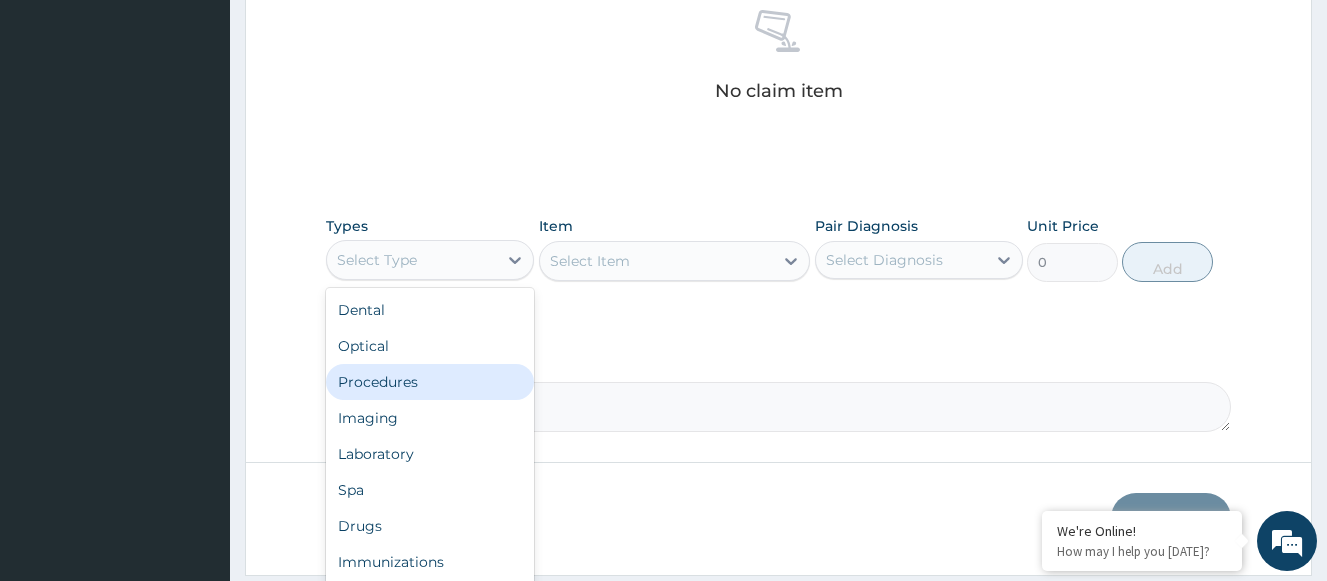 click on "Procedures" at bounding box center (430, 382) 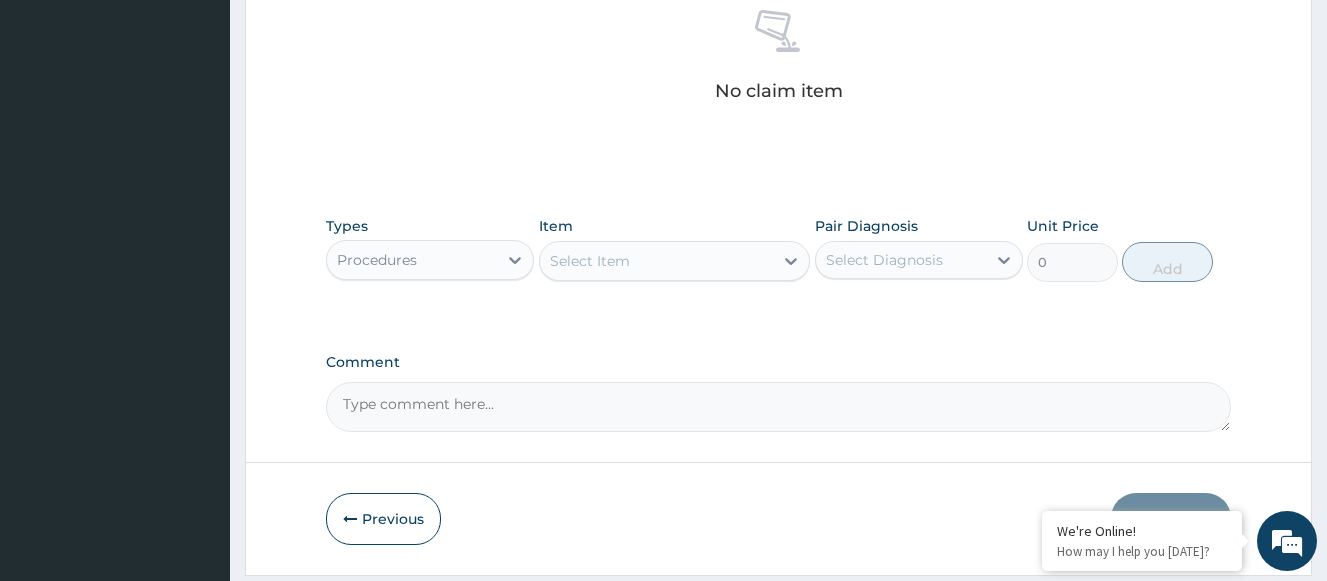 click on "Select Item" at bounding box center (590, 261) 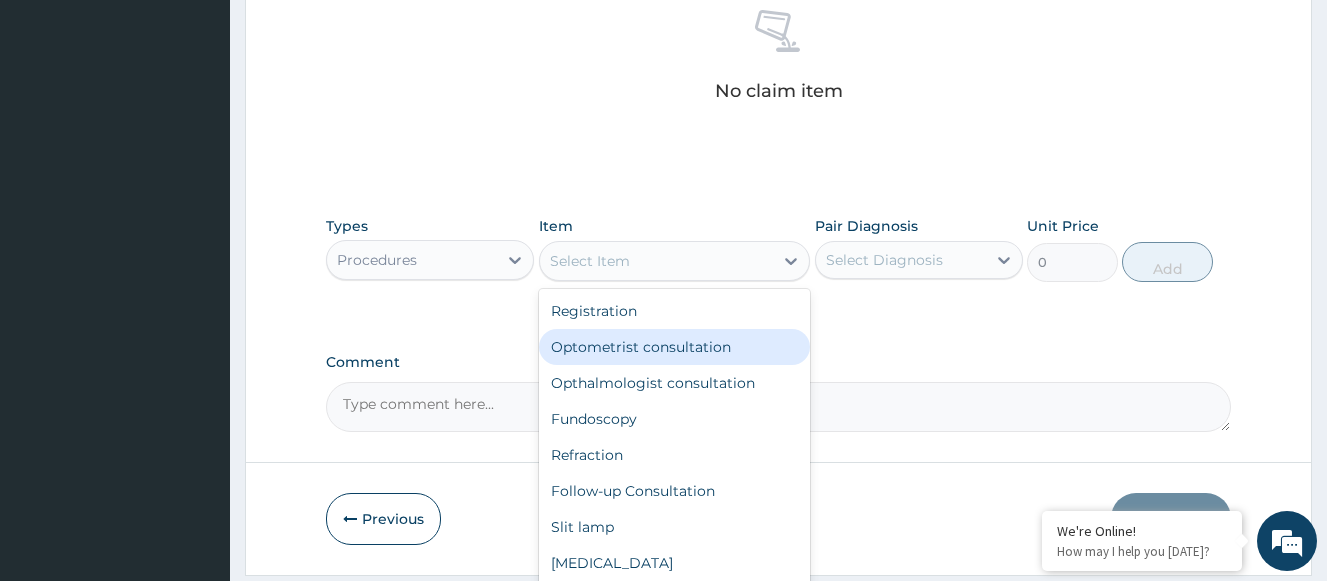 click on "Optometrist consultation" at bounding box center (675, 347) 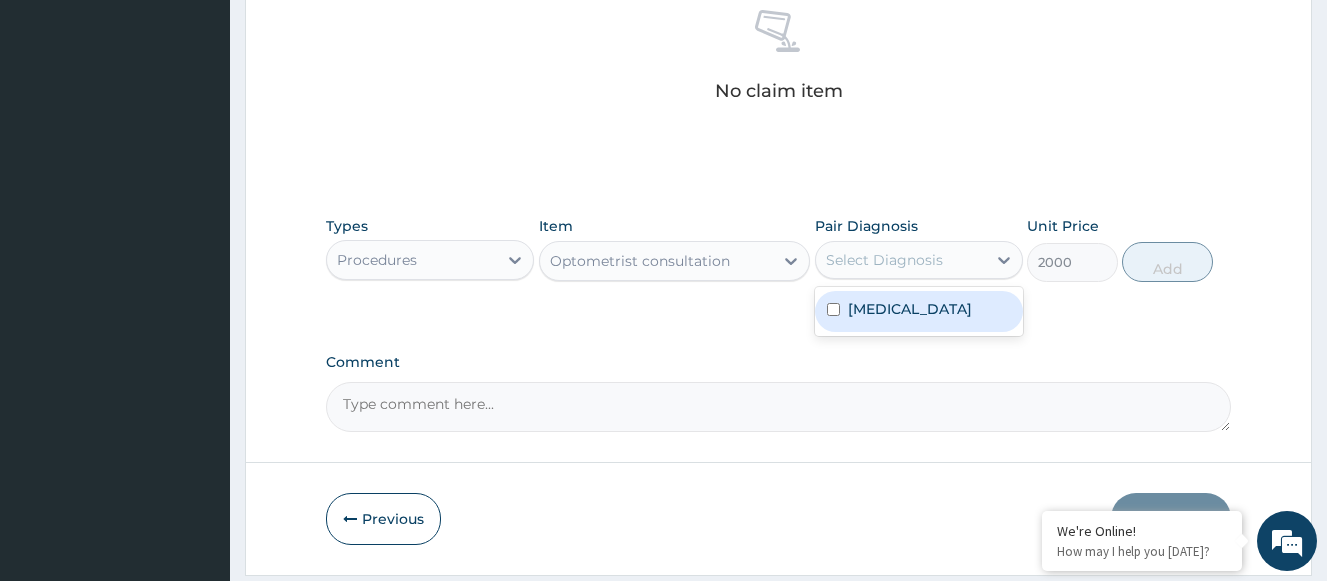 click on "Select Diagnosis" at bounding box center [901, 260] 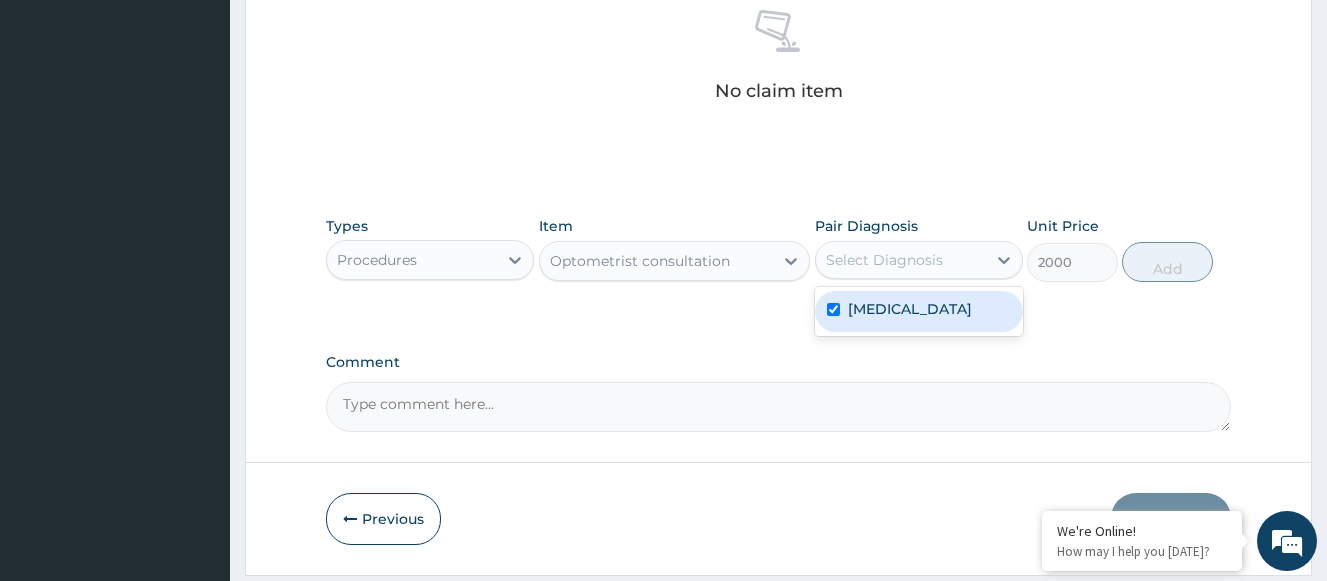 checkbox on "true" 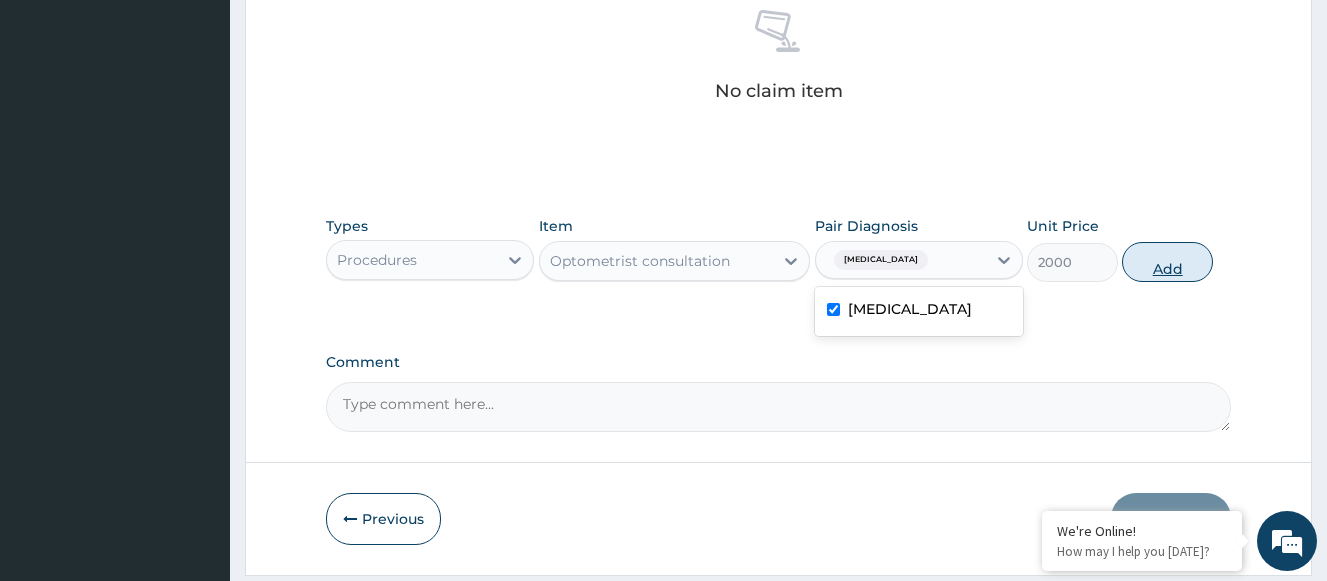 click on "Add" at bounding box center (1167, 262) 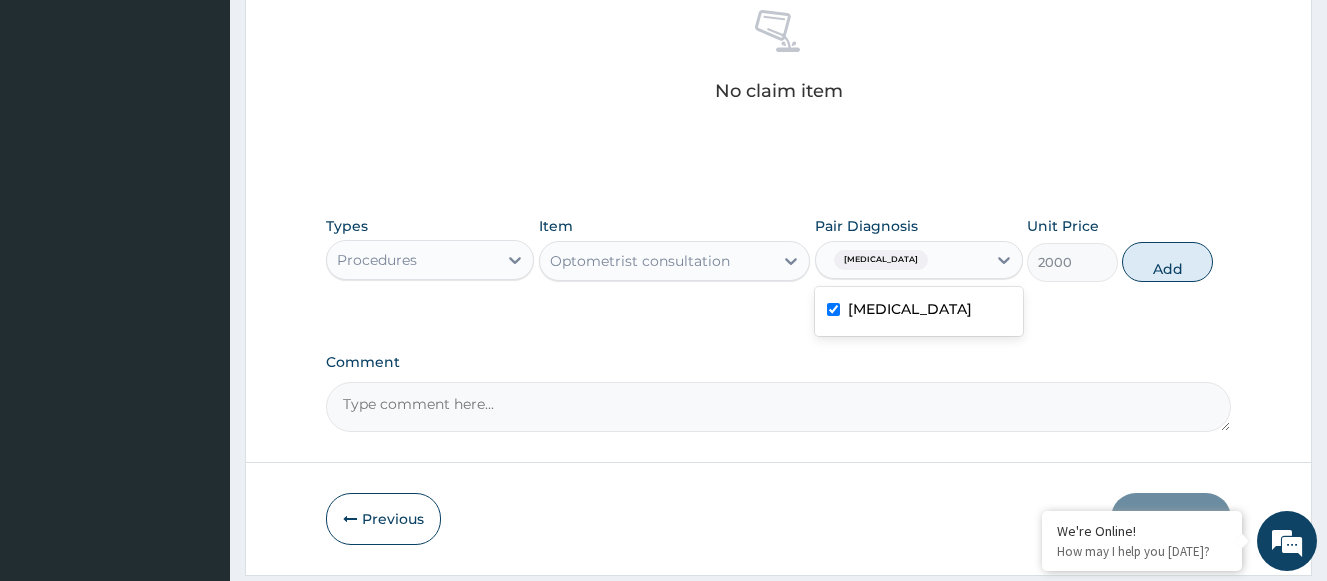 type on "0" 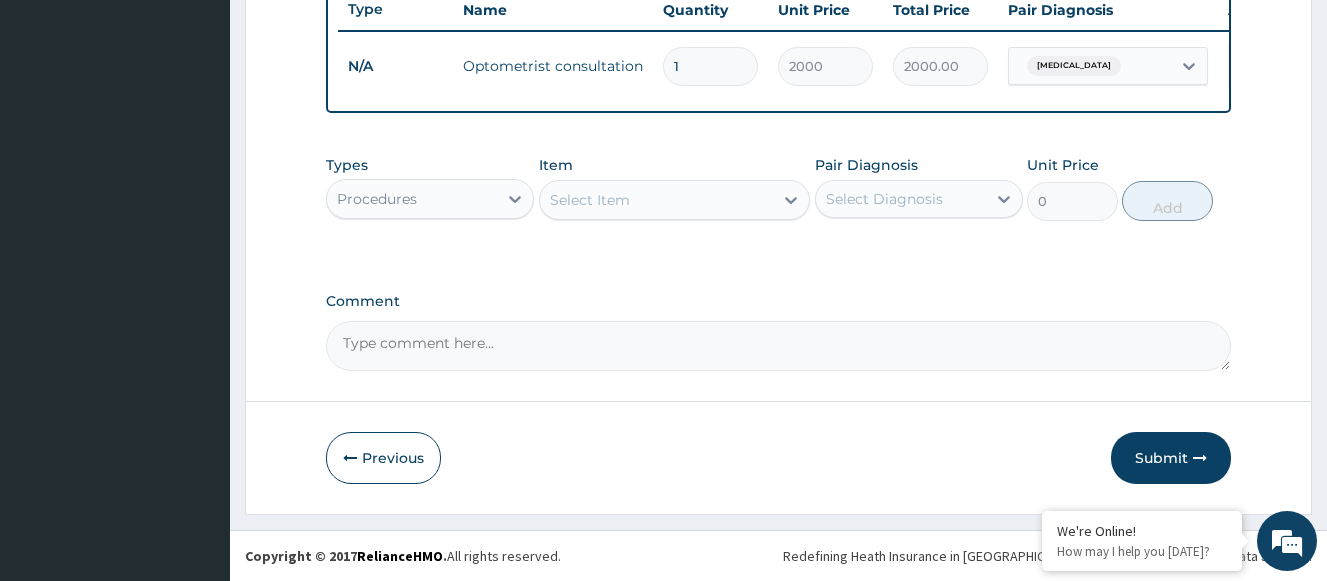 scroll, scrollTop: 781, scrollLeft: 0, axis: vertical 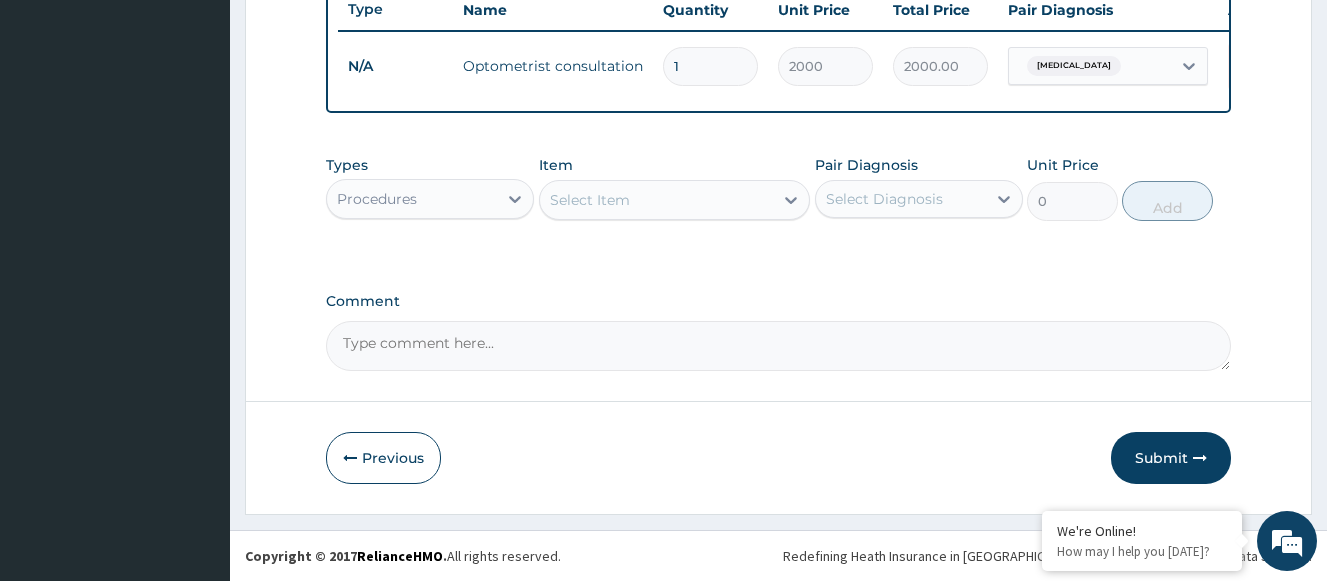 click on "Procedures" at bounding box center (412, 199) 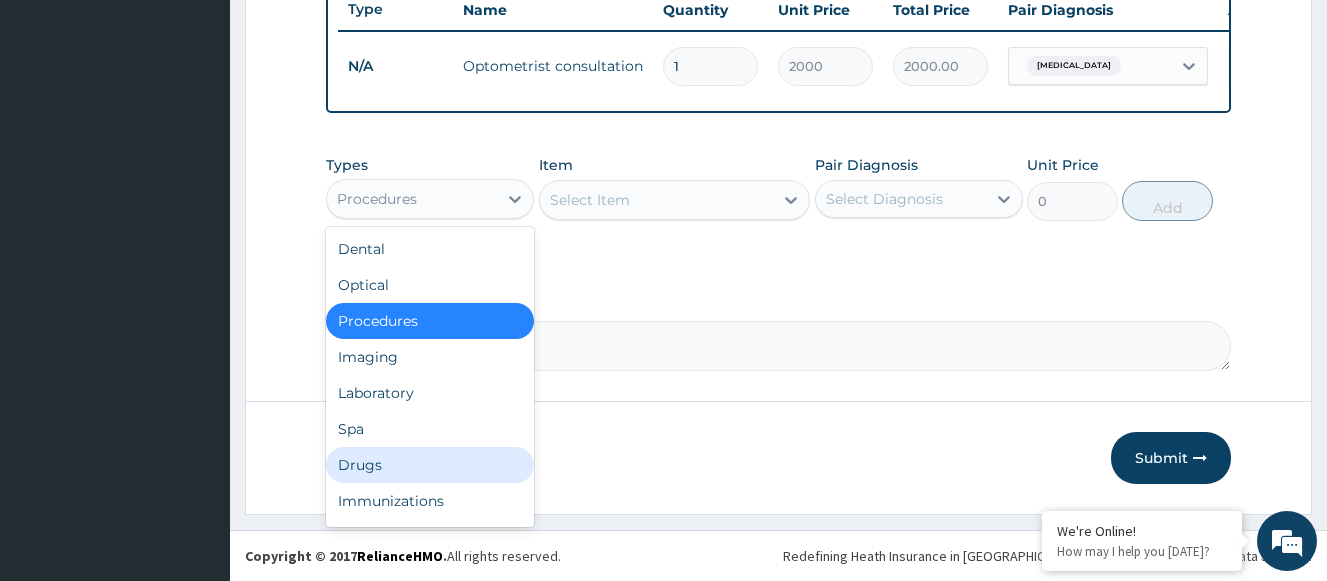 click on "Drugs" at bounding box center (430, 465) 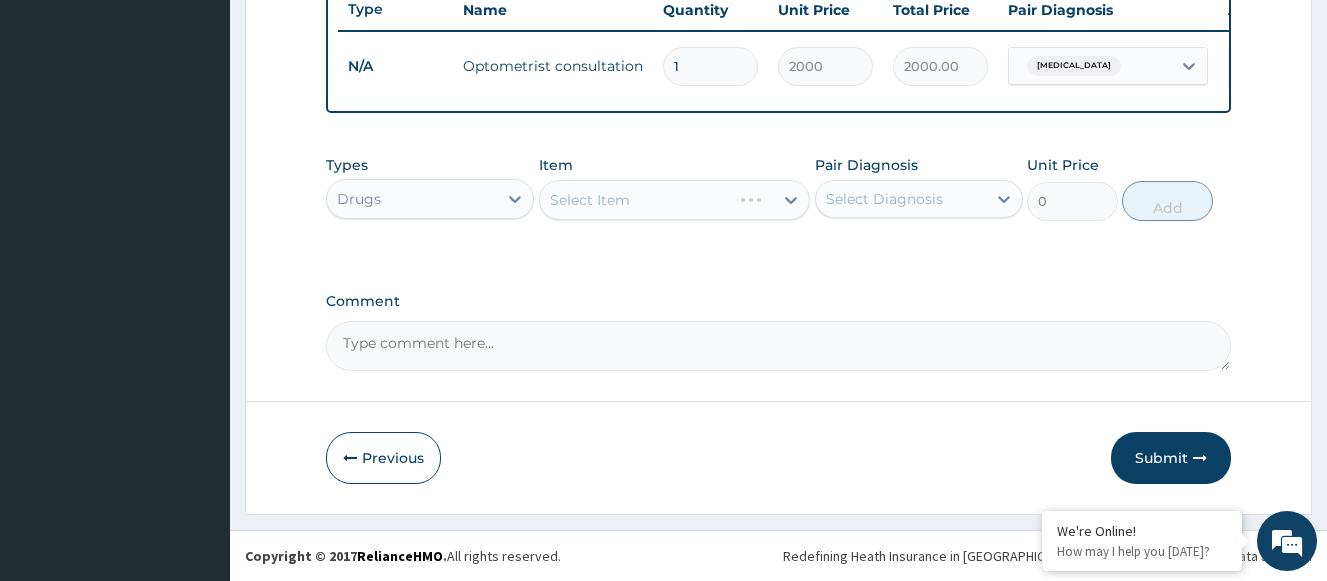 click on "Select Item" at bounding box center (675, 200) 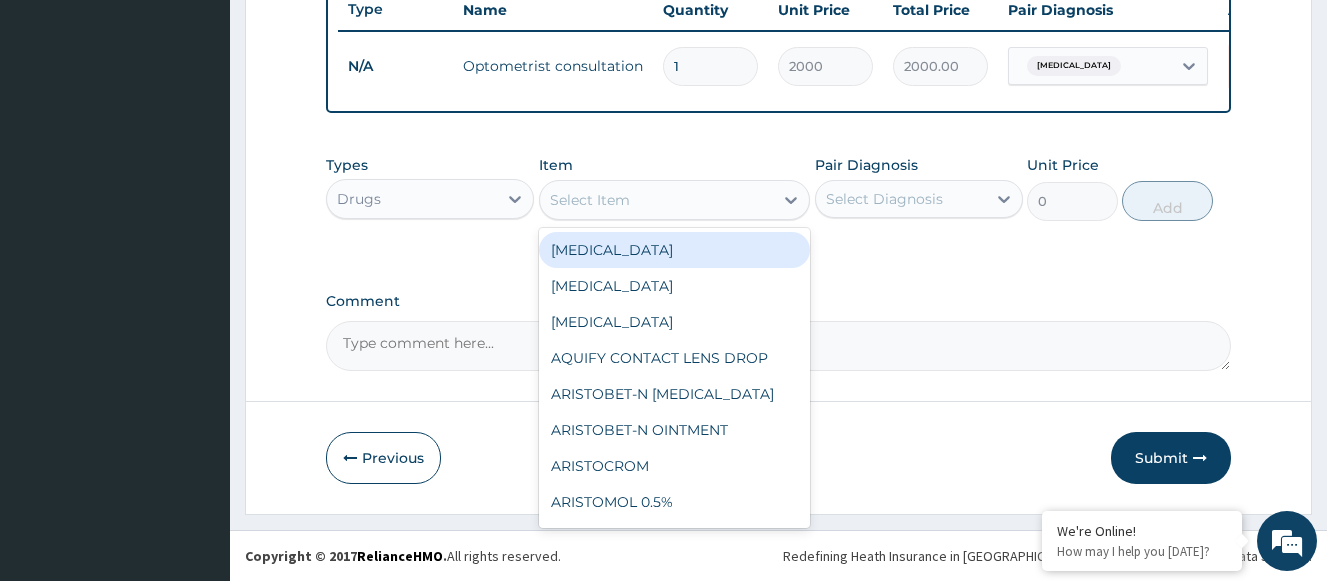 click on "Select Item" at bounding box center (657, 200) 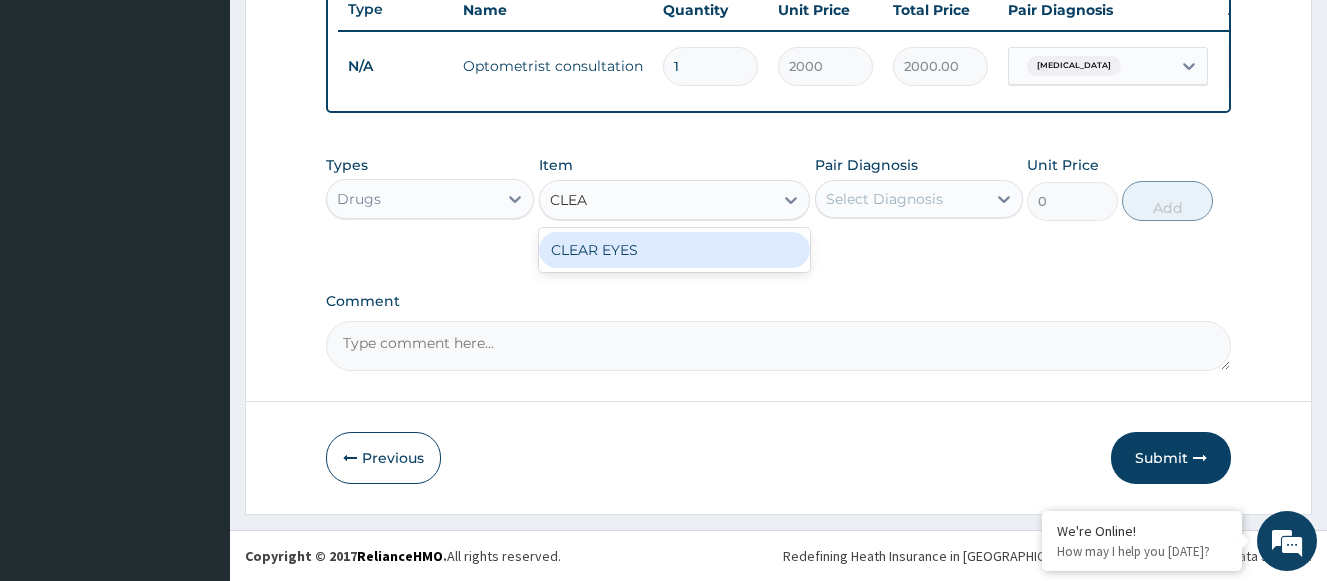 type on "CLEAR" 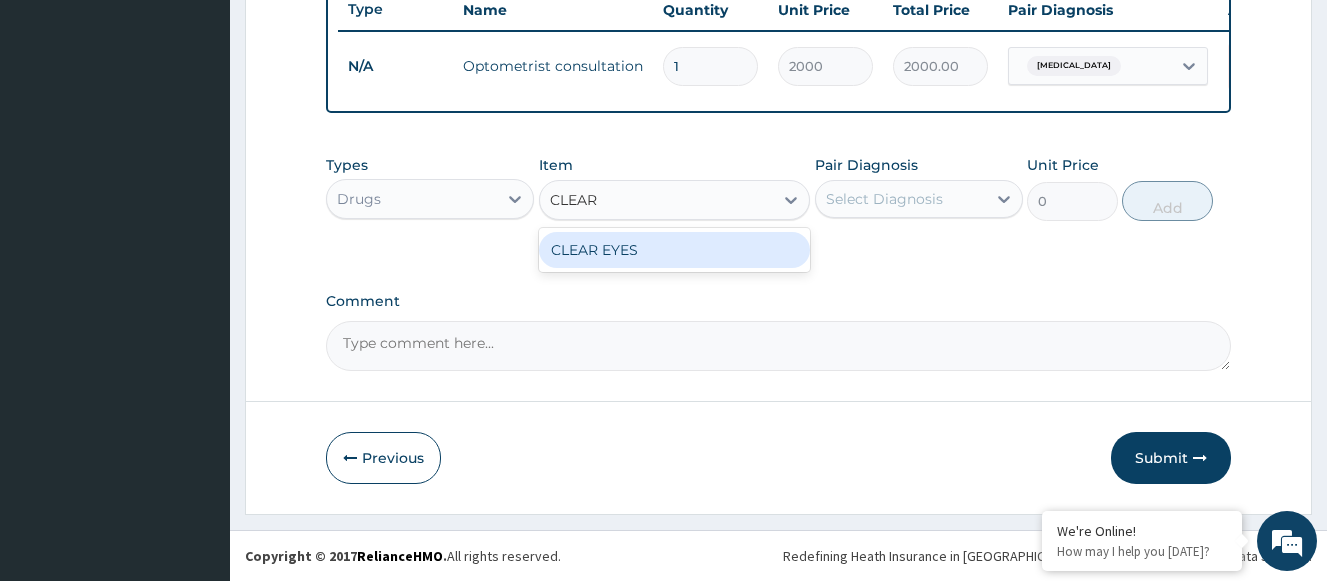 click on "CLEAR EYES" at bounding box center [675, 250] 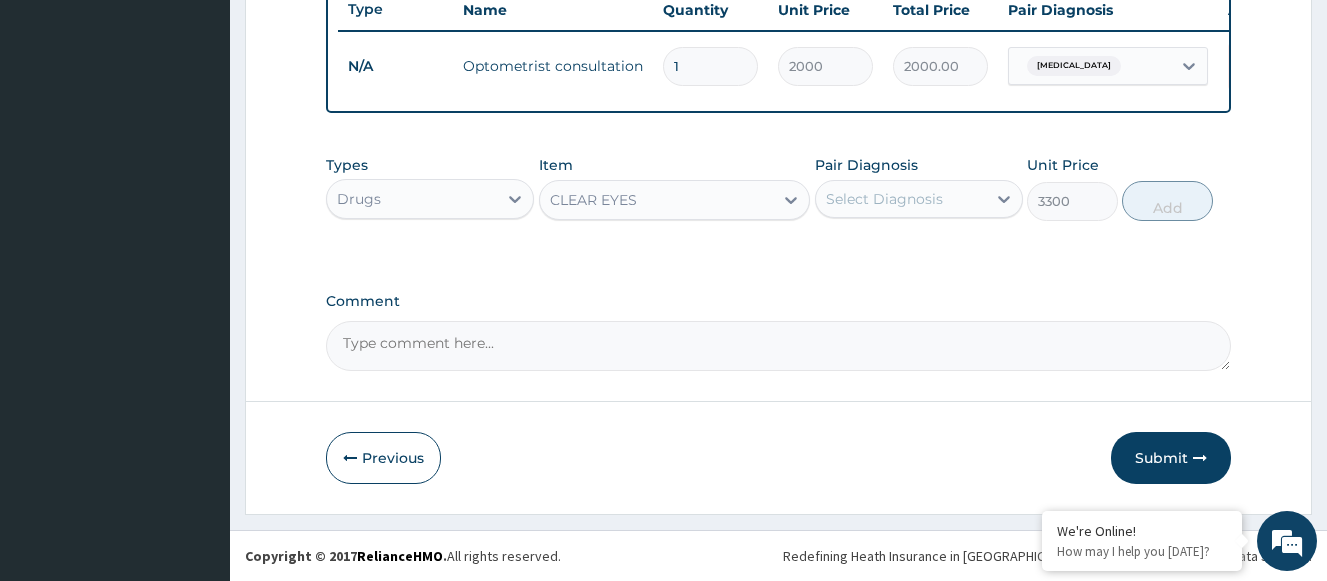 click on "Select Diagnosis" at bounding box center [884, 199] 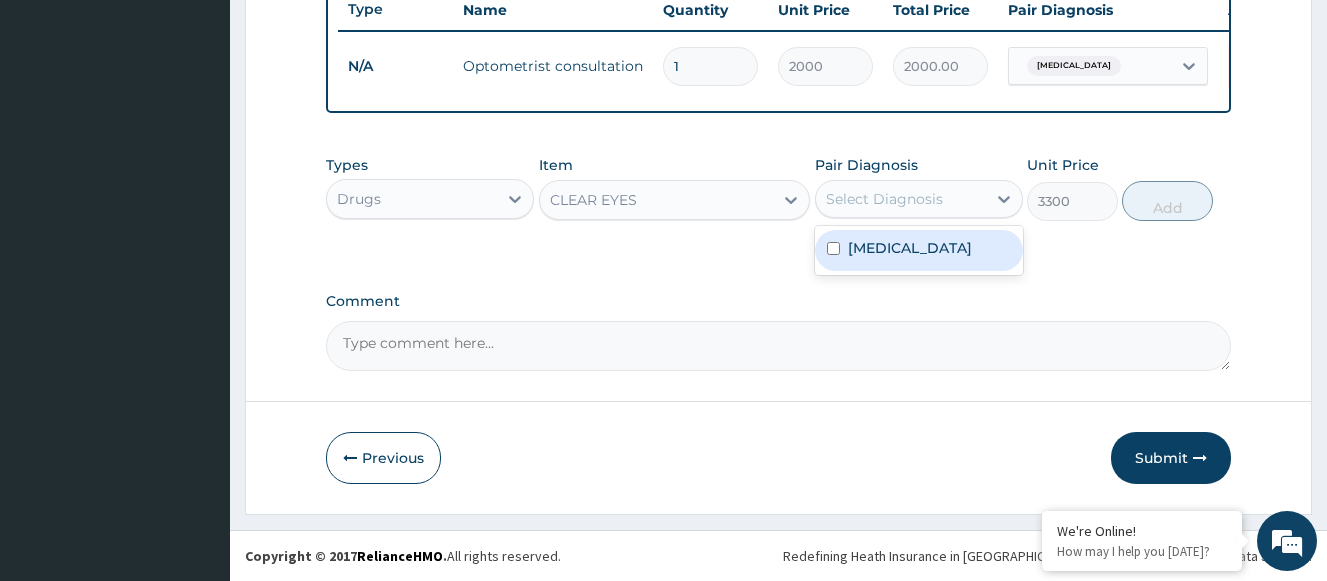 click on "[MEDICAL_DATA]" at bounding box center [910, 248] 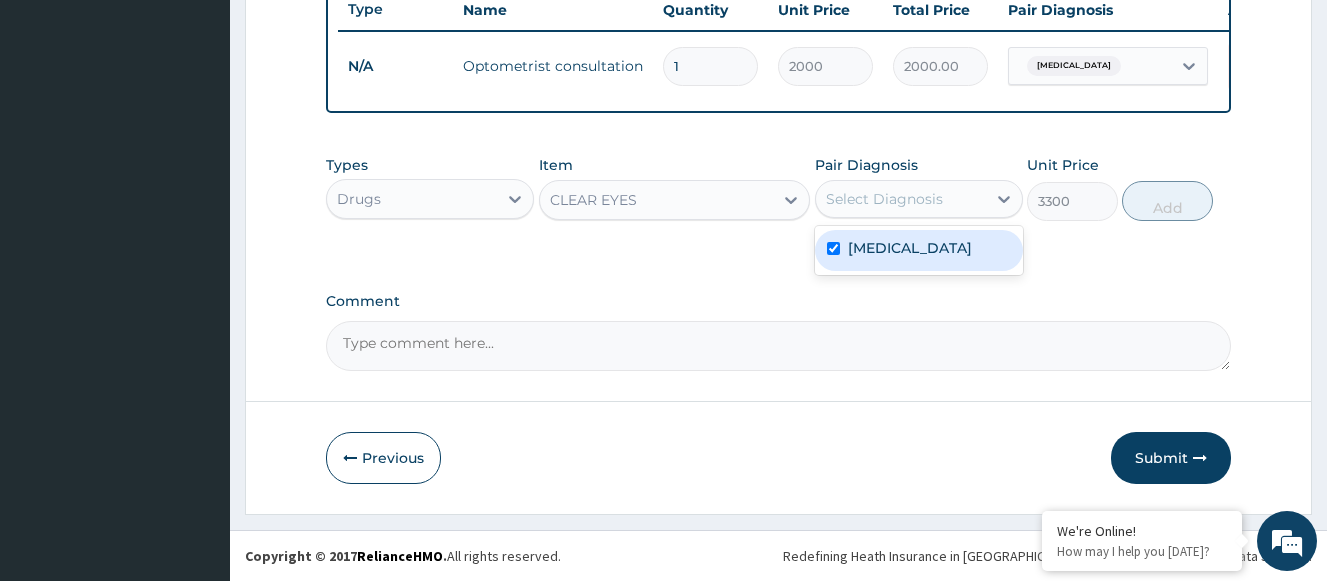 checkbox on "true" 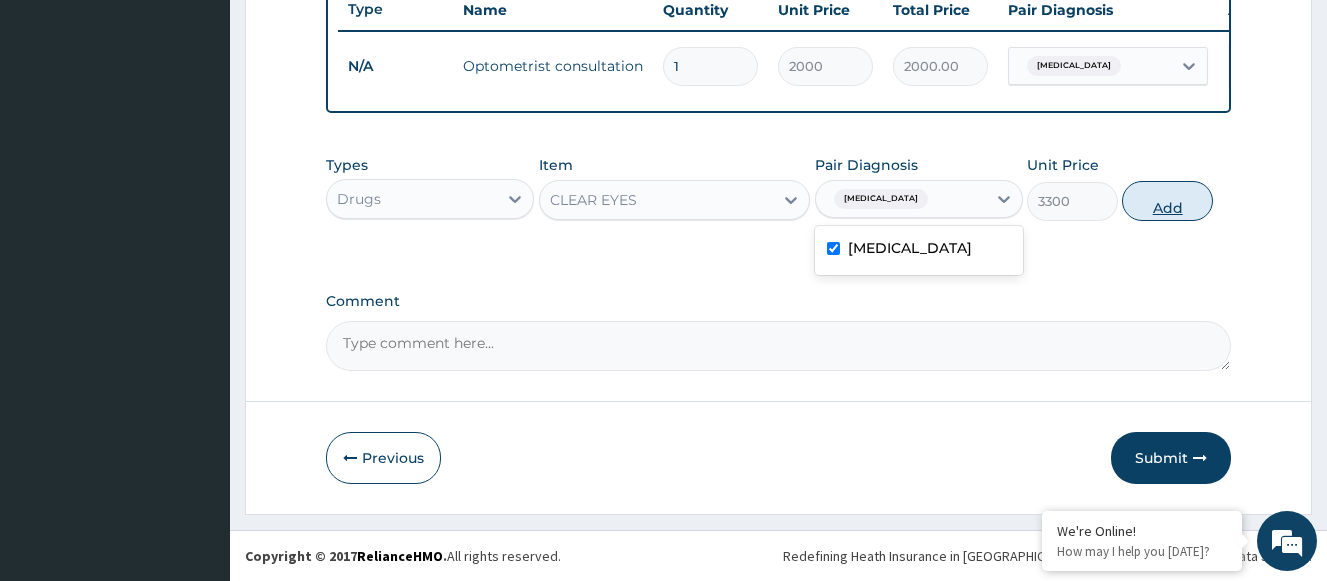 click on "Add" at bounding box center (1167, 201) 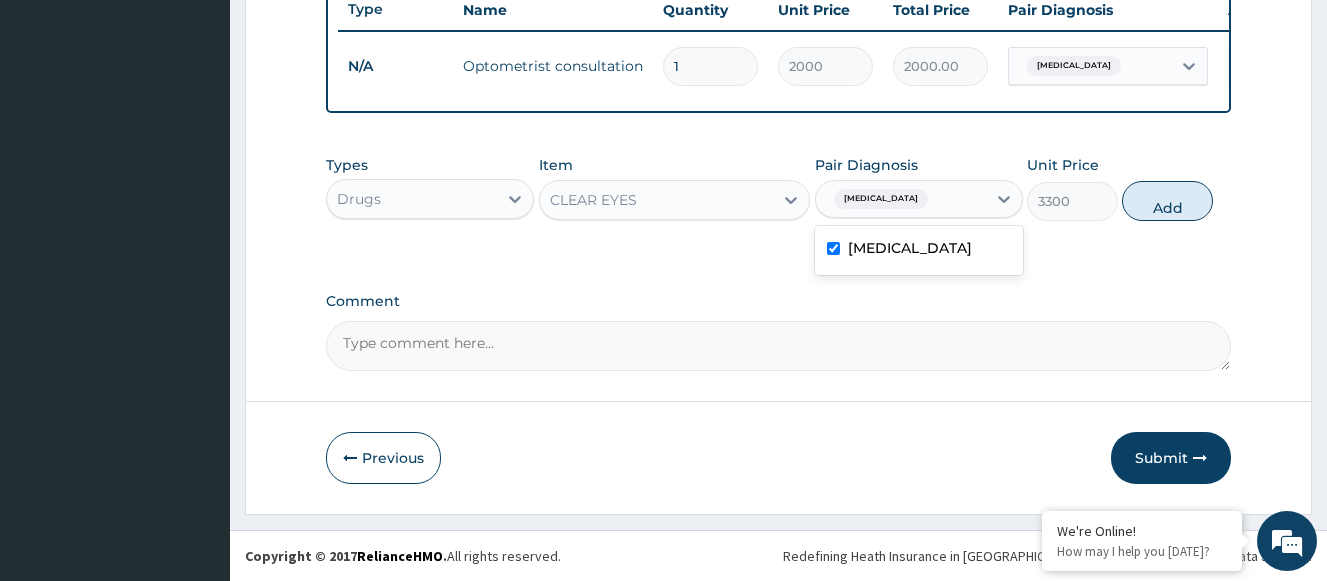 type on "0" 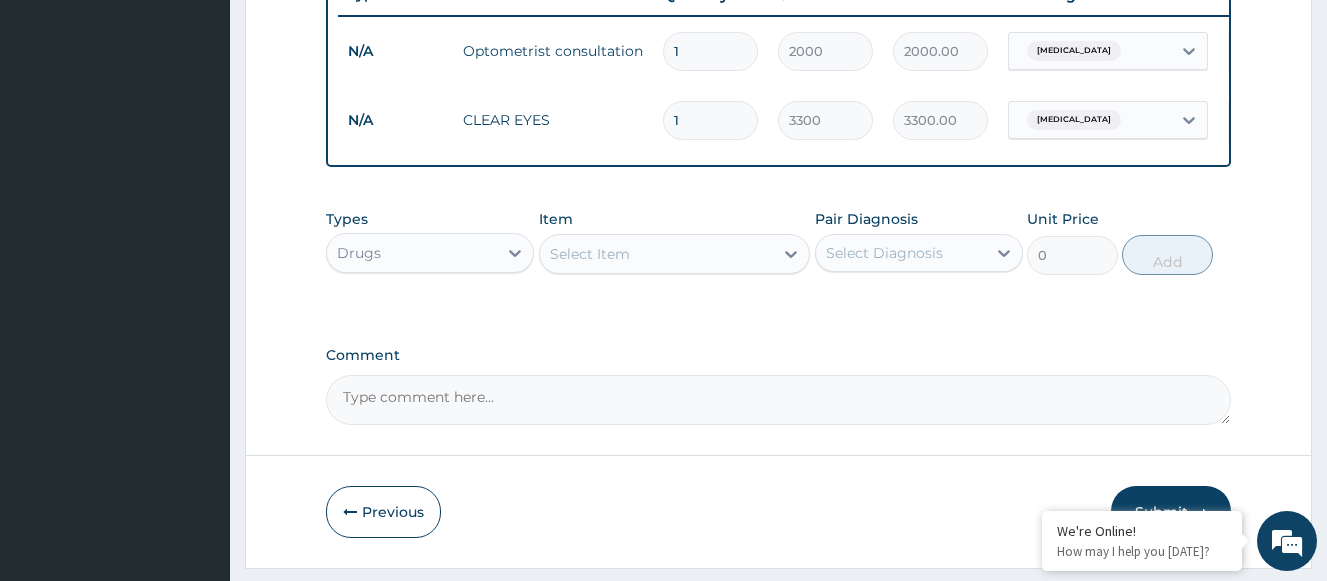 scroll, scrollTop: 850, scrollLeft: 0, axis: vertical 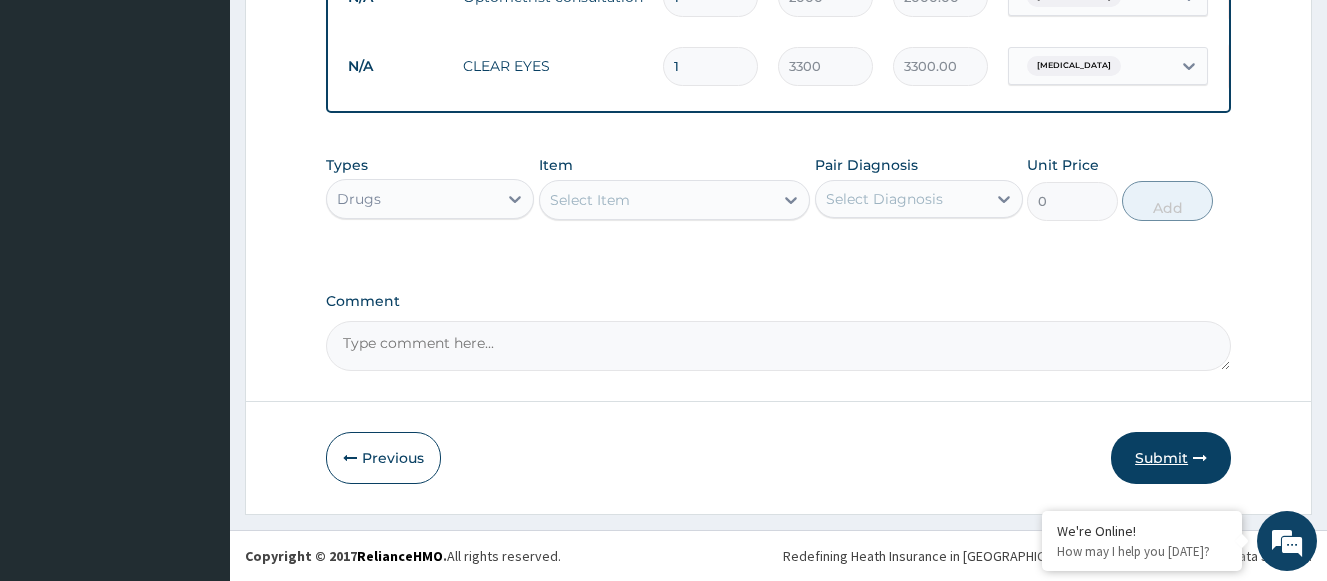 click on "Submit" at bounding box center (1171, 458) 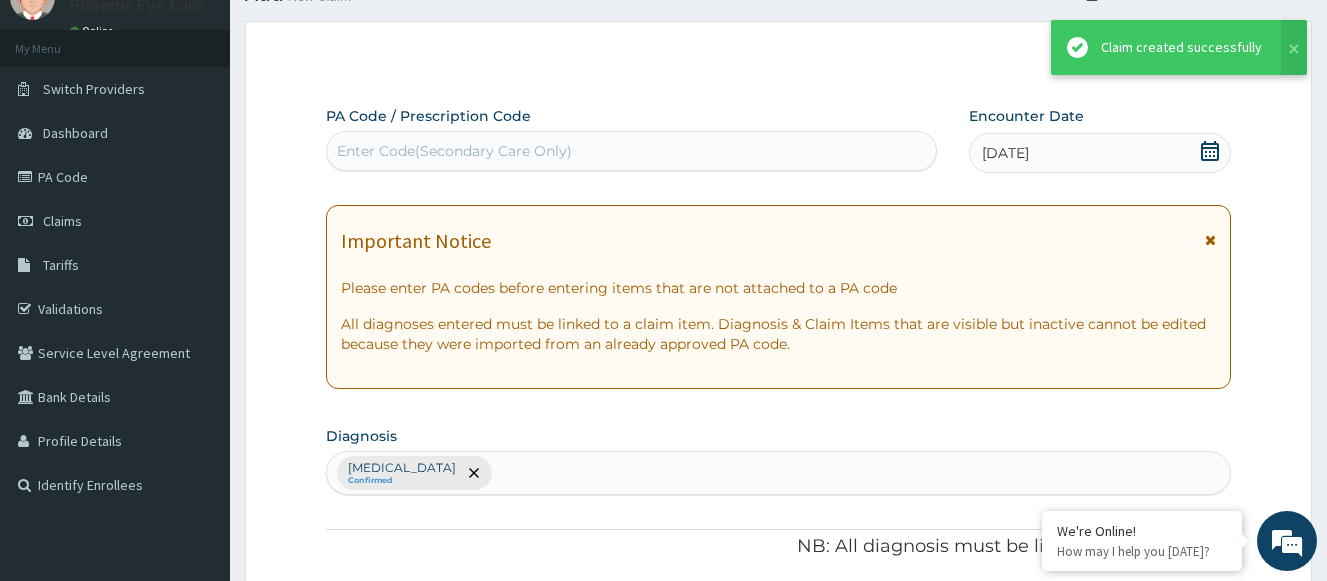 scroll, scrollTop: 850, scrollLeft: 0, axis: vertical 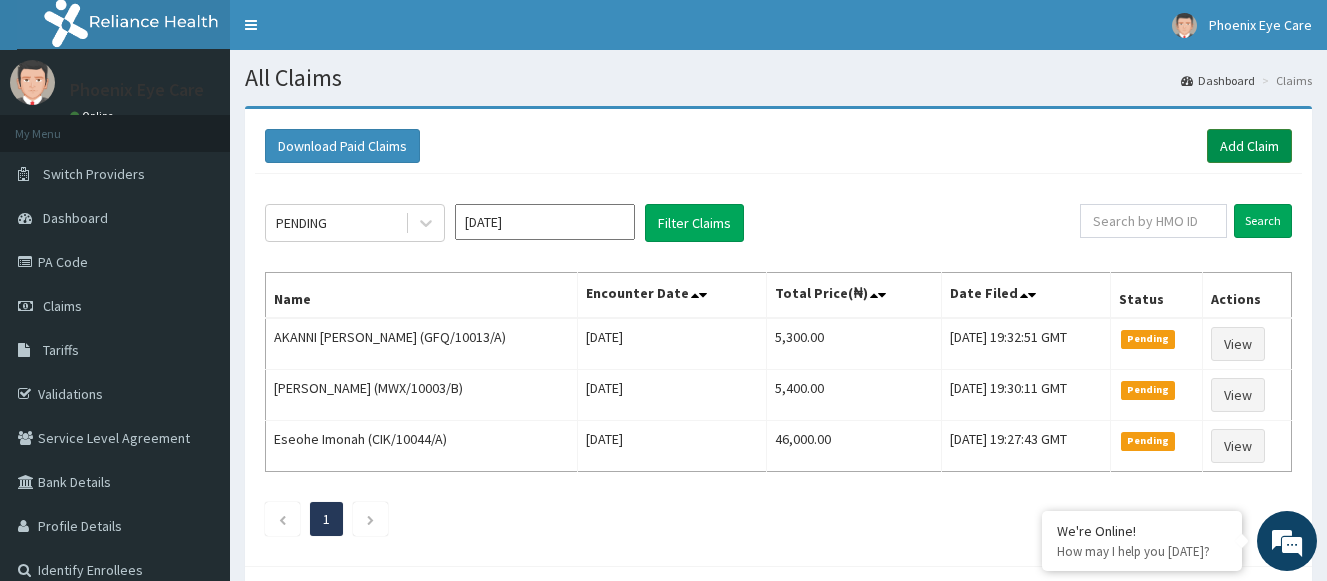 click on "Add Claim" at bounding box center (1249, 146) 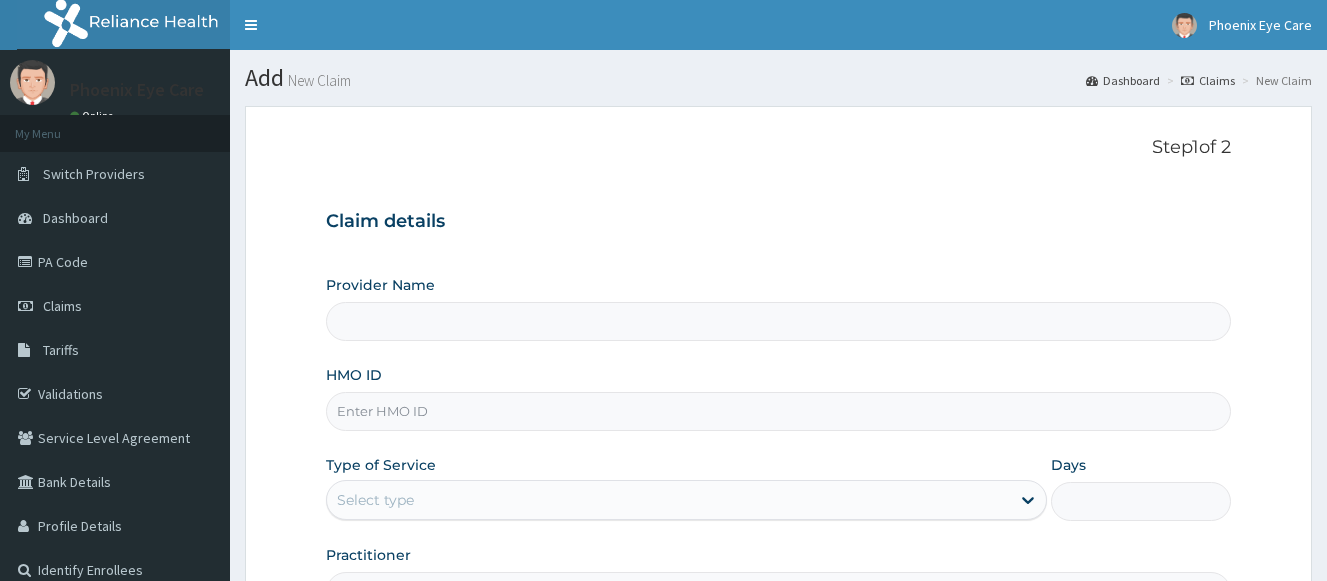 scroll, scrollTop: 0, scrollLeft: 0, axis: both 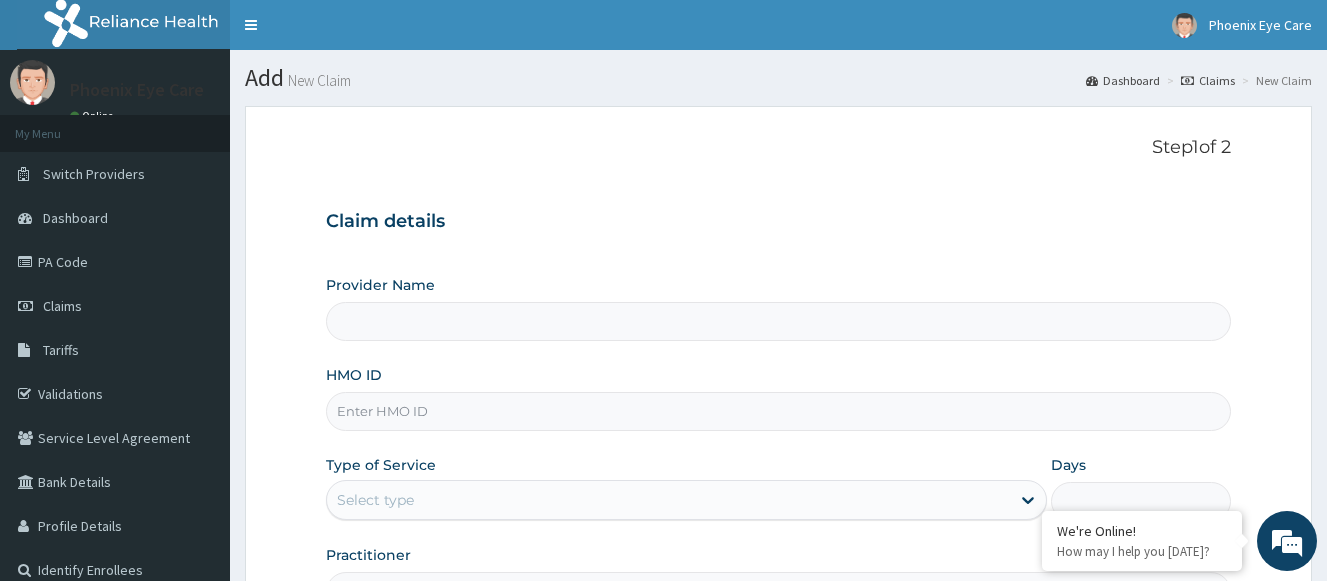 type on "Phoenix Eye Clinic Ltd - Surulere" 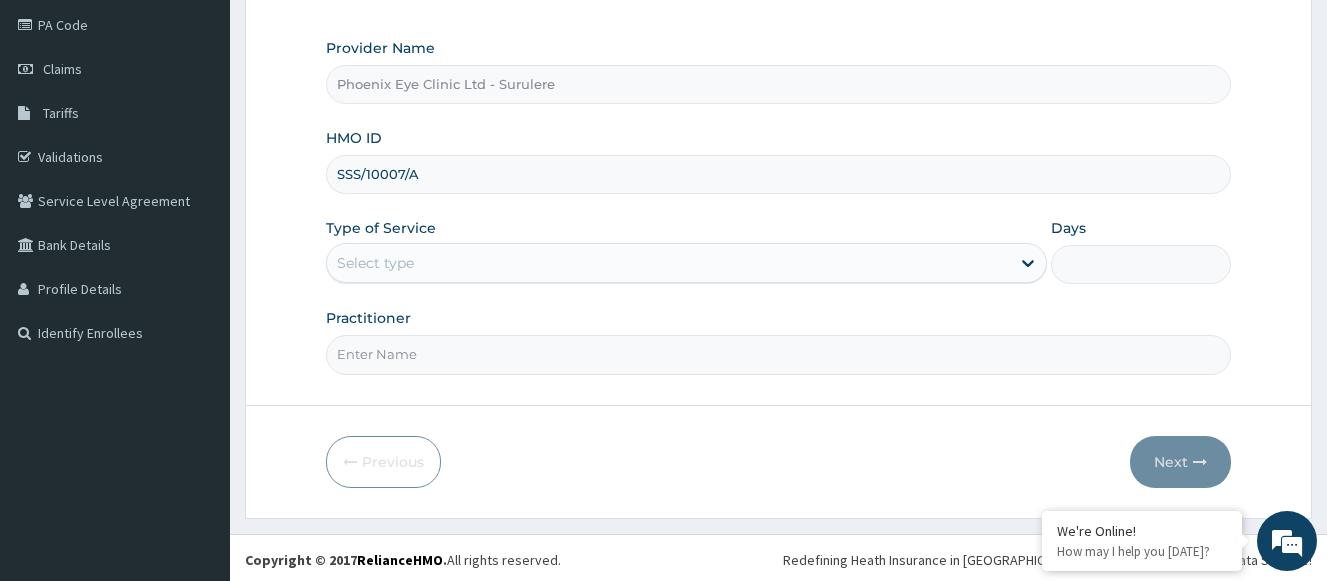 scroll, scrollTop: 241, scrollLeft: 0, axis: vertical 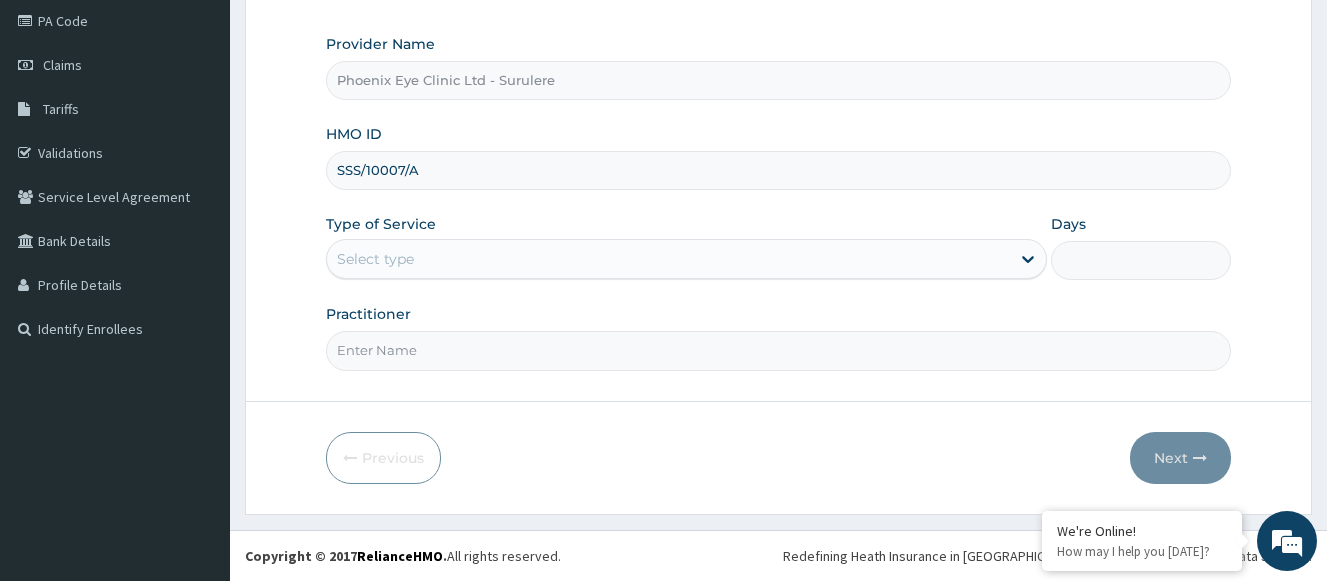 type on "SSS/10007/A" 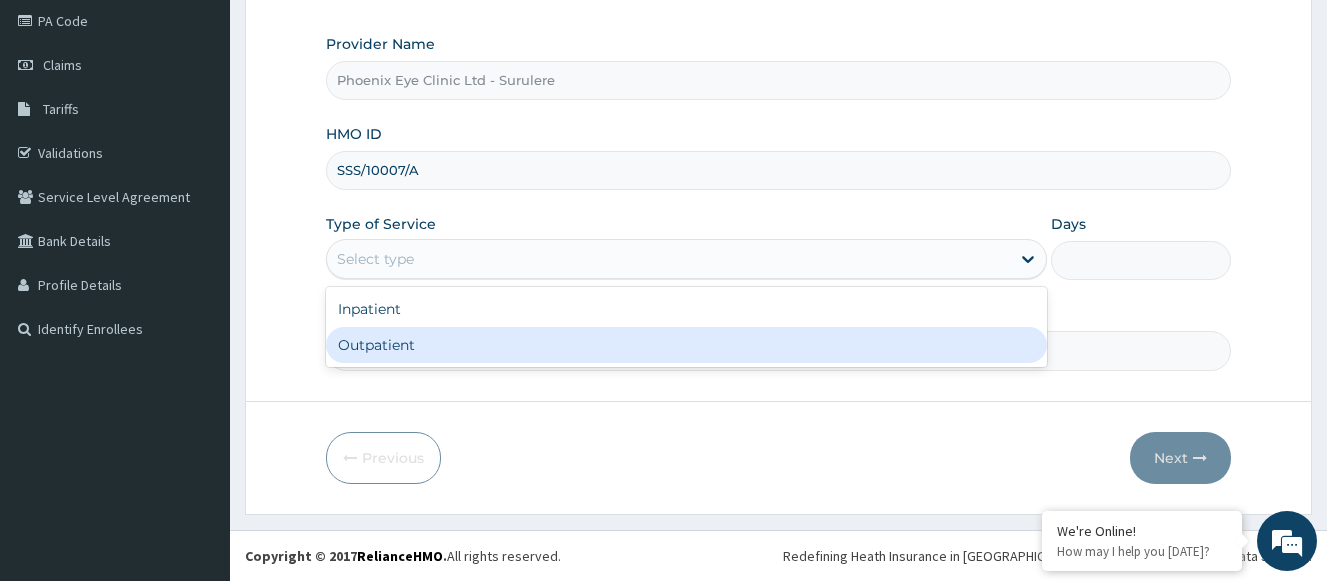 click on "Outpatient" at bounding box center (686, 345) 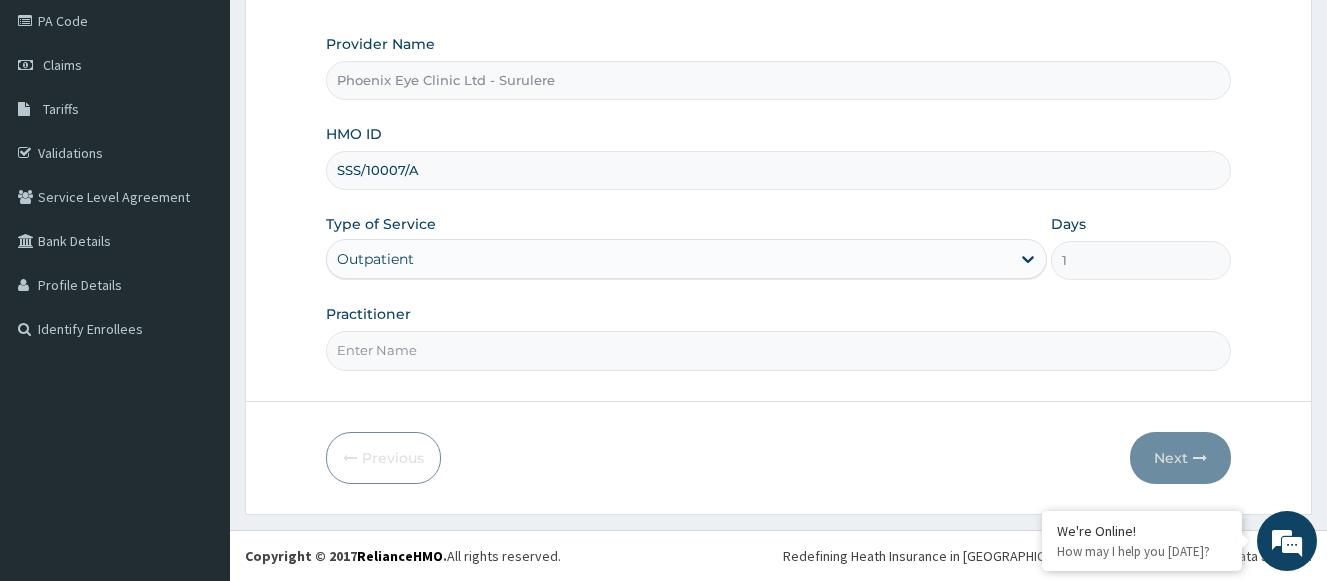 scroll, scrollTop: 0, scrollLeft: 0, axis: both 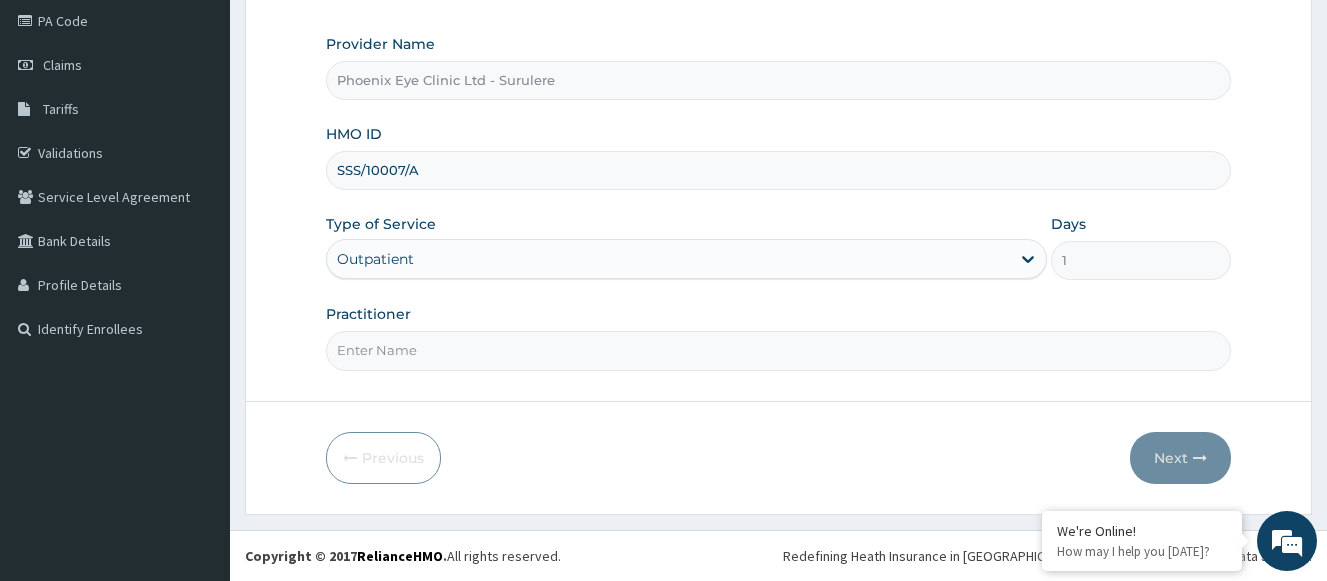 click on "Practitioner" at bounding box center (778, 350) 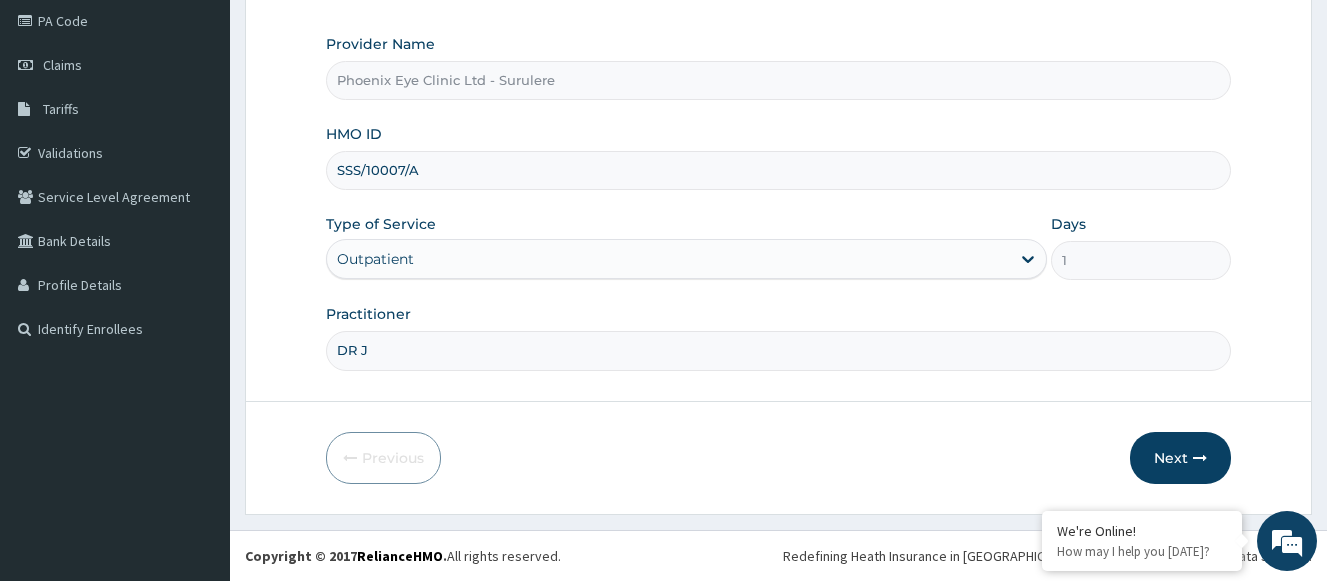 type on "Dr [PERSON_NAME]" 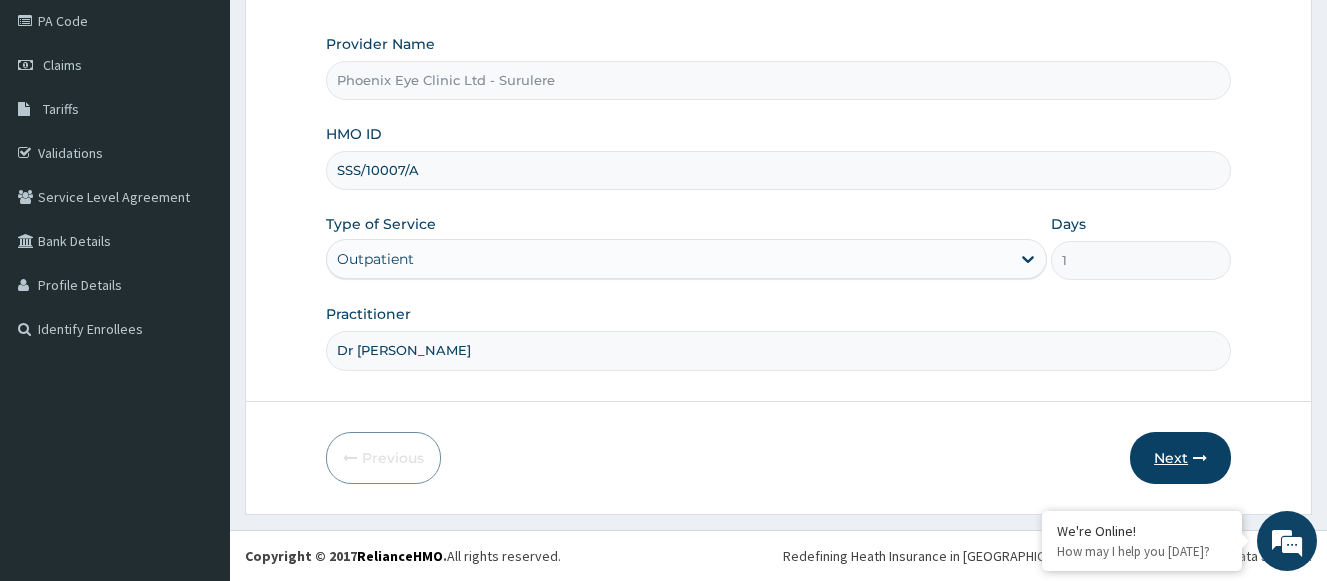 click on "Next" at bounding box center (1180, 458) 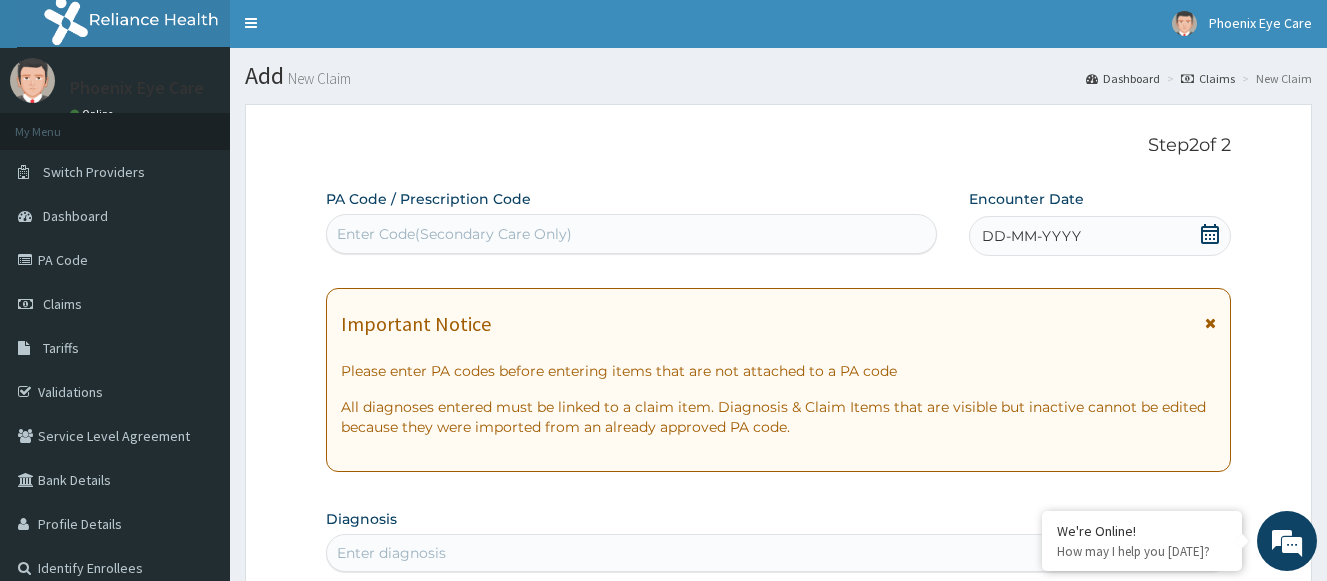 scroll, scrollTop: 0, scrollLeft: 0, axis: both 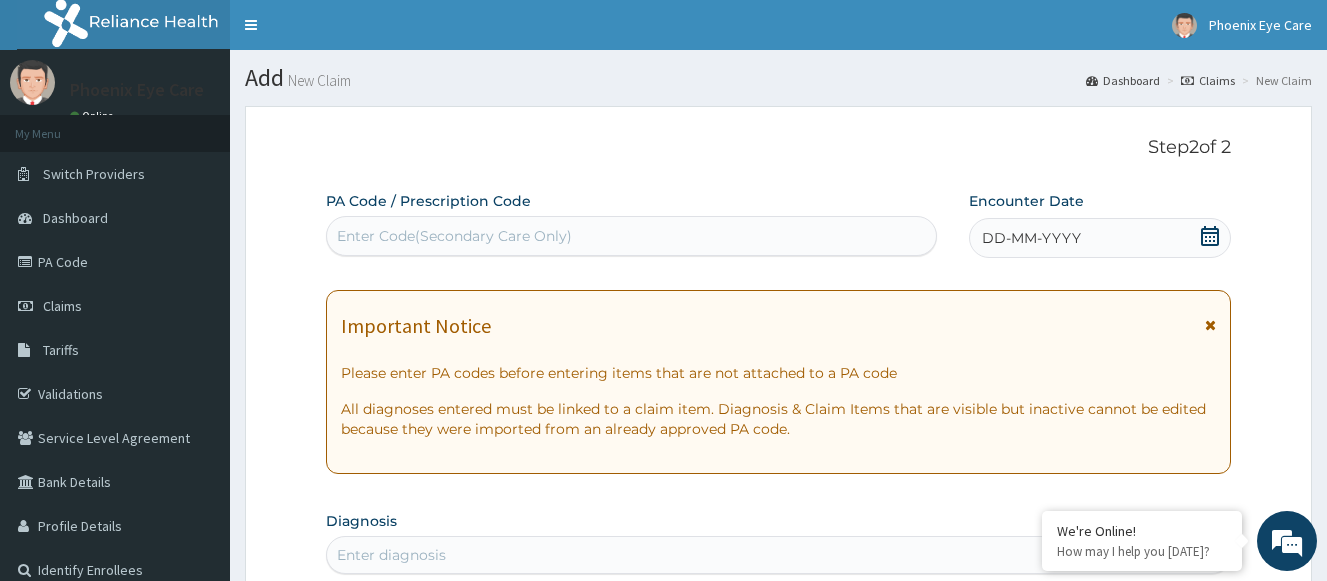 click on "DD-MM-YYYY" at bounding box center [1031, 238] 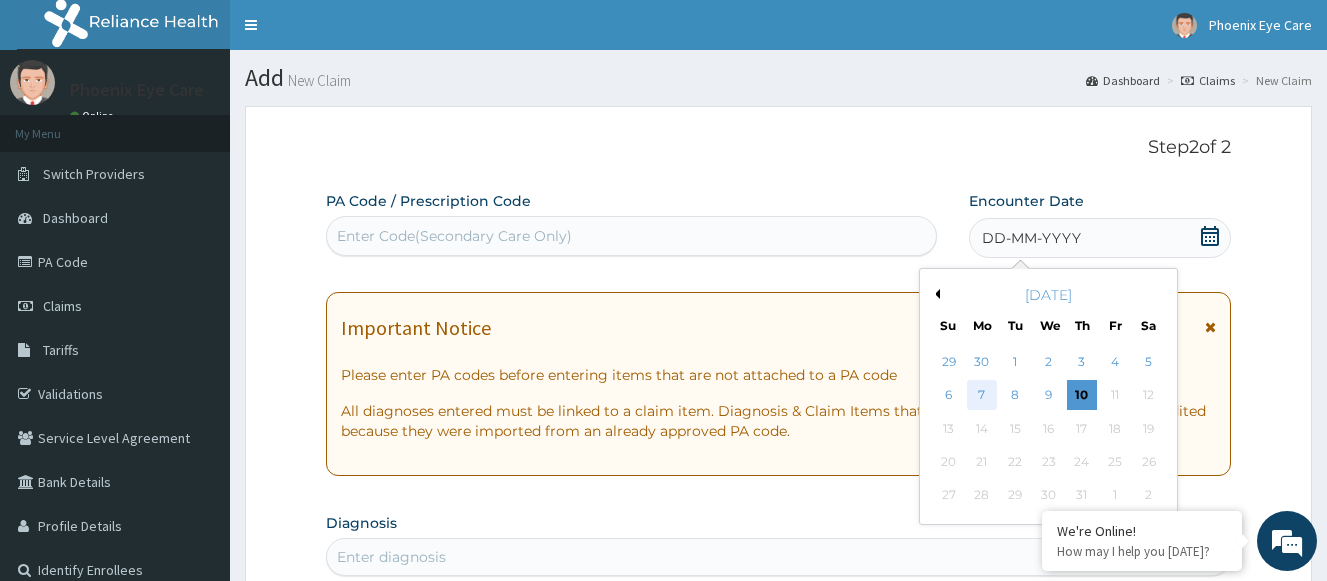 click on "7" at bounding box center (982, 396) 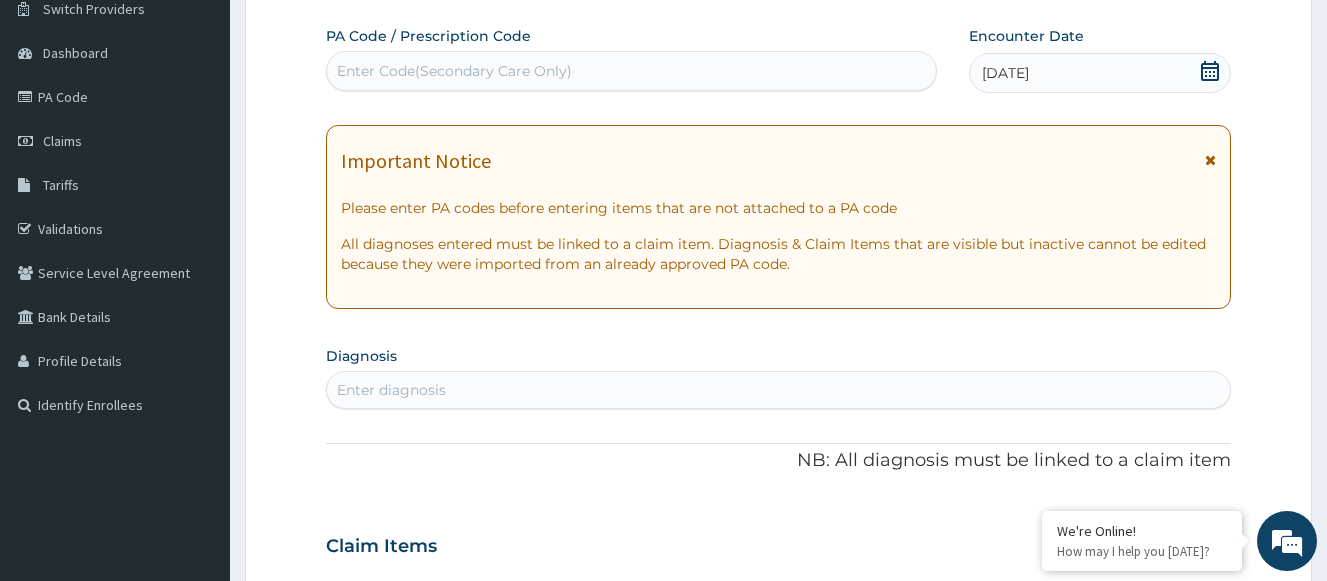 scroll, scrollTop: 200, scrollLeft: 0, axis: vertical 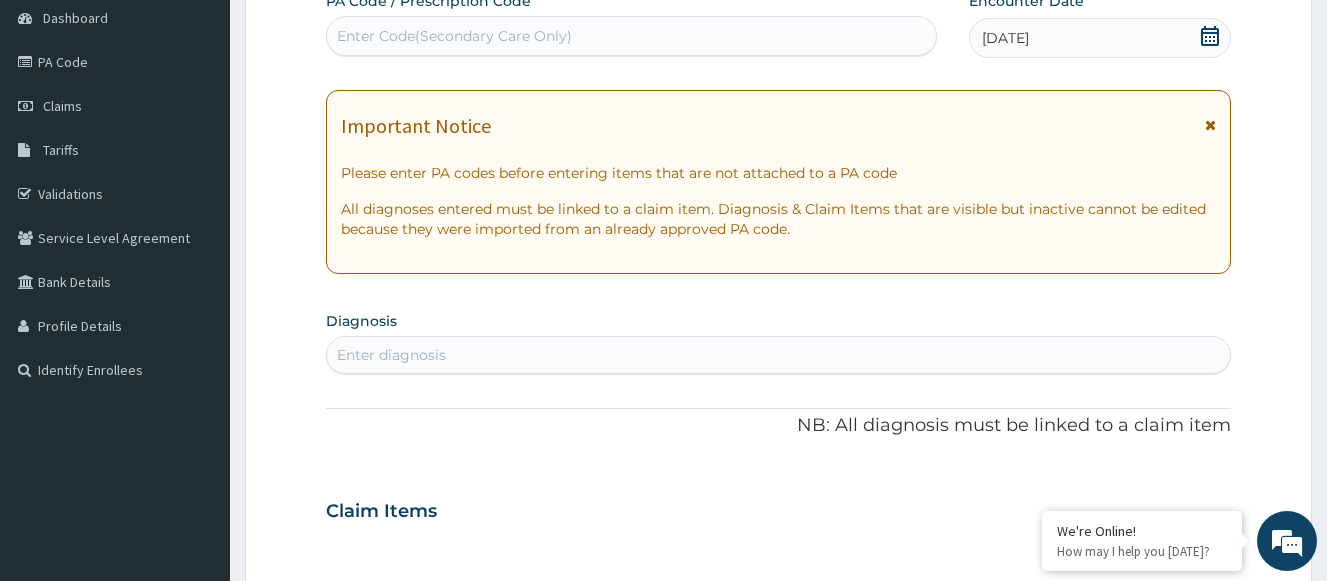 click on "Enter diagnosis" at bounding box center (778, 355) 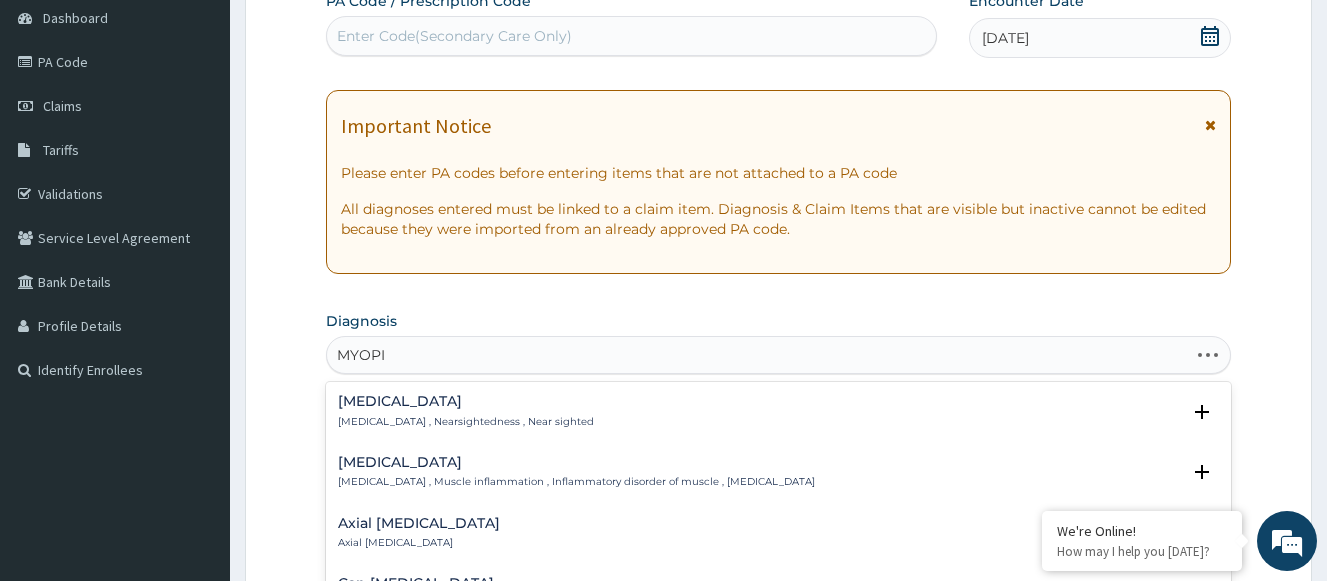 type on "MYOPIA" 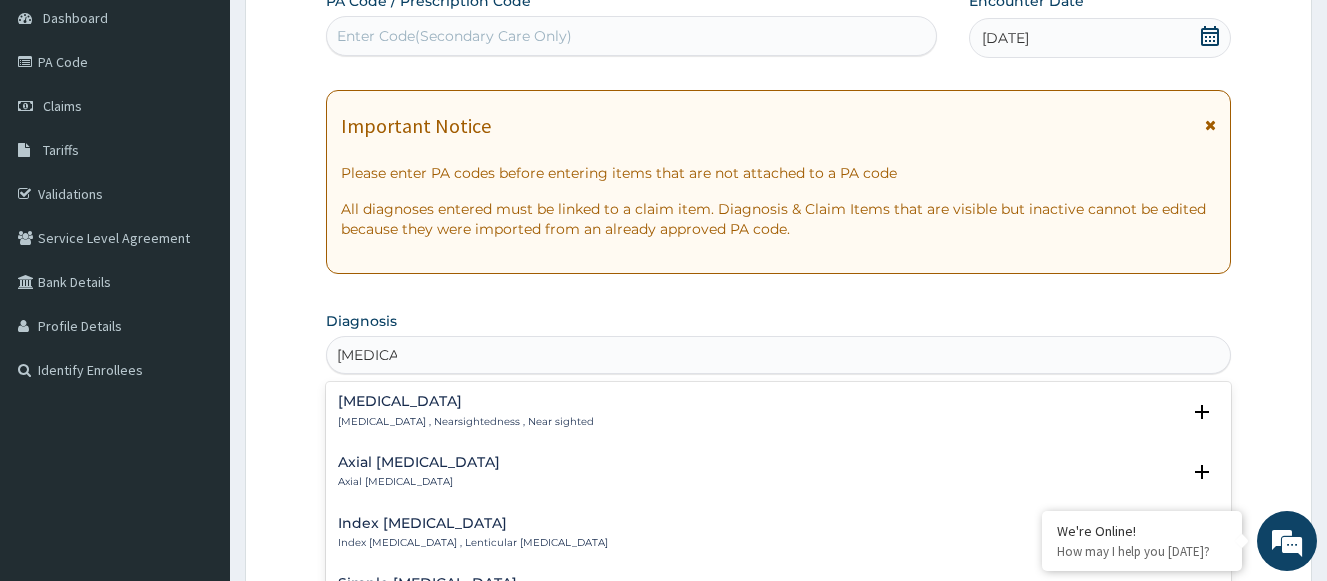 click on "Myopia" at bounding box center [466, 401] 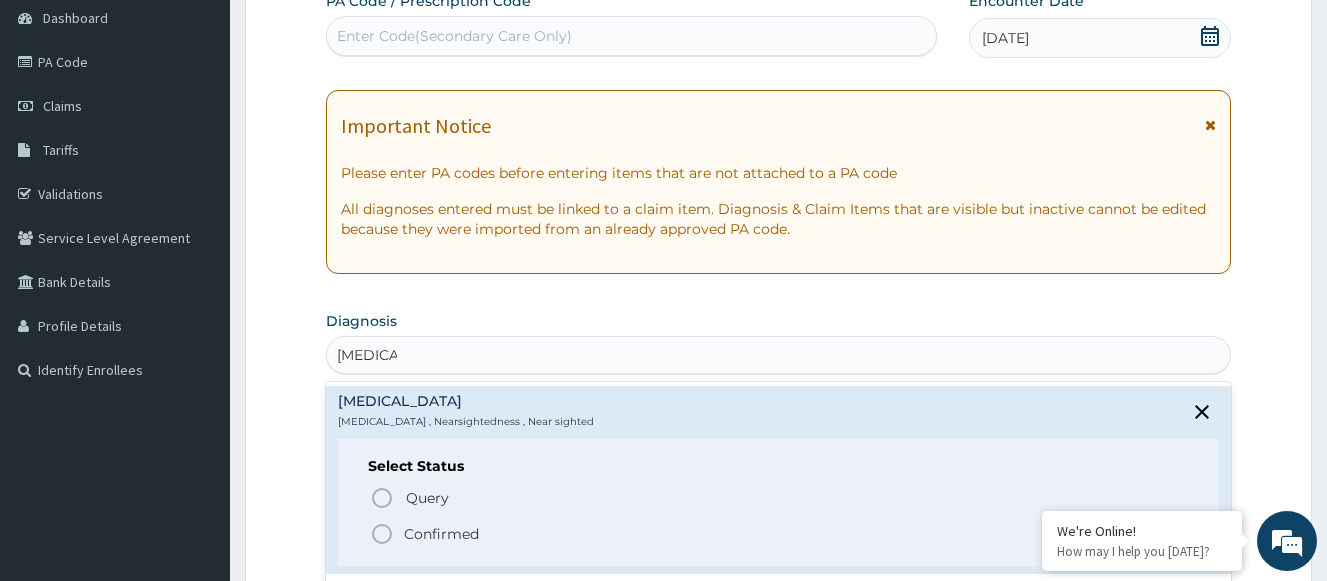 click on "Confirmed" at bounding box center [441, 534] 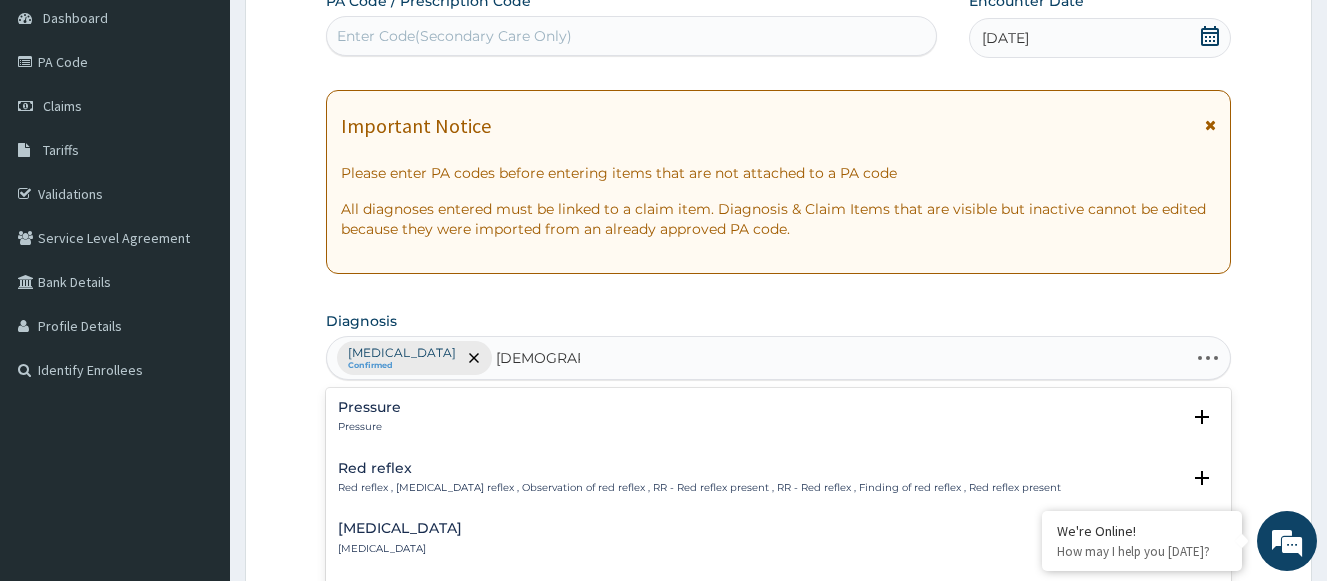type on "PRESBYOPIA" 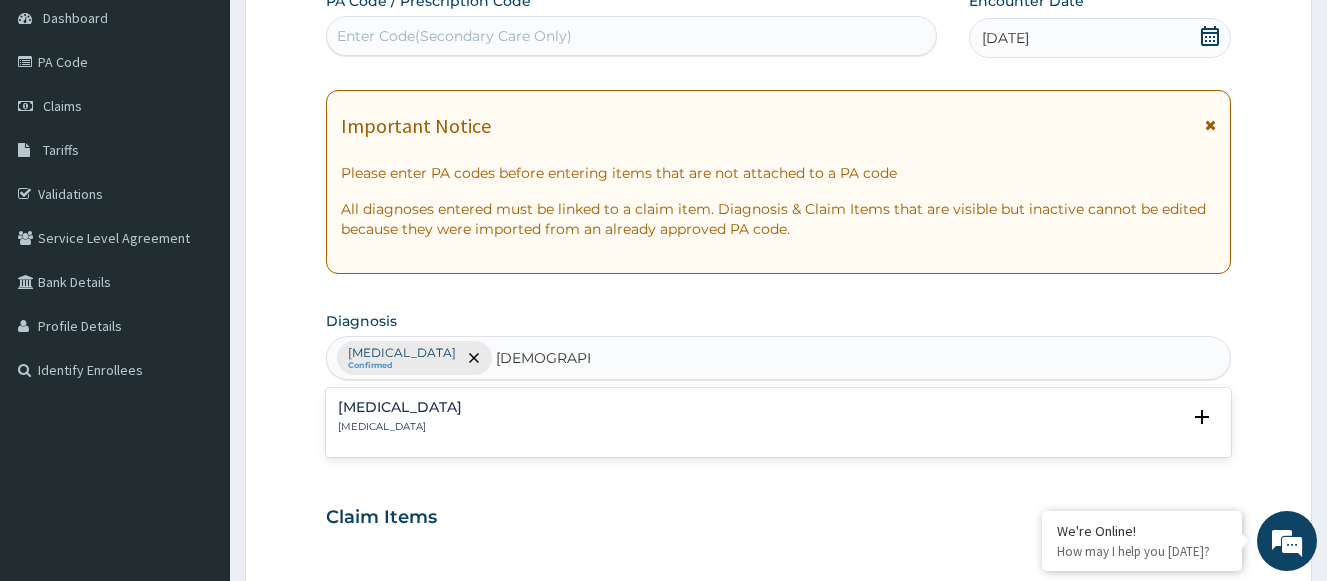click on "Presbyopia" at bounding box center [400, 407] 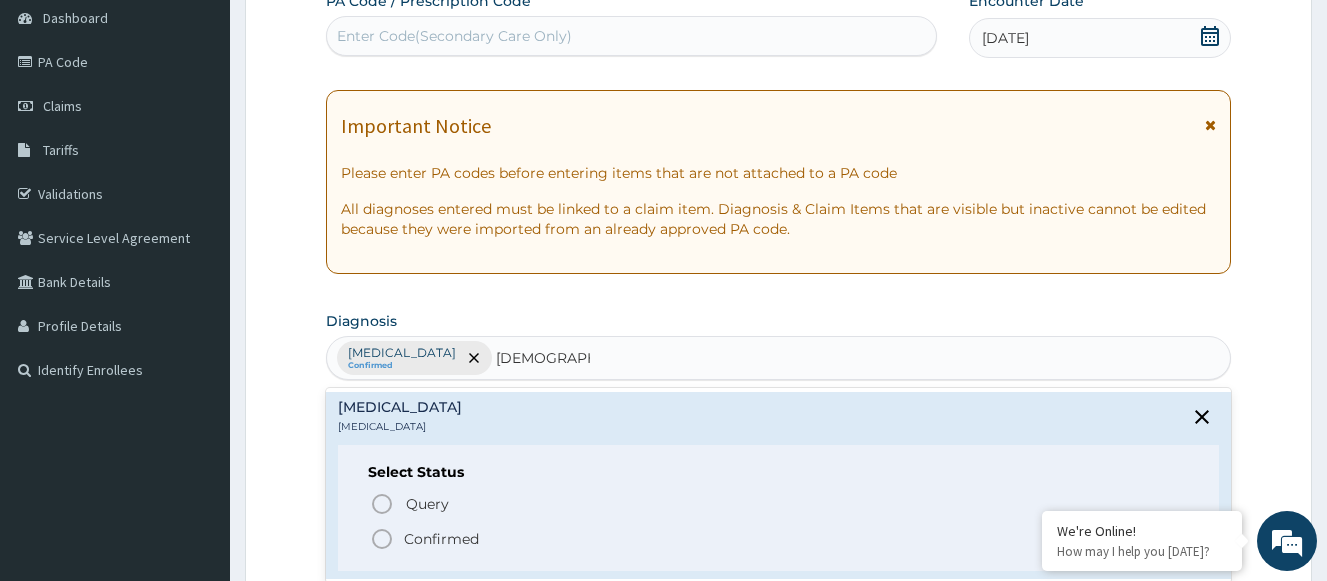click on "Confirmed" at bounding box center (441, 539) 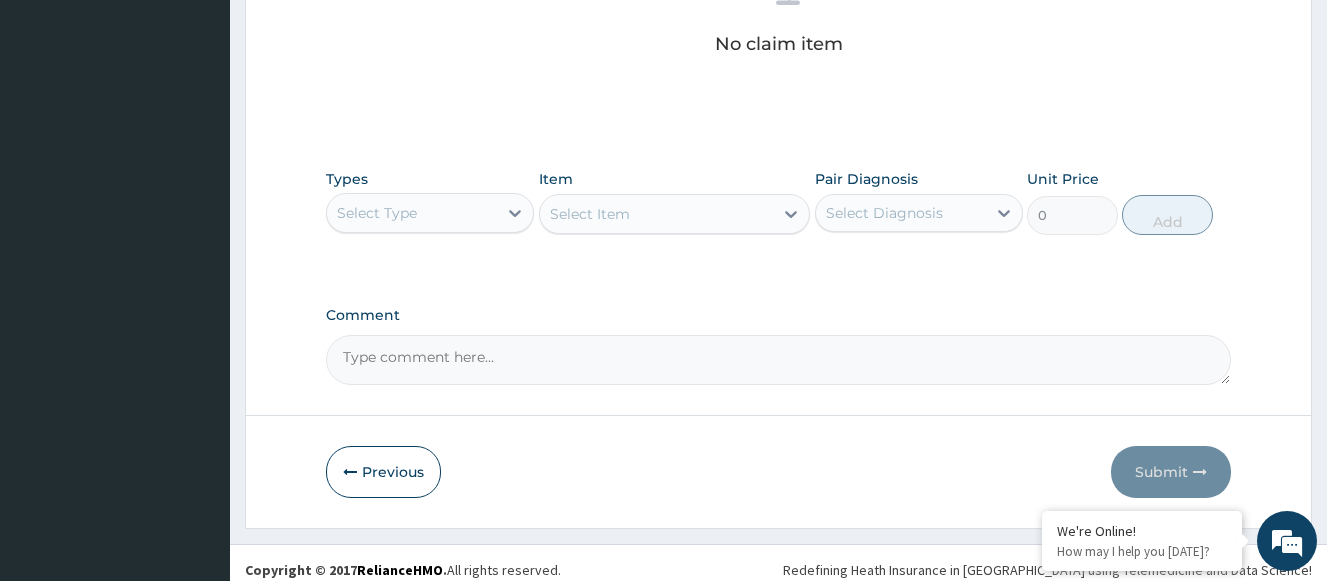 scroll, scrollTop: 861, scrollLeft: 0, axis: vertical 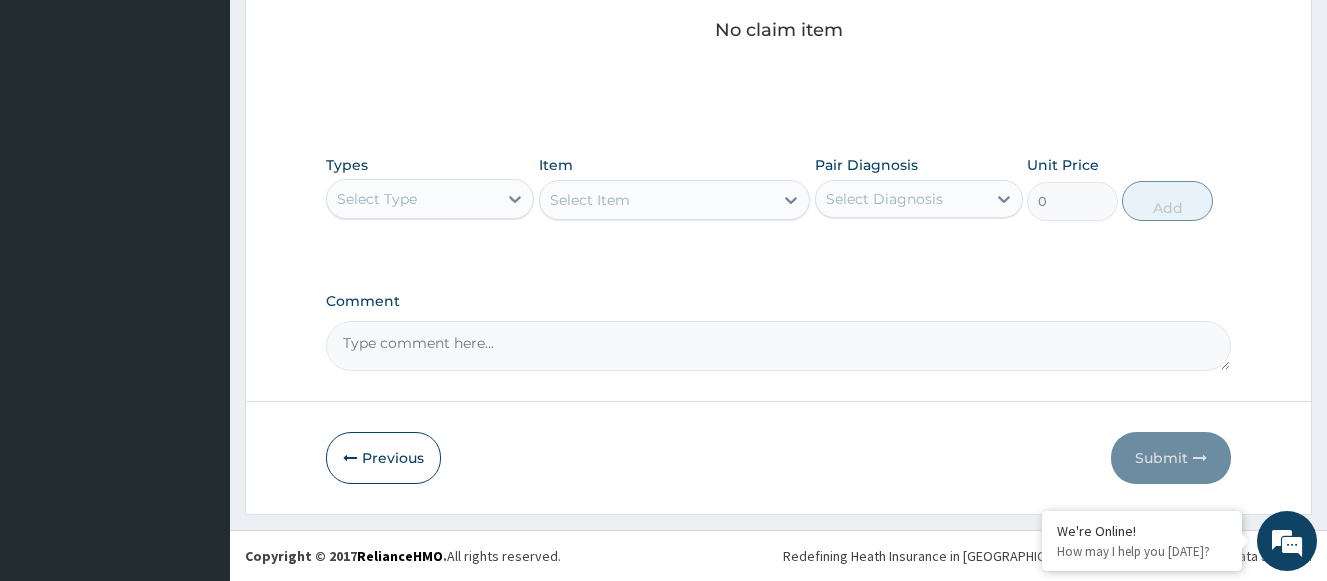 click on "Select Type" at bounding box center (412, 199) 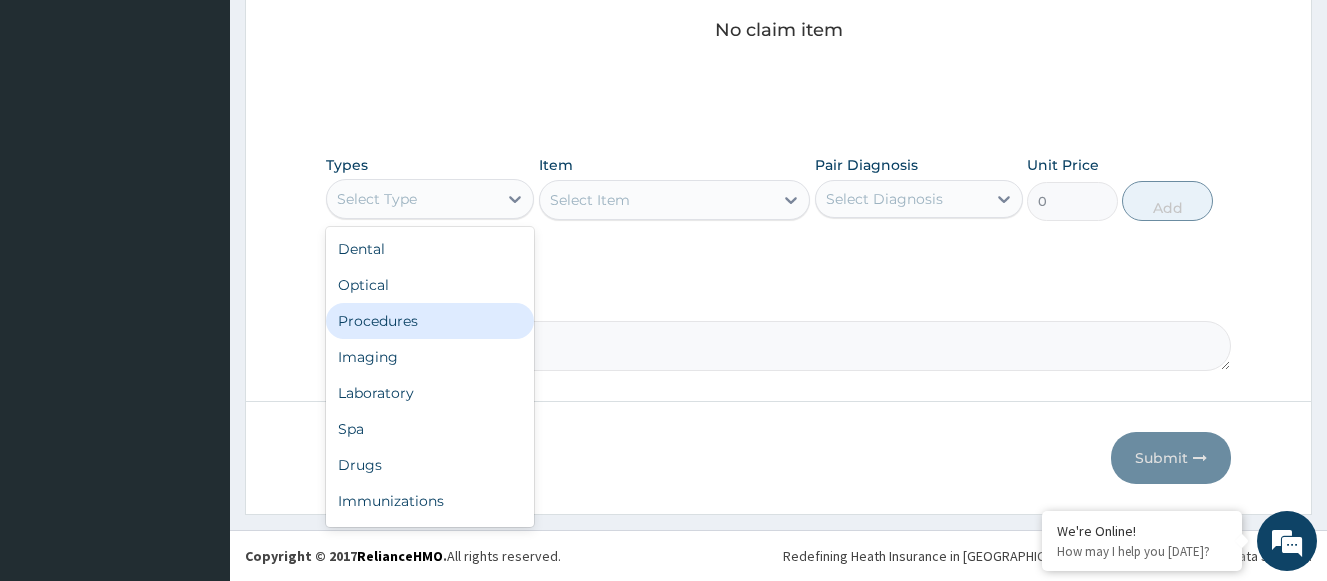click on "Procedures" at bounding box center (430, 321) 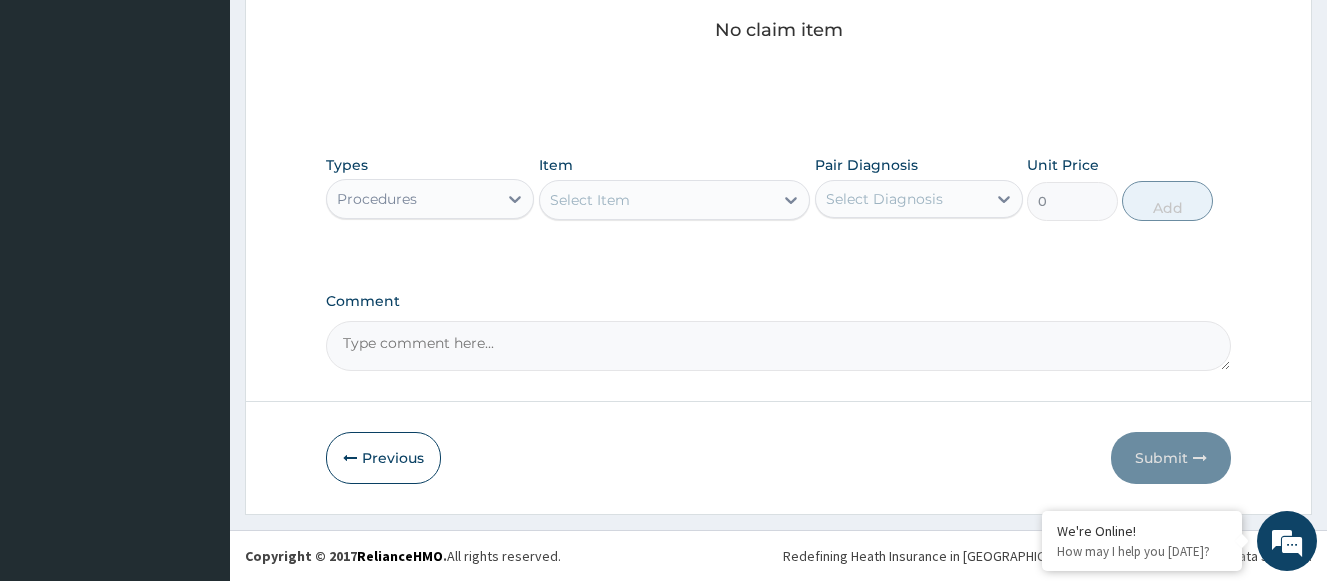 click on "Select Item" at bounding box center [657, 200] 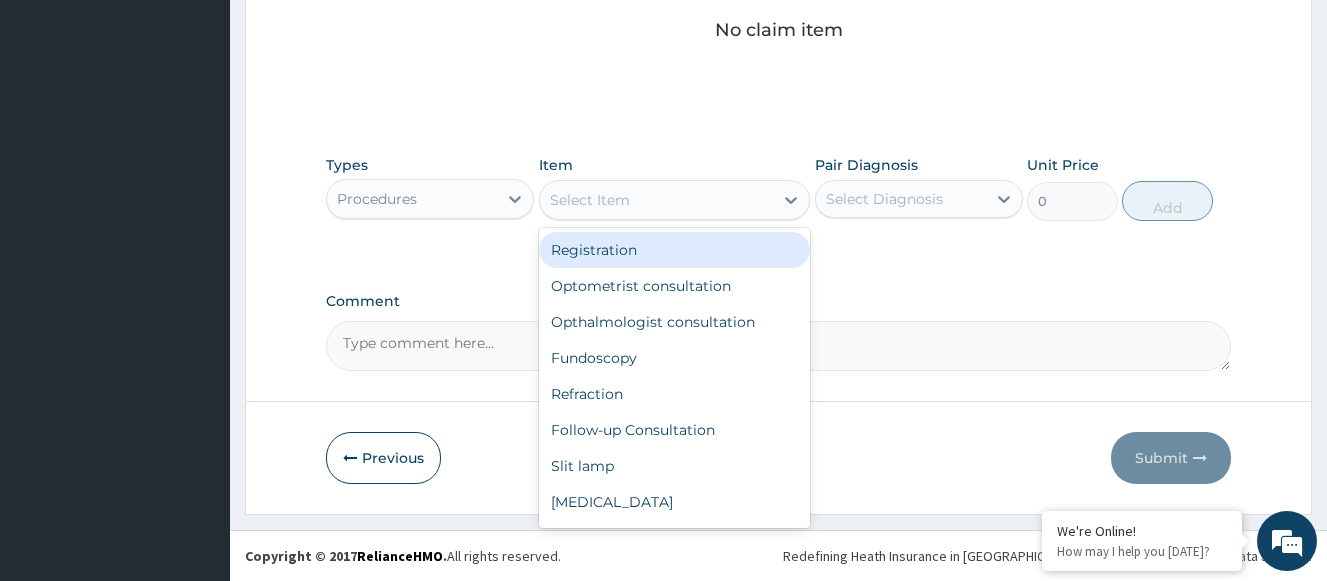 click on "Registration" at bounding box center [675, 250] 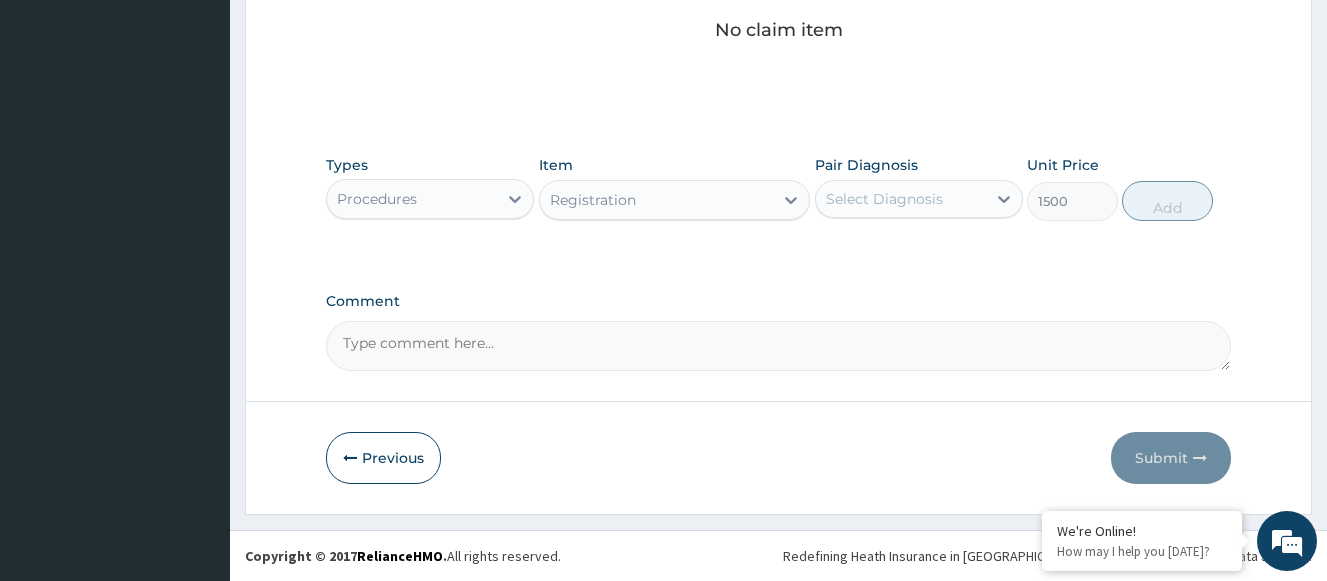 click on "Select Diagnosis" at bounding box center (884, 199) 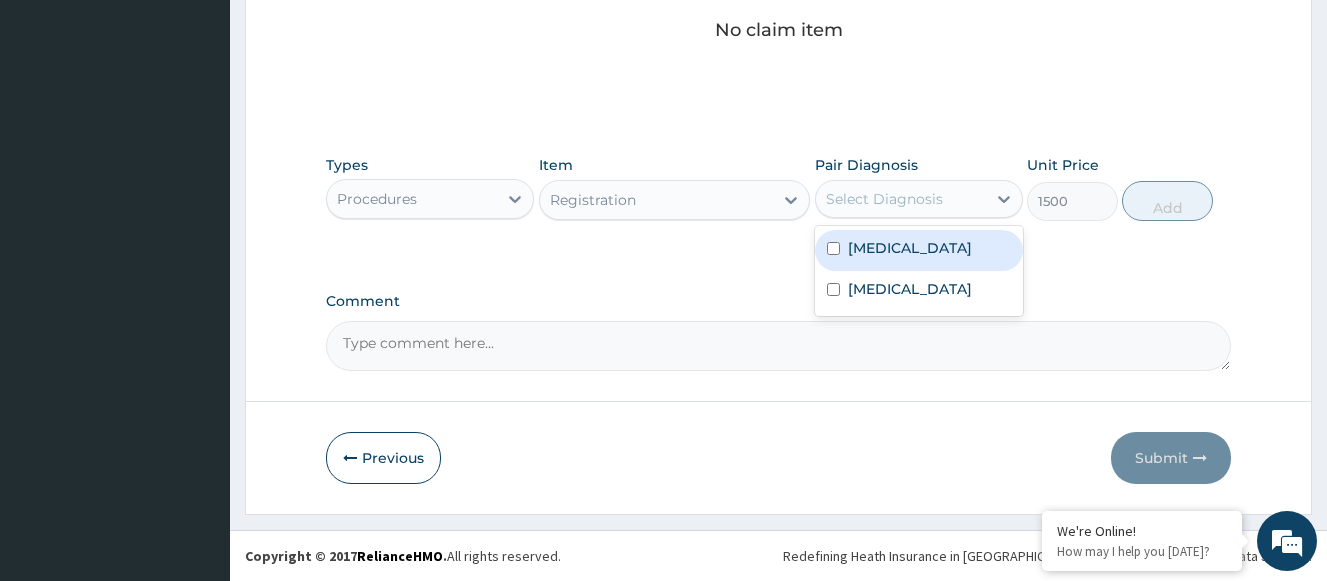 click on "Myopia" at bounding box center (910, 248) 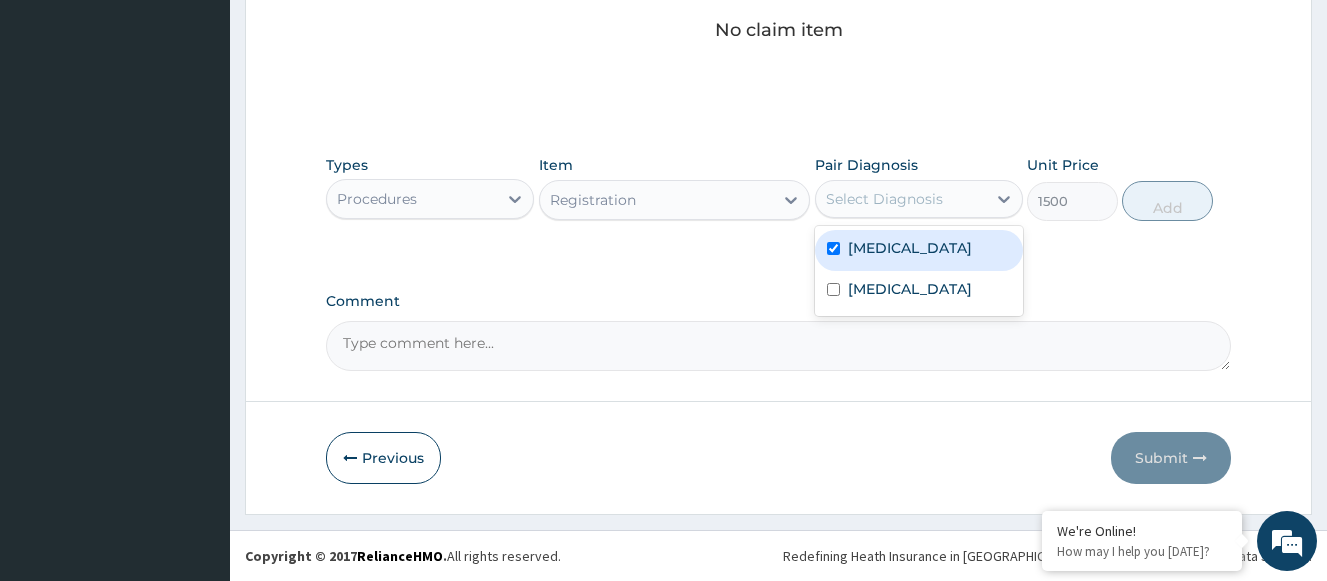 checkbox on "true" 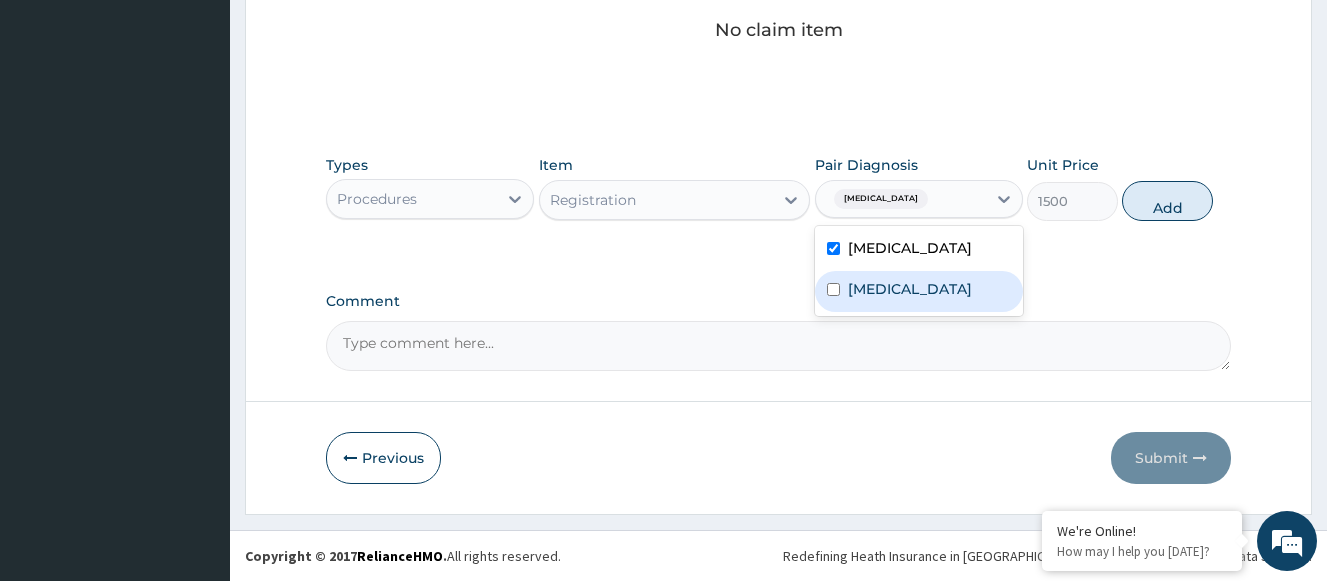 click on "Presbyopia" at bounding box center [910, 289] 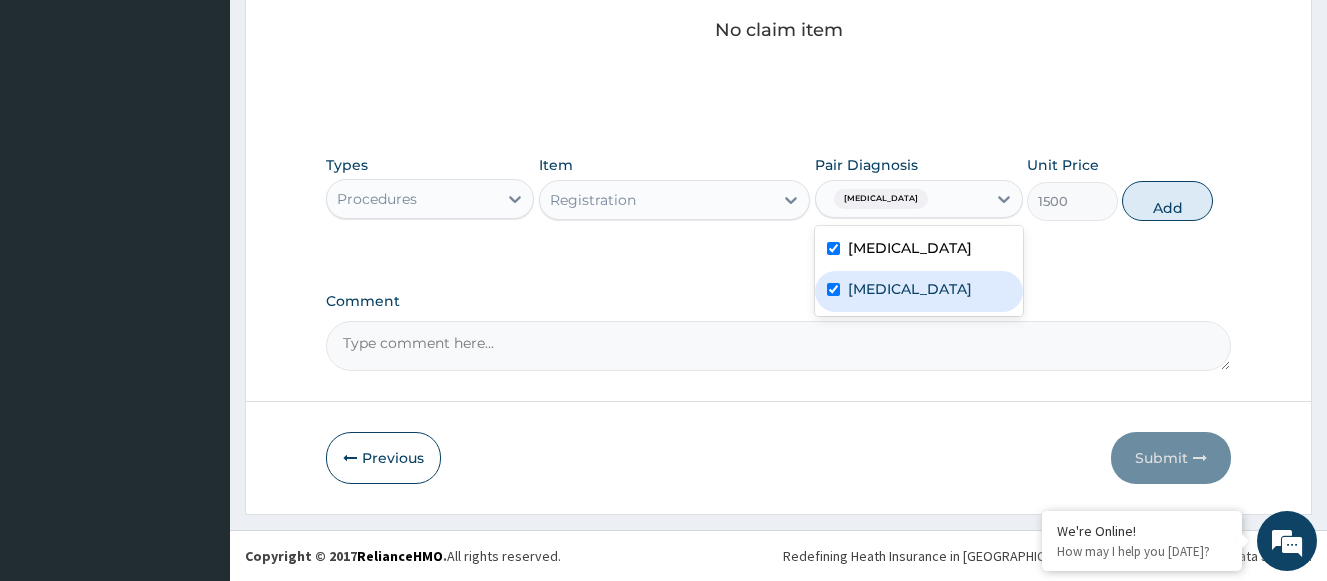 checkbox on "true" 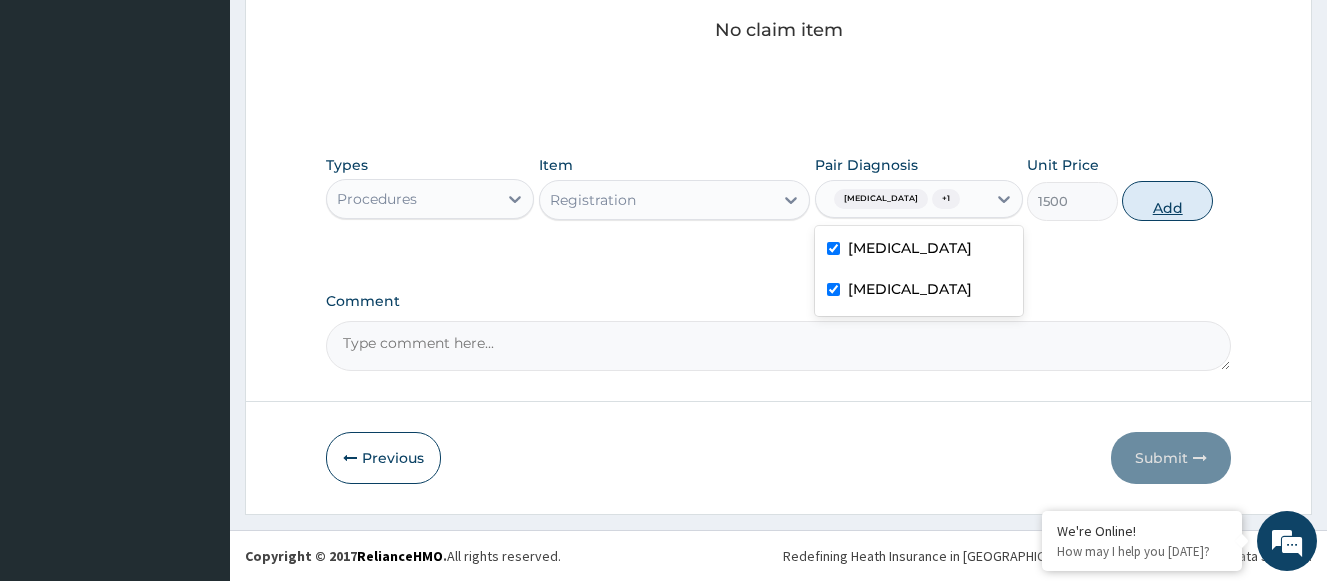click on "Add" at bounding box center (1167, 201) 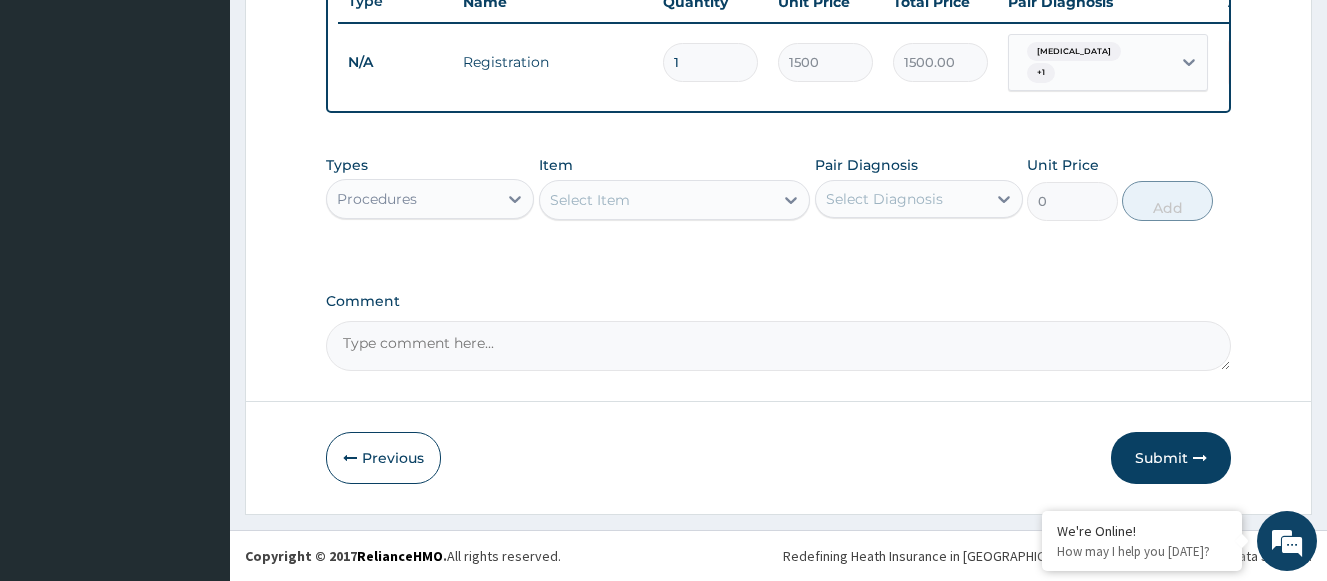 scroll, scrollTop: 781, scrollLeft: 0, axis: vertical 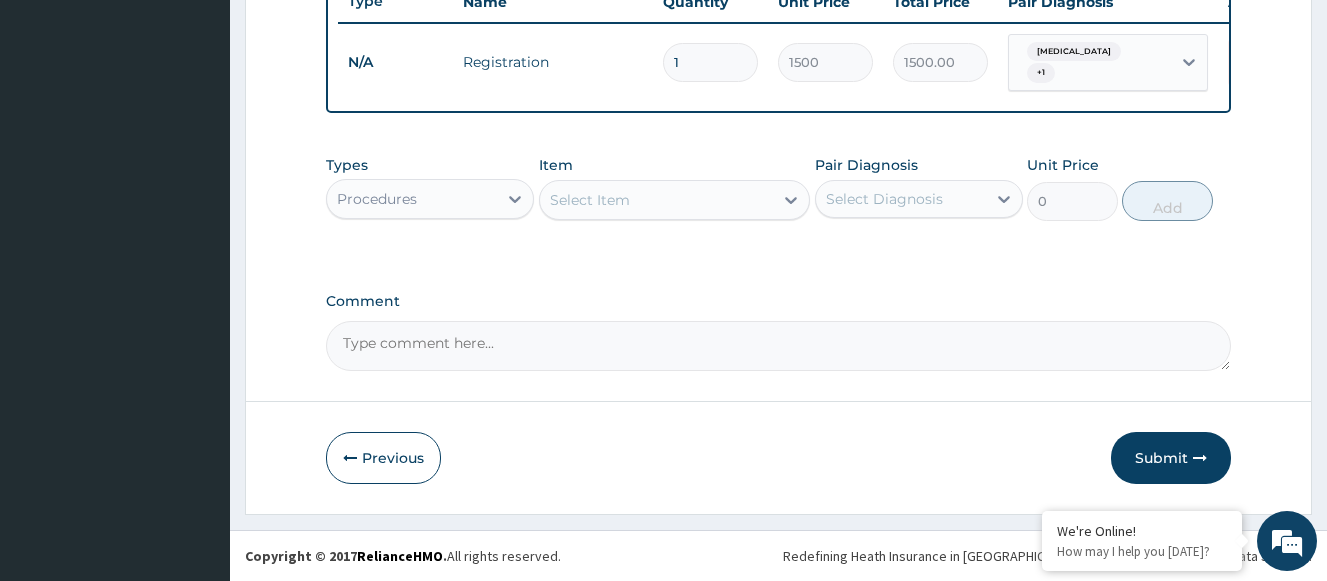 click on "Select Item" at bounding box center [590, 200] 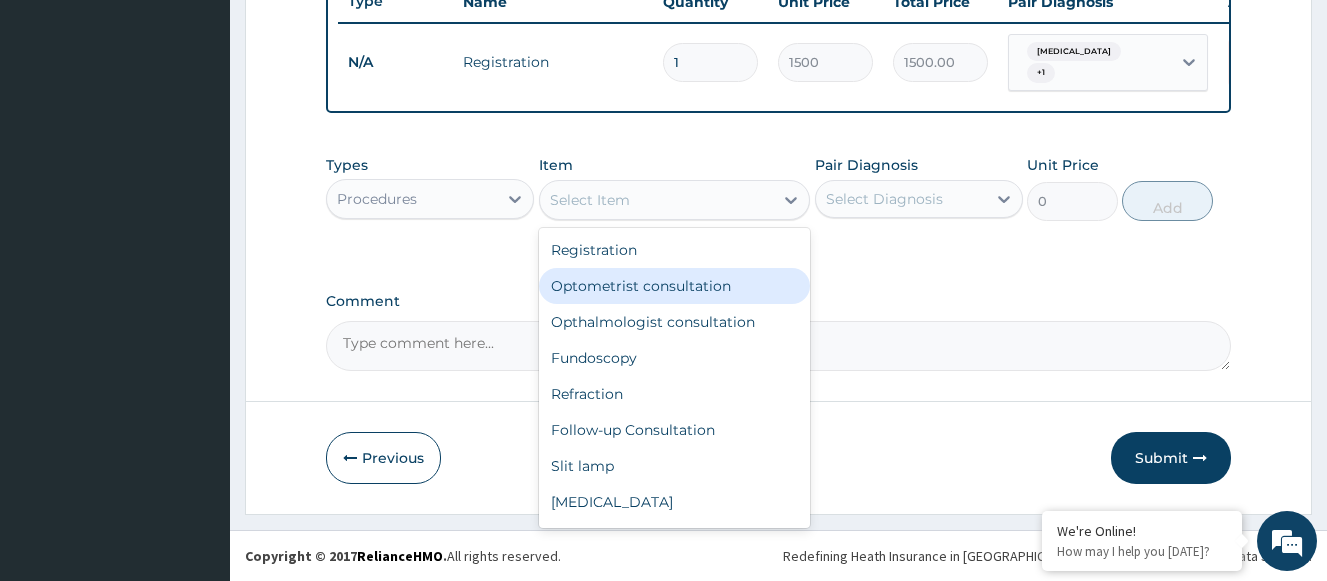 click on "Optometrist consultation" at bounding box center (675, 286) 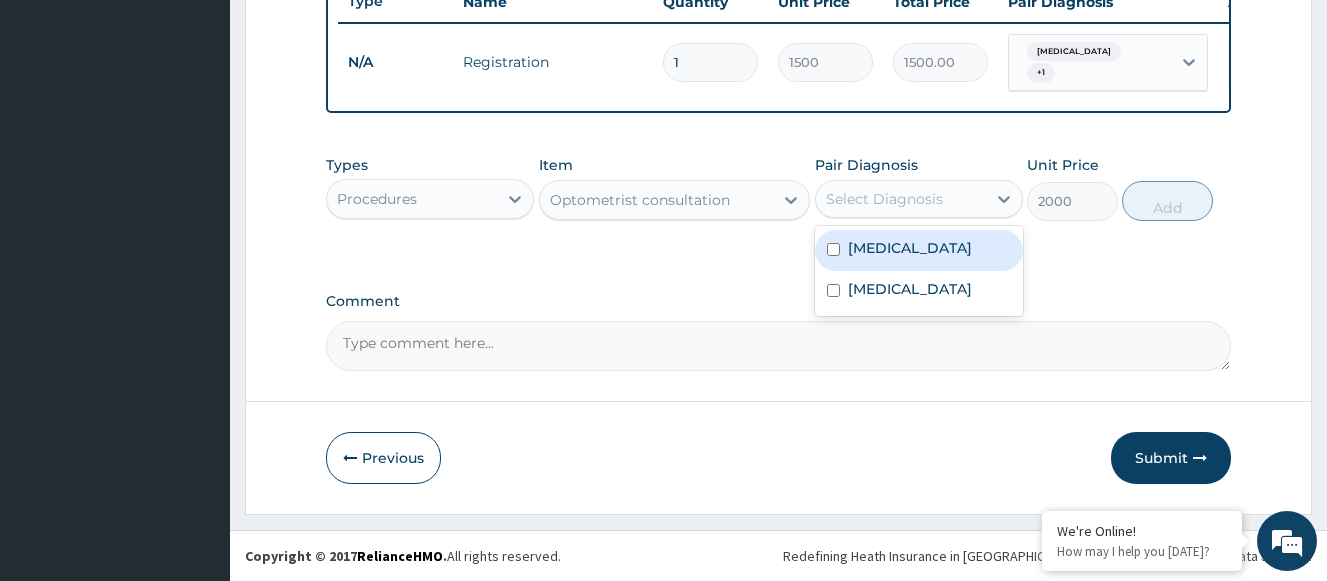 click on "Select Diagnosis" at bounding box center [884, 199] 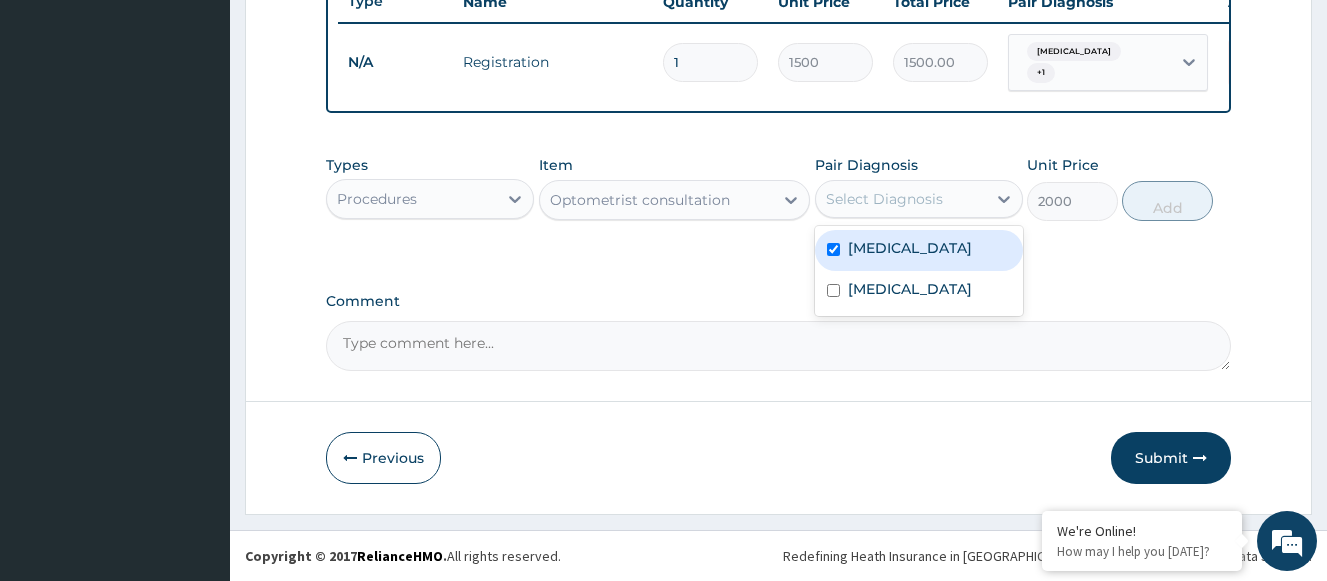 checkbox on "true" 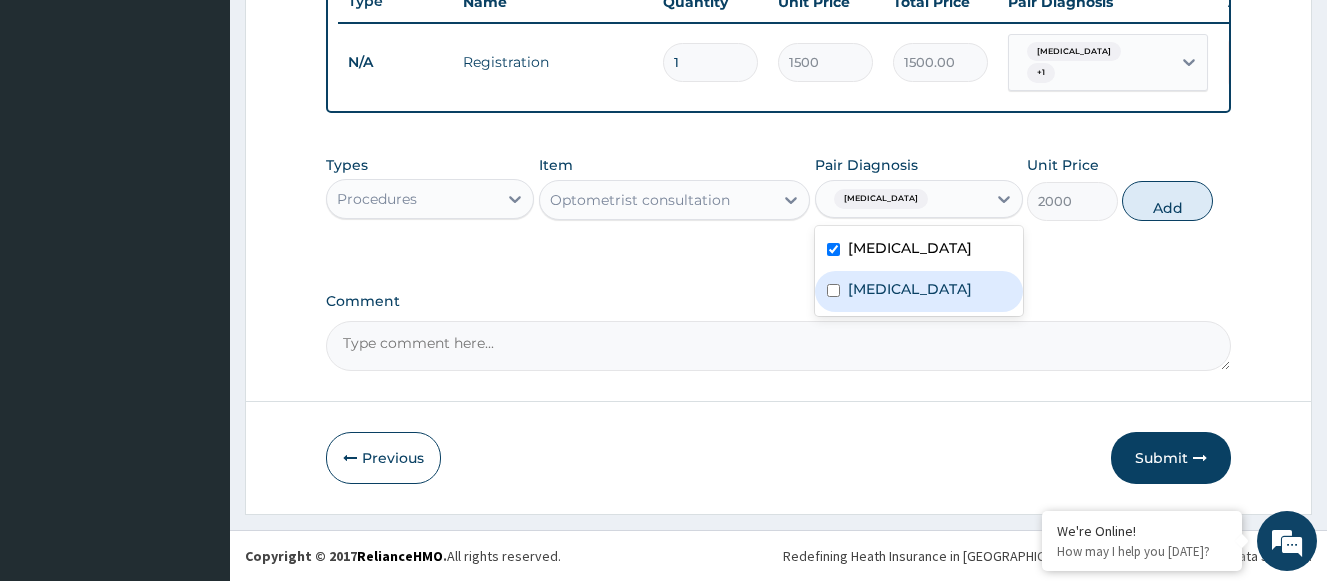 drag, startPoint x: 871, startPoint y: 285, endPoint x: 931, endPoint y: 294, distance: 60.671246 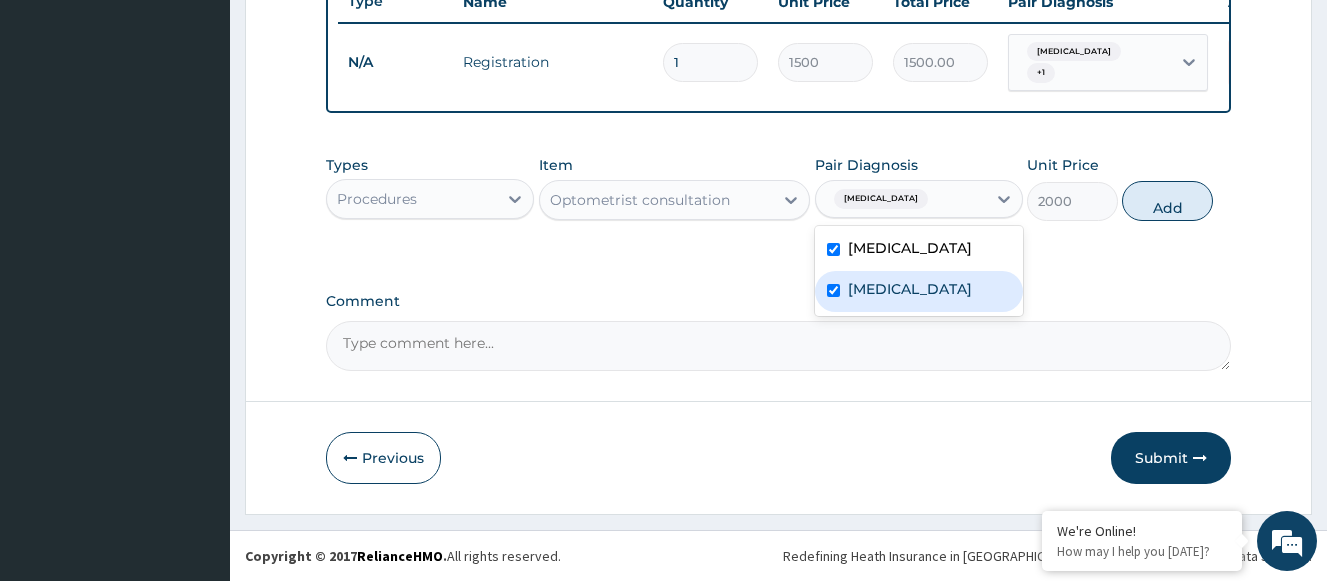 checkbox on "true" 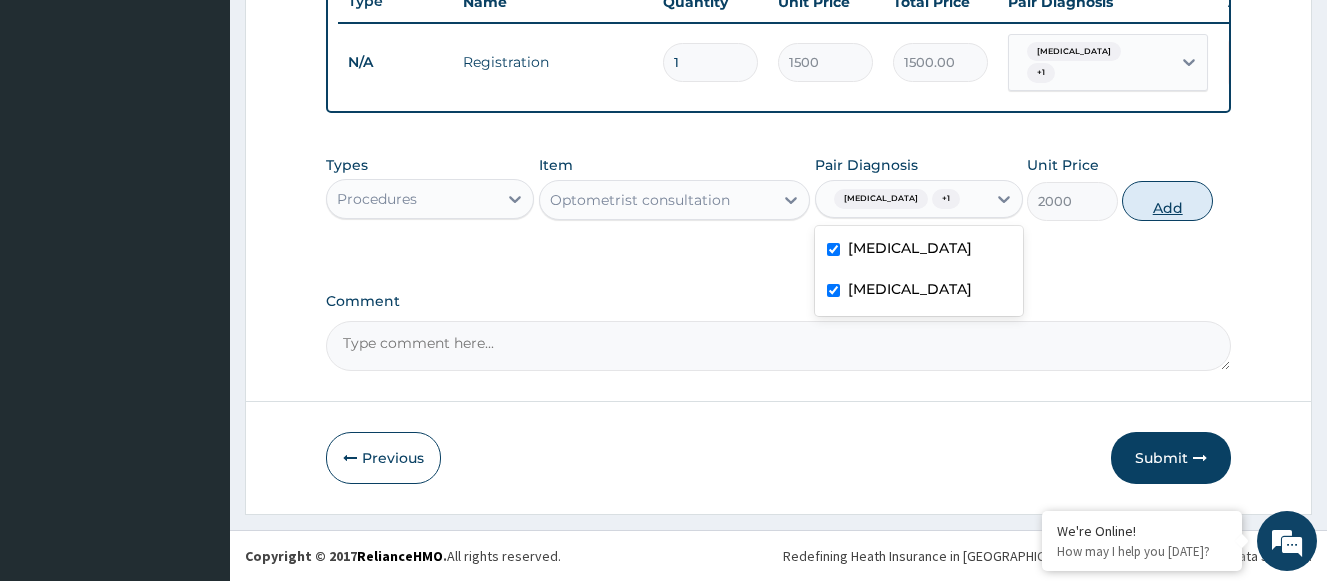 click on "Add" at bounding box center [1167, 201] 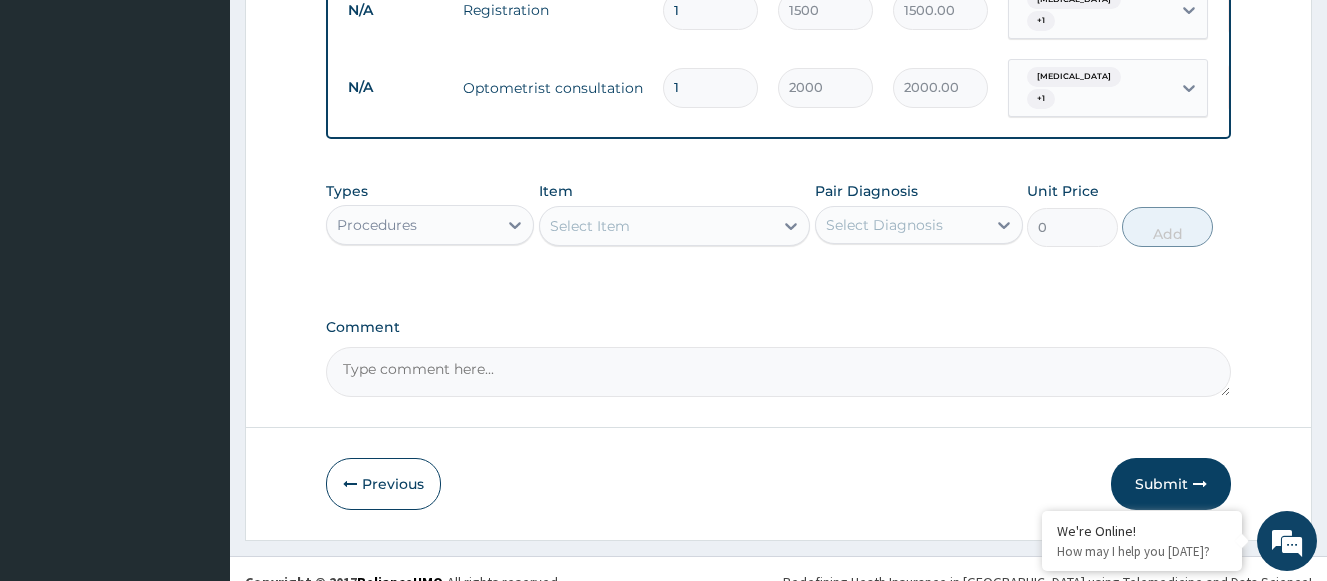 scroll, scrollTop: 850, scrollLeft: 0, axis: vertical 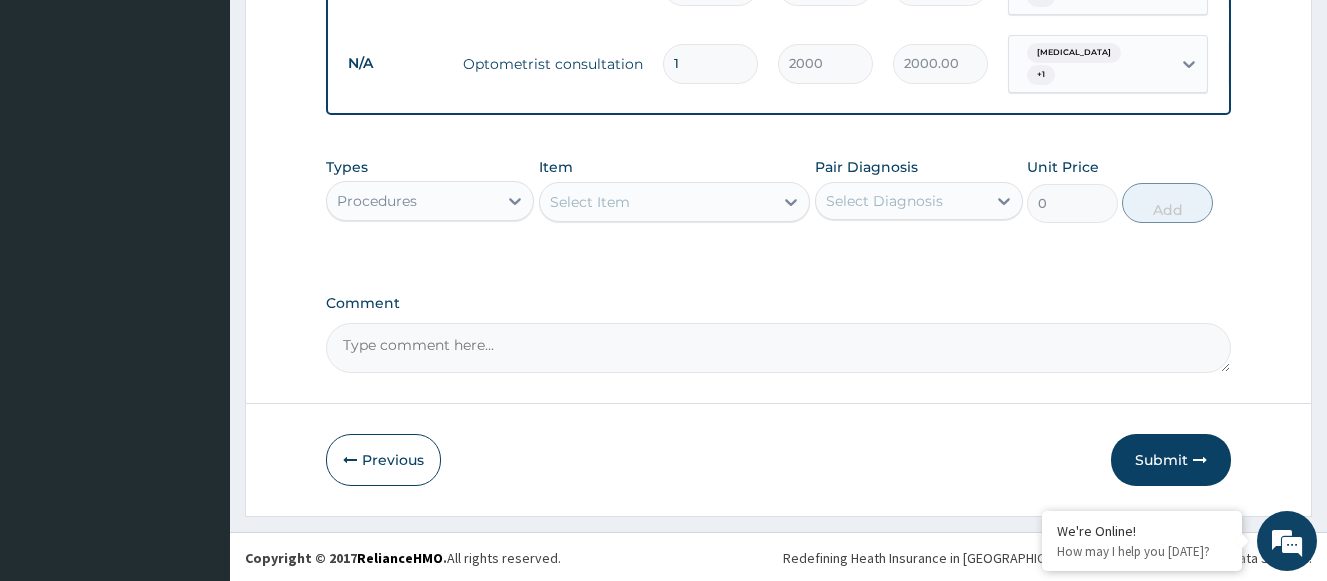 click on "Select Item" at bounding box center [590, 202] 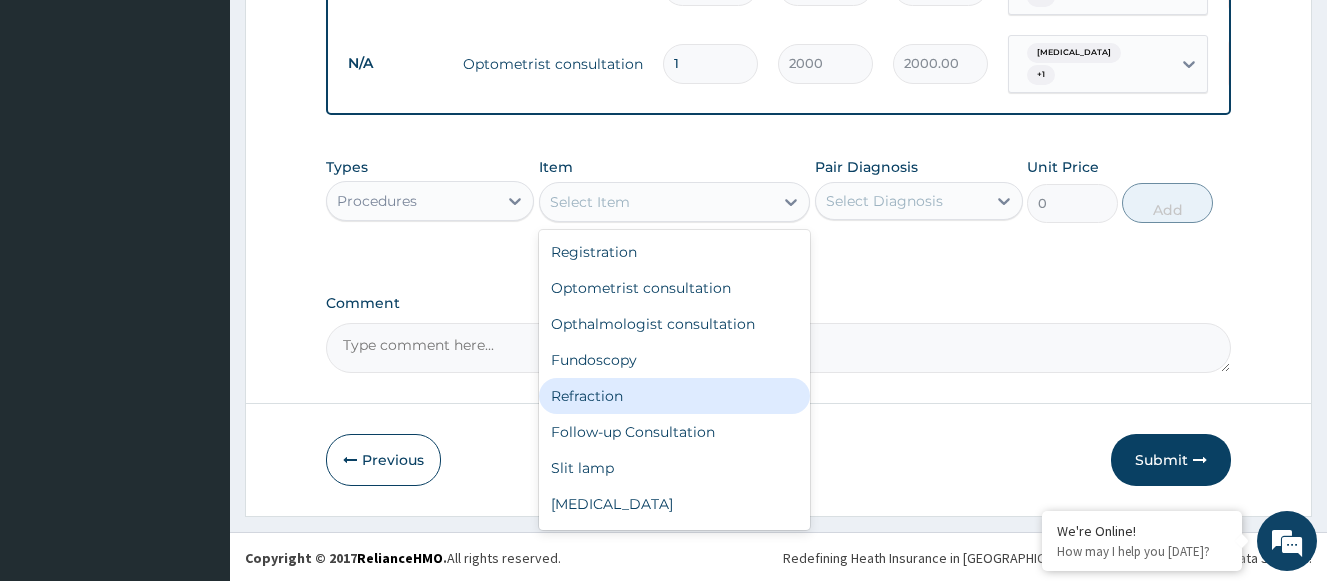 click on "Refraction" at bounding box center (675, 396) 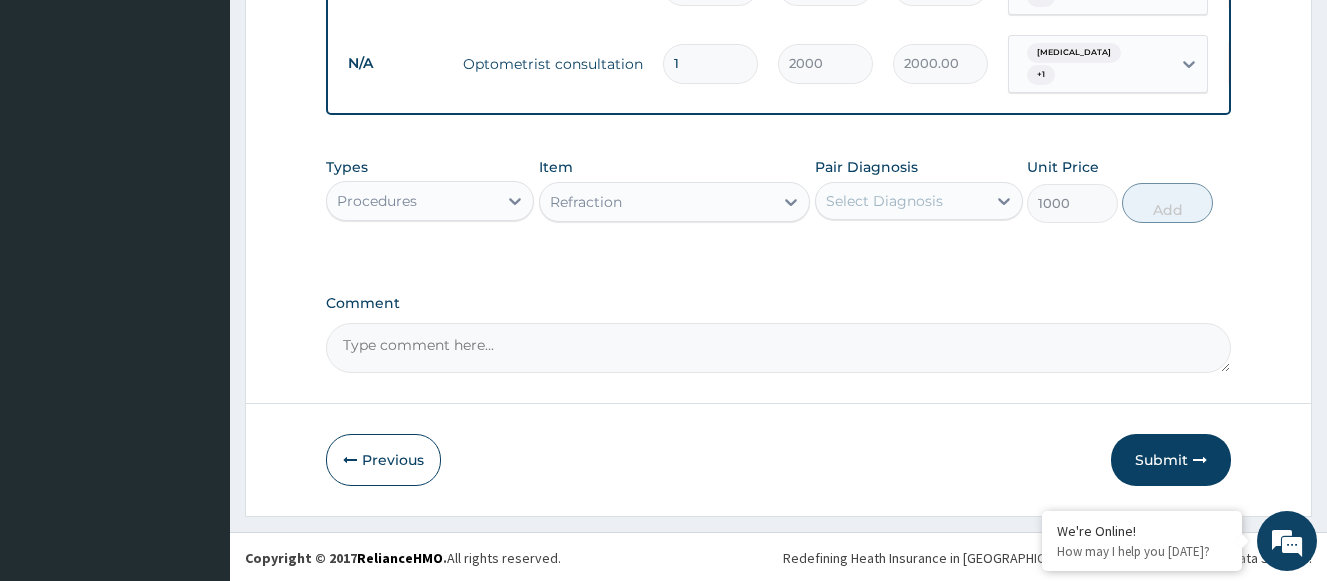 click on "Select Diagnosis" at bounding box center [884, 201] 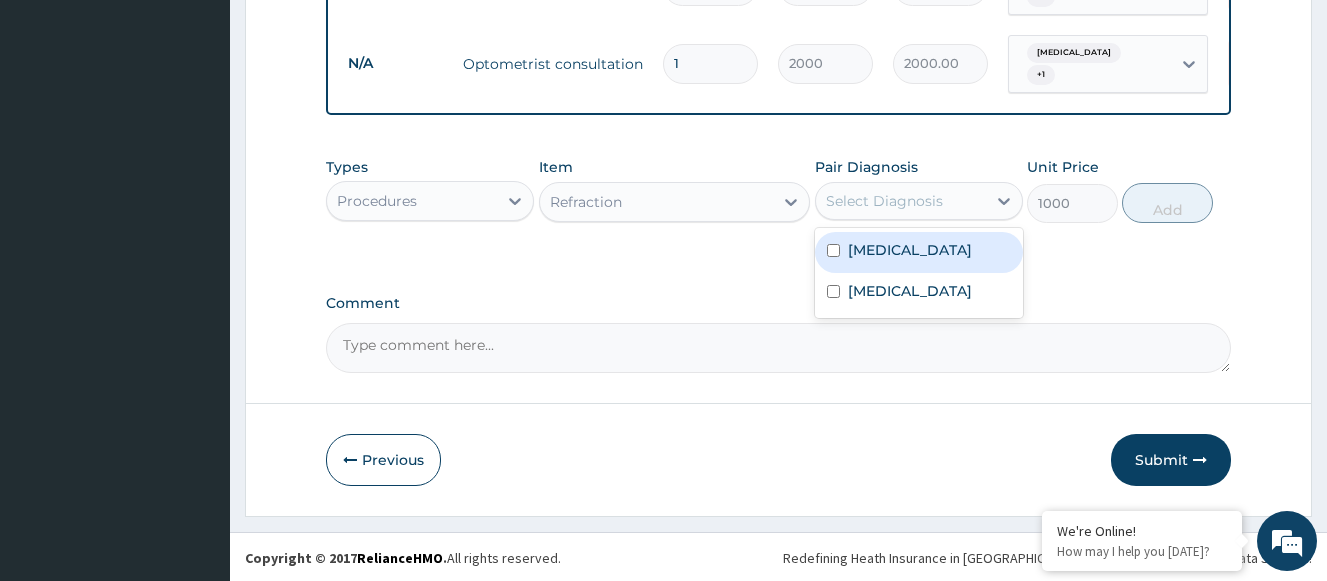 click on "Myopia" at bounding box center (910, 250) 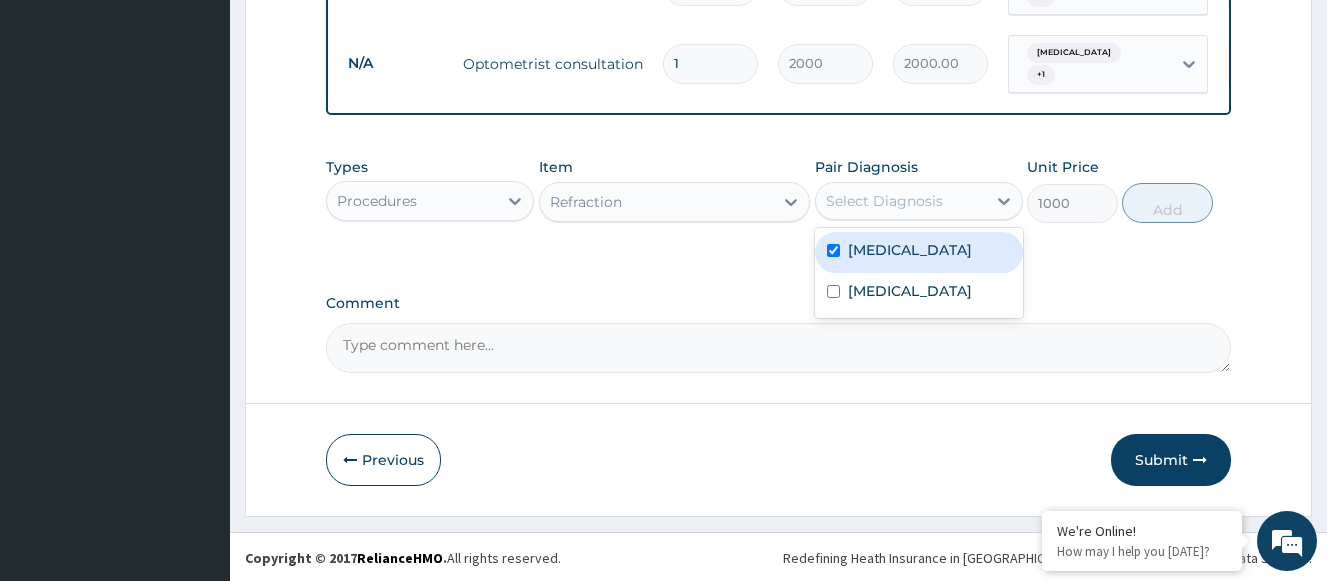 checkbox on "true" 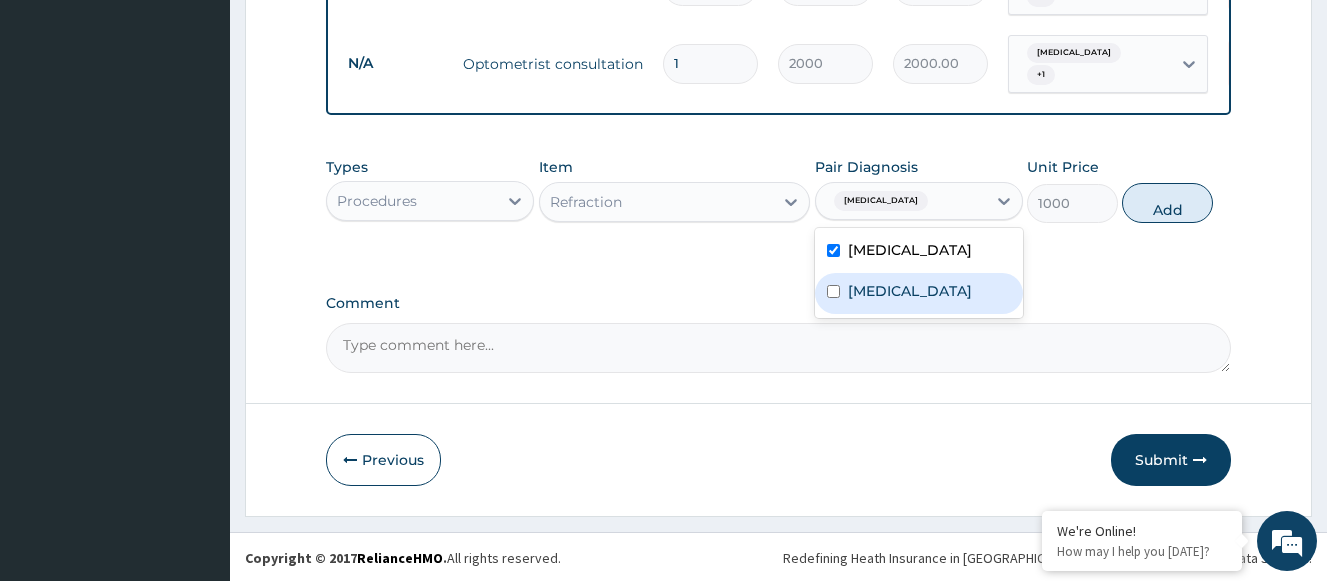 click on "Presbyopia" at bounding box center (910, 291) 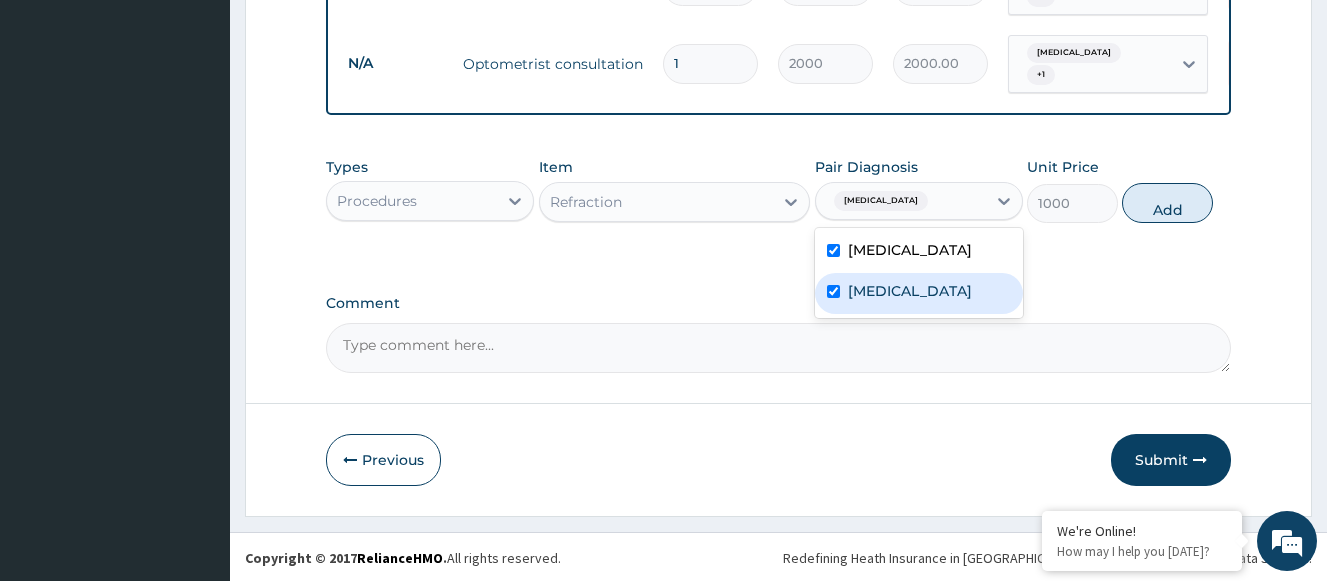 checkbox on "true" 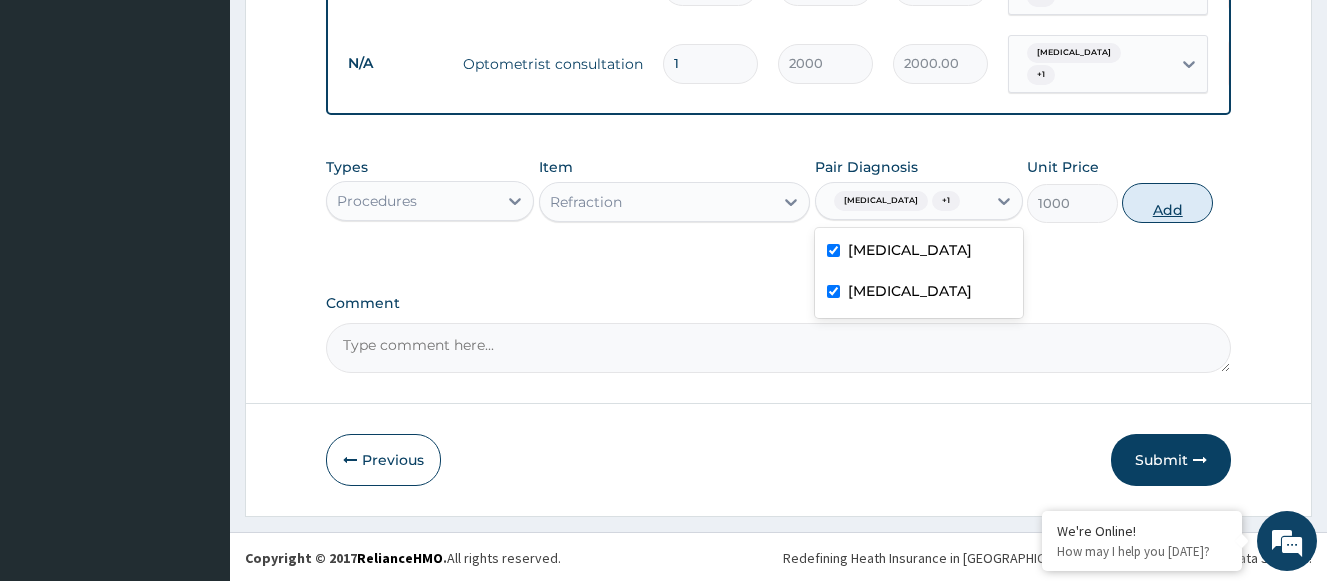 click on "Add" at bounding box center (1167, 203) 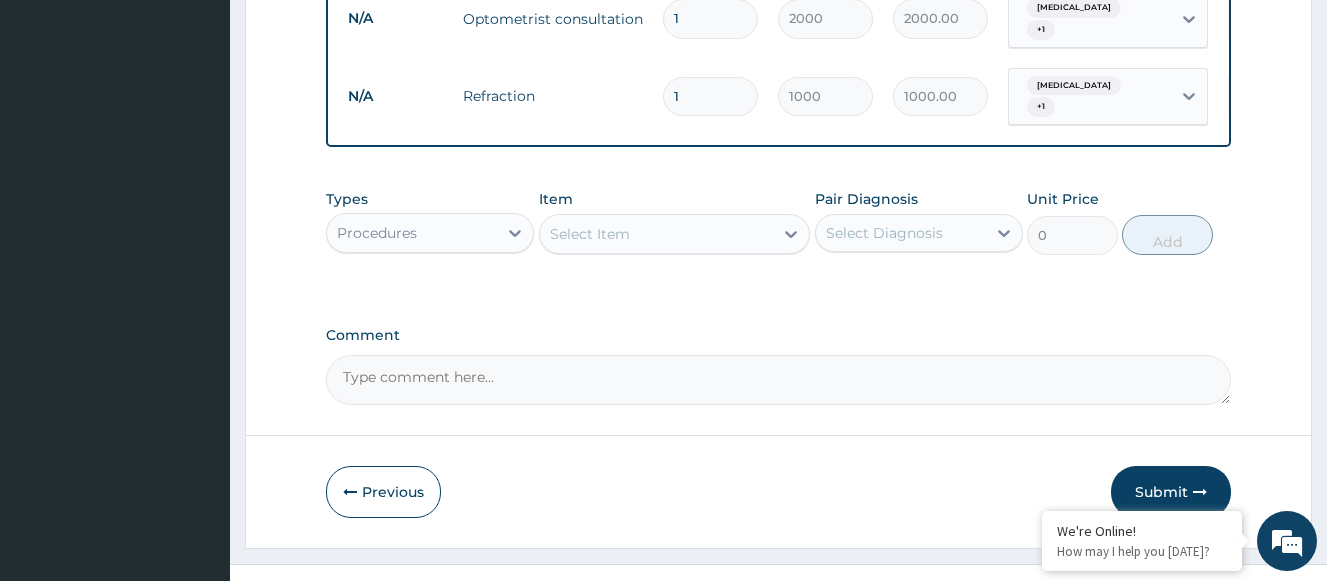 scroll, scrollTop: 919, scrollLeft: 0, axis: vertical 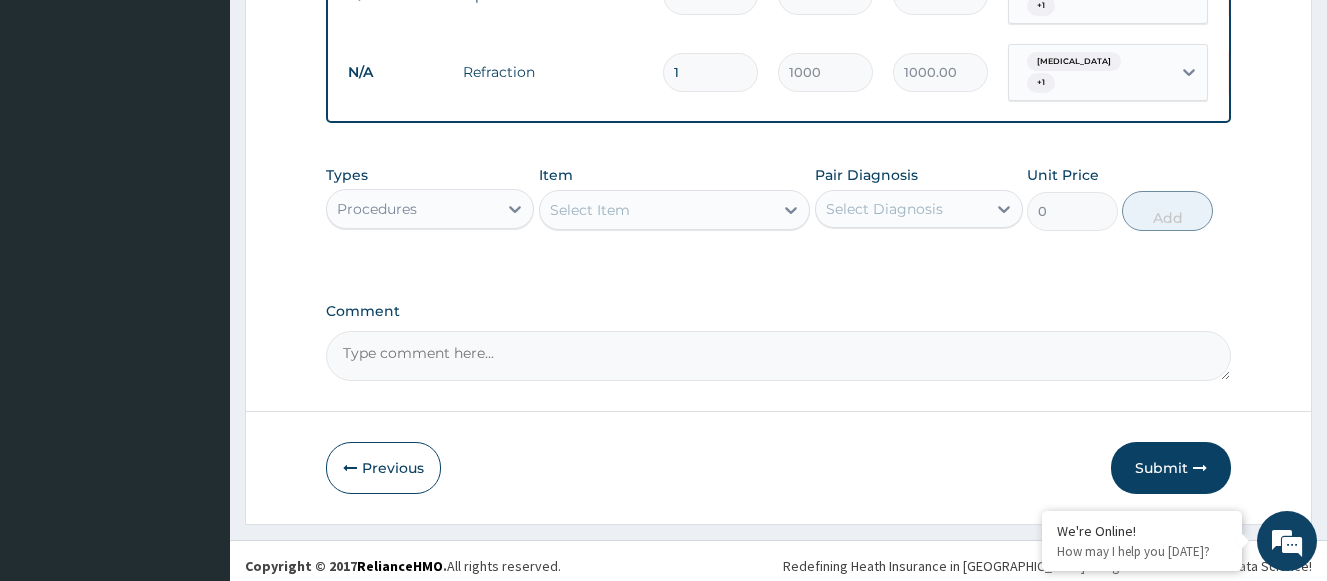 click on "Select Item" at bounding box center [657, 210] 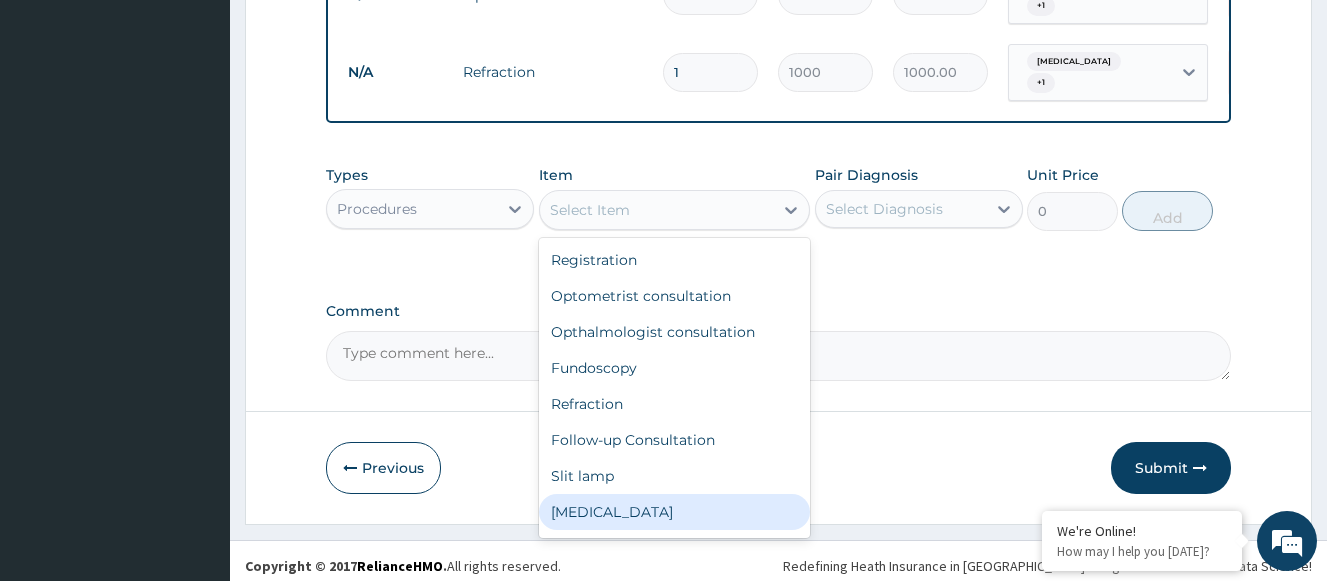 drag, startPoint x: 603, startPoint y: 497, endPoint x: 620, endPoint y: 499, distance: 17.117243 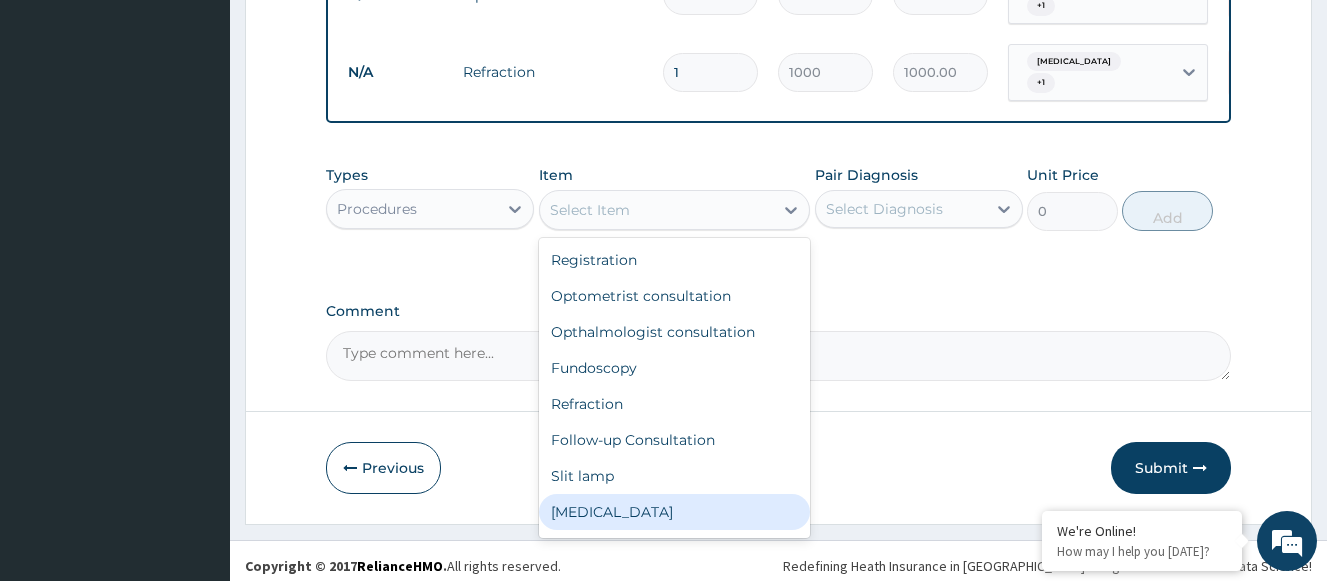 click on "Tonometry" at bounding box center (675, 512) 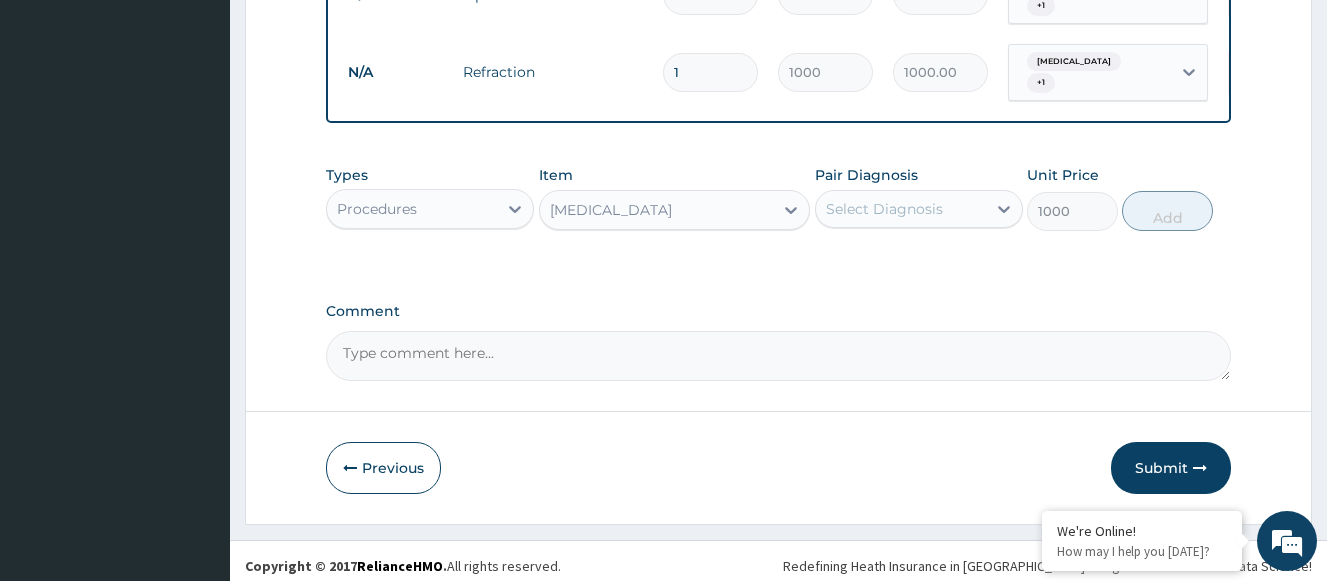 click on "Select Diagnosis" at bounding box center (884, 209) 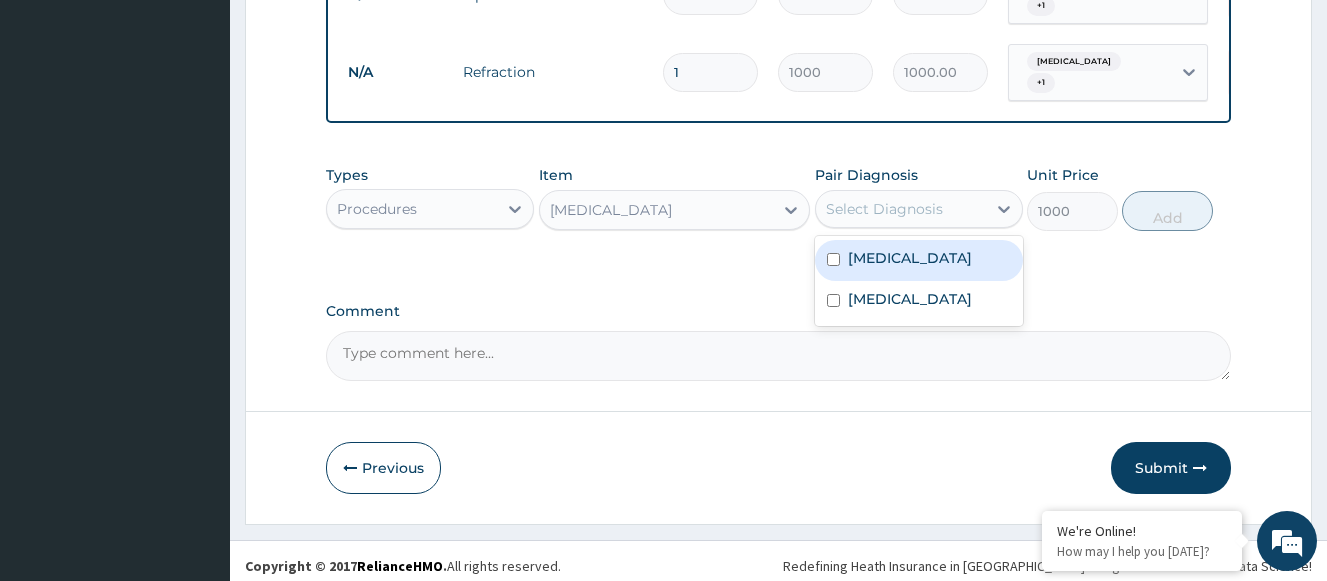 click on "Myopia" at bounding box center [910, 258] 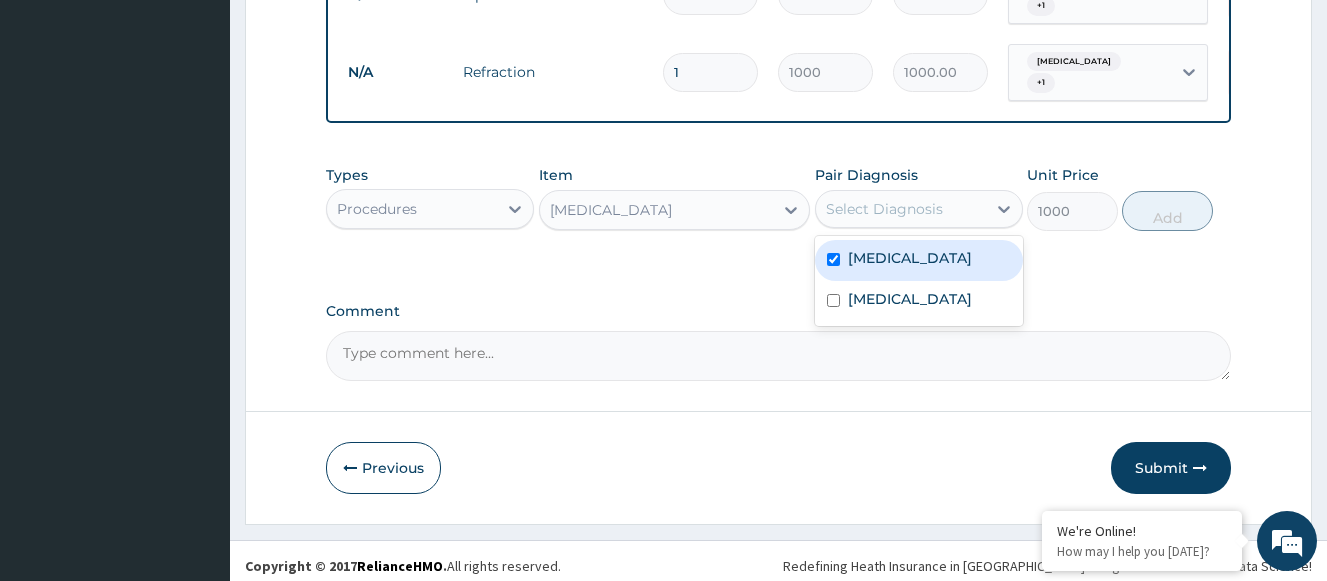 checkbox on "true" 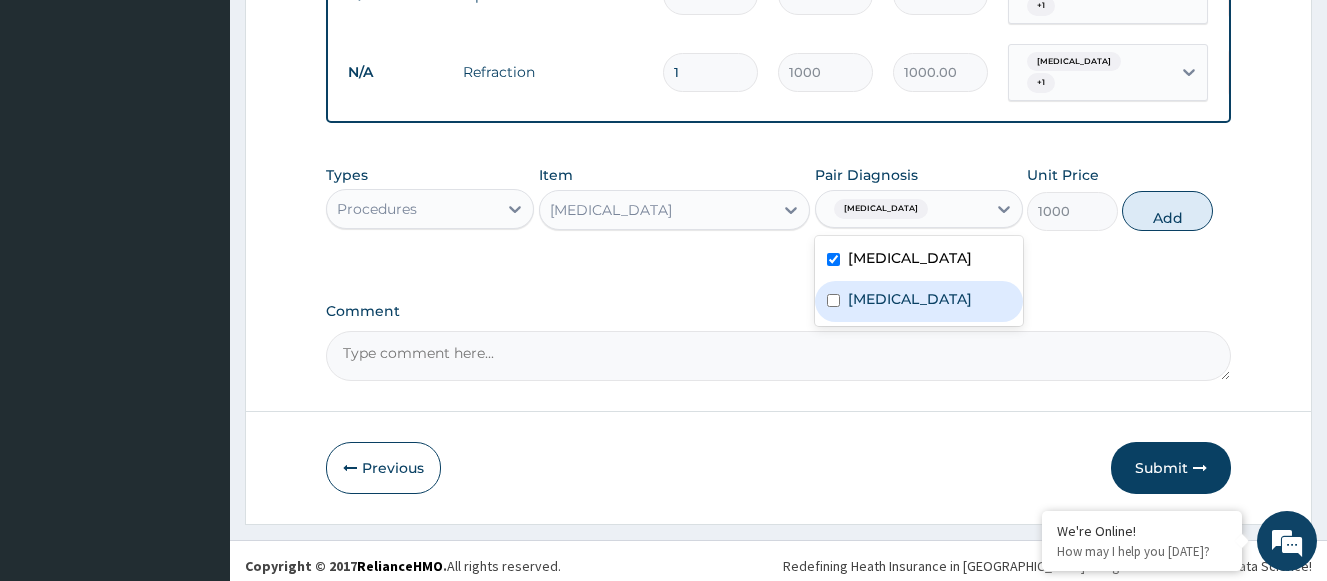 click on "Presbyopia" at bounding box center (910, 299) 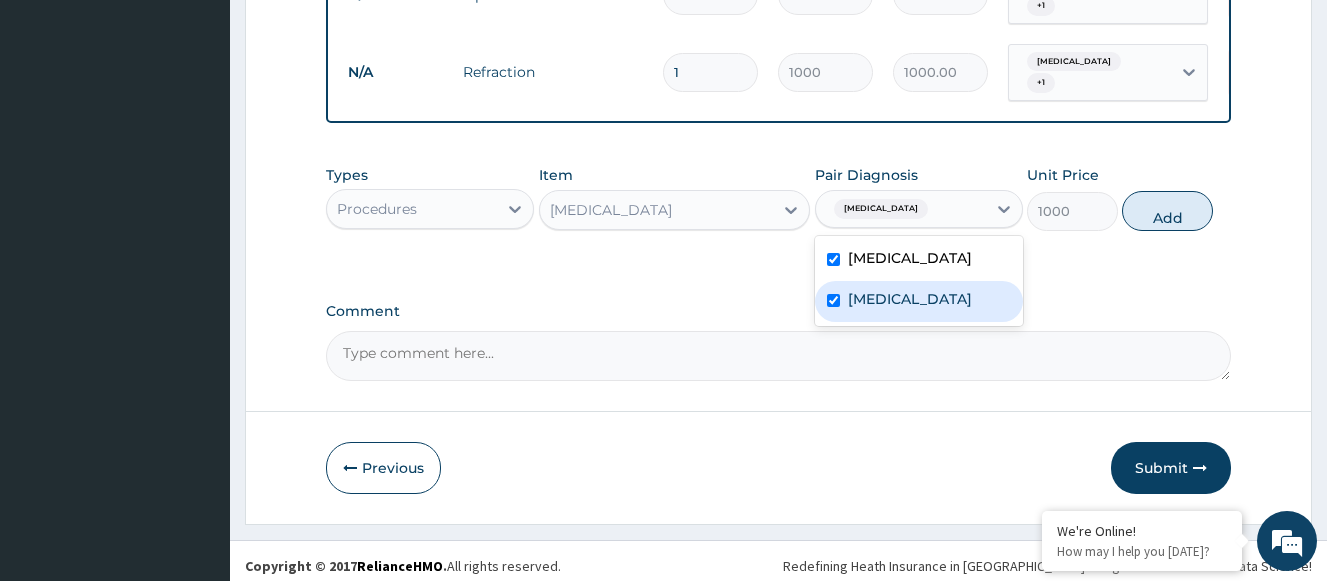 checkbox on "true" 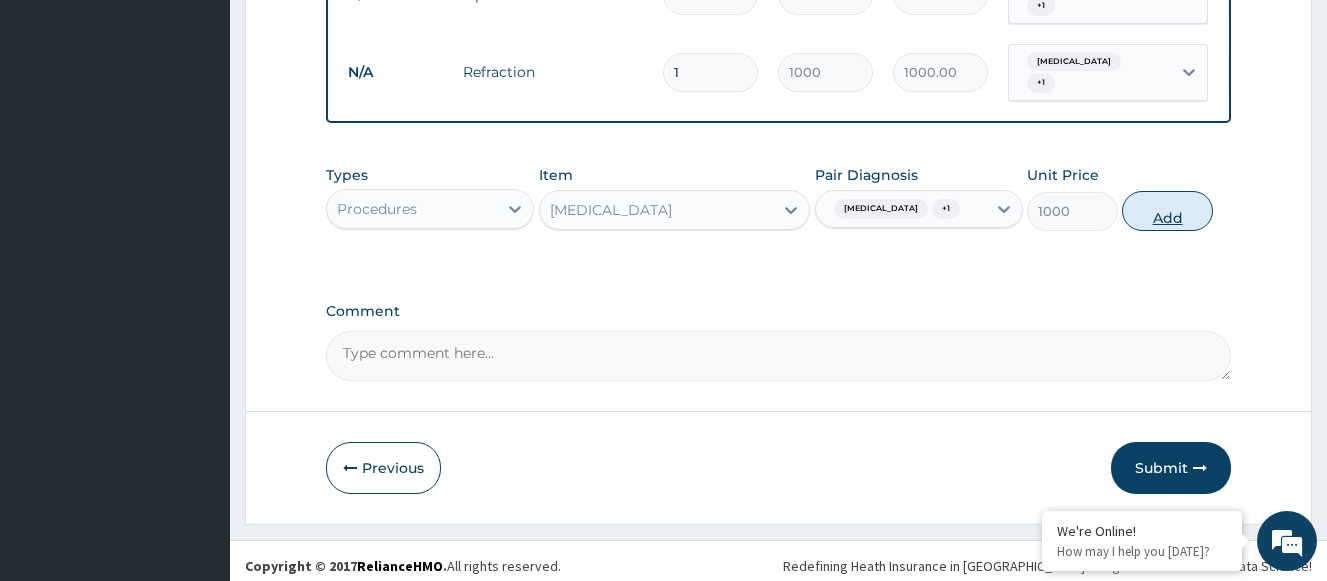 click on "Add" at bounding box center [1167, 211] 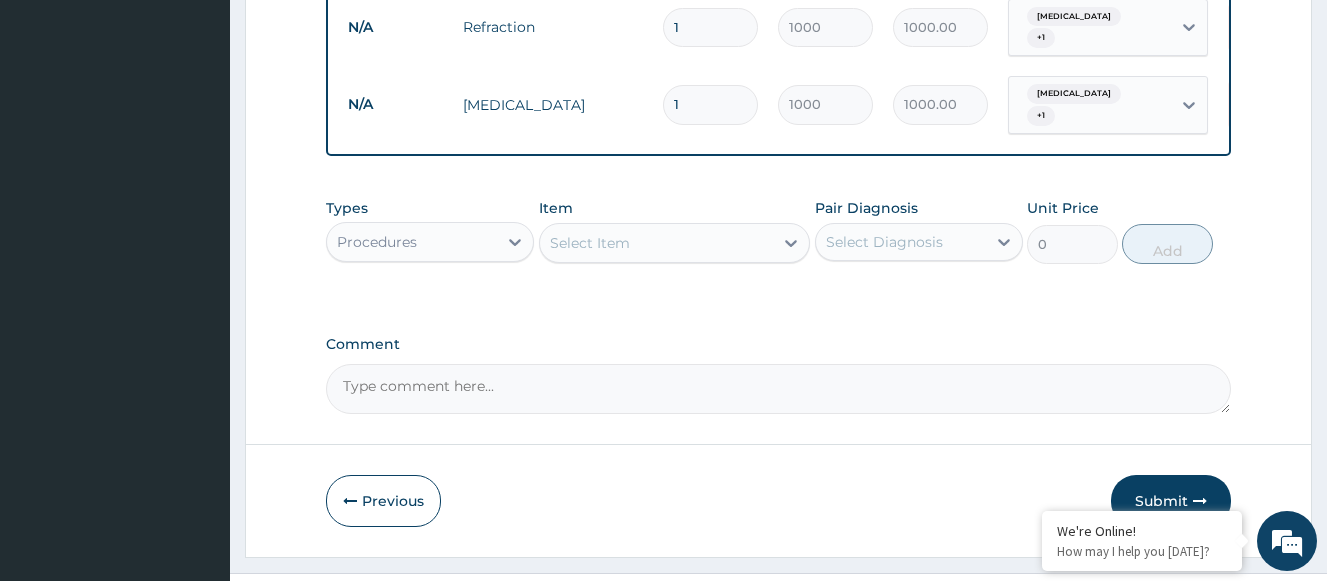 scroll, scrollTop: 988, scrollLeft: 0, axis: vertical 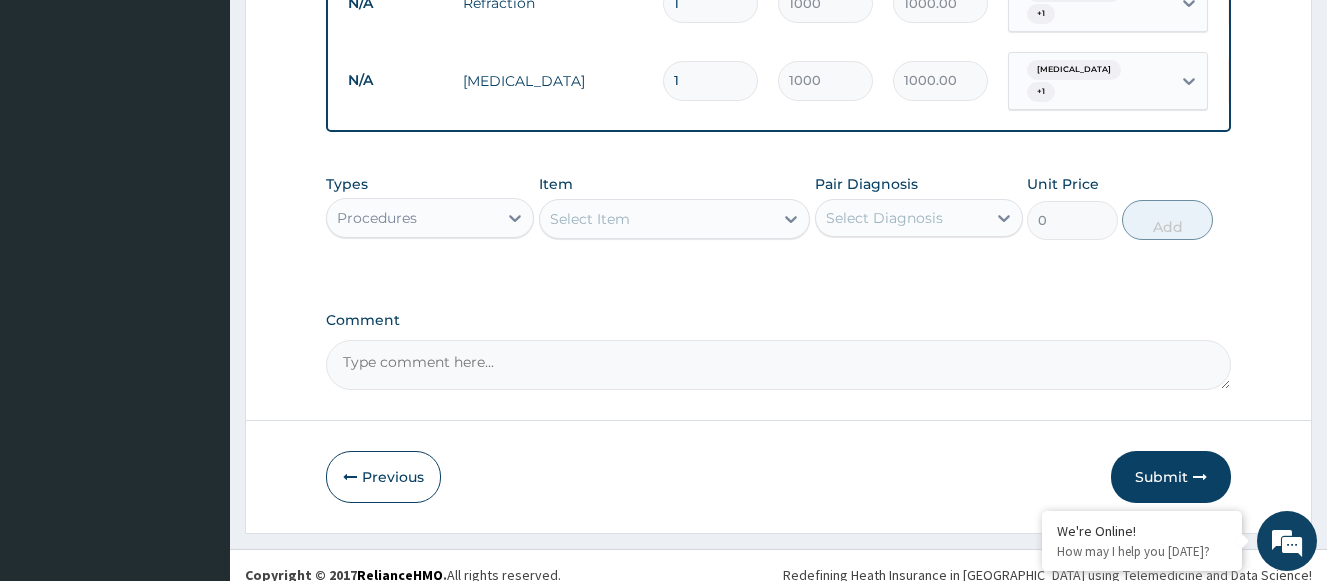click on "Select Item" at bounding box center (590, 219) 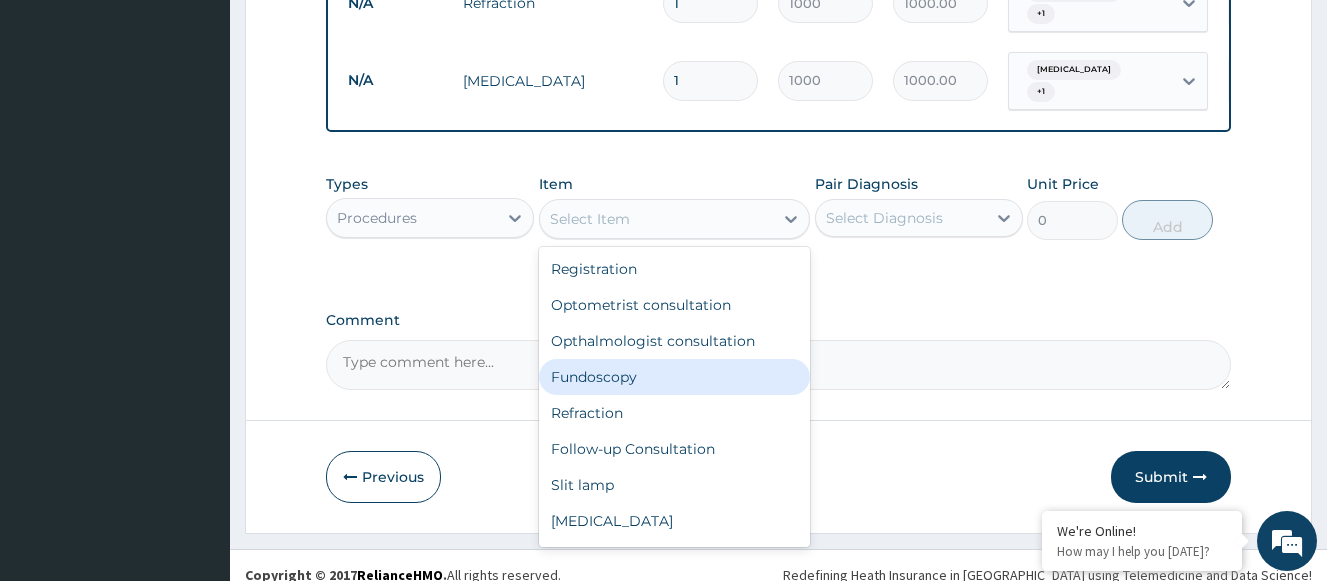 click on "Fundoscopy" at bounding box center [675, 377] 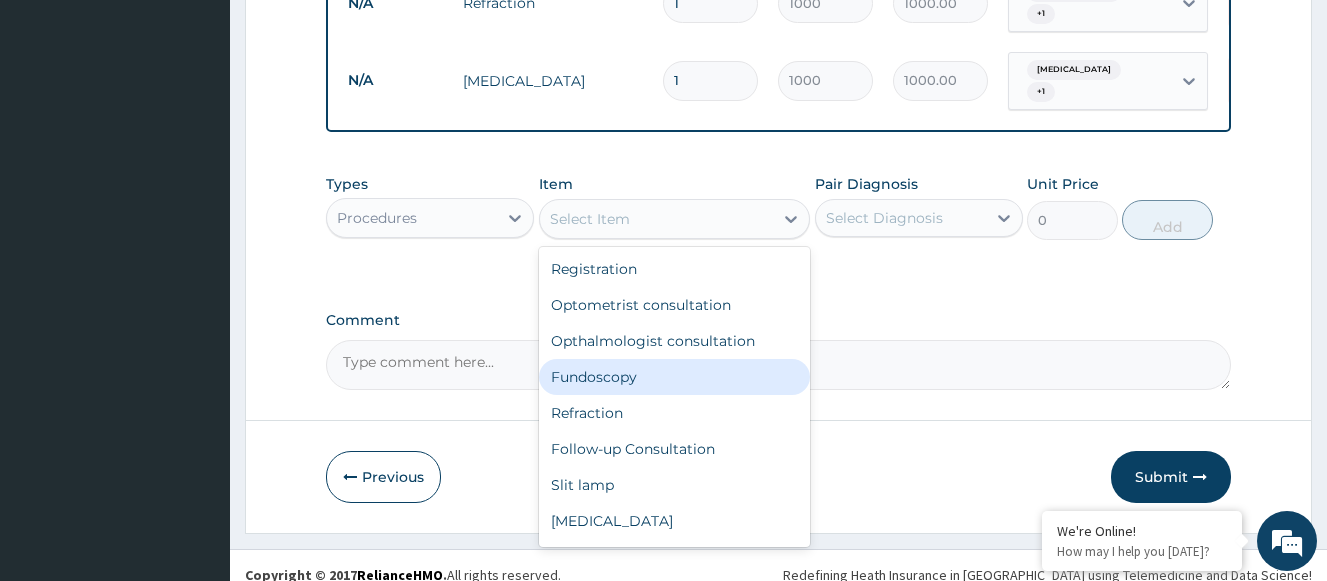 type on "1000" 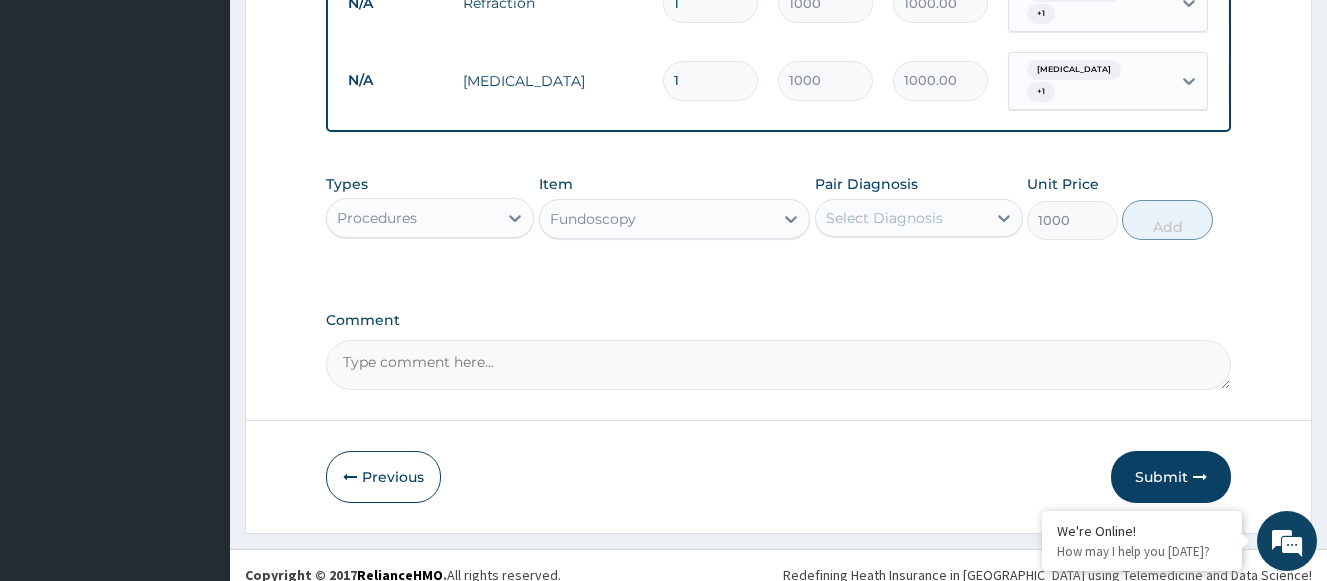 click on "Select Diagnosis" at bounding box center [884, 218] 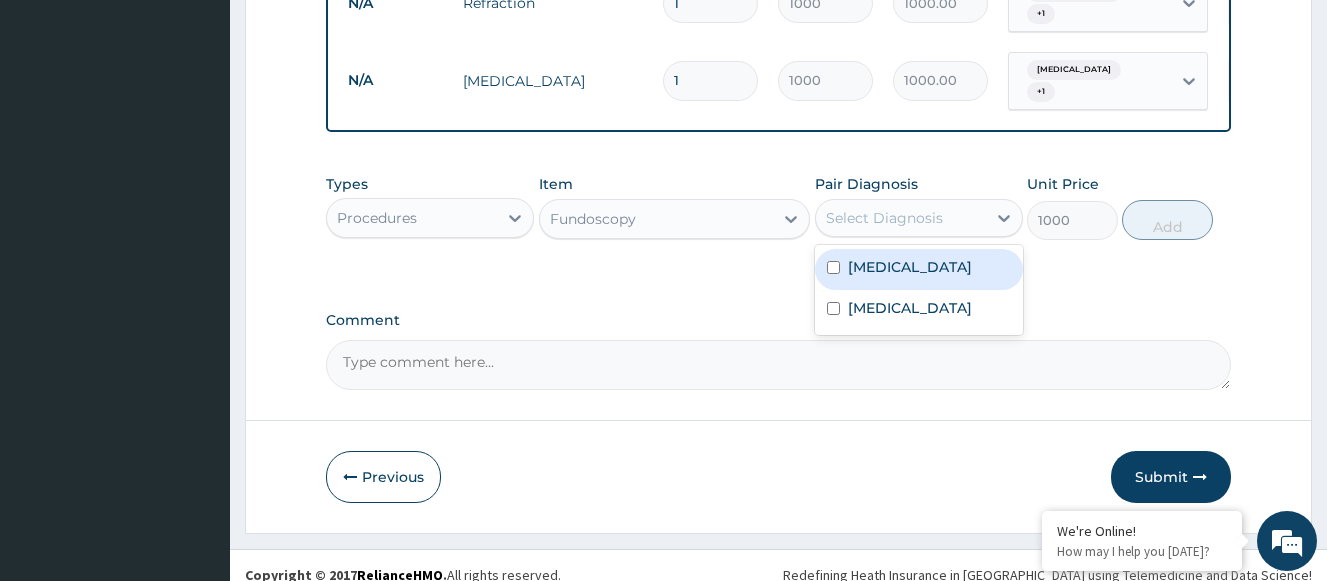 click on "Myopia" at bounding box center (910, 267) 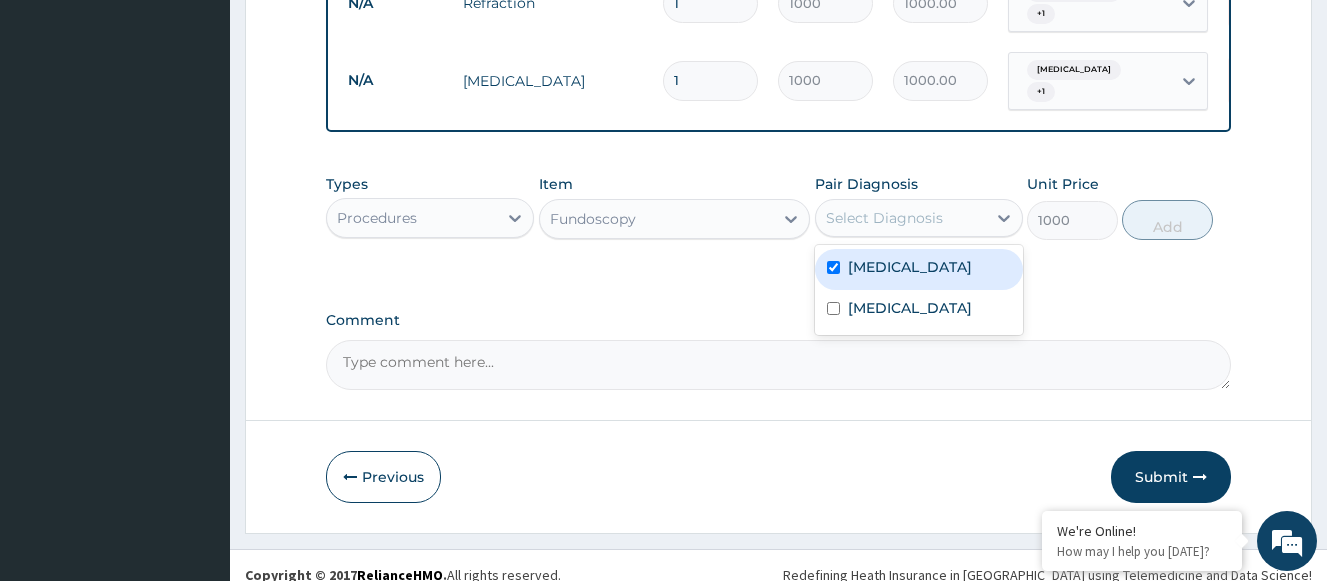 checkbox on "true" 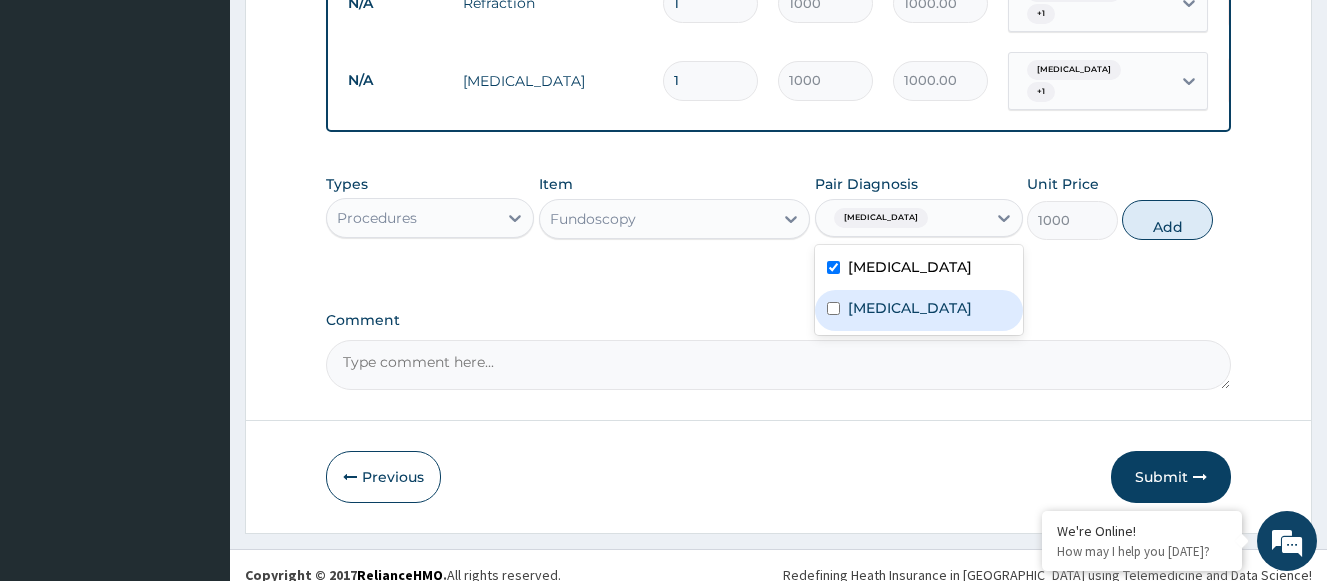 click on "Presbyopia" at bounding box center (910, 308) 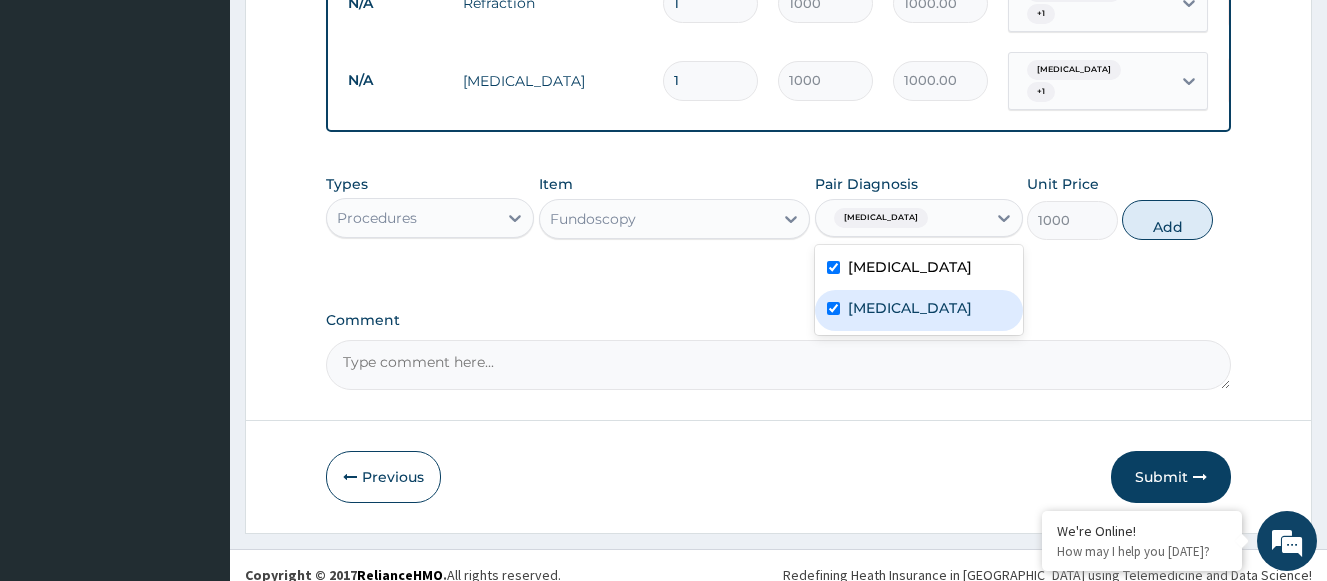checkbox on "true" 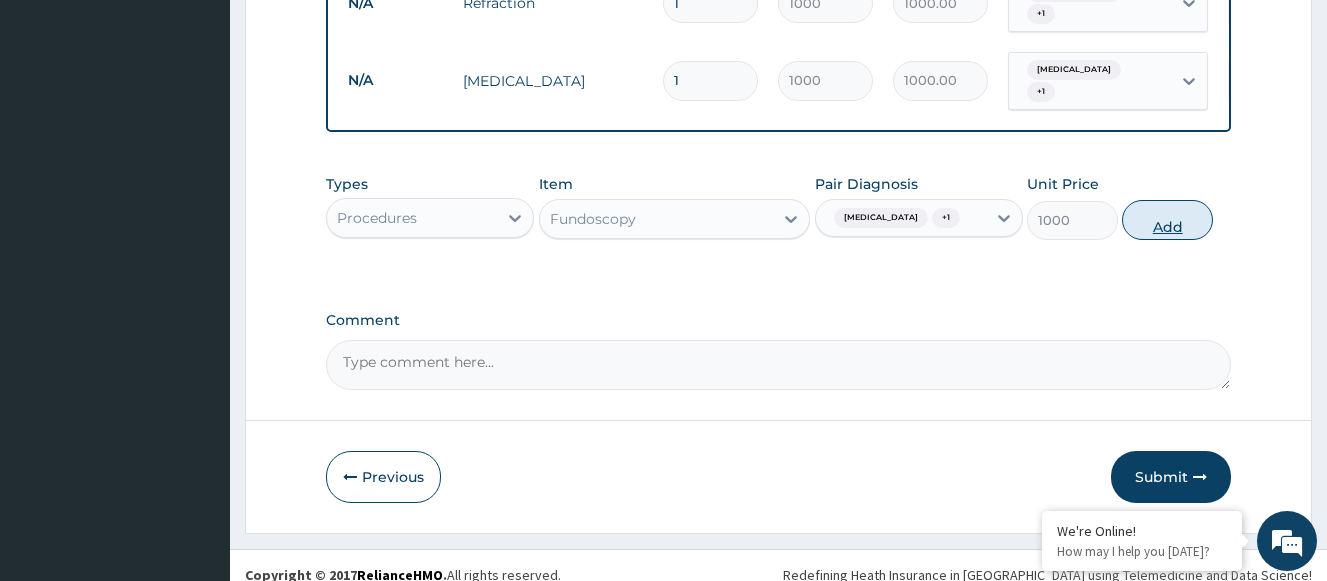 click on "Add" at bounding box center (1167, 220) 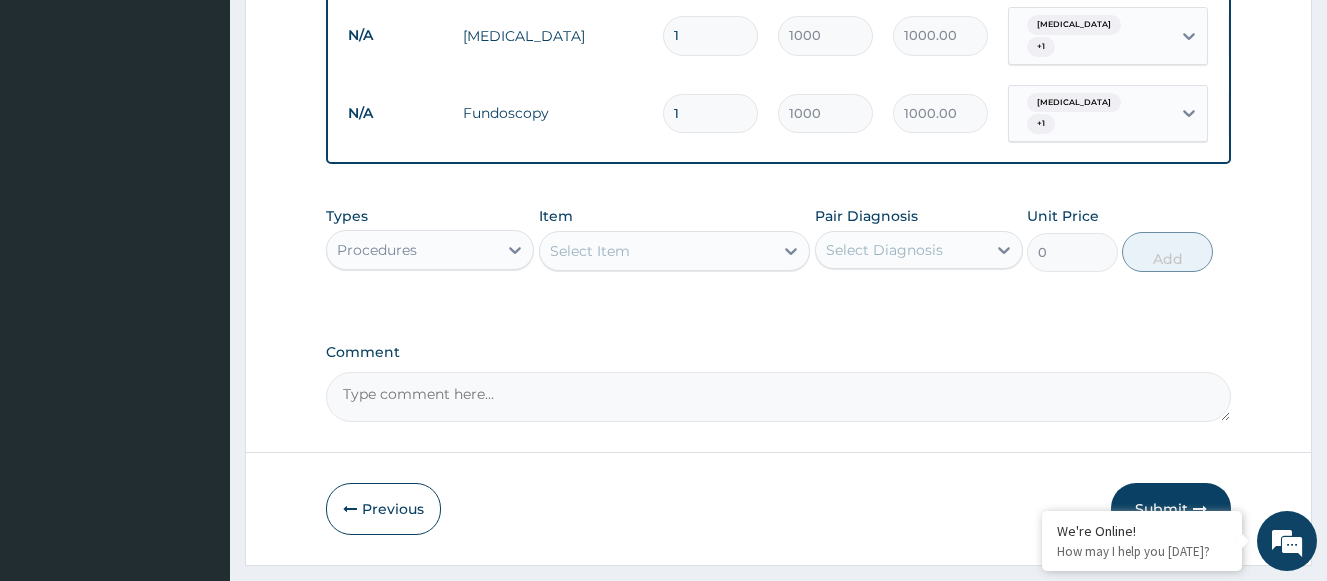 scroll, scrollTop: 1057, scrollLeft: 0, axis: vertical 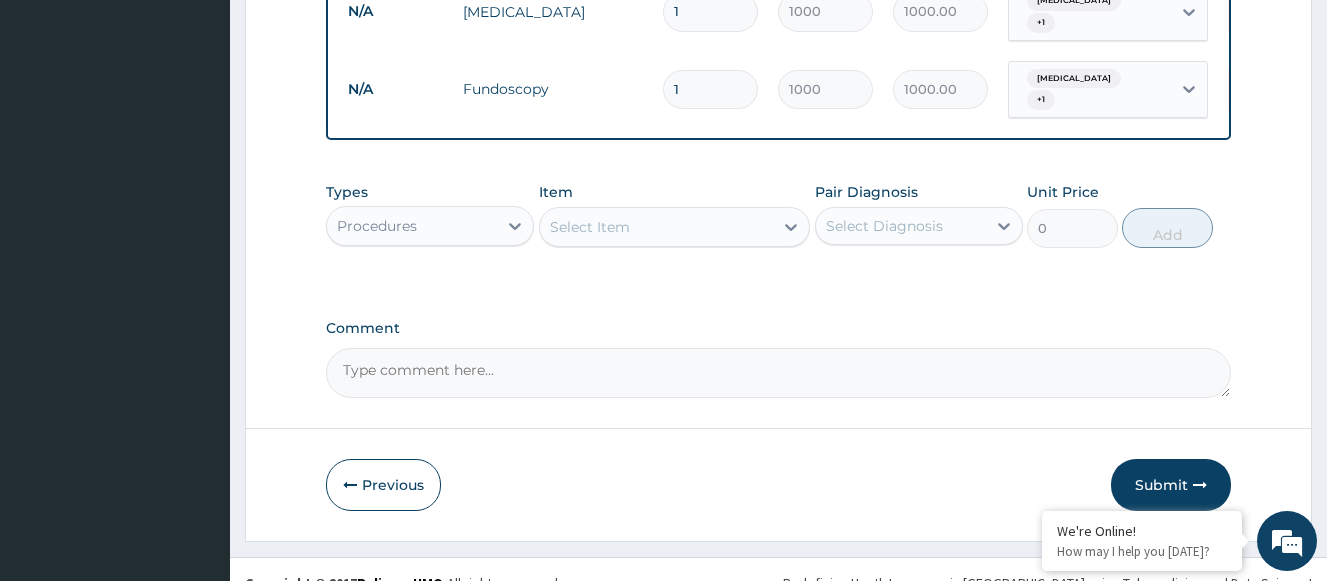 click on "Select Item" at bounding box center [657, 227] 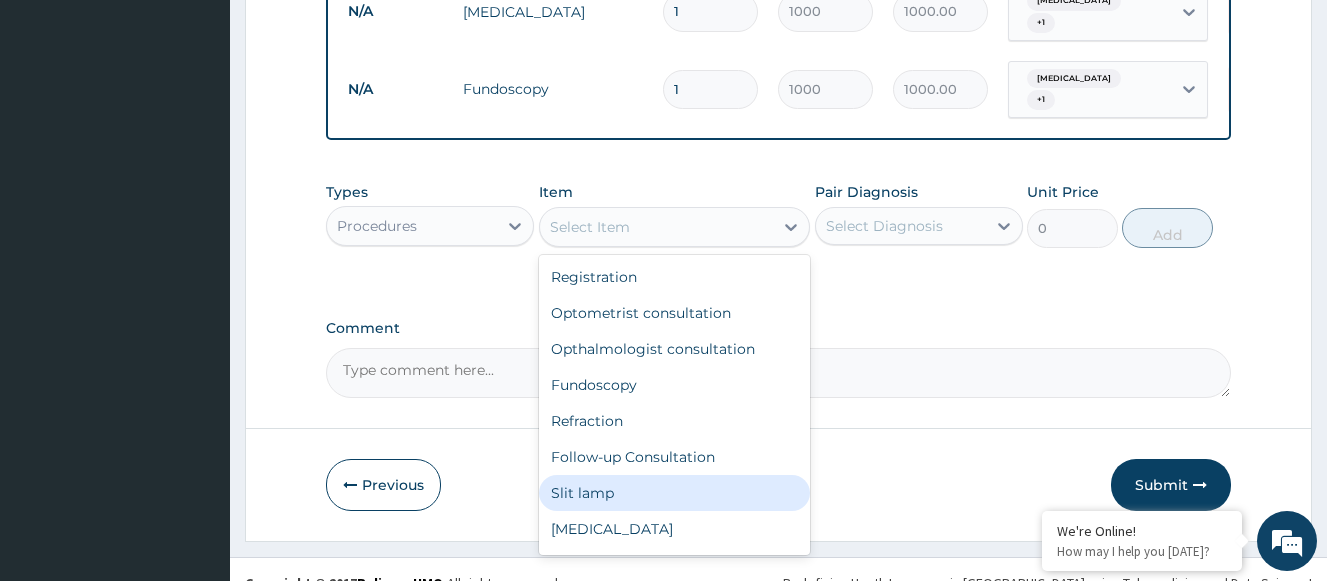 click on "Slit lamp" at bounding box center (675, 493) 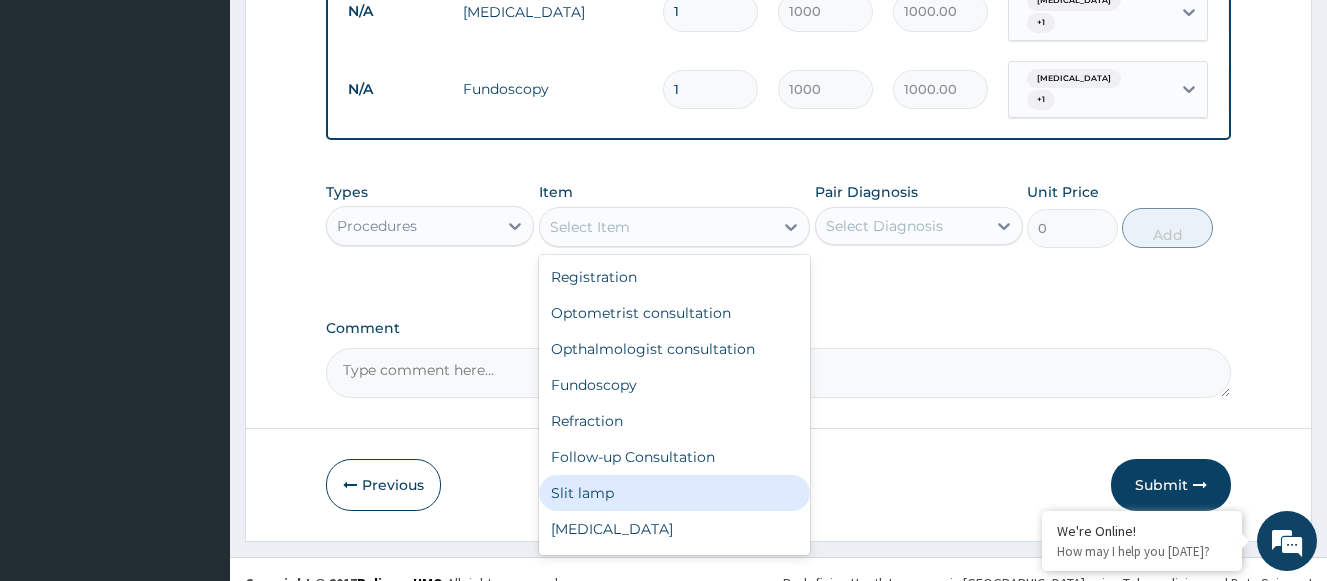 type on "1000" 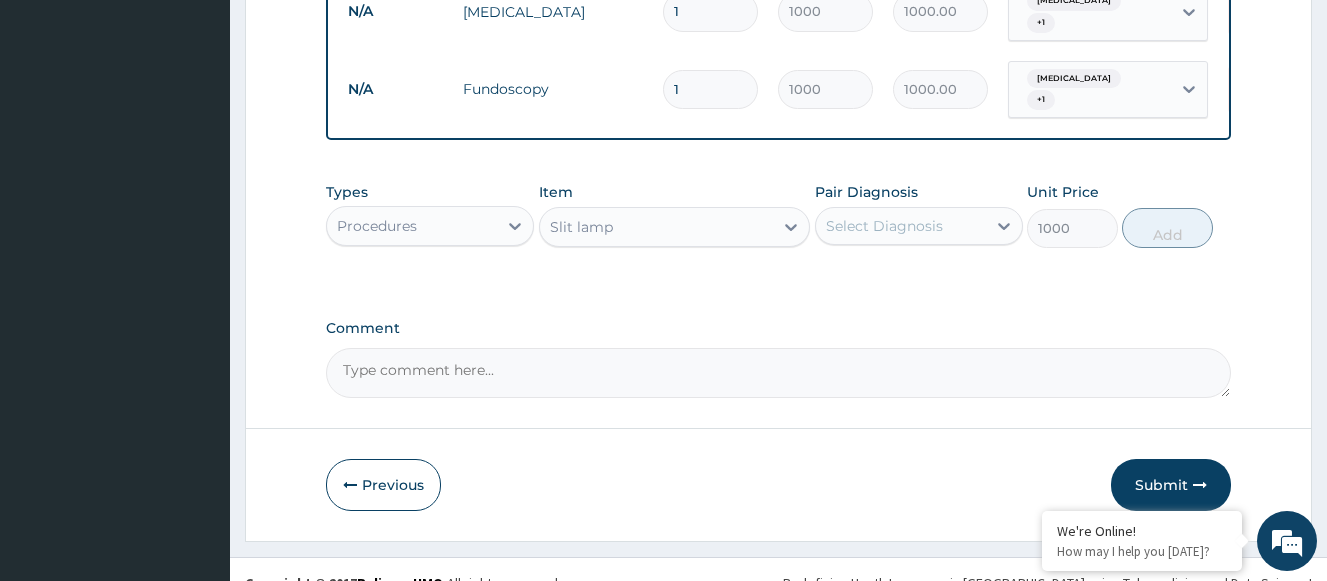 click on "Select Diagnosis" at bounding box center (884, 226) 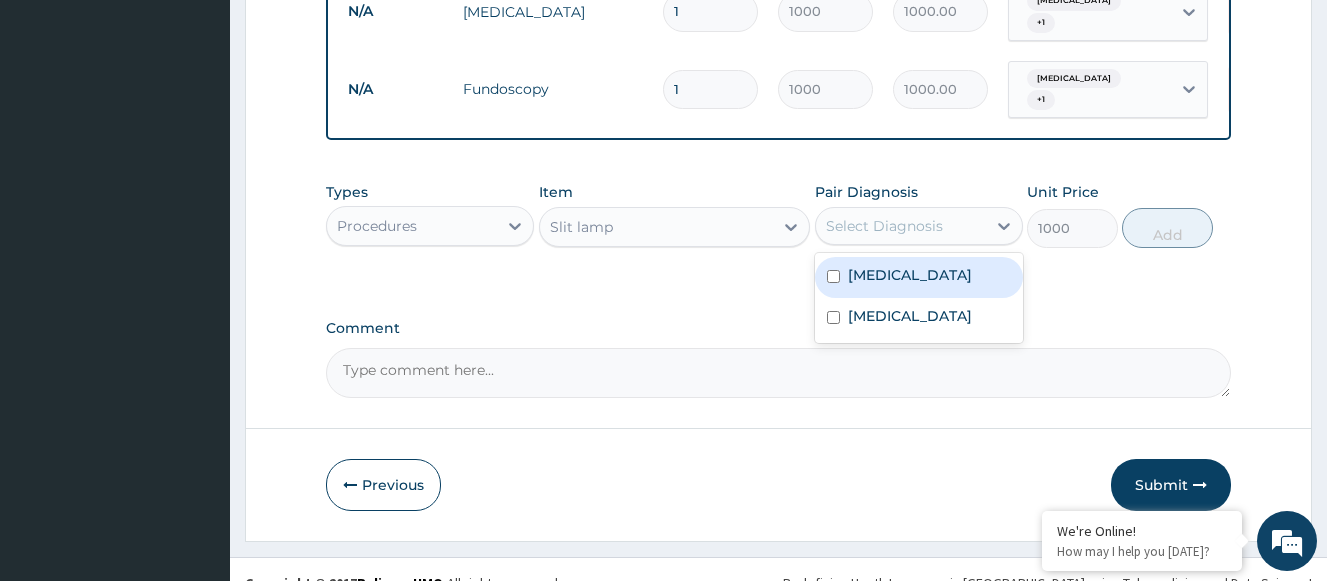 click on "Myopia" at bounding box center (919, 277) 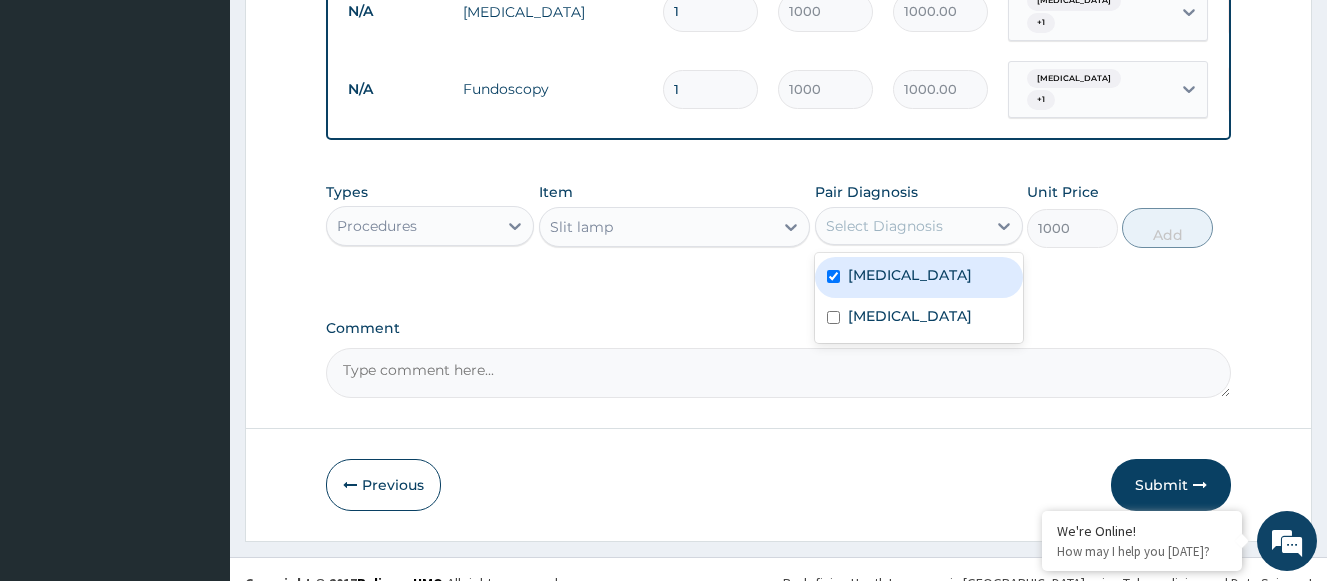 checkbox on "true" 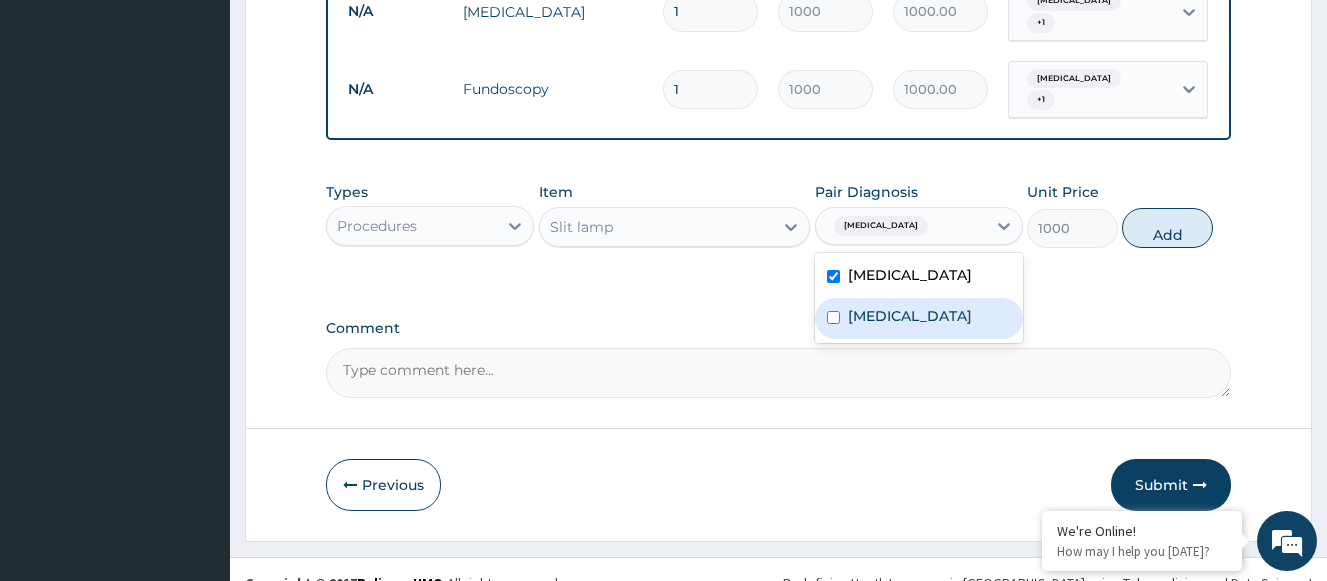 click on "Presbyopia" at bounding box center (910, 316) 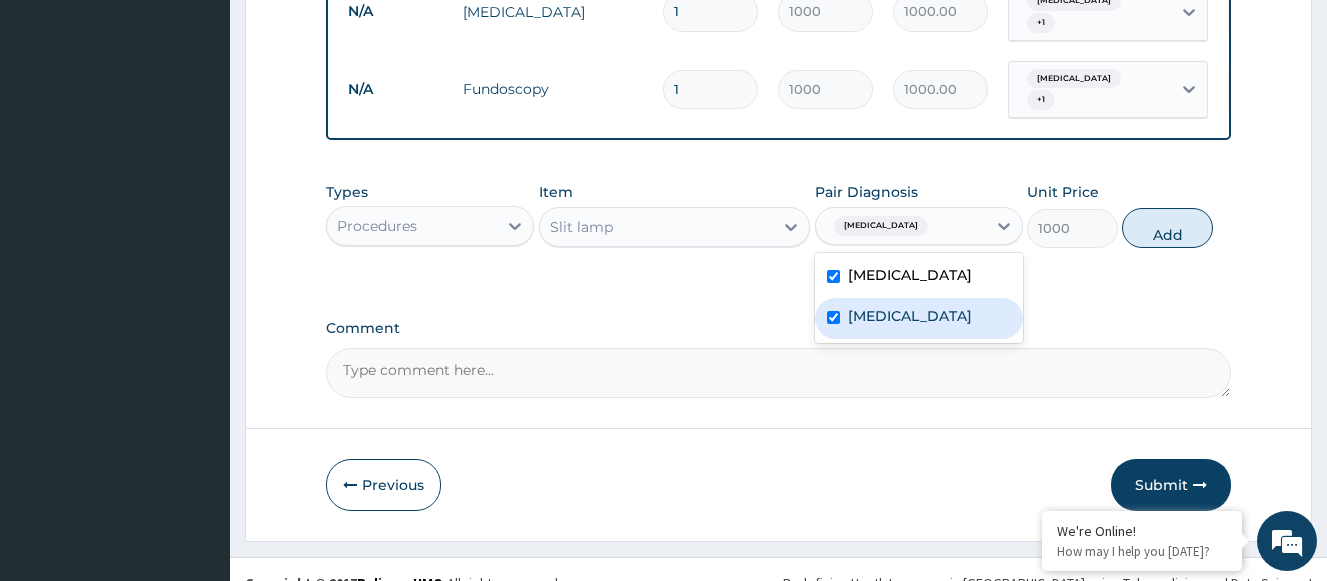 checkbox on "true" 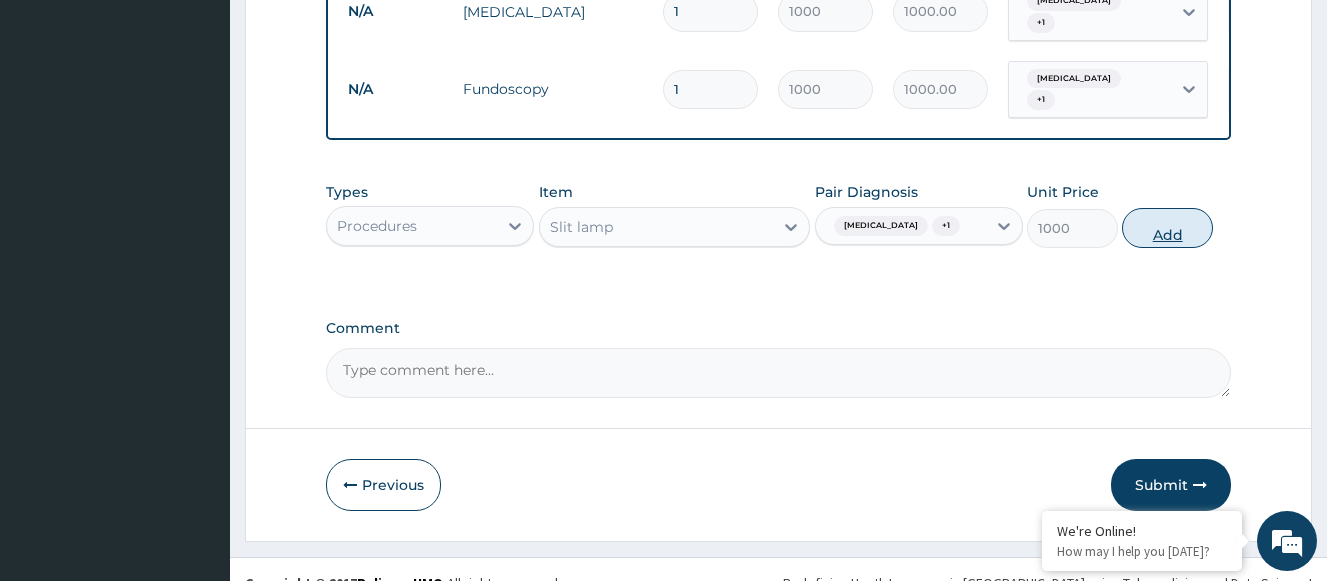 click on "Add" at bounding box center [1167, 228] 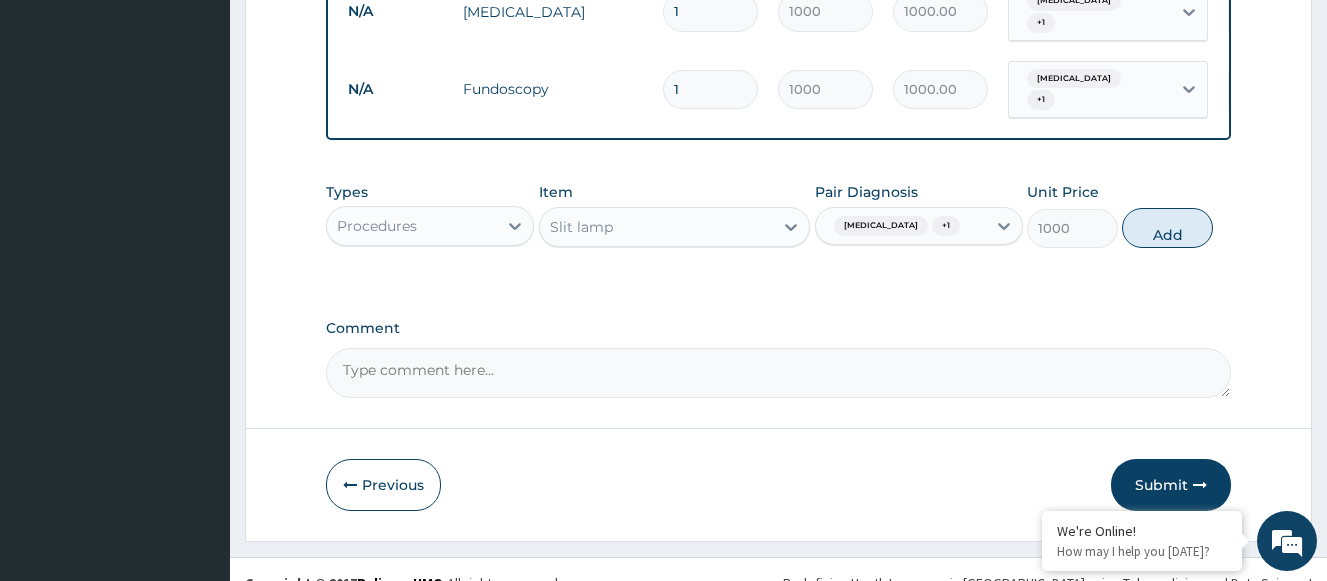 type on "0" 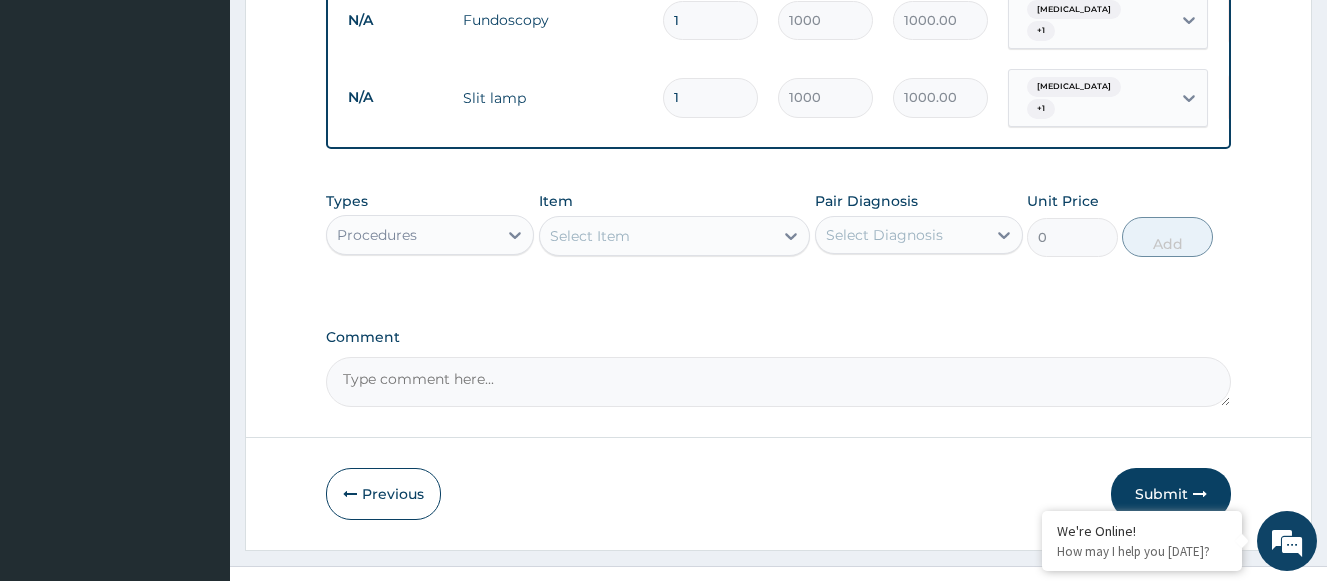 click on "Submit" at bounding box center (1171, 494) 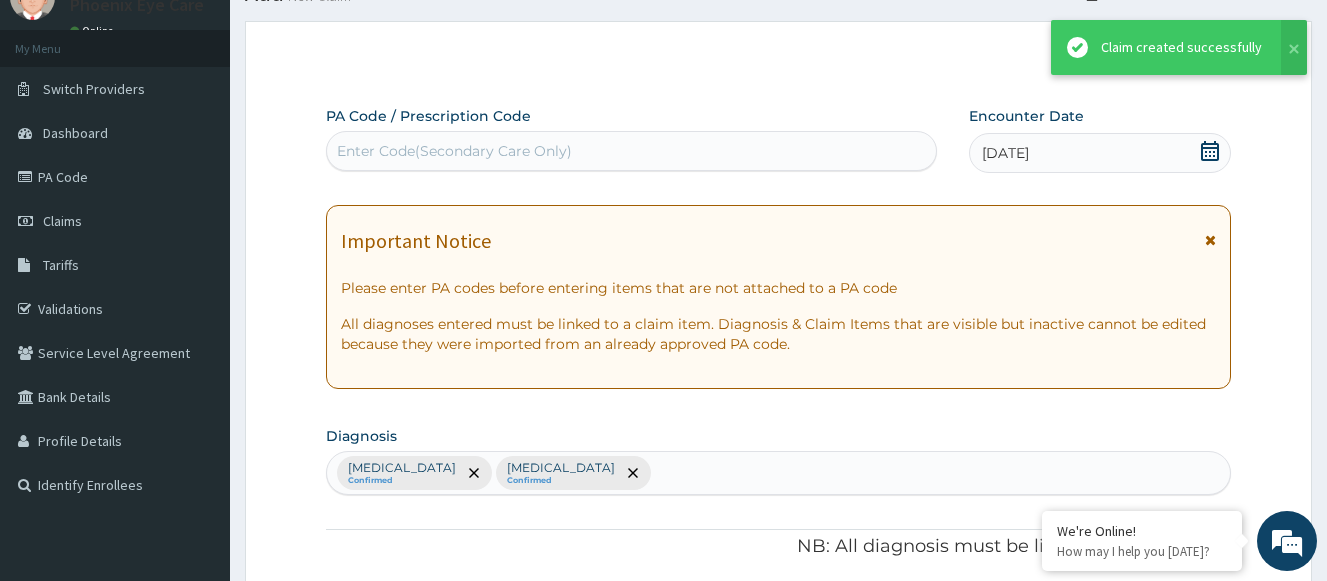 scroll, scrollTop: 1126, scrollLeft: 0, axis: vertical 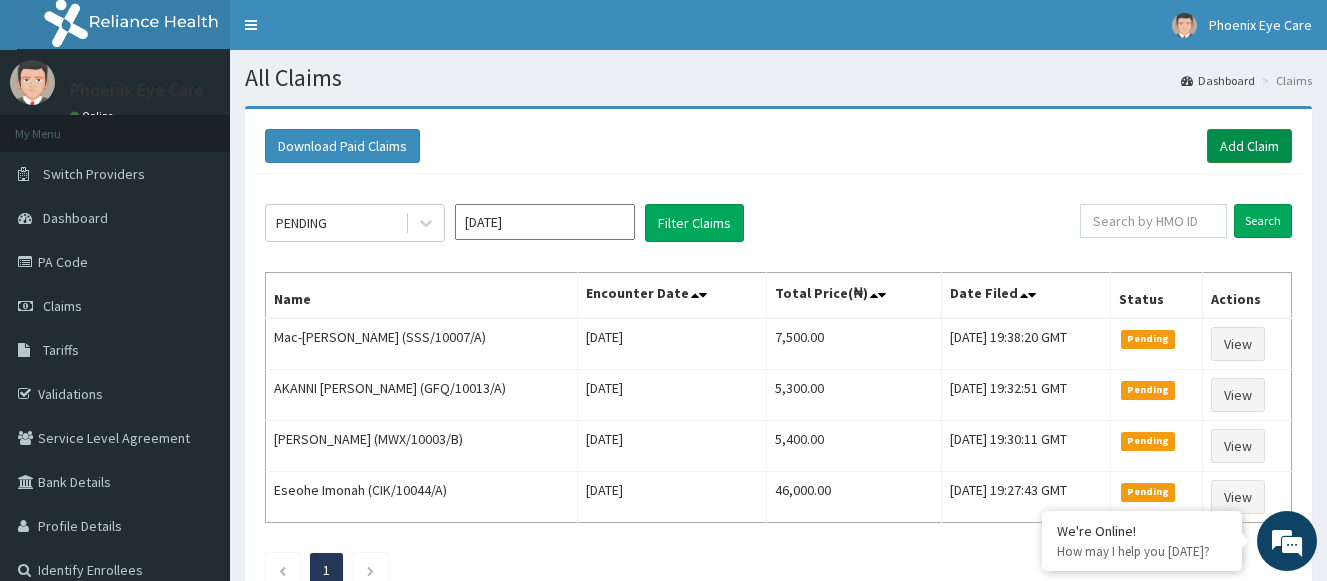 click on "Add Claim" at bounding box center [1249, 146] 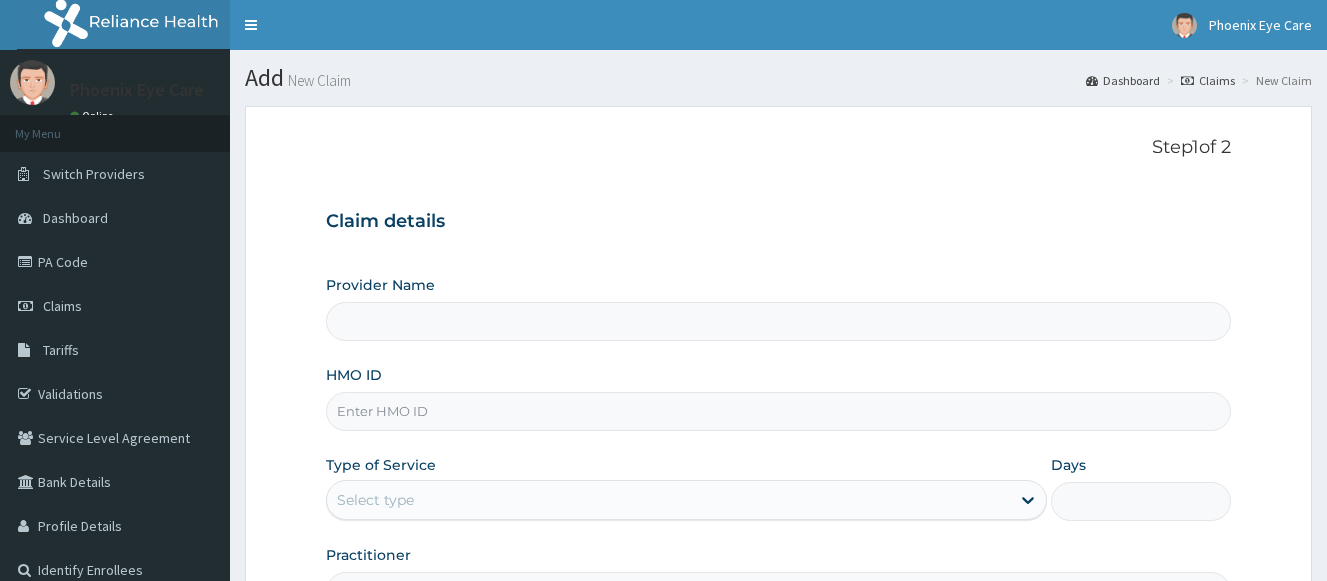 scroll, scrollTop: 0, scrollLeft: 0, axis: both 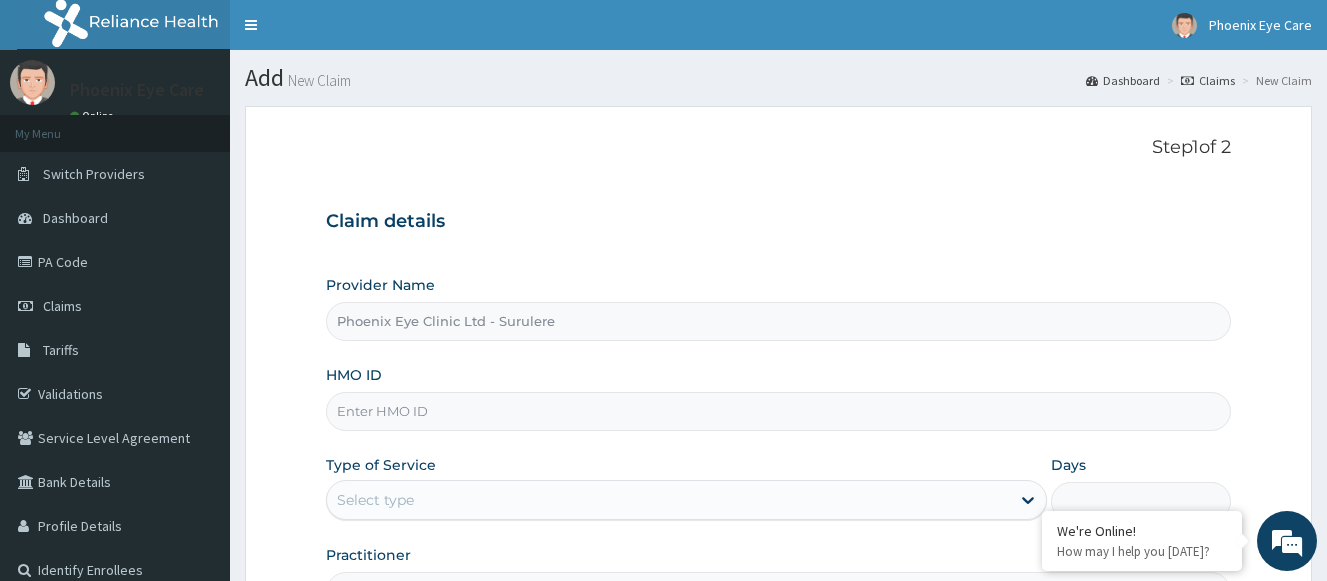 click on "HMO ID" at bounding box center (778, 411) 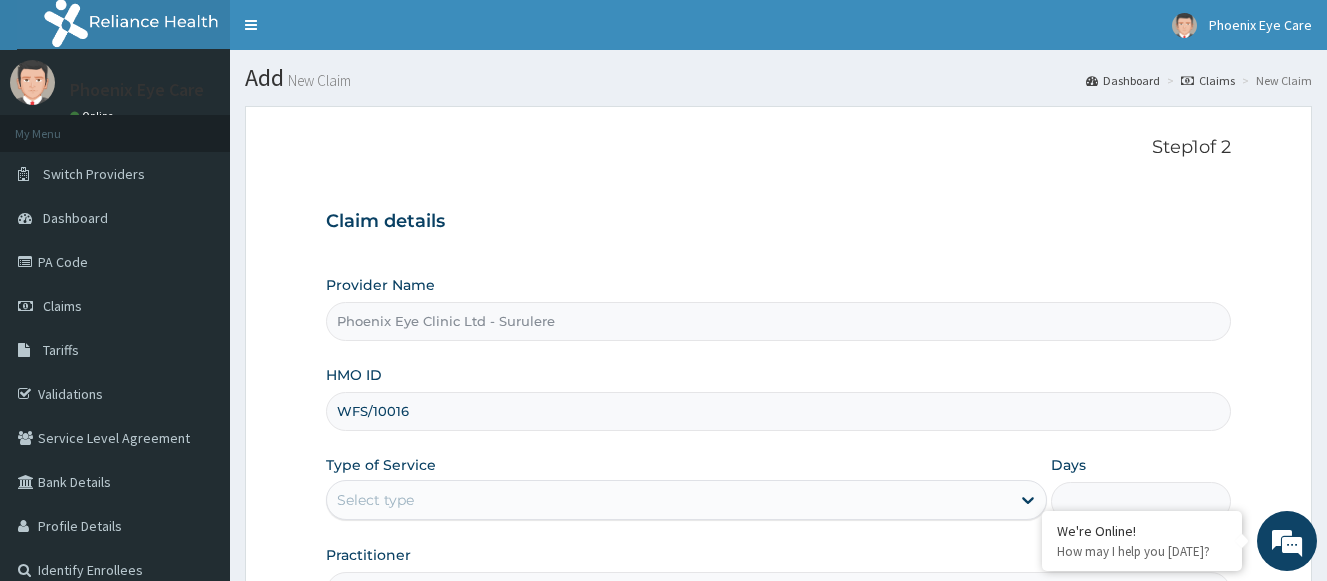 scroll, scrollTop: 0, scrollLeft: 0, axis: both 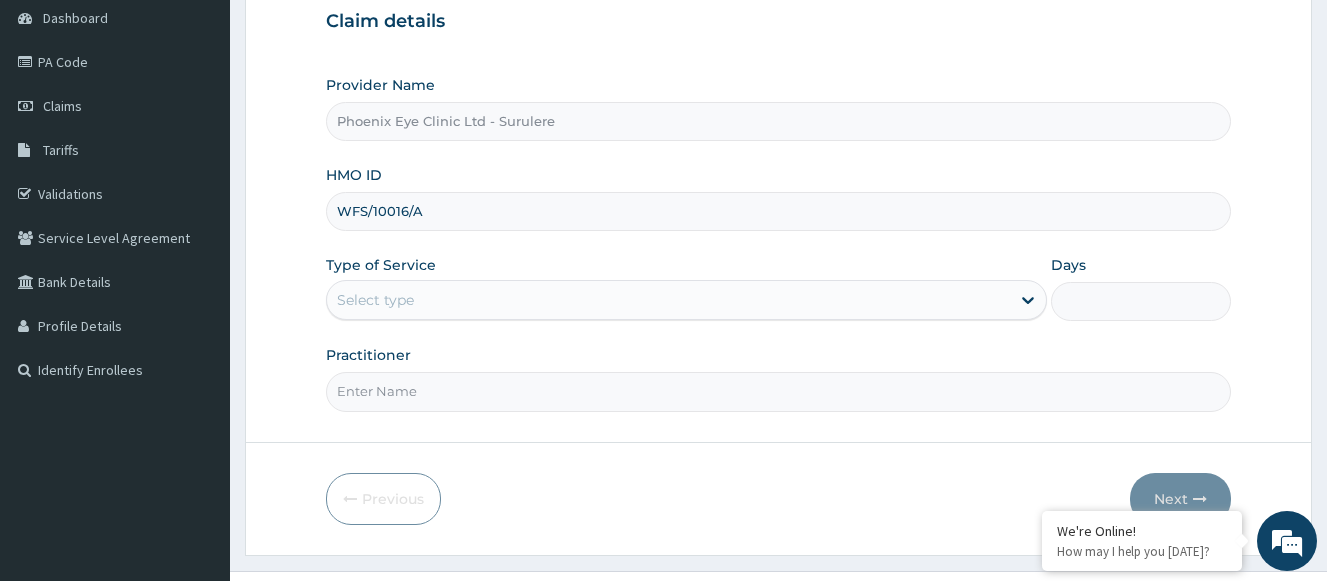 type on "WFS/10016/A" 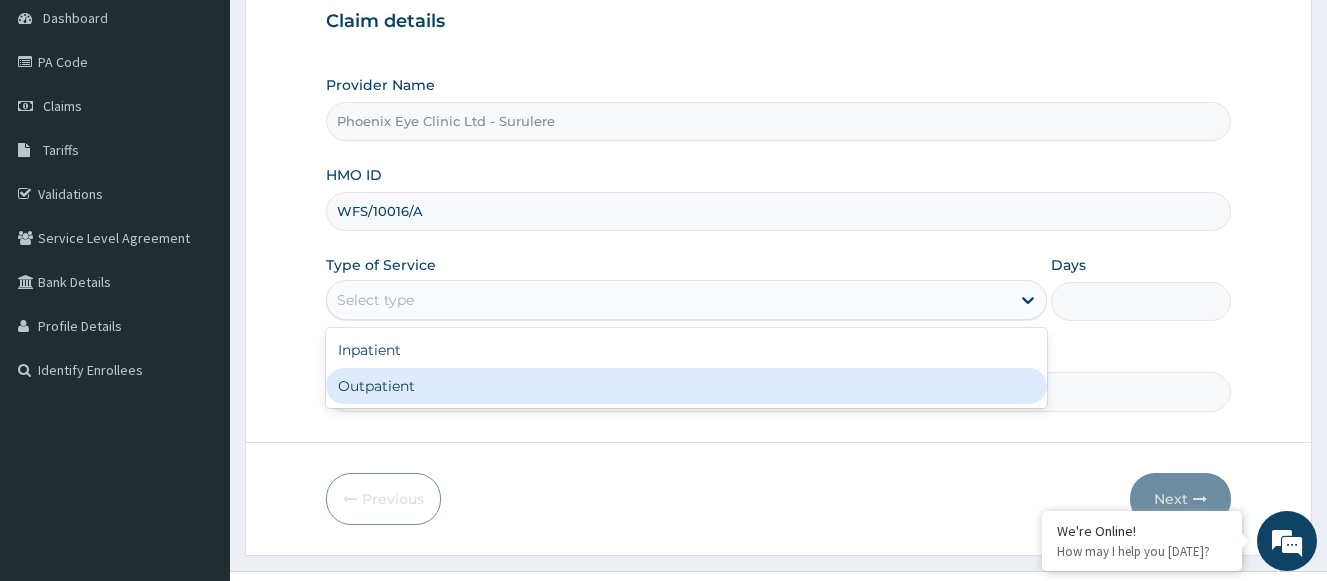click on "Outpatient" at bounding box center [686, 386] 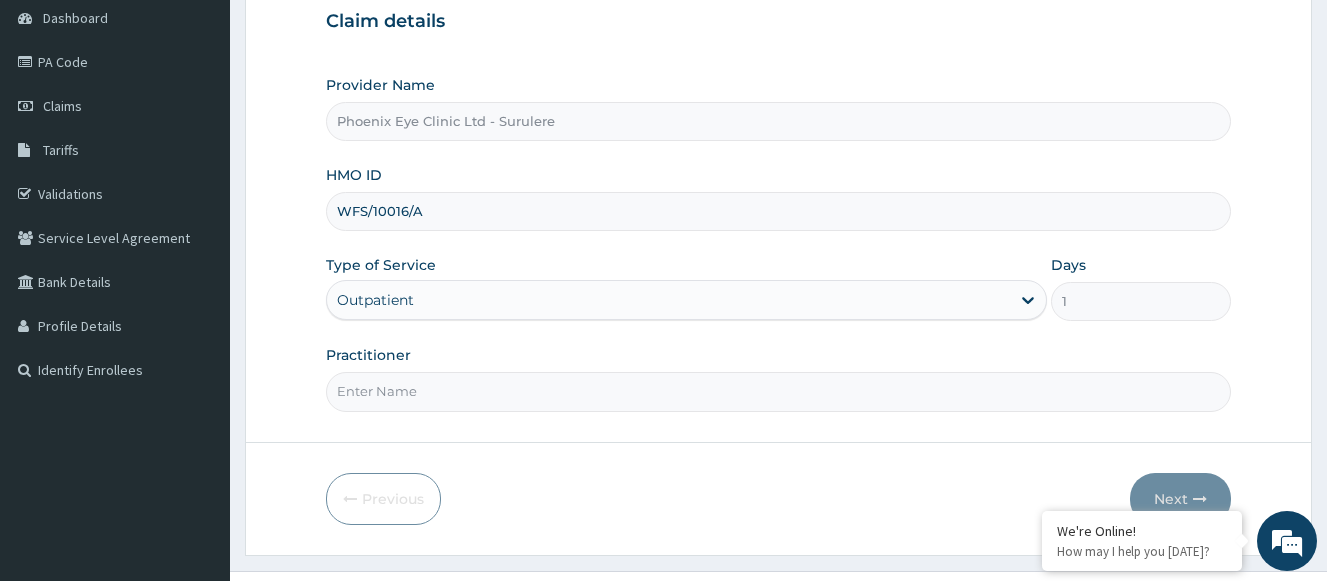 click on "Practitioner" at bounding box center (778, 391) 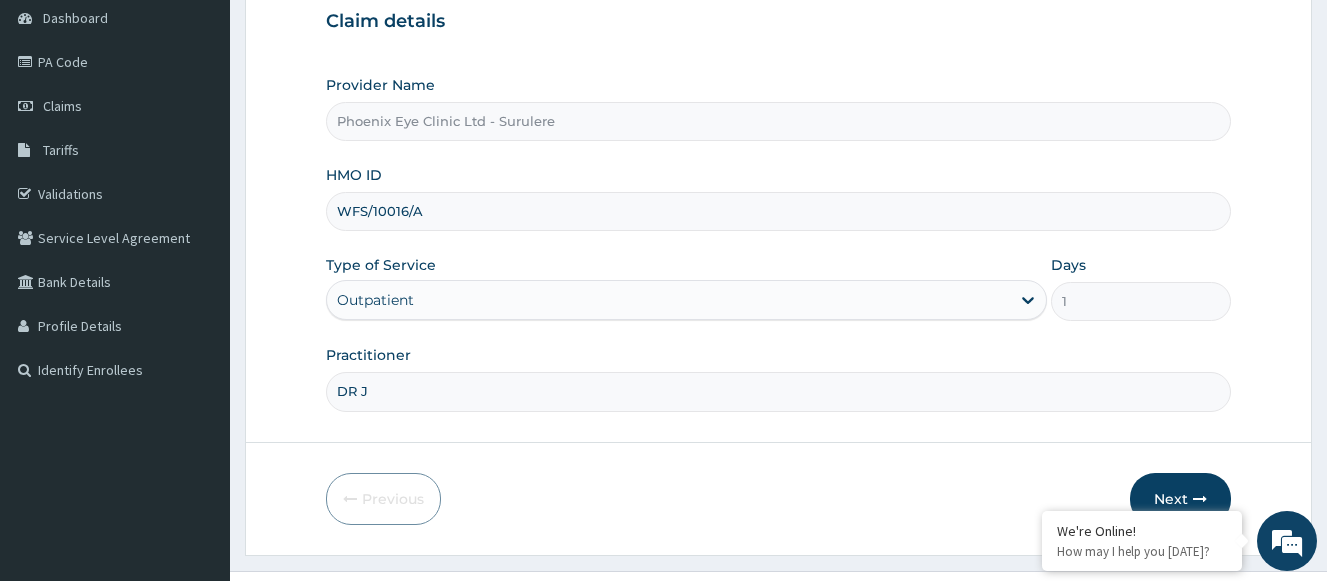 type on "Dr [PERSON_NAME]" 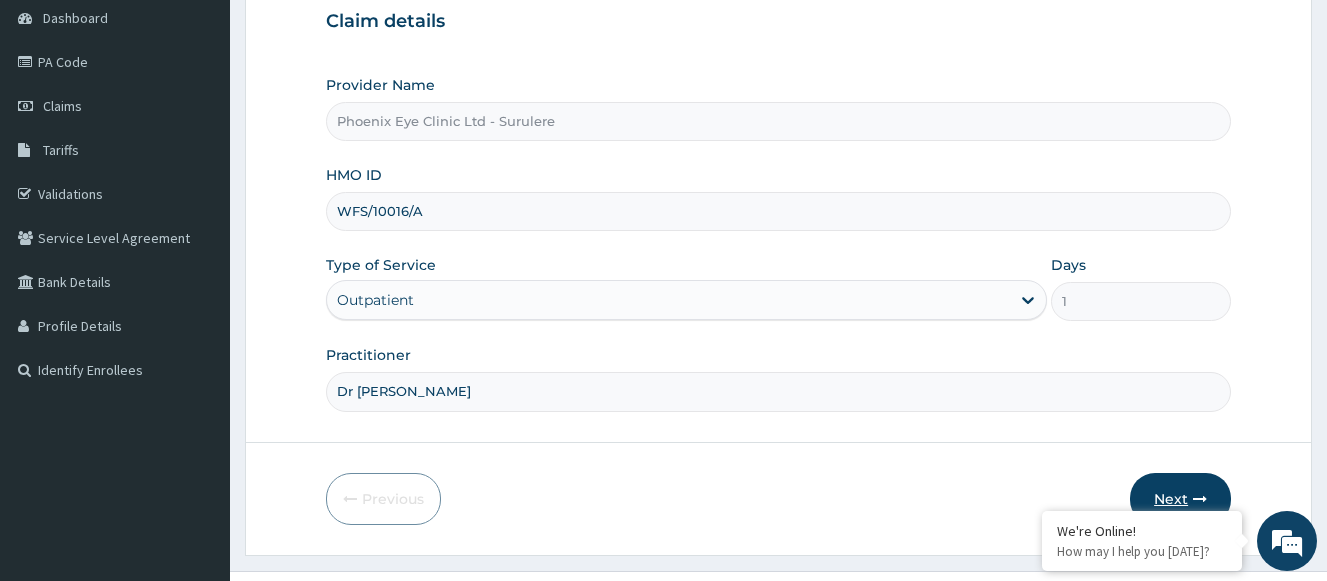 click on "Next" at bounding box center (1180, 499) 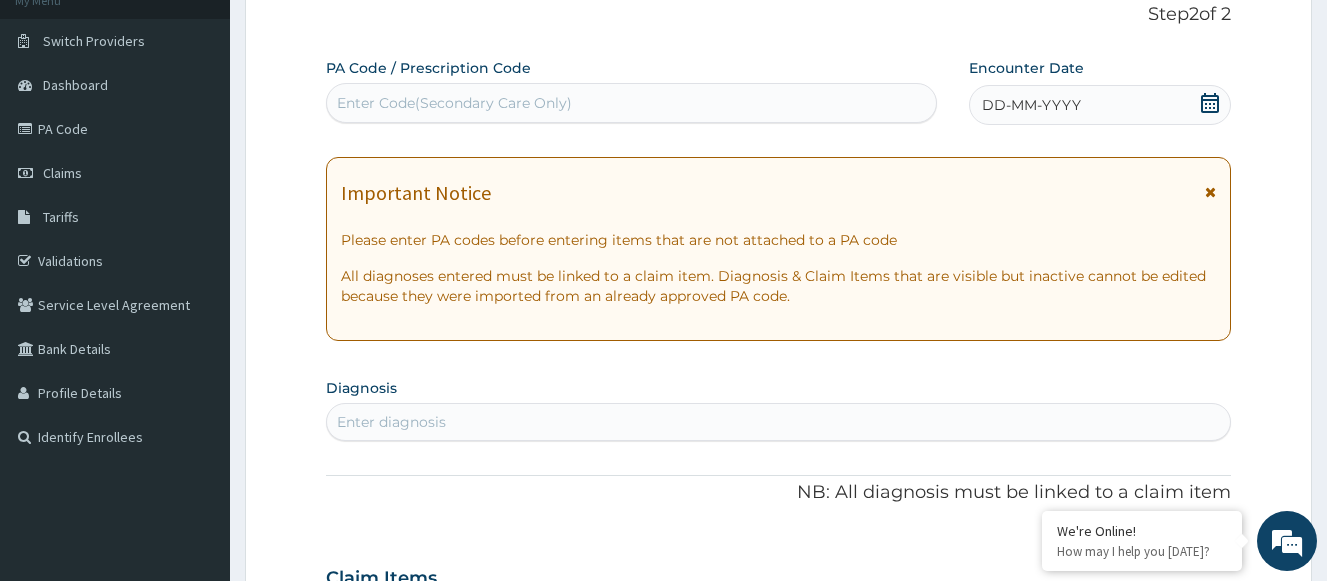 scroll, scrollTop: 0, scrollLeft: 0, axis: both 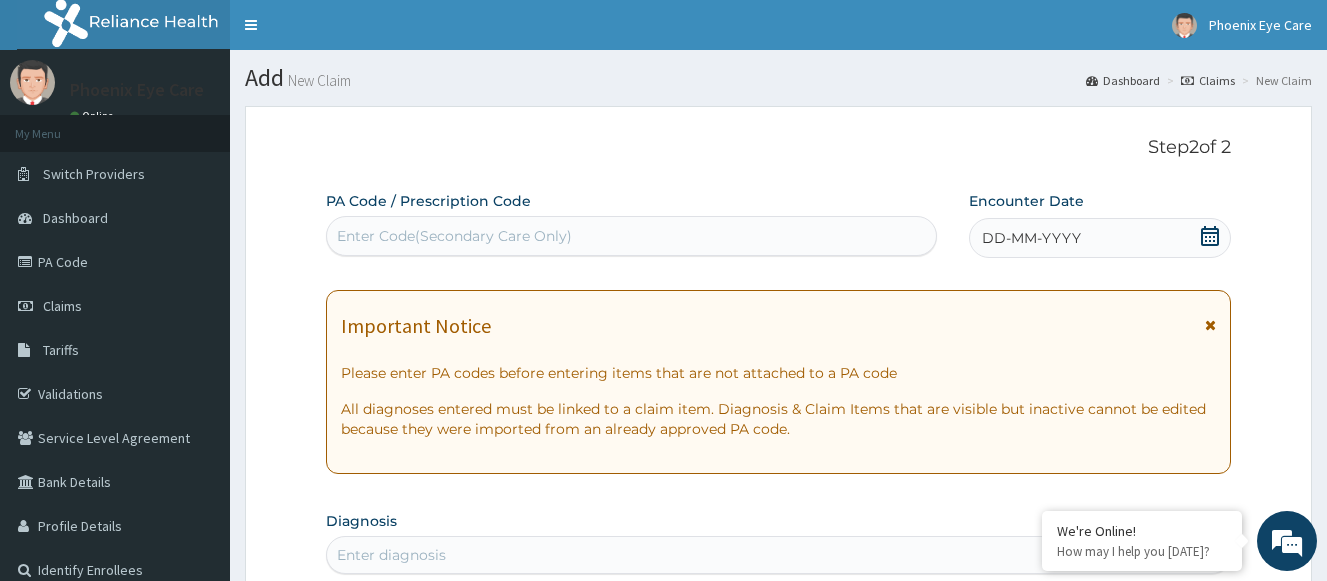 click on "DD-MM-YYYY" at bounding box center [1031, 238] 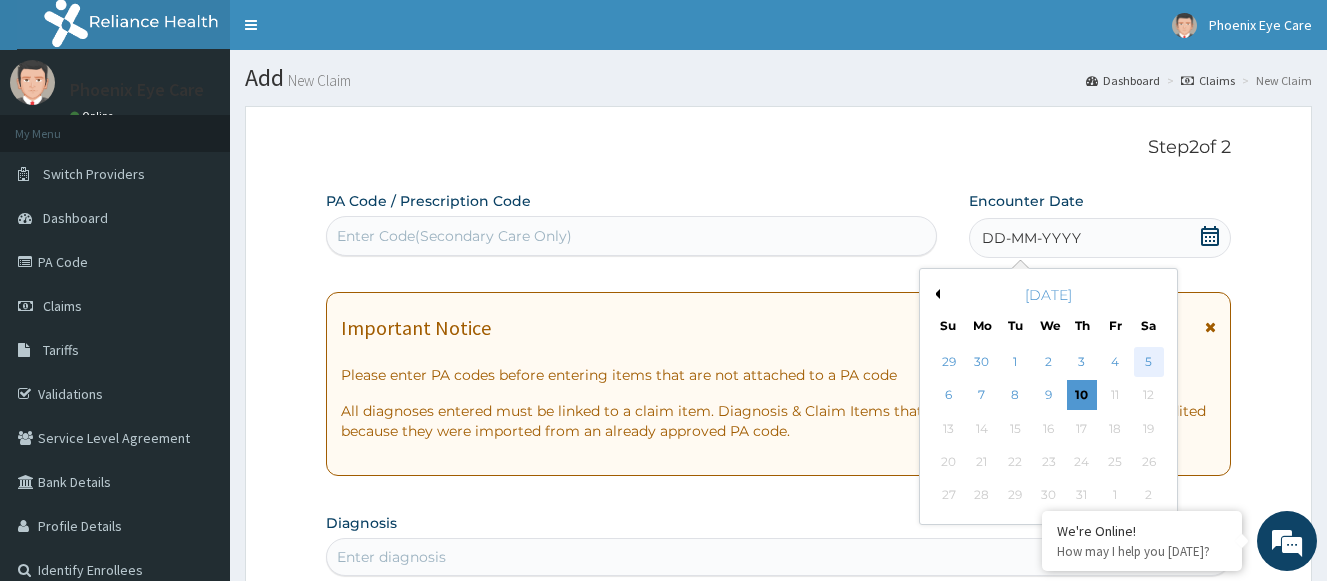 click on "5" at bounding box center [1149, 362] 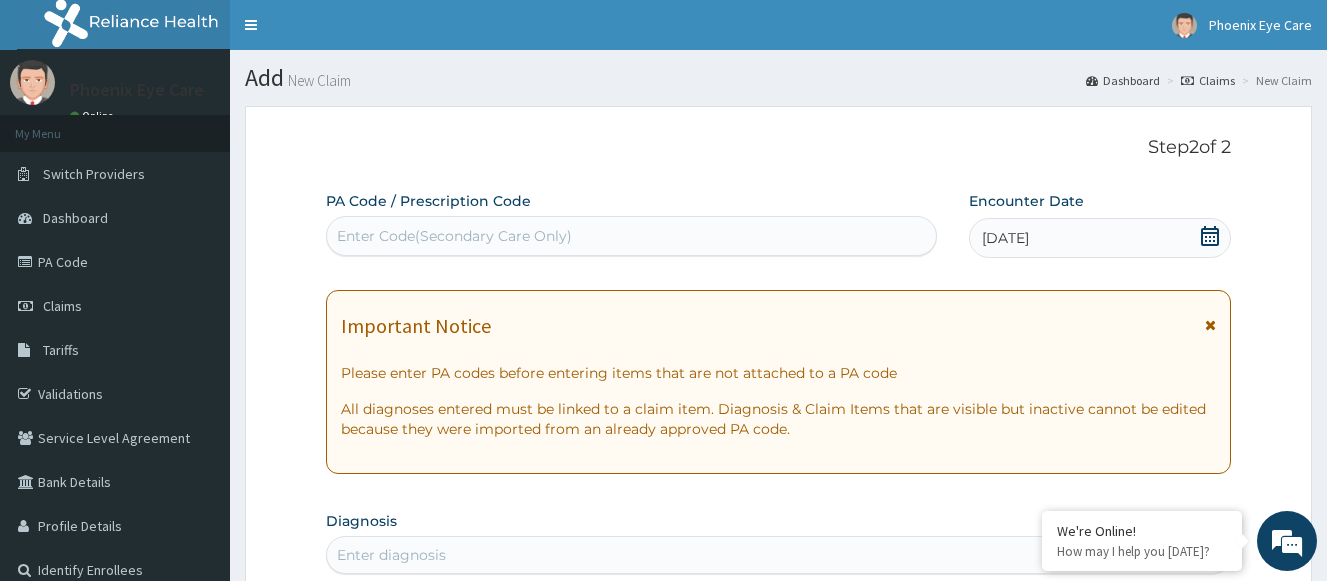 scroll, scrollTop: 300, scrollLeft: 0, axis: vertical 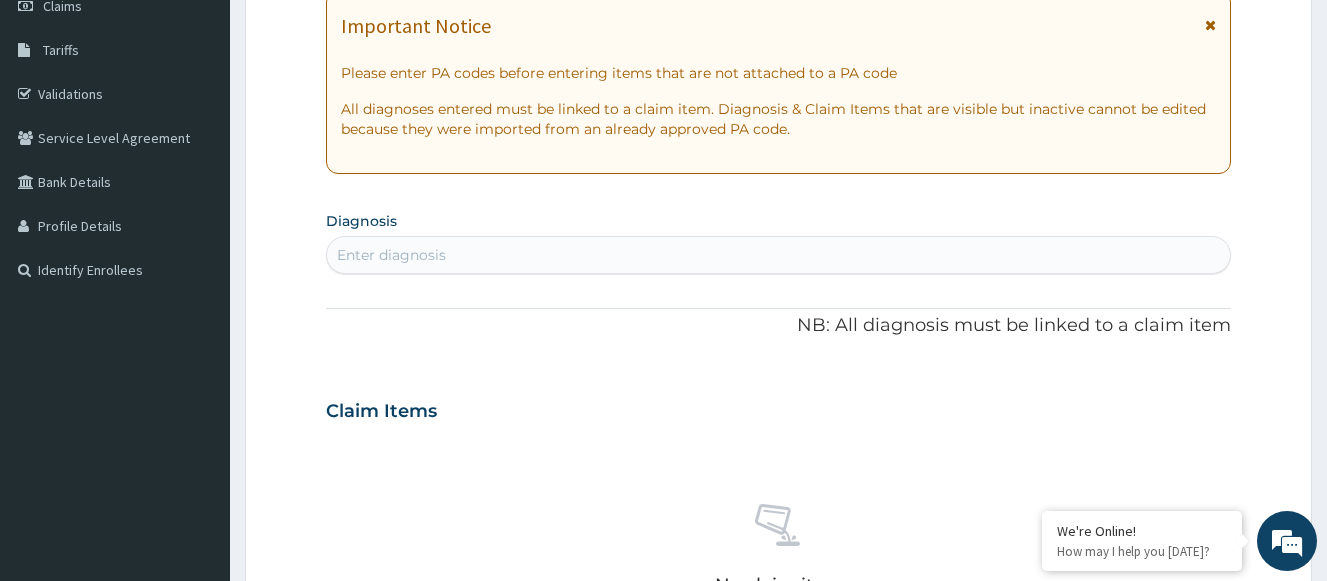 click on "Enter diagnosis" at bounding box center [391, 255] 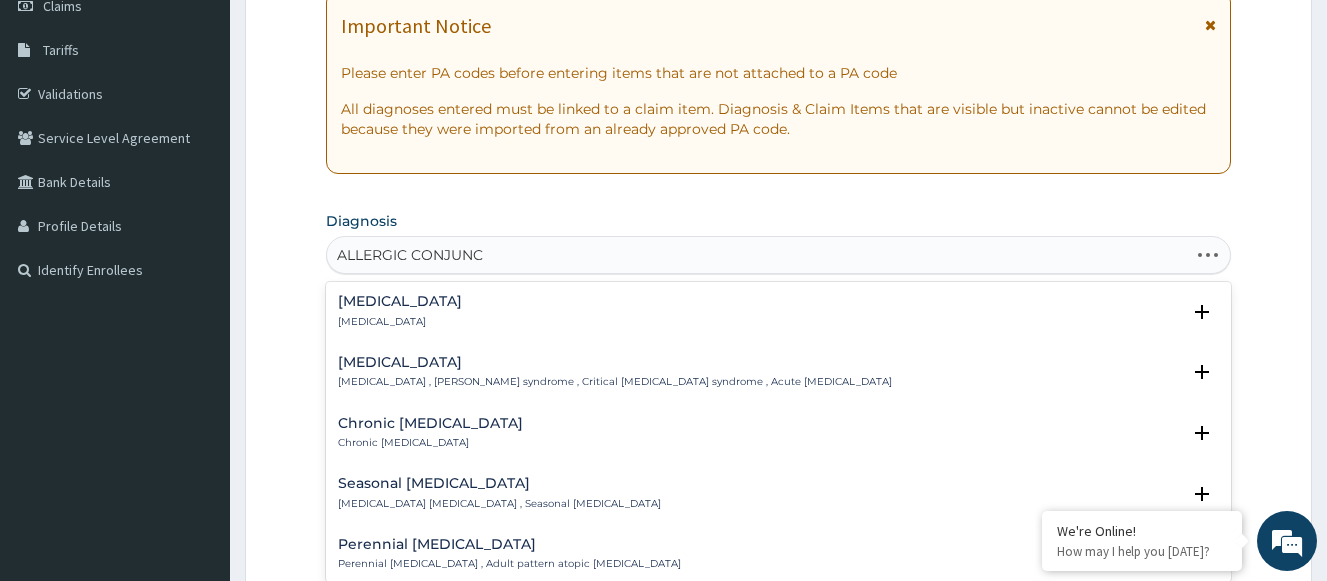type on "ALLERGIC CONJUNCT" 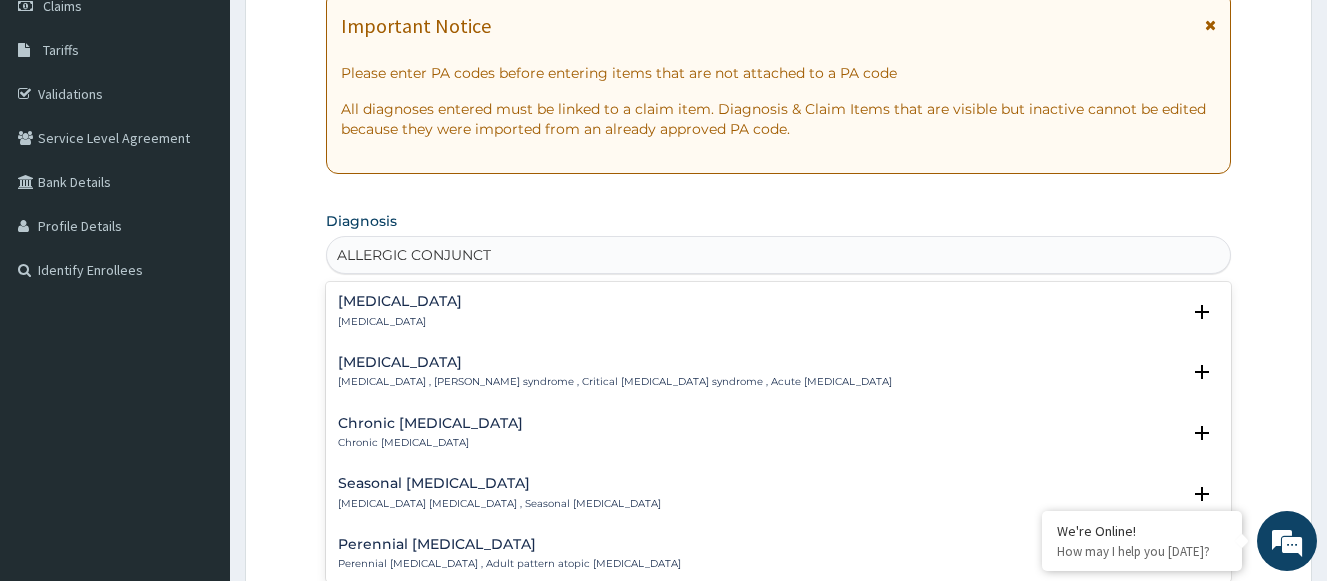 click on "[MEDICAL_DATA] [MEDICAL_DATA]" at bounding box center (400, 311) 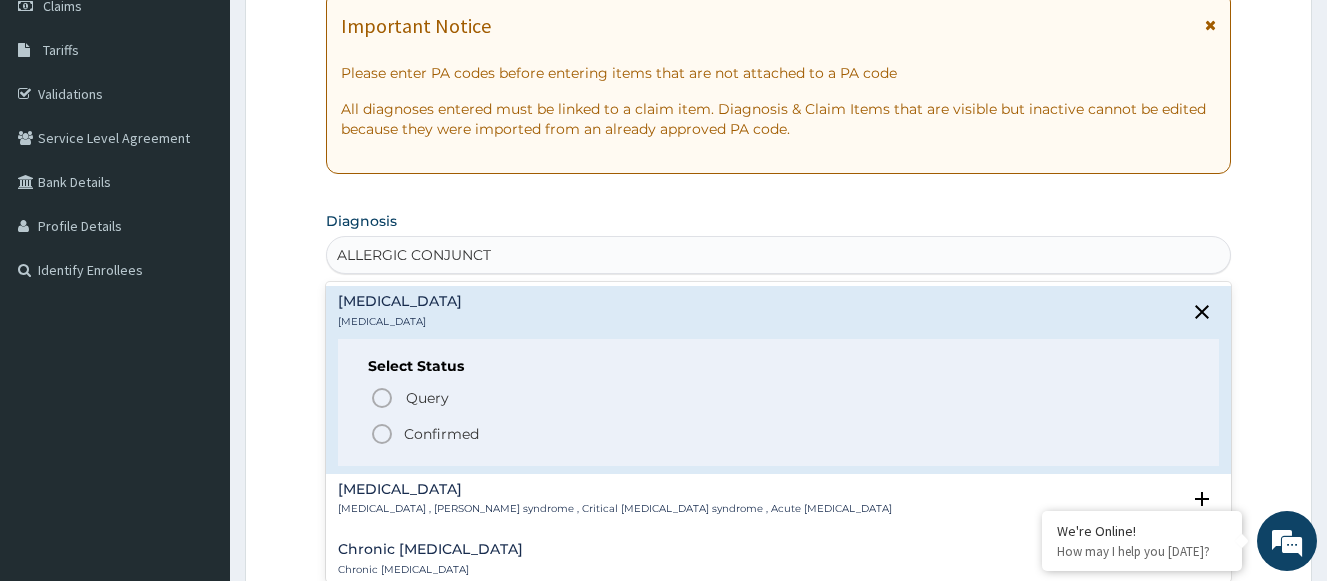 click on "Confirmed" at bounding box center (441, 434) 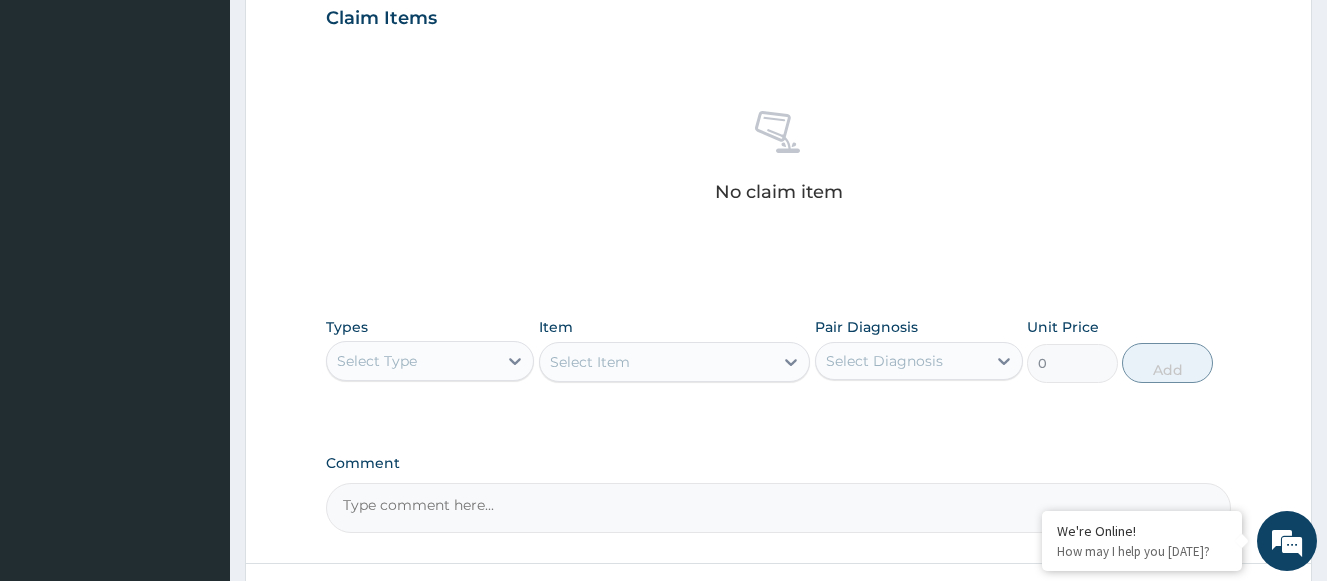 scroll, scrollTop: 800, scrollLeft: 0, axis: vertical 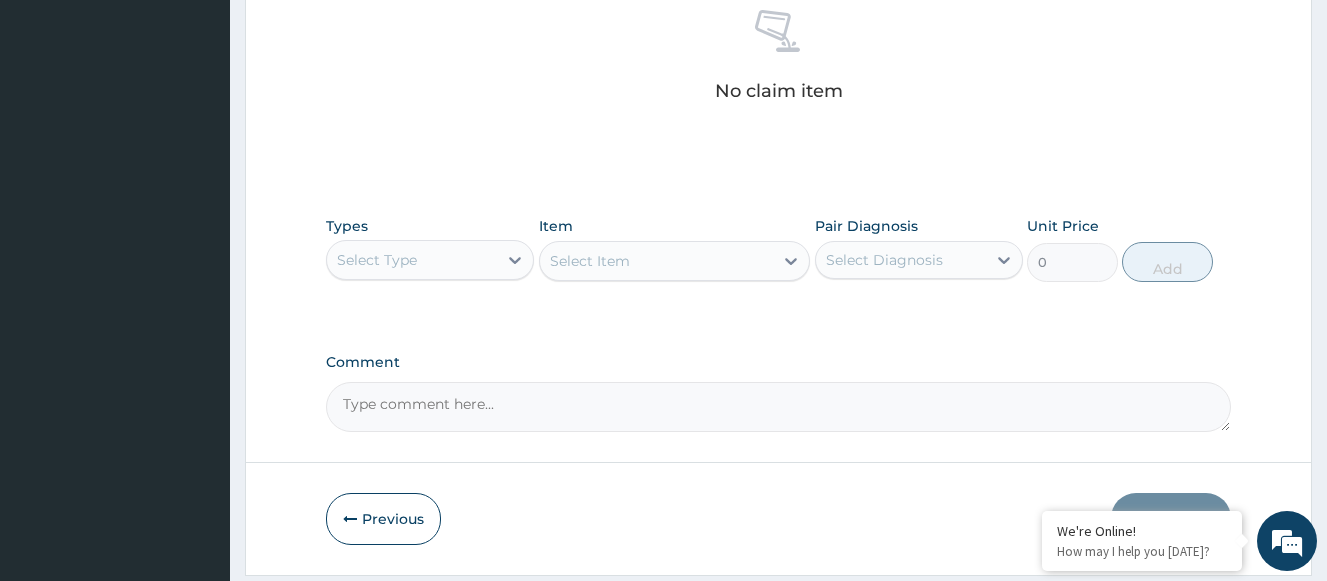 click on "Select Type" at bounding box center [377, 260] 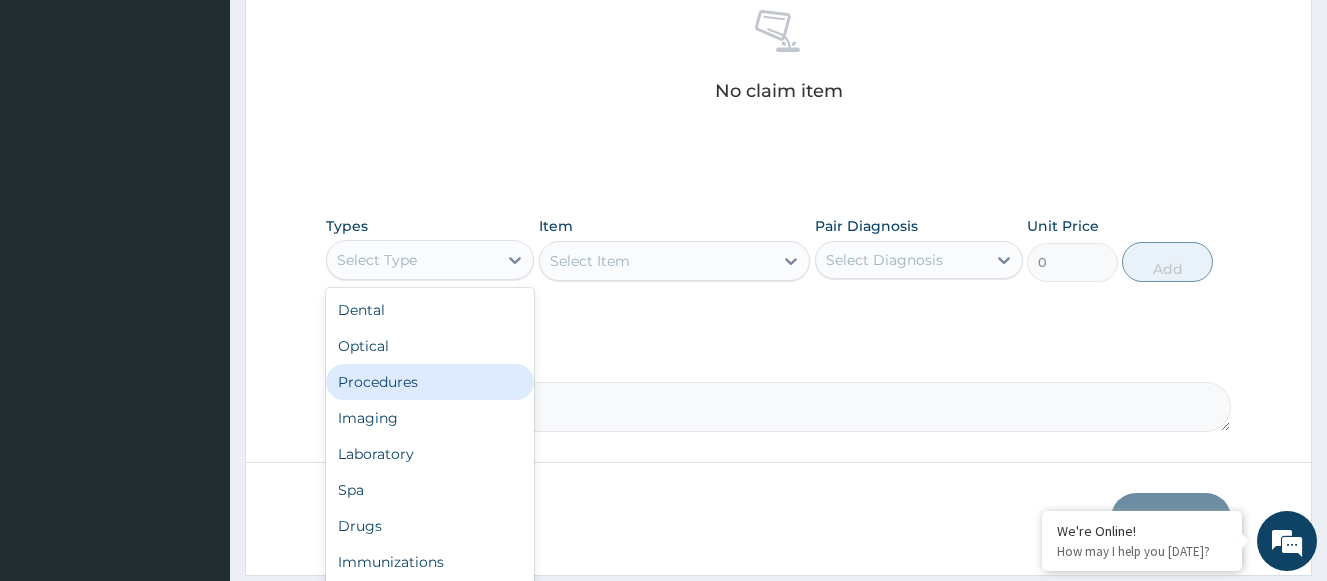 click on "Procedures" at bounding box center [430, 382] 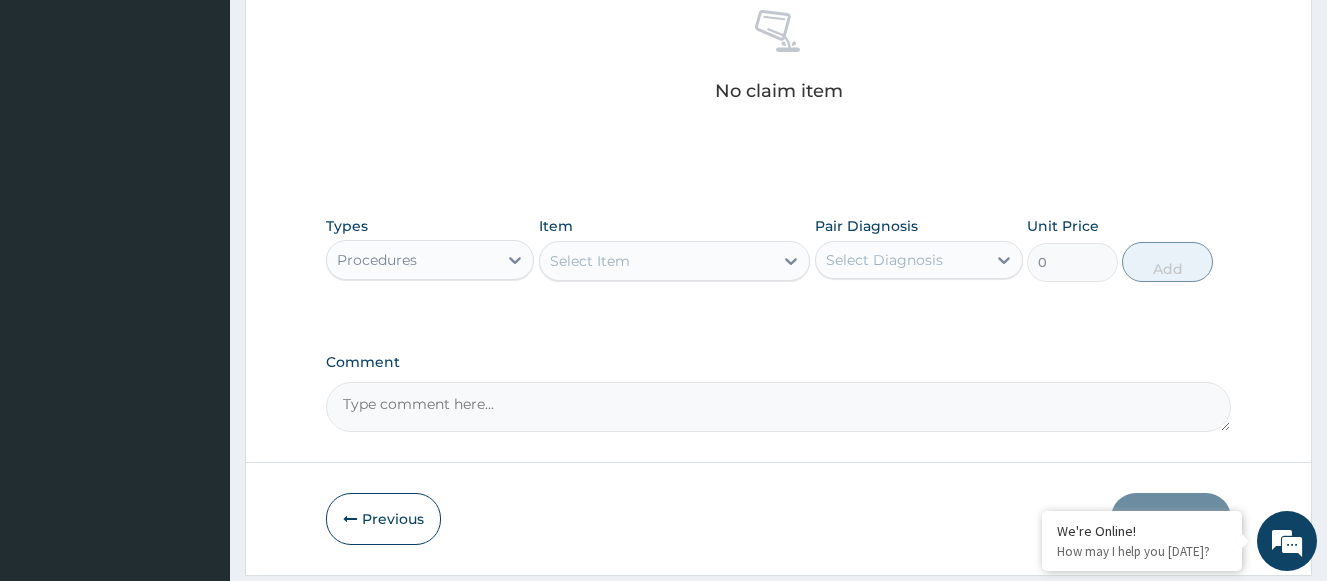 click on "Select Item" at bounding box center [657, 261] 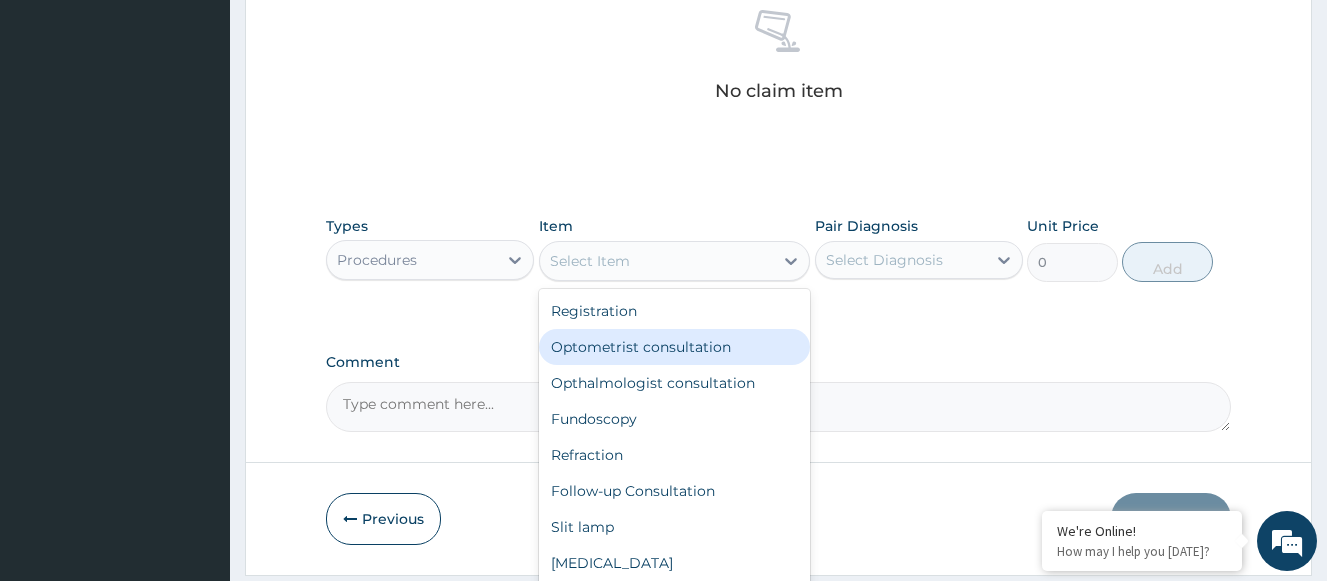 click on "Optometrist consultation" at bounding box center [675, 347] 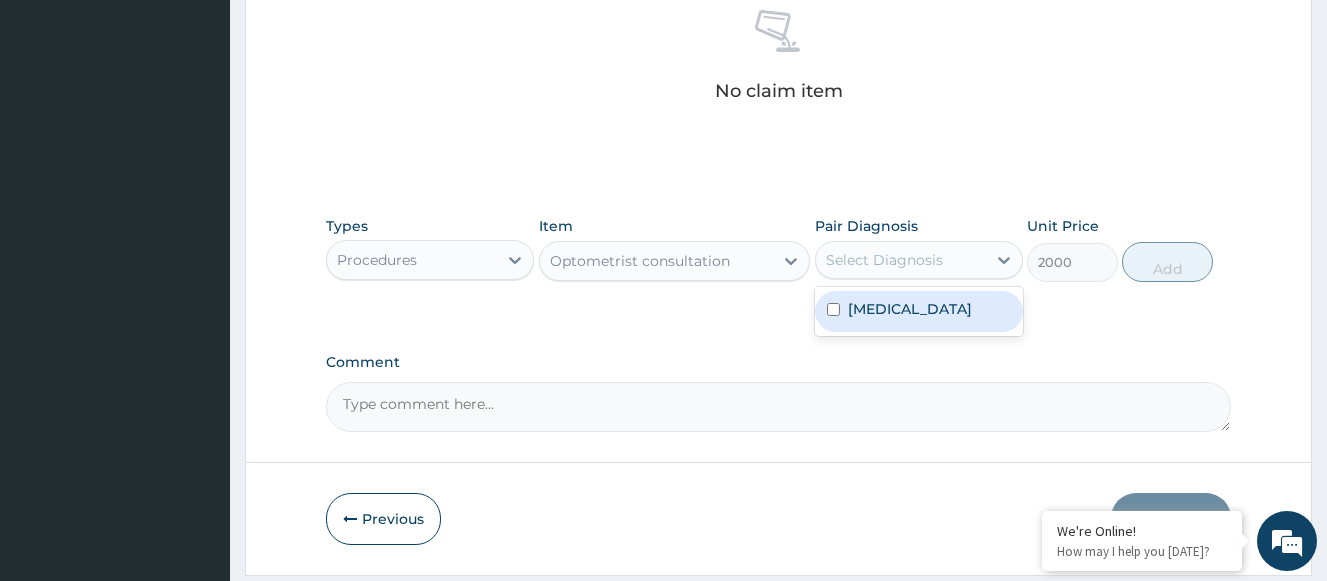 click on "Select Diagnosis" at bounding box center [884, 260] 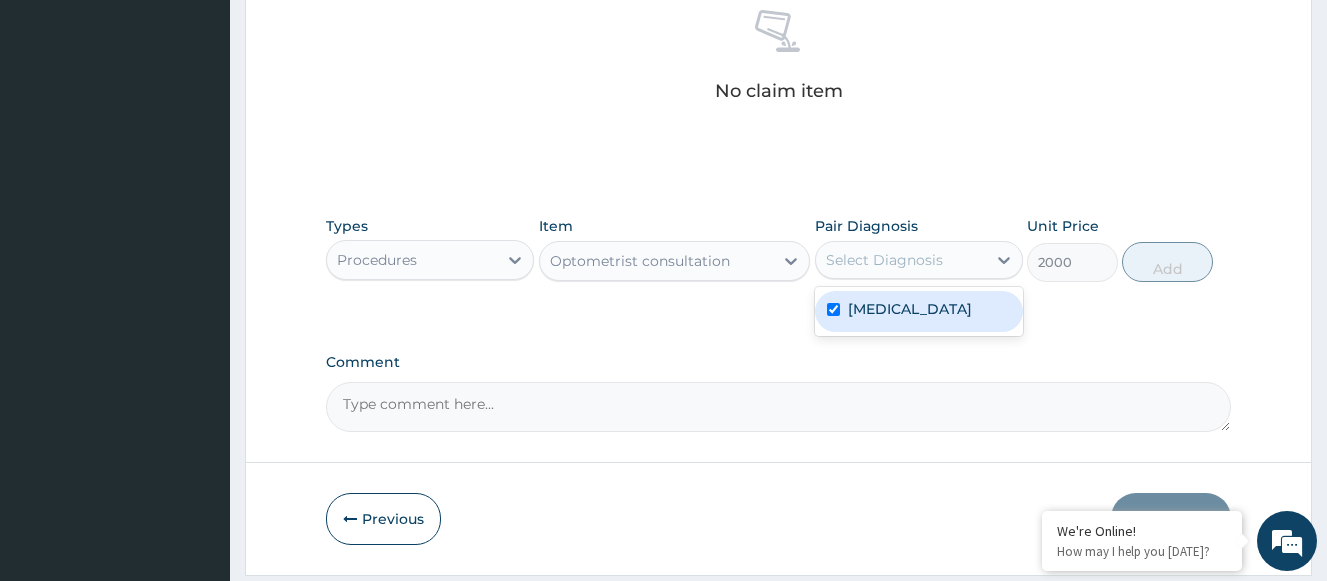 checkbox on "true" 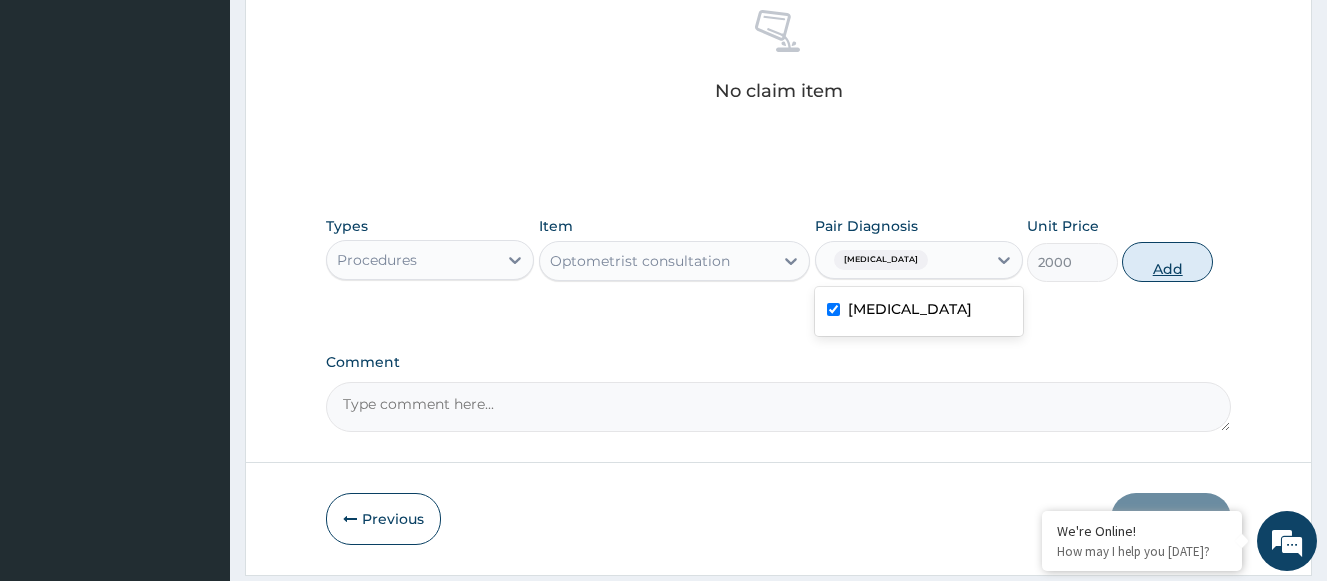 click on "Add" at bounding box center (1167, 262) 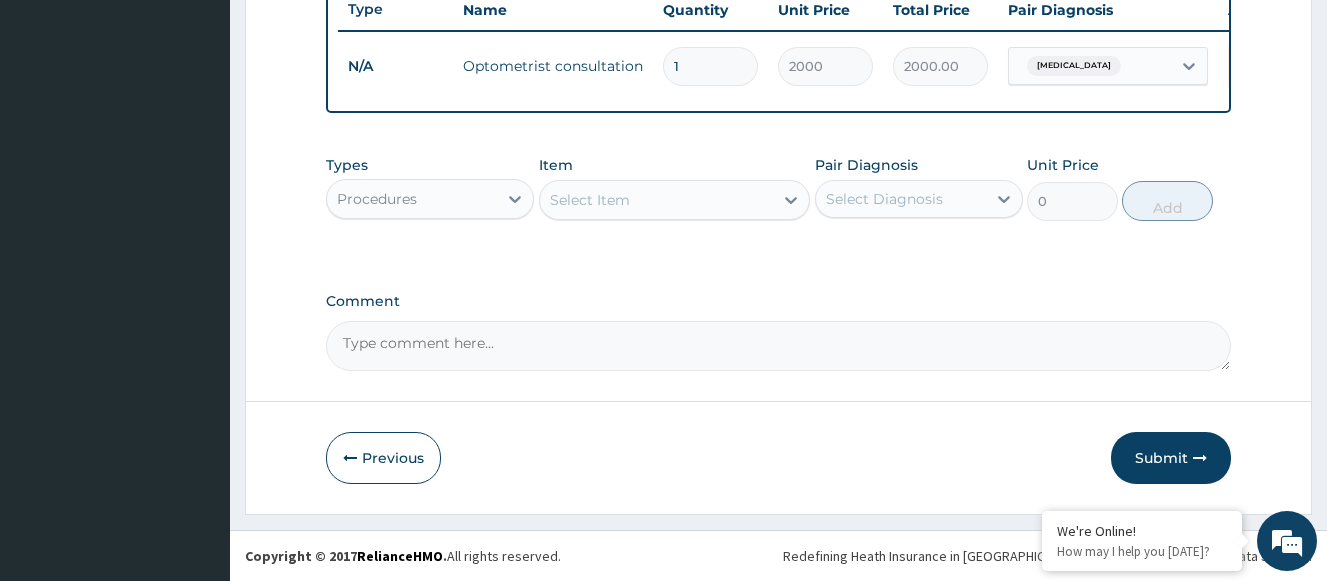 scroll, scrollTop: 781, scrollLeft: 0, axis: vertical 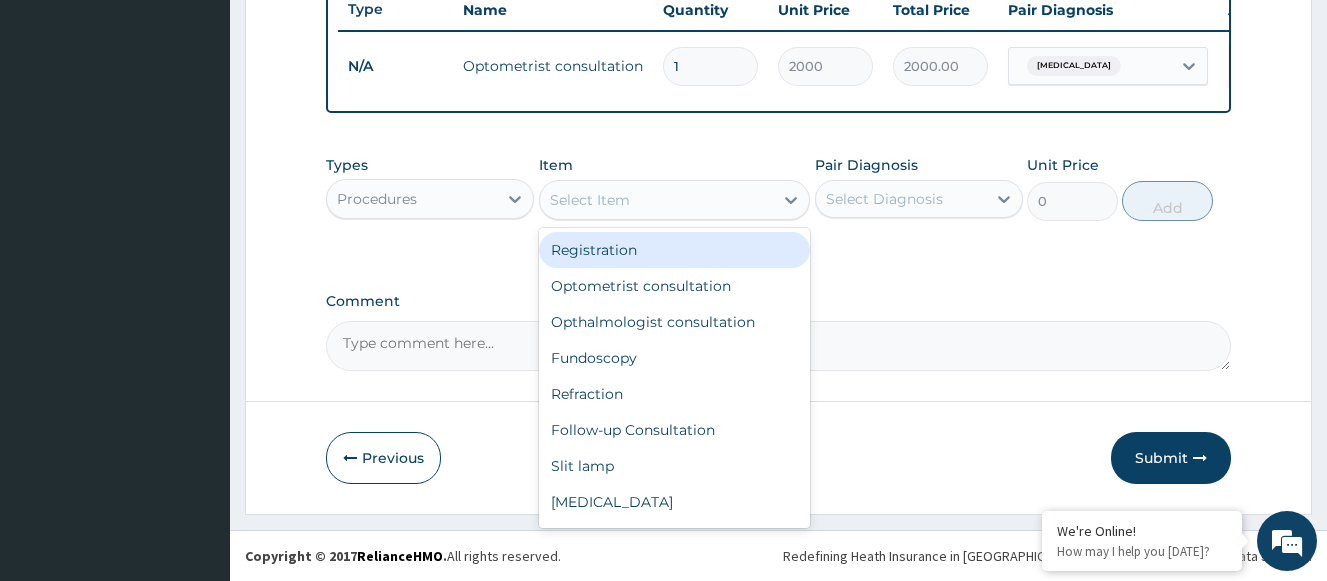 click on "Select Item" at bounding box center [657, 200] 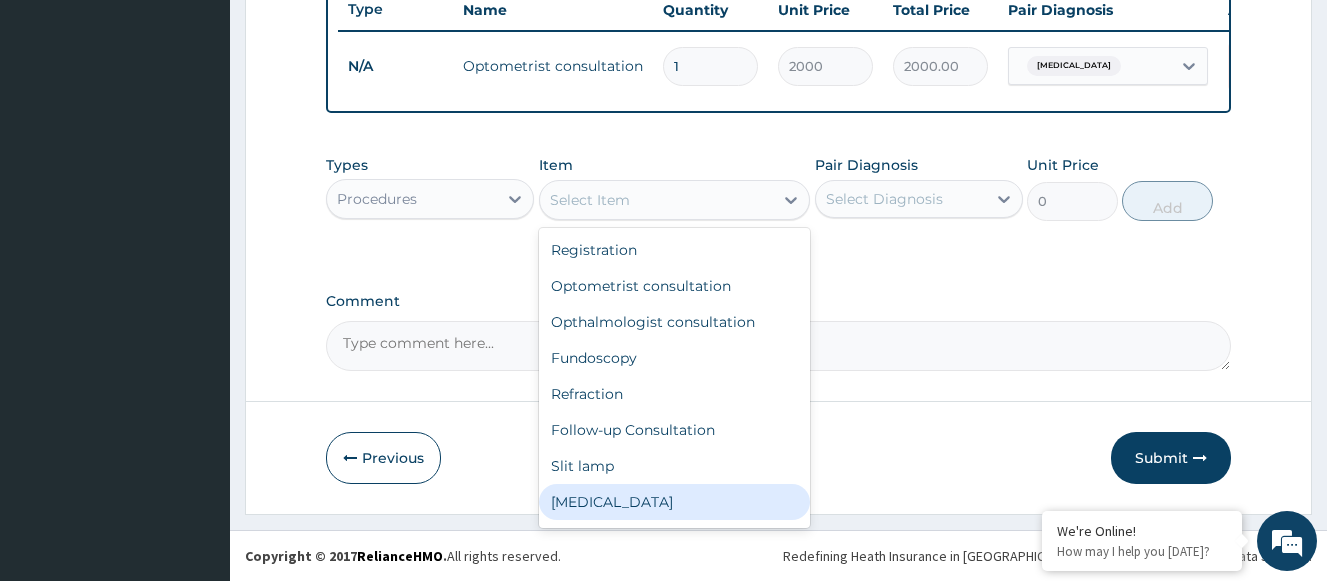 click on "Tonometry" at bounding box center [675, 502] 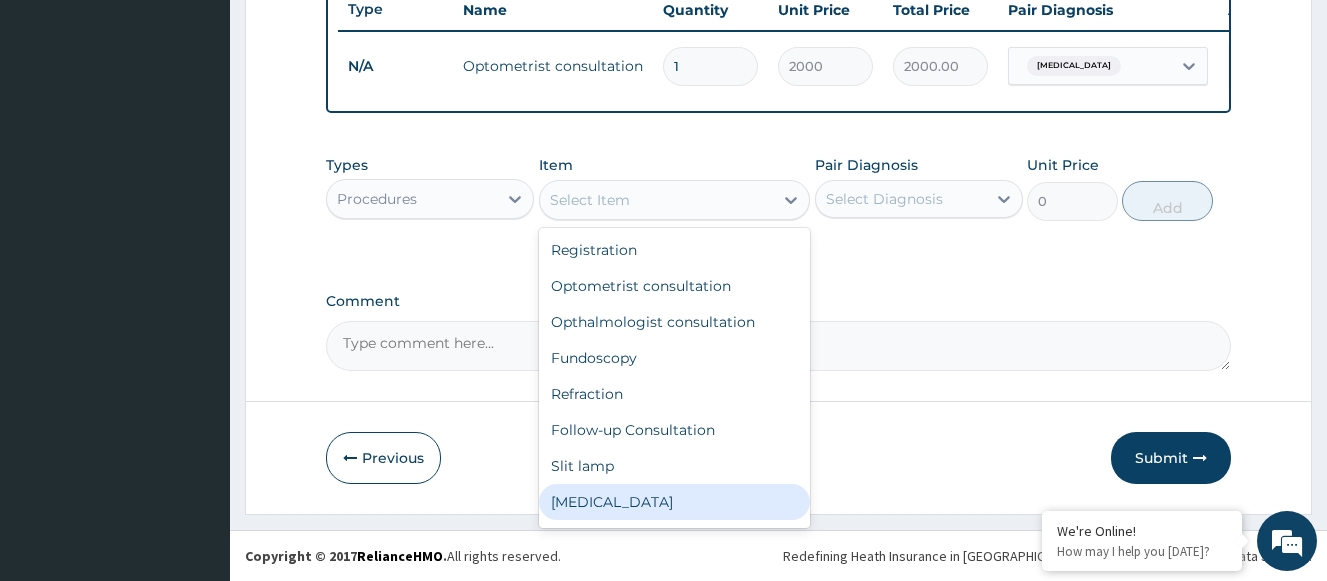 type on "1000" 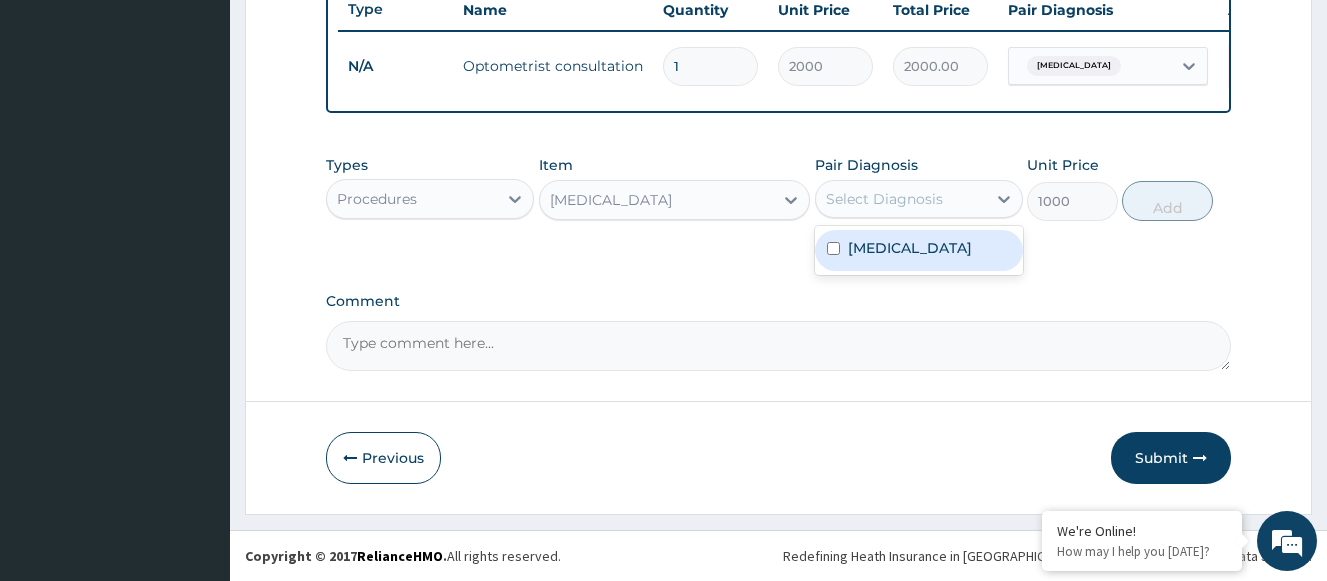 click on "Select Diagnosis" at bounding box center [919, 199] 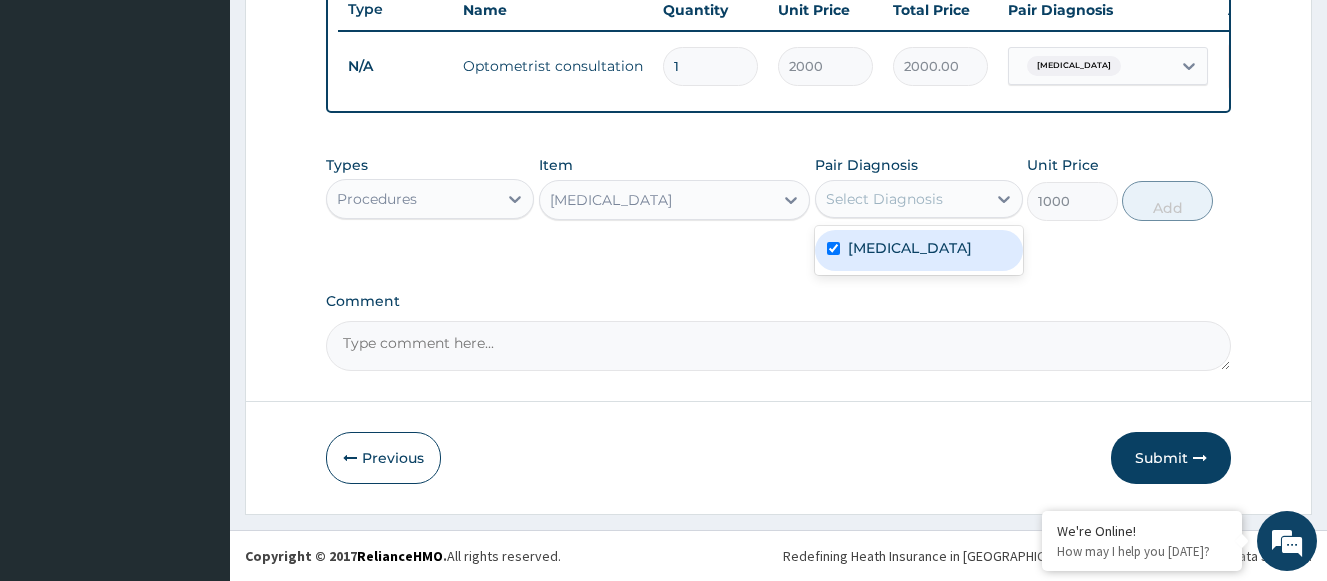 checkbox on "true" 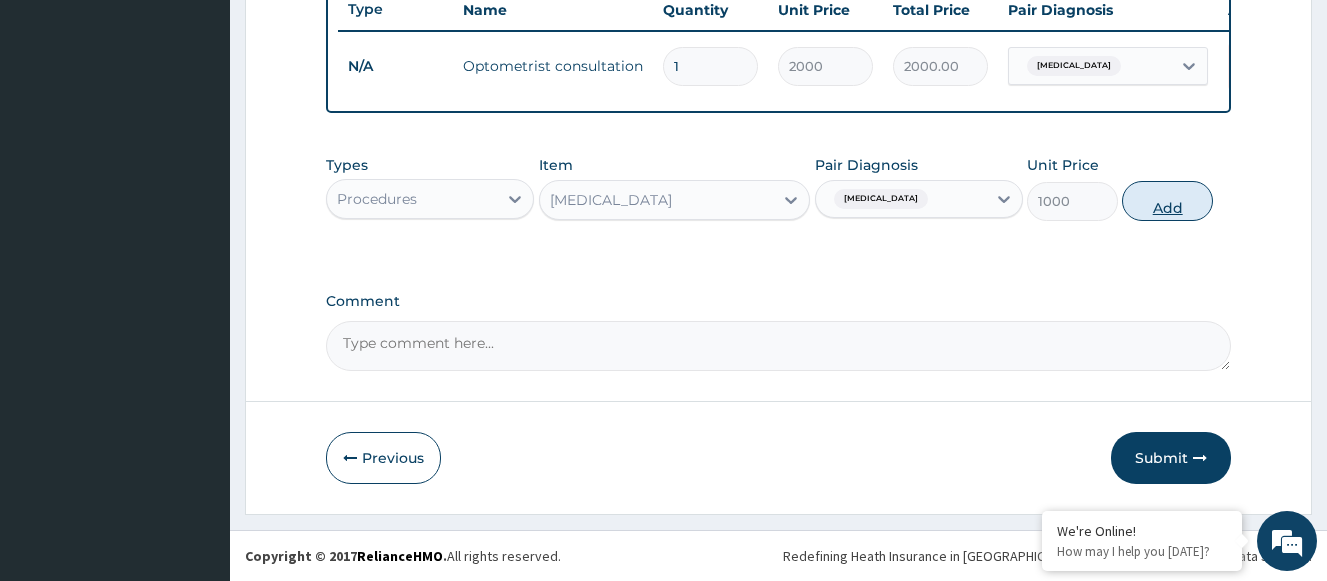 click on "Add" at bounding box center (1167, 201) 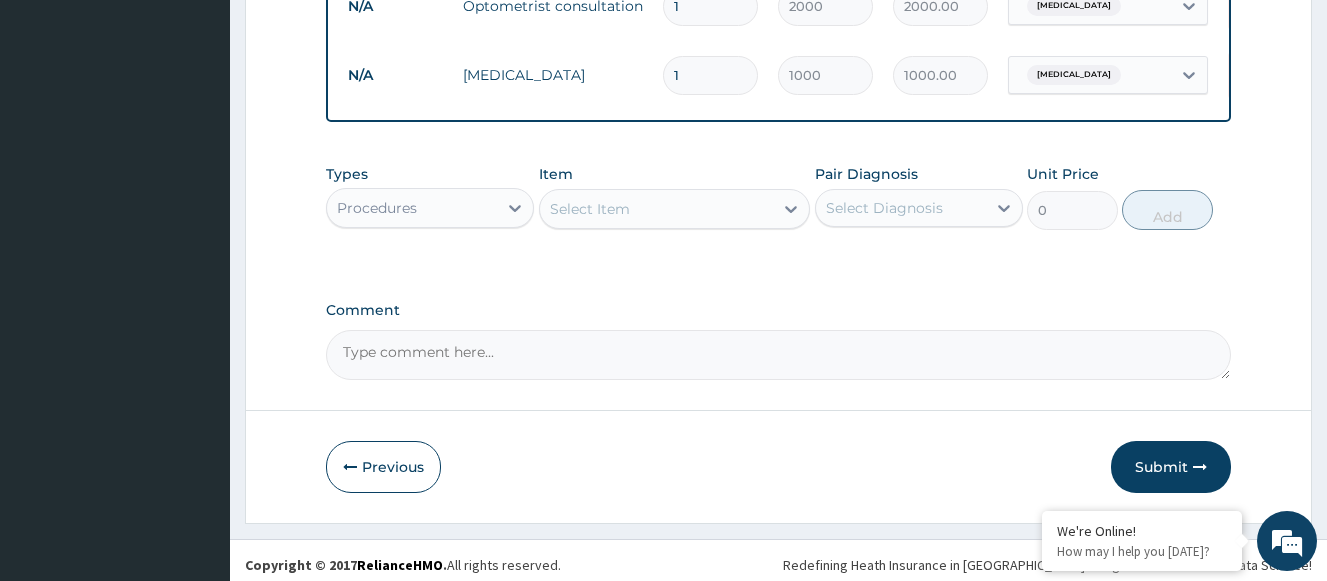 scroll, scrollTop: 850, scrollLeft: 0, axis: vertical 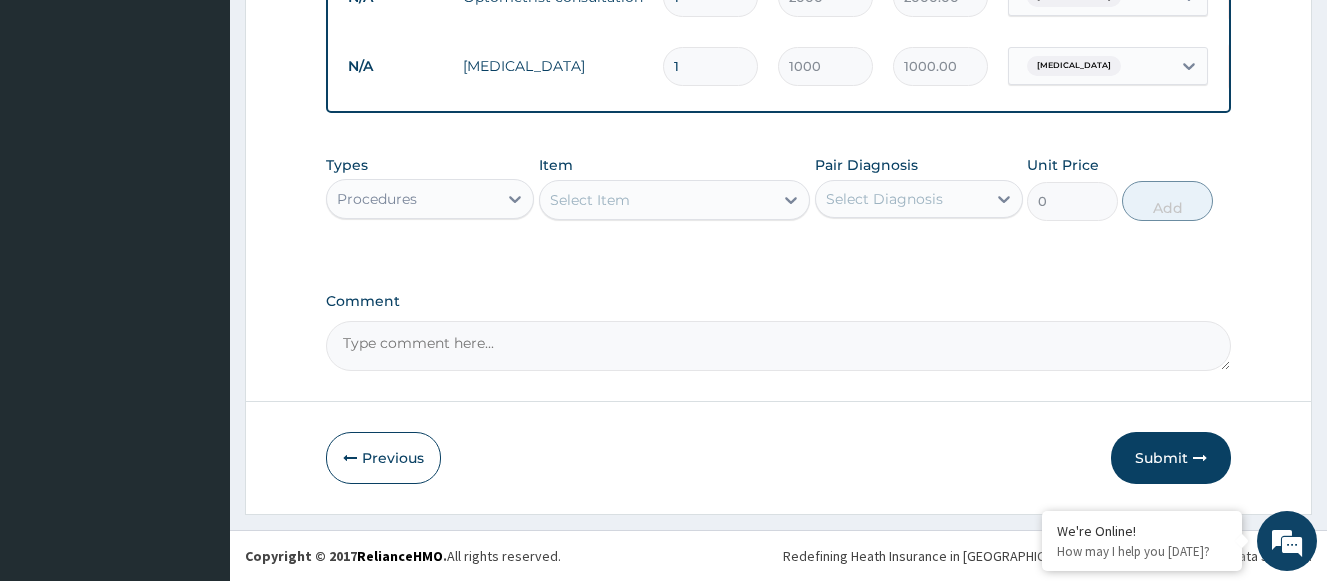 click on "Select Item" at bounding box center [657, 200] 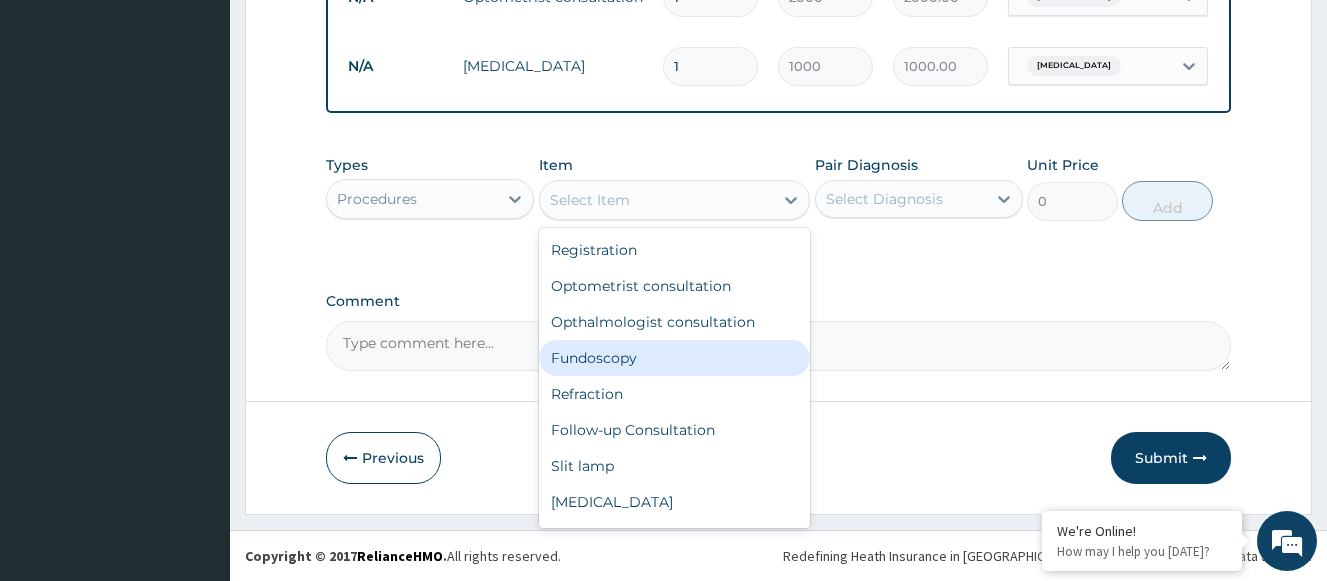 click on "Fundoscopy" at bounding box center [675, 358] 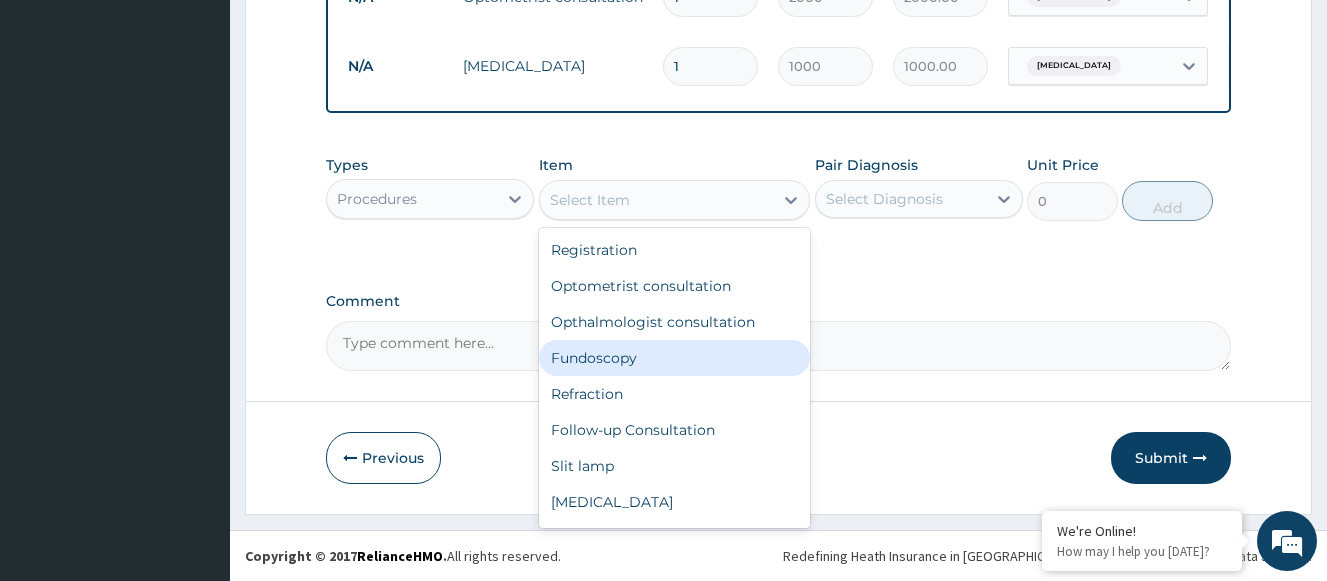 type on "1000" 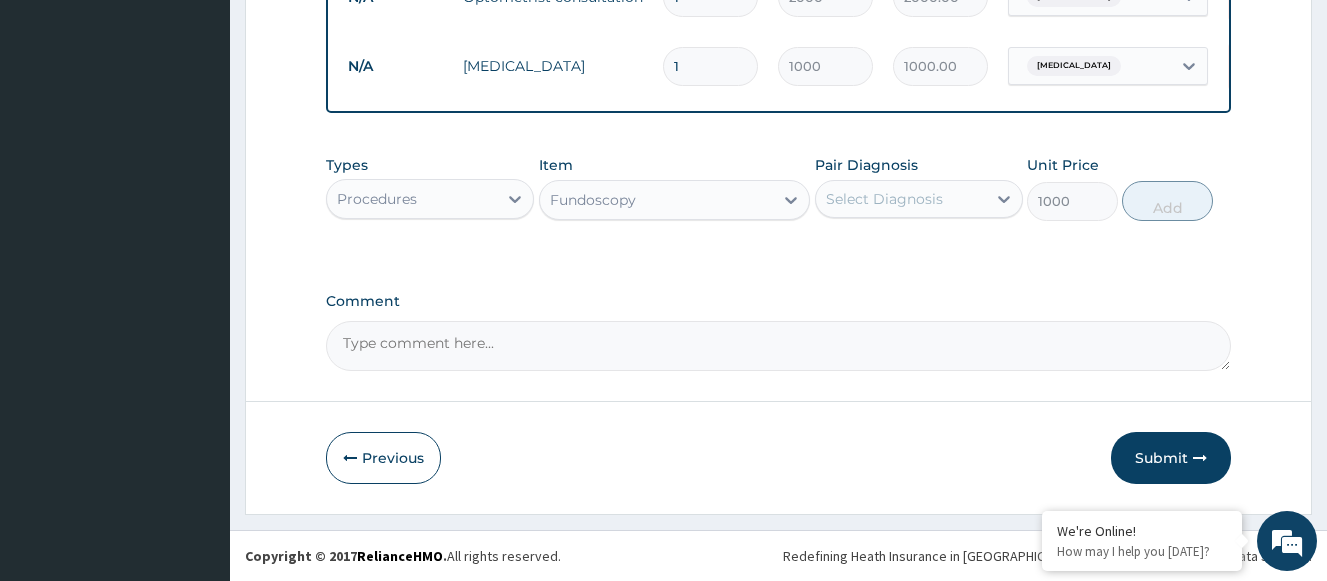 click on "Select Diagnosis" at bounding box center (901, 199) 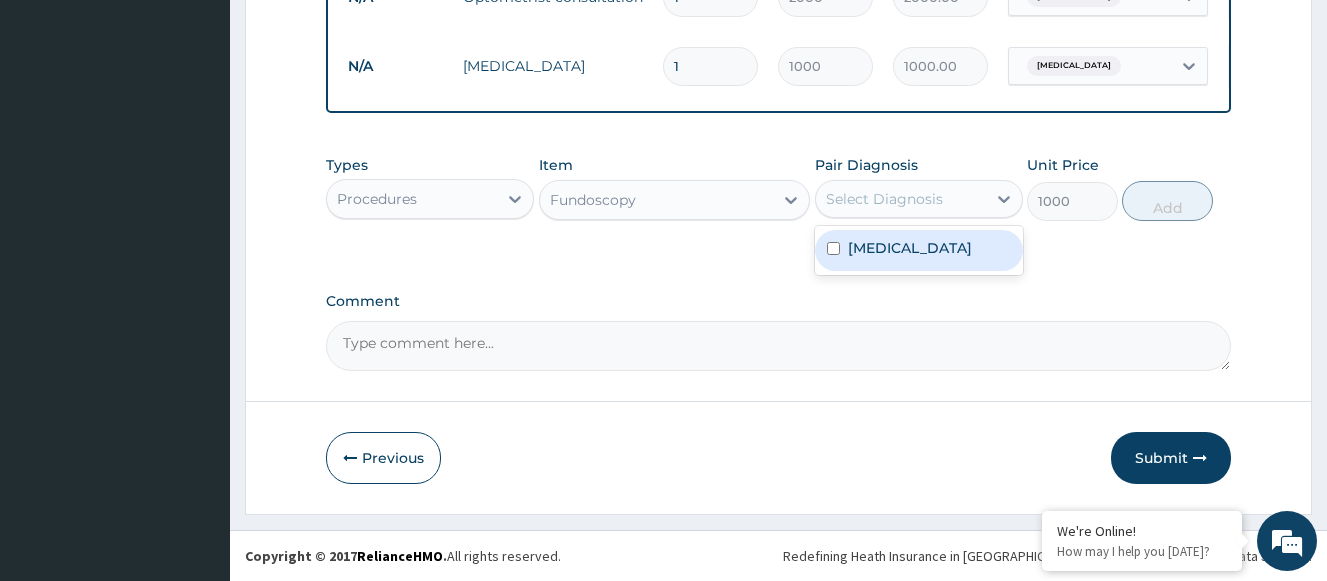 click on "Allergic conjunctivitis" at bounding box center [910, 248] 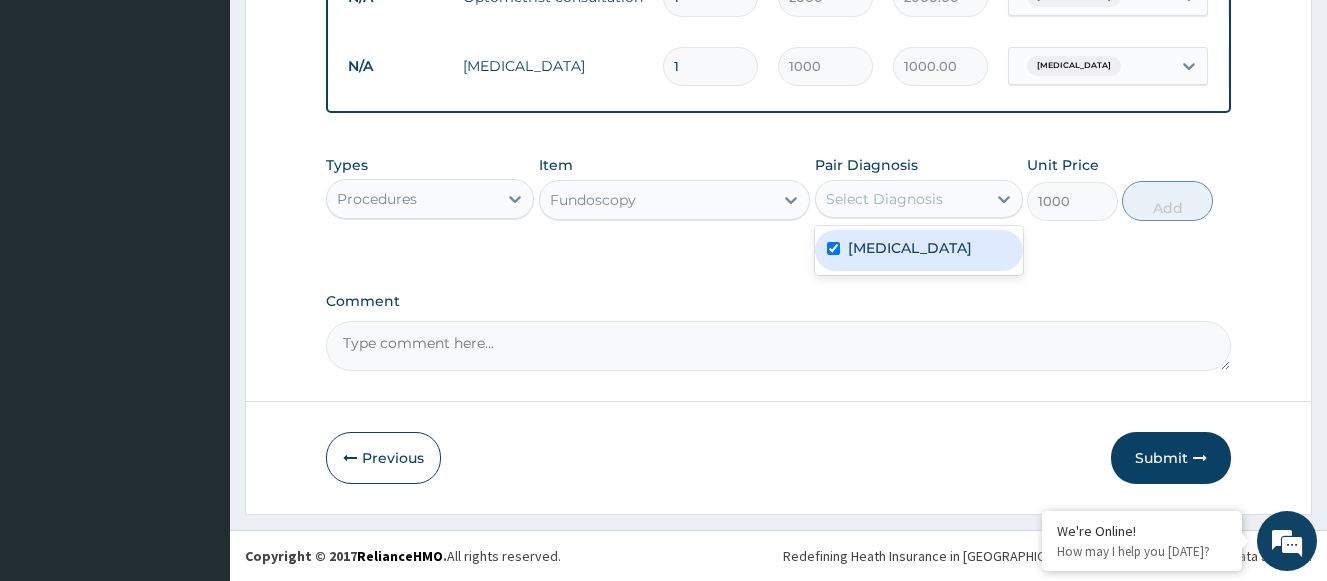 checkbox on "true" 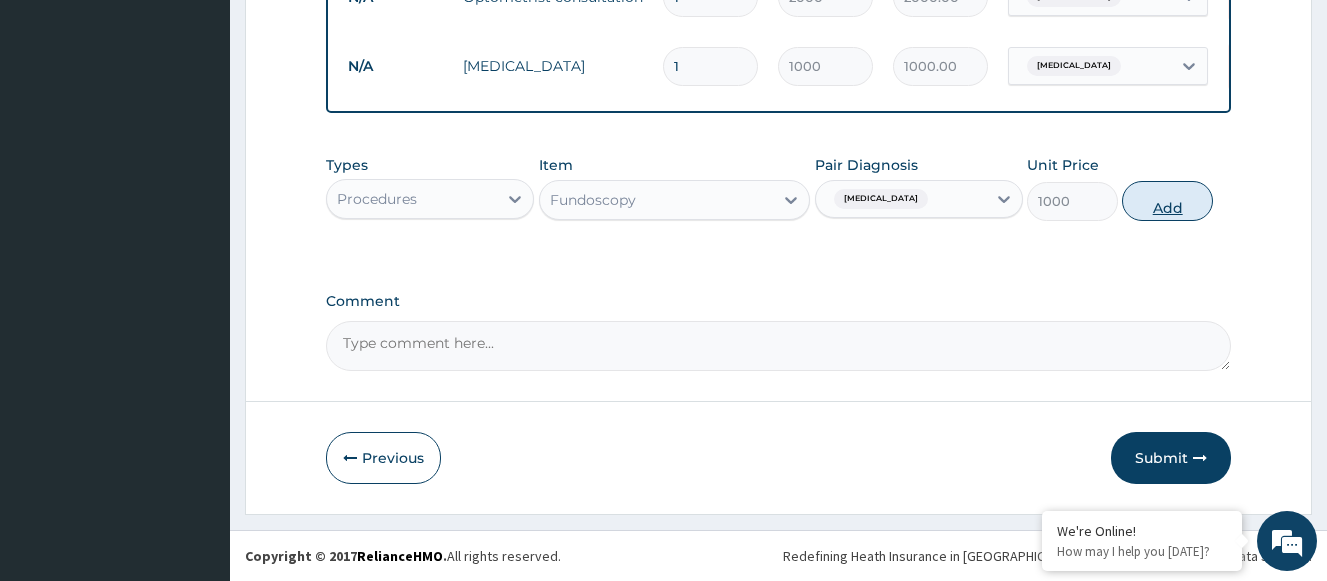 click on "Add" at bounding box center (1167, 201) 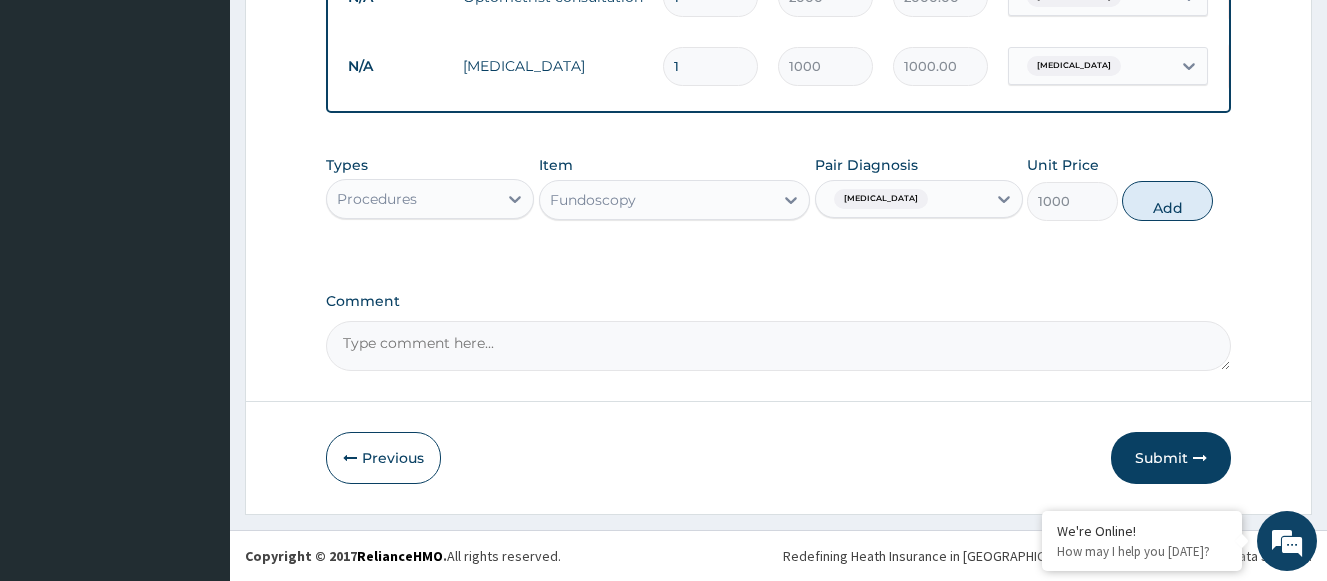 type on "0" 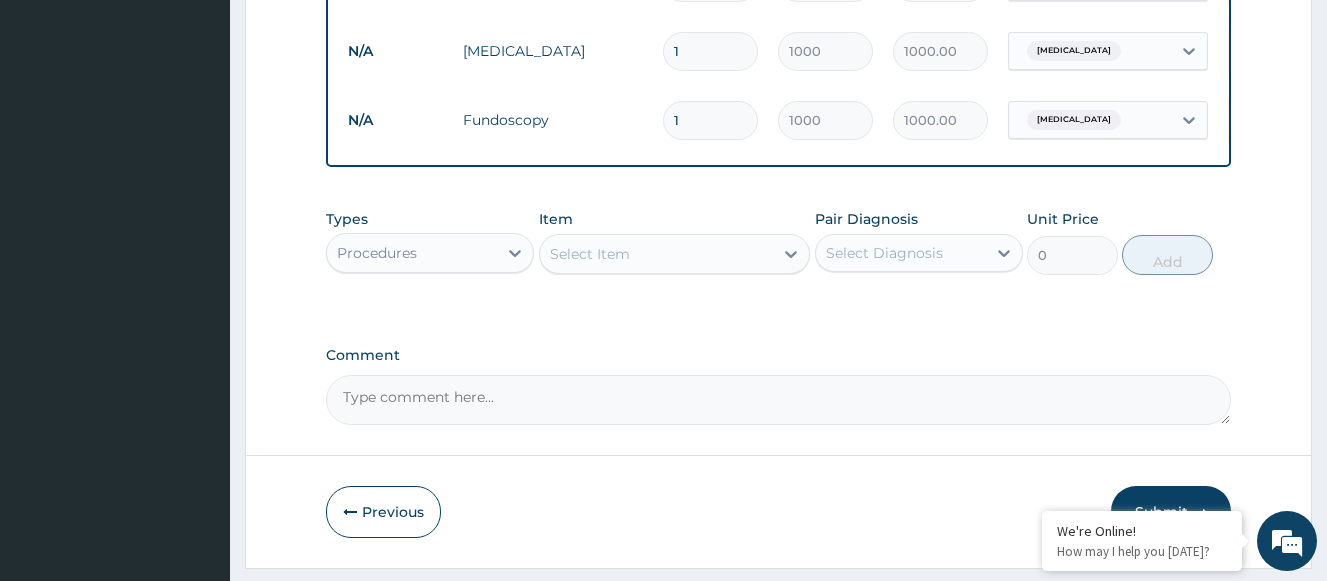 scroll, scrollTop: 919, scrollLeft: 0, axis: vertical 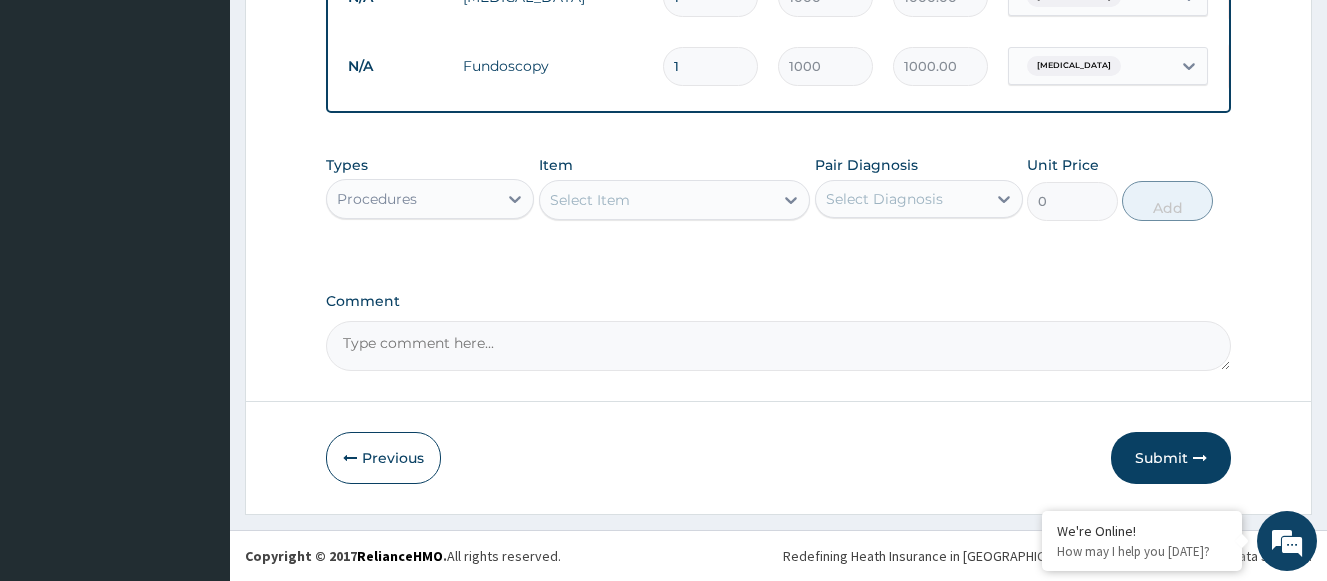 click on "Procedures" at bounding box center (412, 199) 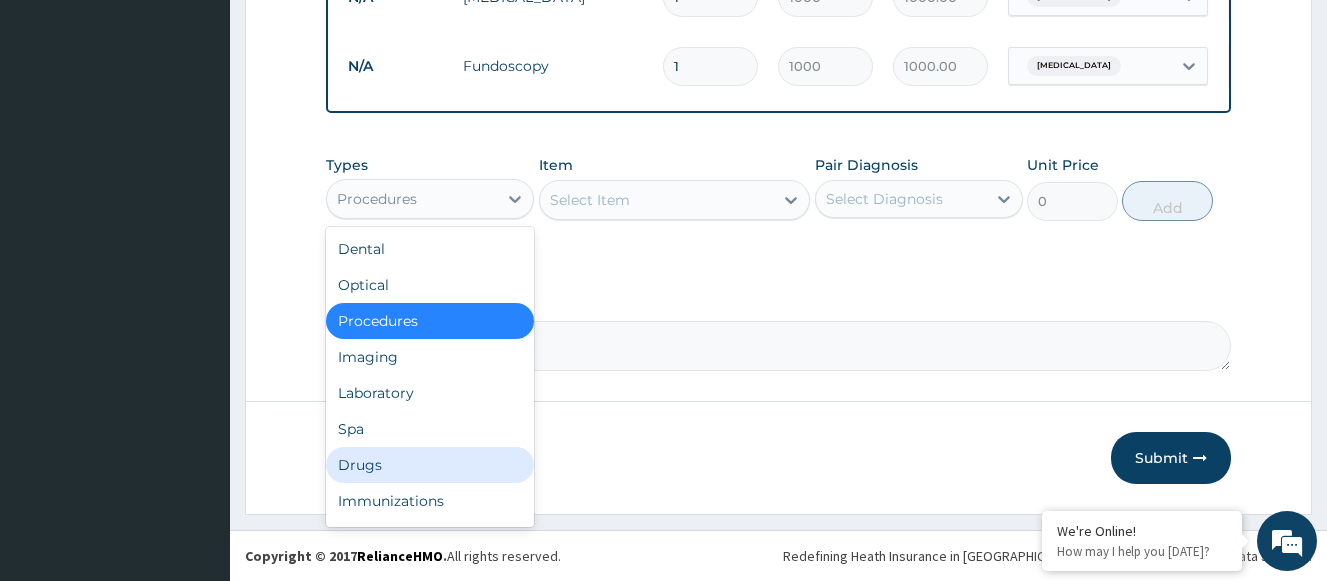 click on "Drugs" at bounding box center [430, 465] 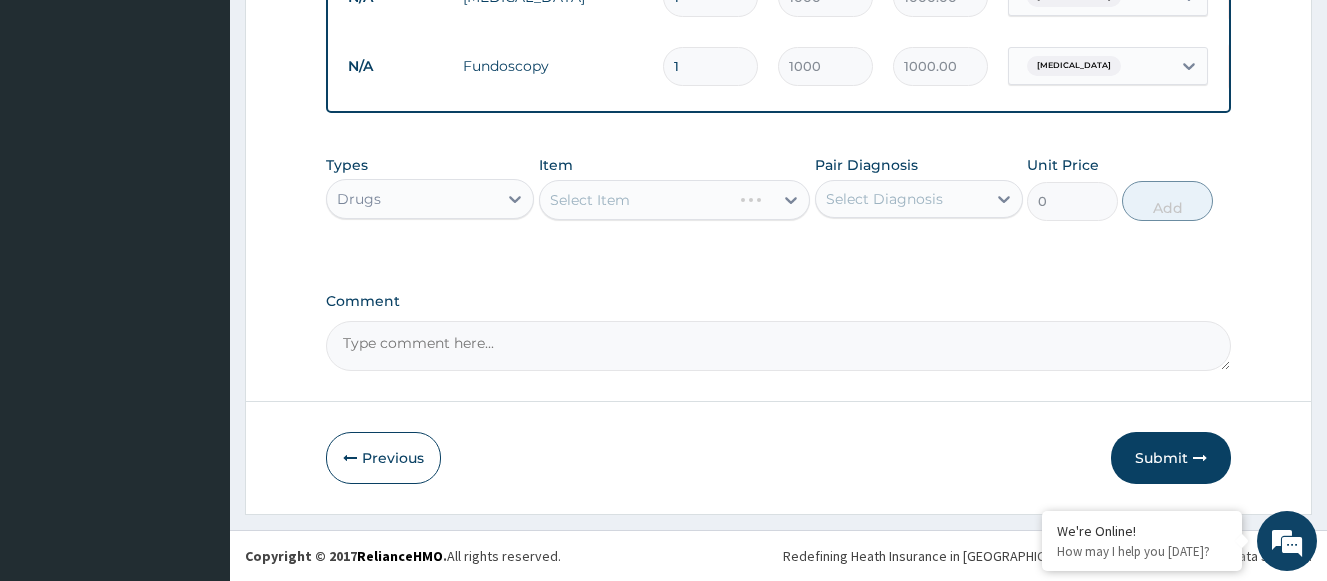 click on "Select Item" at bounding box center [675, 200] 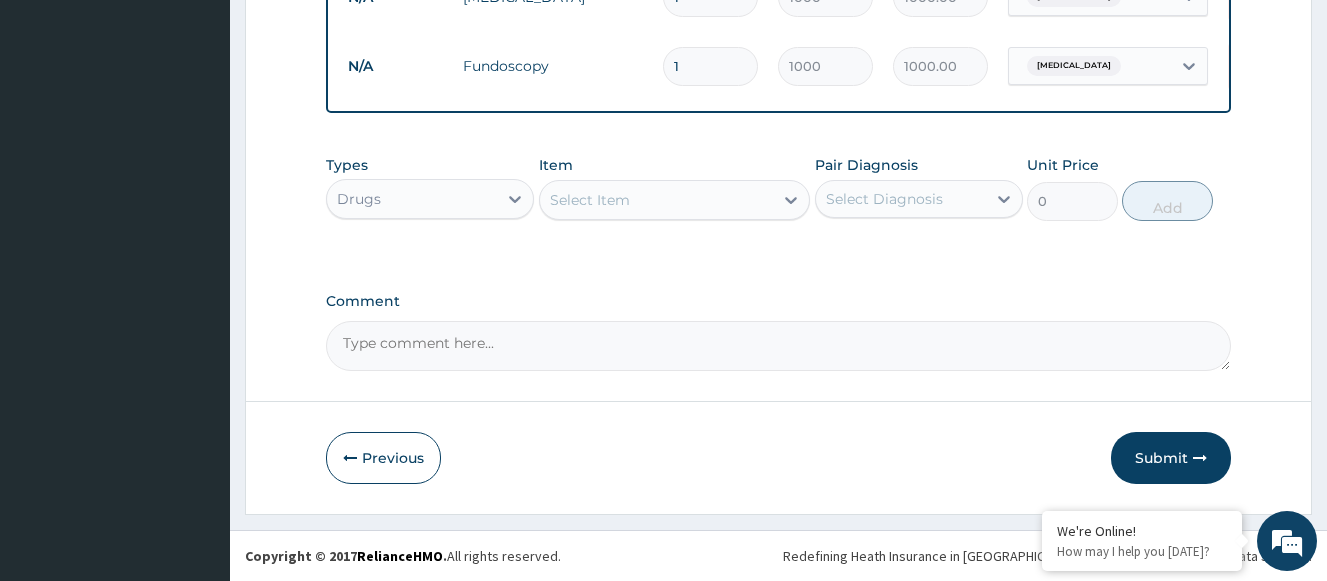 click on "Select Item" at bounding box center (657, 200) 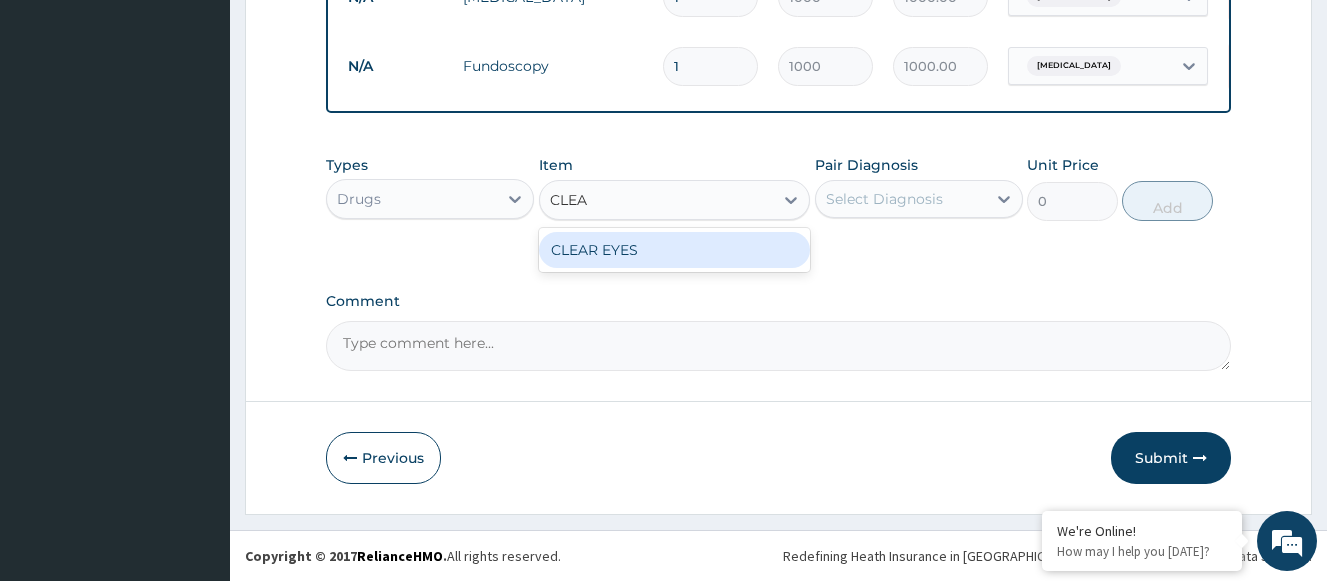 type on "CLEAR" 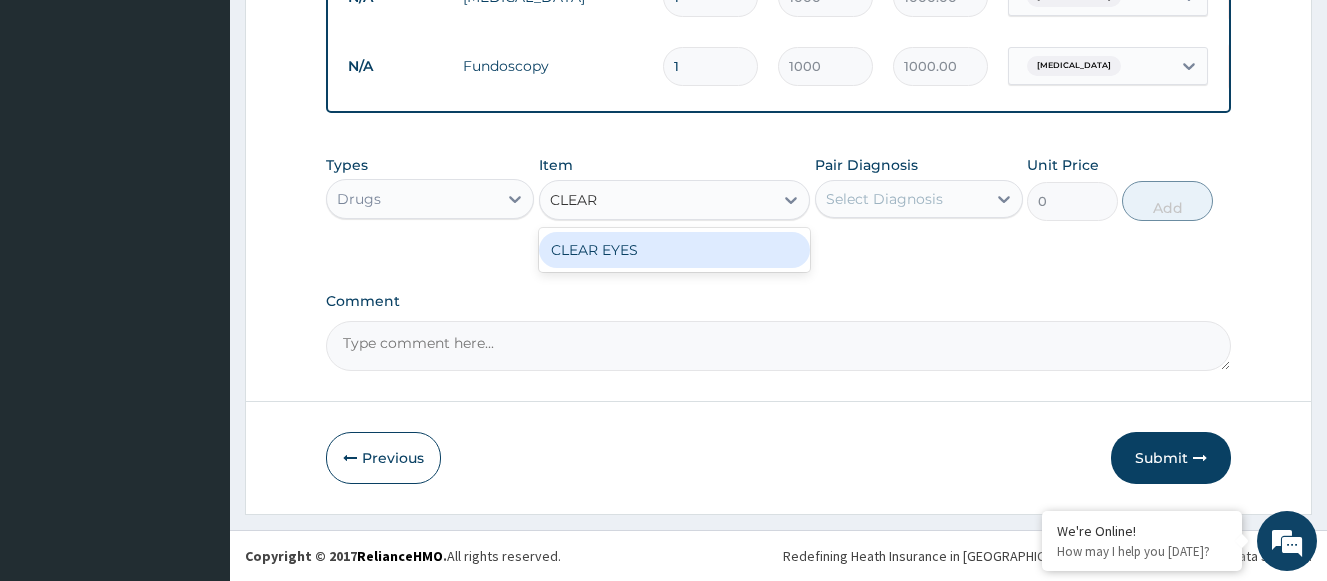 click on "CLEAR EYES" at bounding box center [675, 250] 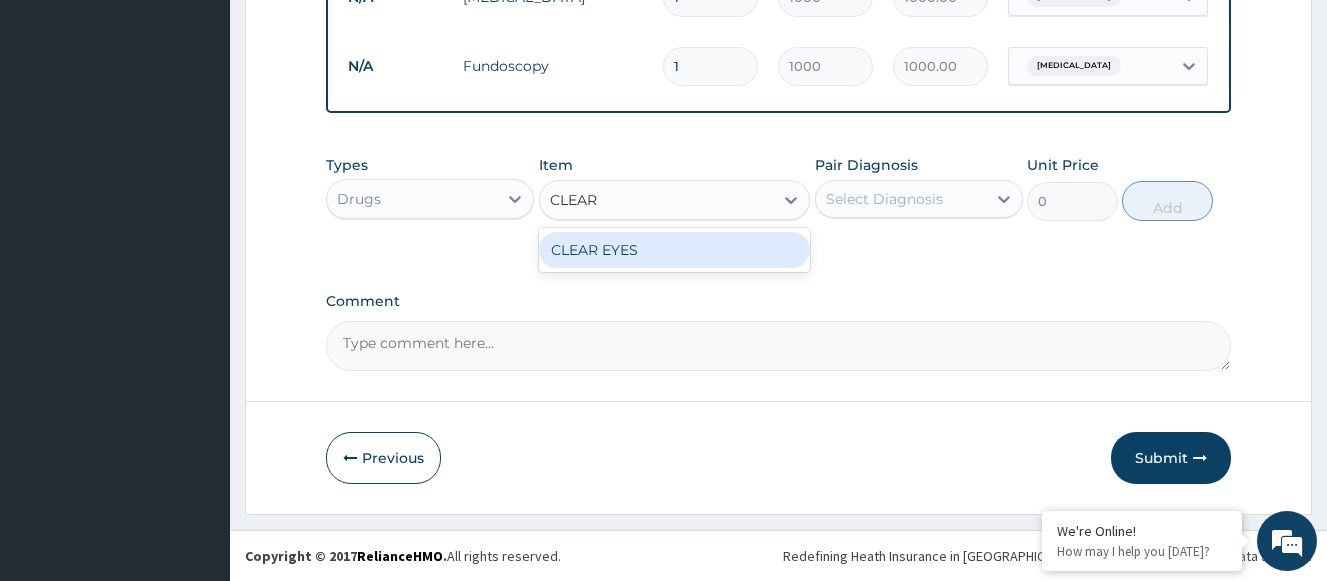 type 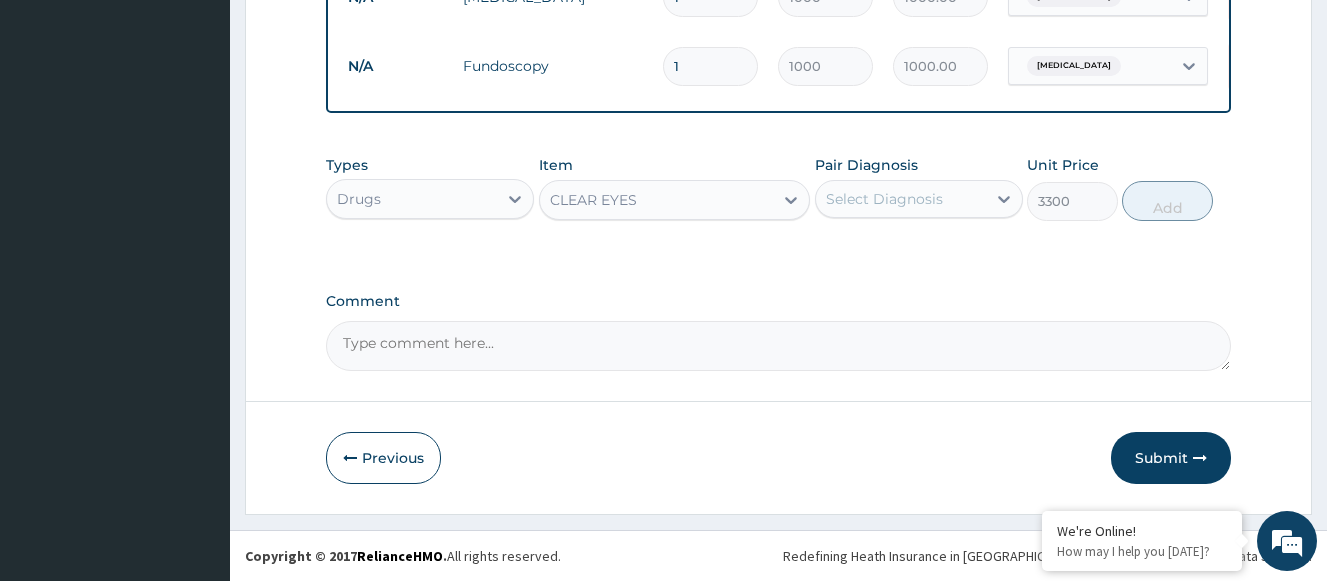 click on "Select Diagnosis" at bounding box center (884, 199) 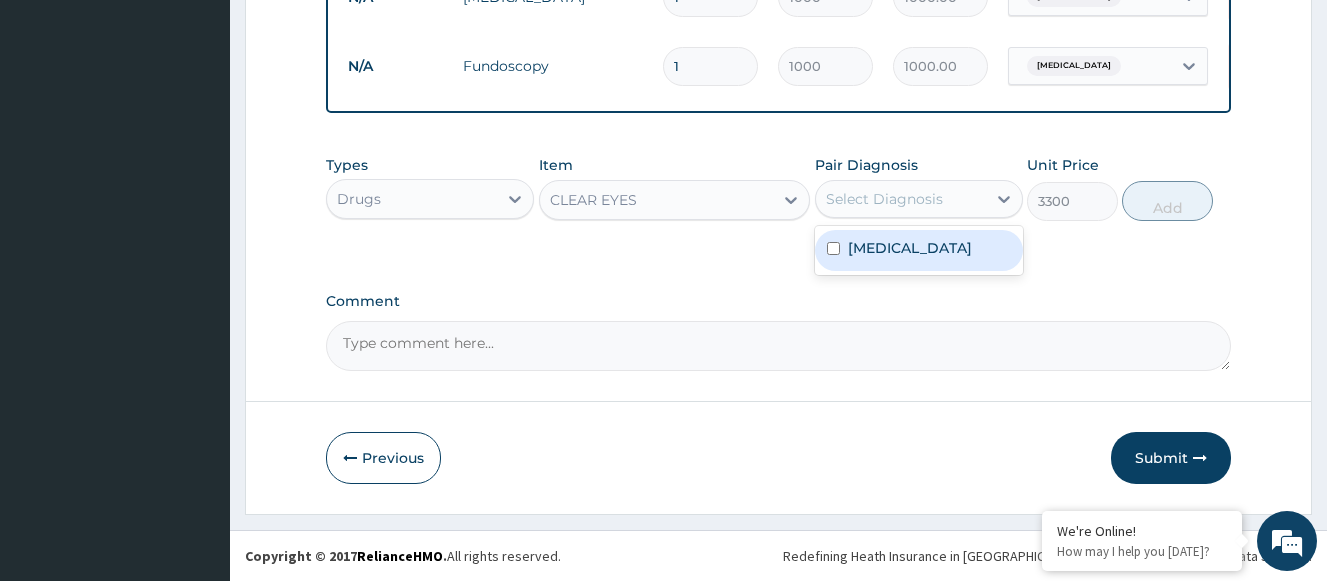 click on "Allergic conjunctivitis" at bounding box center [910, 248] 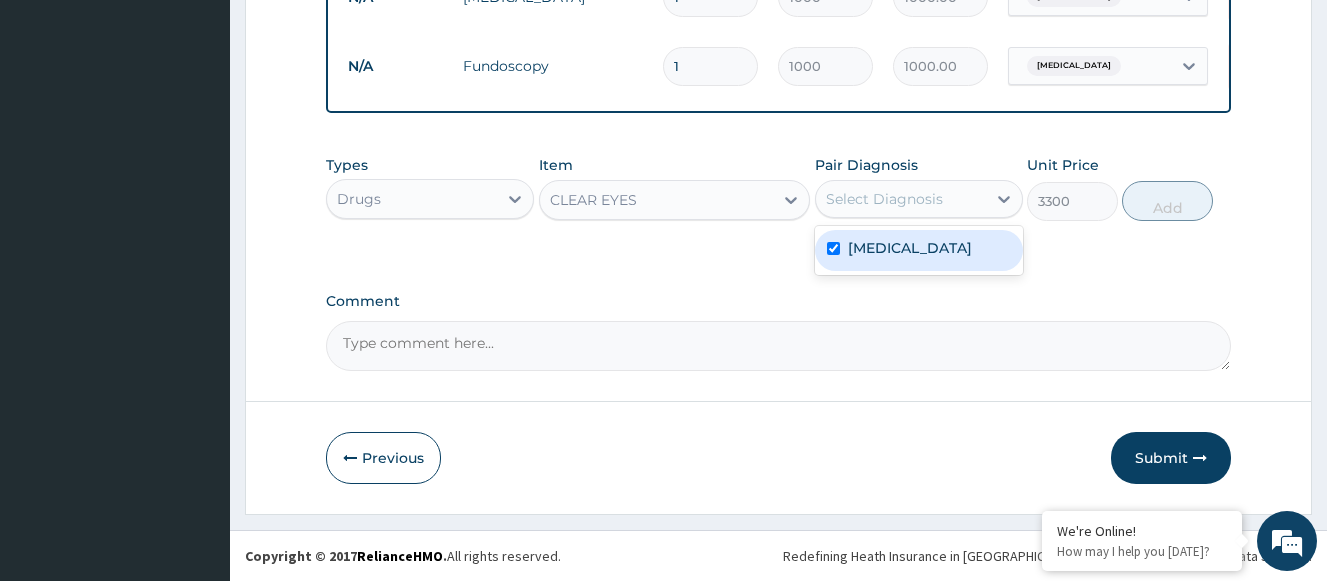 checkbox on "true" 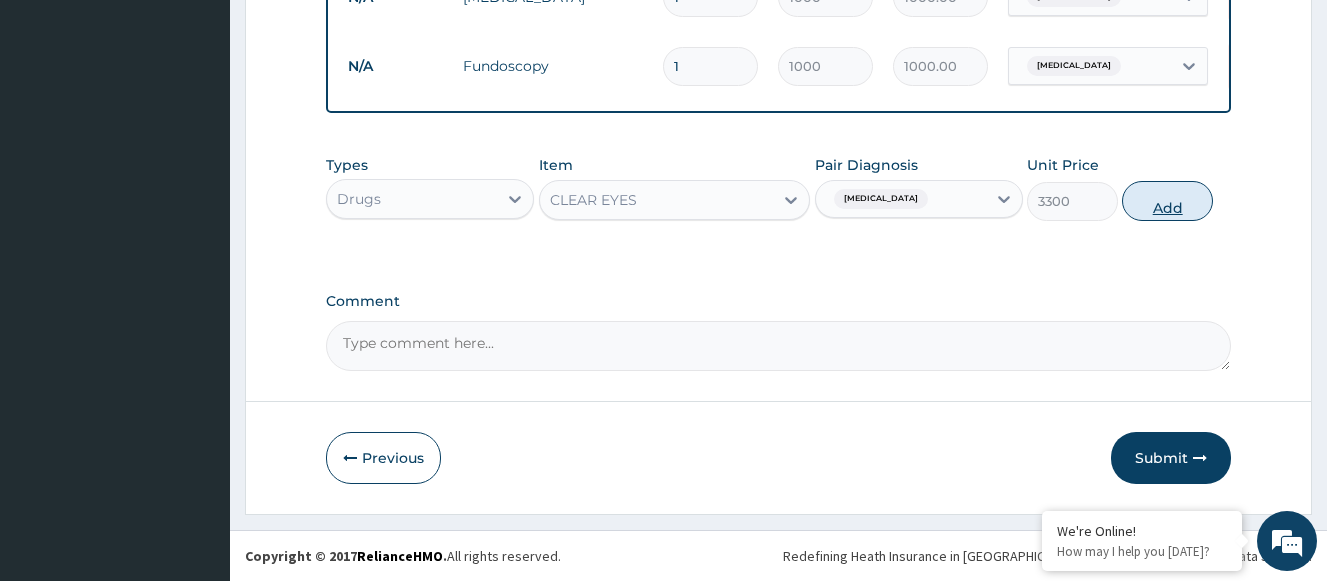 click on "Add" at bounding box center [1167, 201] 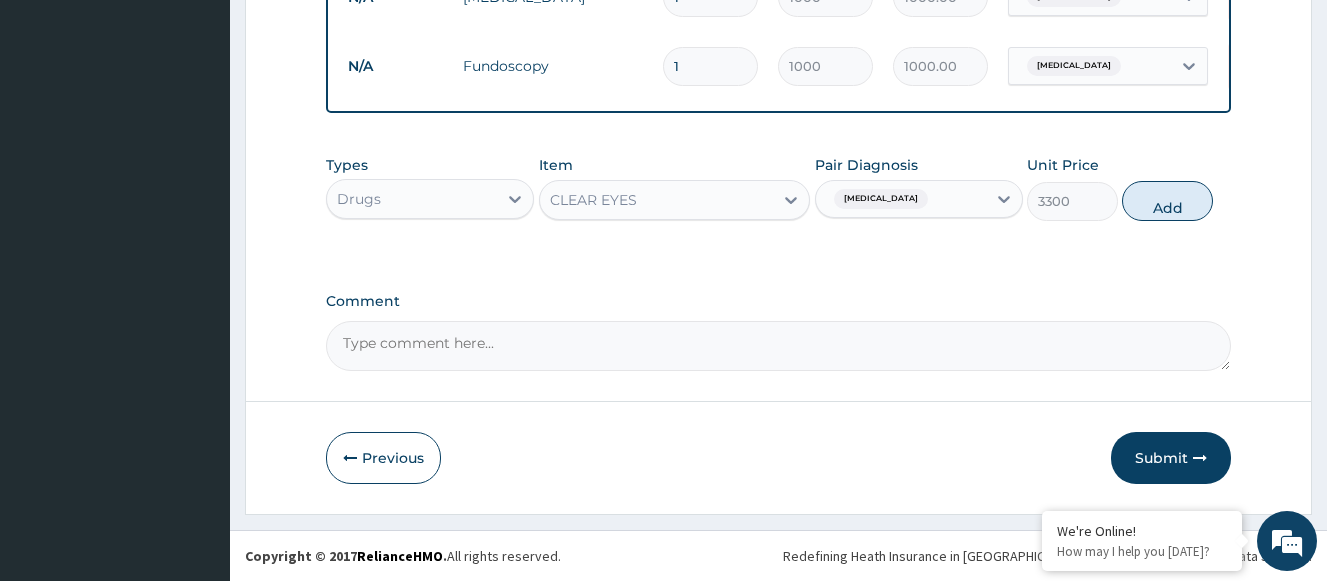 type on "0" 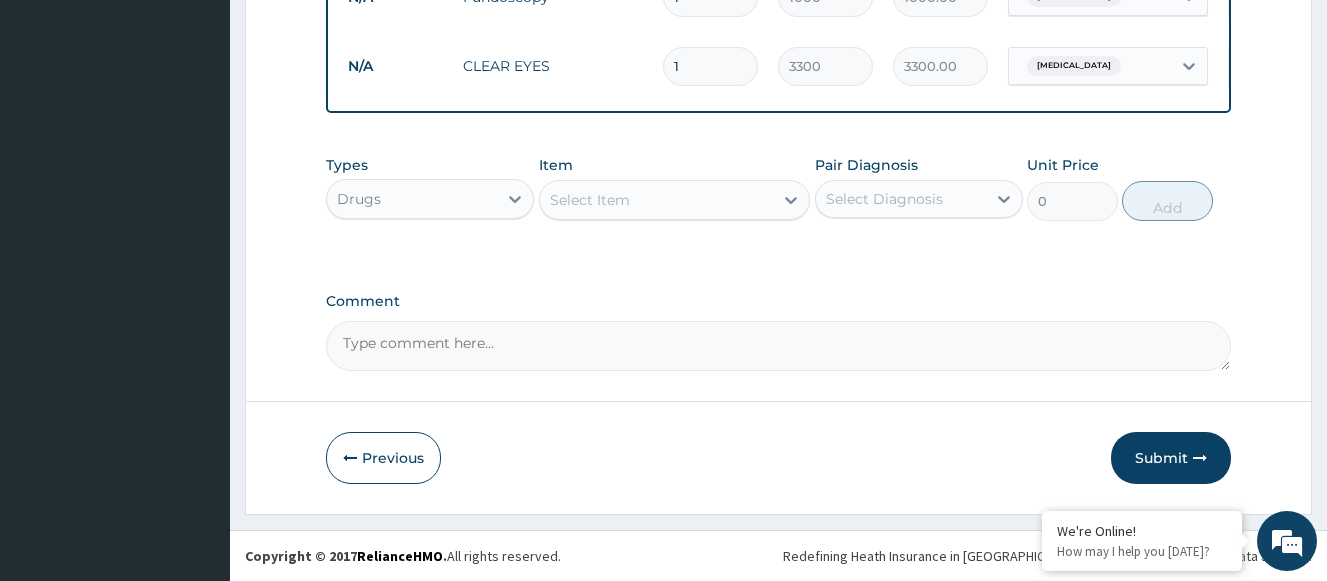 scroll, scrollTop: 988, scrollLeft: 0, axis: vertical 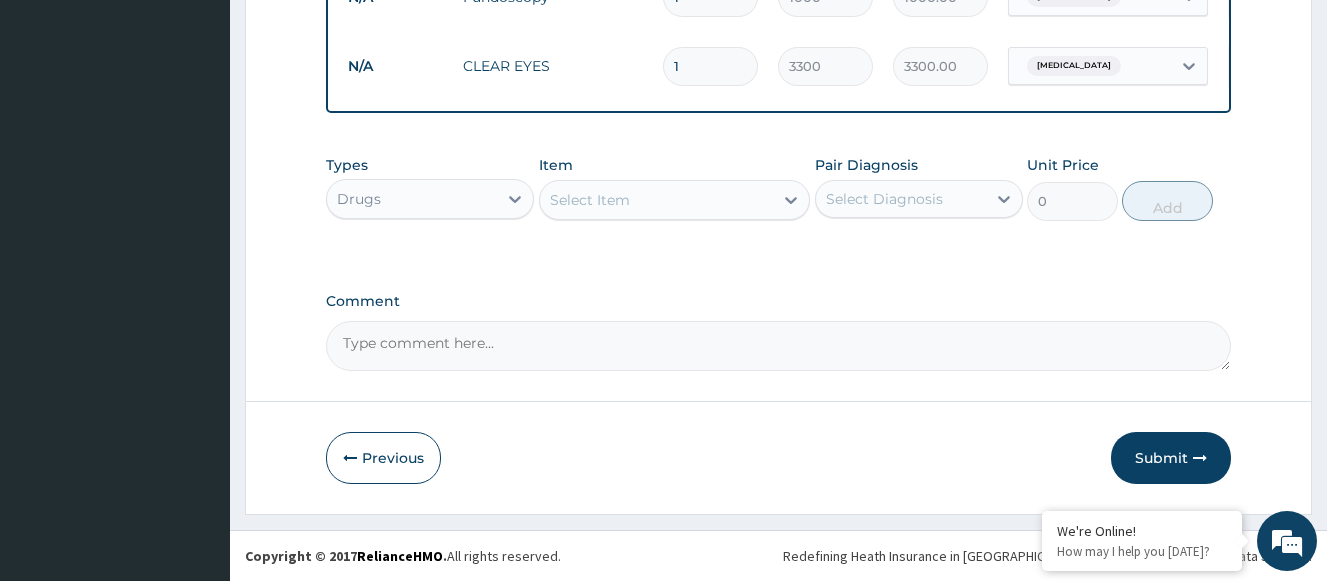 click on "Select Item" at bounding box center (590, 200) 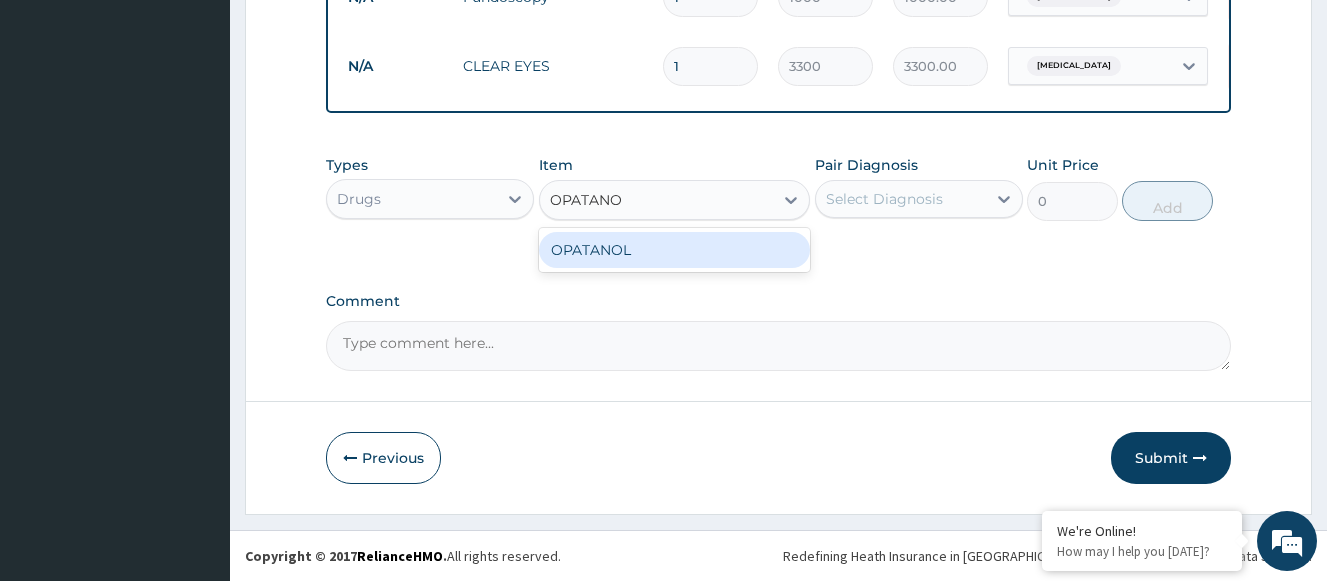 type on "OPATANOL" 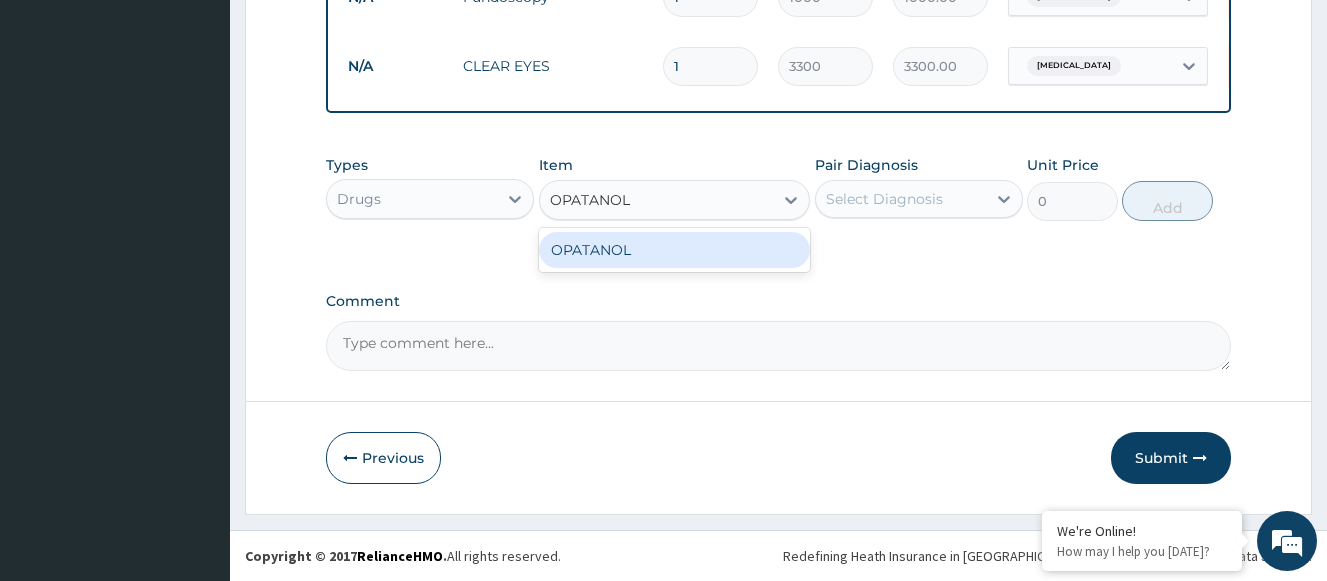 click on "OPATANOL" at bounding box center (675, 250) 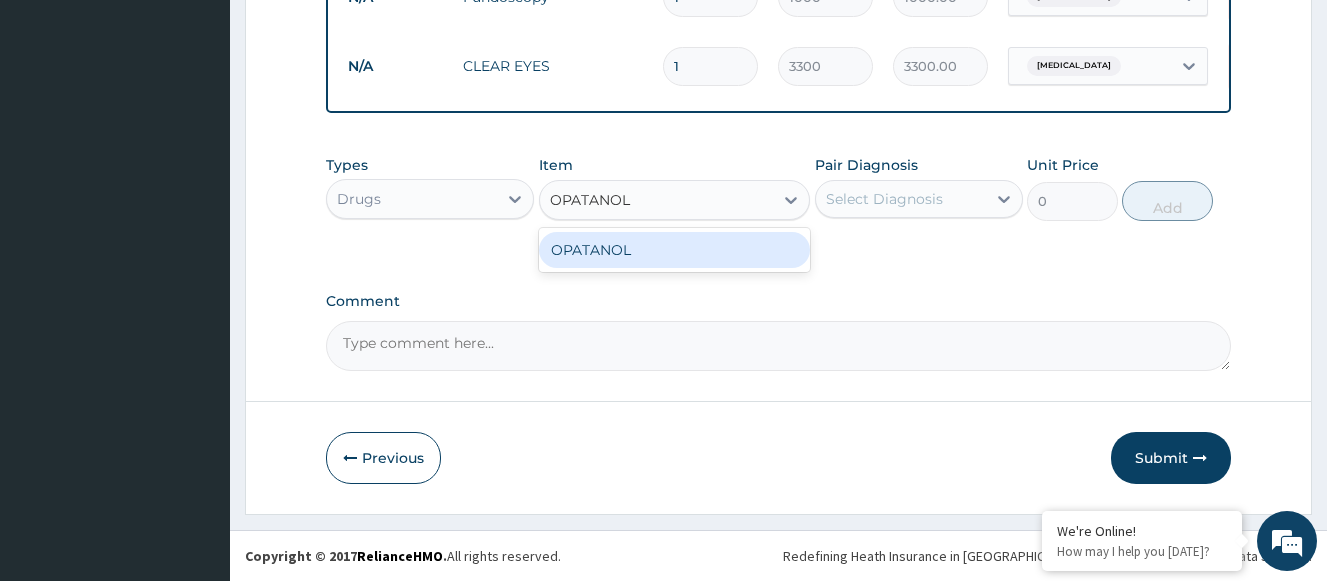 type 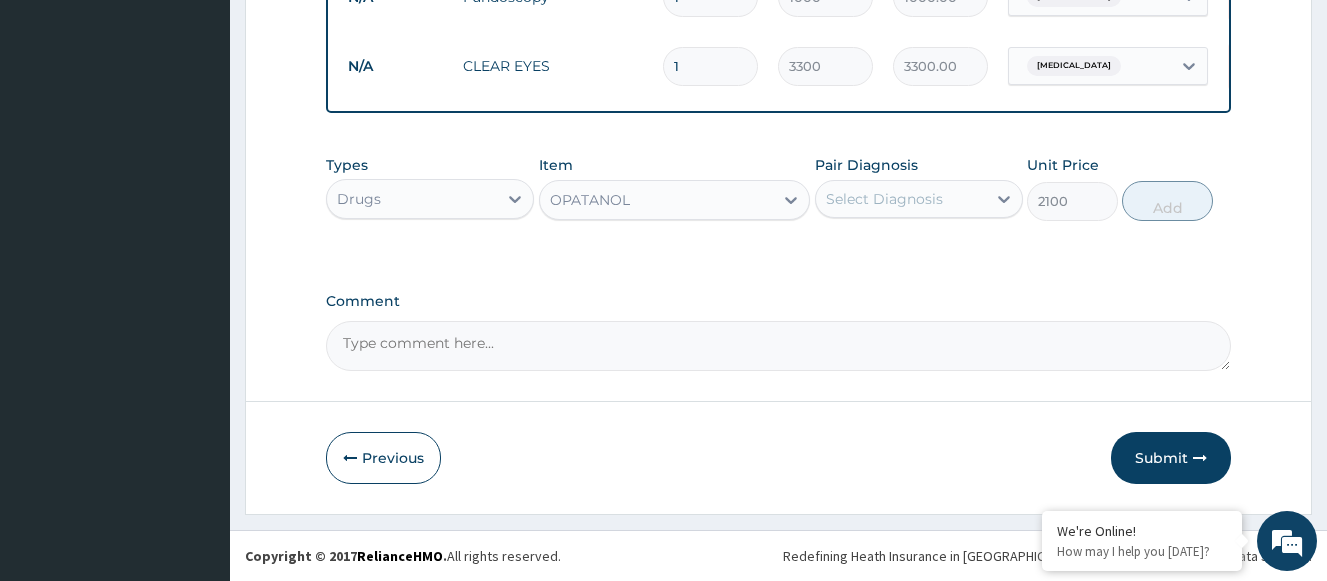 click on "Select Diagnosis" at bounding box center [901, 199] 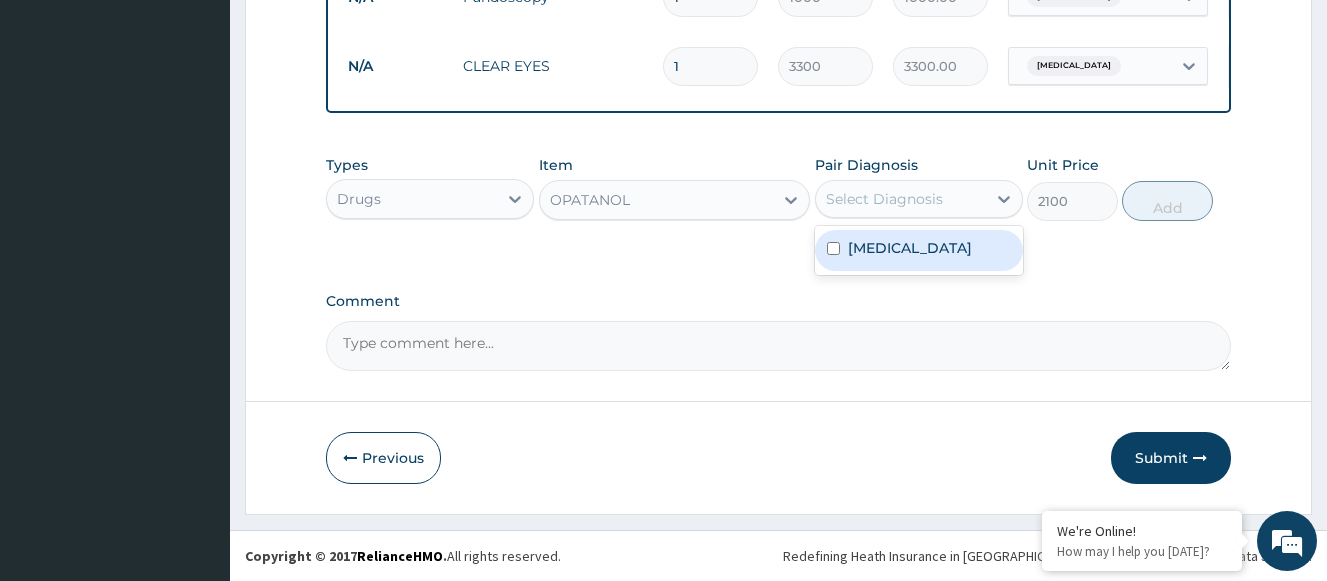 click on "Allergic conjunctivitis" at bounding box center [910, 248] 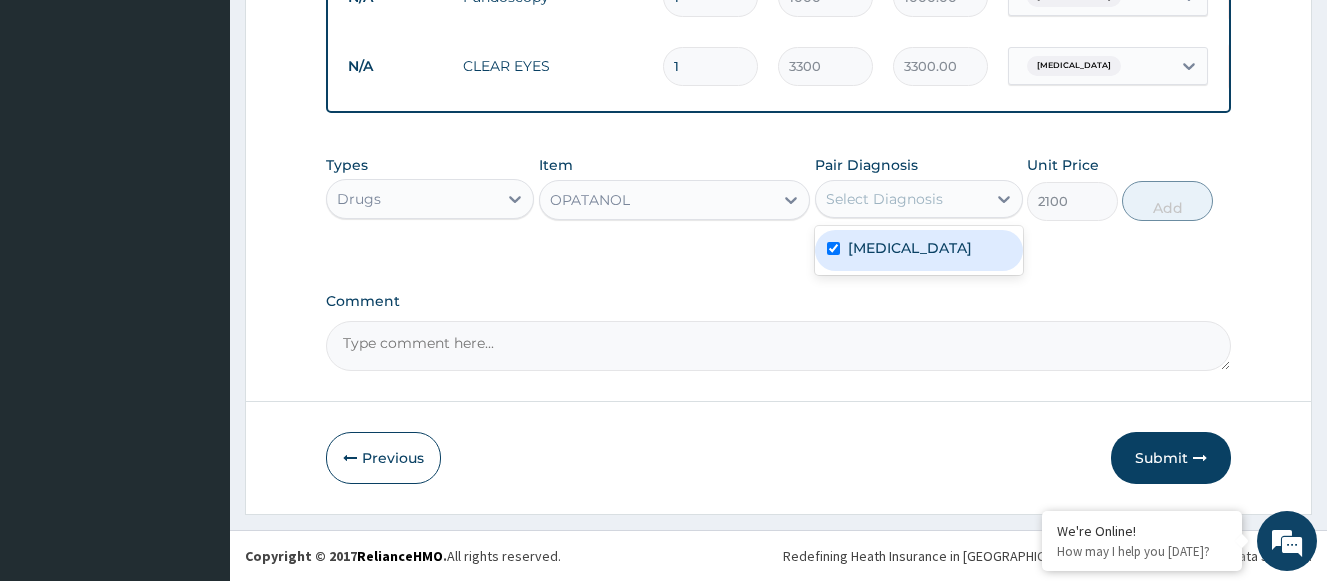 checkbox on "true" 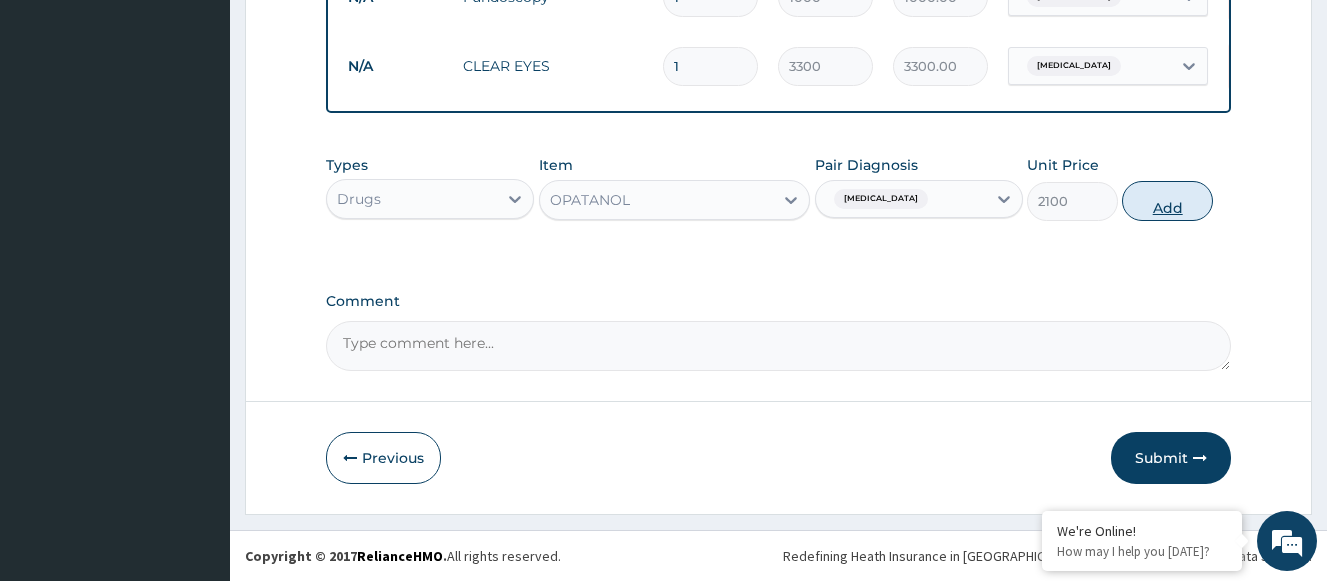 click on "Add" at bounding box center [1167, 201] 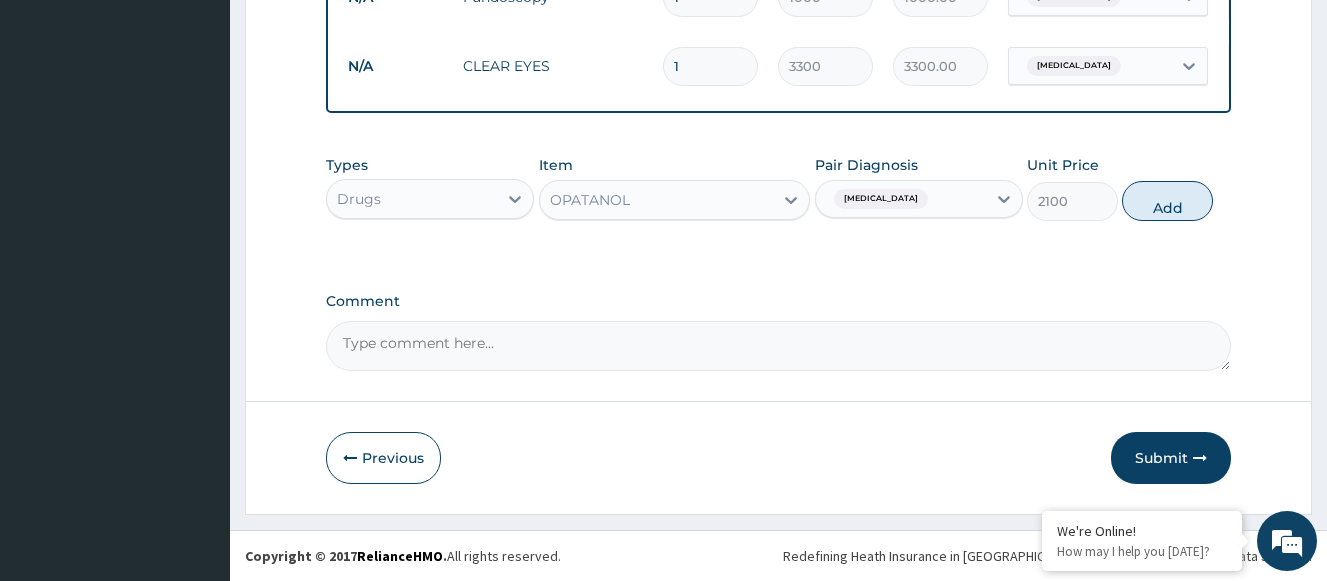 type on "0" 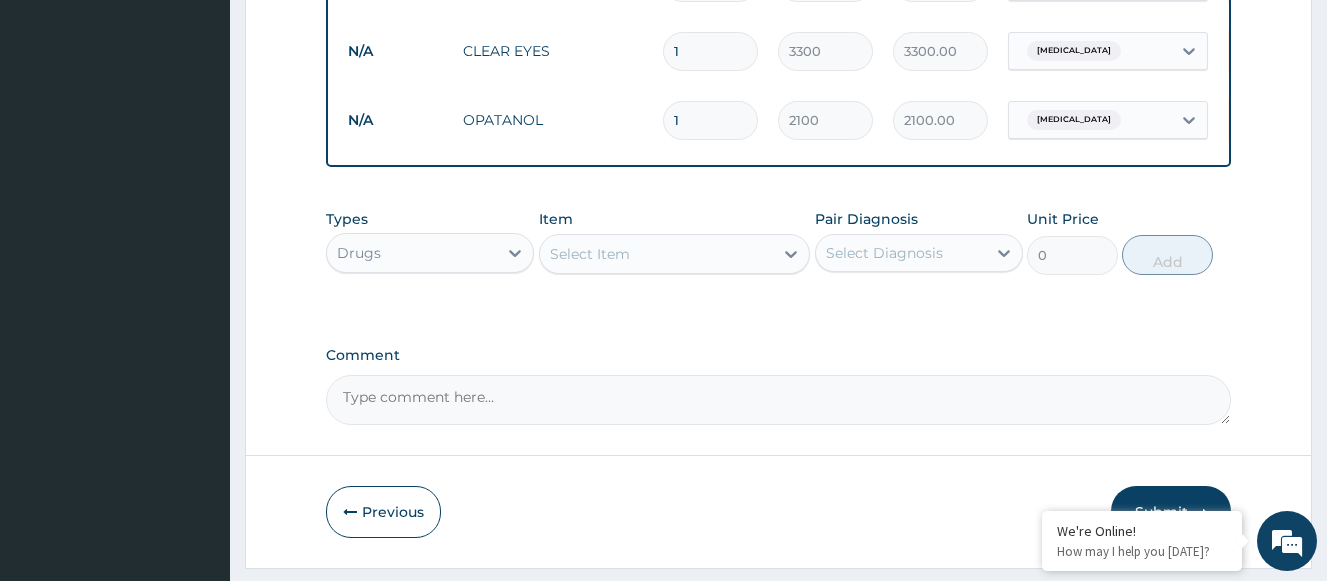 scroll, scrollTop: 1057, scrollLeft: 0, axis: vertical 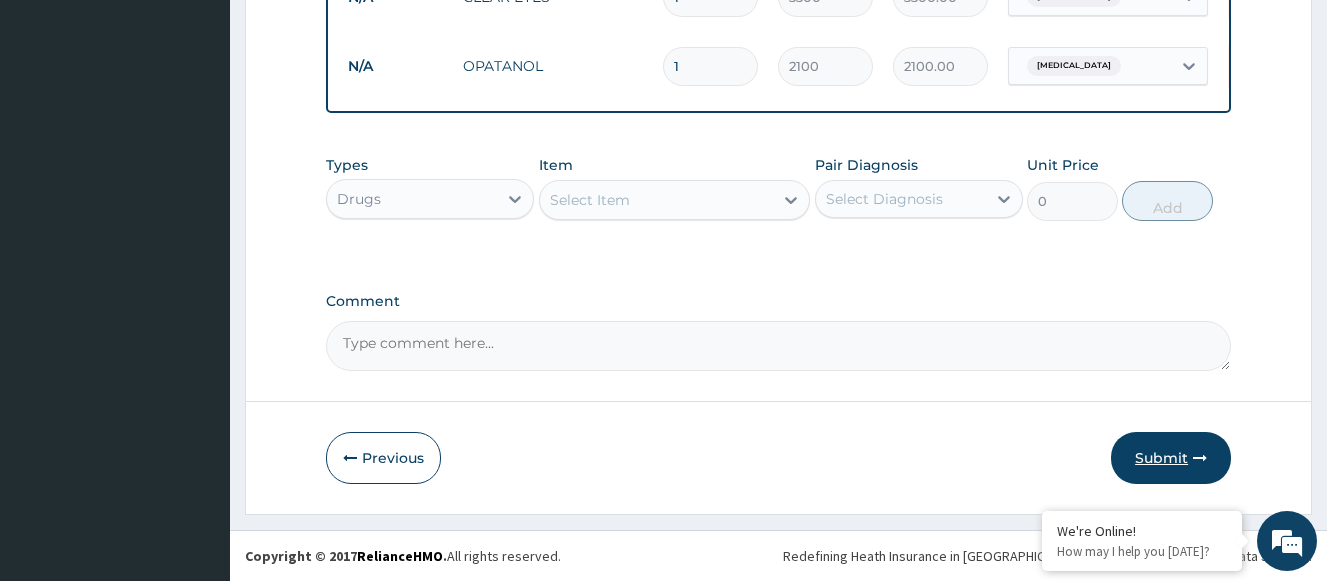 click on "Submit" at bounding box center [1171, 458] 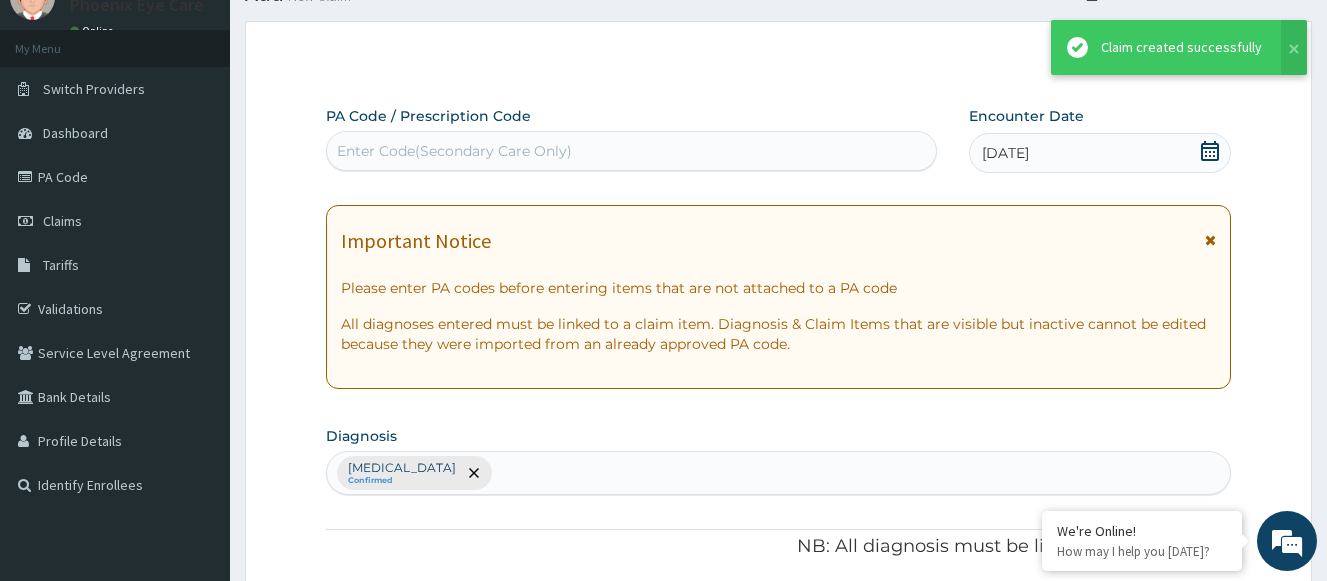 scroll, scrollTop: 1057, scrollLeft: 0, axis: vertical 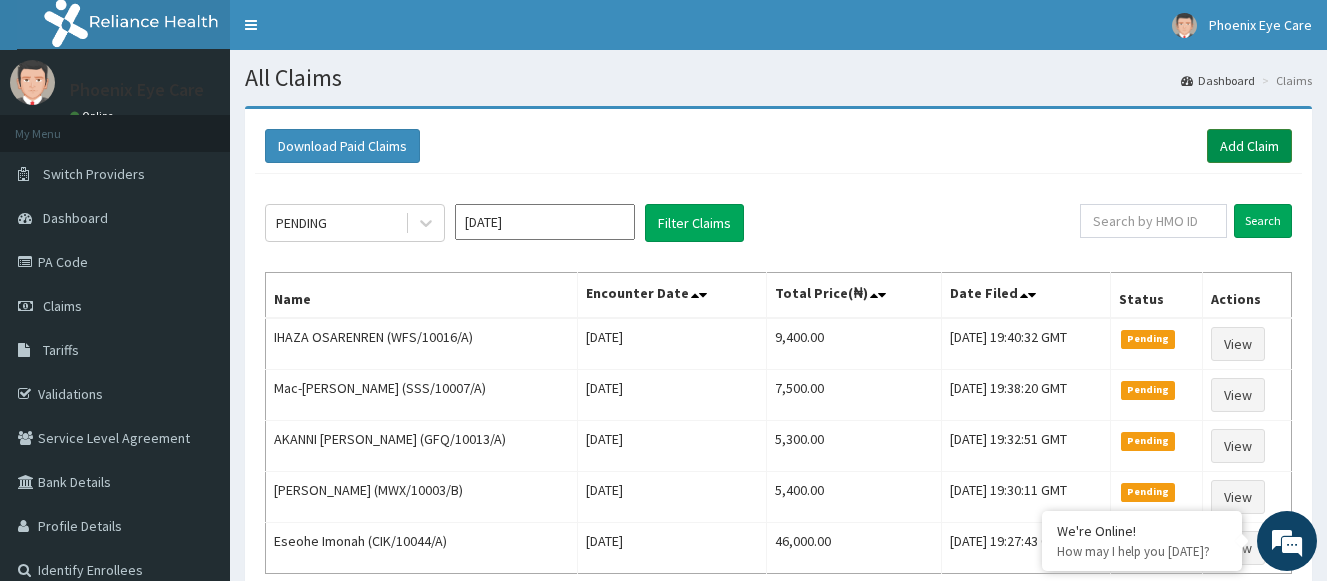click on "Add Claim" at bounding box center [1249, 146] 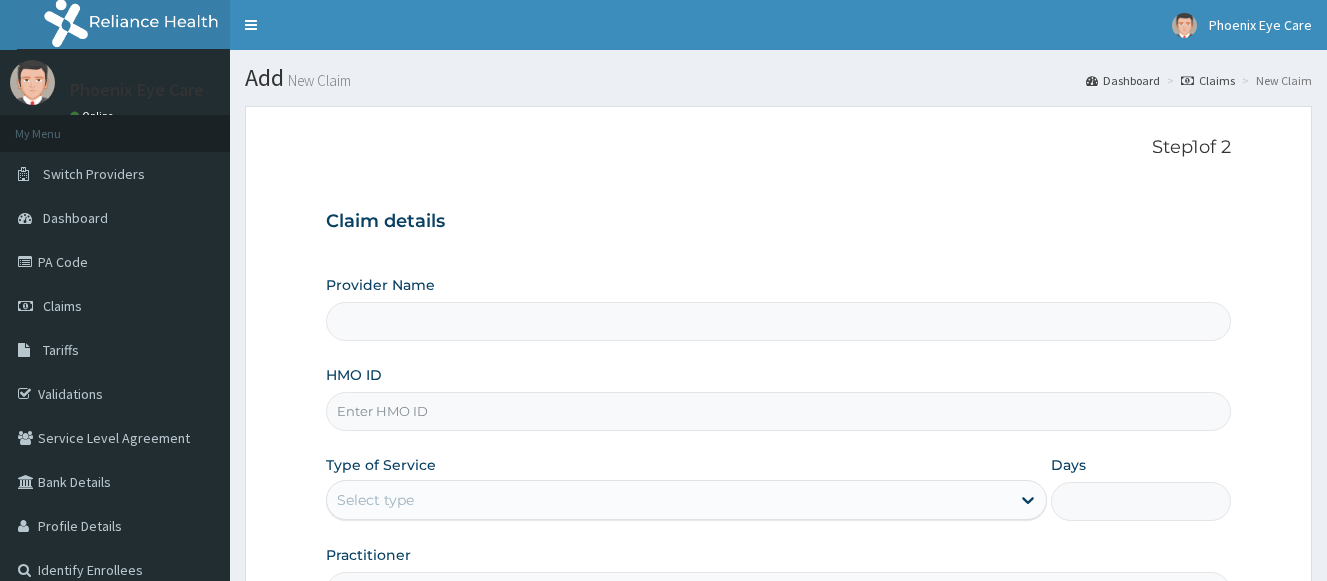 scroll, scrollTop: 0, scrollLeft: 0, axis: both 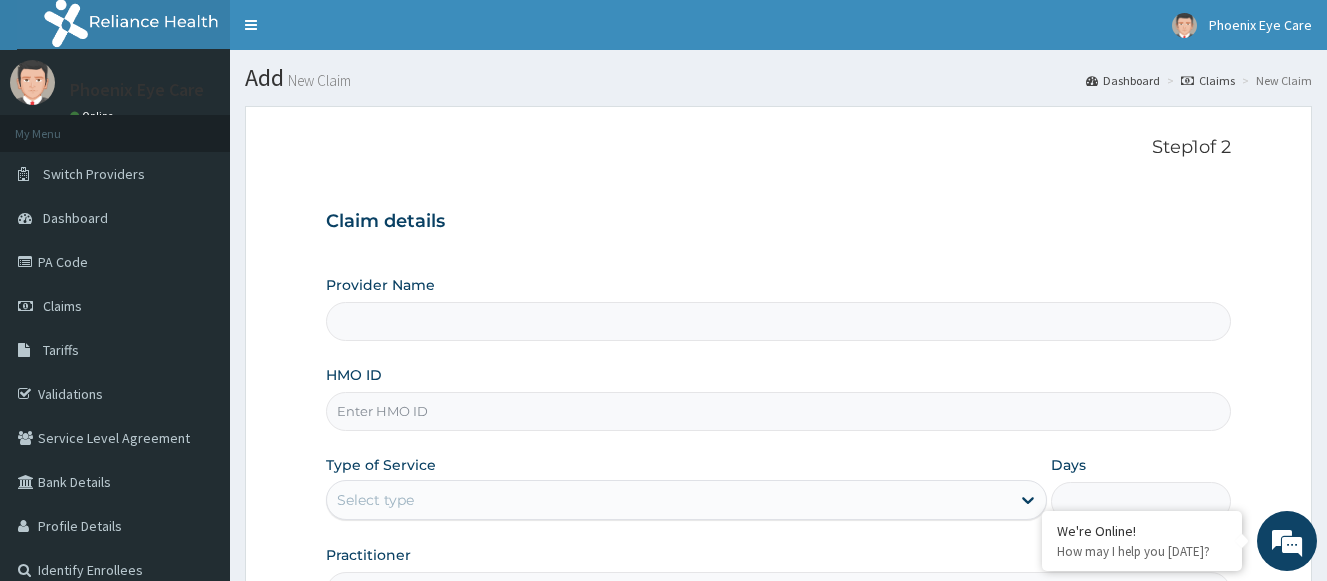 type on "Phoenix Eye Clinic Ltd - Surulere" 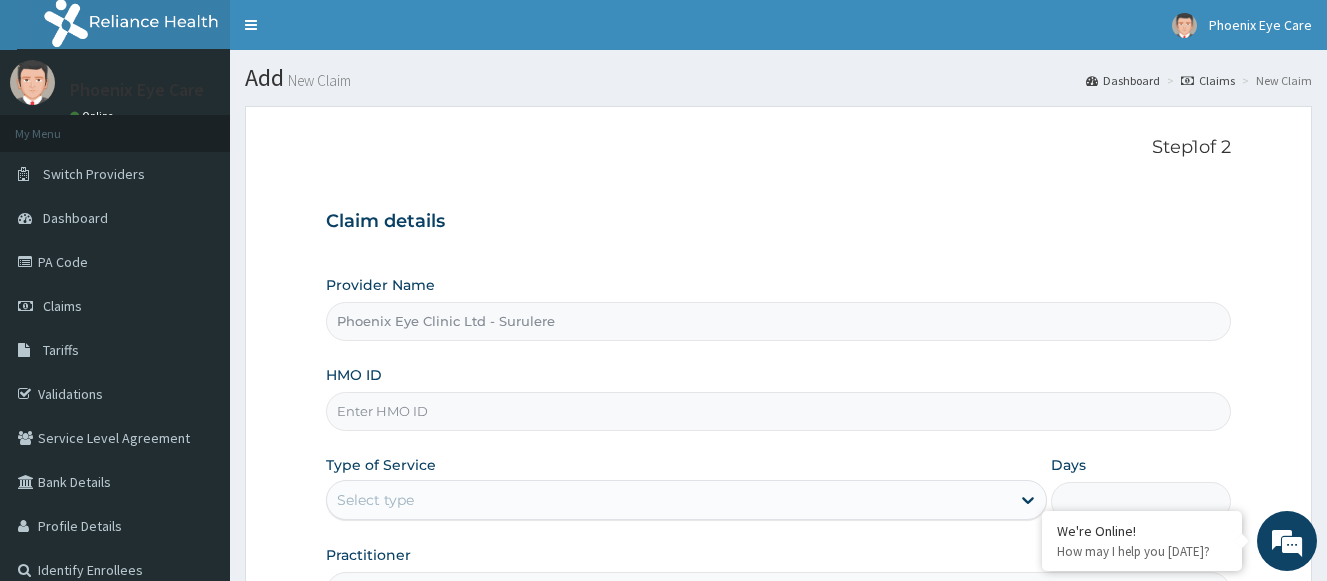 scroll, scrollTop: 0, scrollLeft: 0, axis: both 